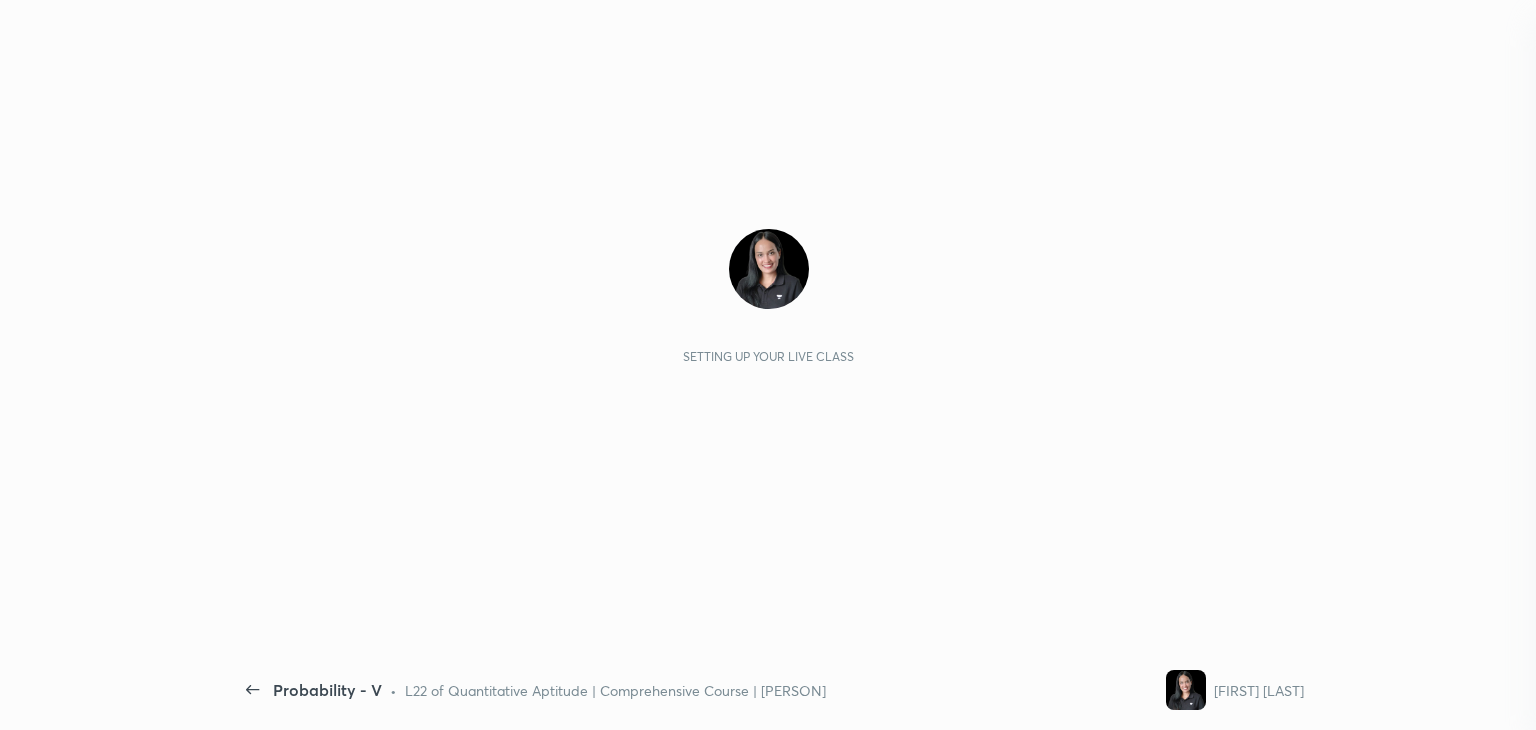 scroll, scrollTop: 0, scrollLeft: 0, axis: both 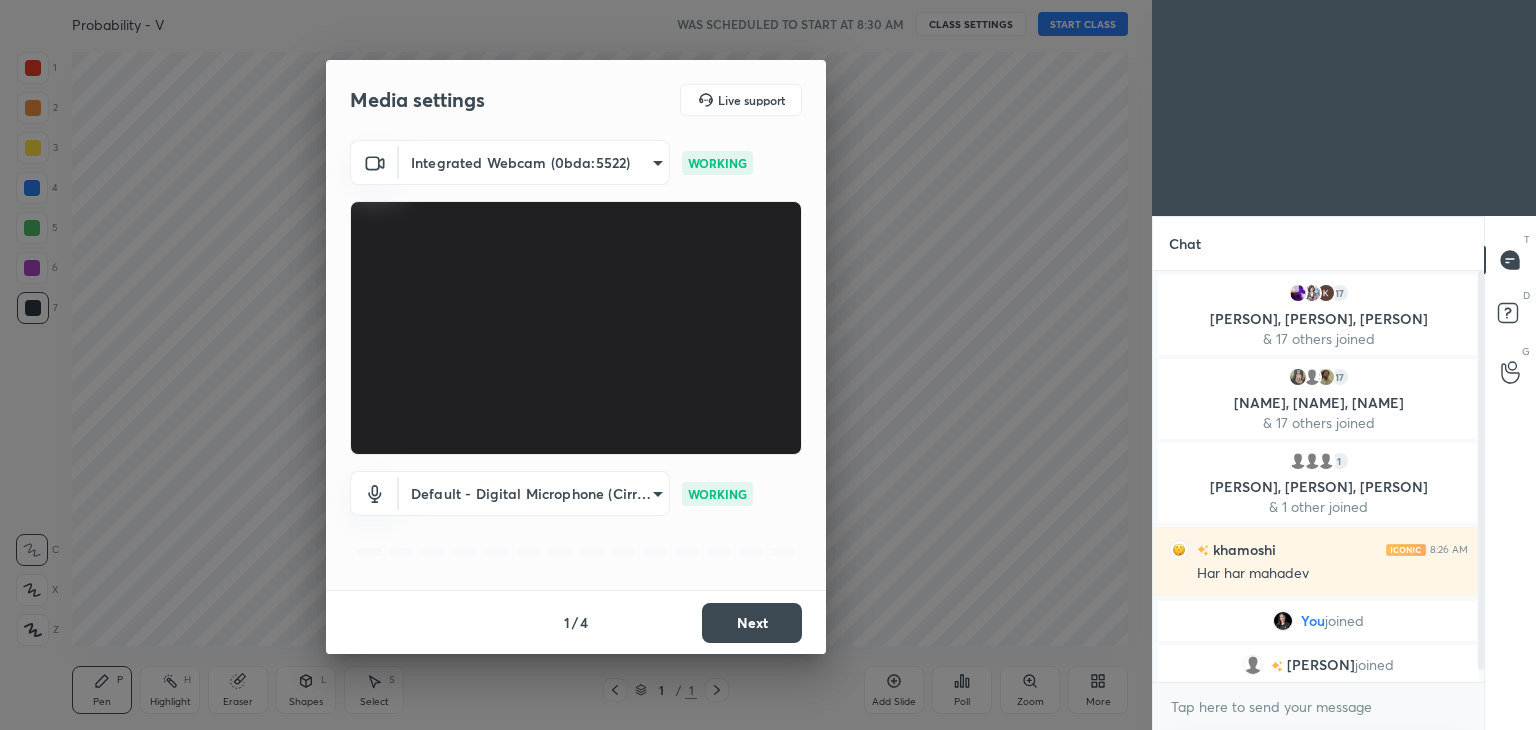 click on "Next" at bounding box center (752, 623) 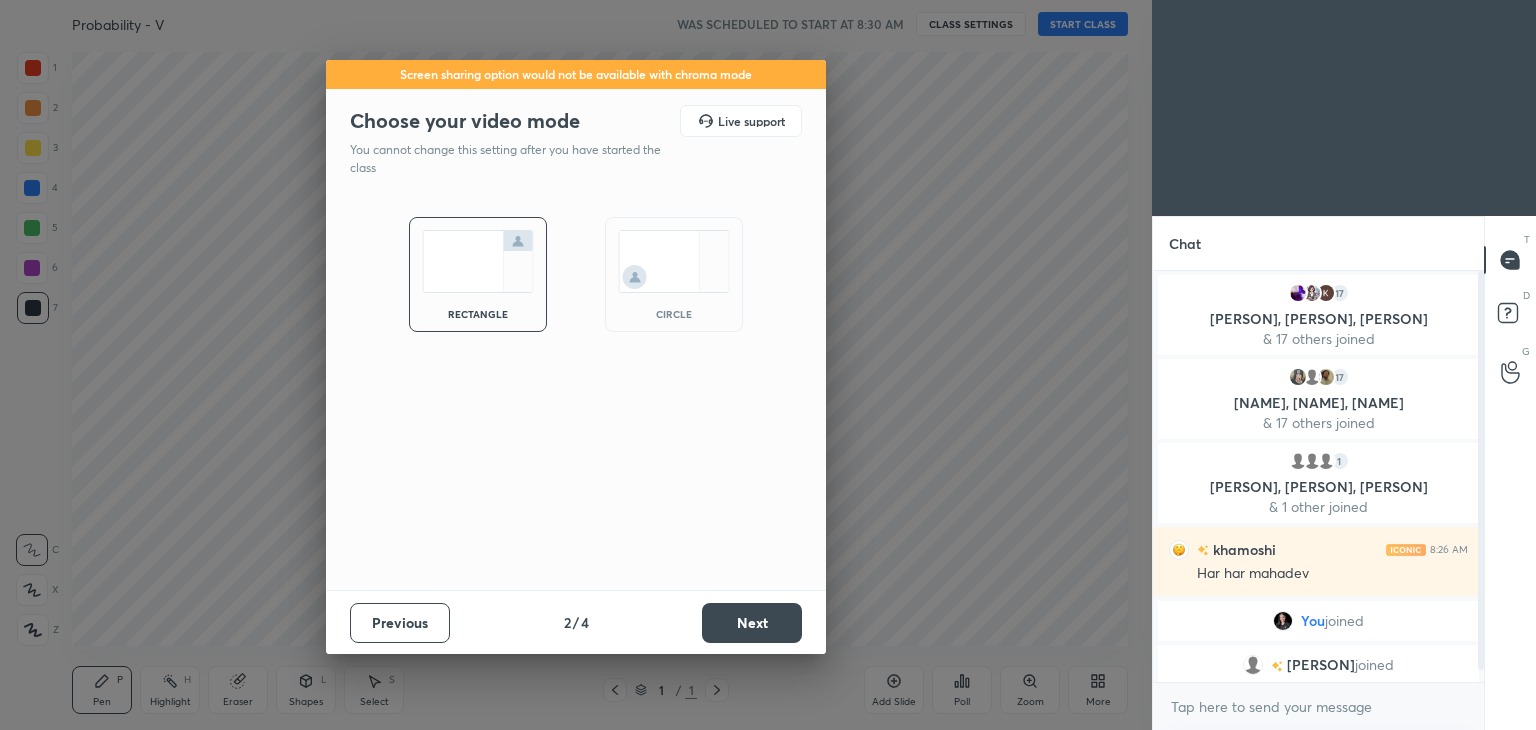 click on "Next" at bounding box center [752, 623] 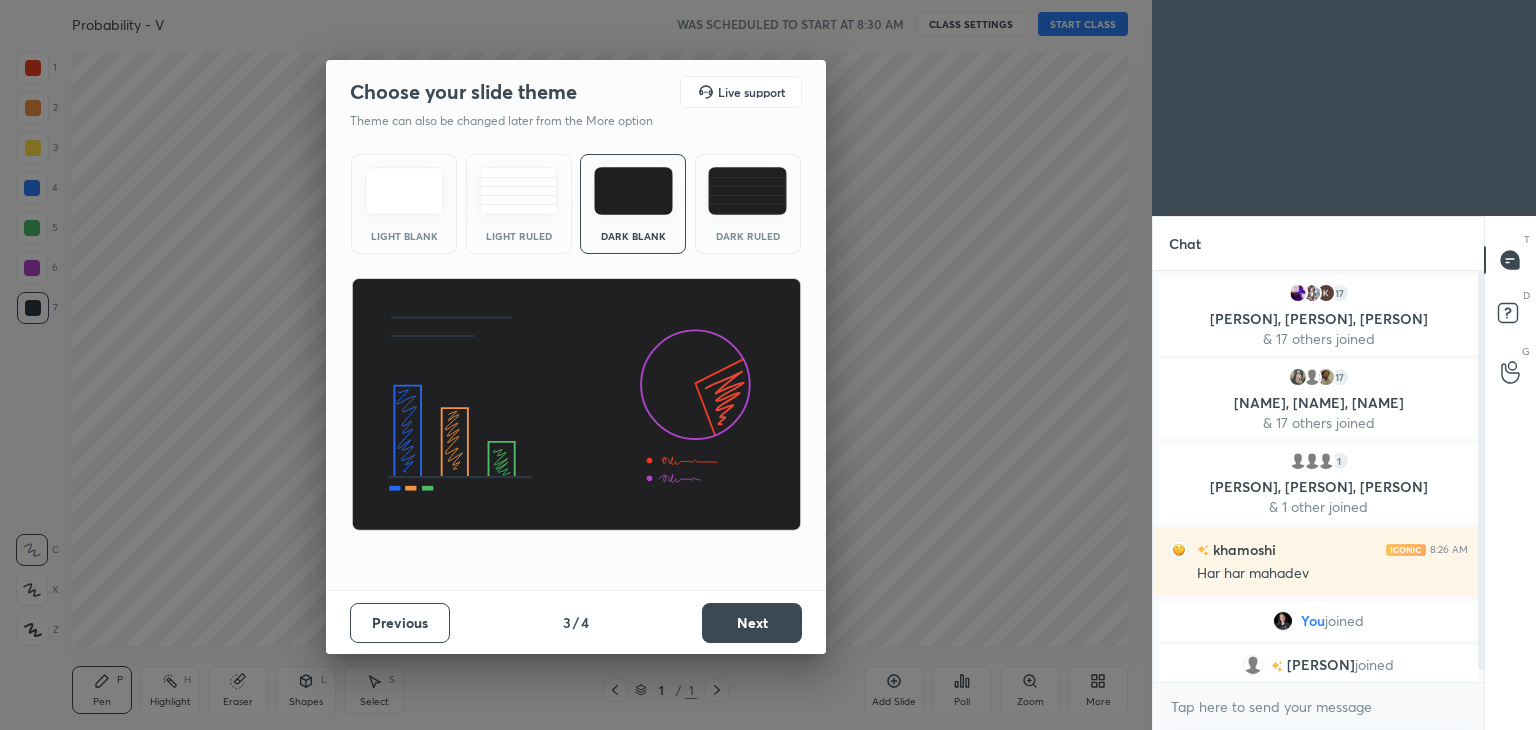 click on "Next" at bounding box center [752, 623] 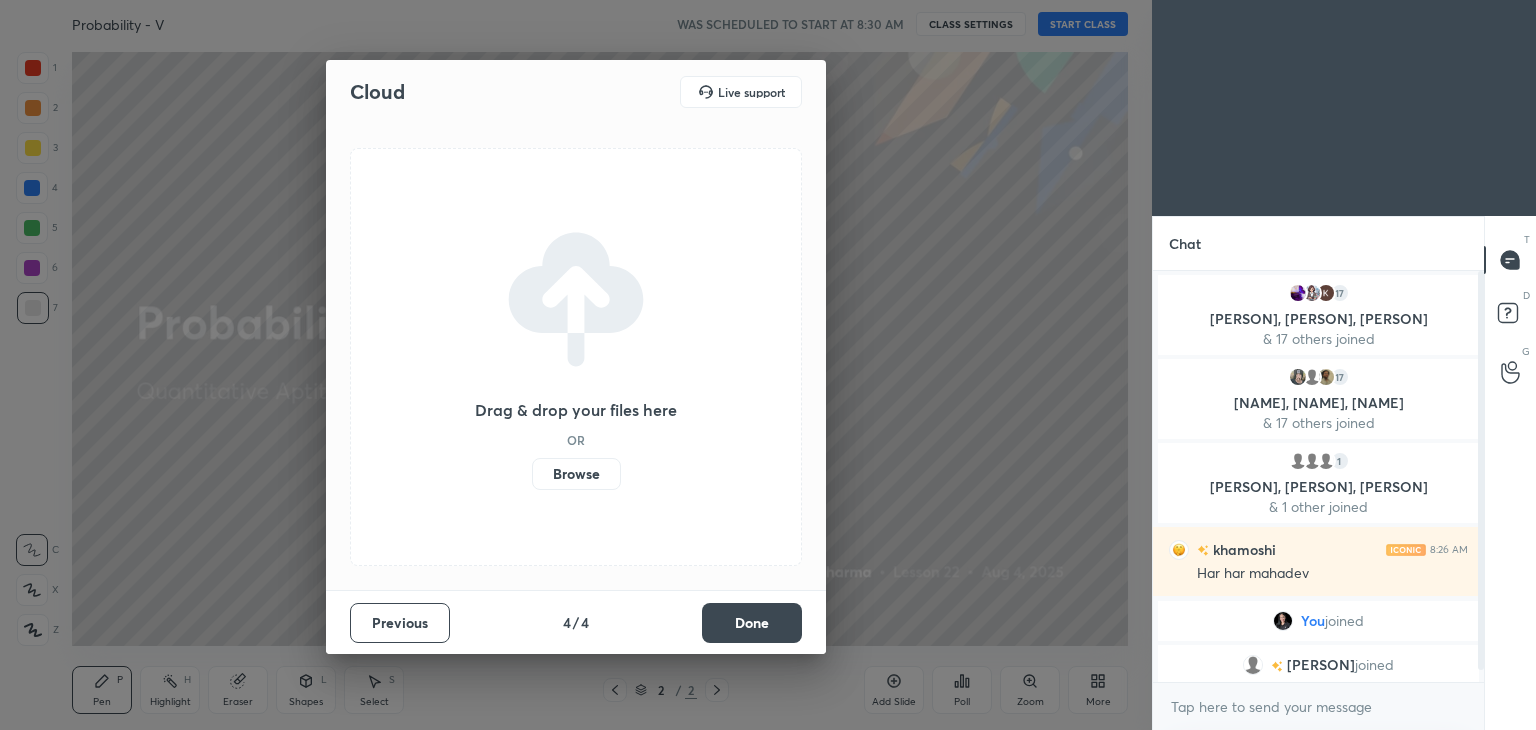 click on "Done" at bounding box center (752, 623) 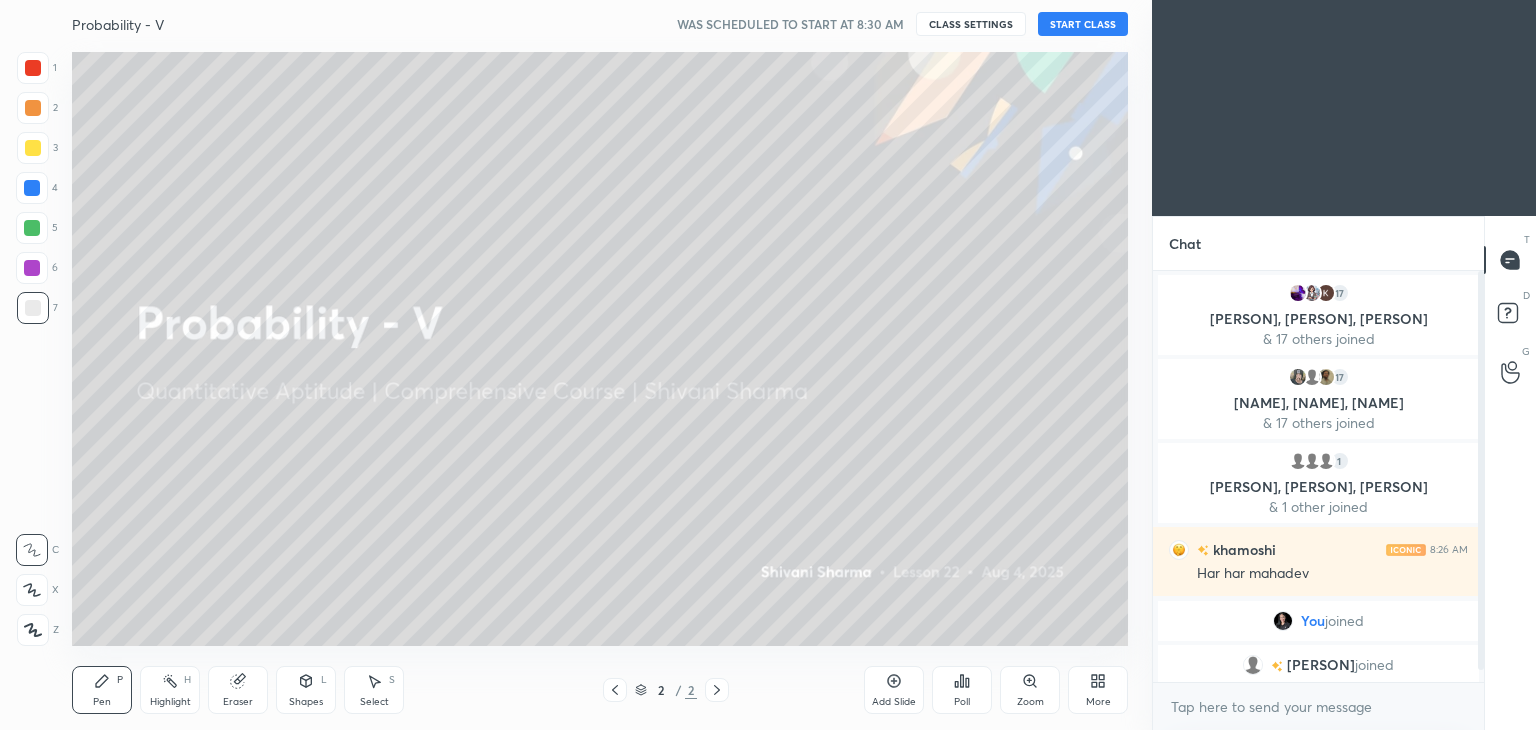 click 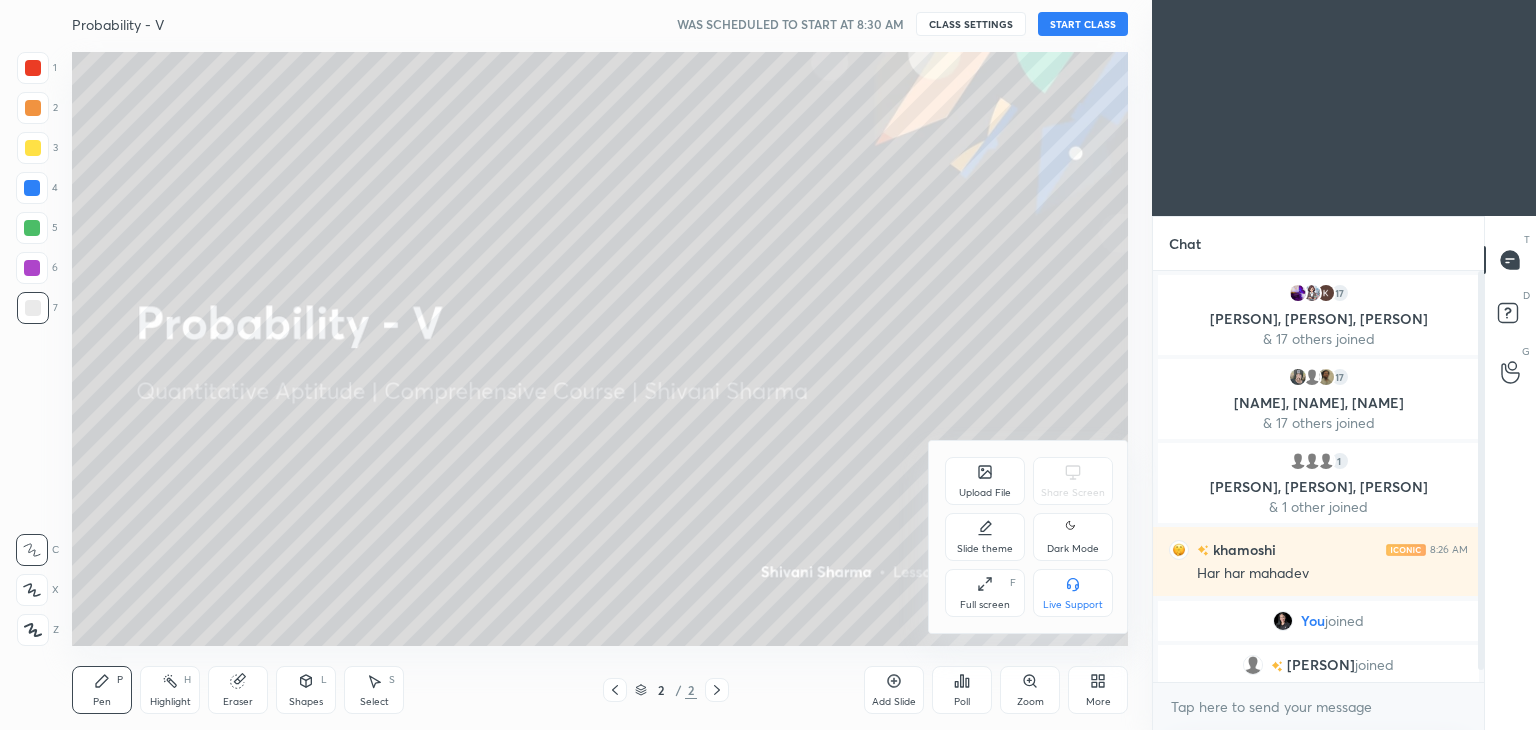 click 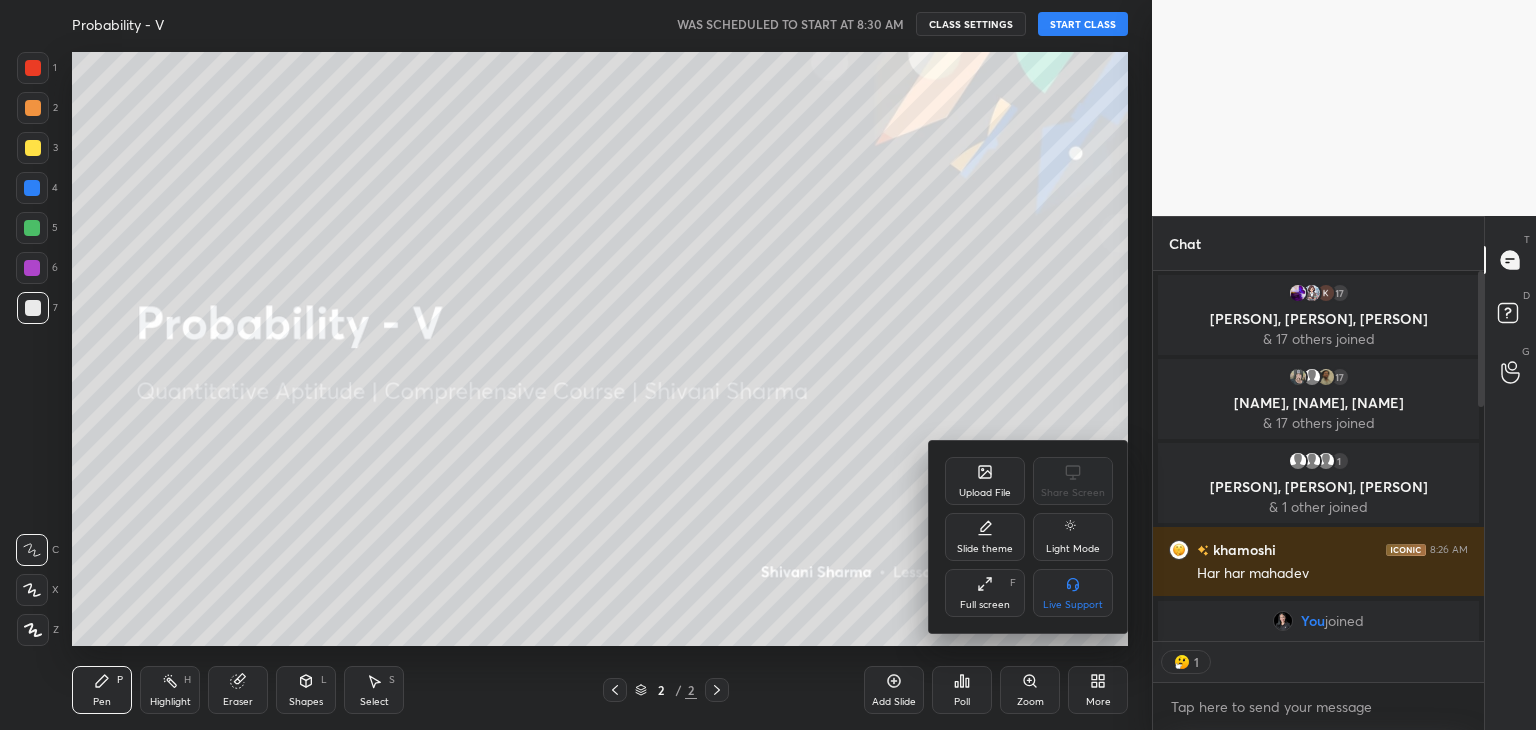 scroll, scrollTop: 365, scrollLeft: 325, axis: both 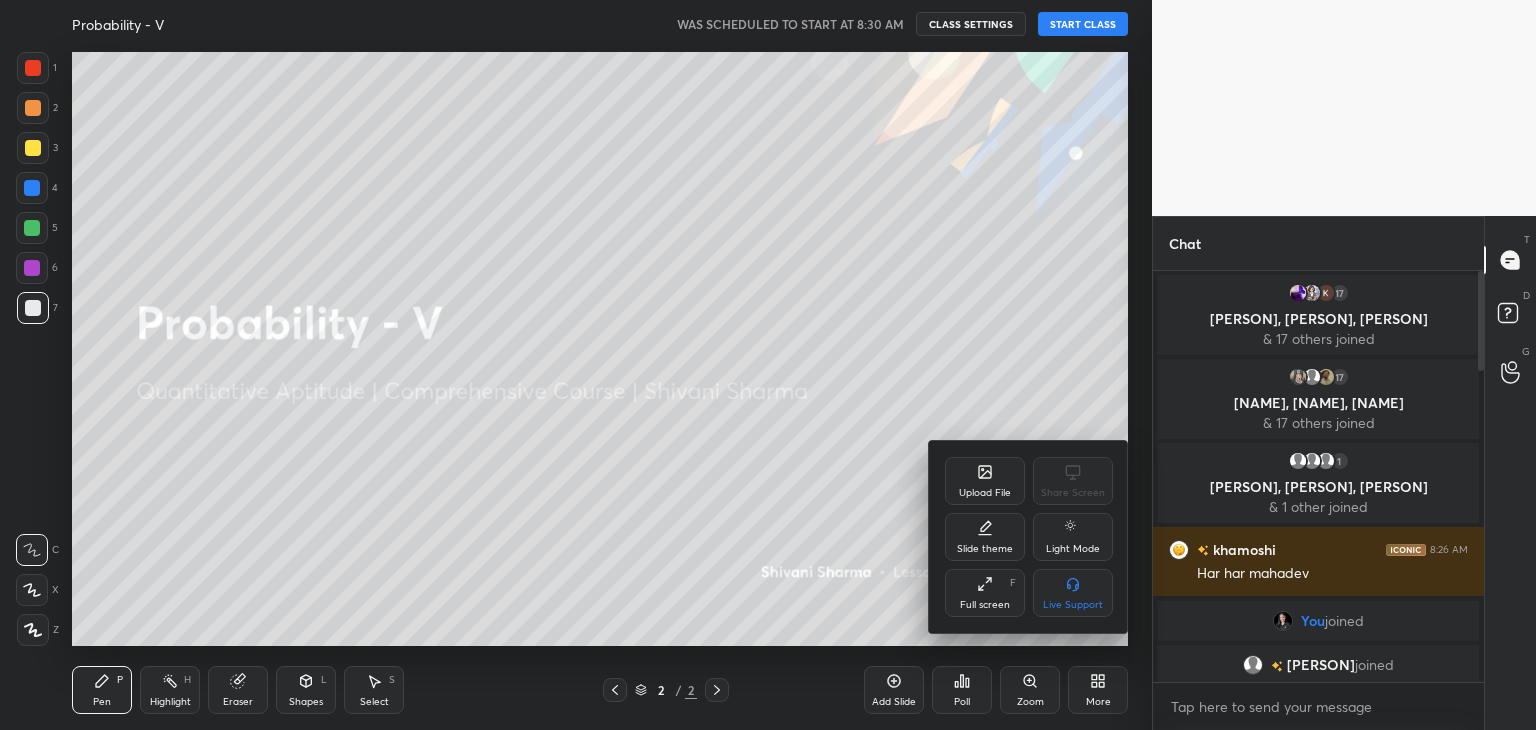 click at bounding box center [768, 365] 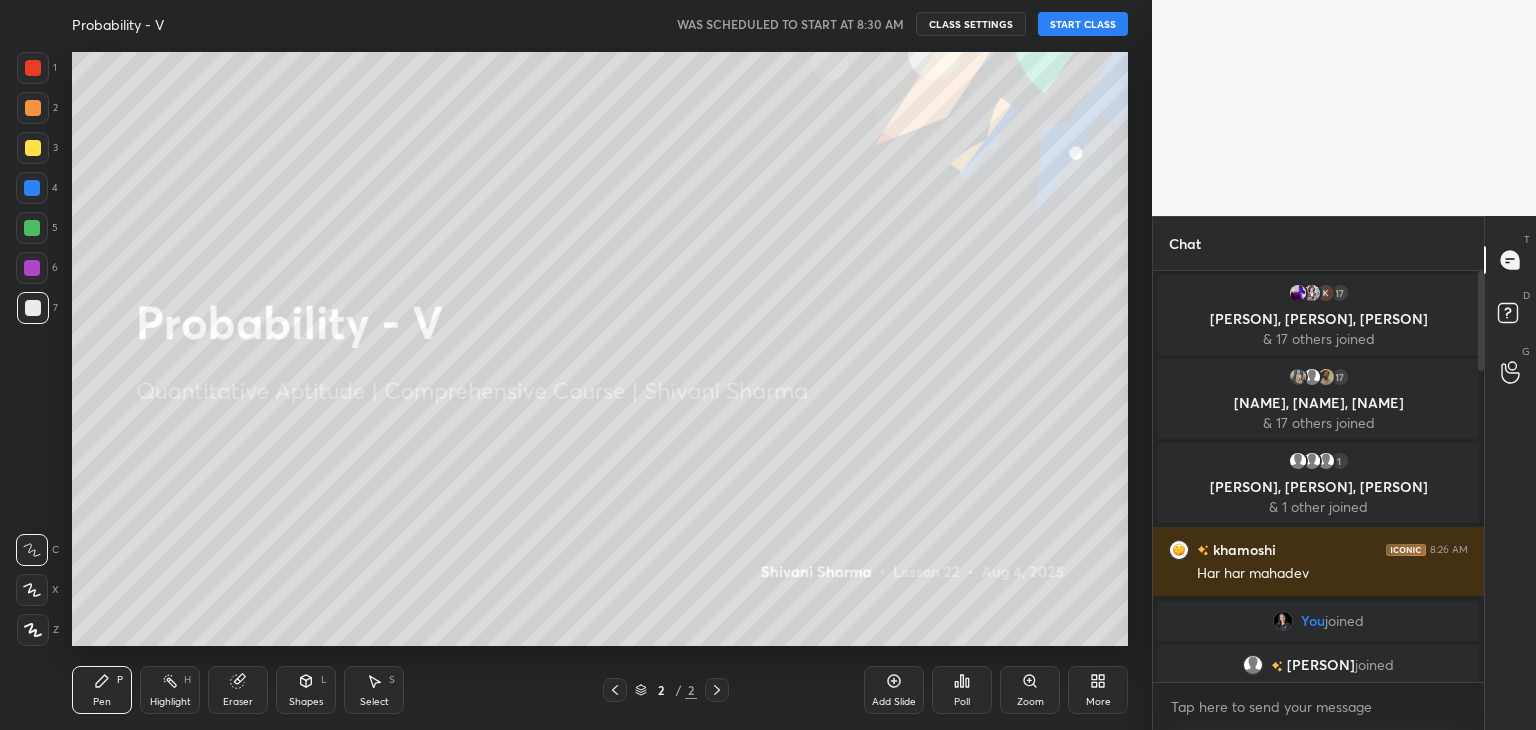 click on "START CLASS" at bounding box center (1083, 24) 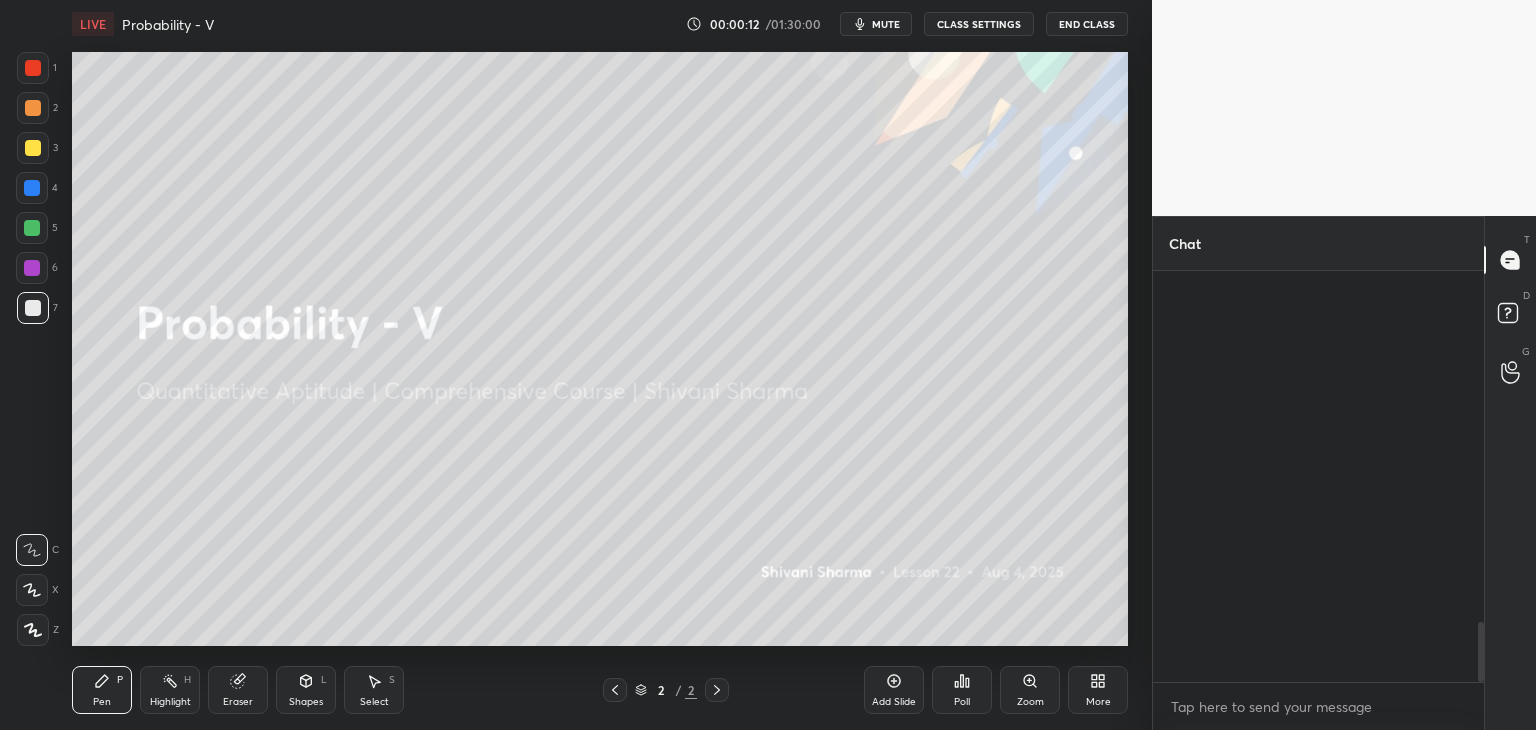 scroll, scrollTop: 2424, scrollLeft: 0, axis: vertical 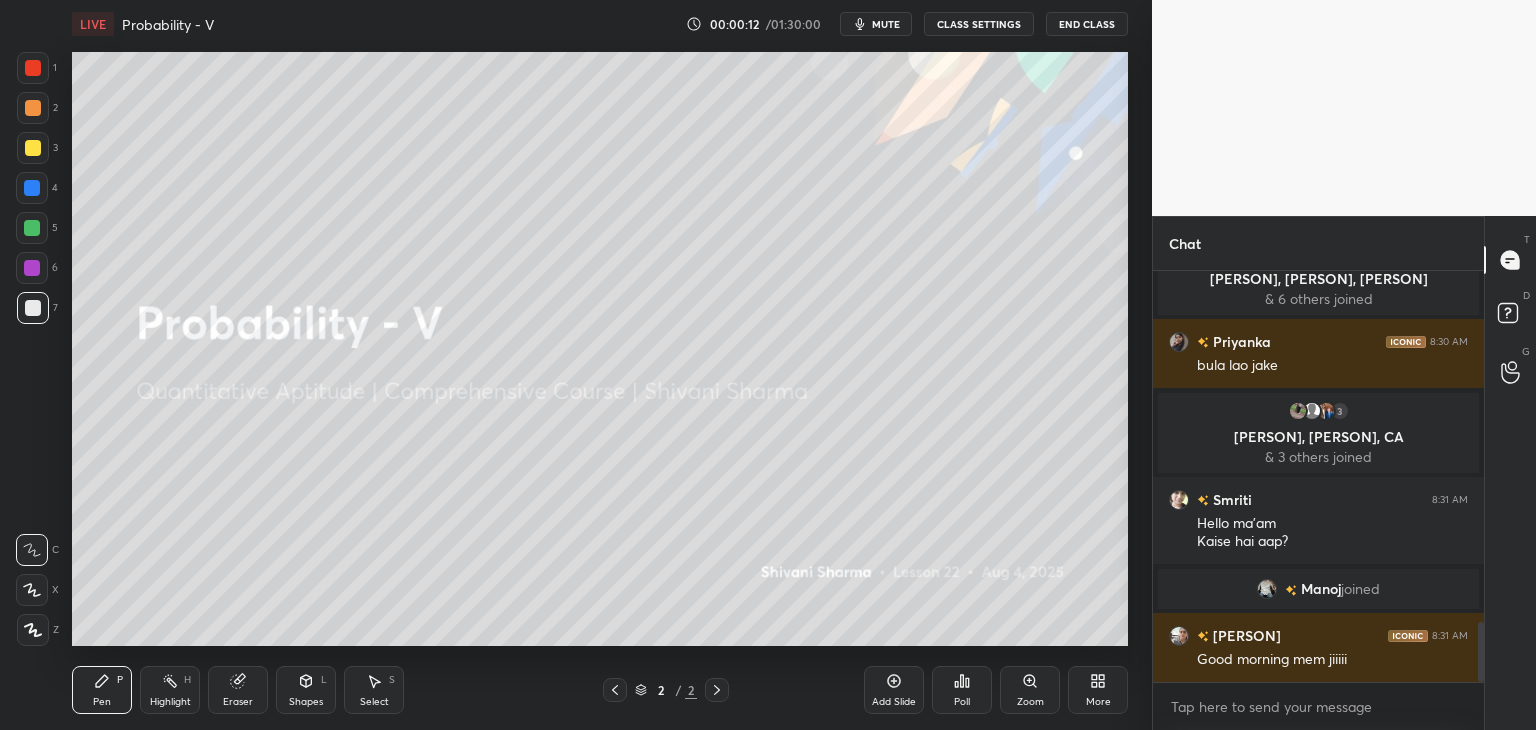 drag, startPoint x: 1481, startPoint y: 335, endPoint x: 1446, endPoint y: 569, distance: 236.60304 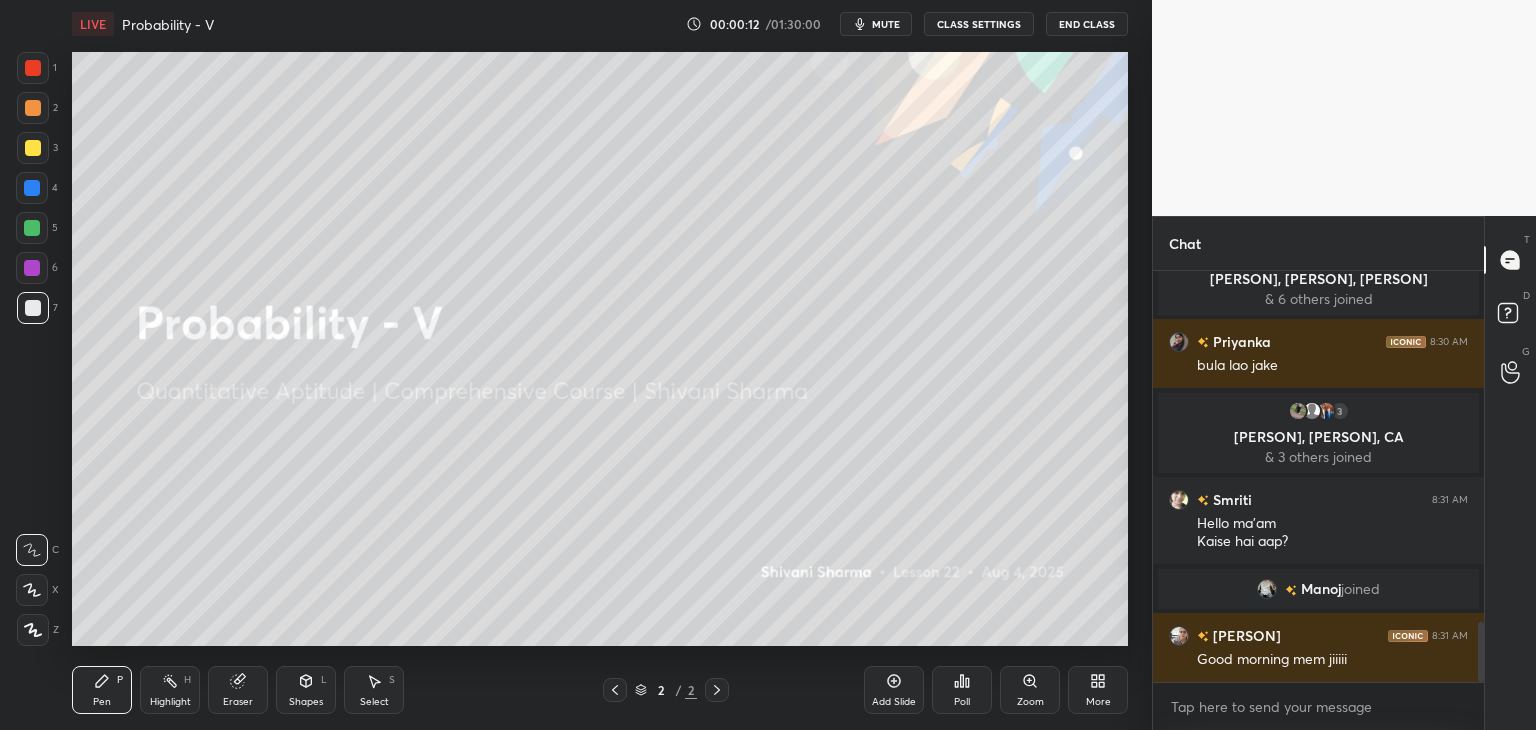 click on "Wrong poll diya hai 😂 mai to dar gai" at bounding box center (1318, 476) 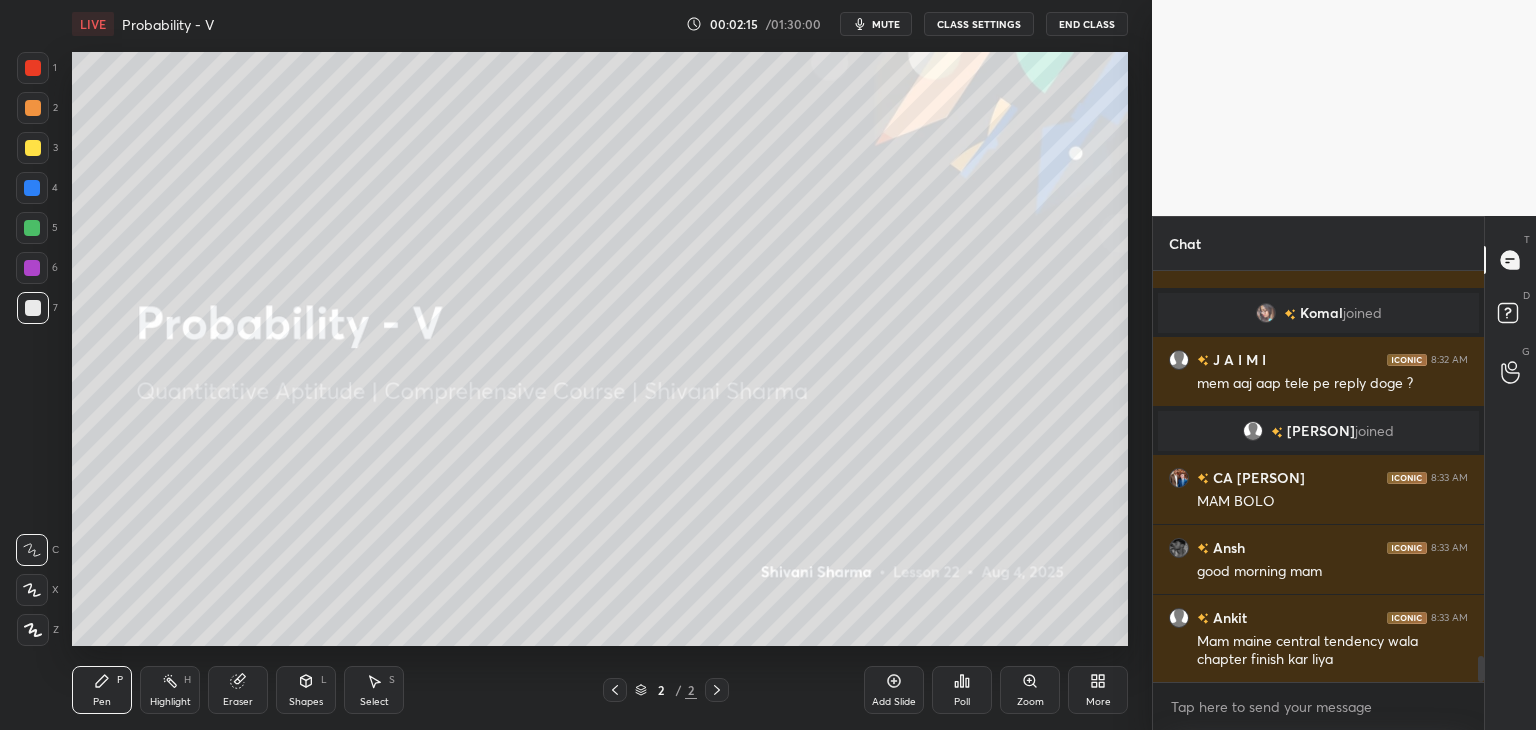 scroll, scrollTop: 6302, scrollLeft: 0, axis: vertical 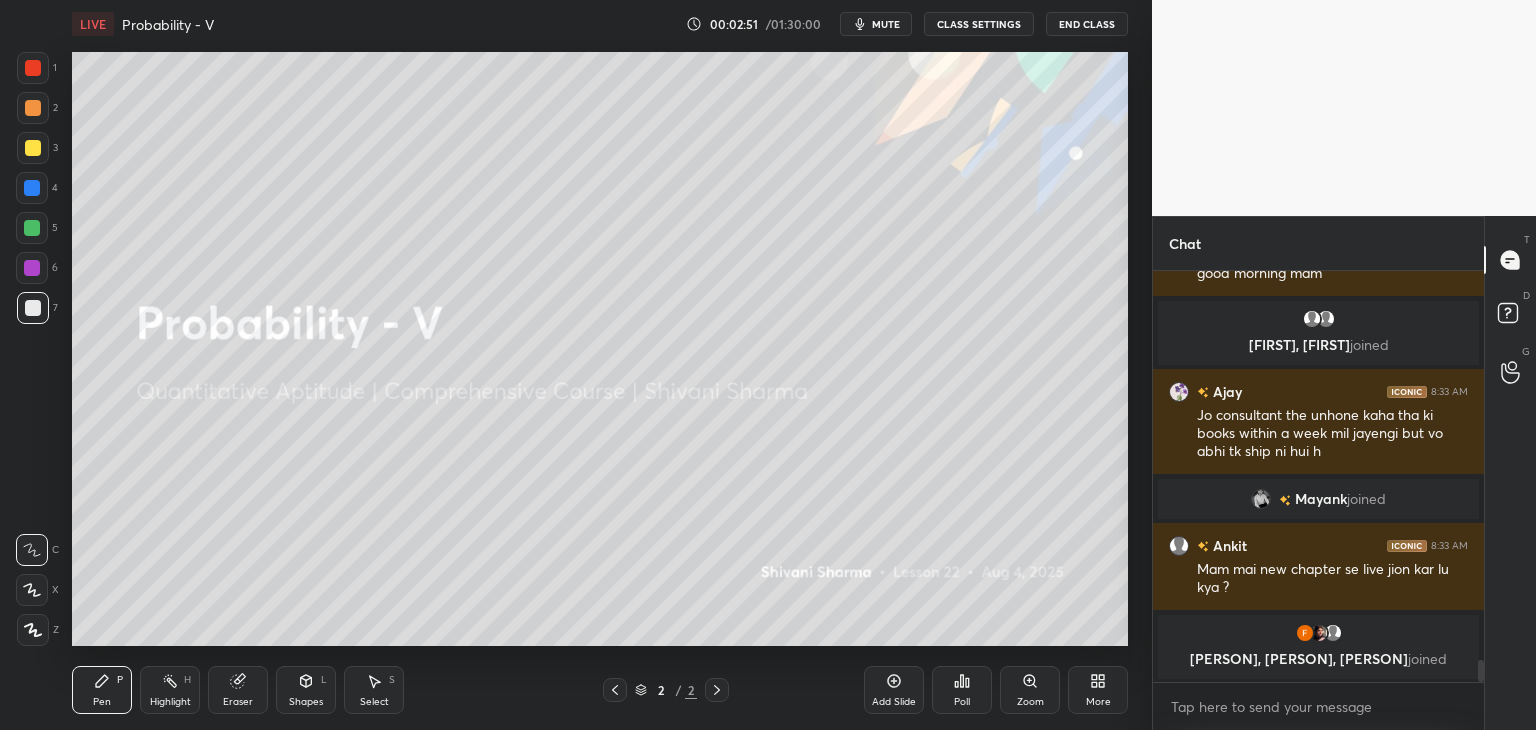 click on "More" at bounding box center [1098, 690] 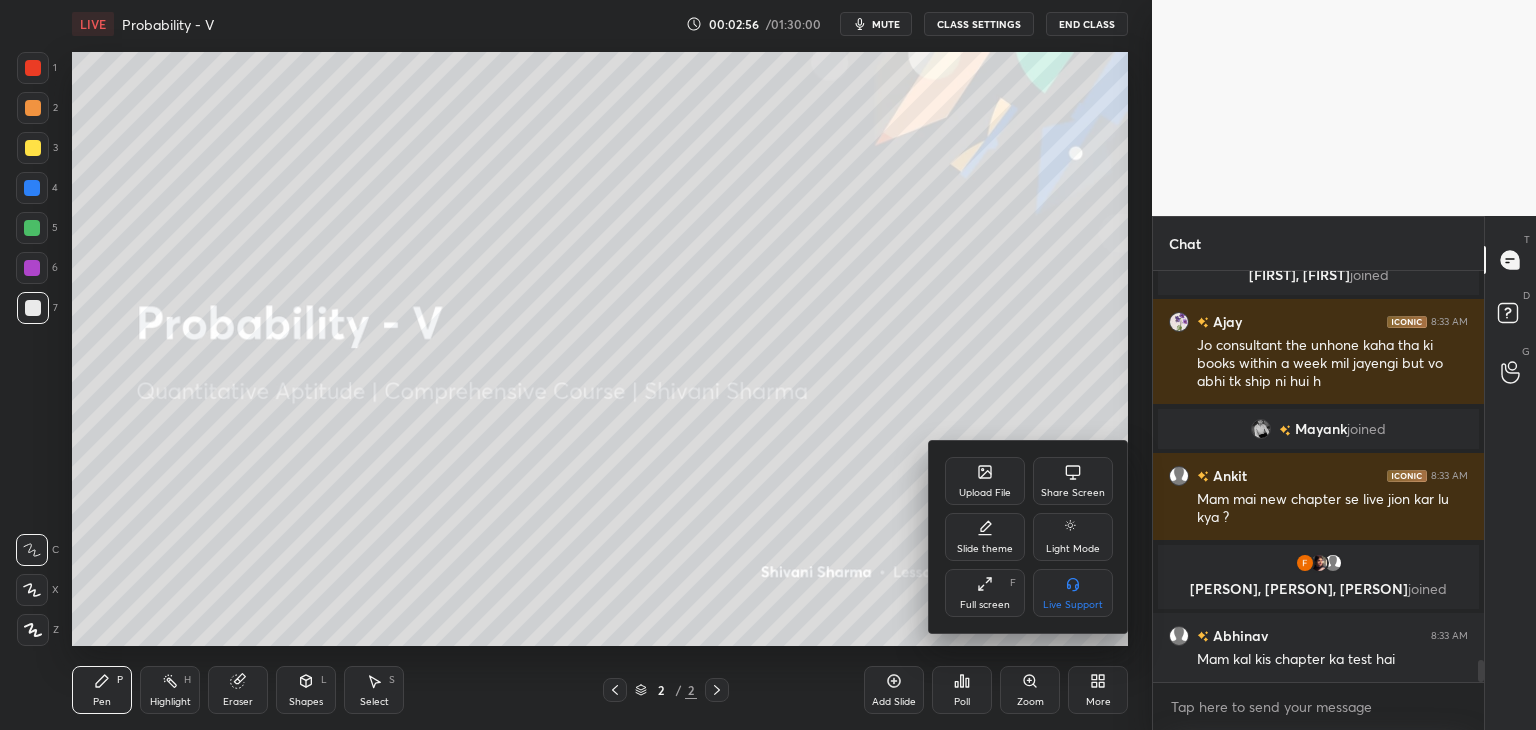 scroll, scrollTop: 7368, scrollLeft: 0, axis: vertical 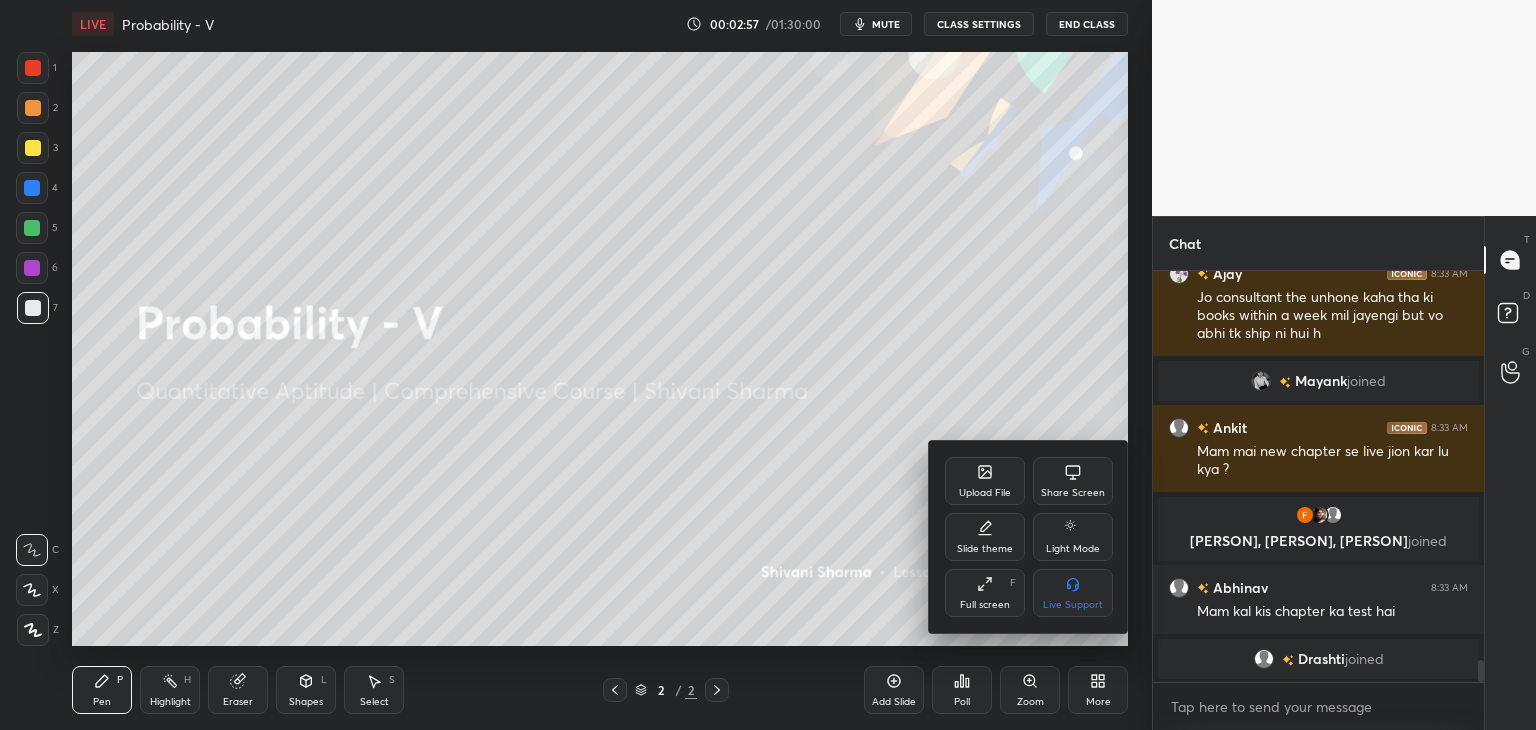 click 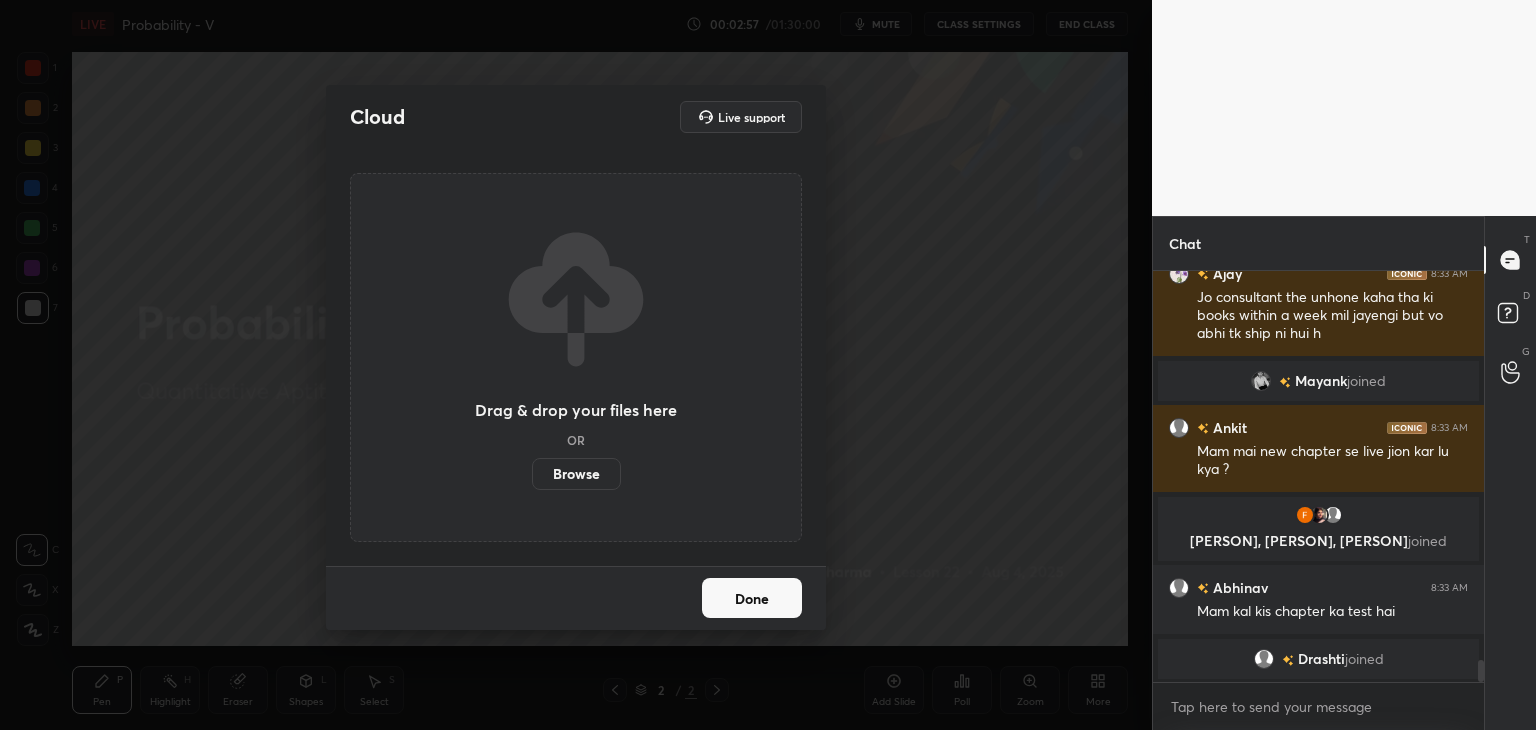 scroll, scrollTop: 7392, scrollLeft: 0, axis: vertical 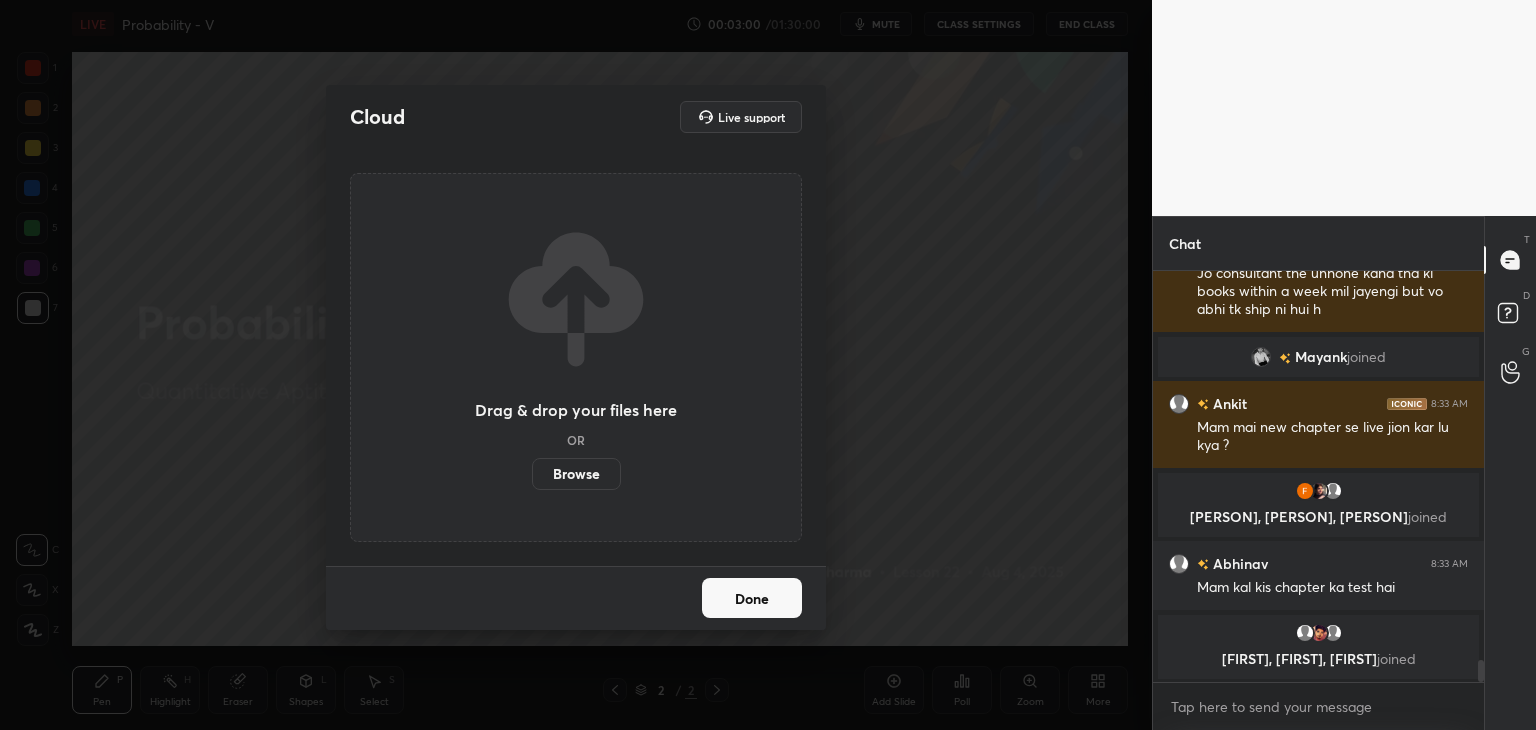 click on "Browse" at bounding box center [576, 474] 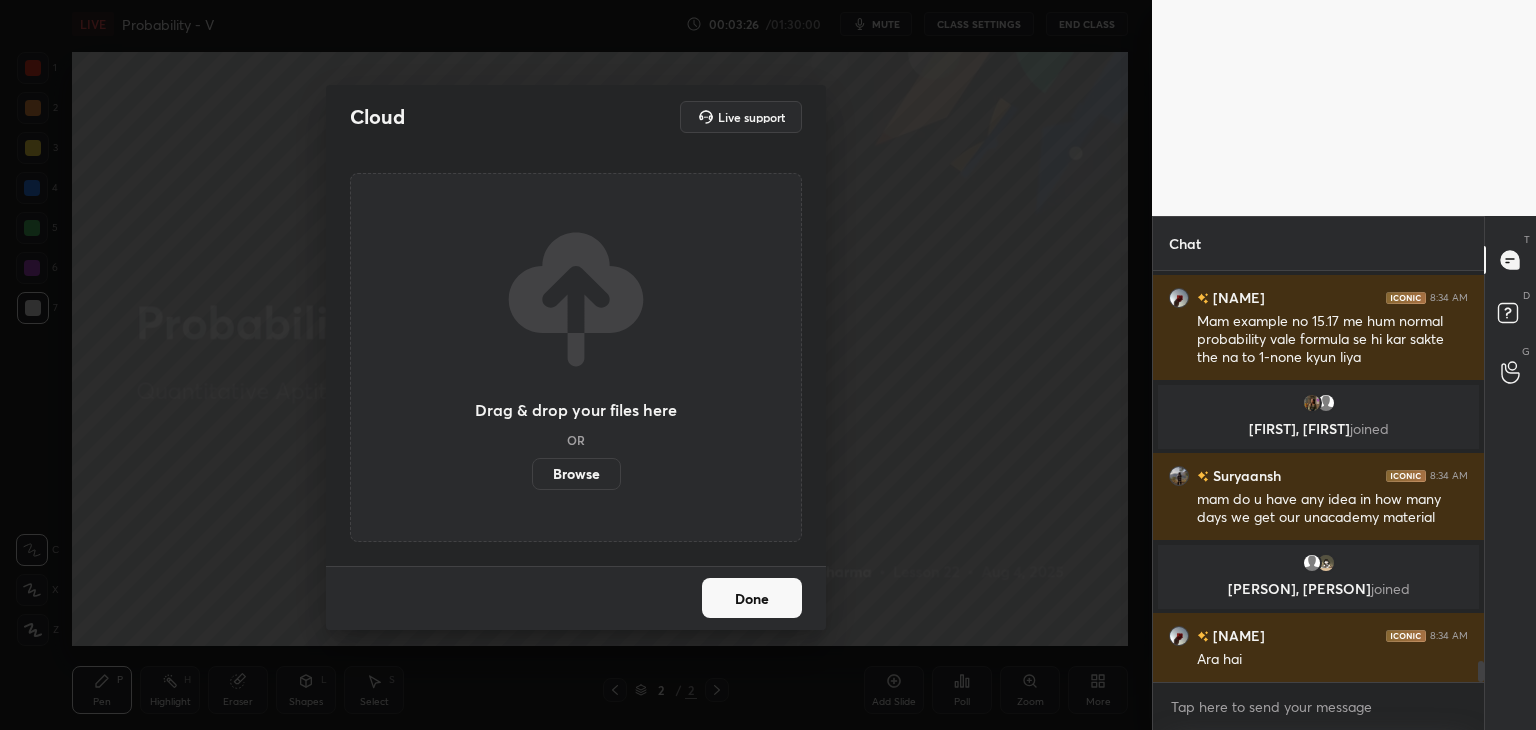 scroll, scrollTop: 7876, scrollLeft: 0, axis: vertical 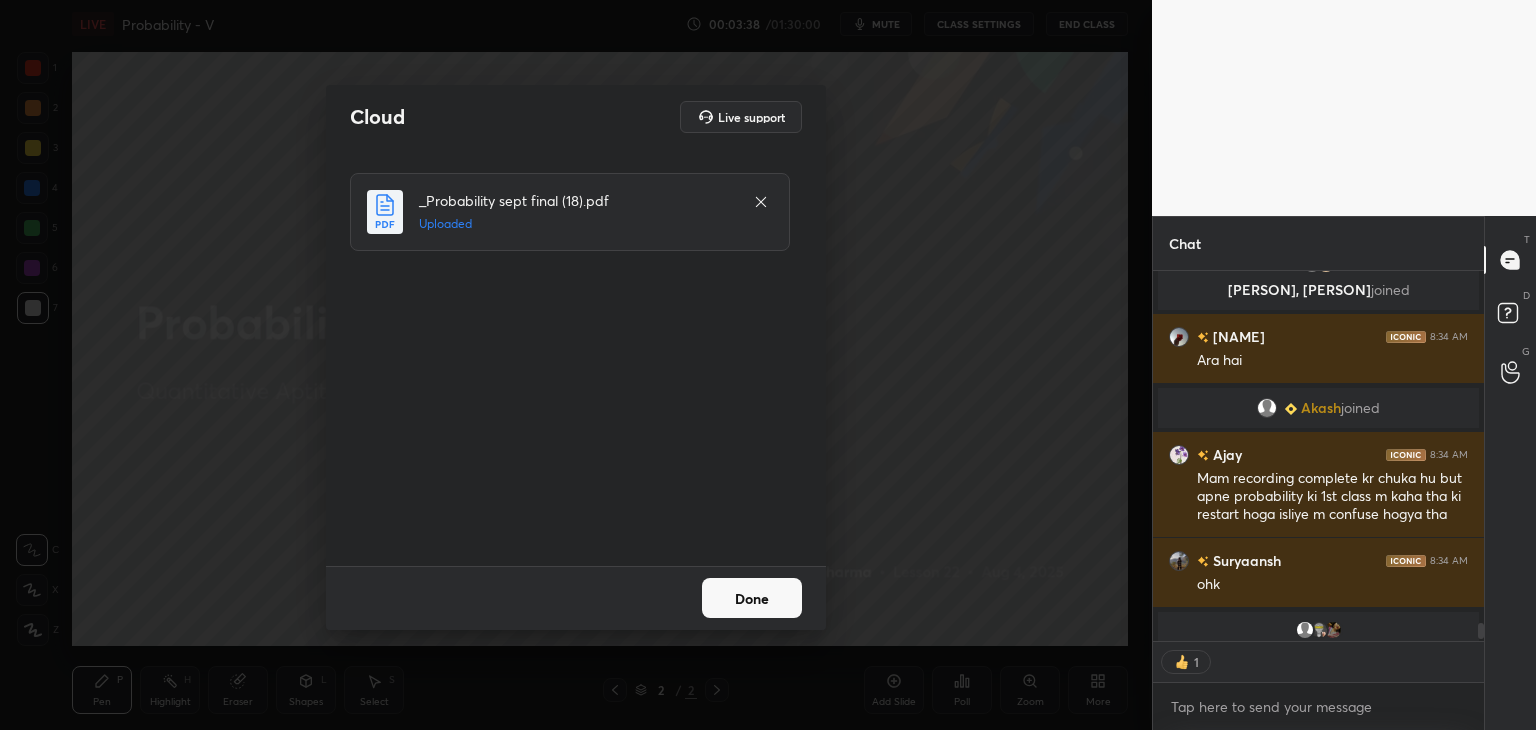 click on "Done" at bounding box center (752, 598) 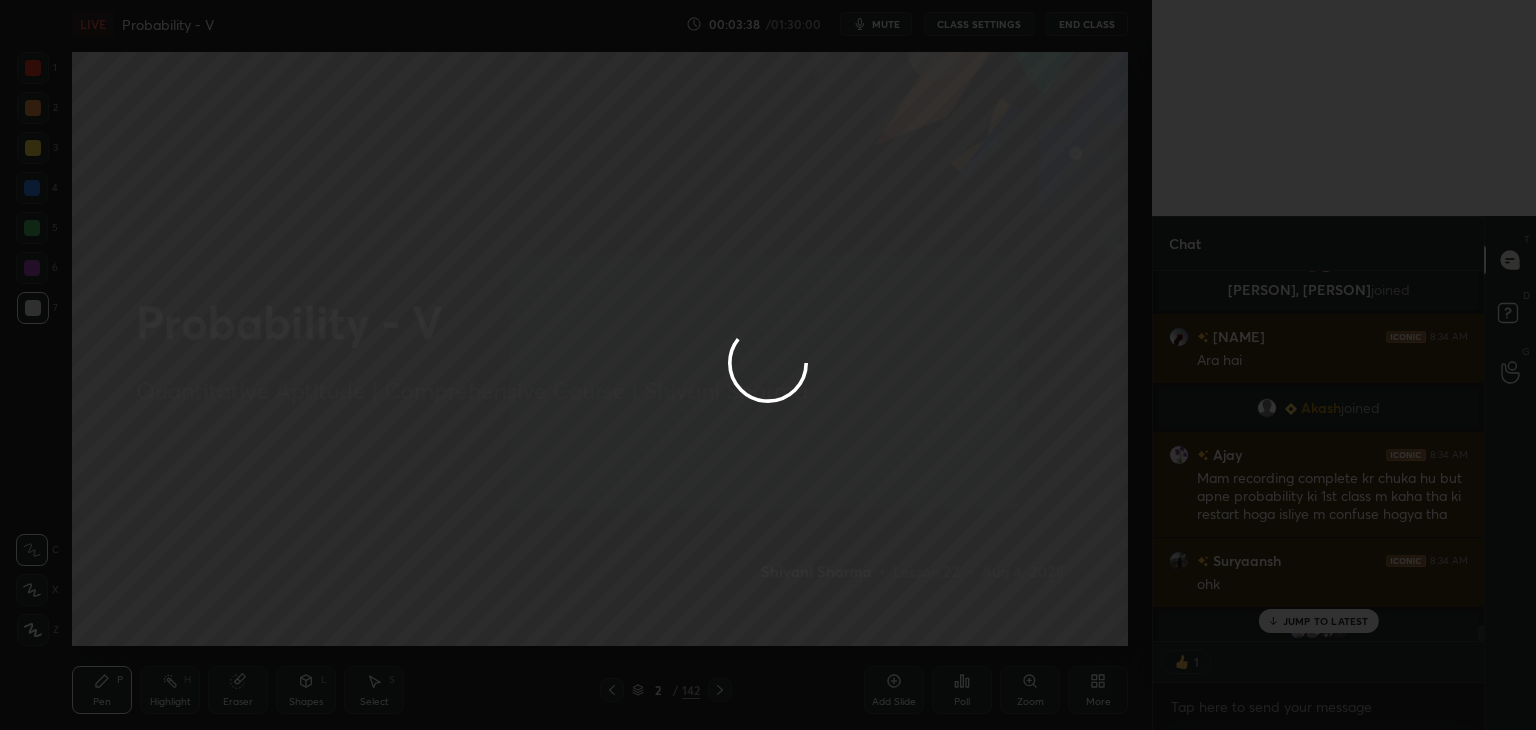 scroll, scrollTop: 8160, scrollLeft: 0, axis: vertical 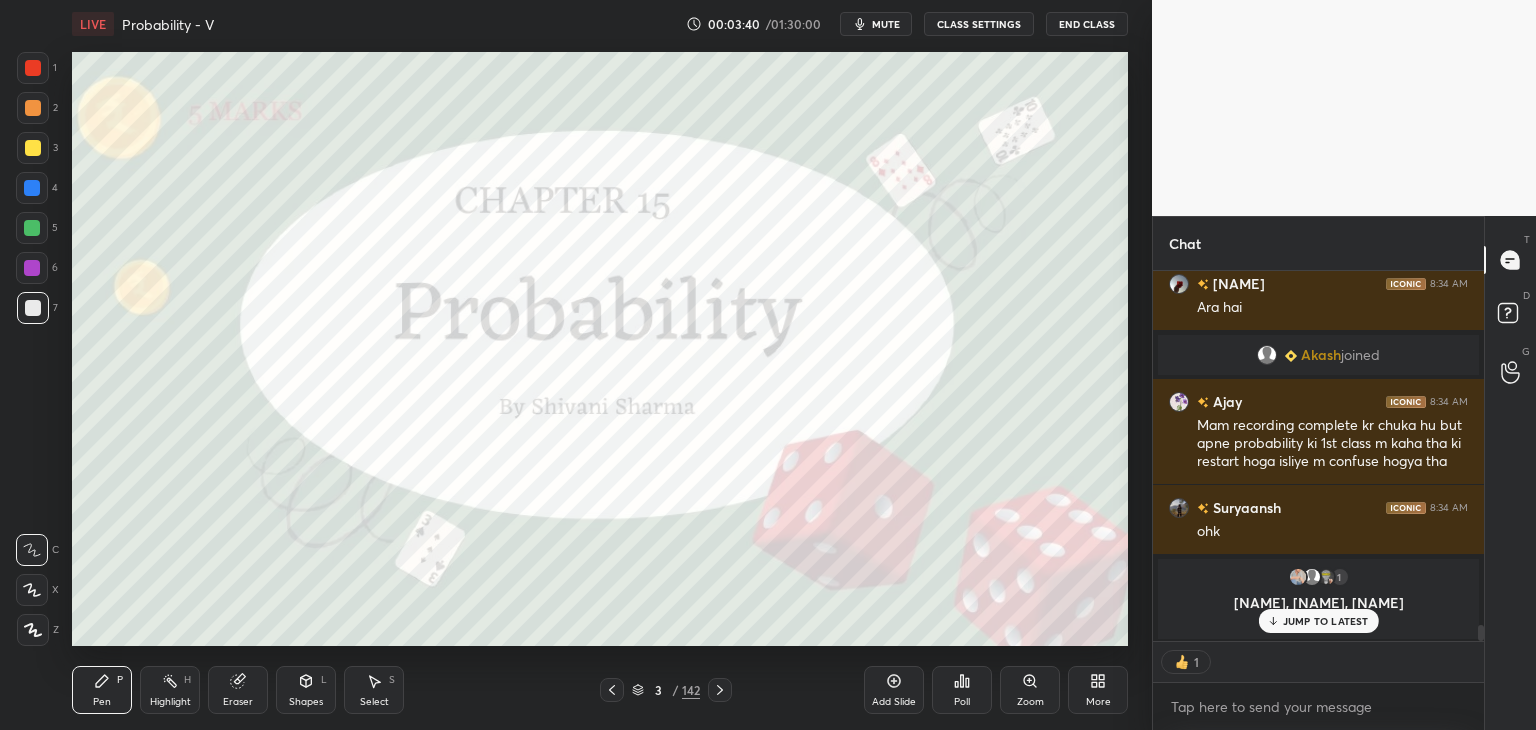click 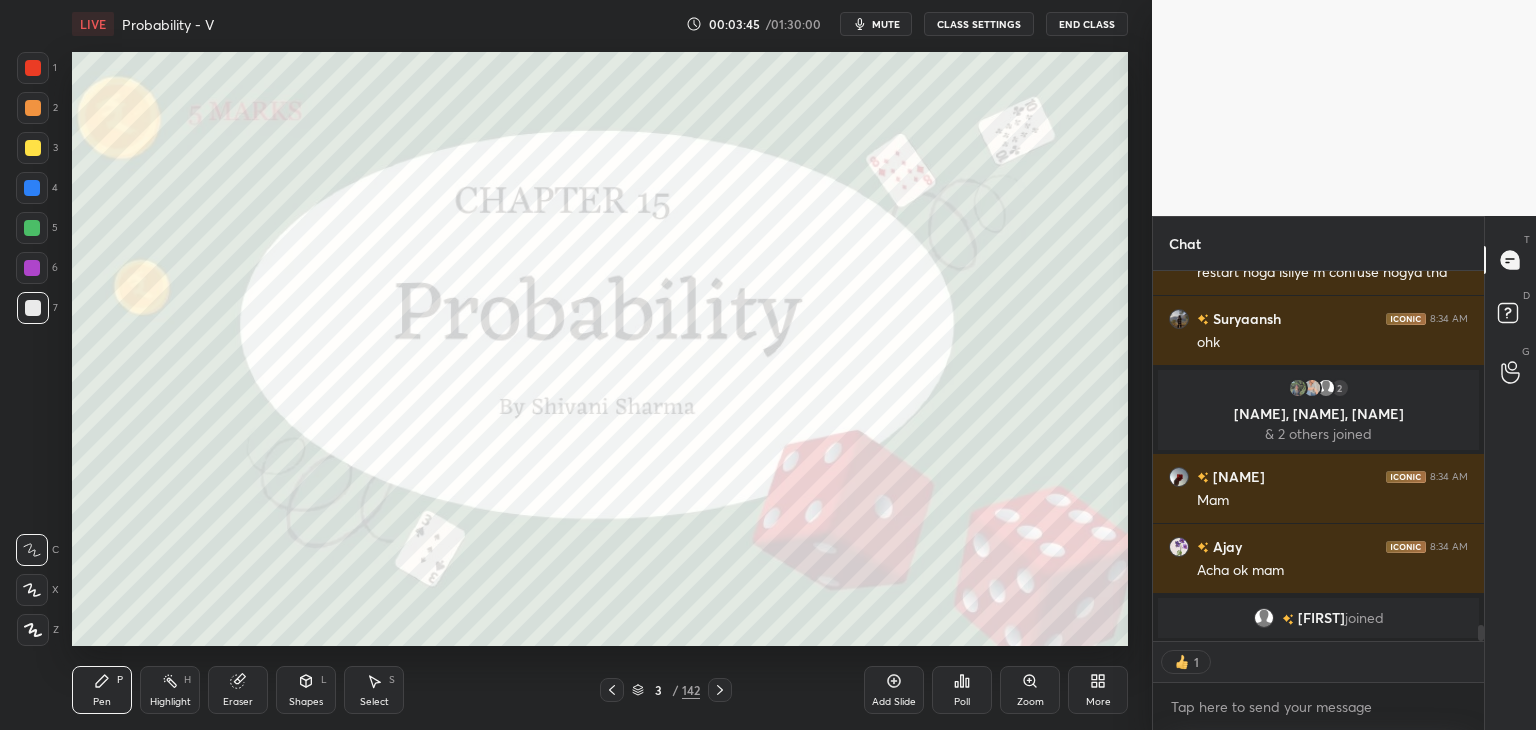 scroll, scrollTop: 8239, scrollLeft: 0, axis: vertical 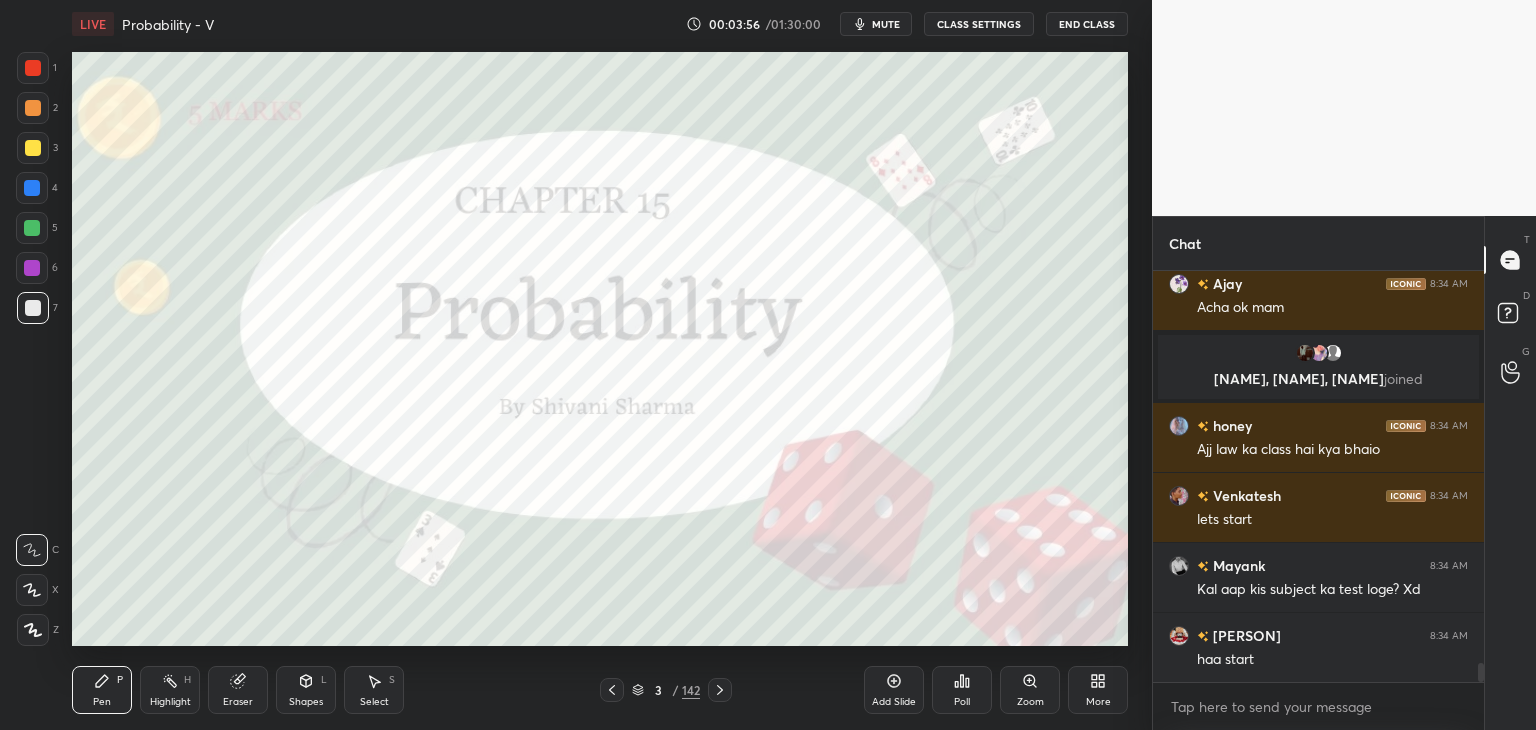 click on "3 / 142" at bounding box center [666, 690] 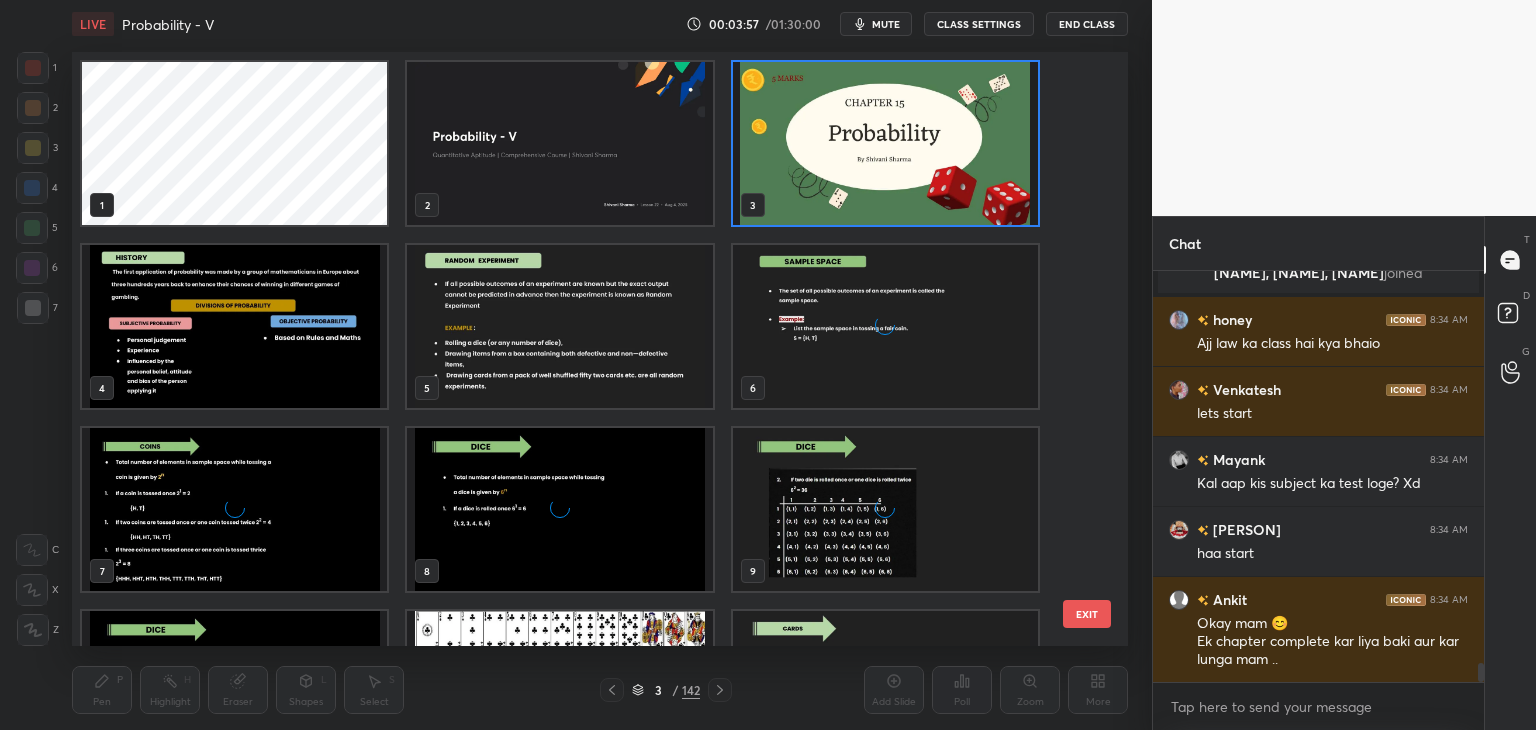scroll, scrollTop: 6, scrollLeft: 10, axis: both 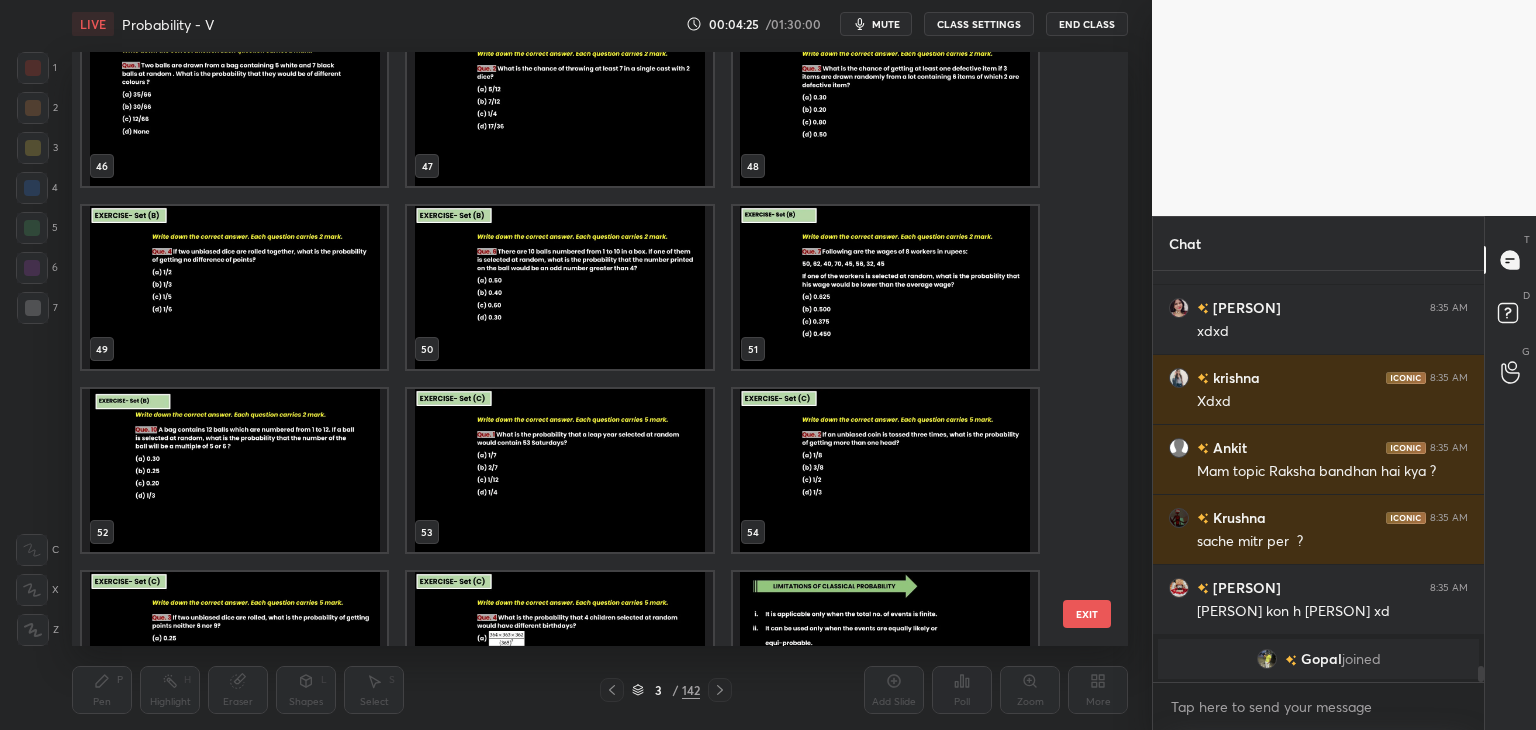 click on "46 47 48 49 50 51 52 53 54 55 56 57 58 59 60" at bounding box center [582, 349] 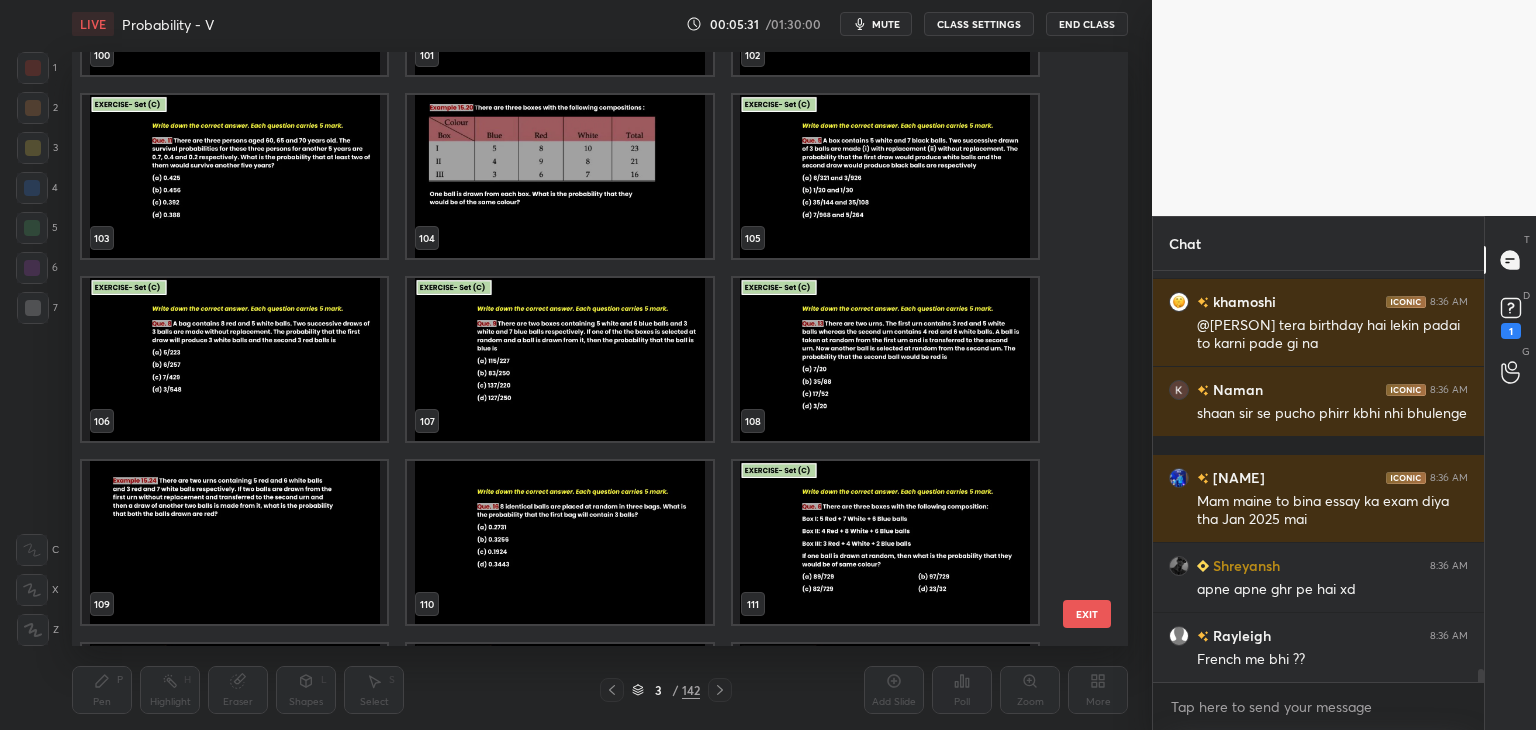 click at bounding box center [885, 176] 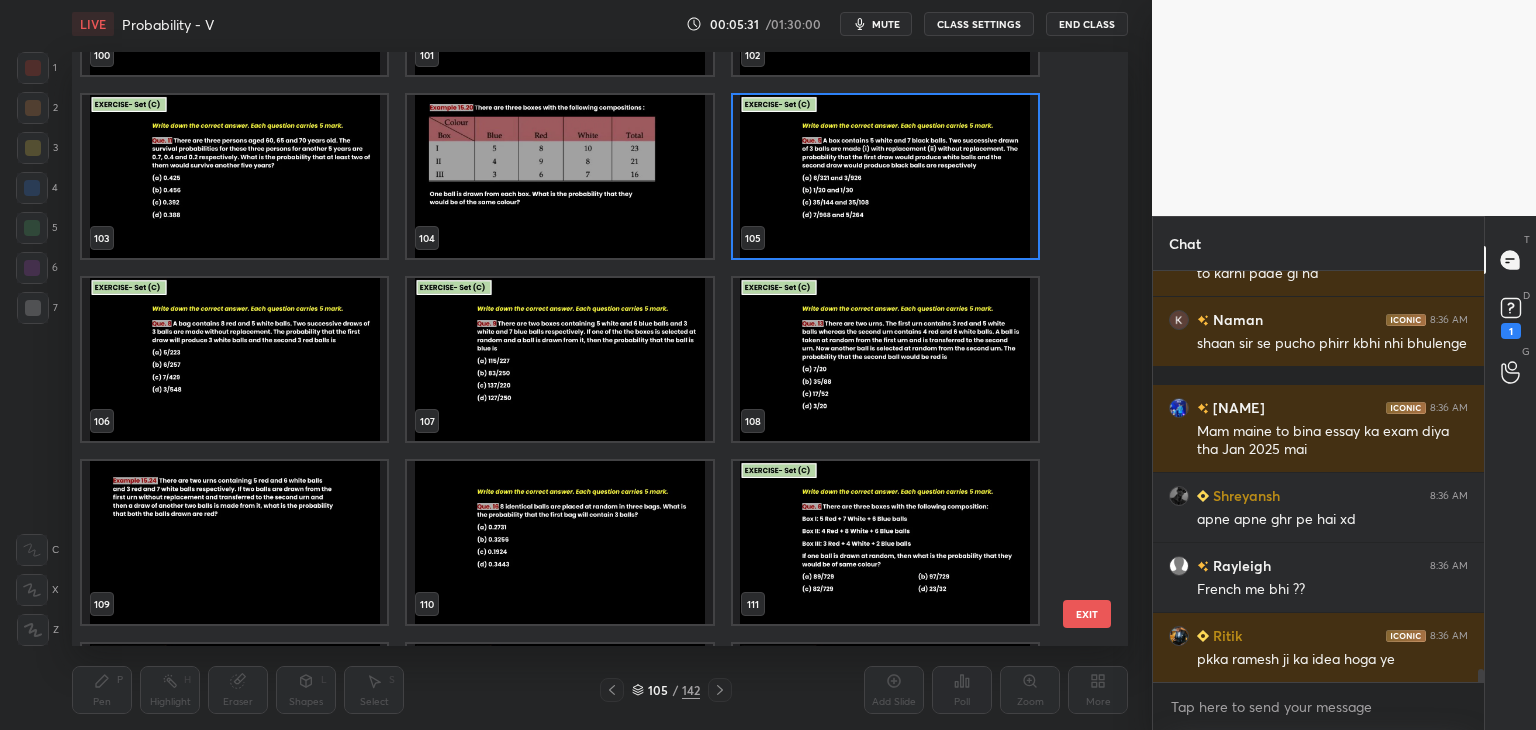 click at bounding box center (885, 176) 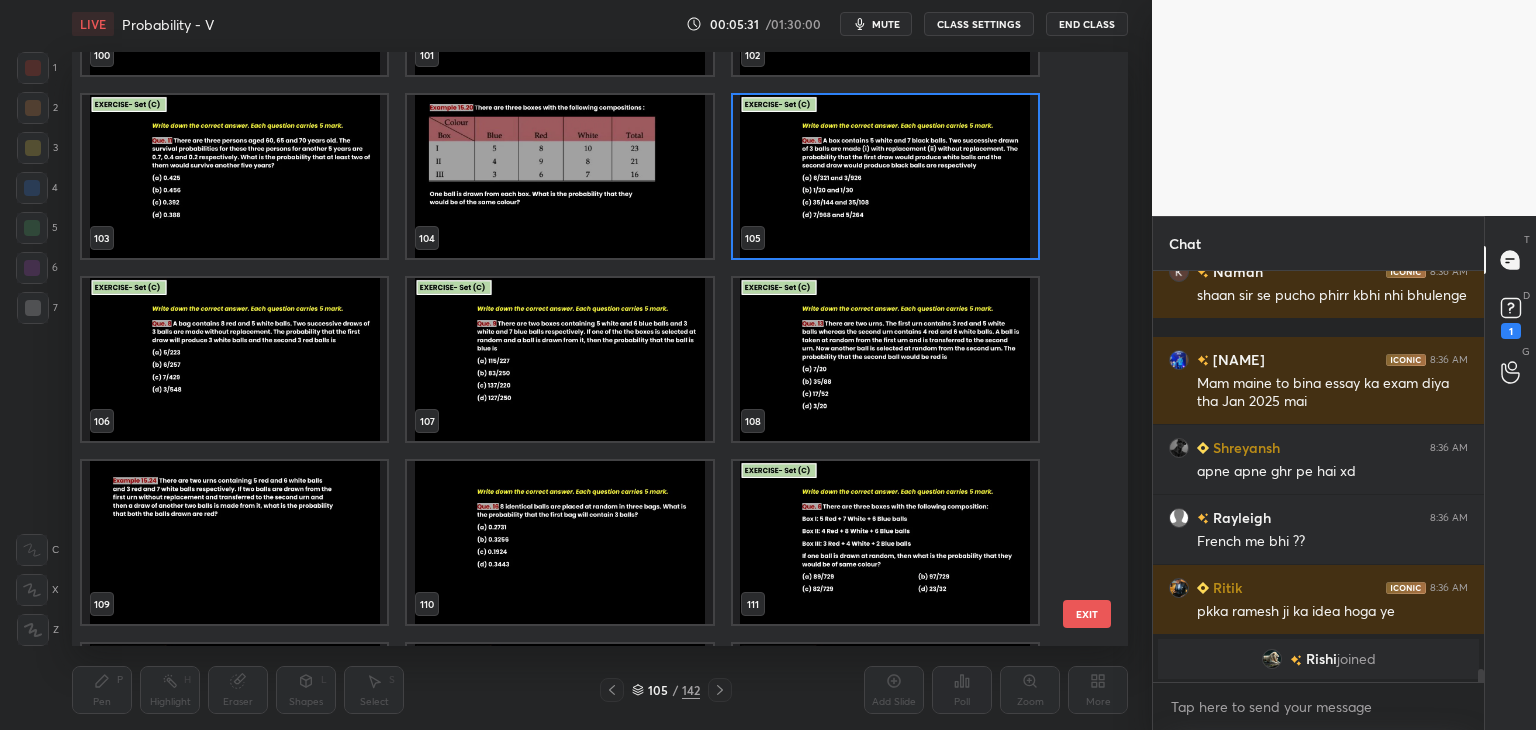 click at bounding box center (885, 176) 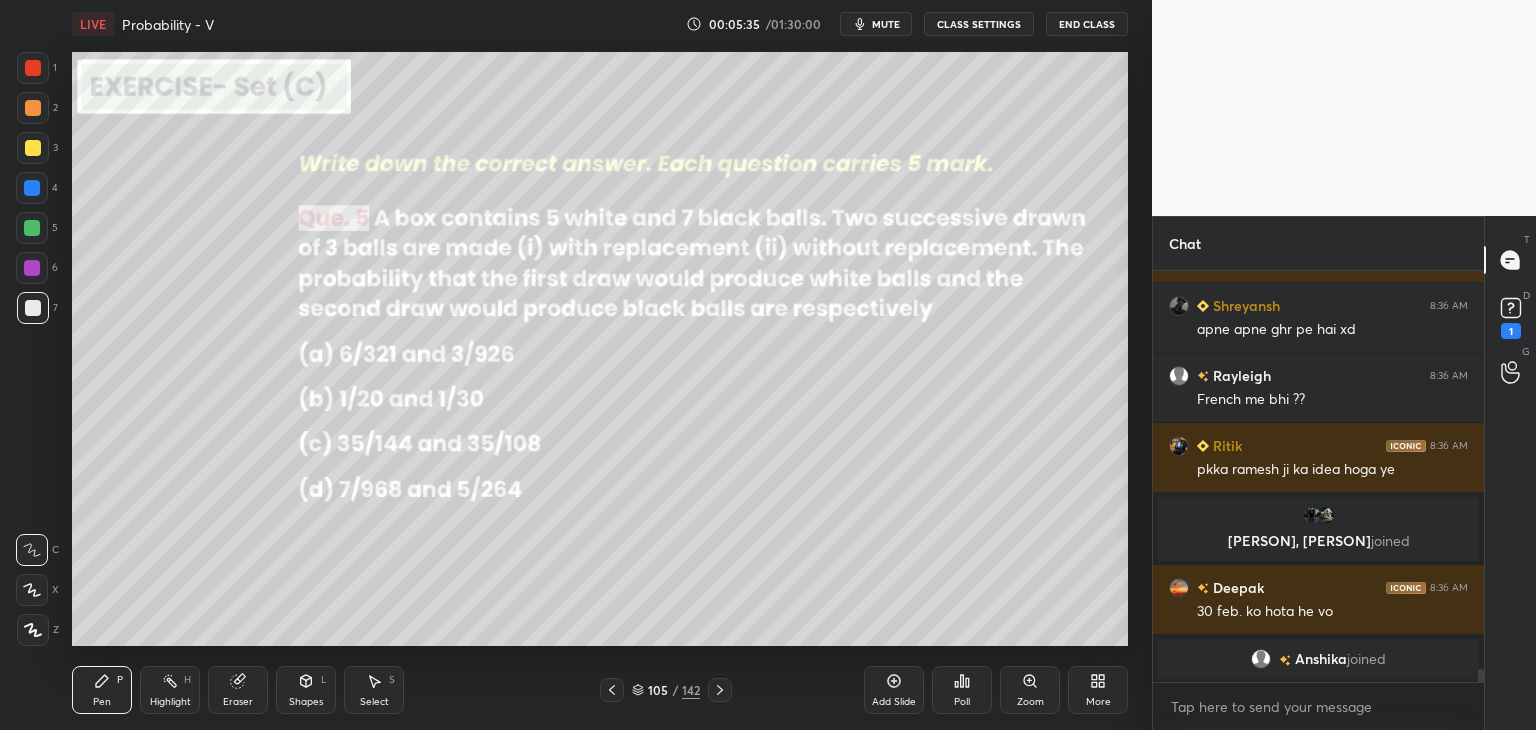 click 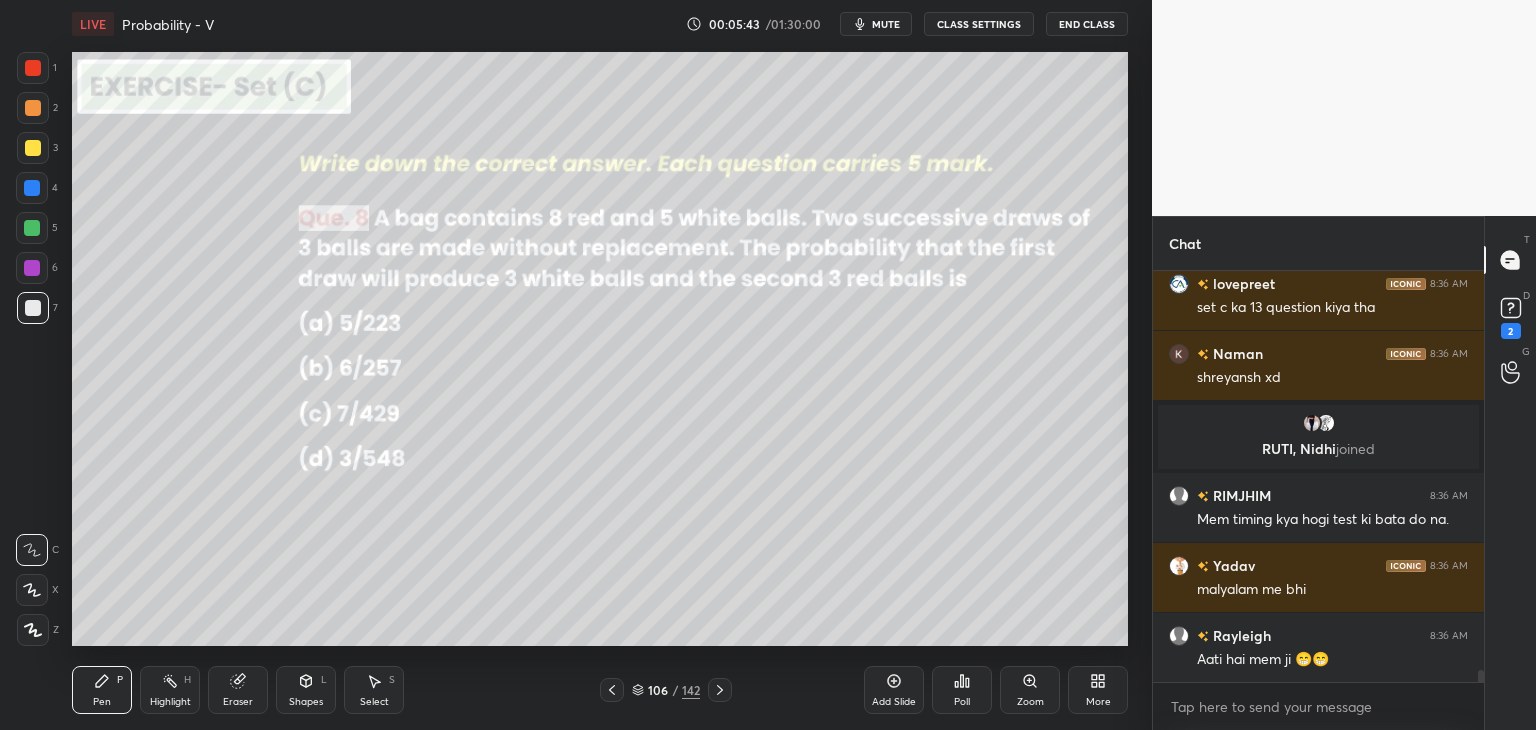 click 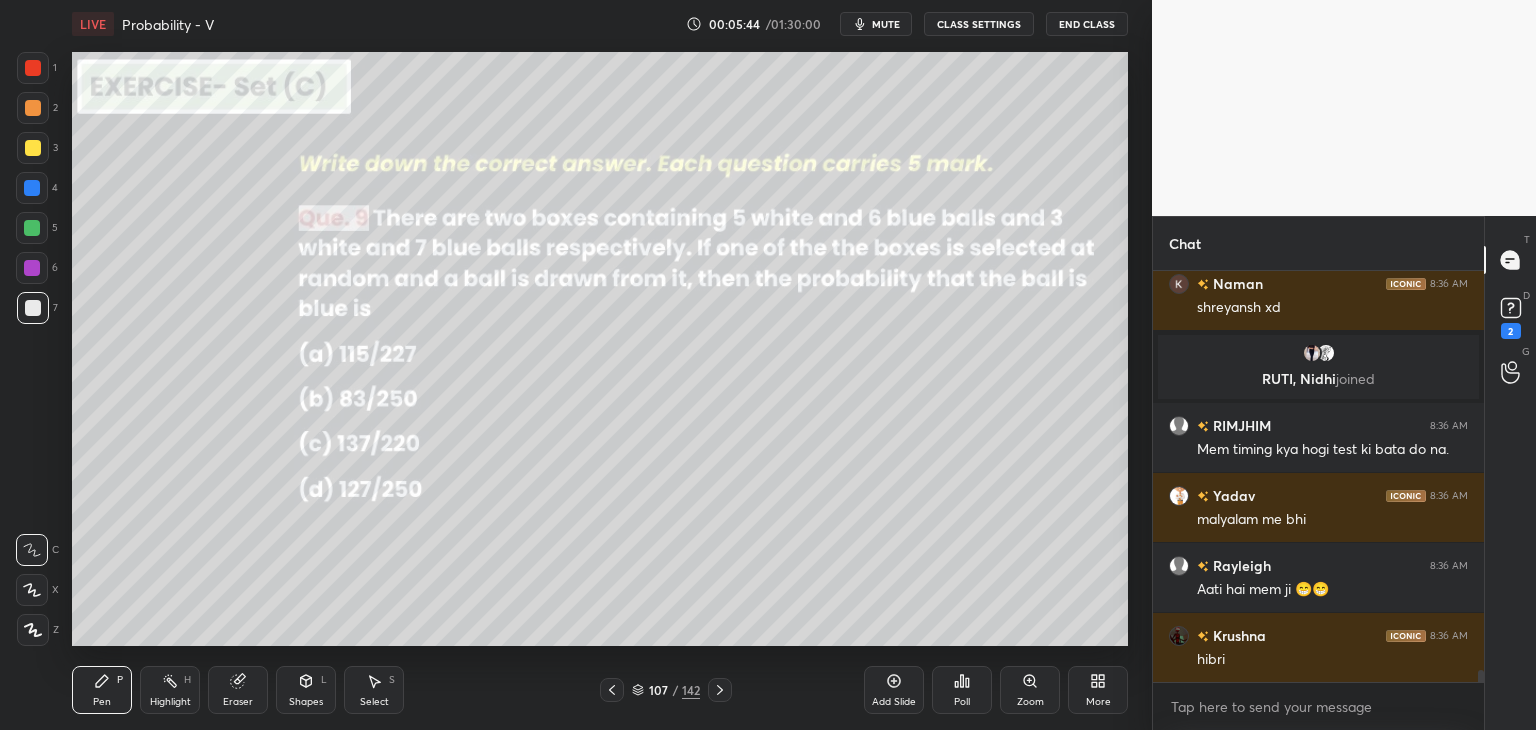 click 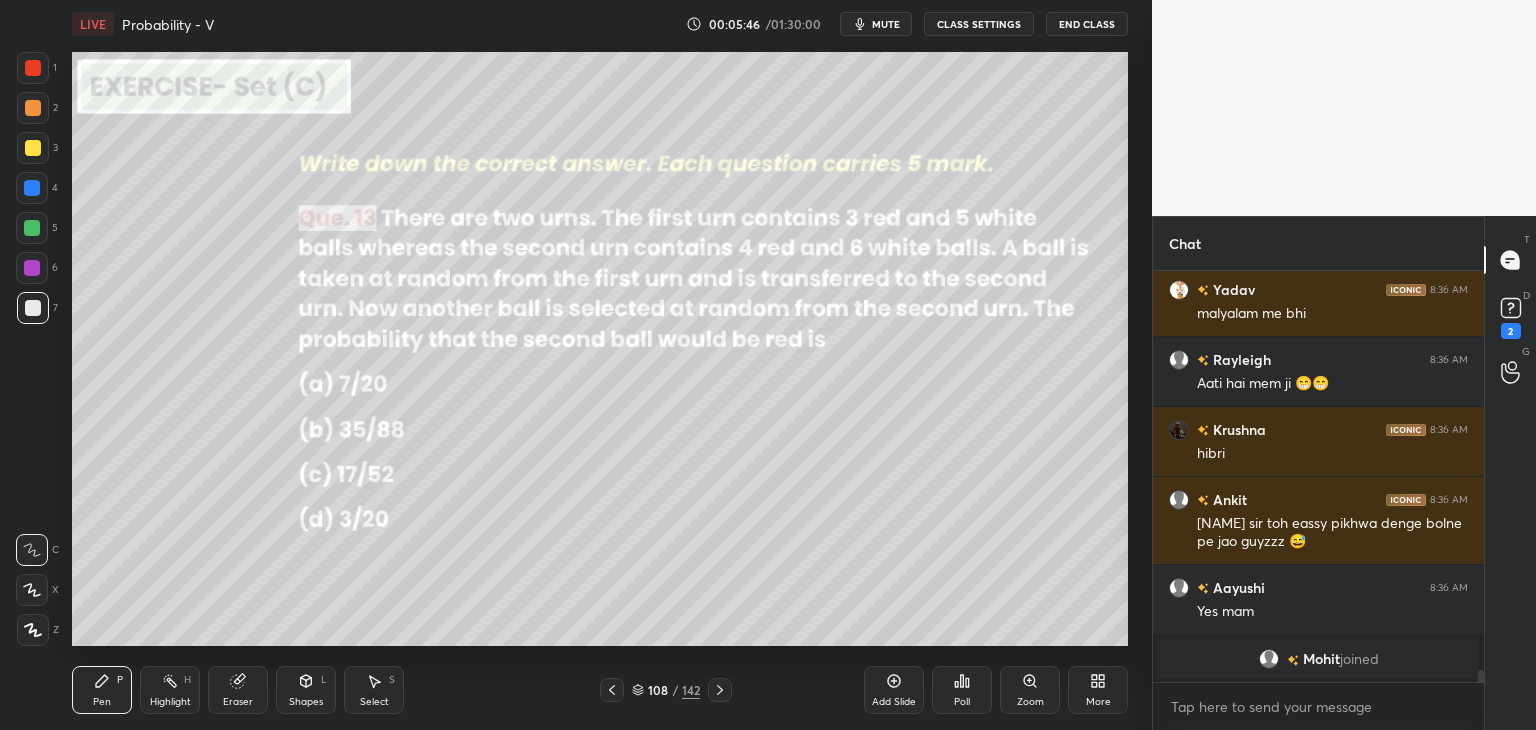 click 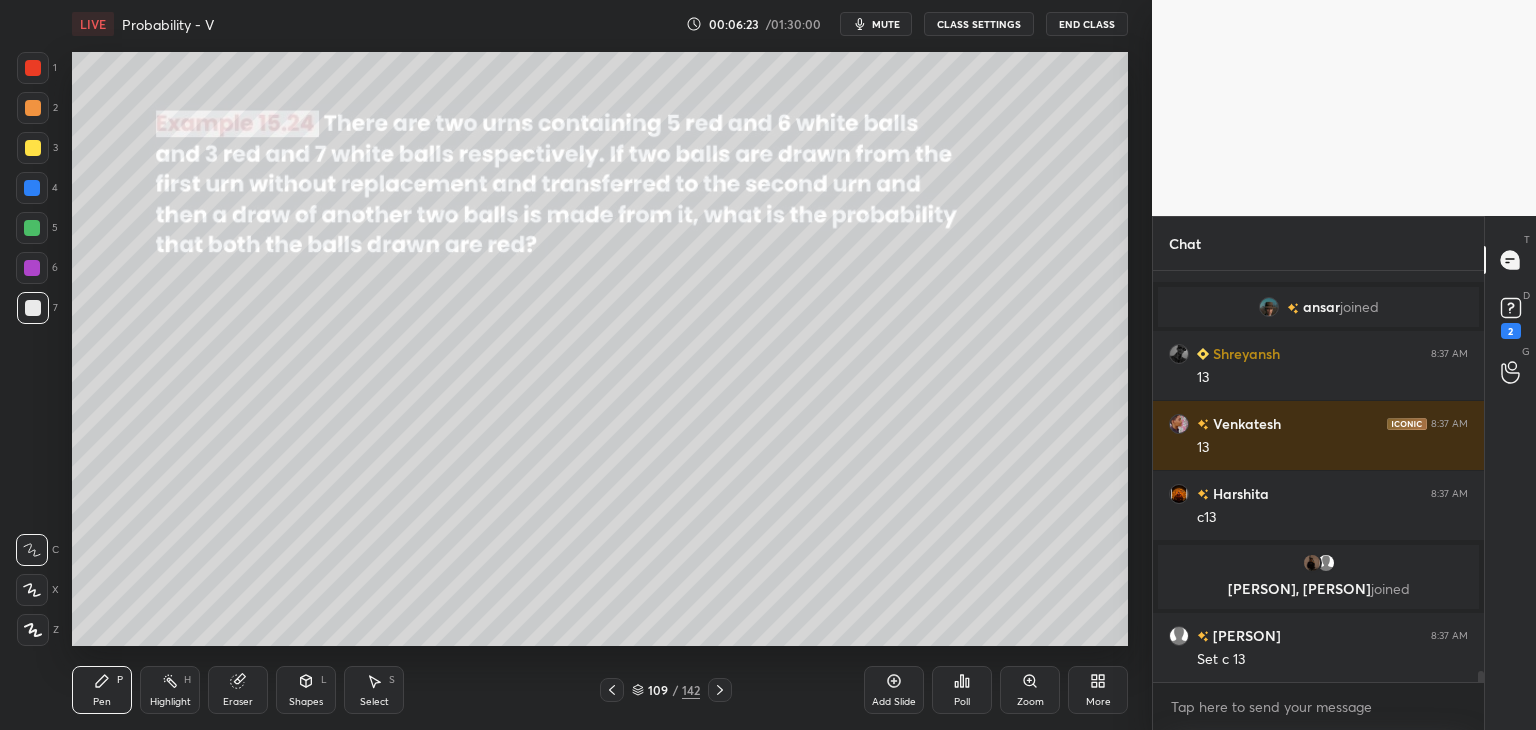 scroll, scrollTop: 14744, scrollLeft: 0, axis: vertical 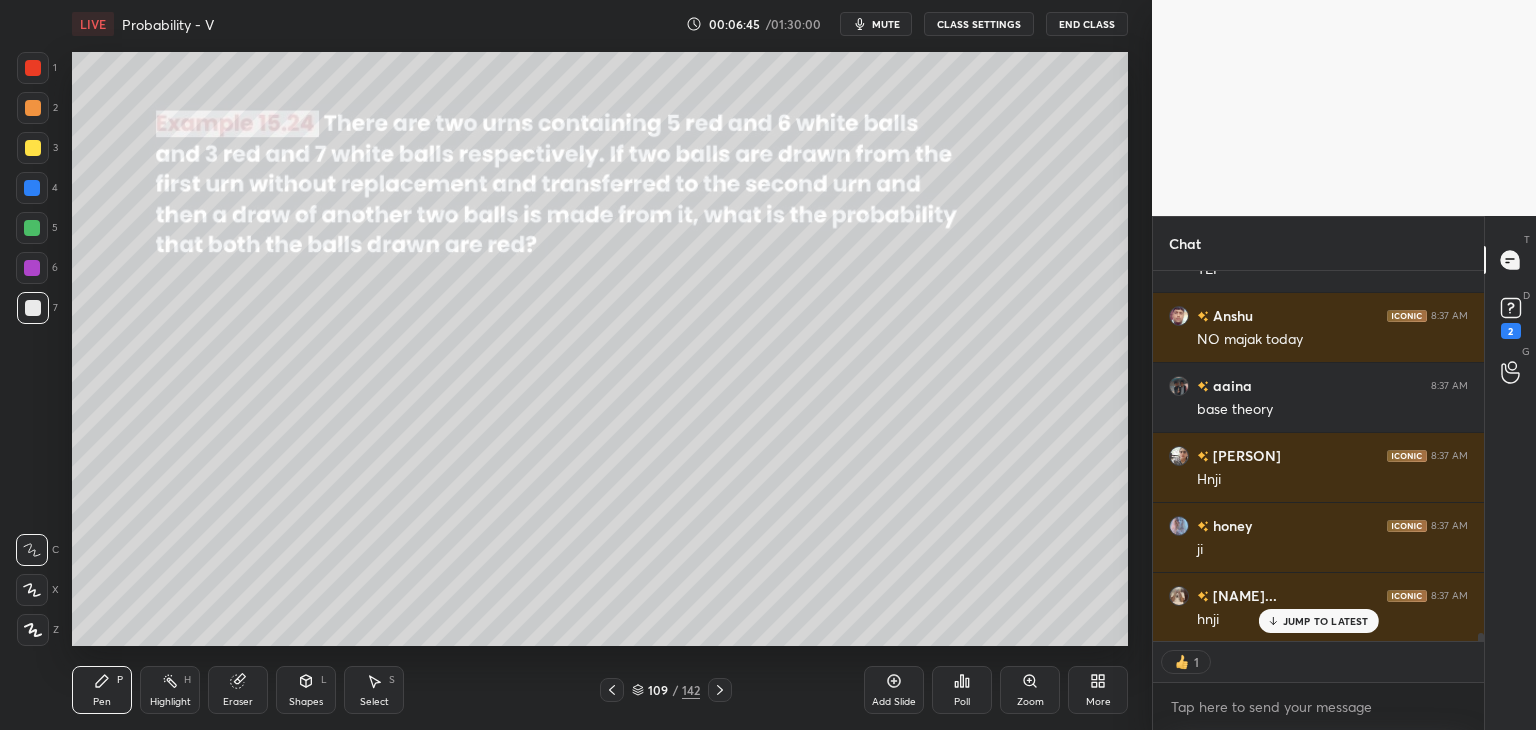 click on "/" at bounding box center (675, 690) 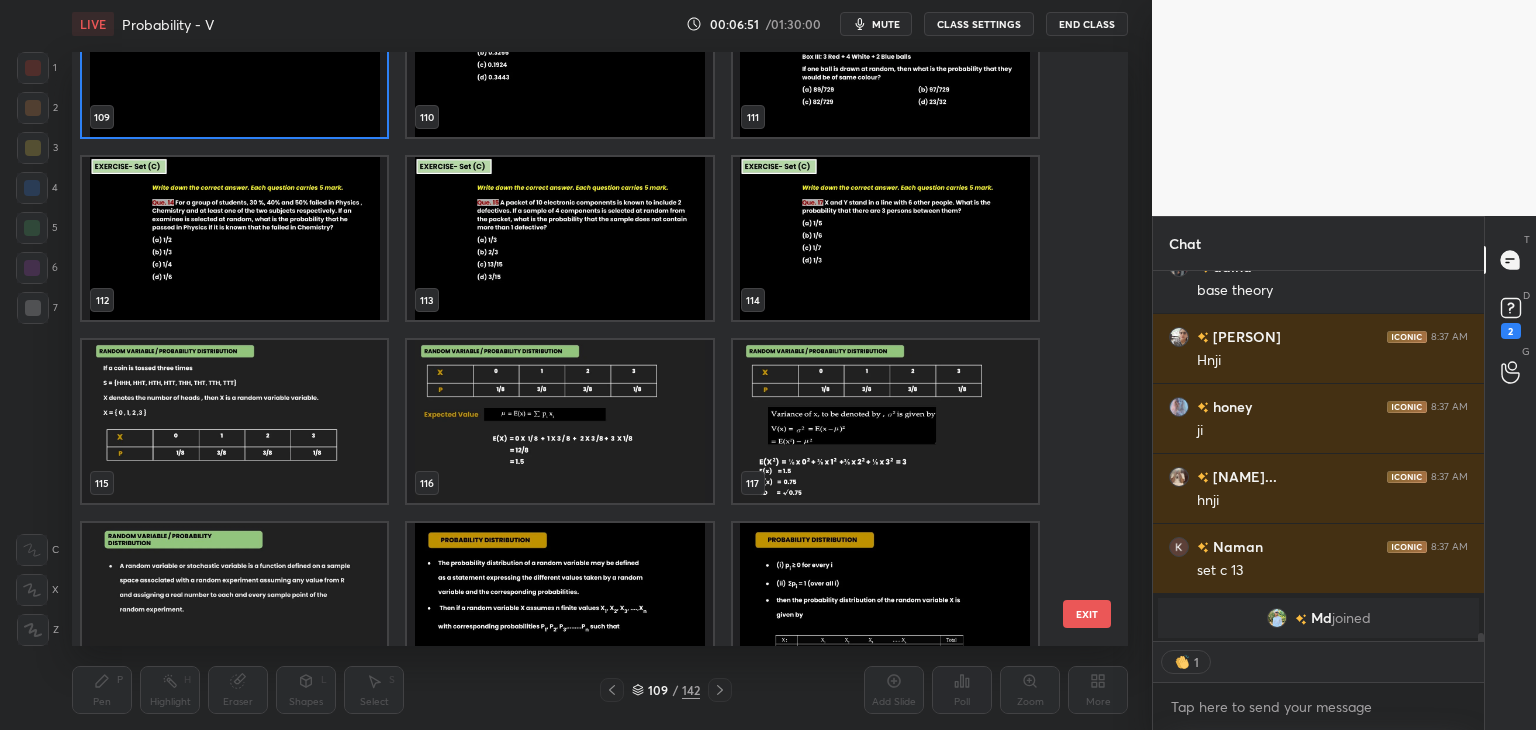 click at bounding box center (234, 421) 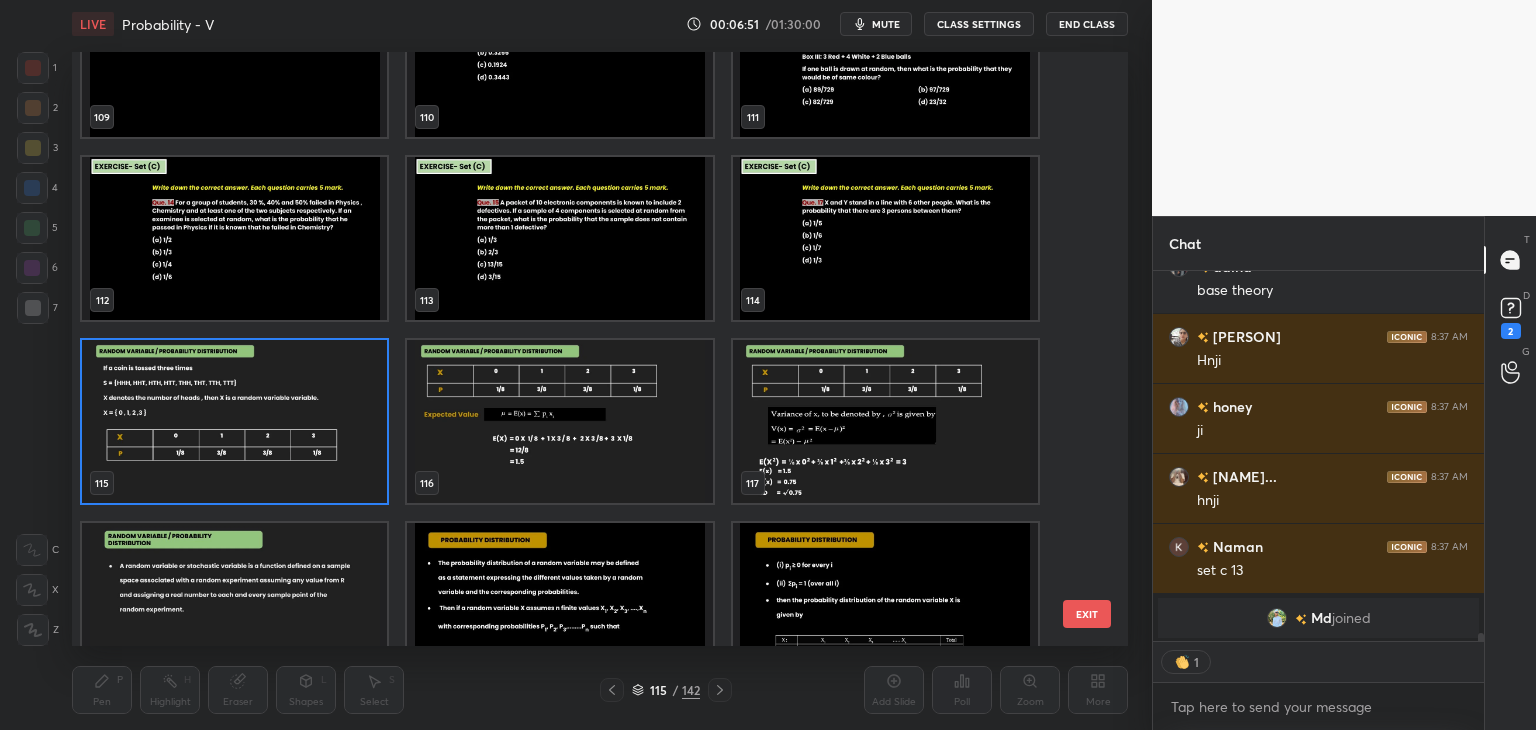 click at bounding box center (234, 421) 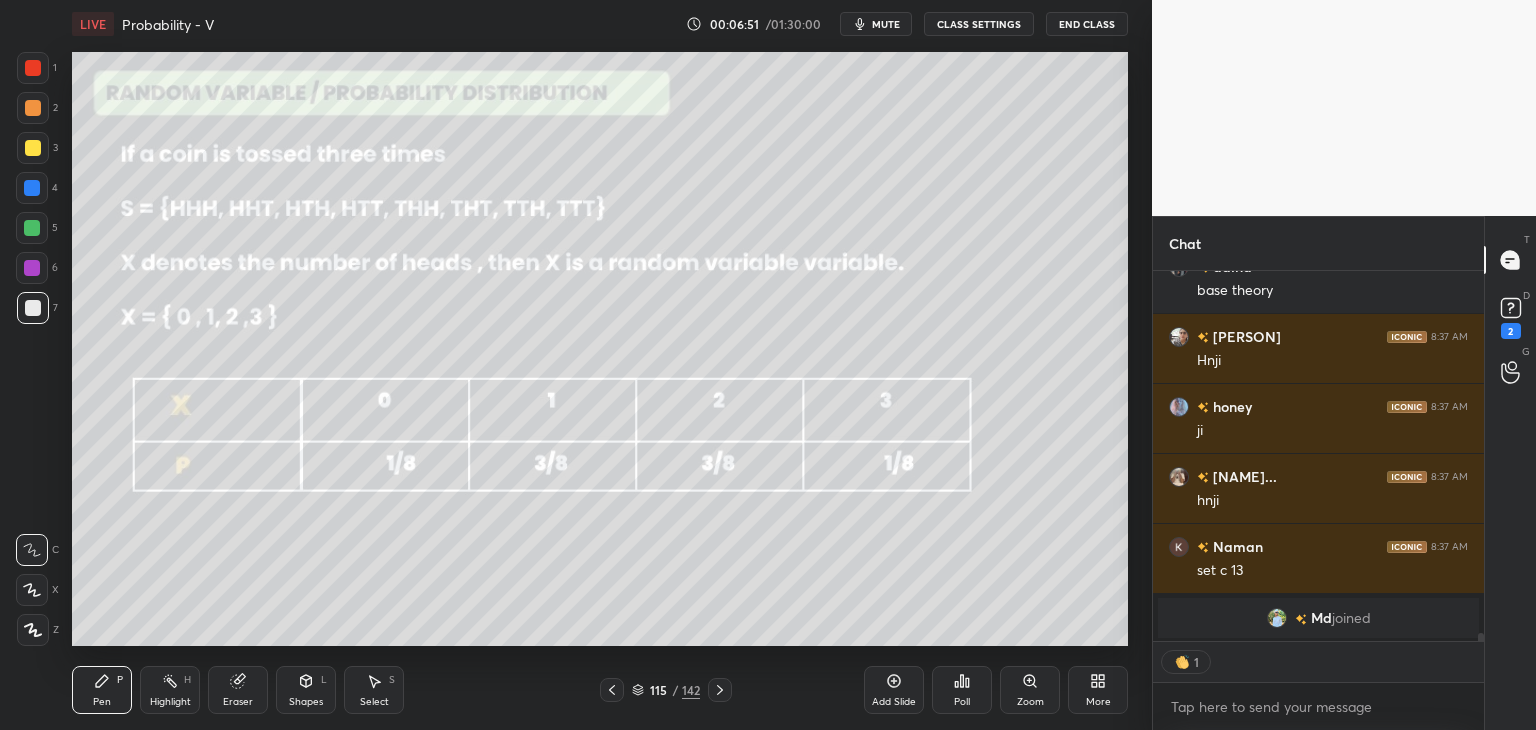 click at bounding box center (234, 421) 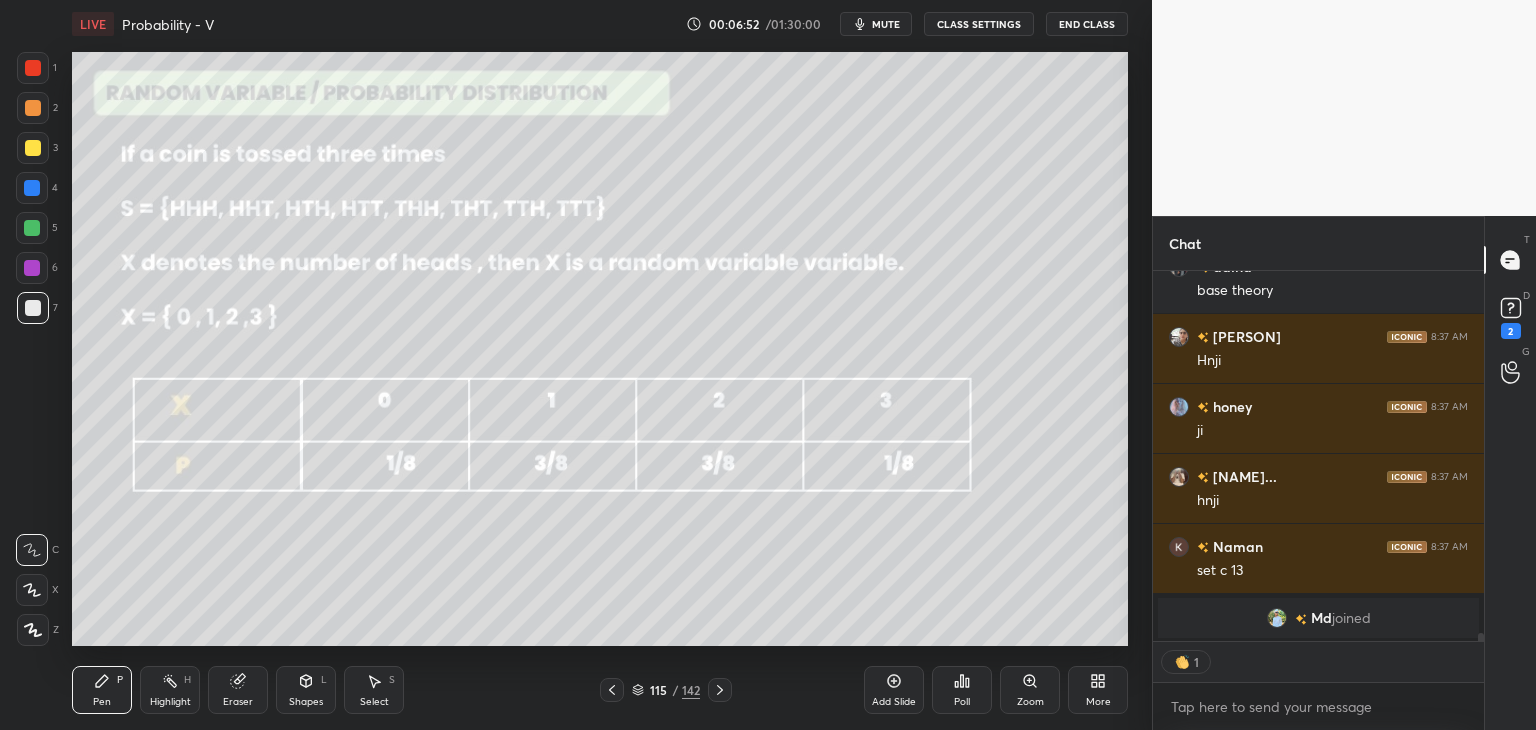 click at bounding box center [234, 421] 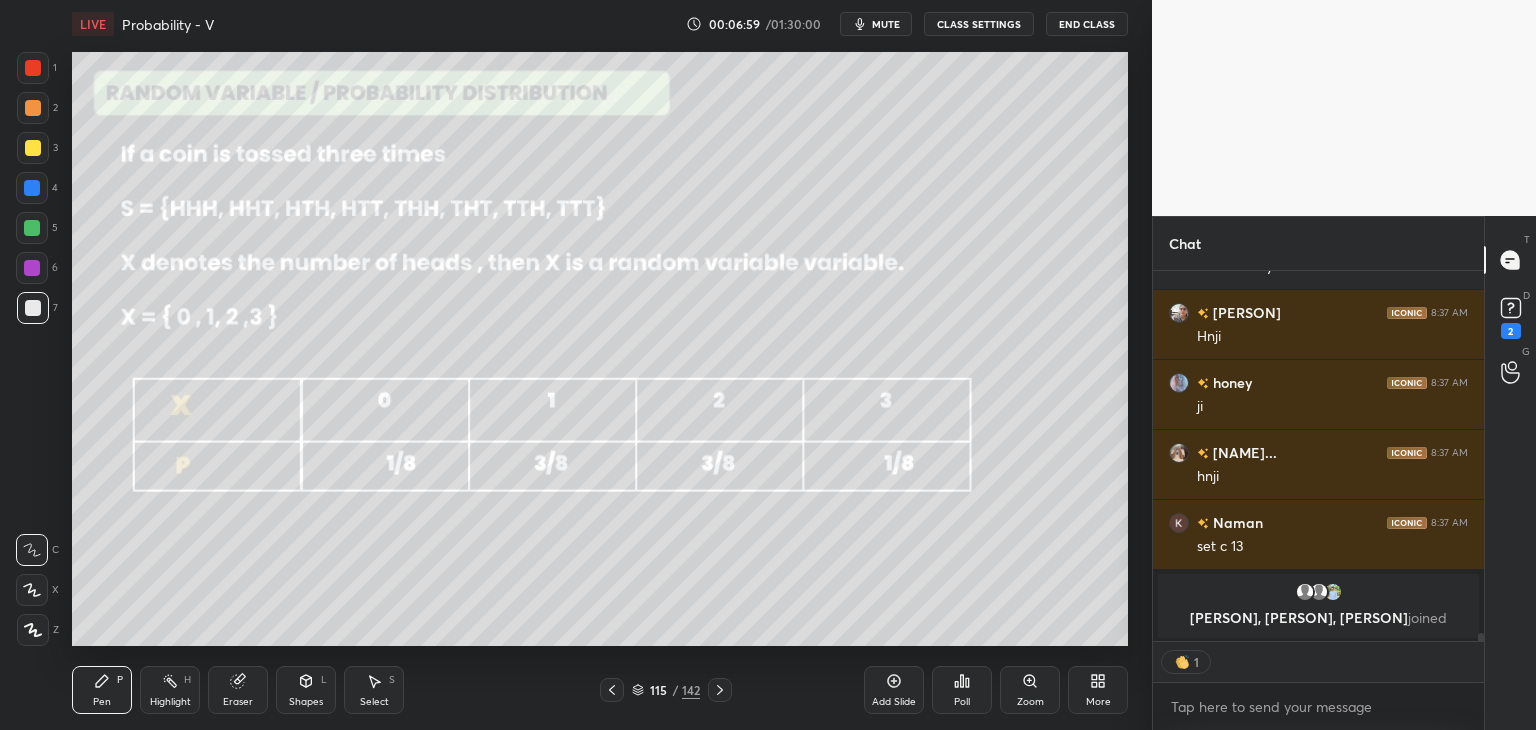 type on "x" 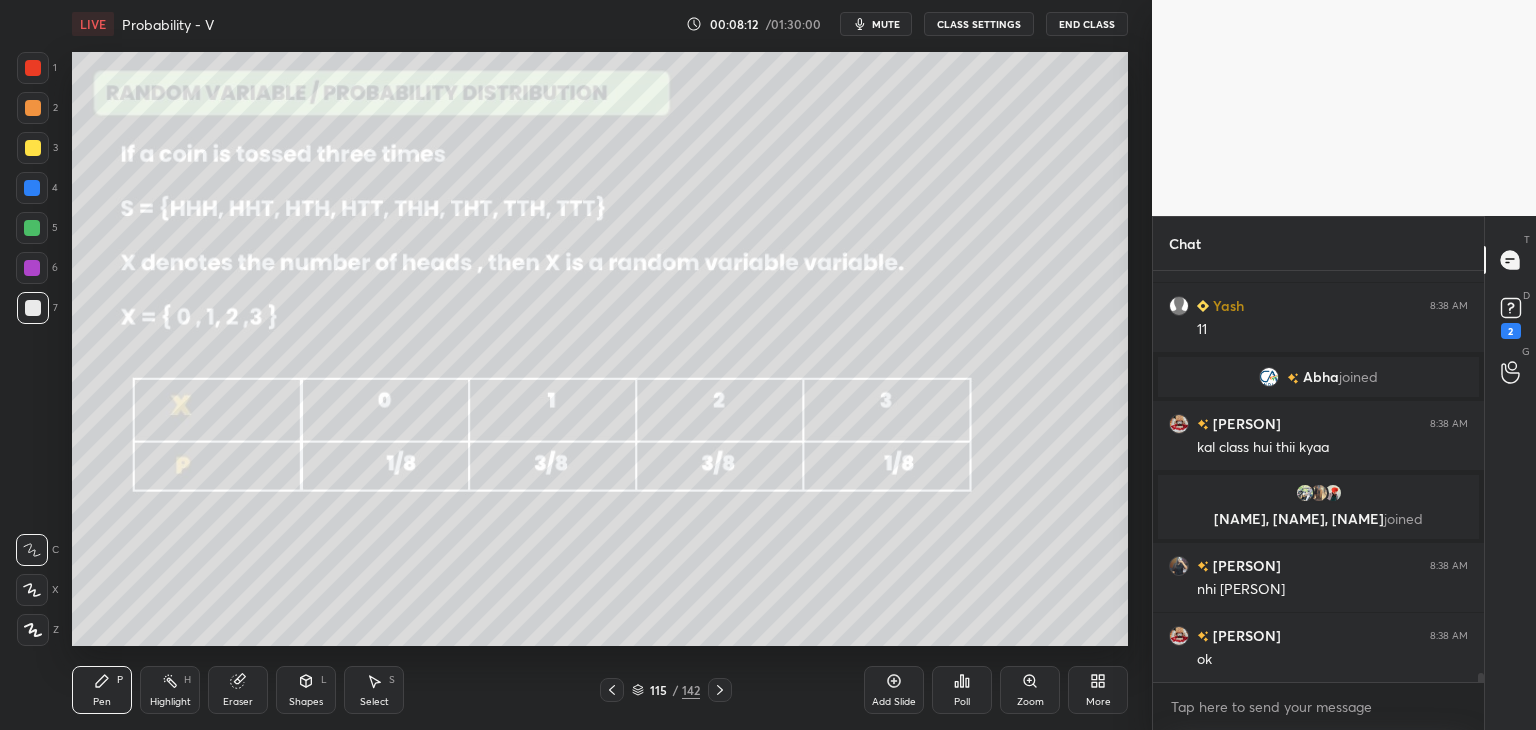 scroll, scrollTop: 18508, scrollLeft: 0, axis: vertical 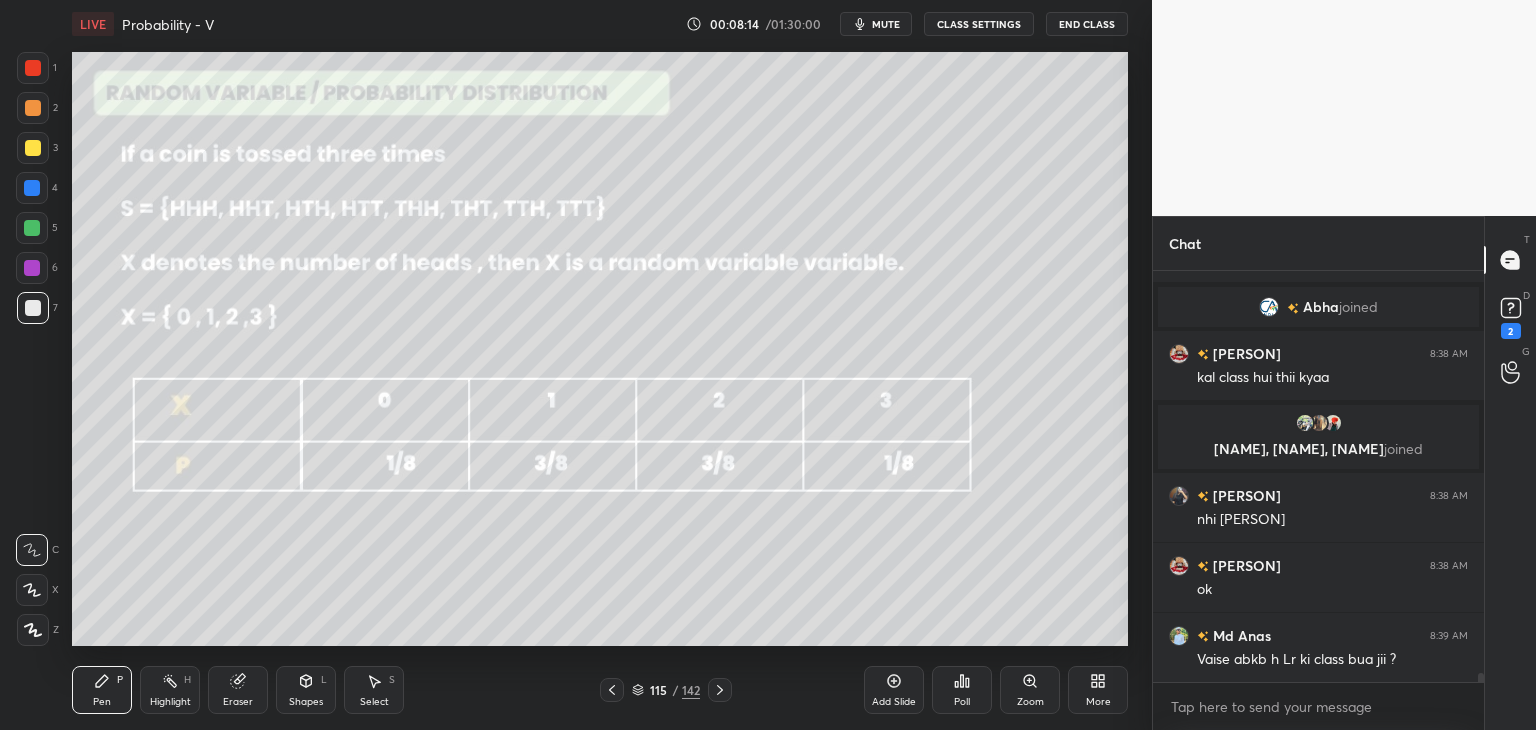 click 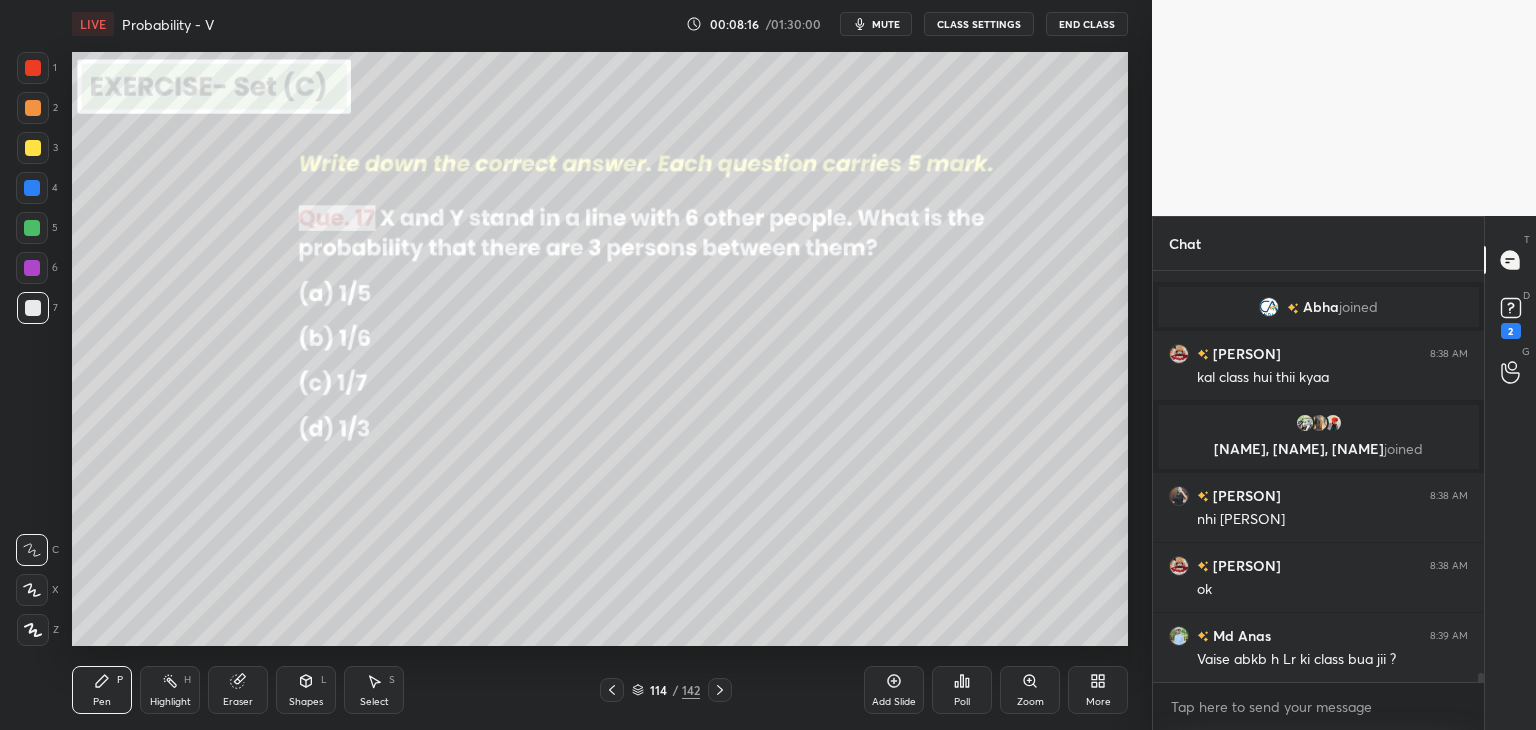 click 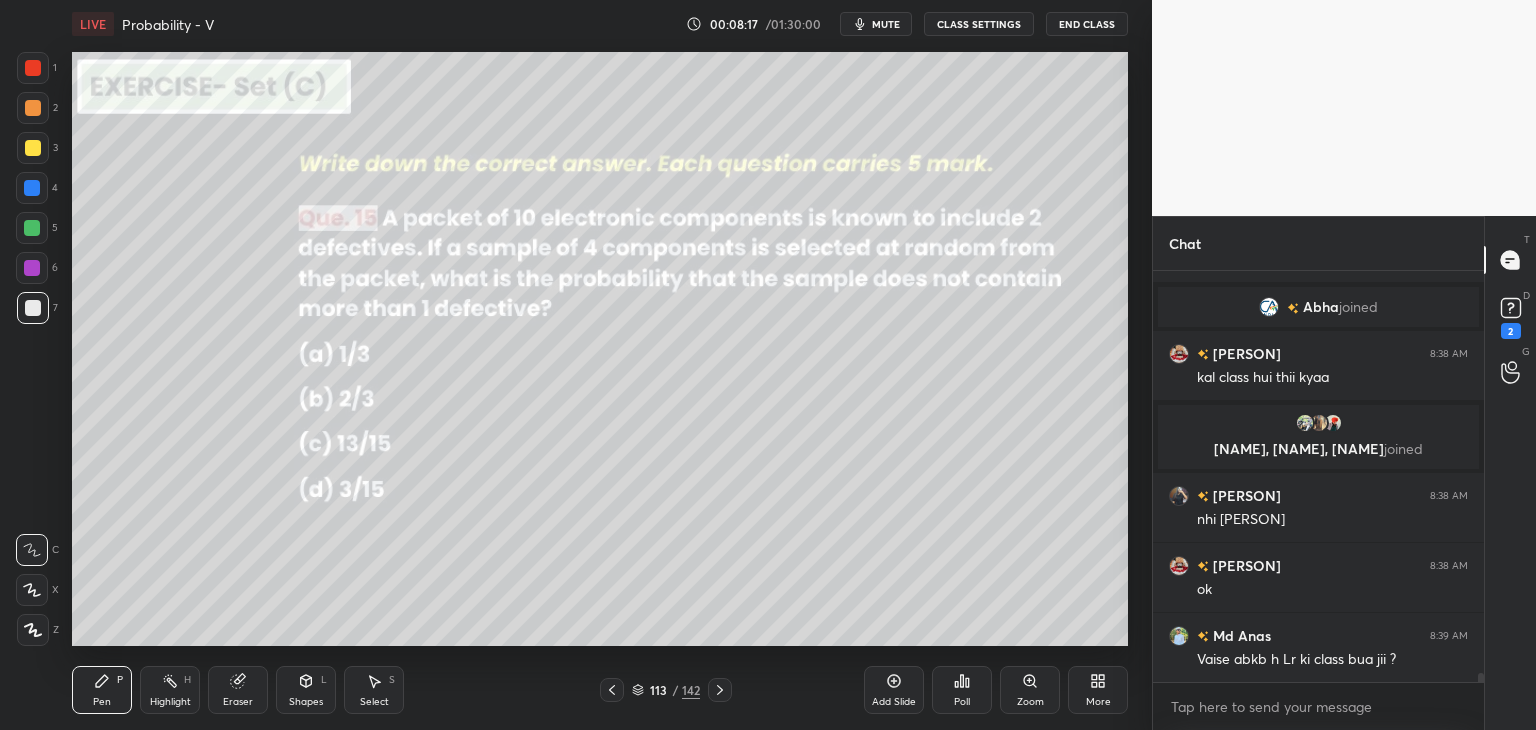 click 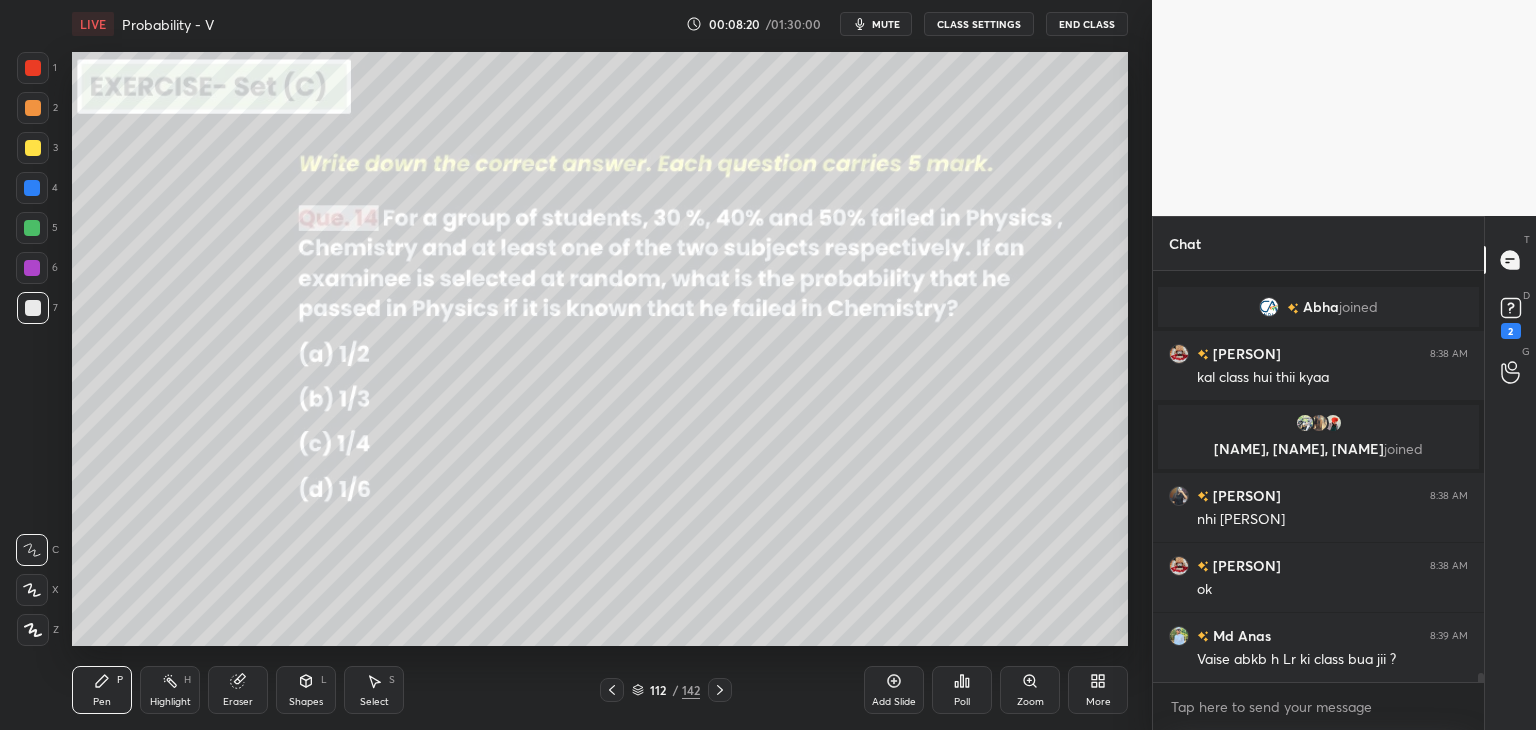 scroll, scrollTop: 18578, scrollLeft: 0, axis: vertical 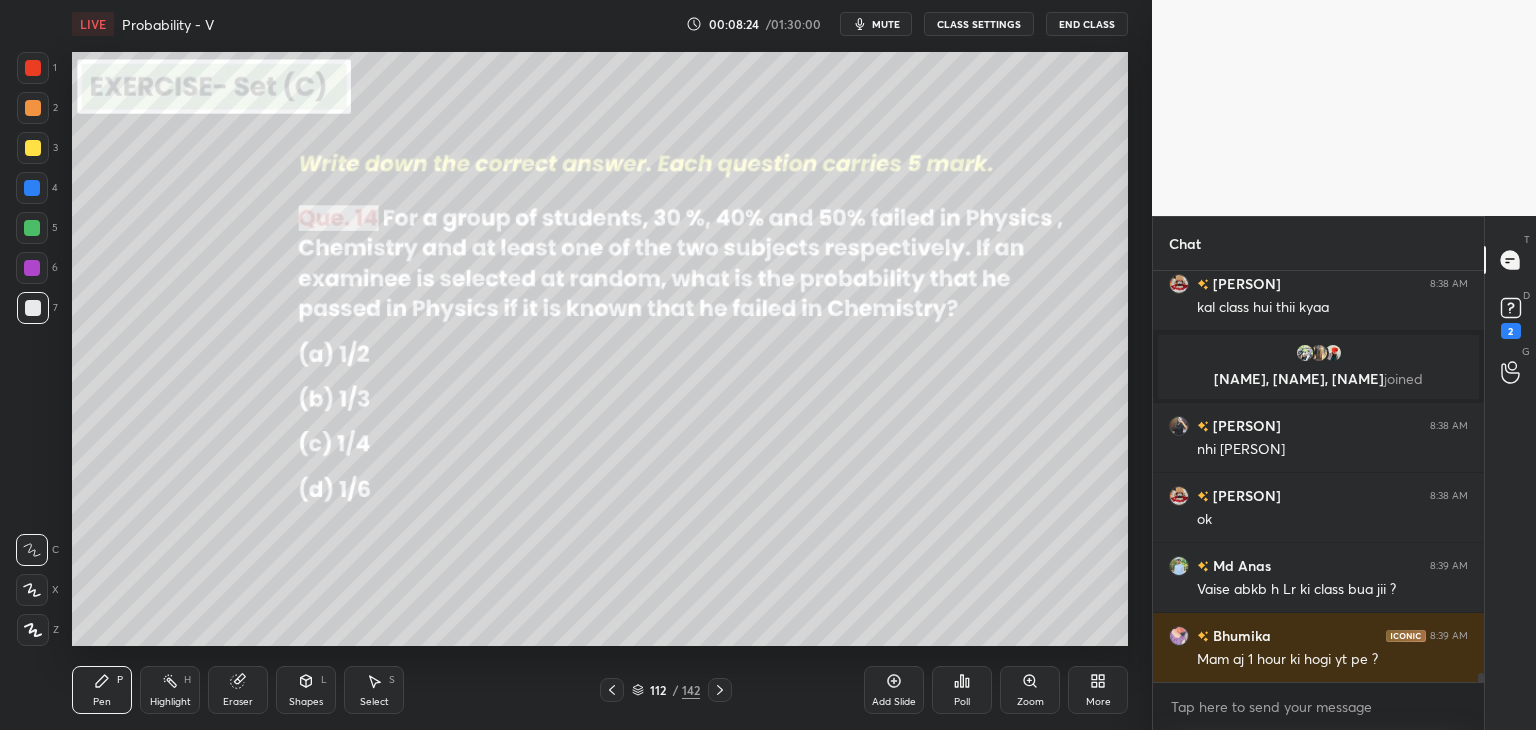 click on "More" at bounding box center [1098, 690] 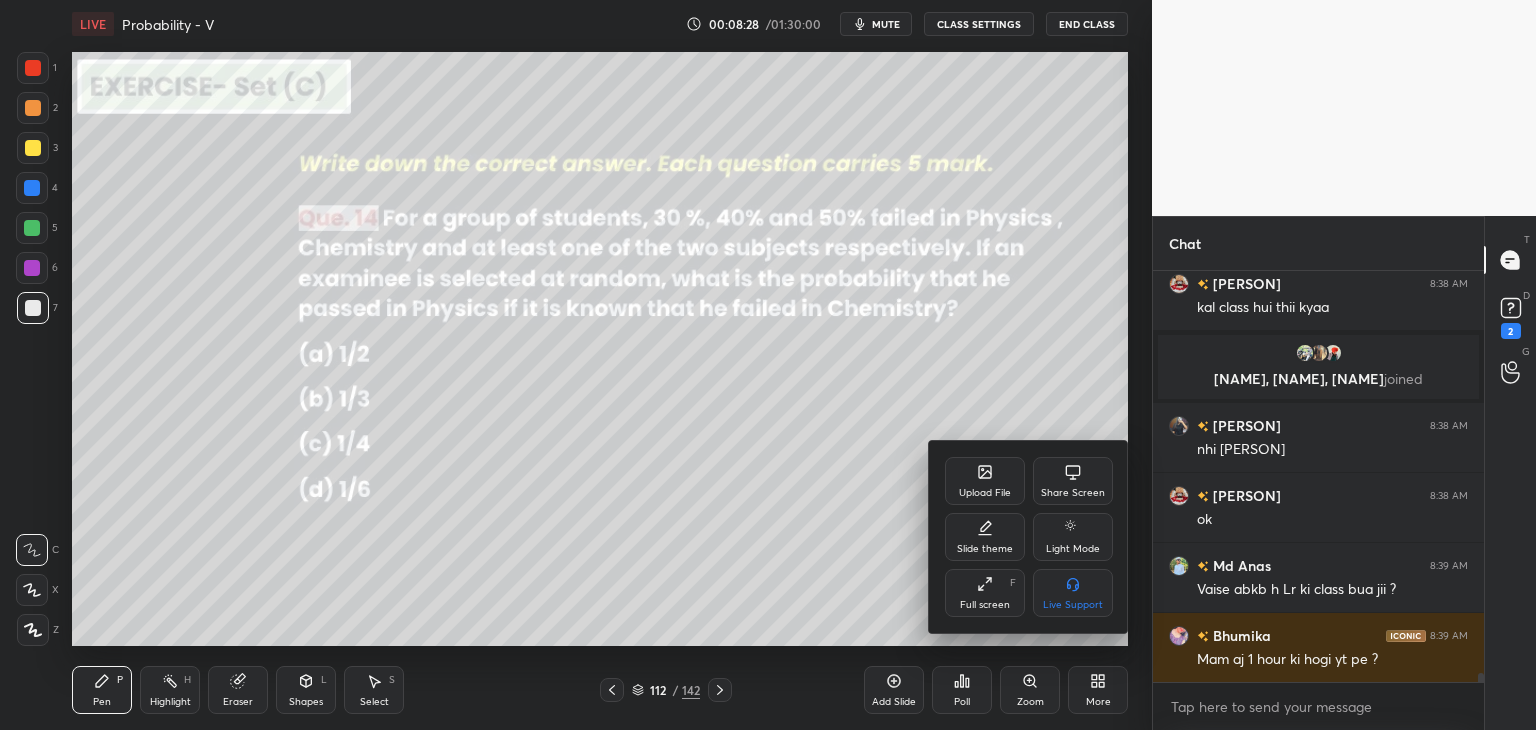 click at bounding box center (768, 365) 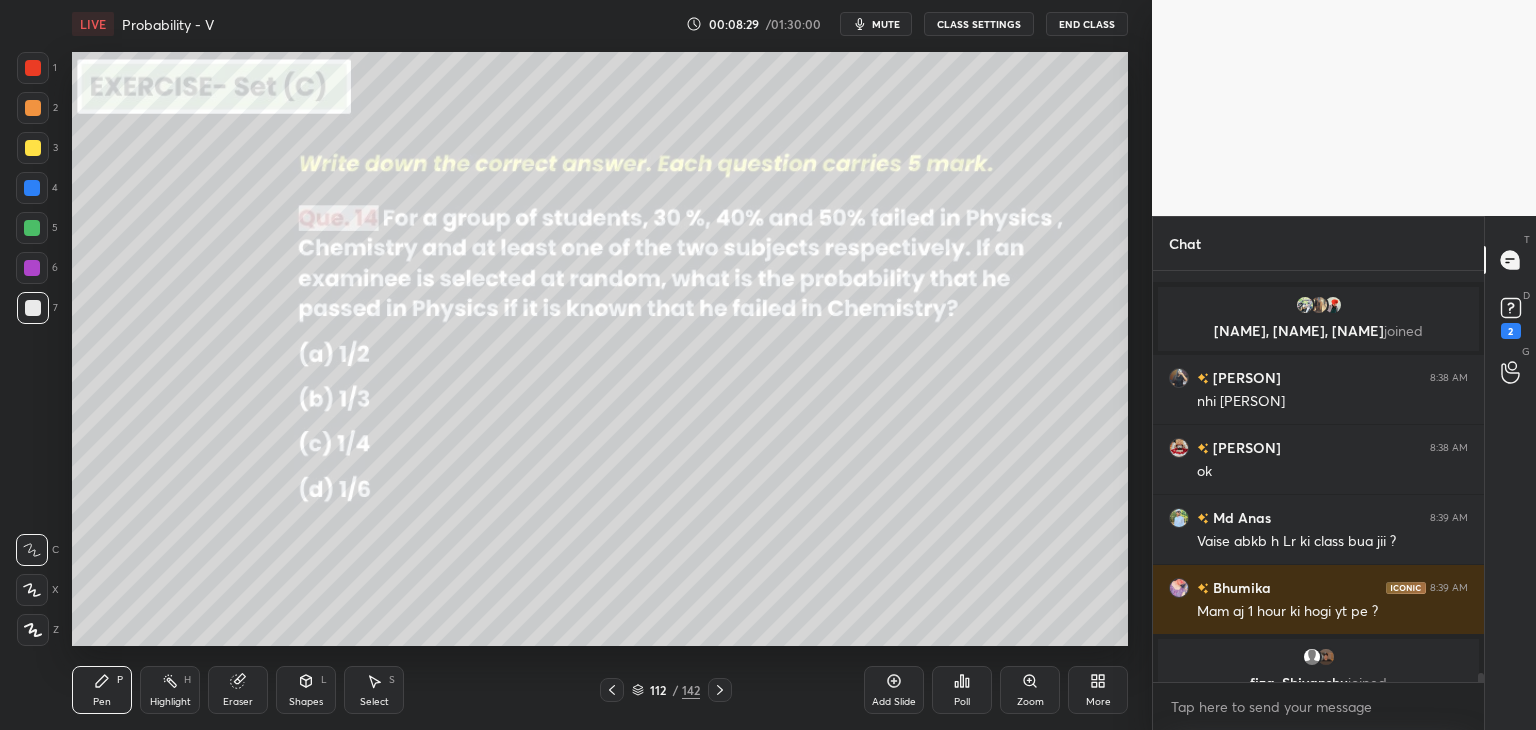 scroll, scrollTop: 18650, scrollLeft: 0, axis: vertical 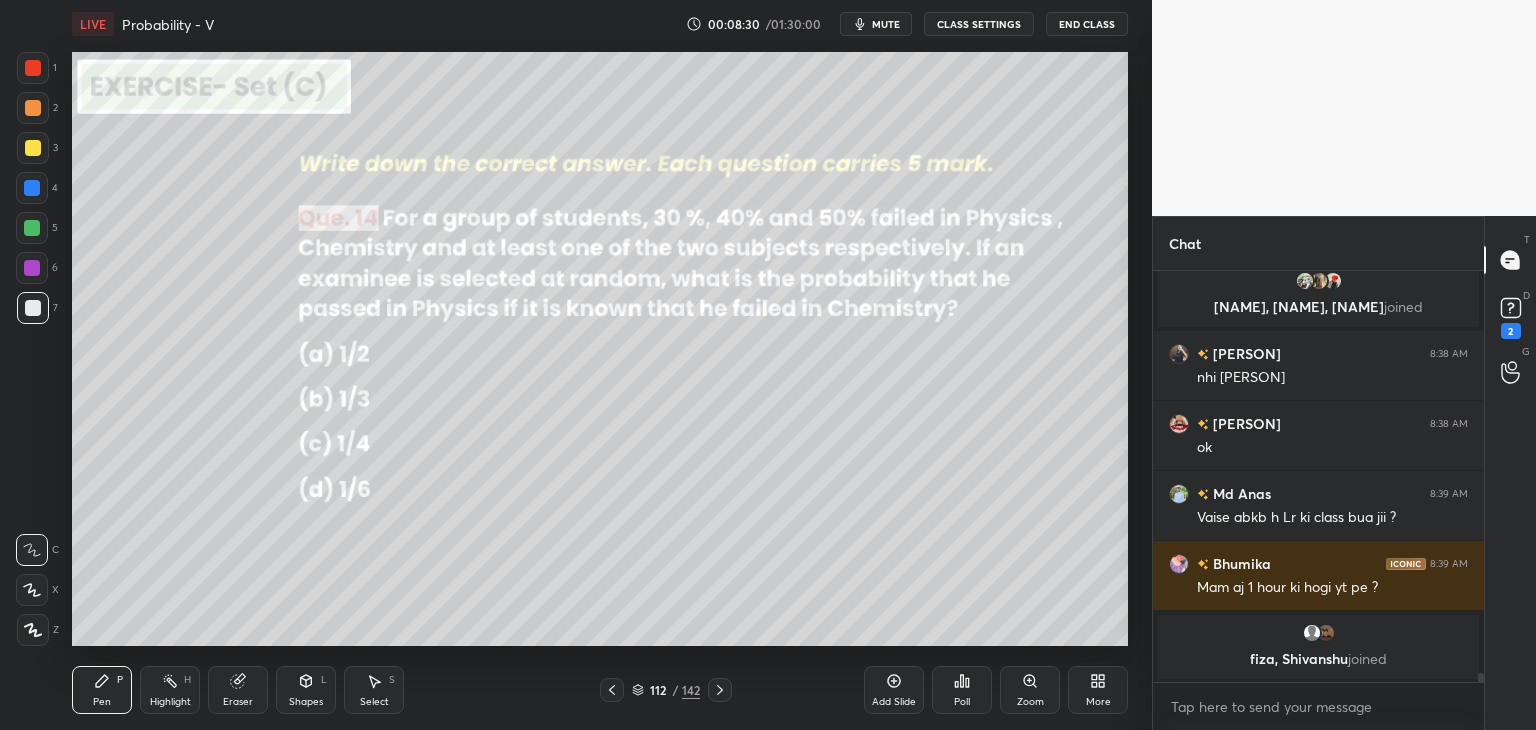 click on "More" at bounding box center (1098, 690) 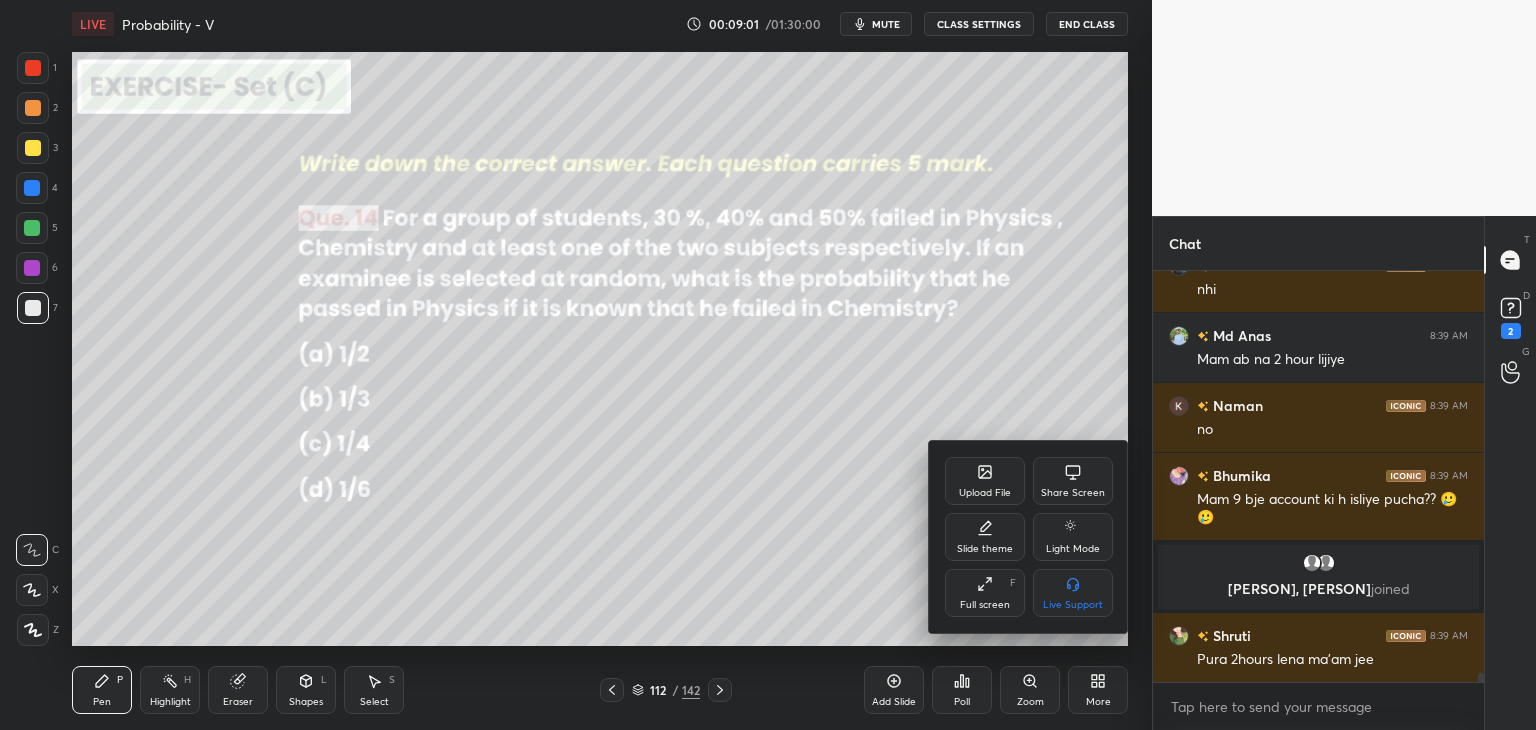 scroll, scrollTop: 19070, scrollLeft: 0, axis: vertical 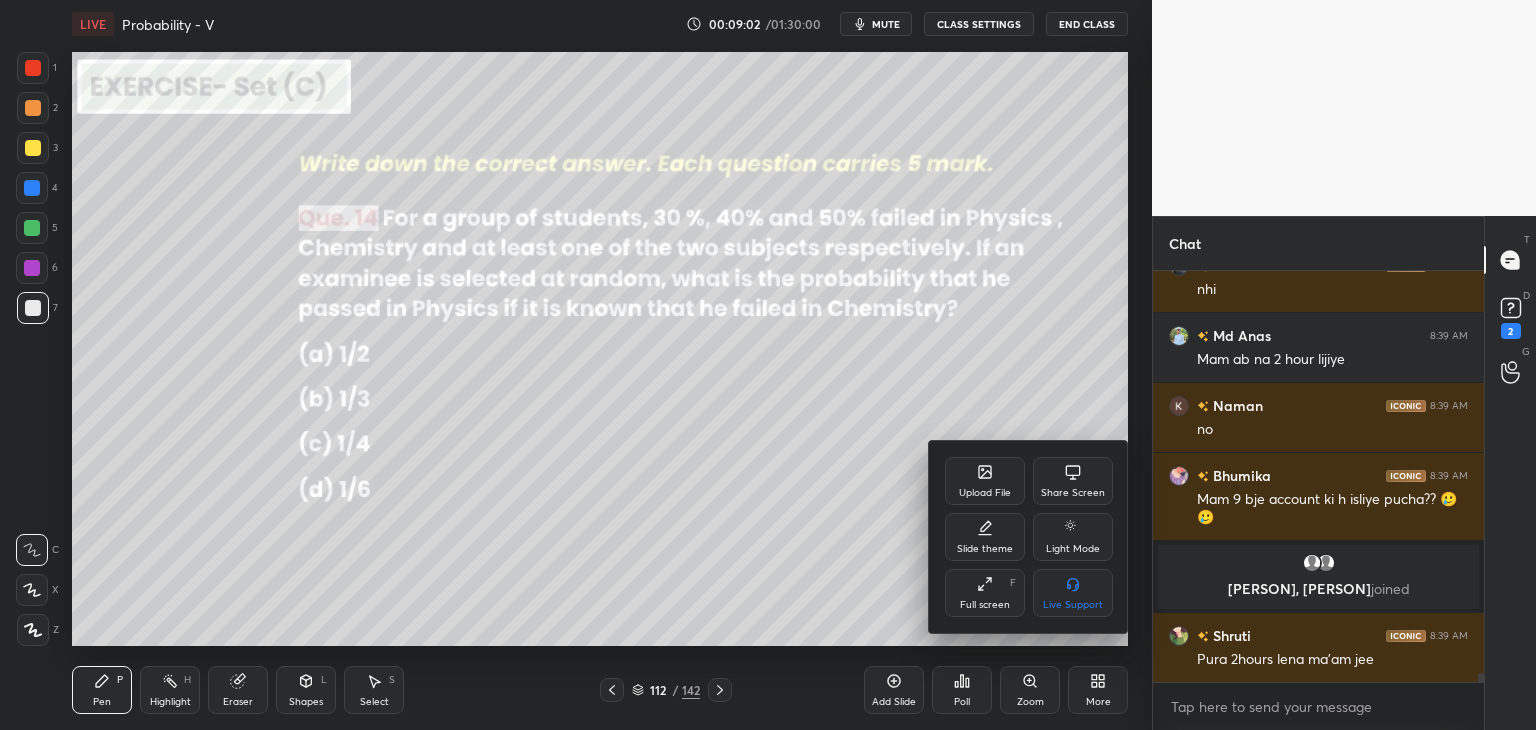 click at bounding box center [768, 365] 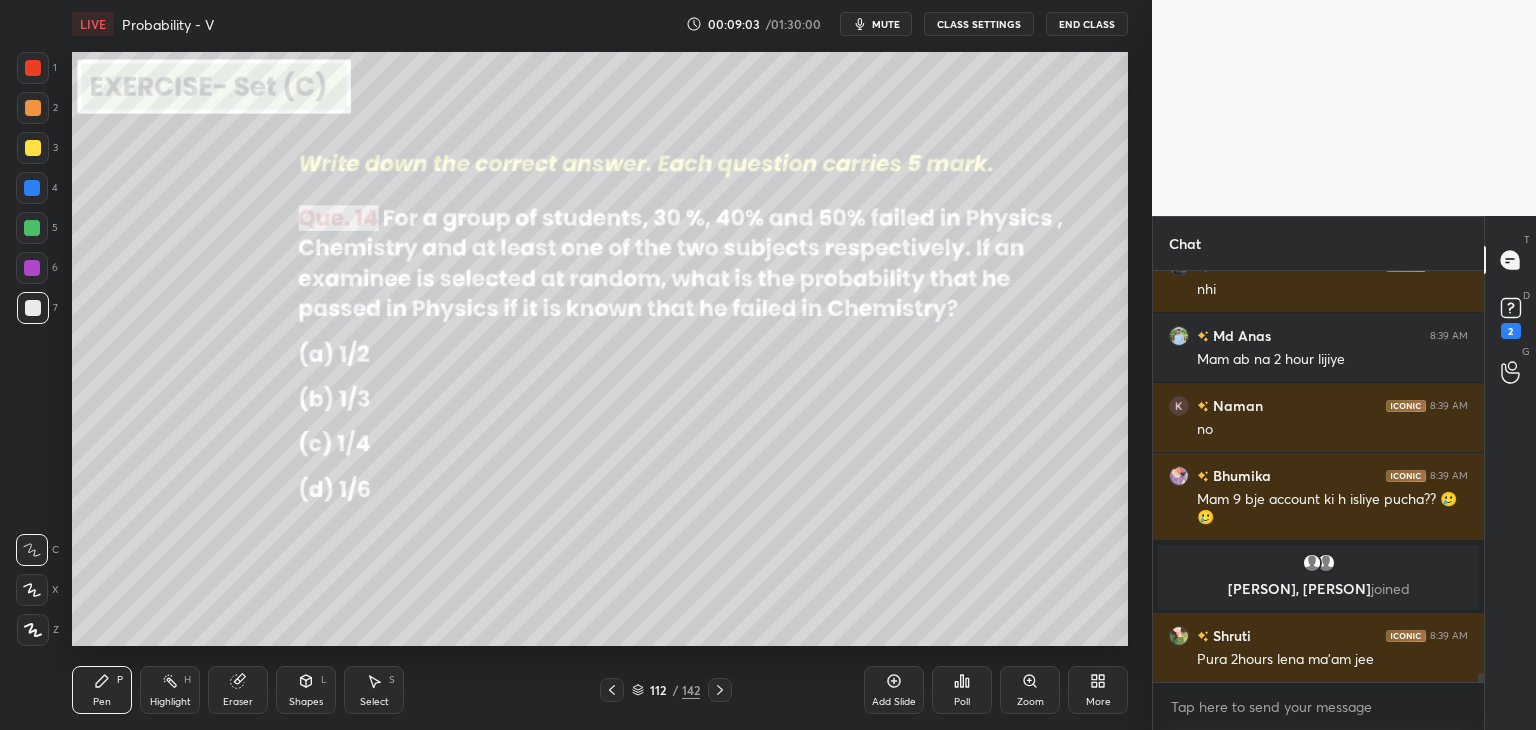 click 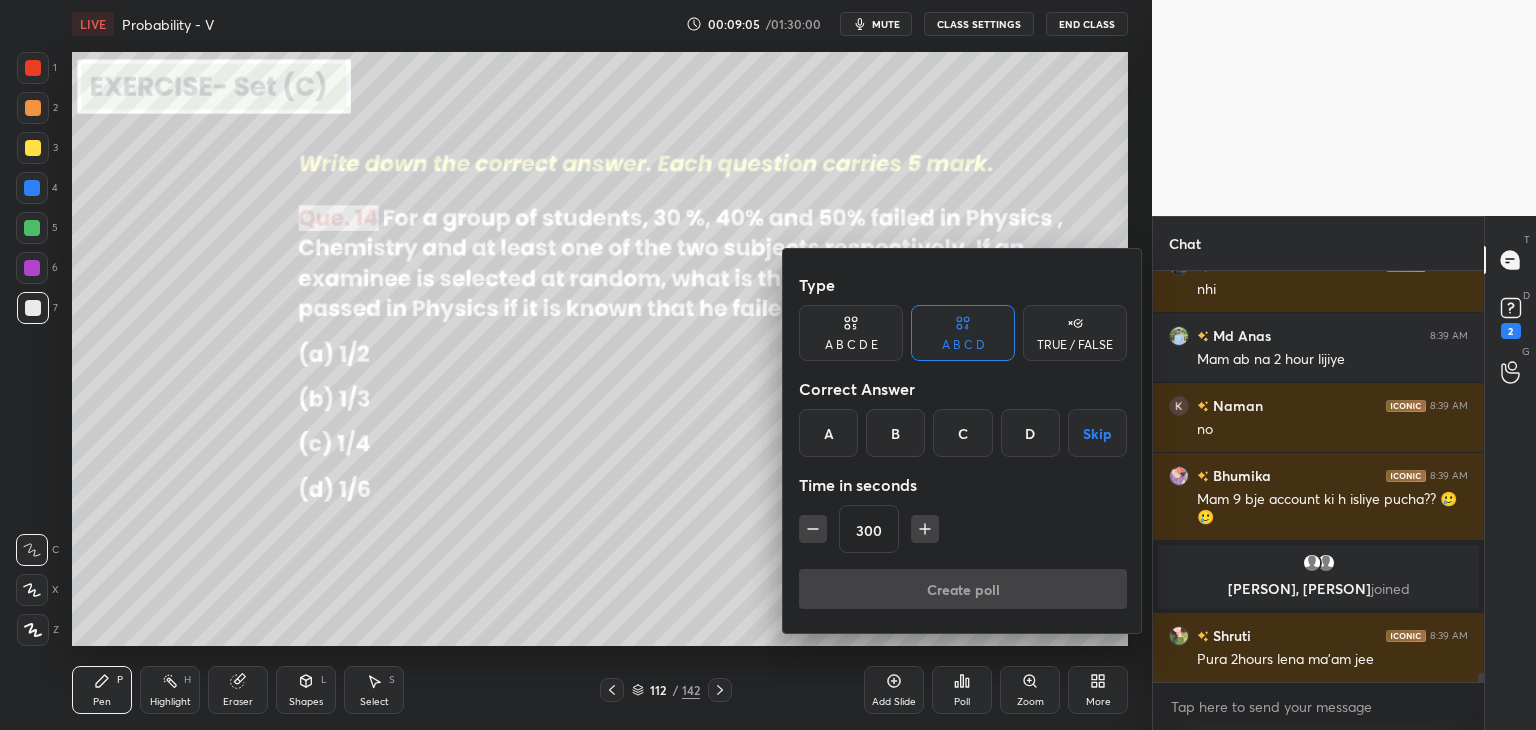click at bounding box center (813, 529) 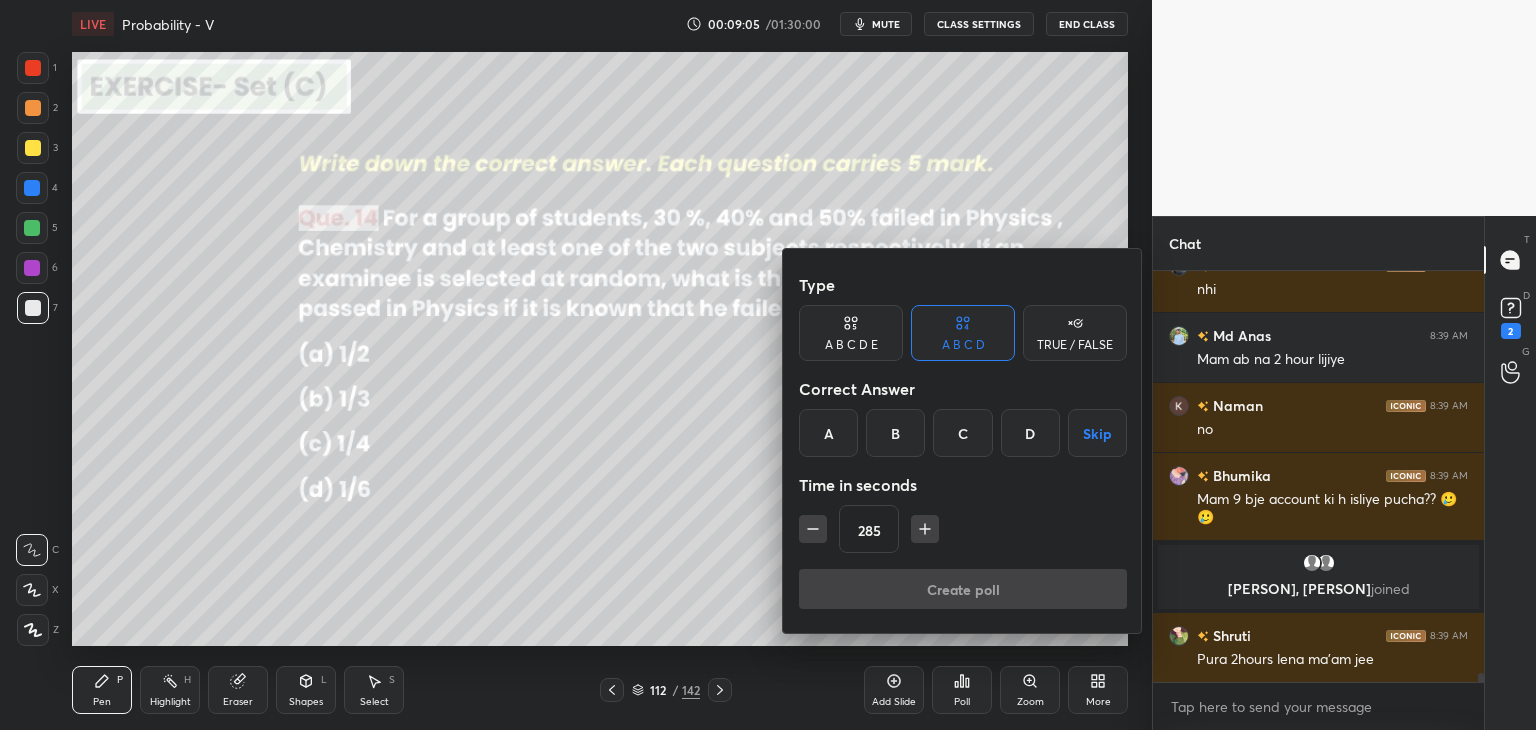 click at bounding box center (813, 529) 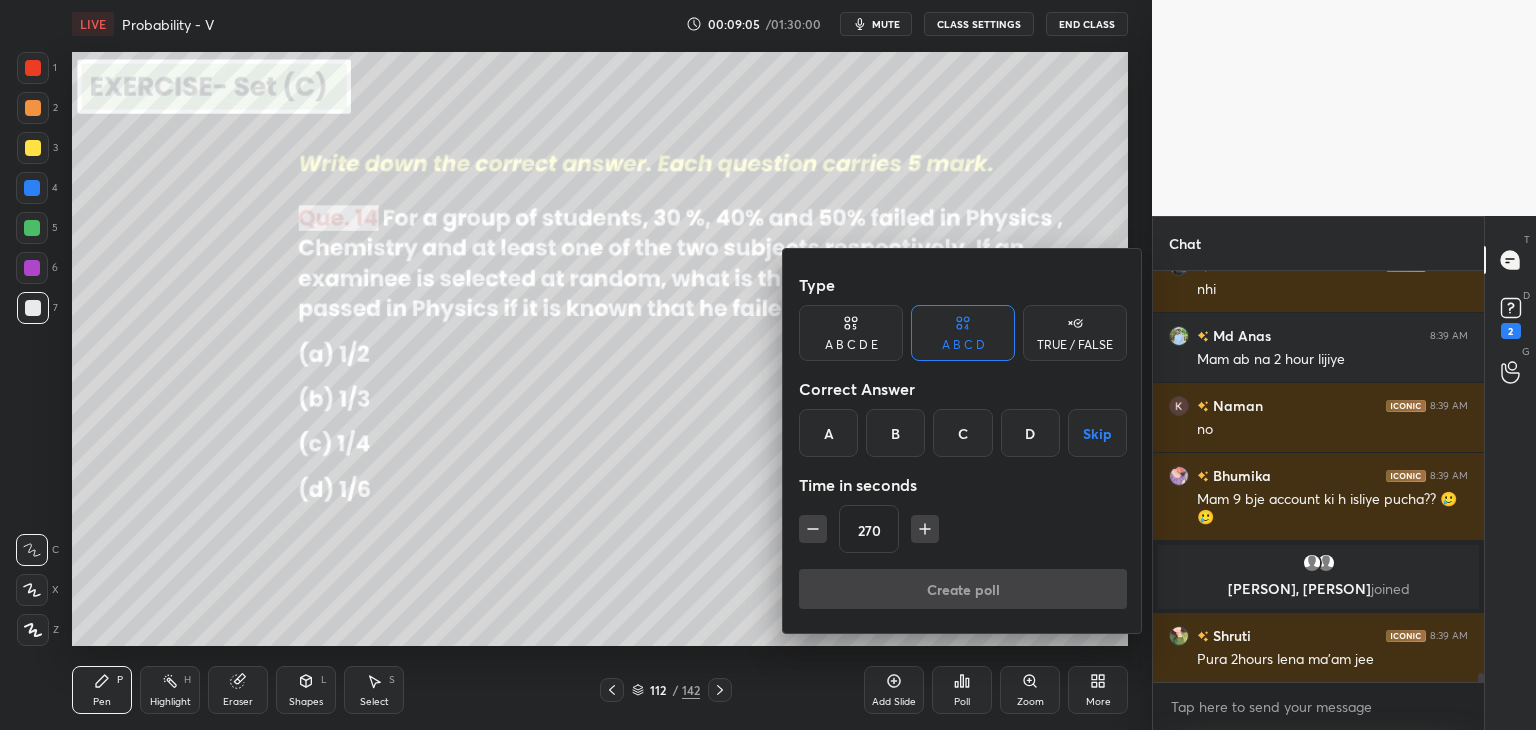 click at bounding box center (813, 529) 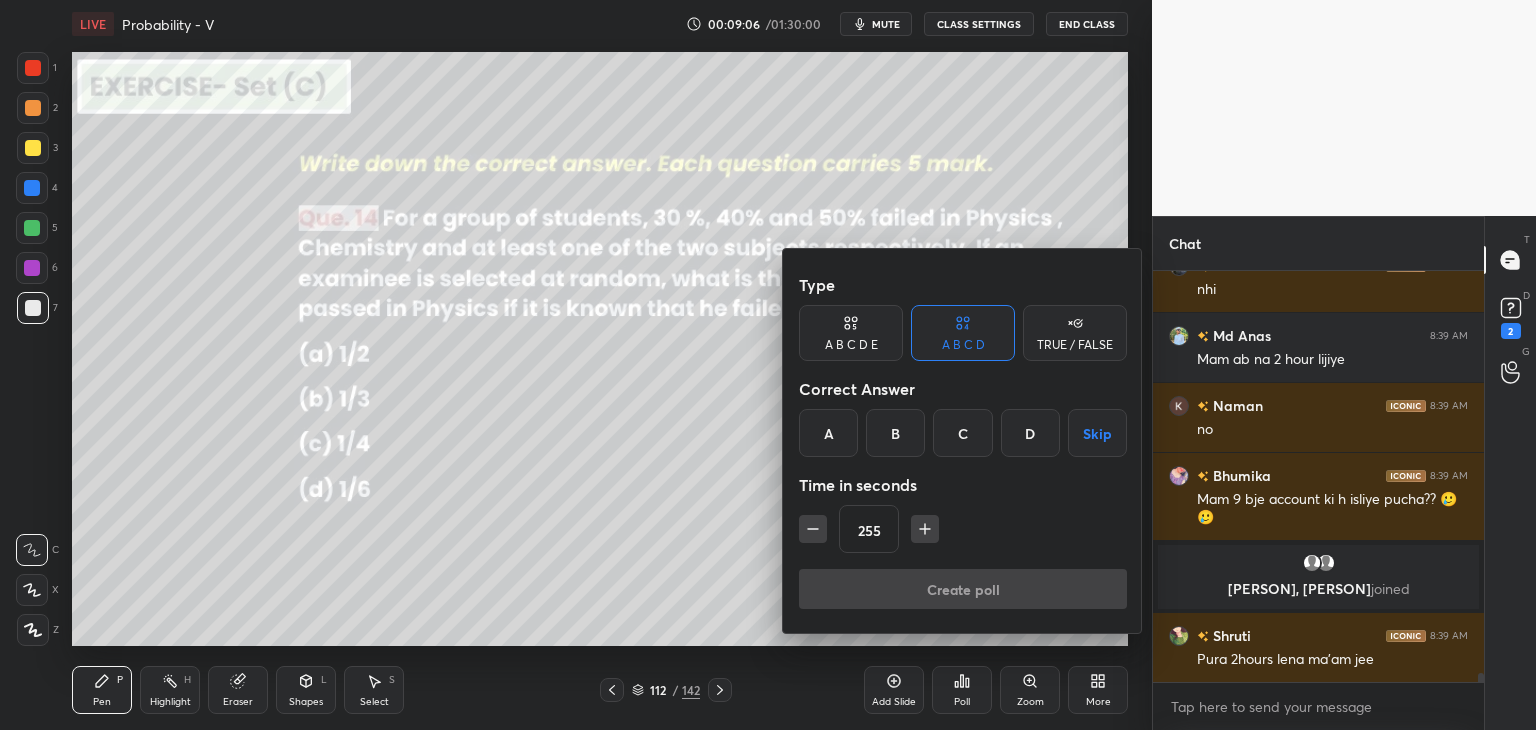 click at bounding box center [813, 529] 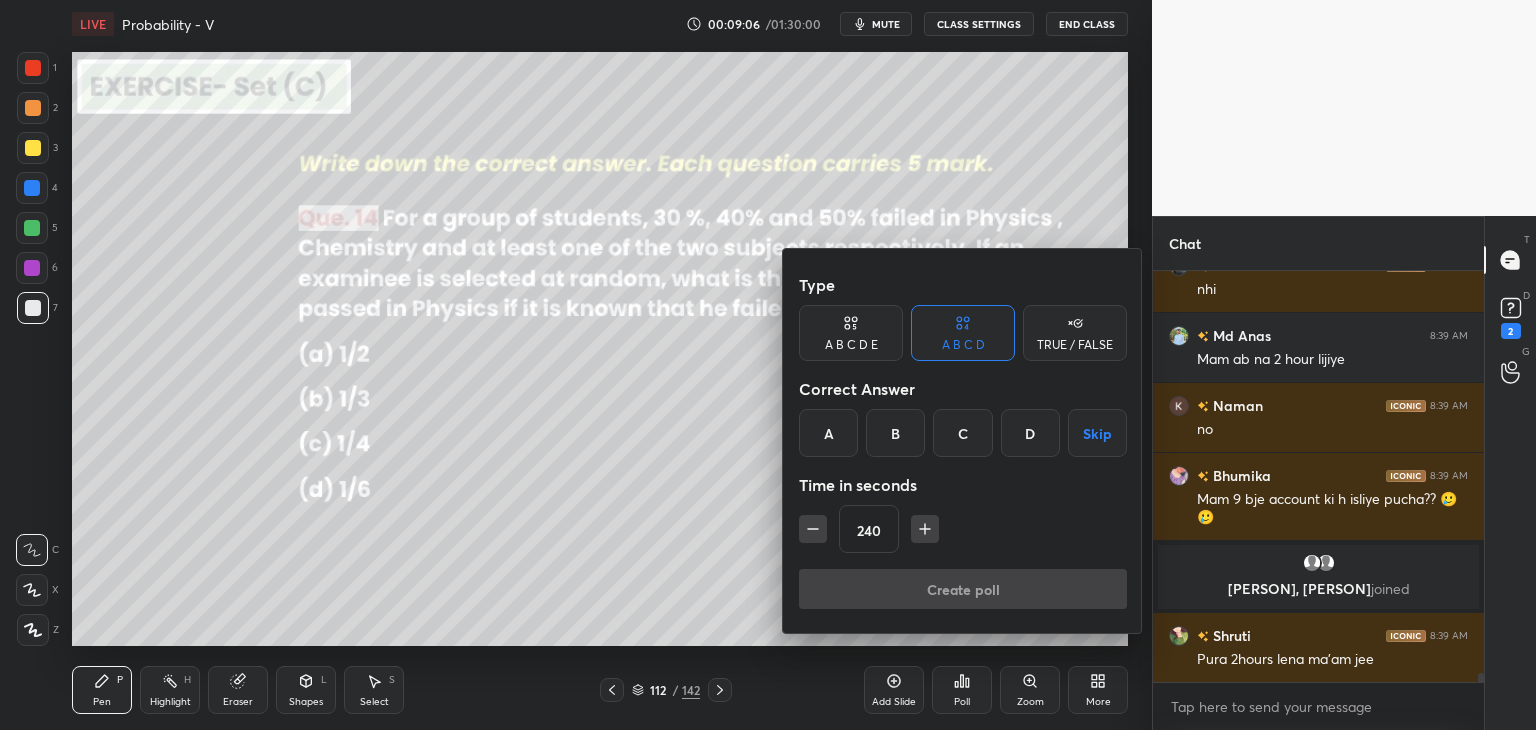 click at bounding box center (813, 529) 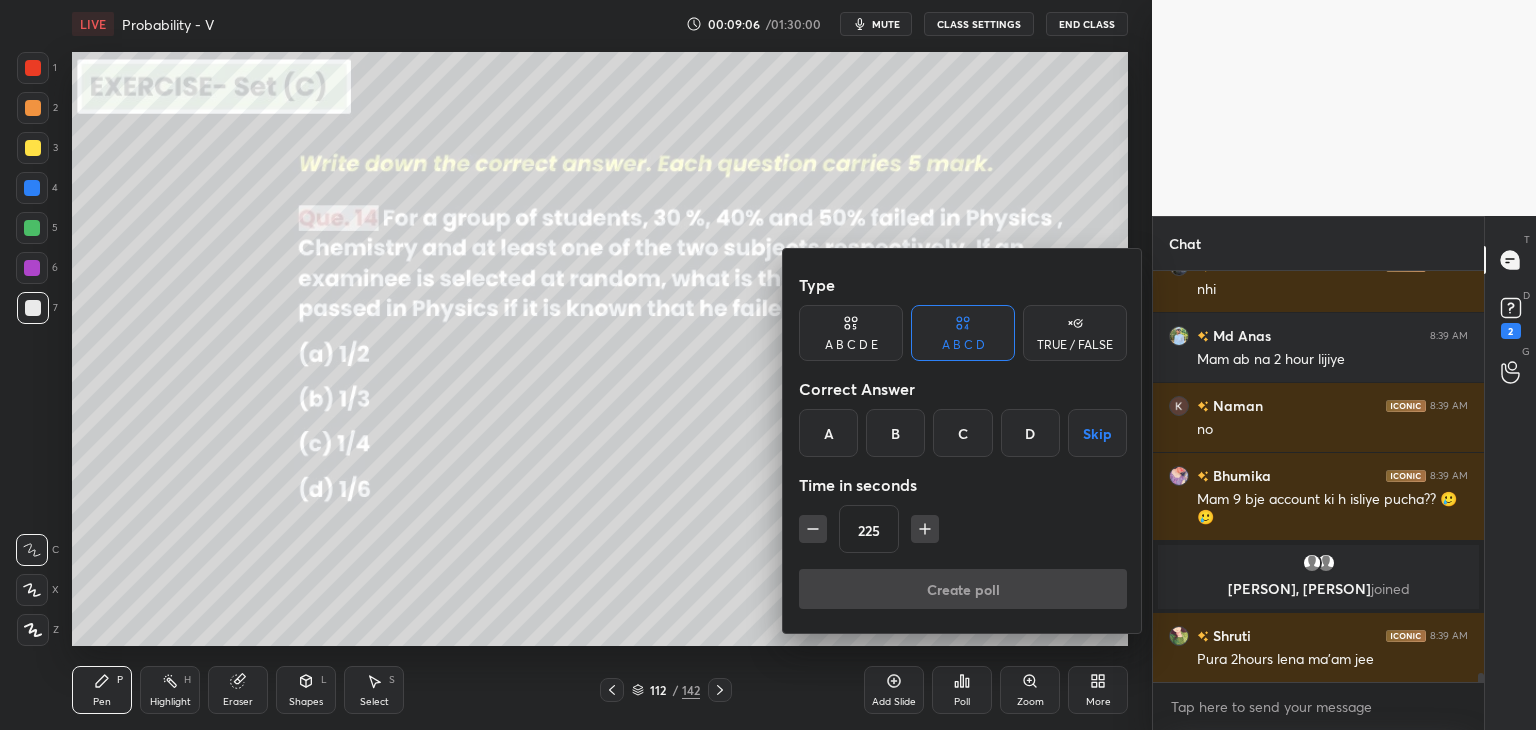 click at bounding box center [813, 529] 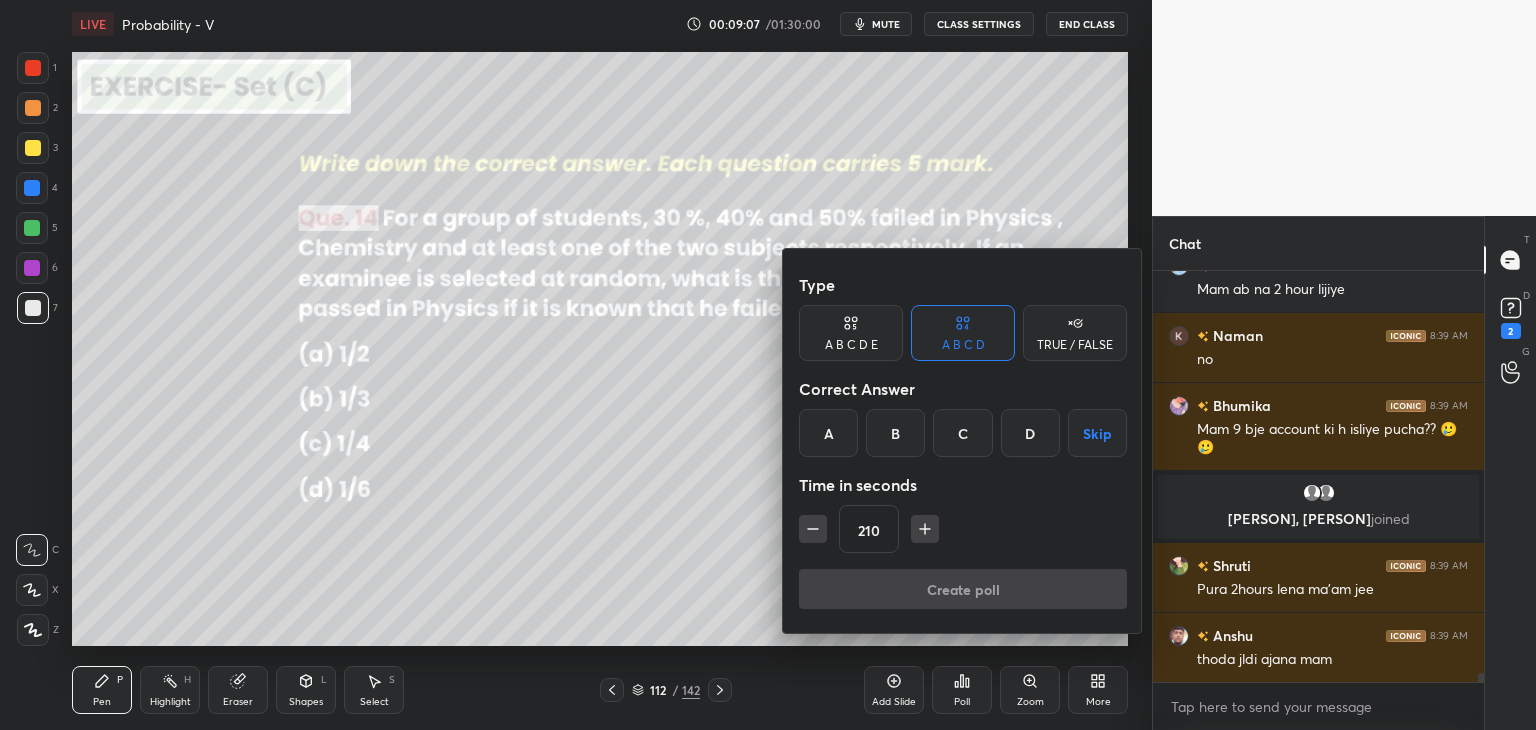 click at bounding box center [813, 529] 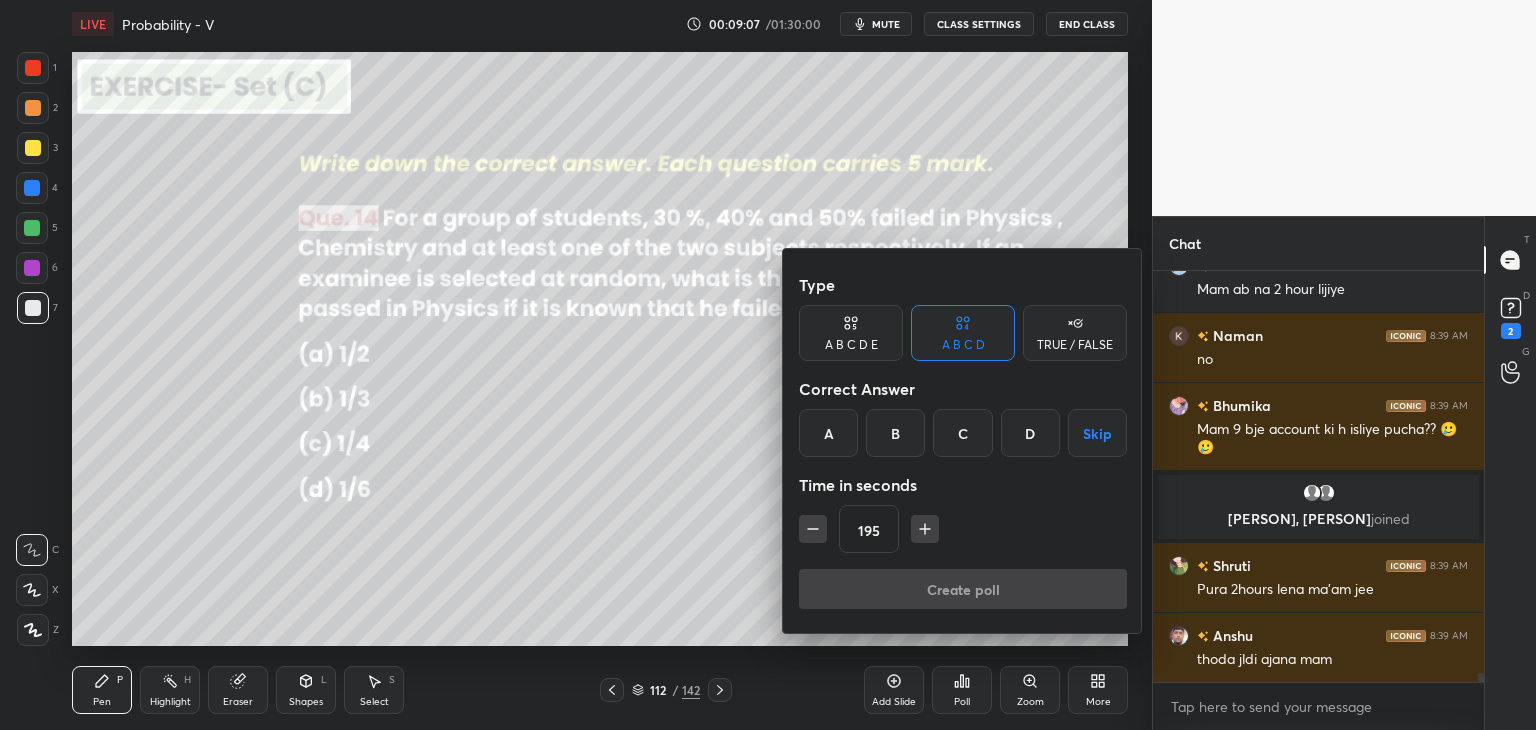 click at bounding box center (813, 529) 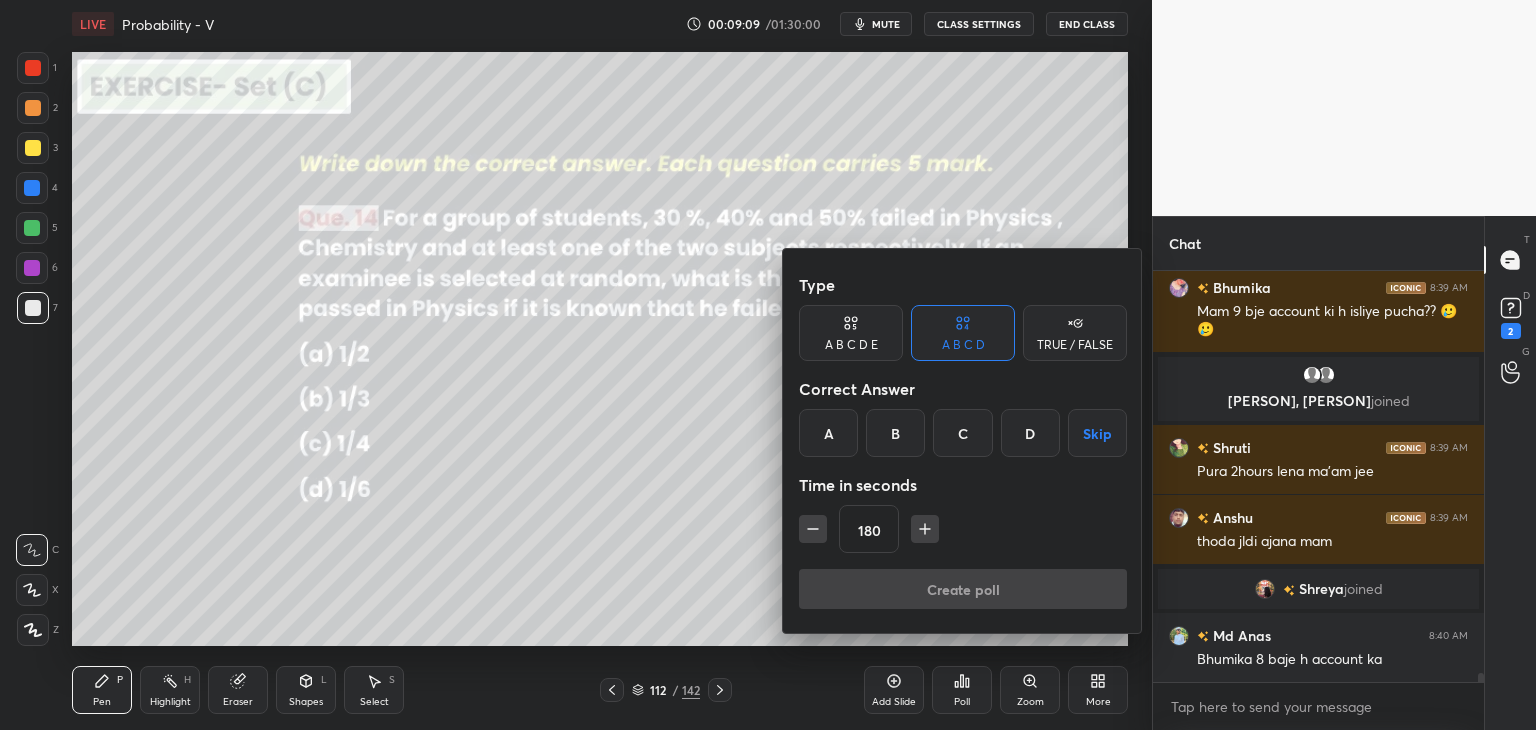 click at bounding box center [813, 529] 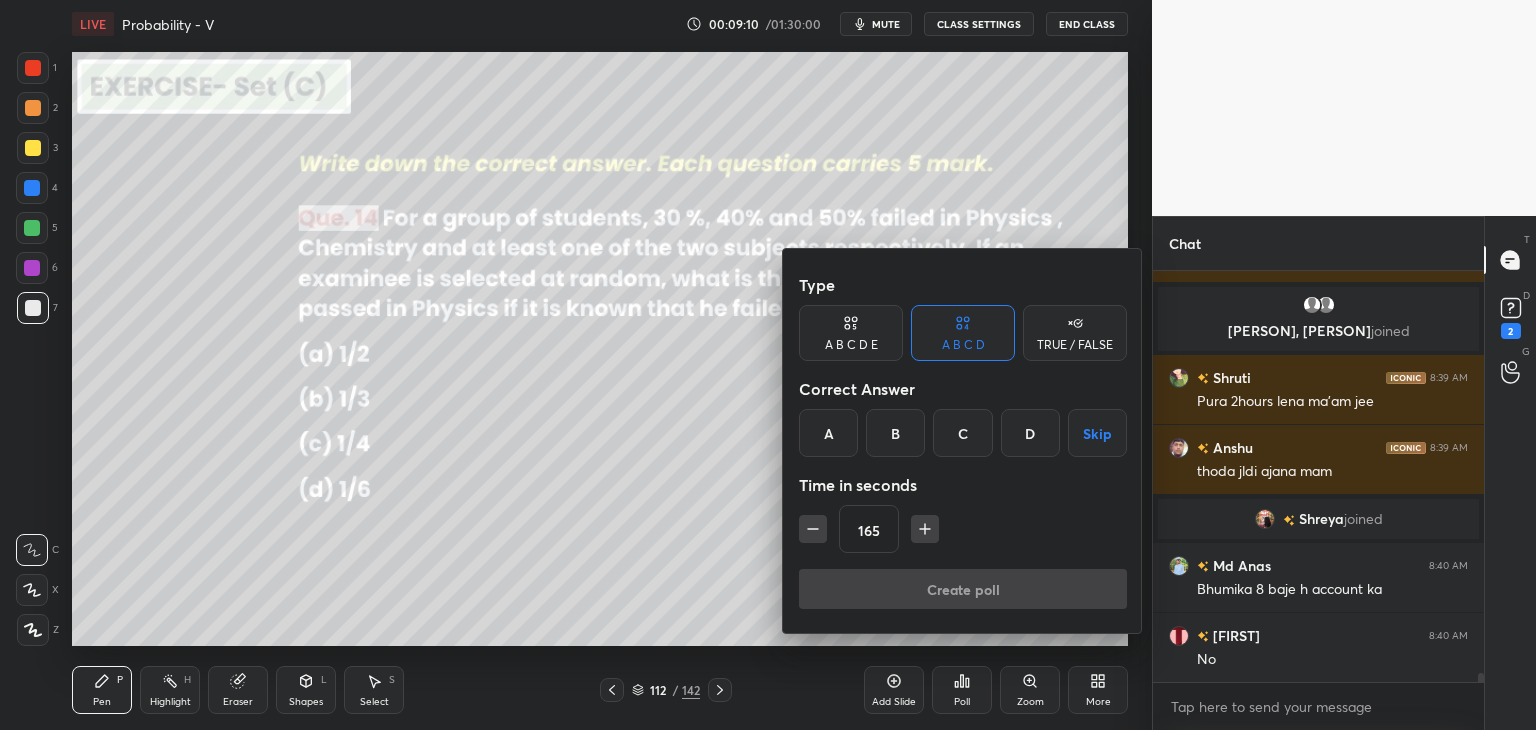 scroll, scrollTop: 19360, scrollLeft: 0, axis: vertical 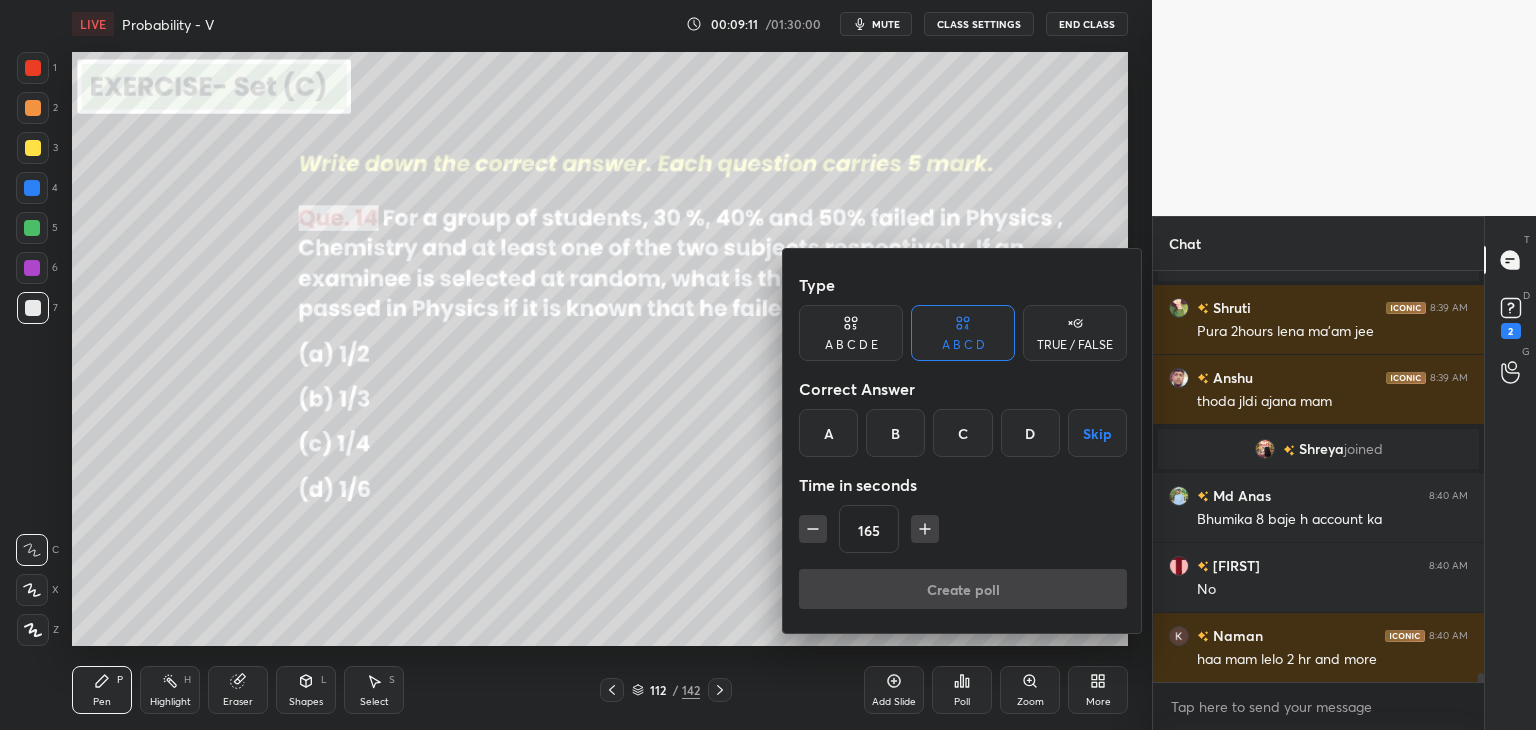 click at bounding box center (813, 529) 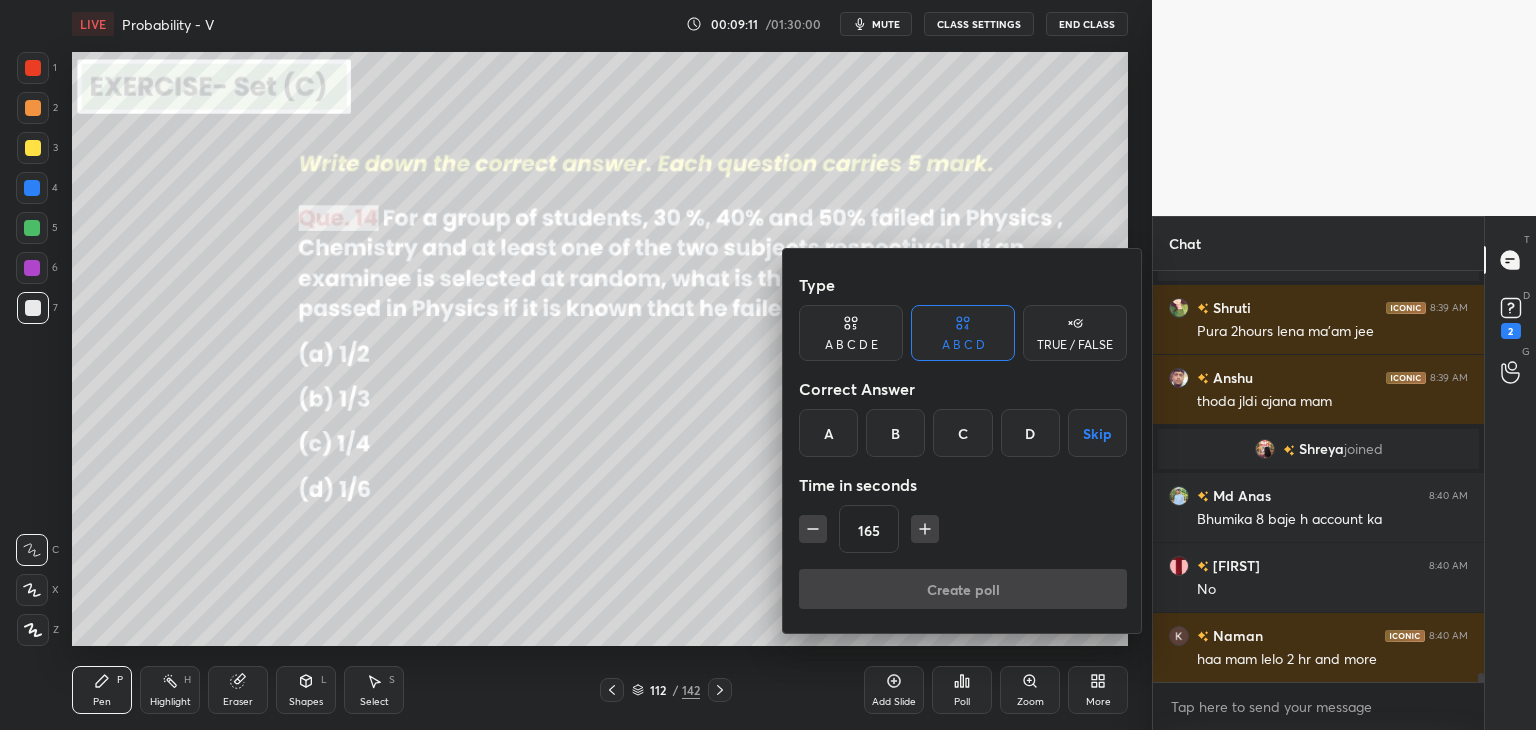 type on "150" 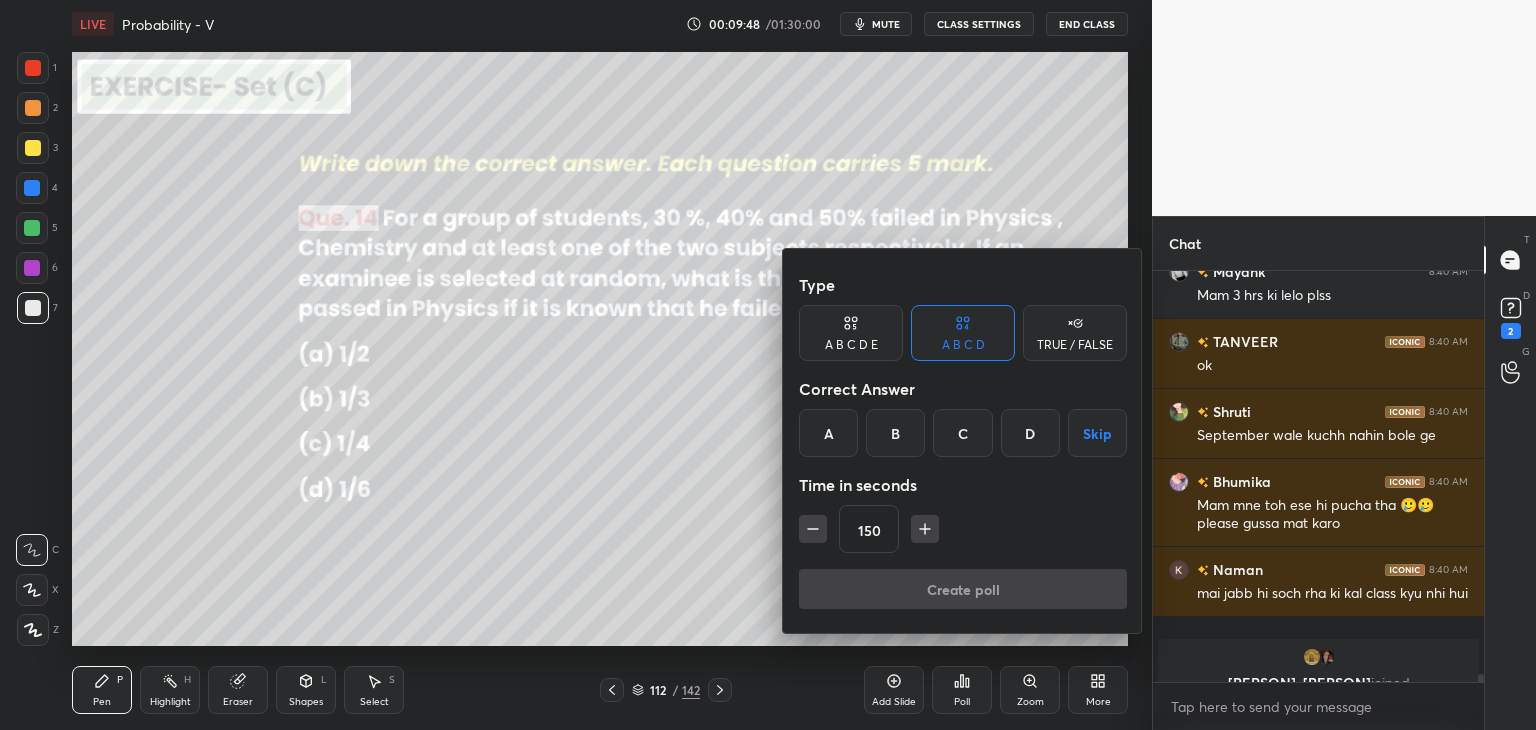 scroll, scrollTop: 20016, scrollLeft: 0, axis: vertical 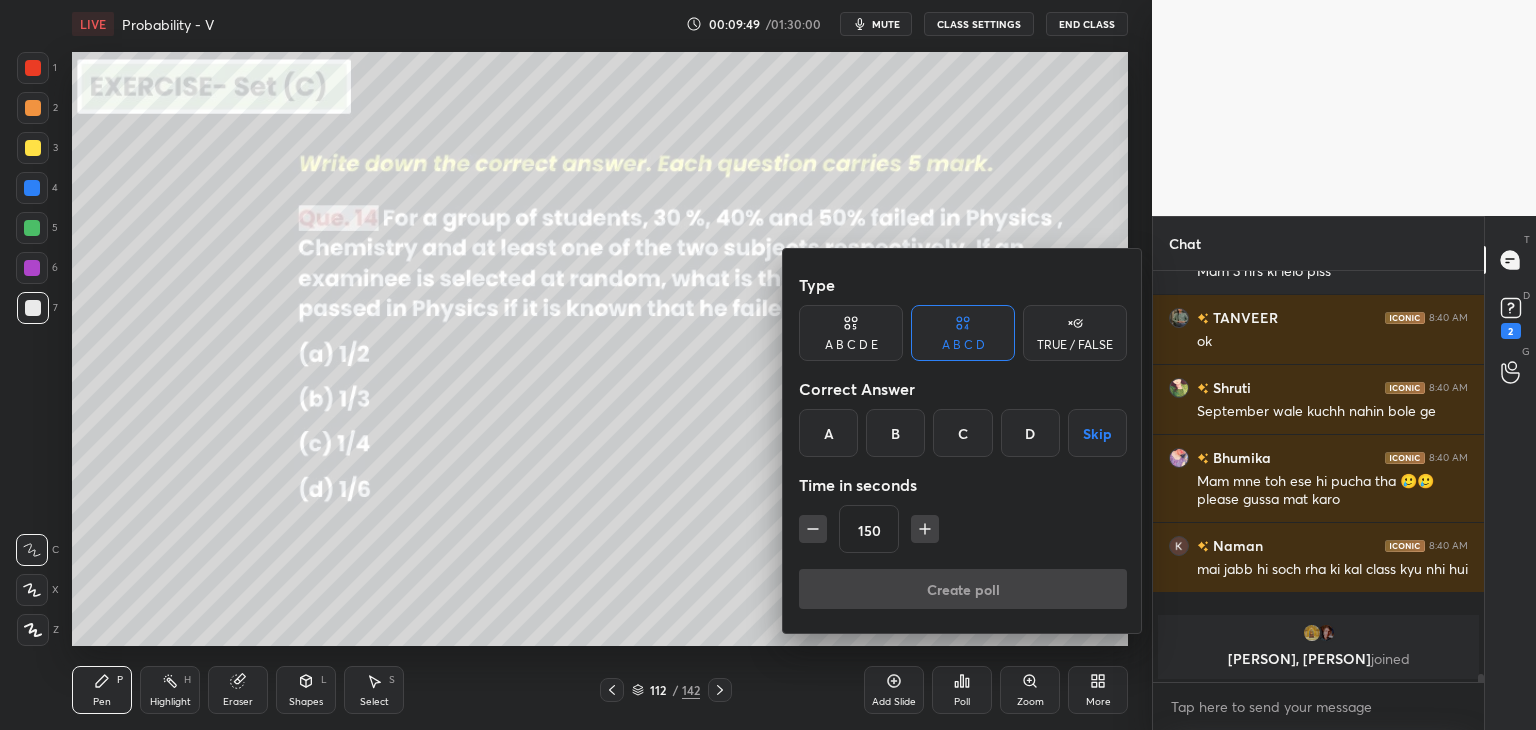 click on "Skip" at bounding box center (1097, 433) 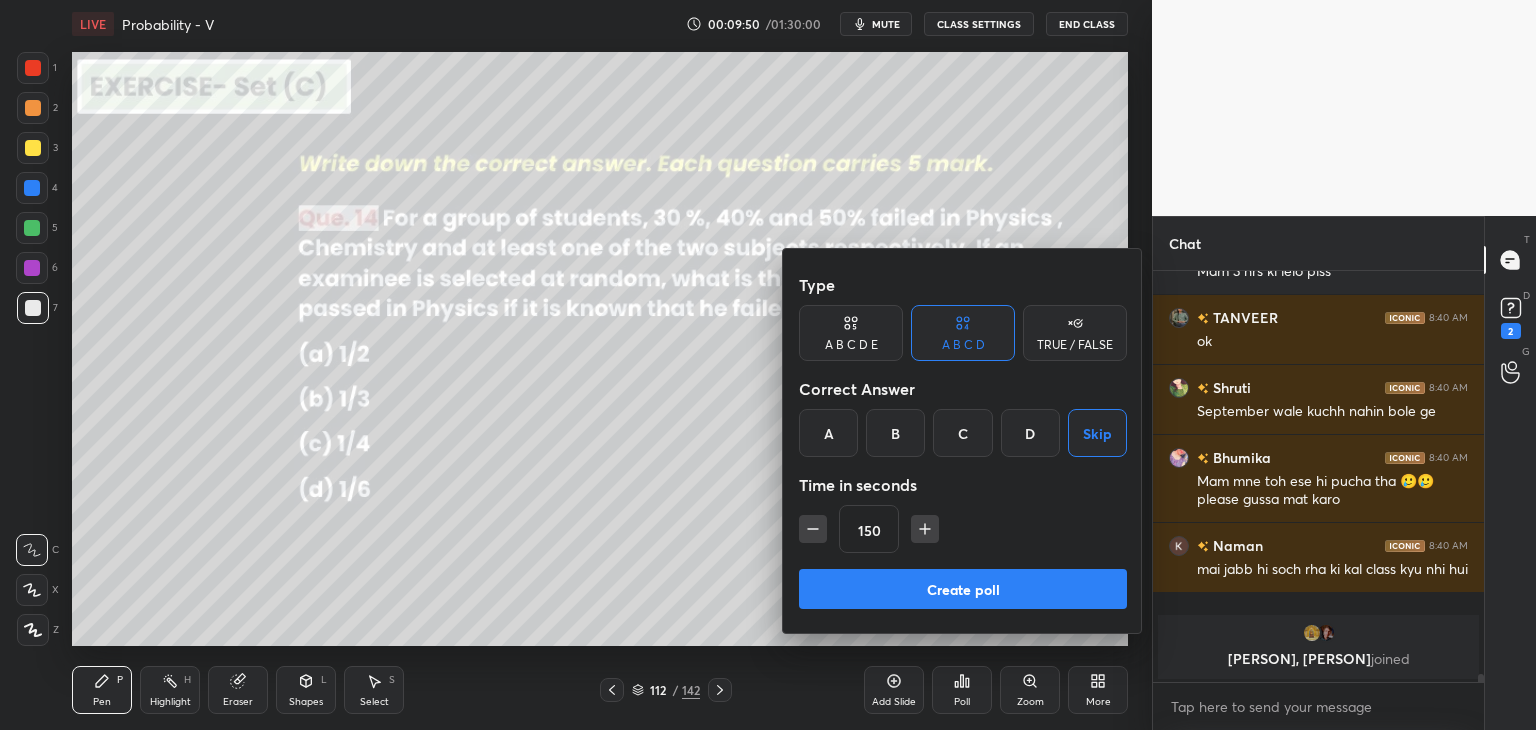 click on "Create poll" at bounding box center [963, 589] 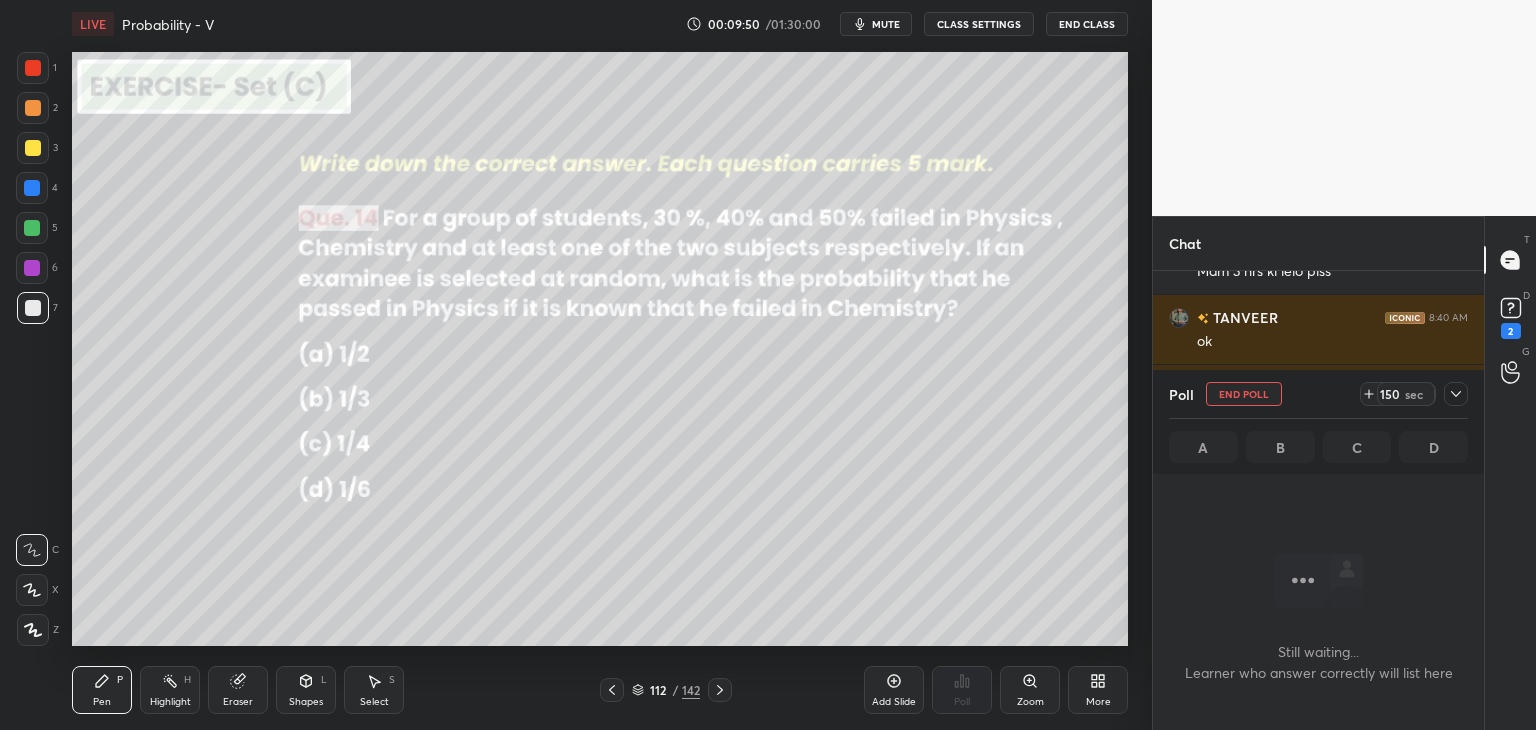 scroll, scrollTop: 353, scrollLeft: 325, axis: both 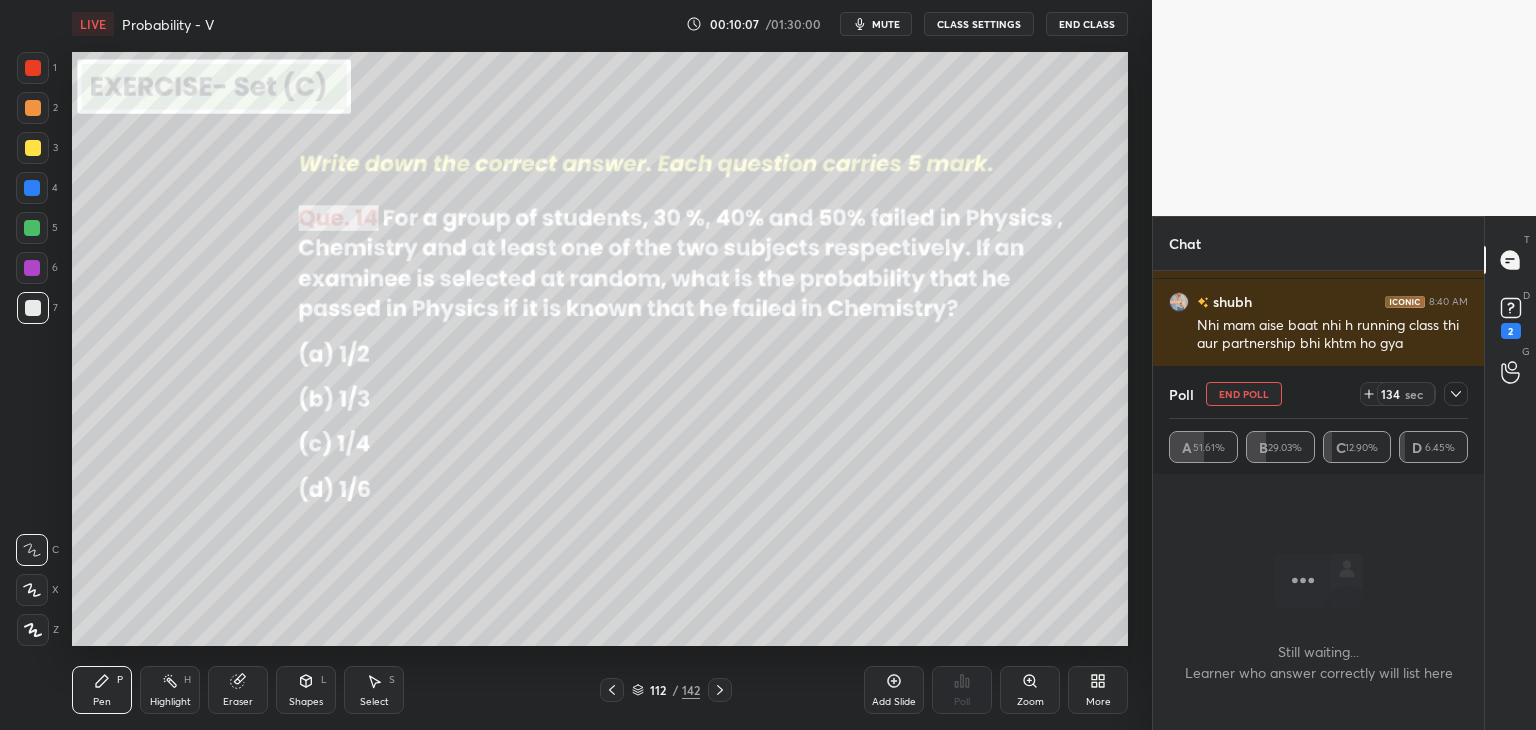 click on "mute" at bounding box center (876, 24) 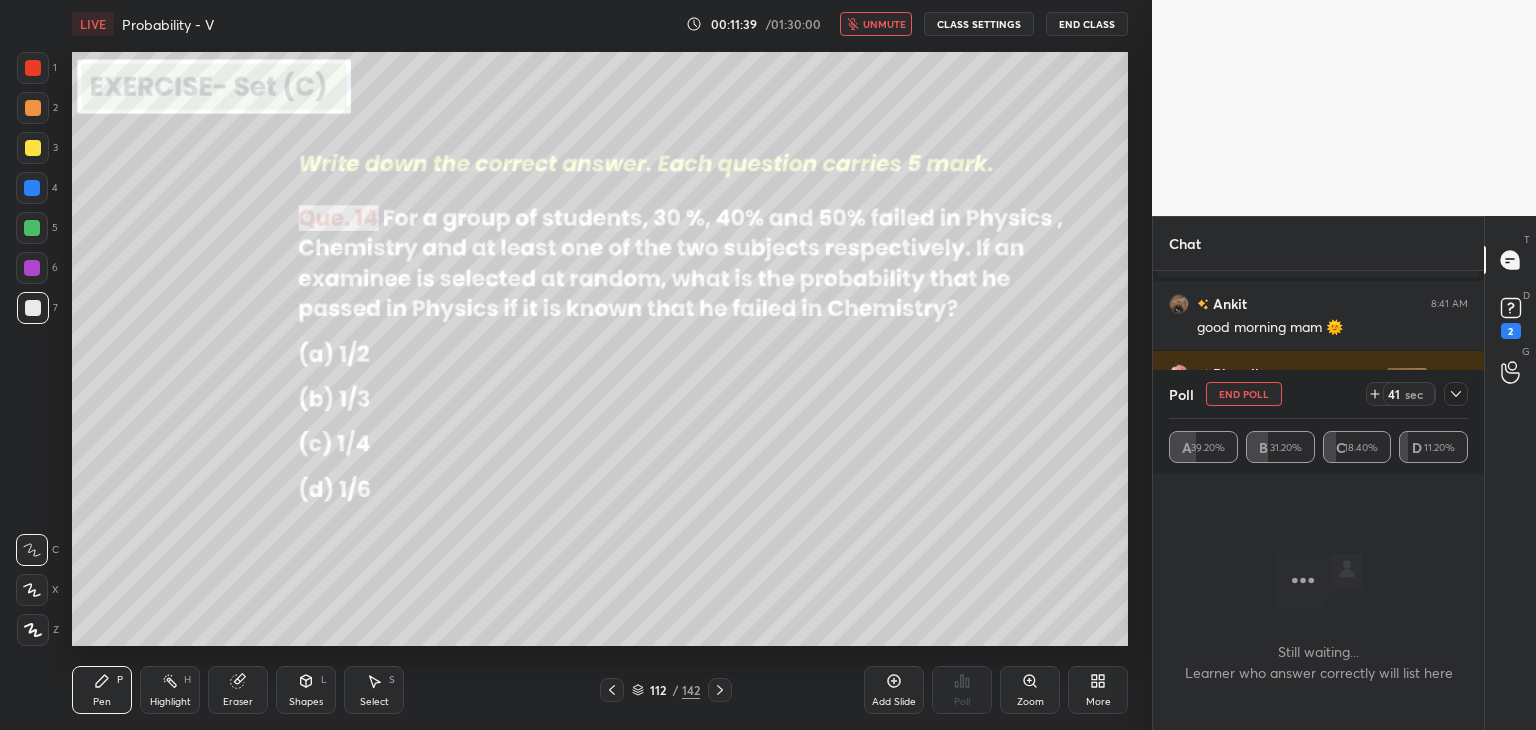 scroll, scrollTop: 20600, scrollLeft: 0, axis: vertical 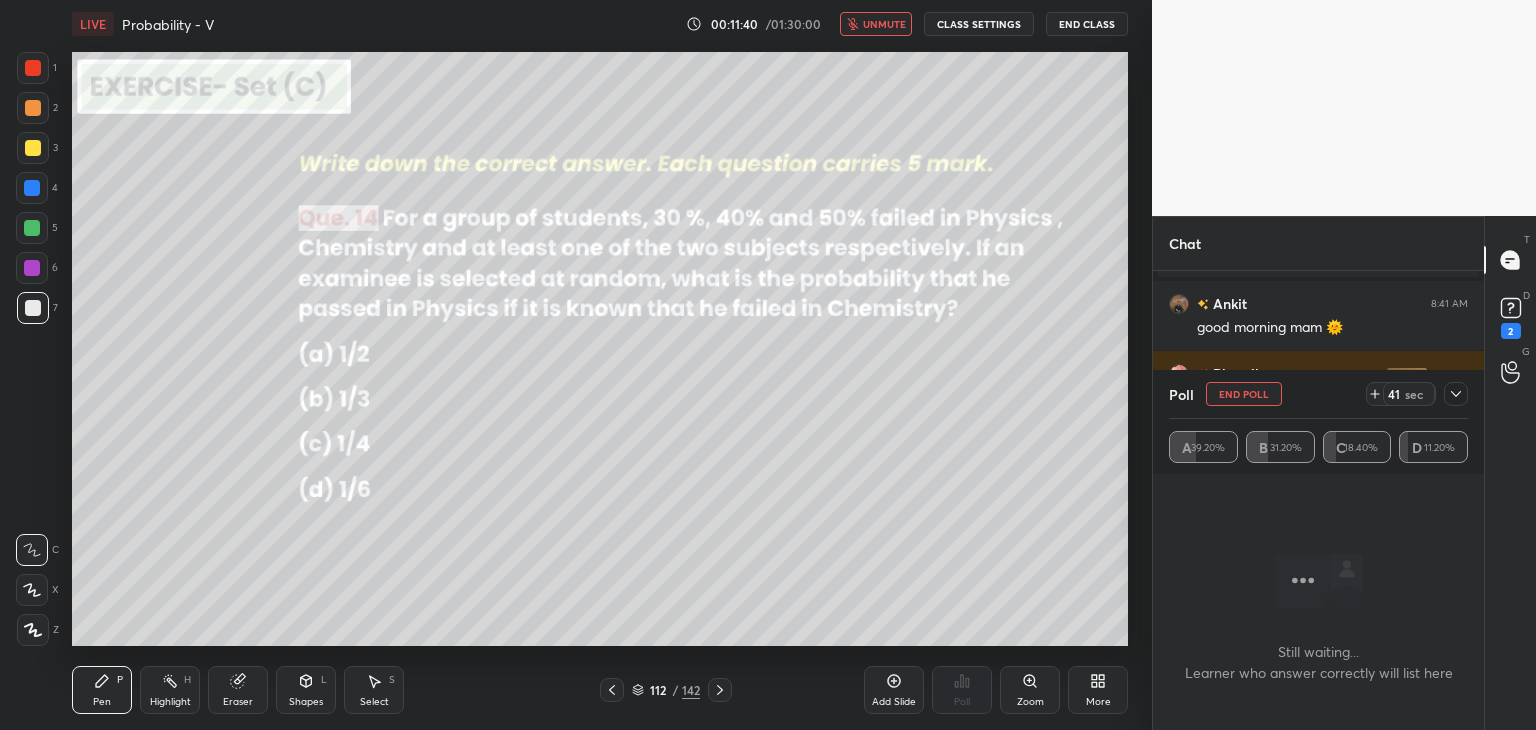 click on "End Poll" at bounding box center (1244, 394) 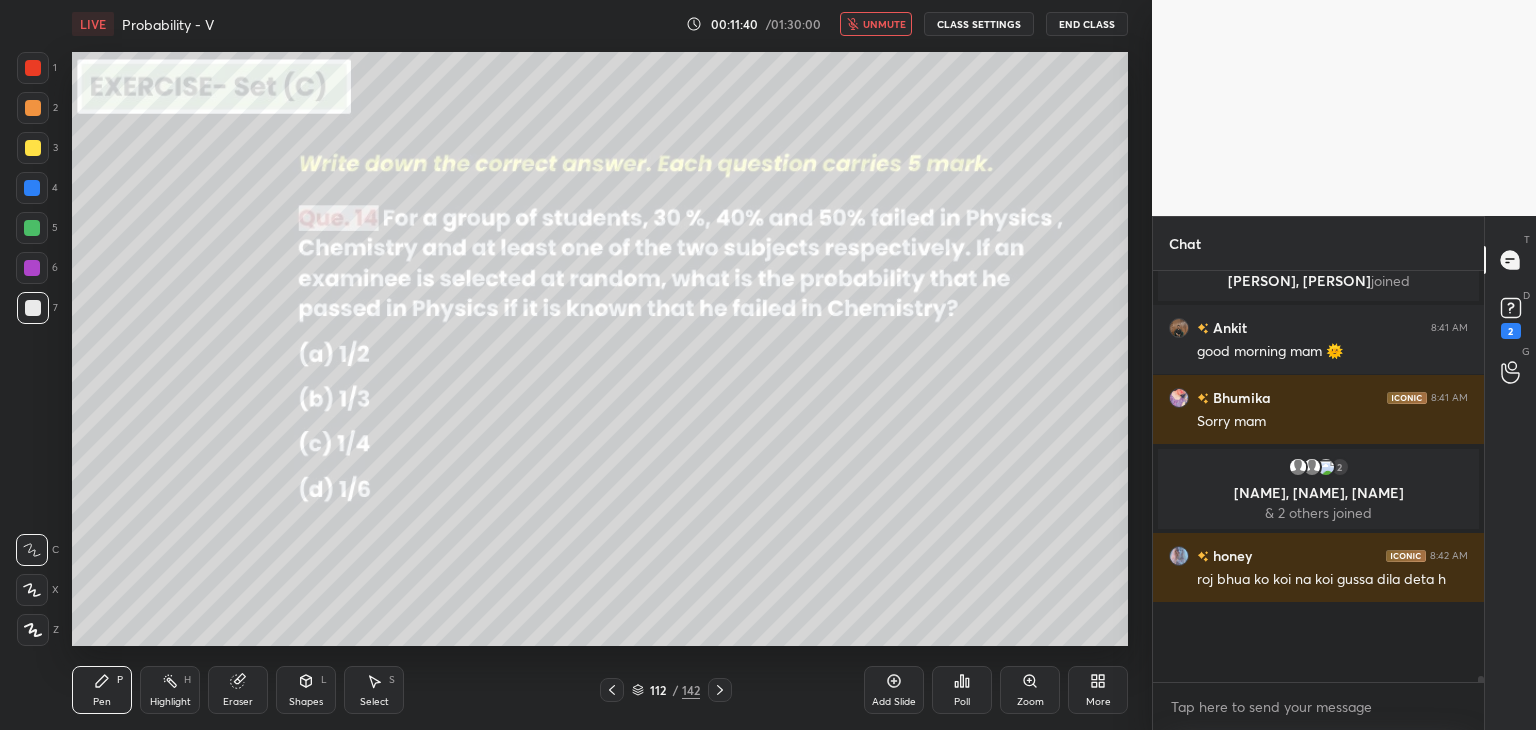scroll, scrollTop: 6, scrollLeft: 6, axis: both 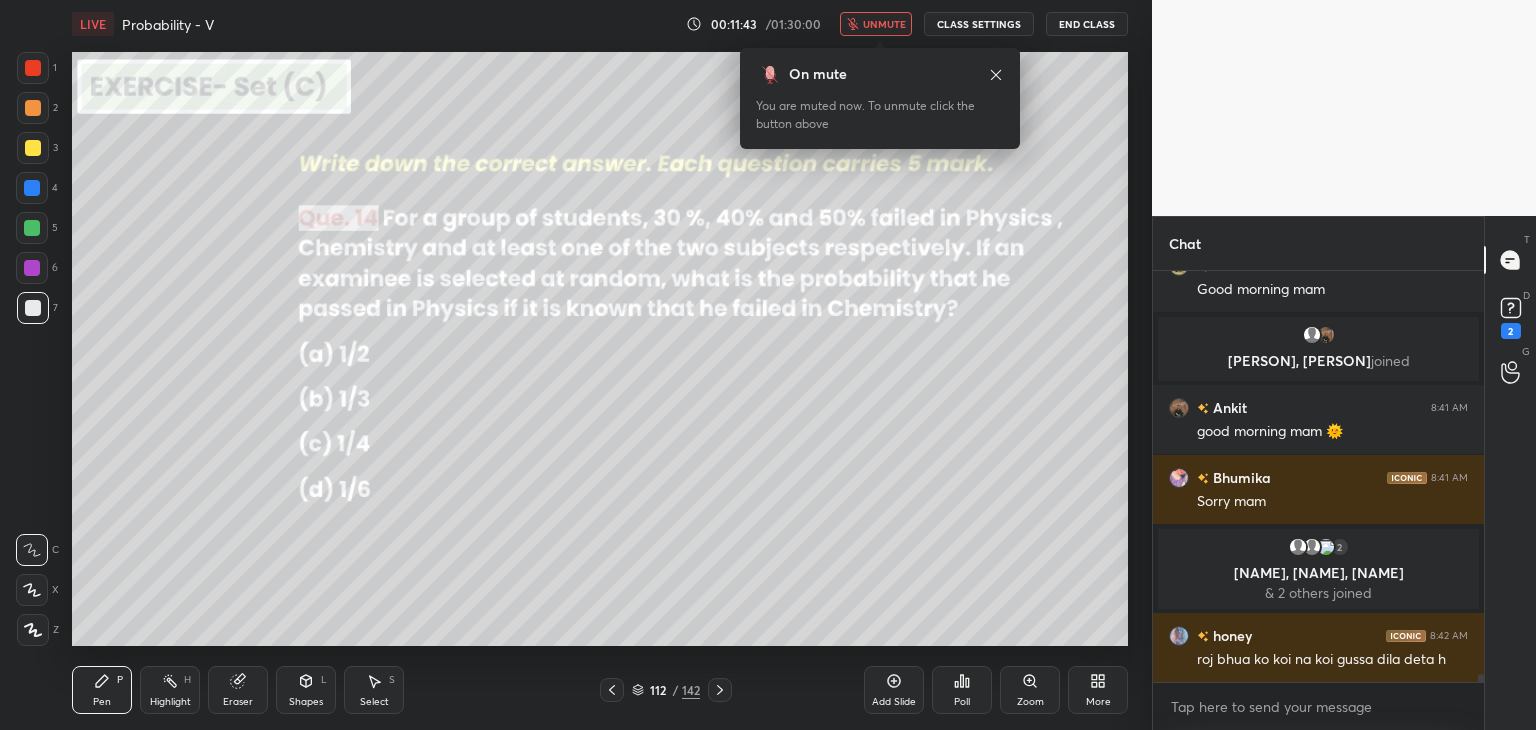 click on "unmute" at bounding box center [884, 24] 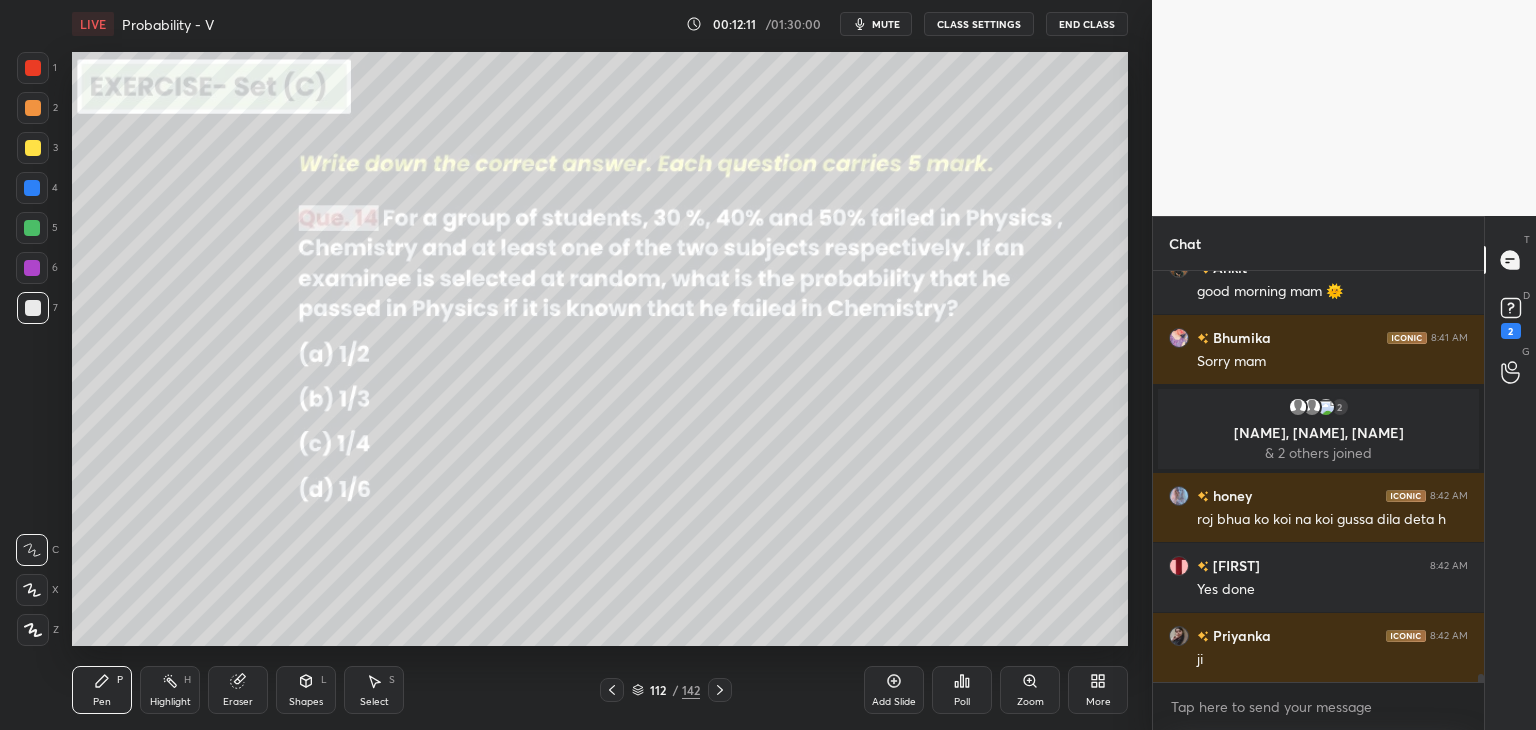scroll, scrollTop: 20706, scrollLeft: 0, axis: vertical 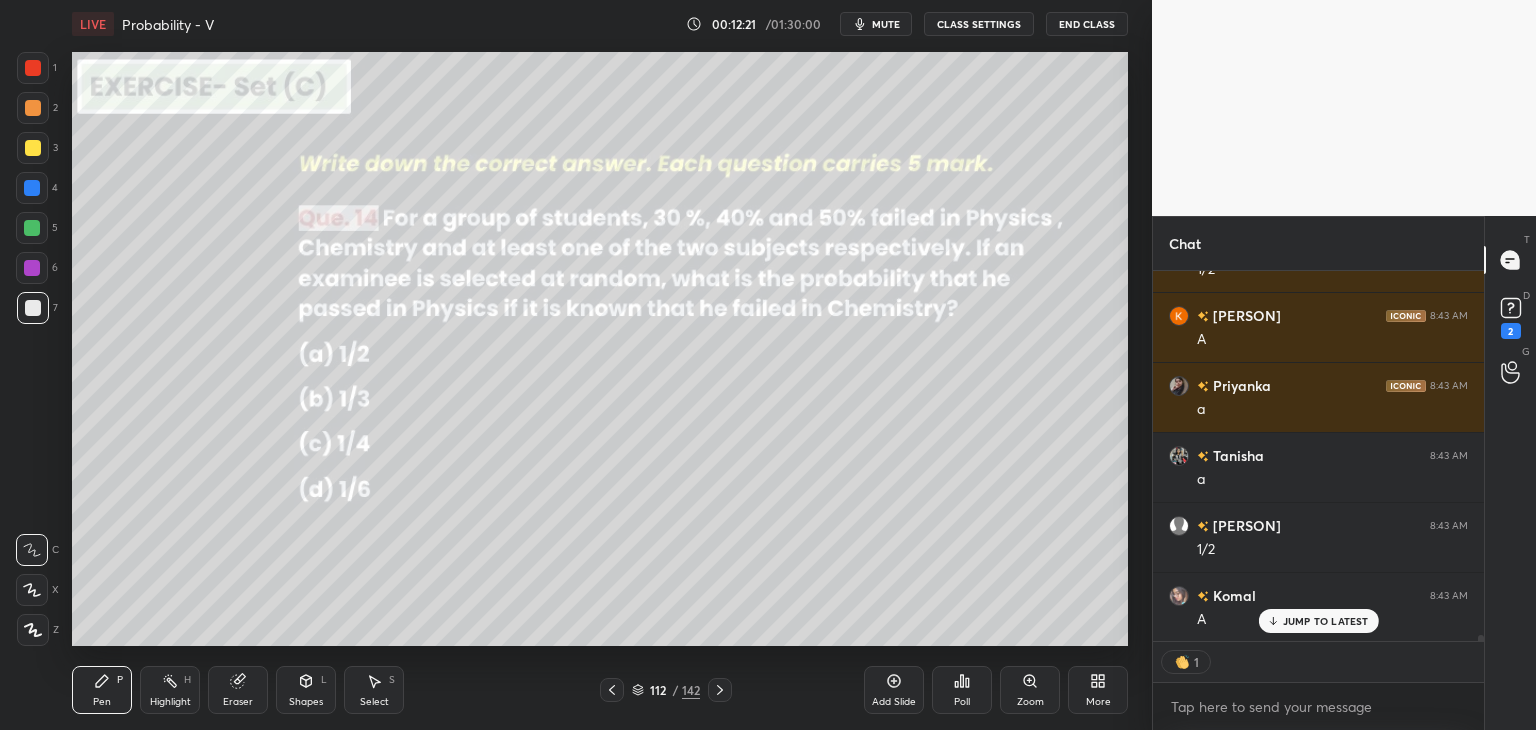 type on "x" 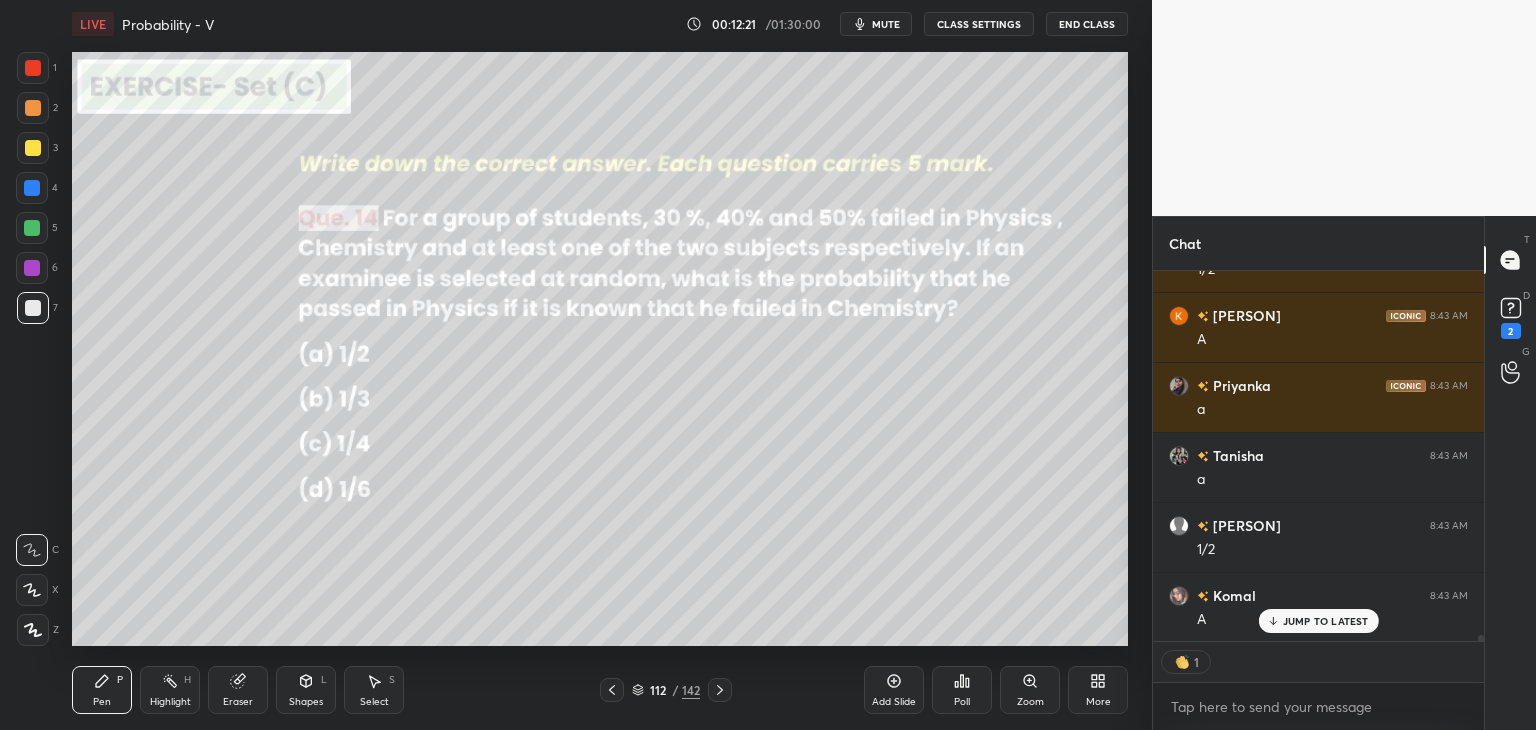 scroll, scrollTop: 6, scrollLeft: 6, axis: both 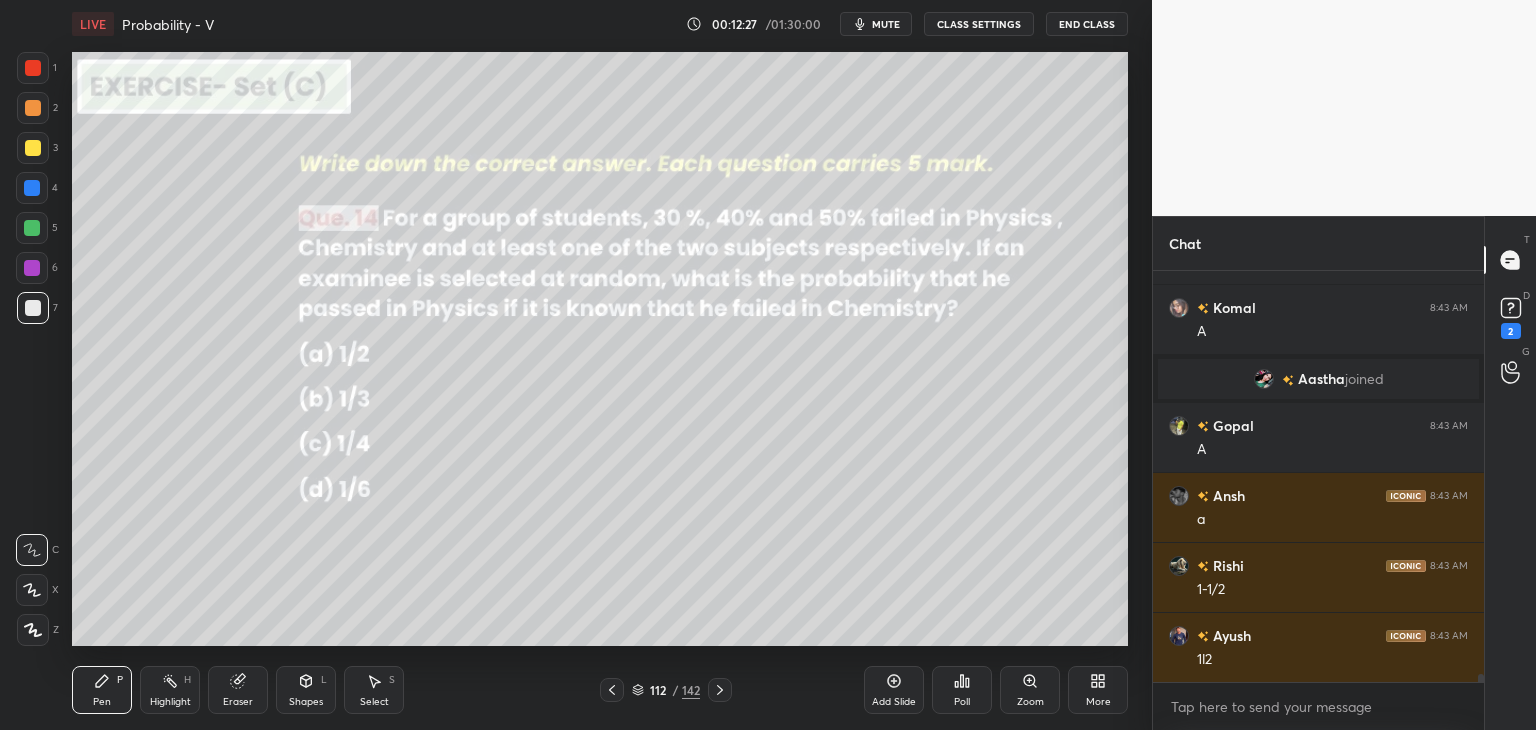click at bounding box center (33, 630) 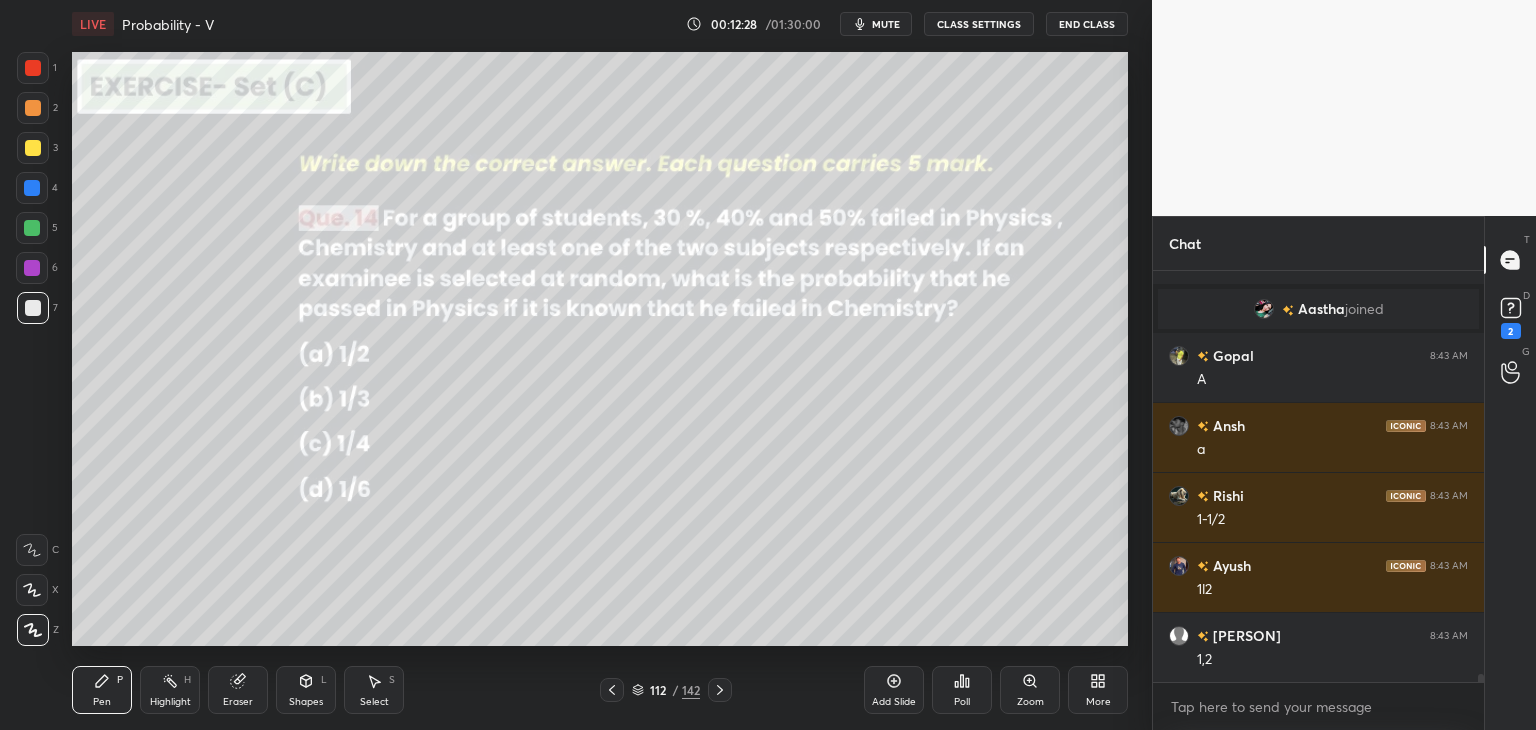 click at bounding box center (33, 148) 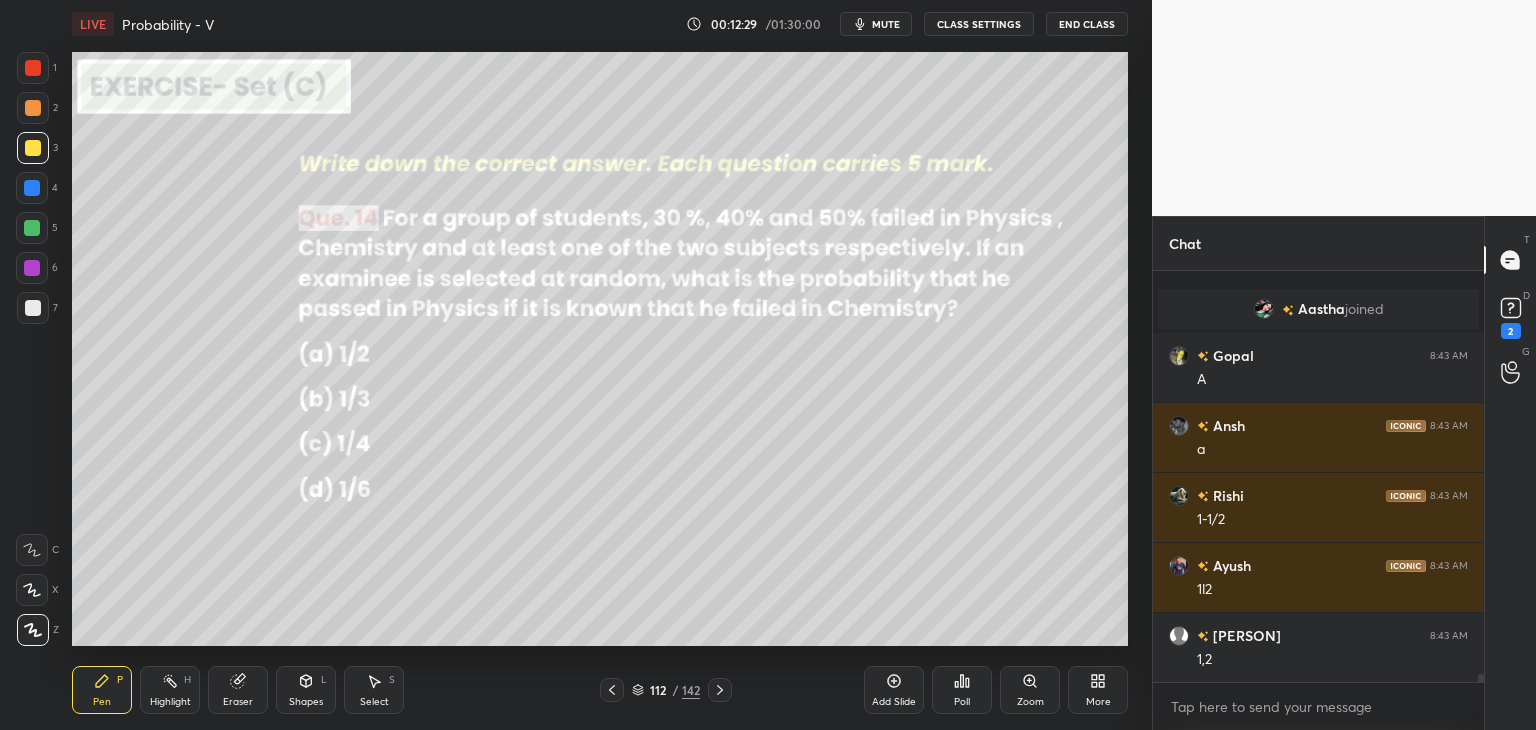scroll, scrollTop: 21444, scrollLeft: 0, axis: vertical 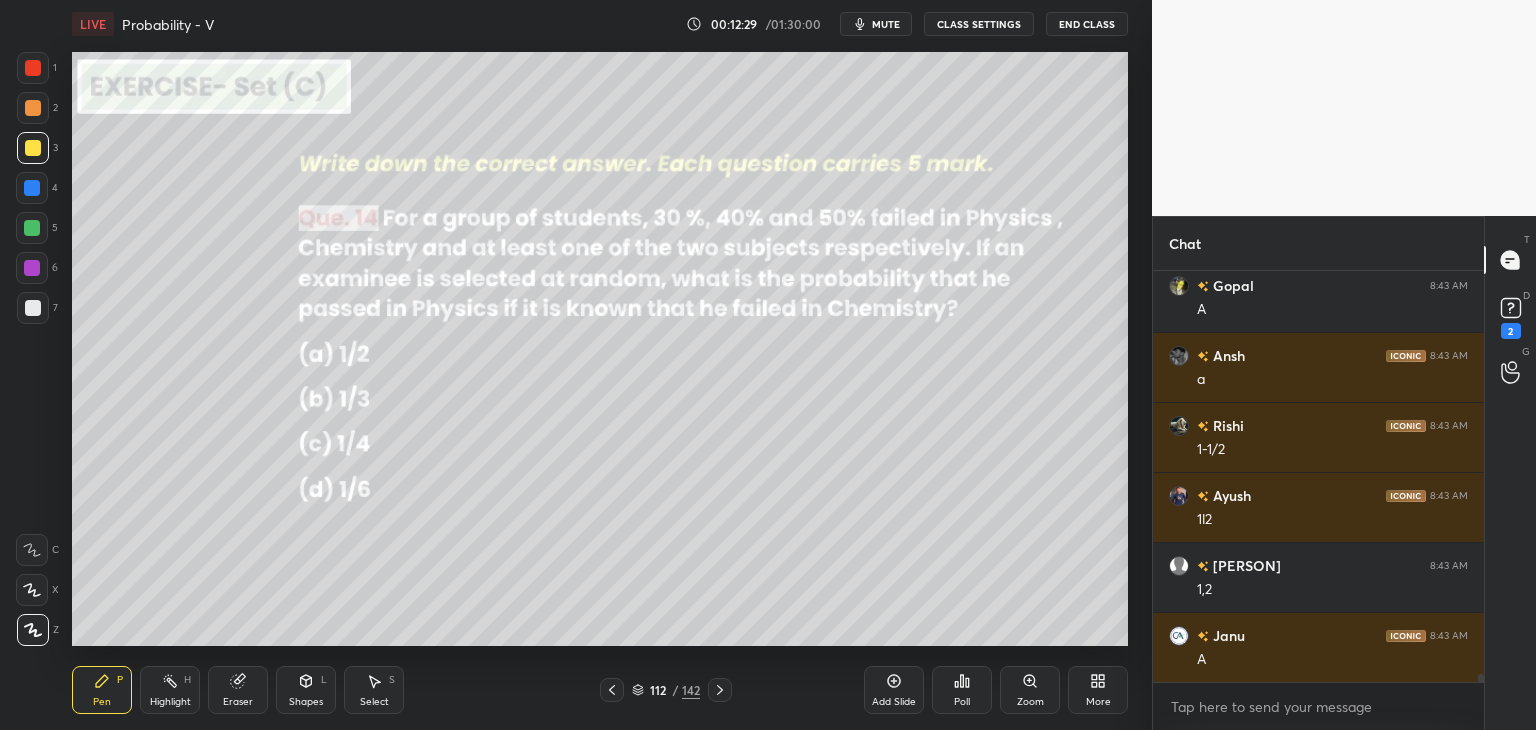 drag, startPoint x: 715, startPoint y: 692, endPoint x: 724, endPoint y: 687, distance: 10.29563 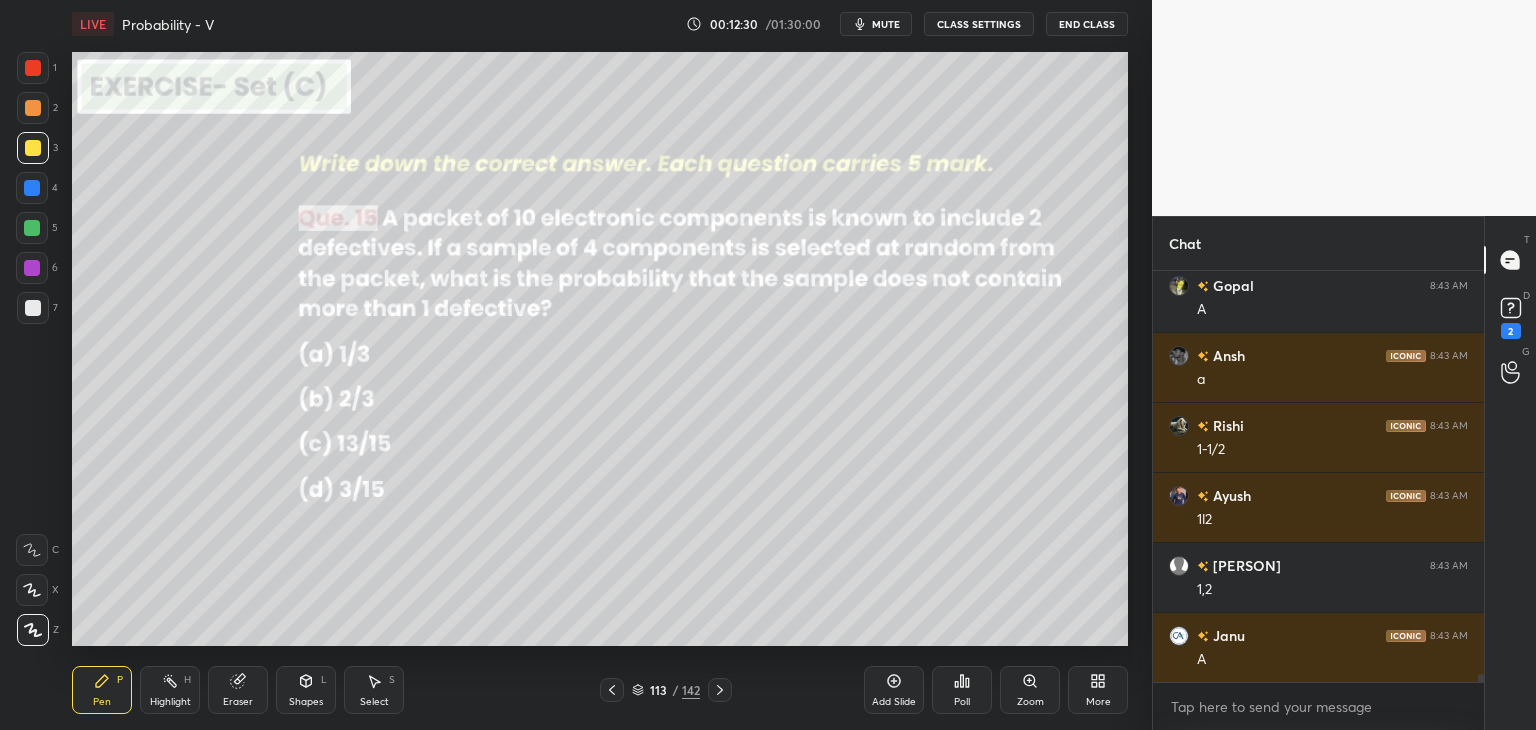 click 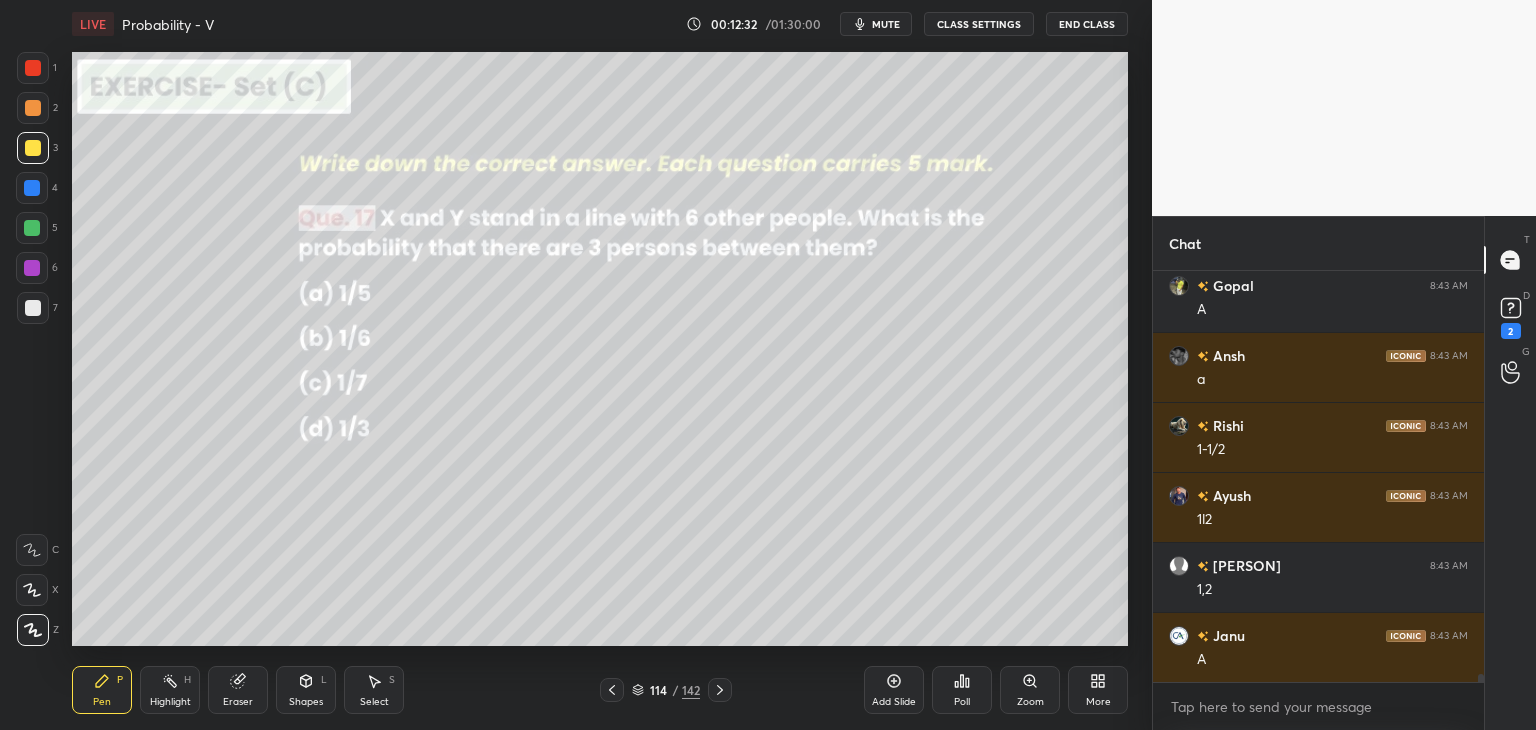 click 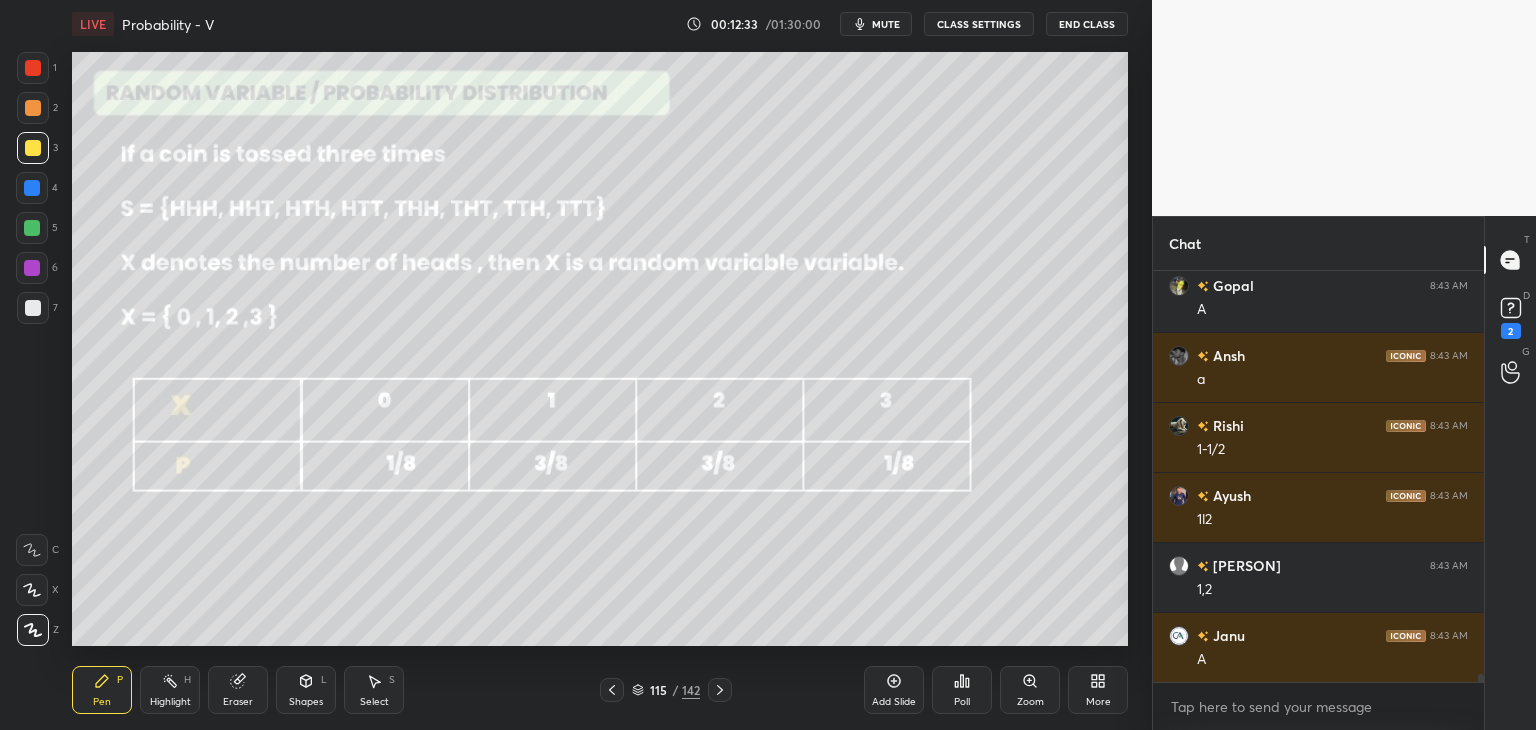 click 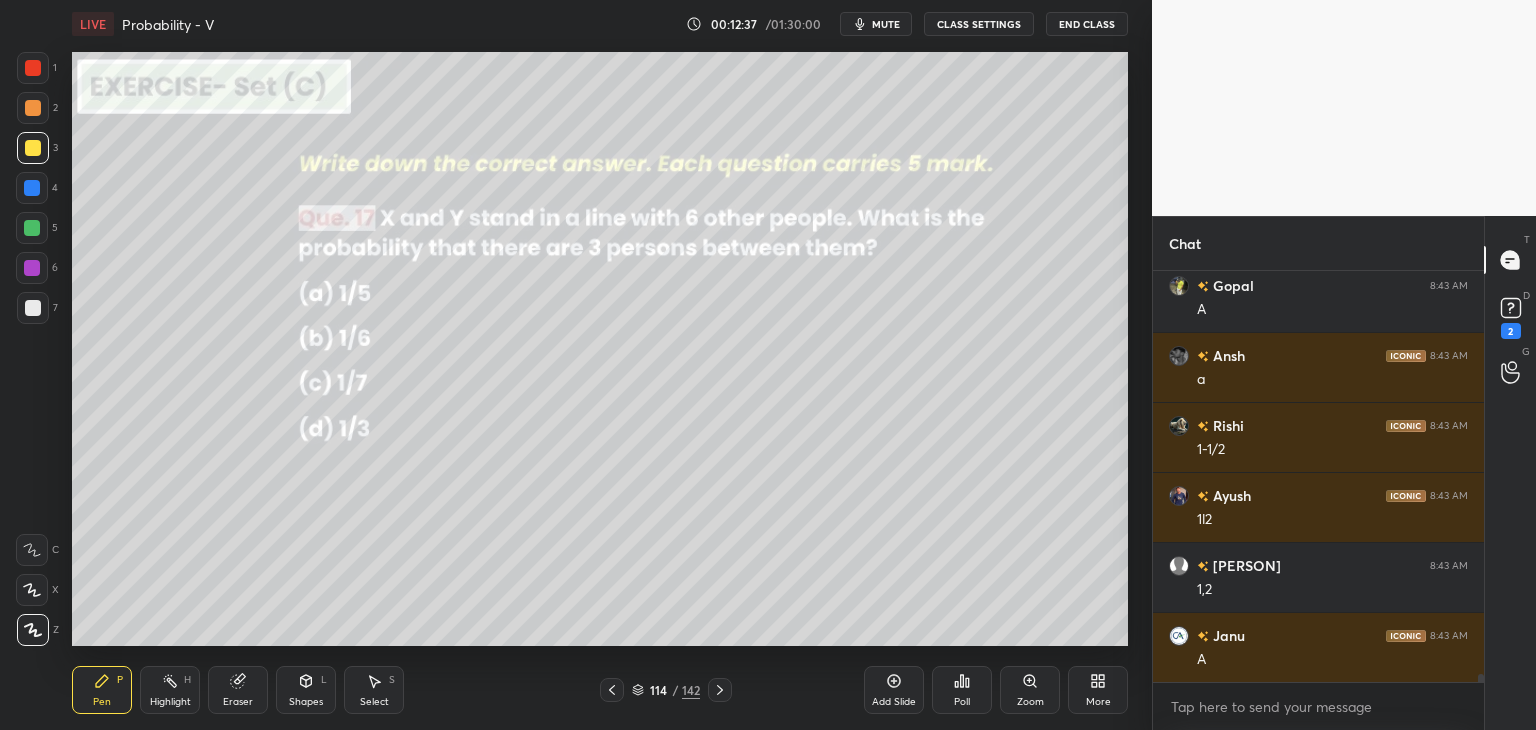 click 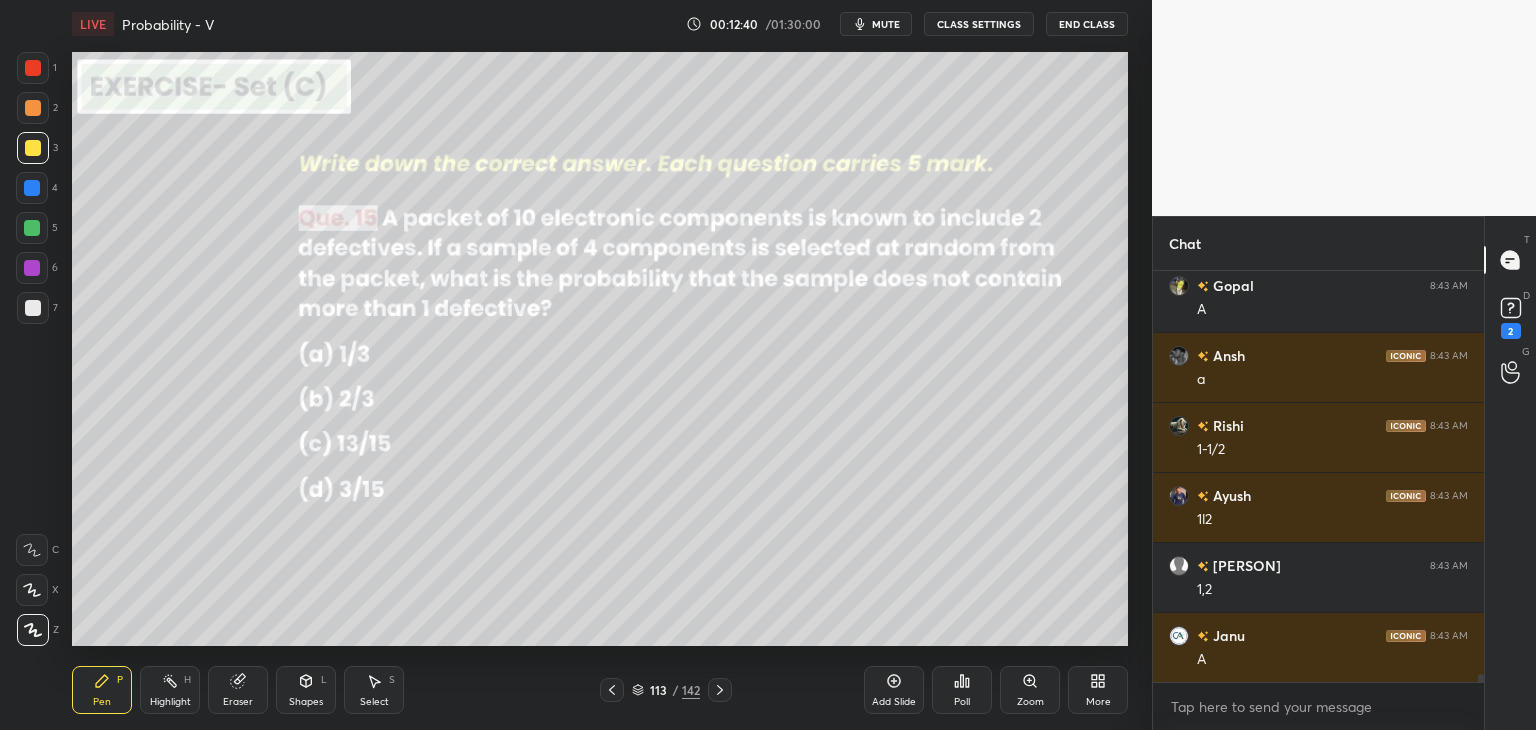 drag, startPoint x: 616, startPoint y: 697, endPoint x: 611, endPoint y: 675, distance: 22.561028 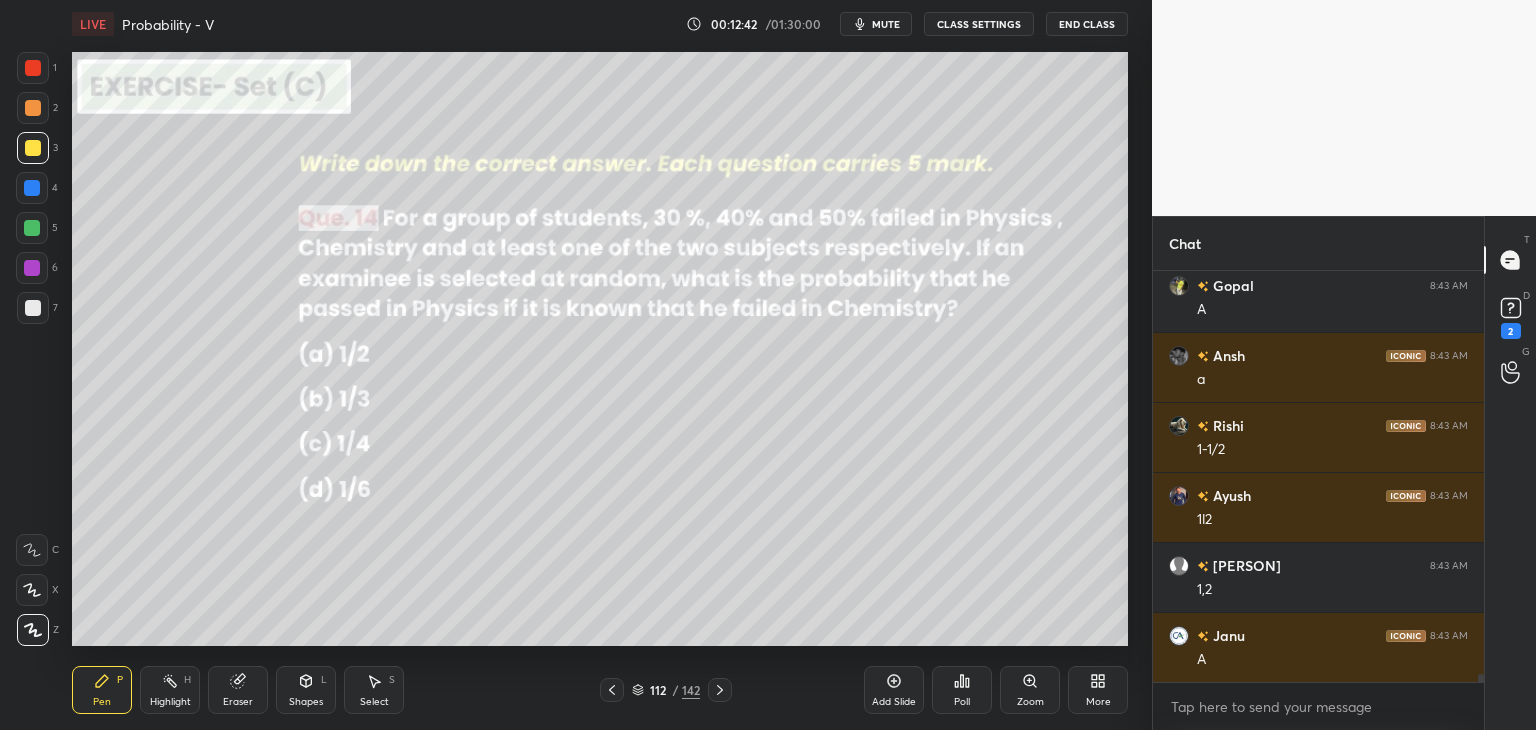 scroll, scrollTop: 21514, scrollLeft: 0, axis: vertical 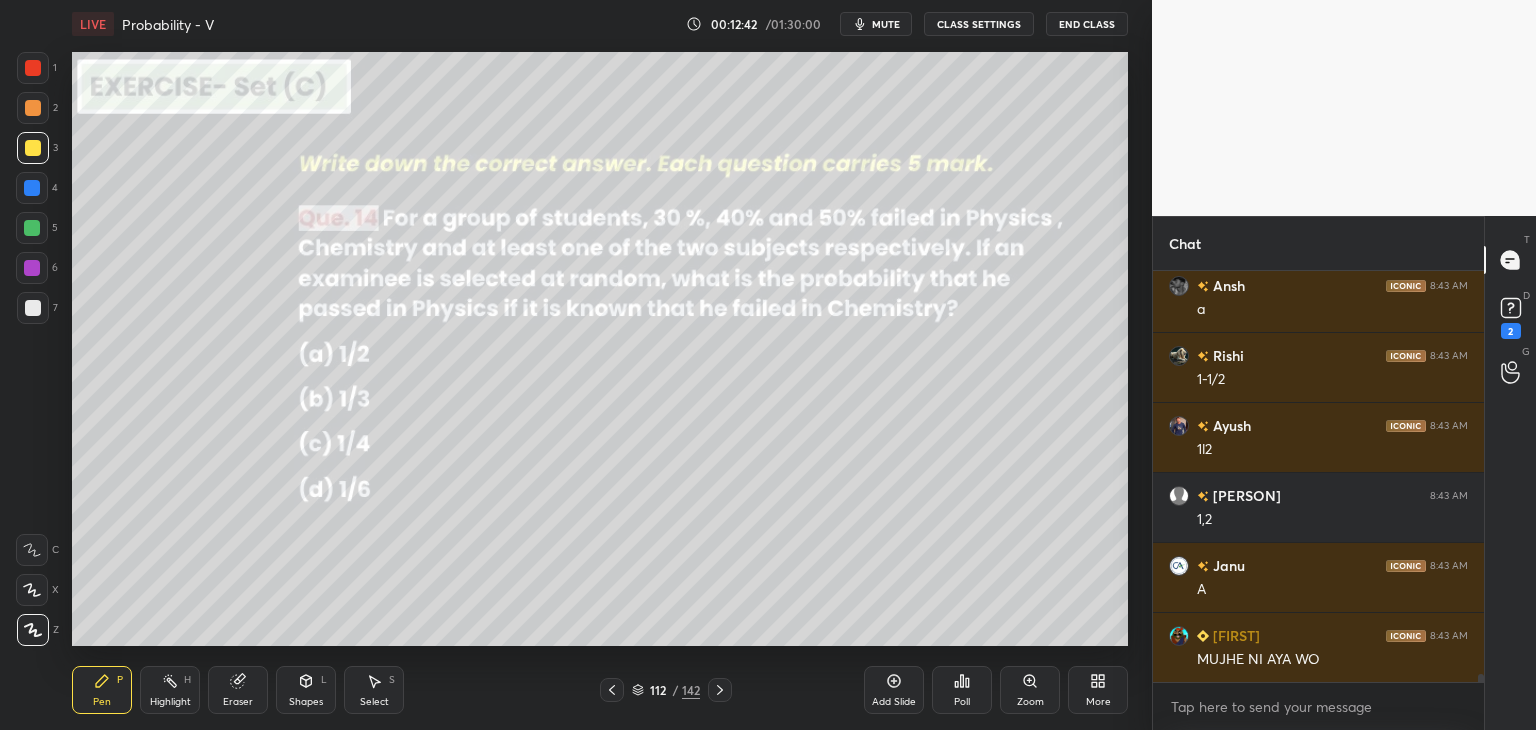 click 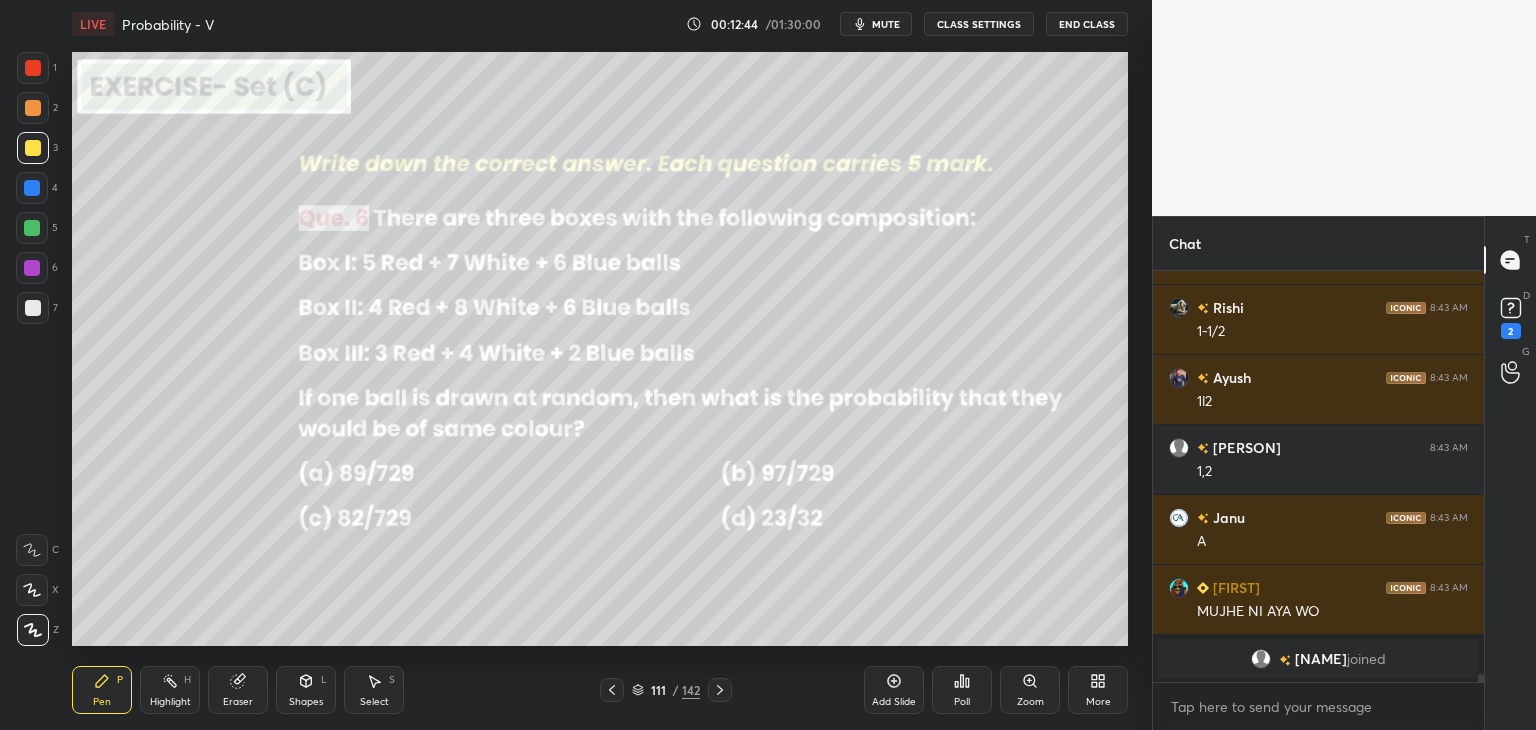 scroll, scrollTop: 21586, scrollLeft: 0, axis: vertical 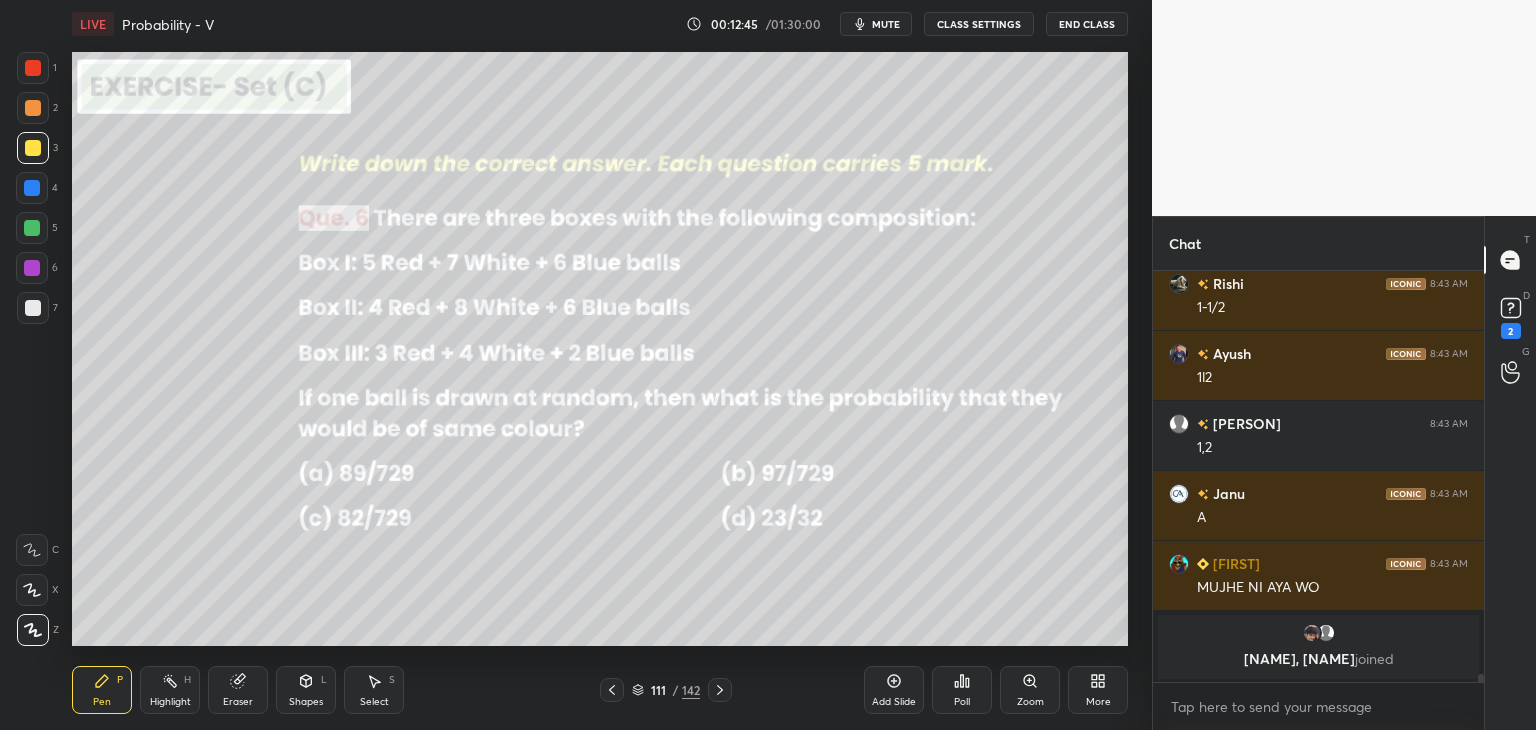 click 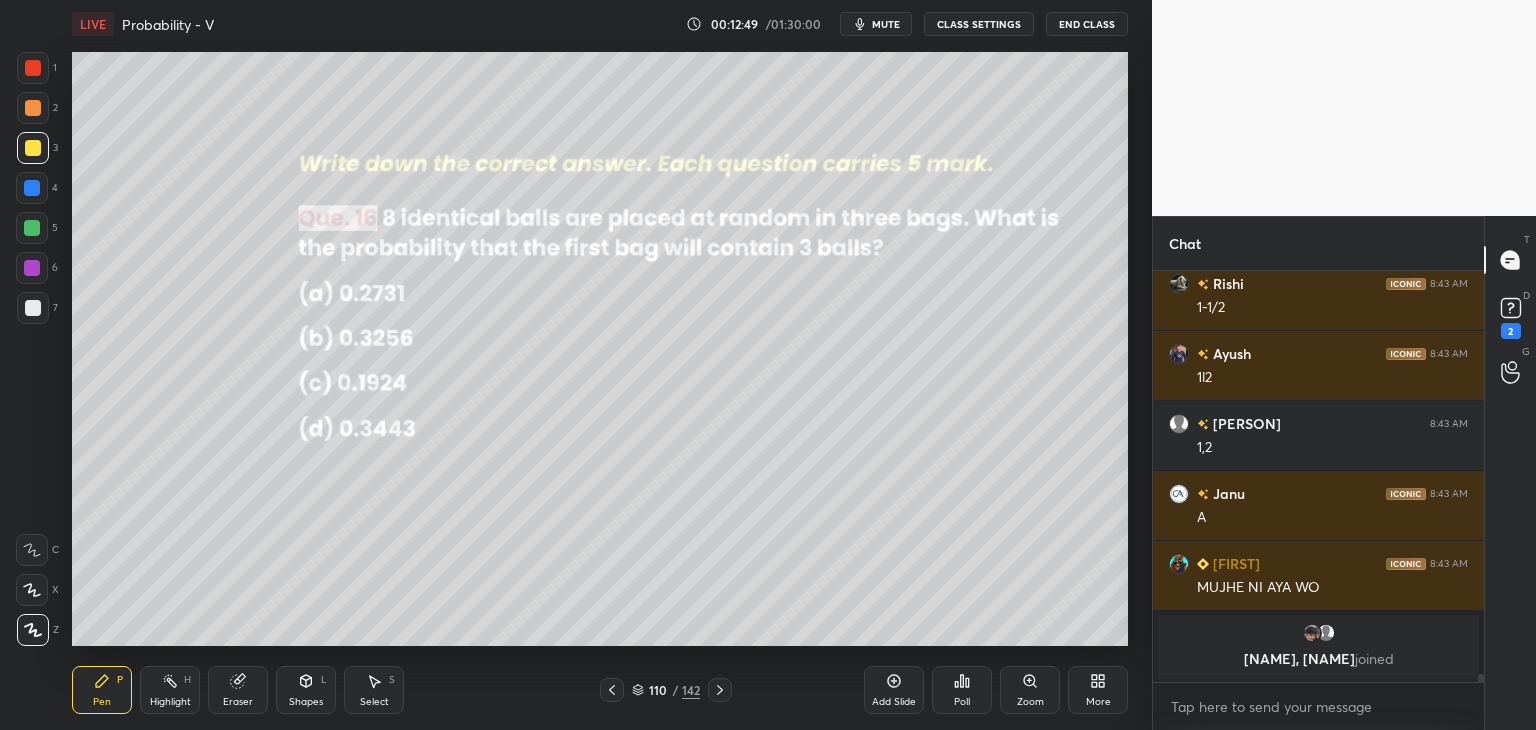 click 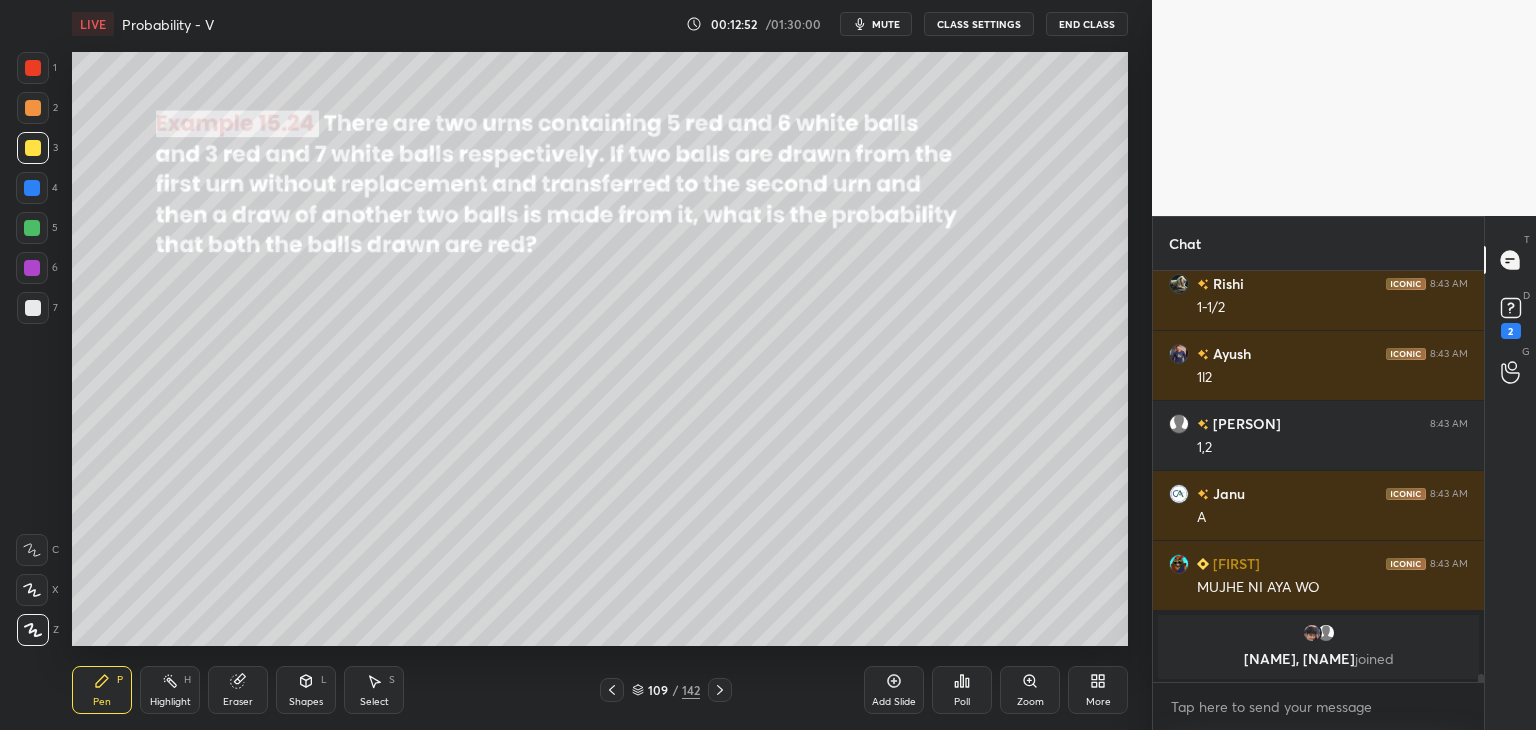 click 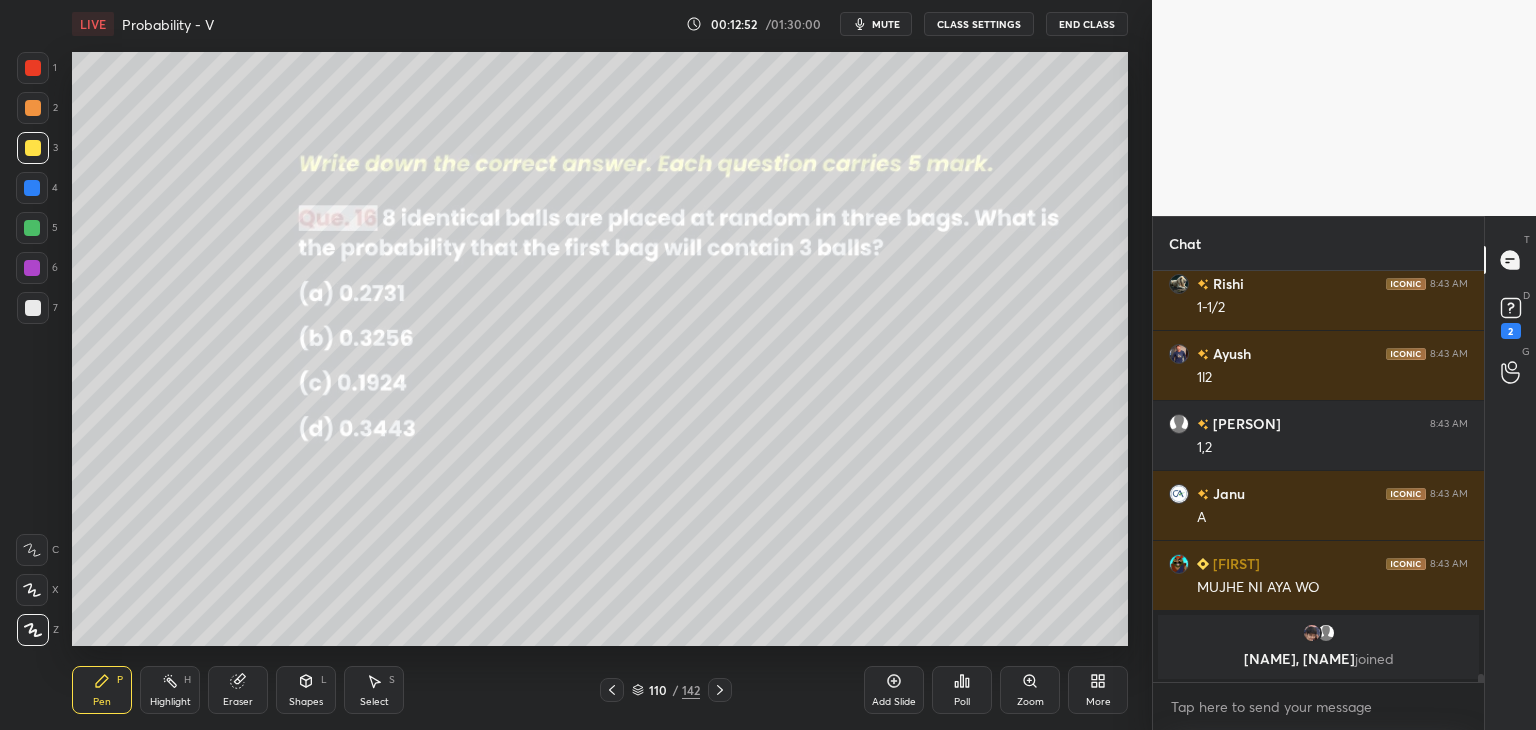 click 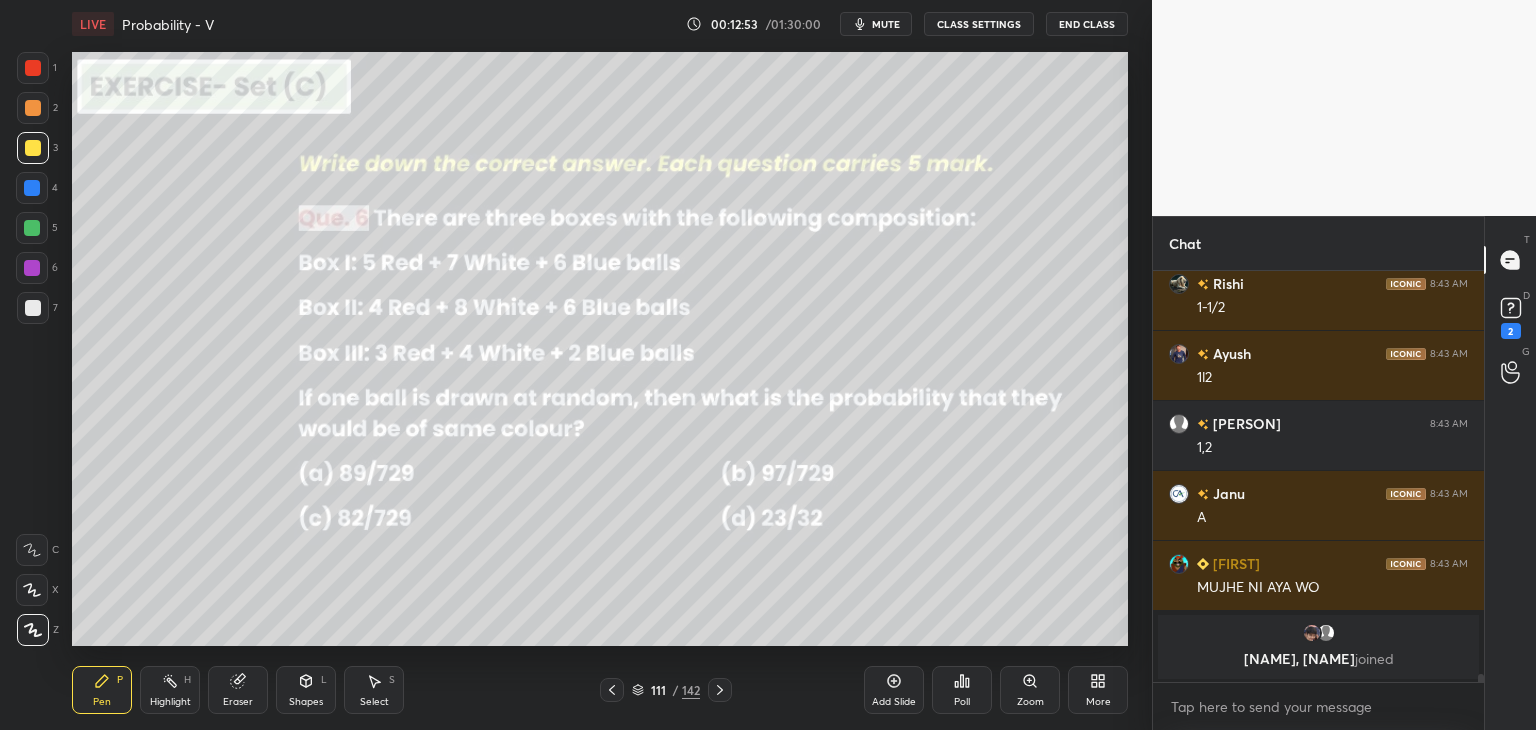 click 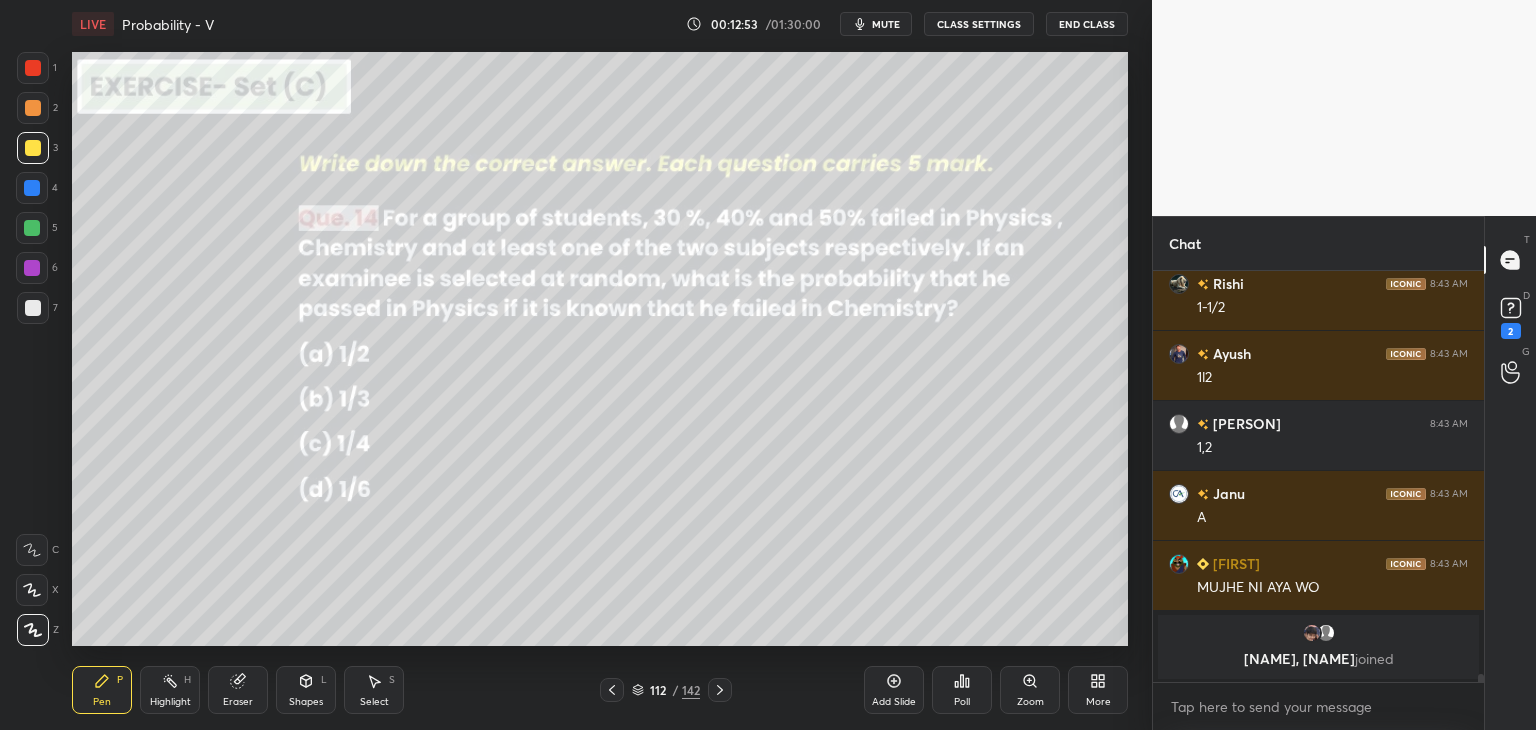 click 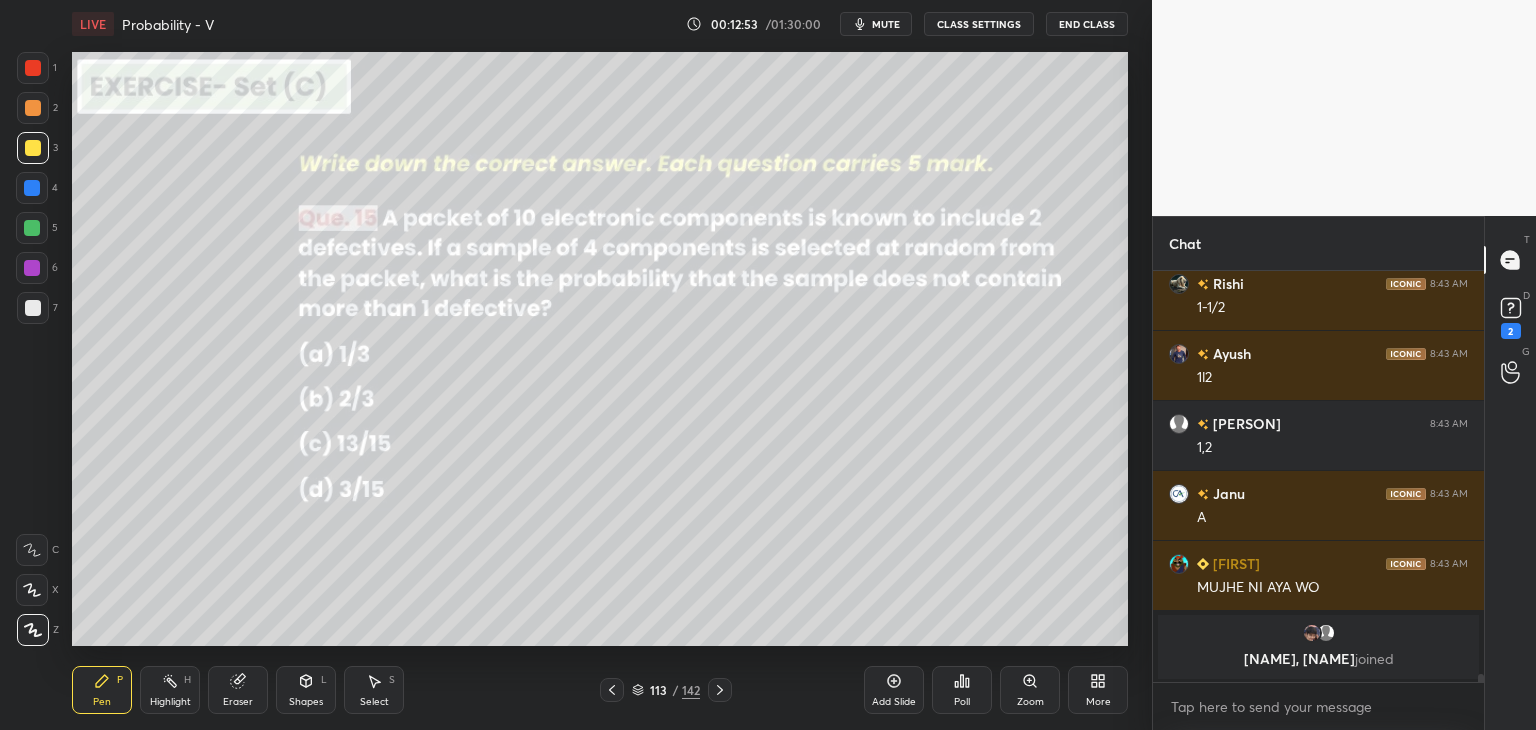 click 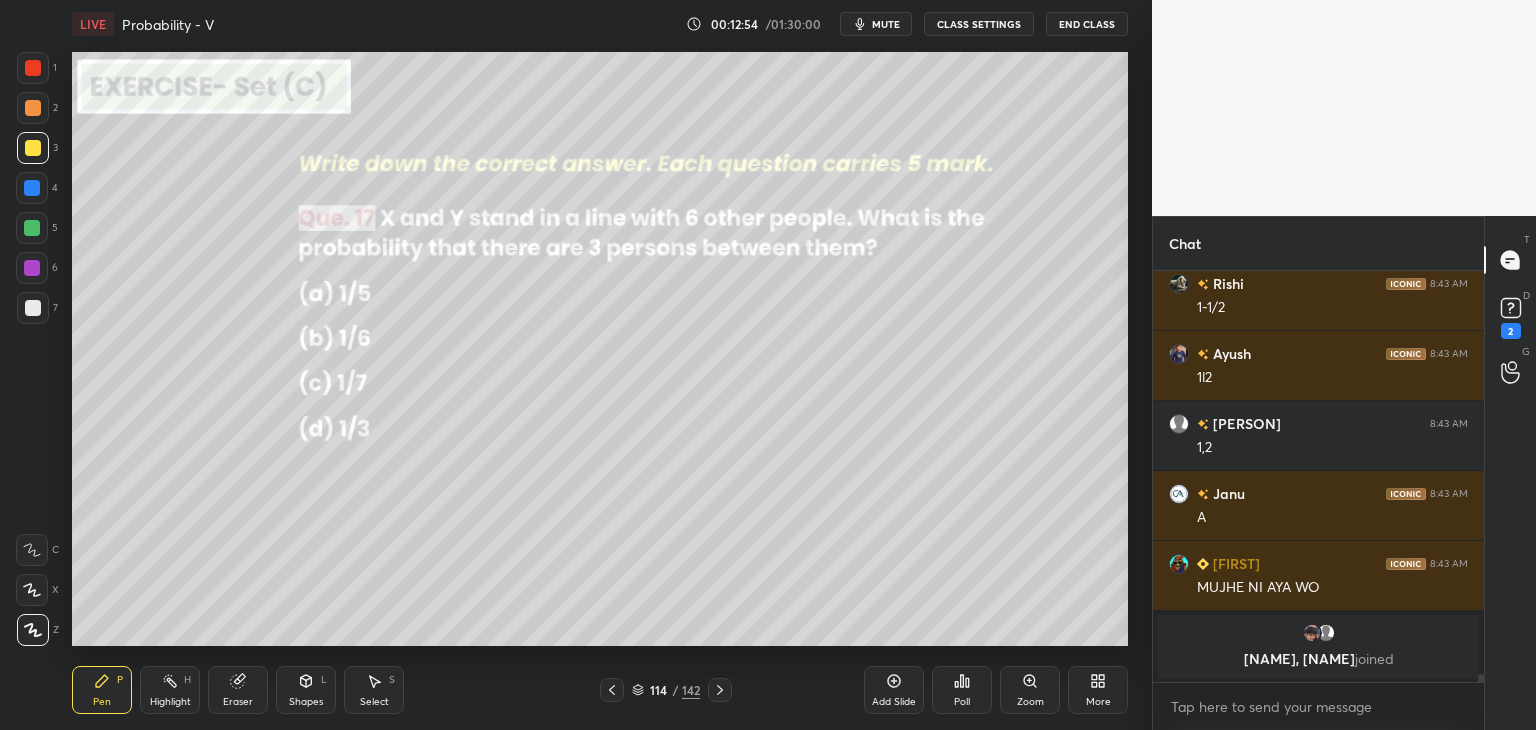 click 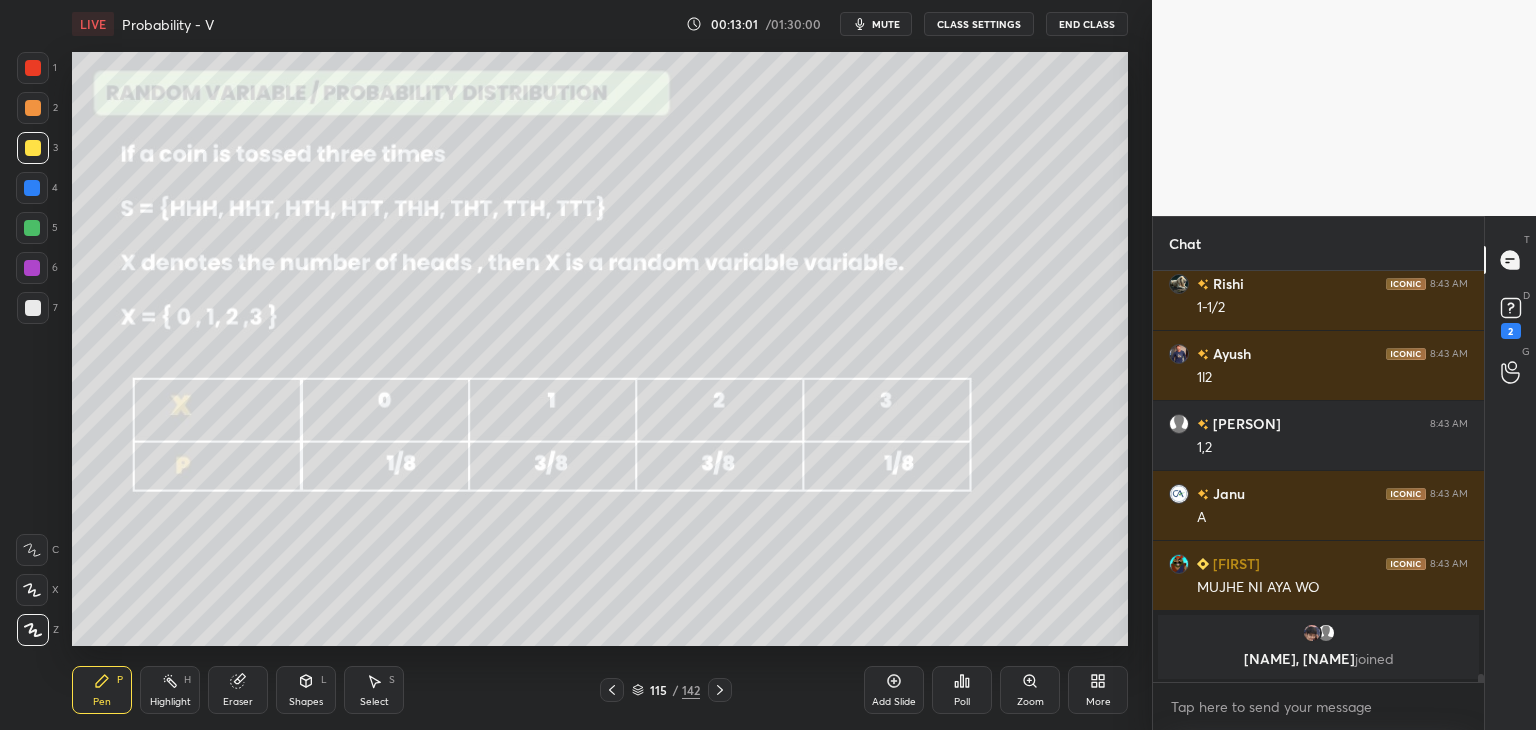click 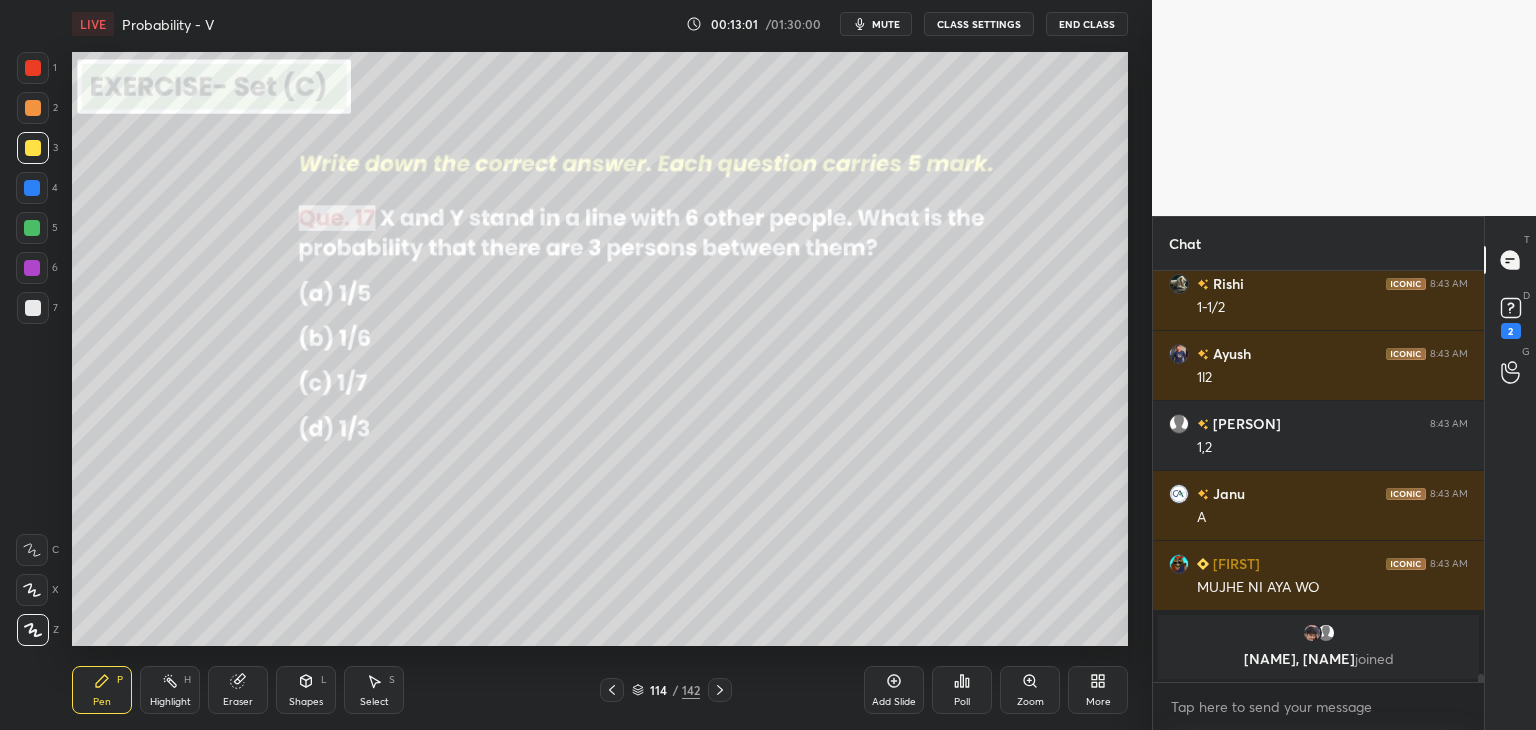 click 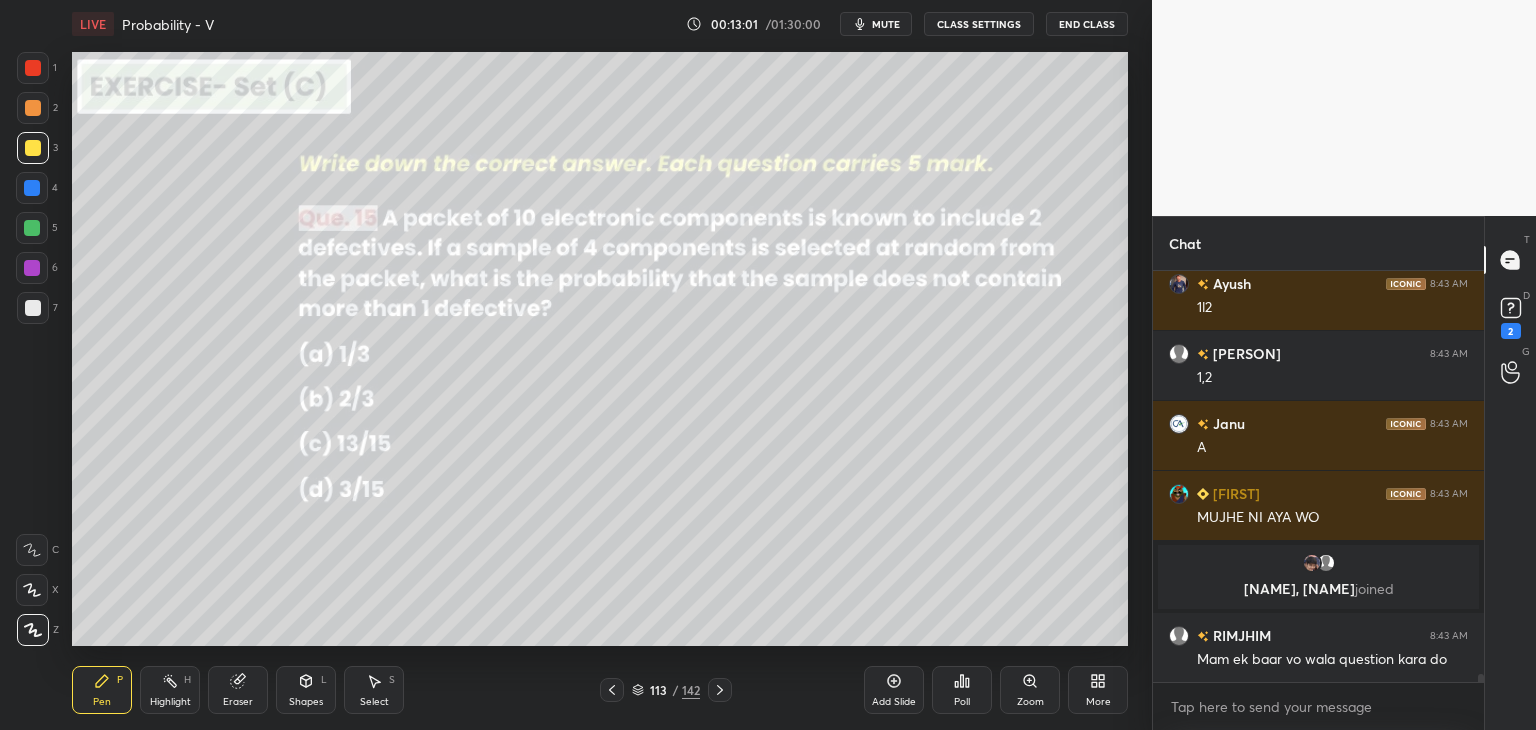 scroll, scrollTop: 21498, scrollLeft: 0, axis: vertical 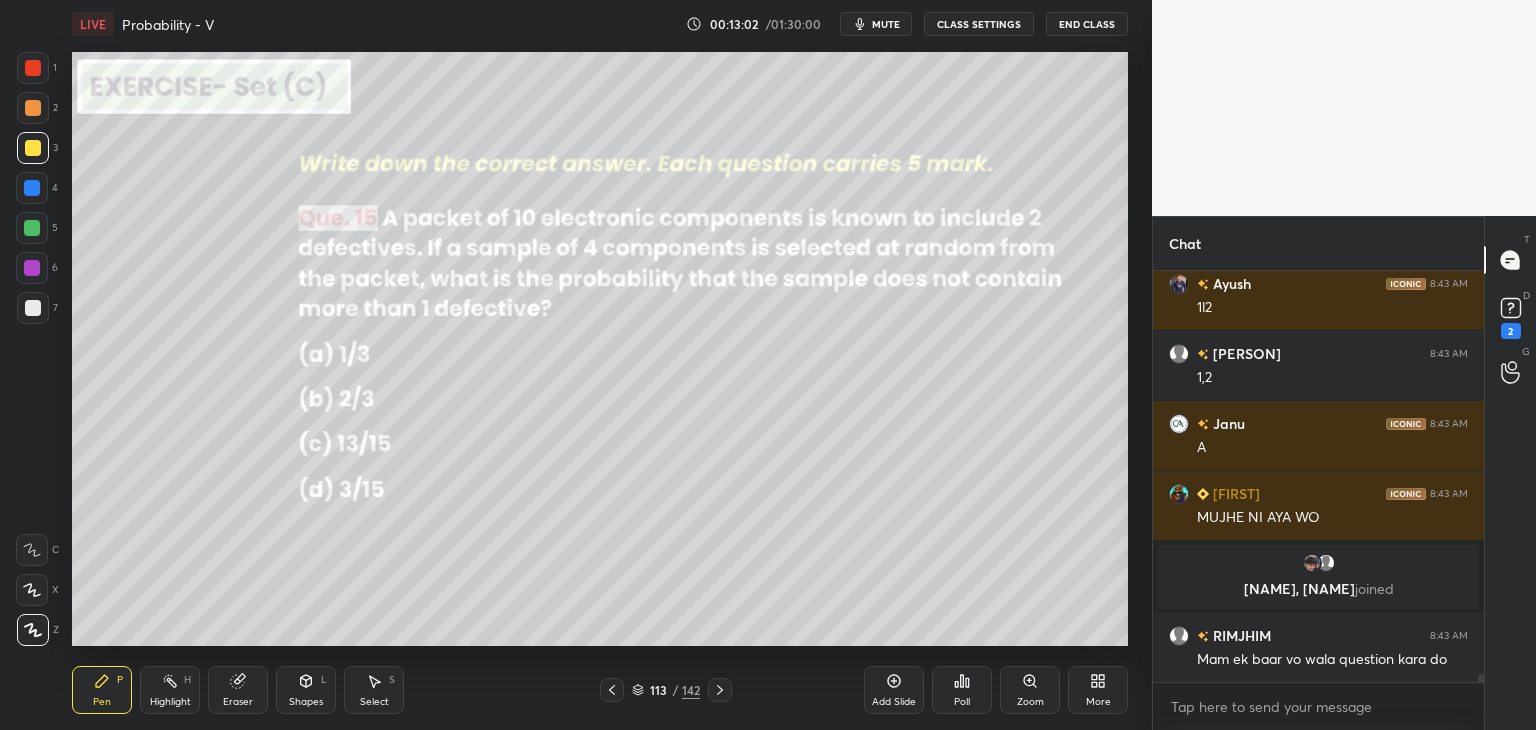 click 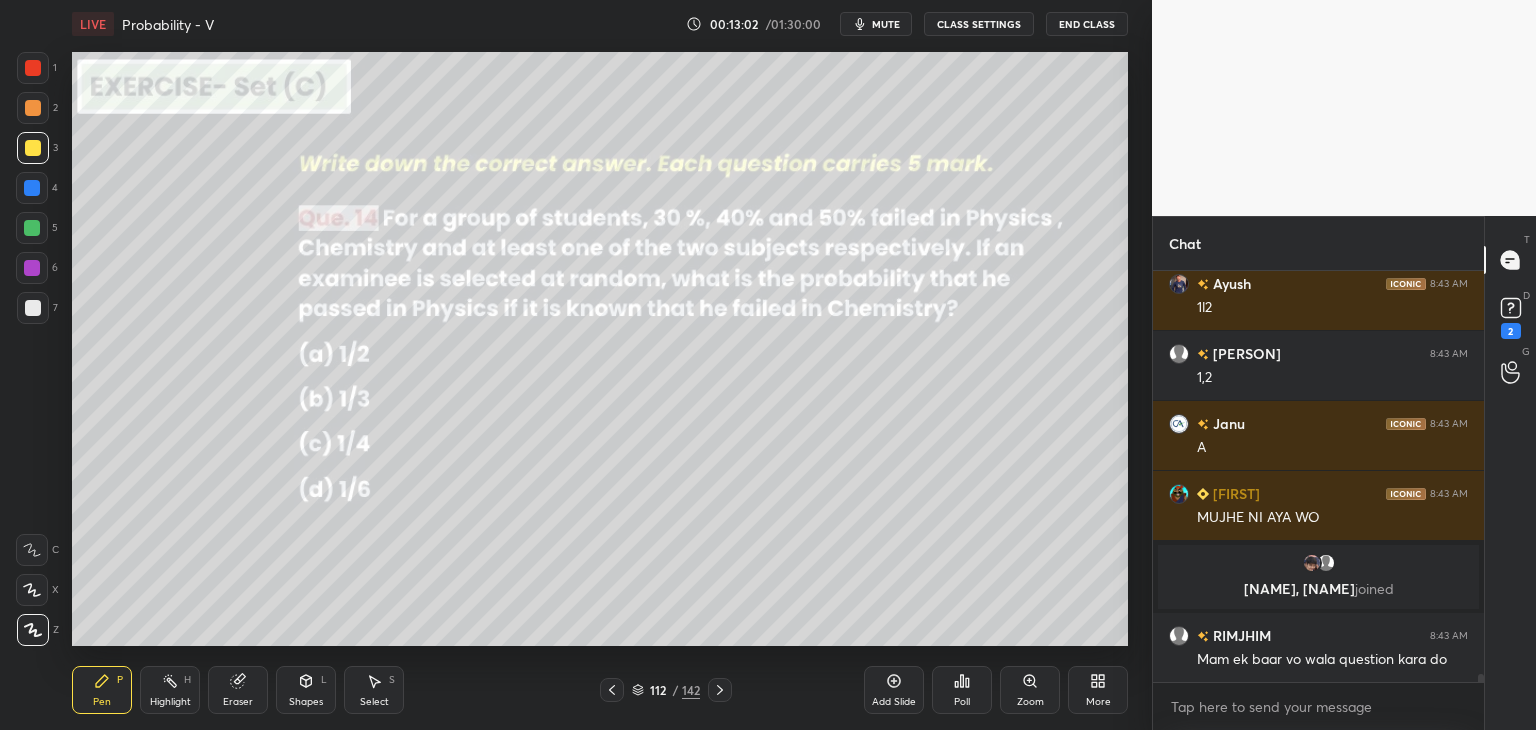 click 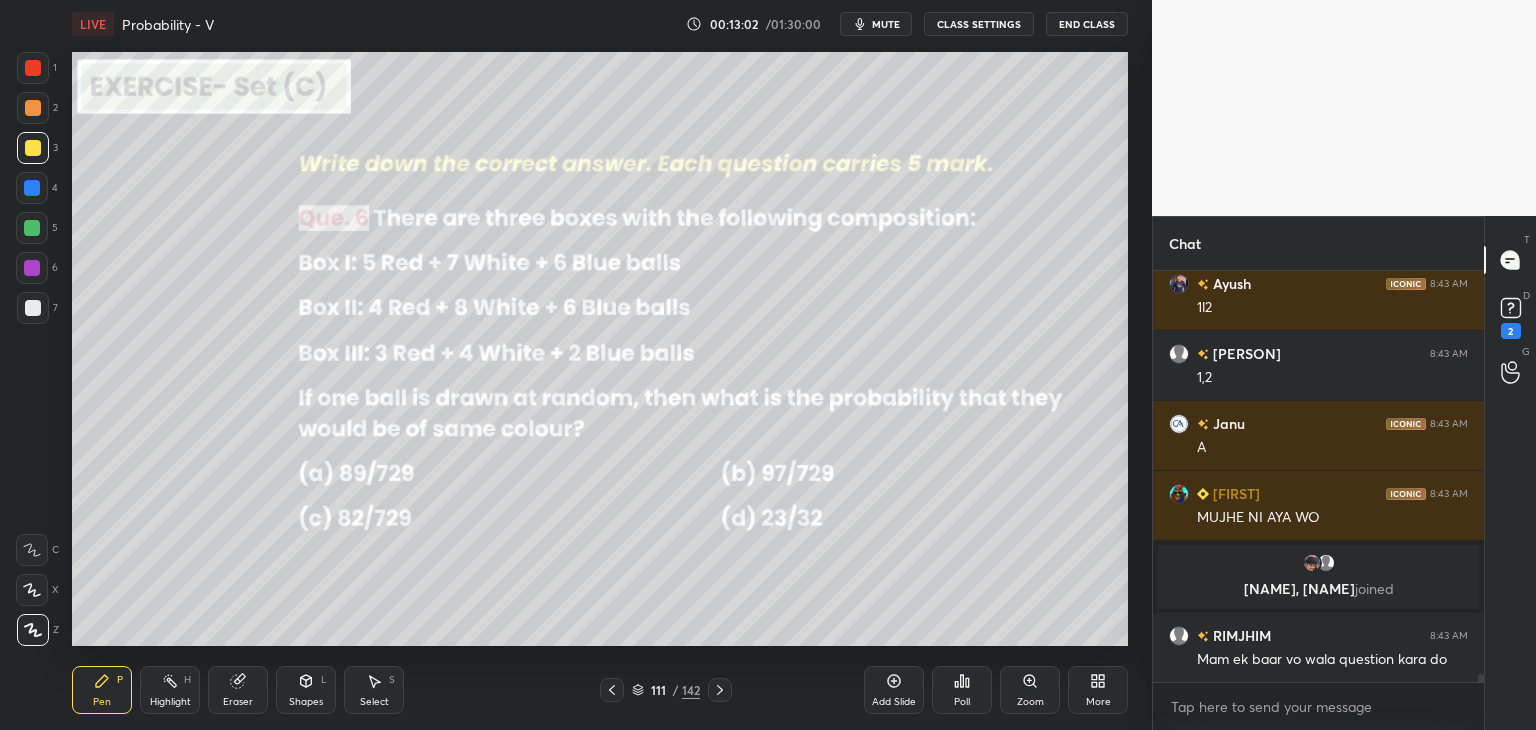 click 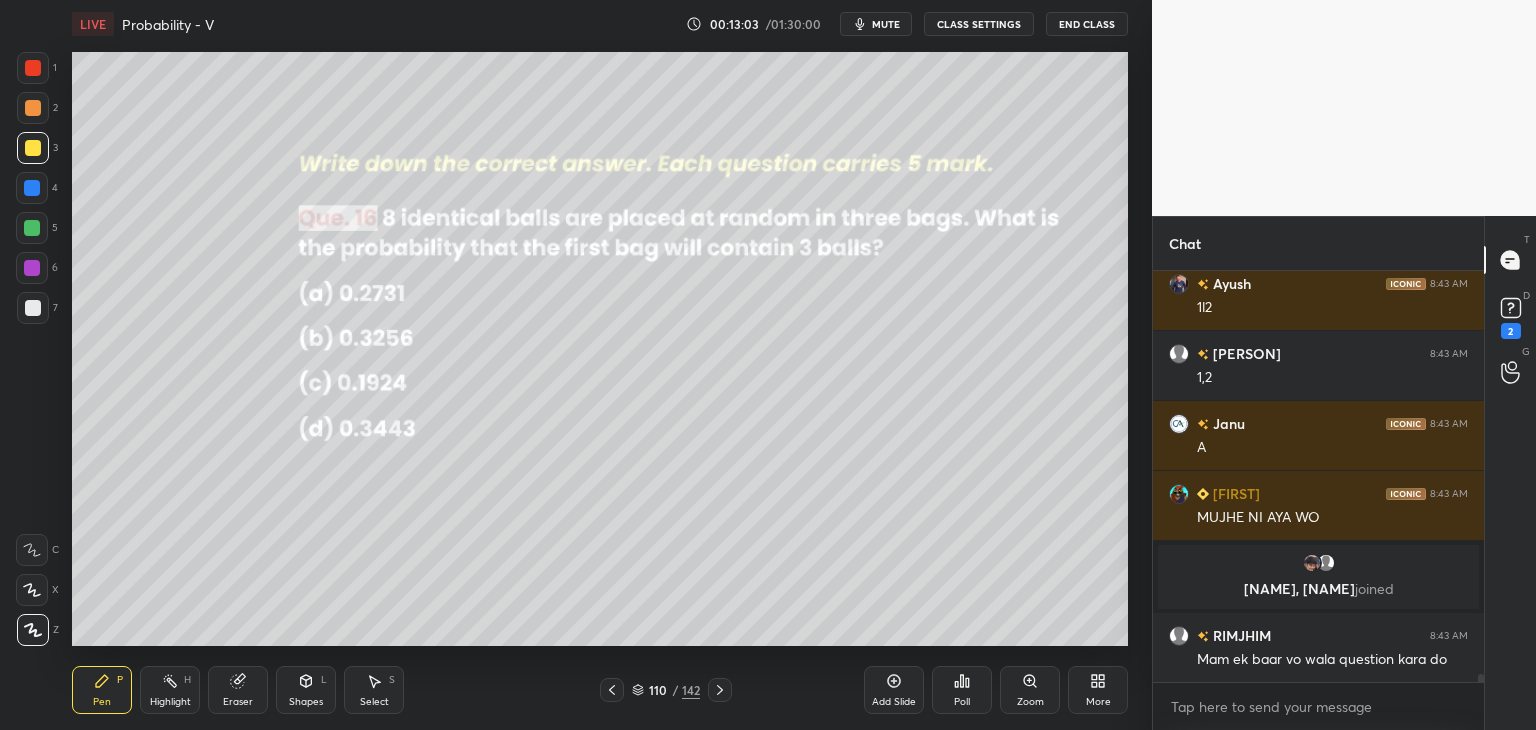 click at bounding box center [612, 690] 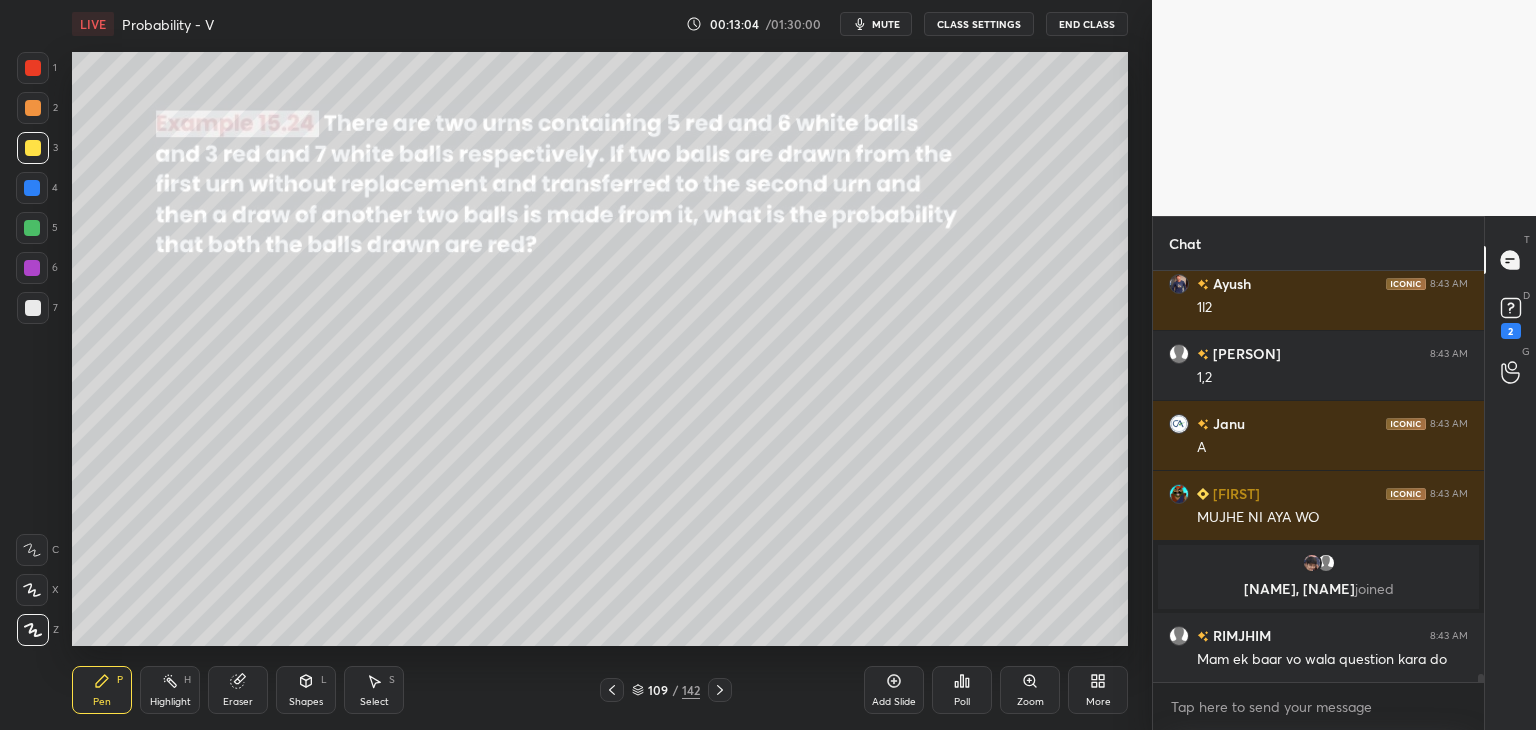 click at bounding box center (612, 690) 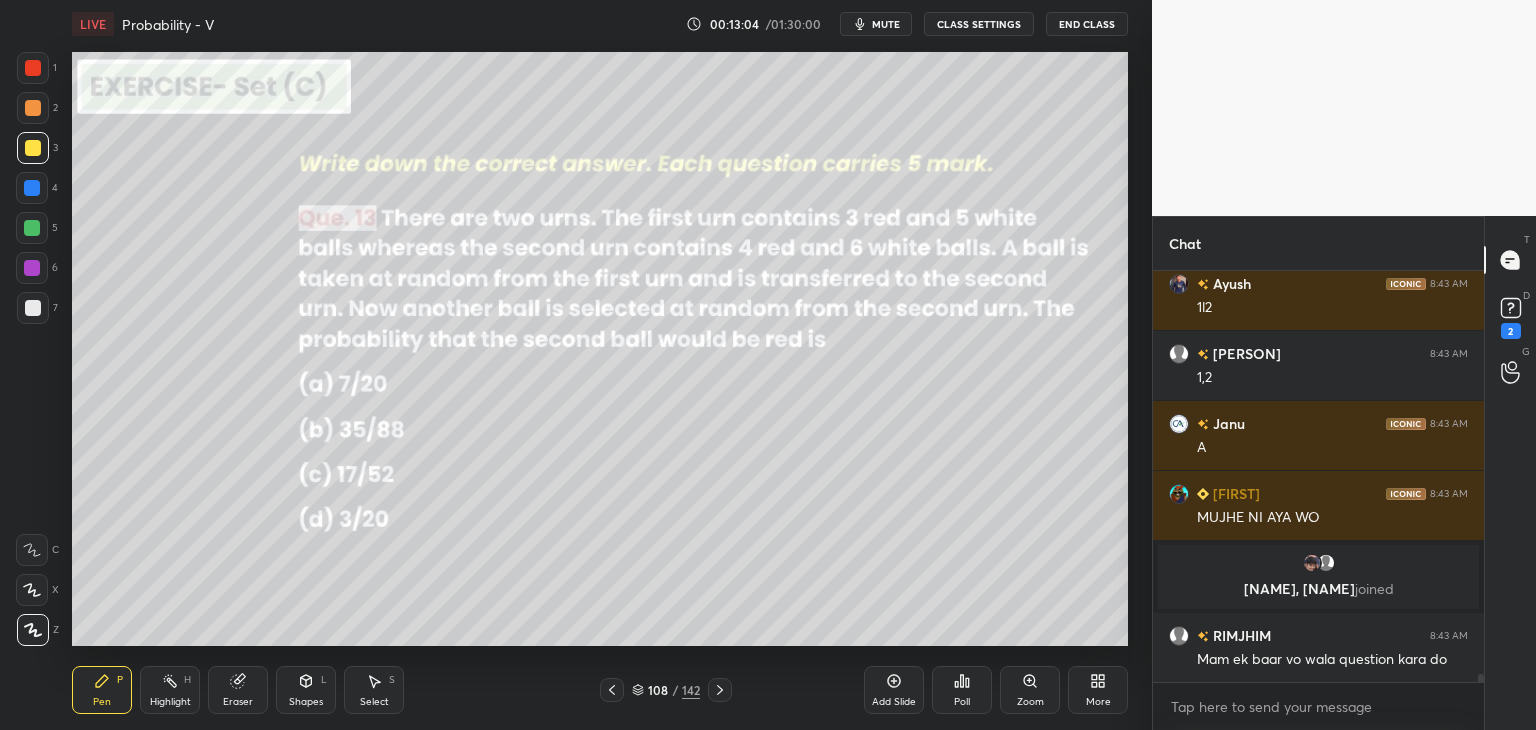 click on "108 / 142" at bounding box center (666, 690) 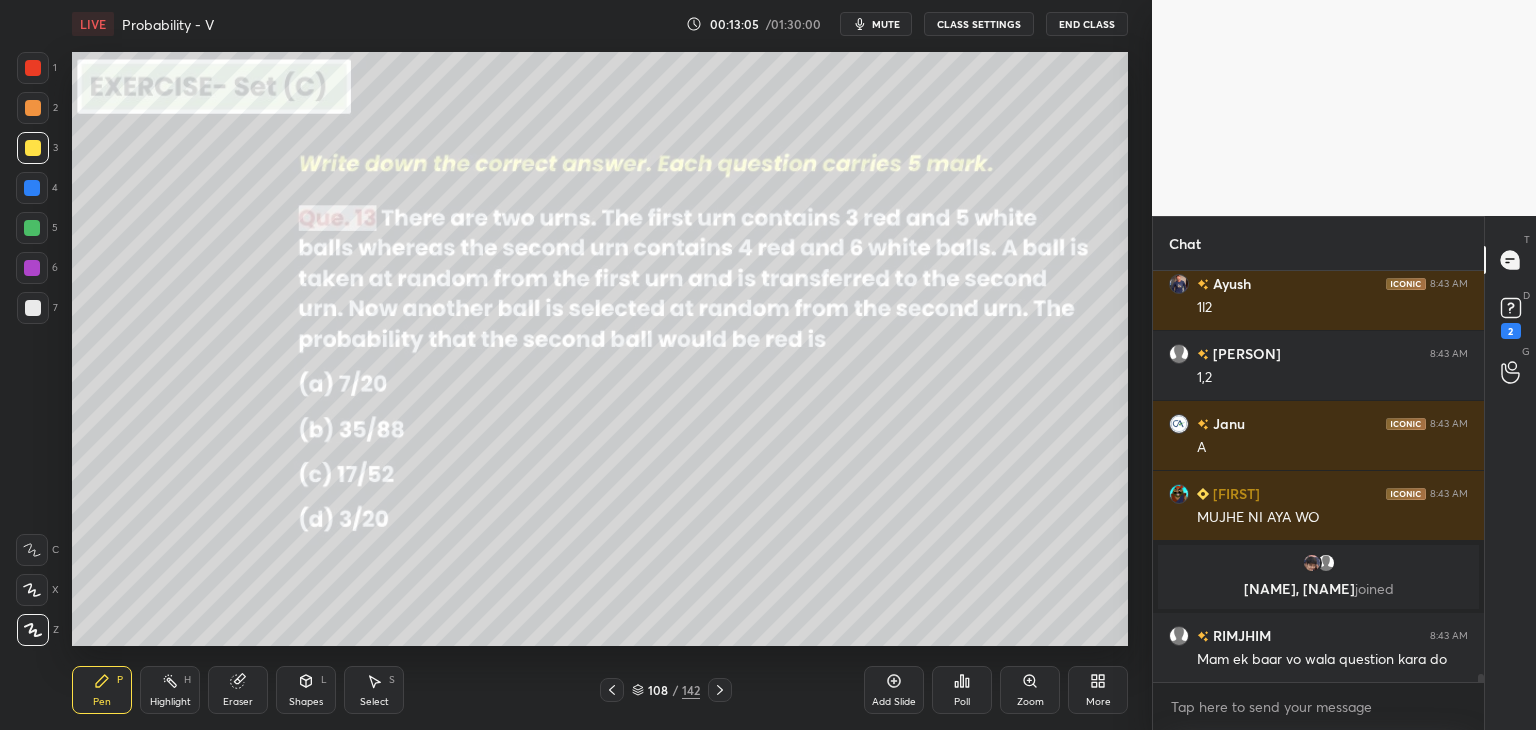 click 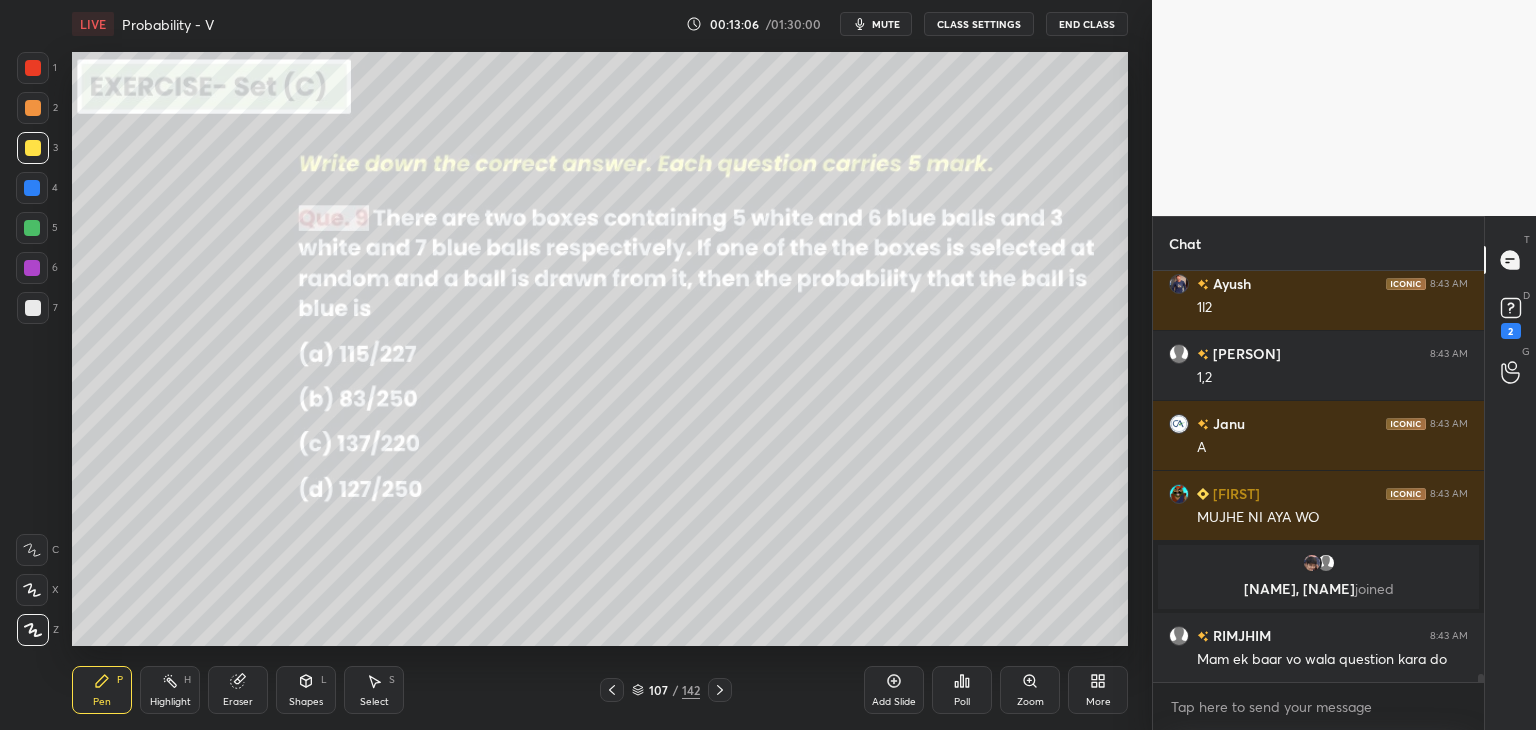 click at bounding box center [612, 690] 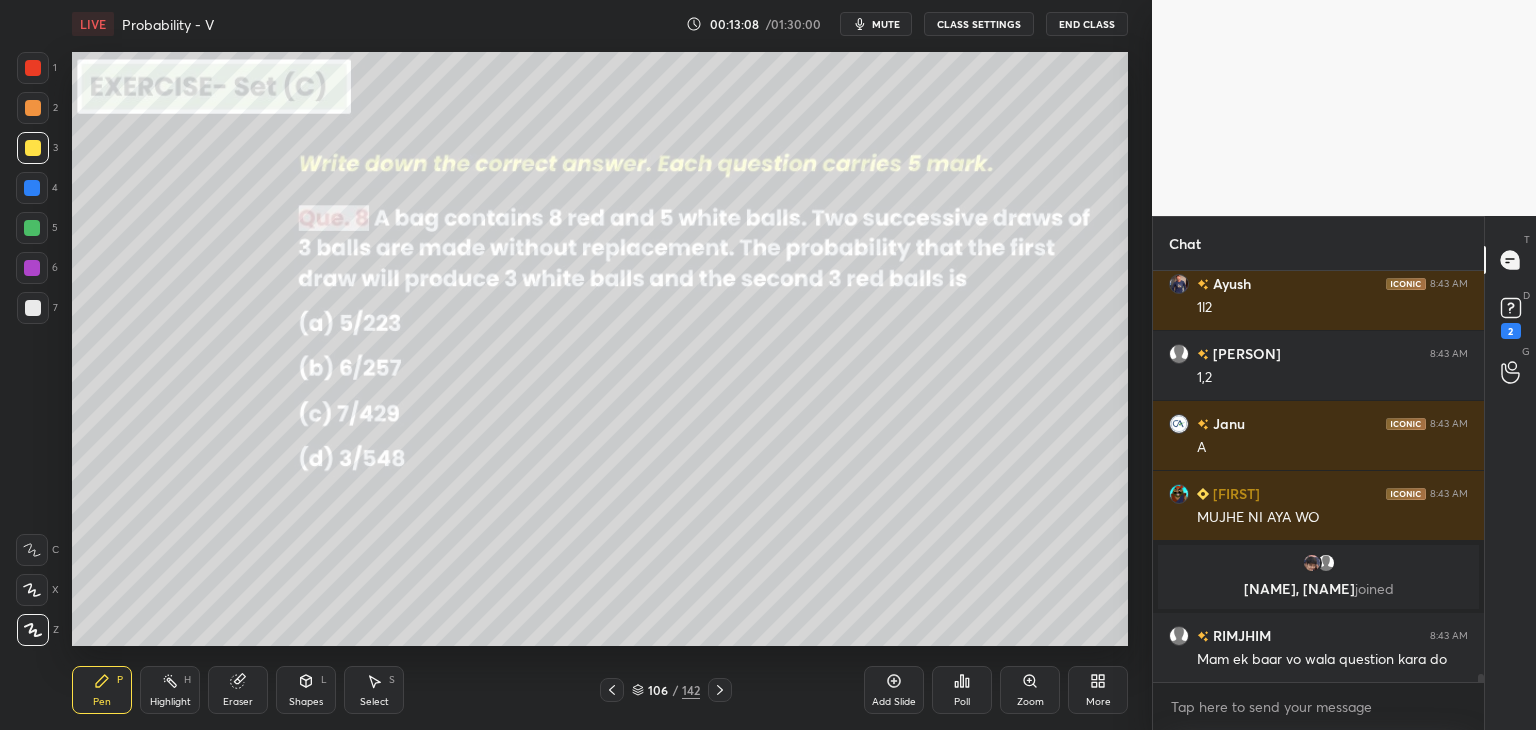 click at bounding box center [612, 690] 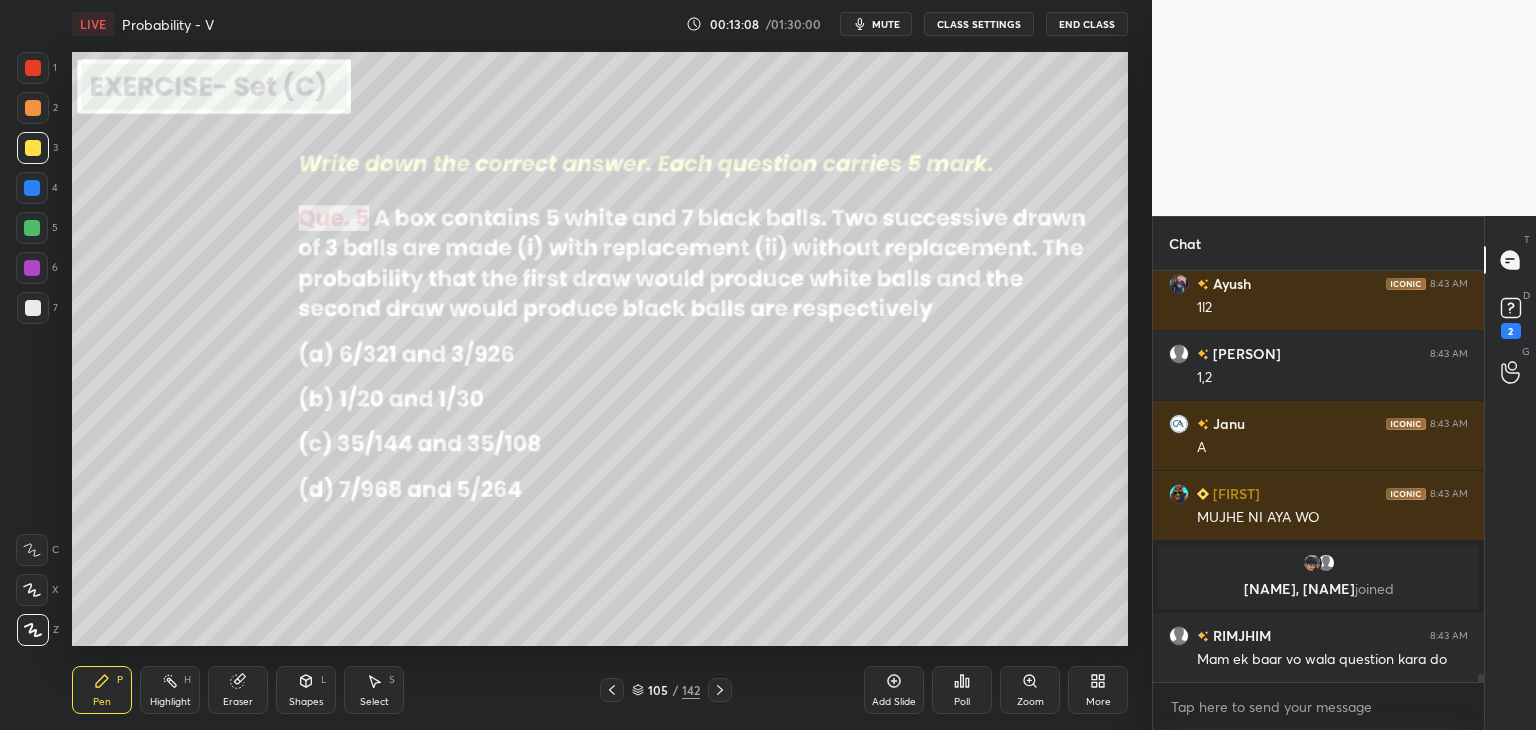 click at bounding box center (612, 690) 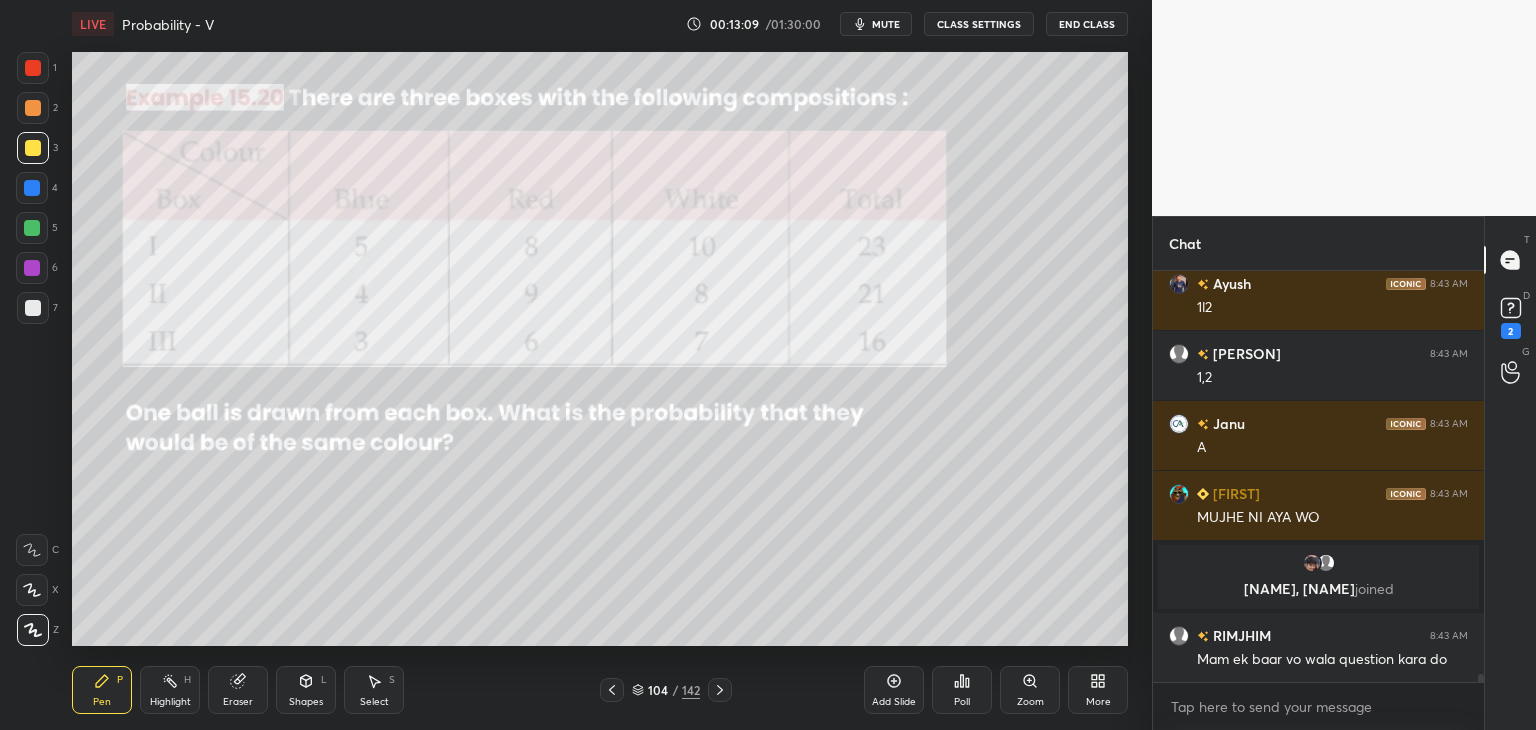 scroll, scrollTop: 21568, scrollLeft: 0, axis: vertical 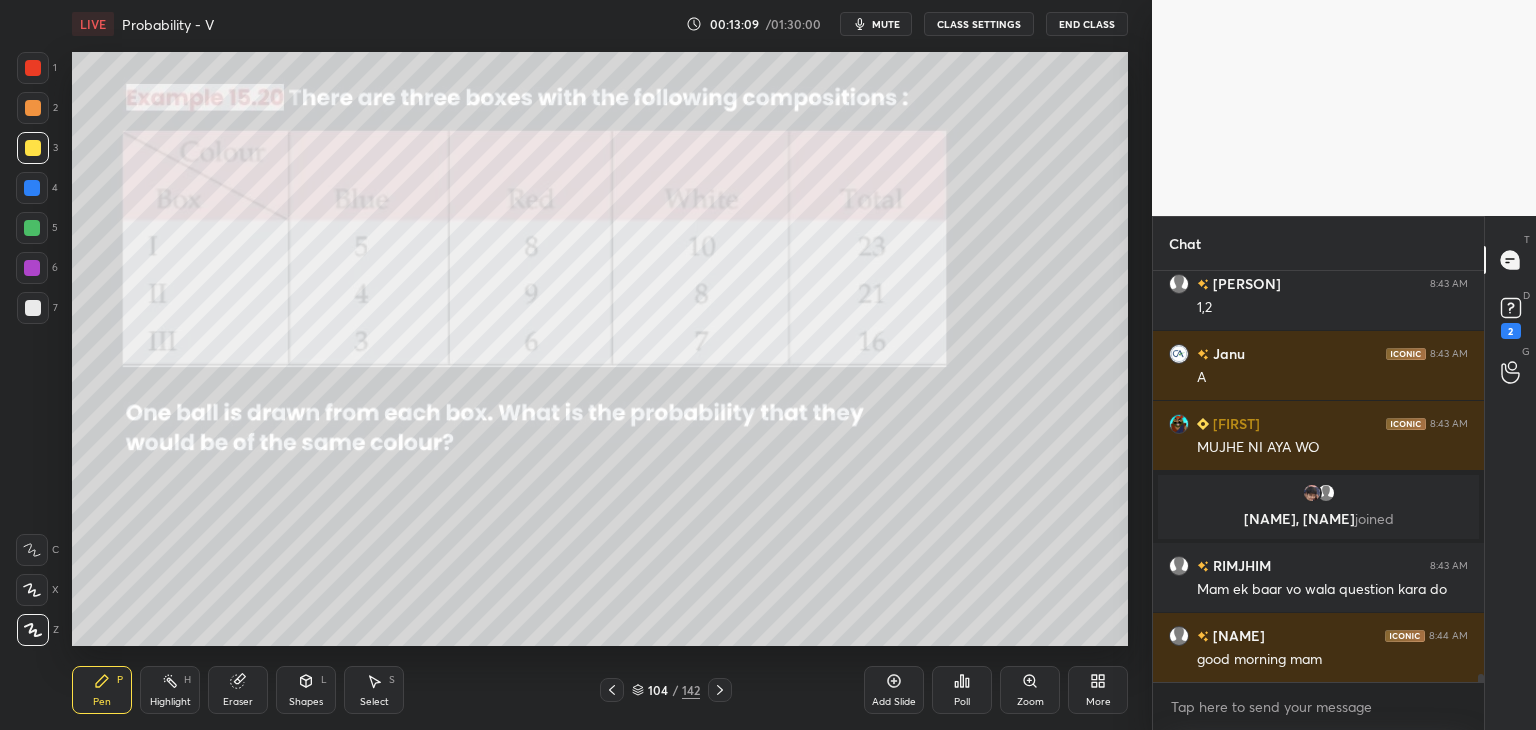 click 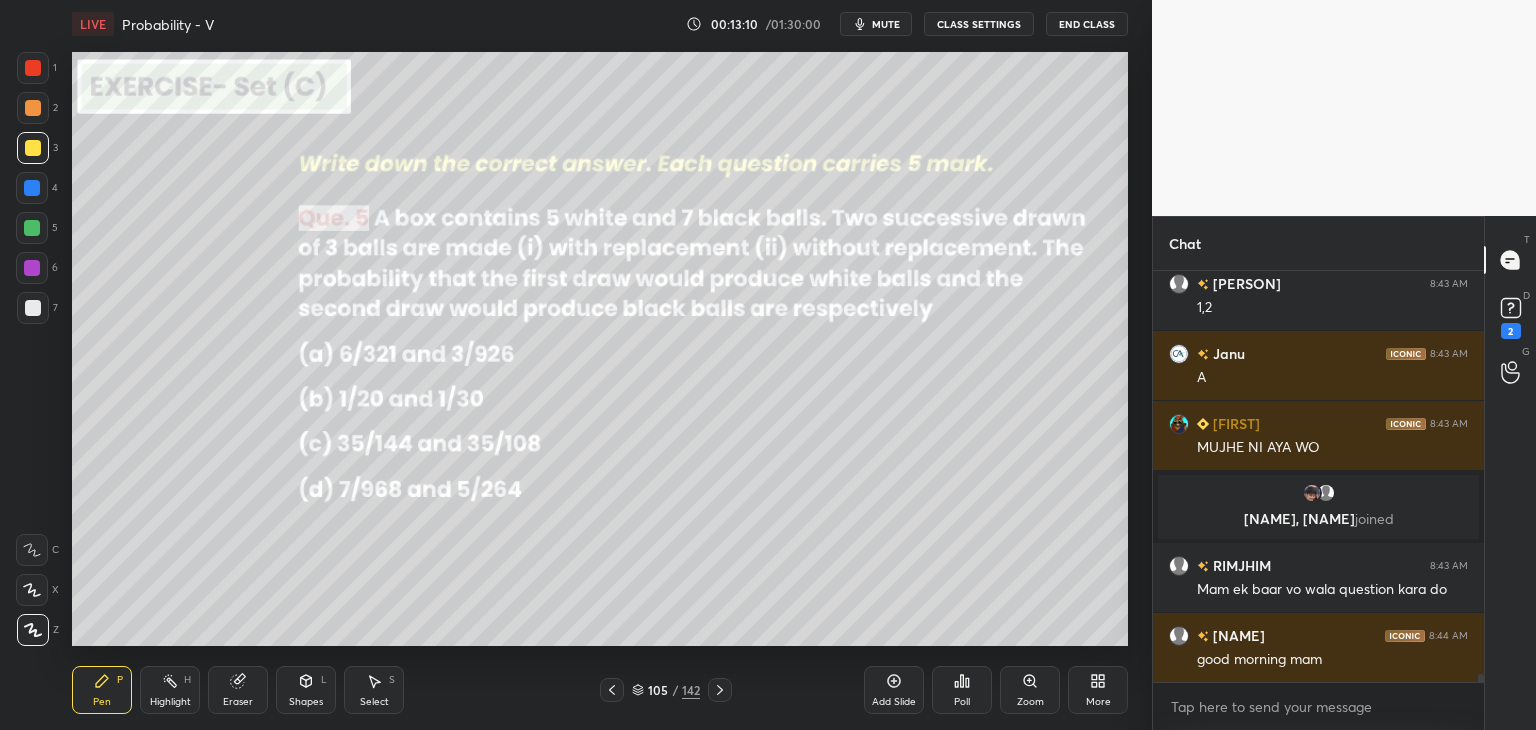 click 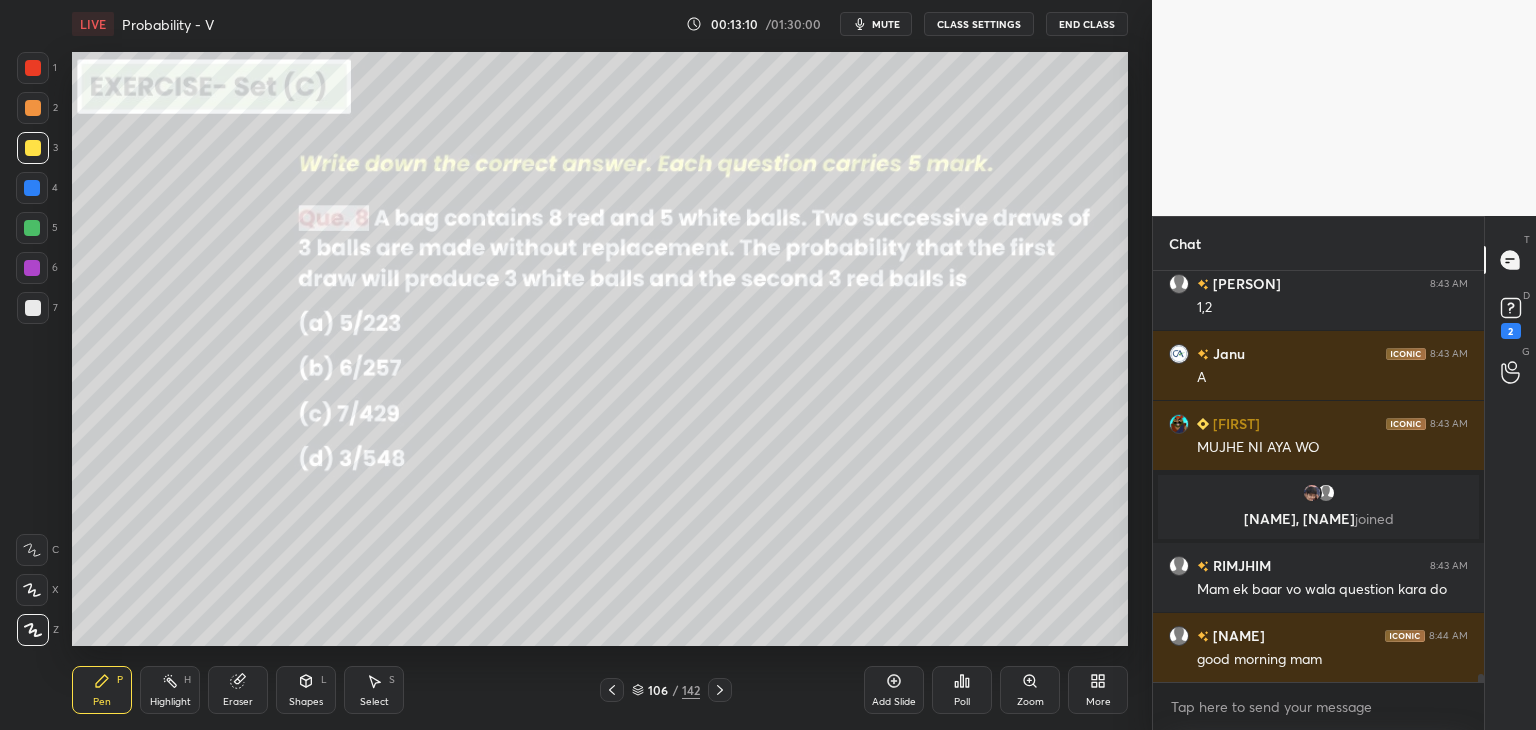 click at bounding box center [720, 690] 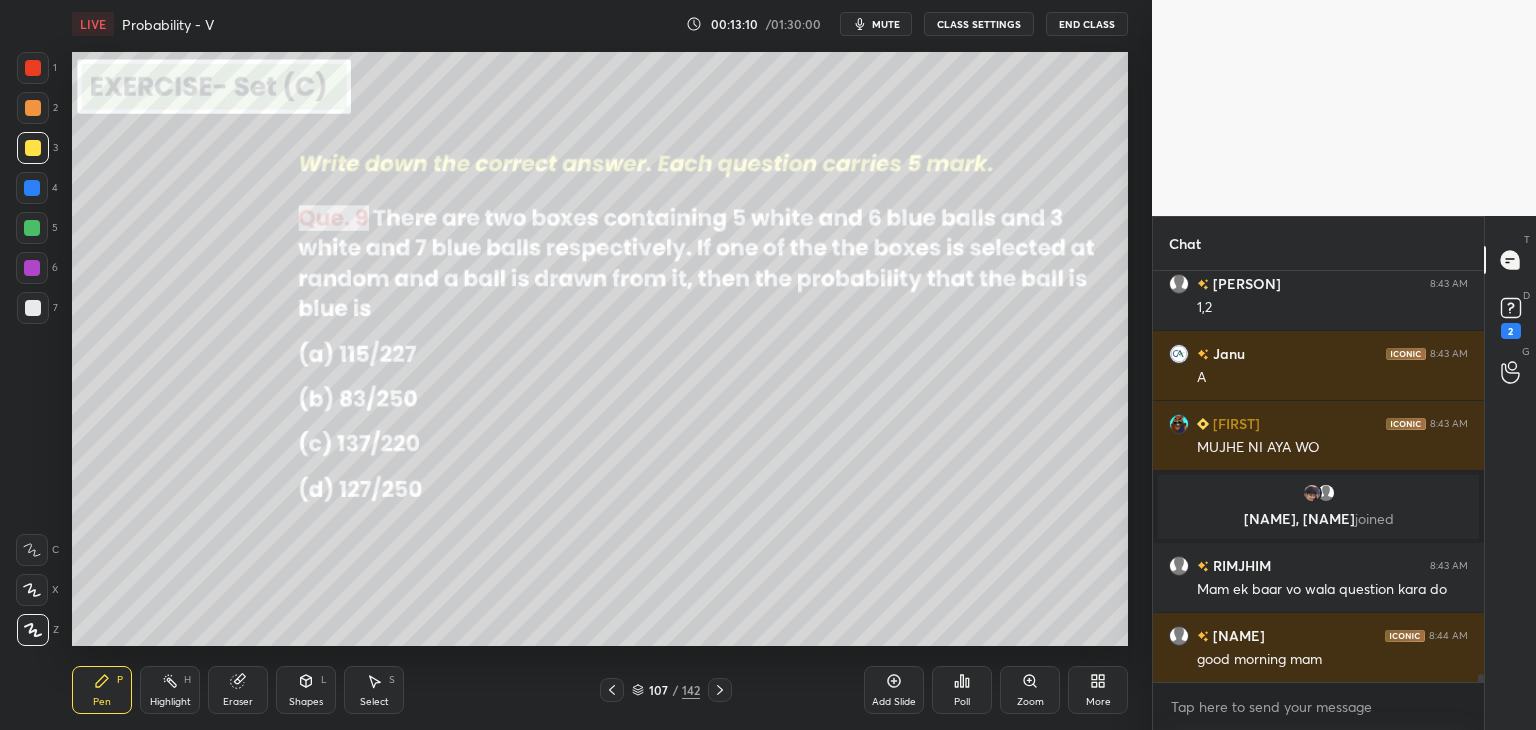 click at bounding box center [720, 690] 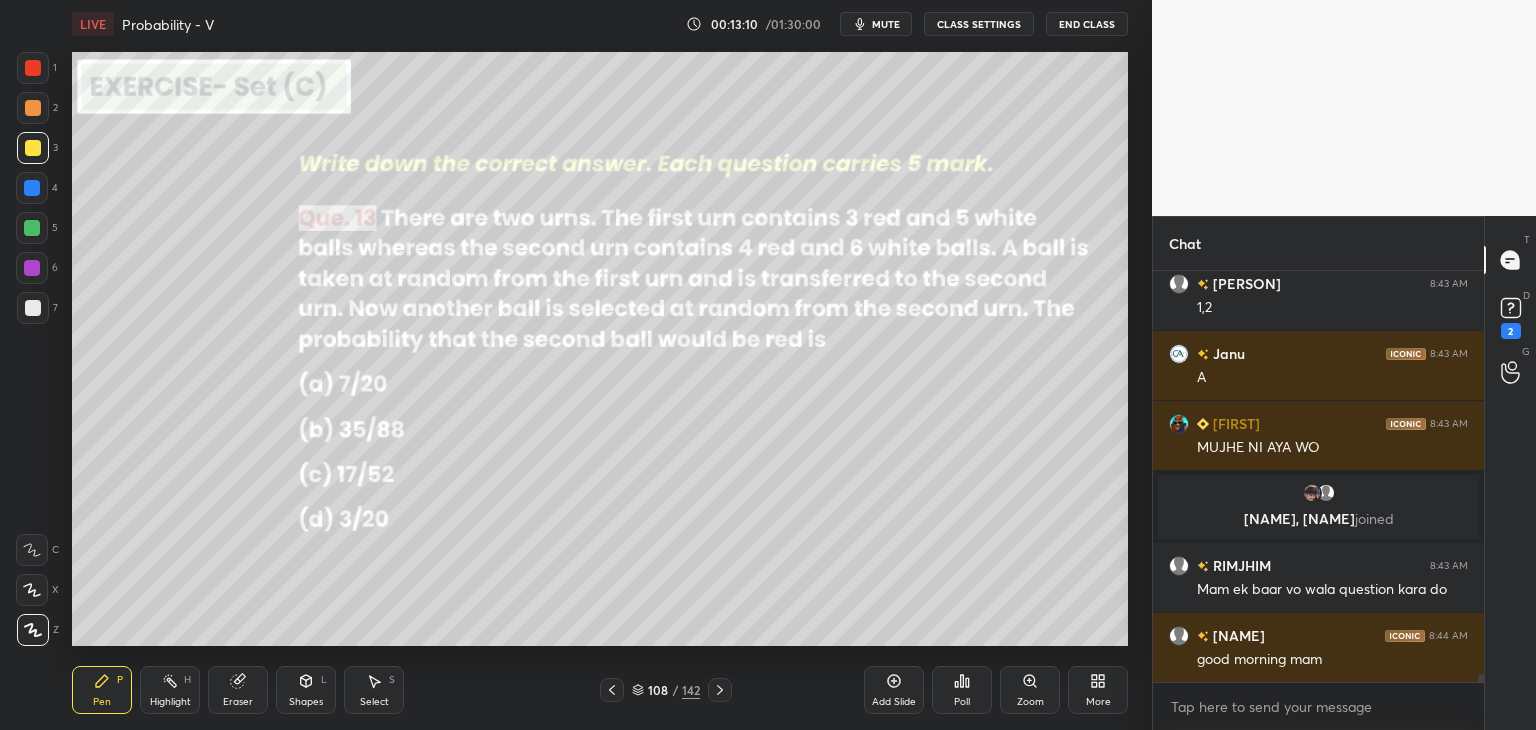 click at bounding box center [720, 690] 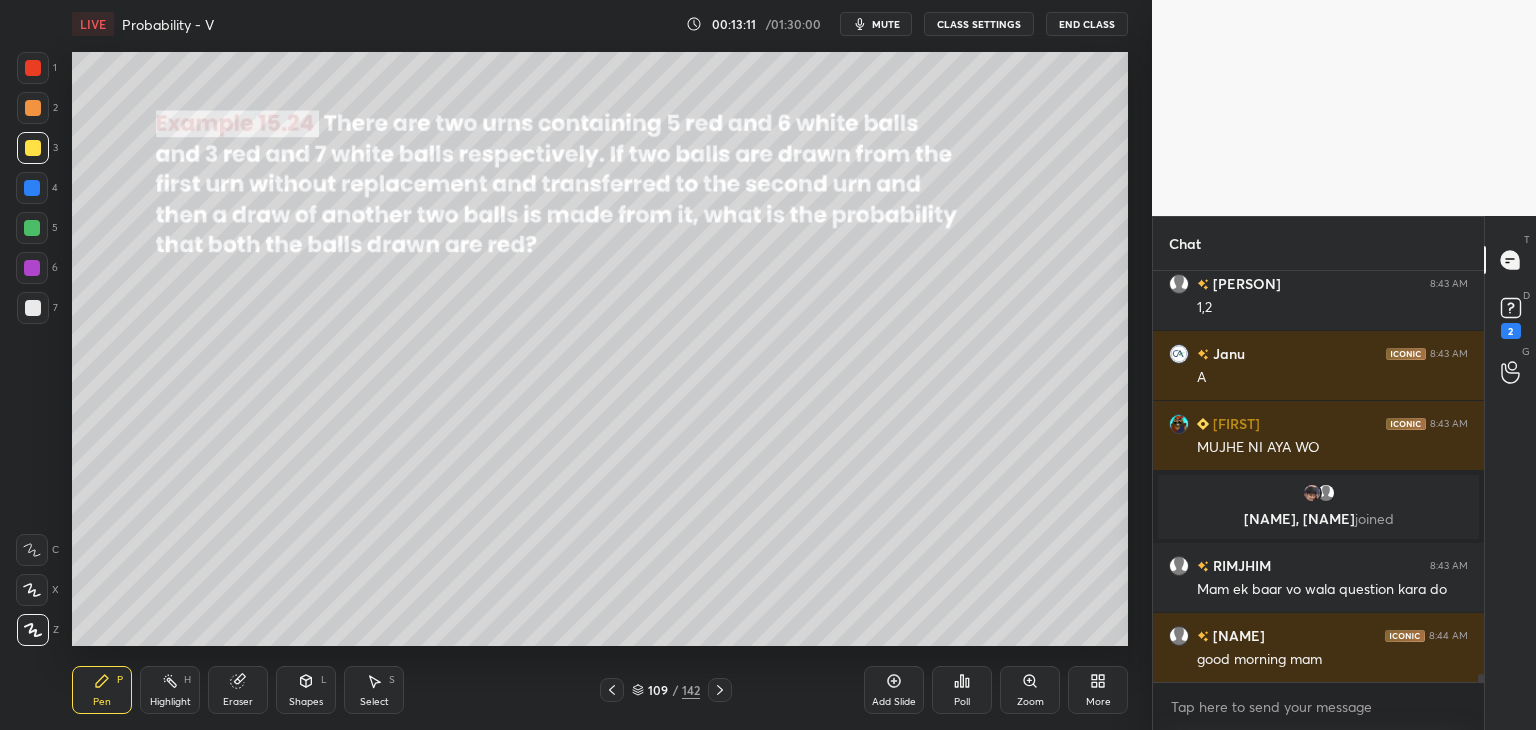 click at bounding box center (720, 690) 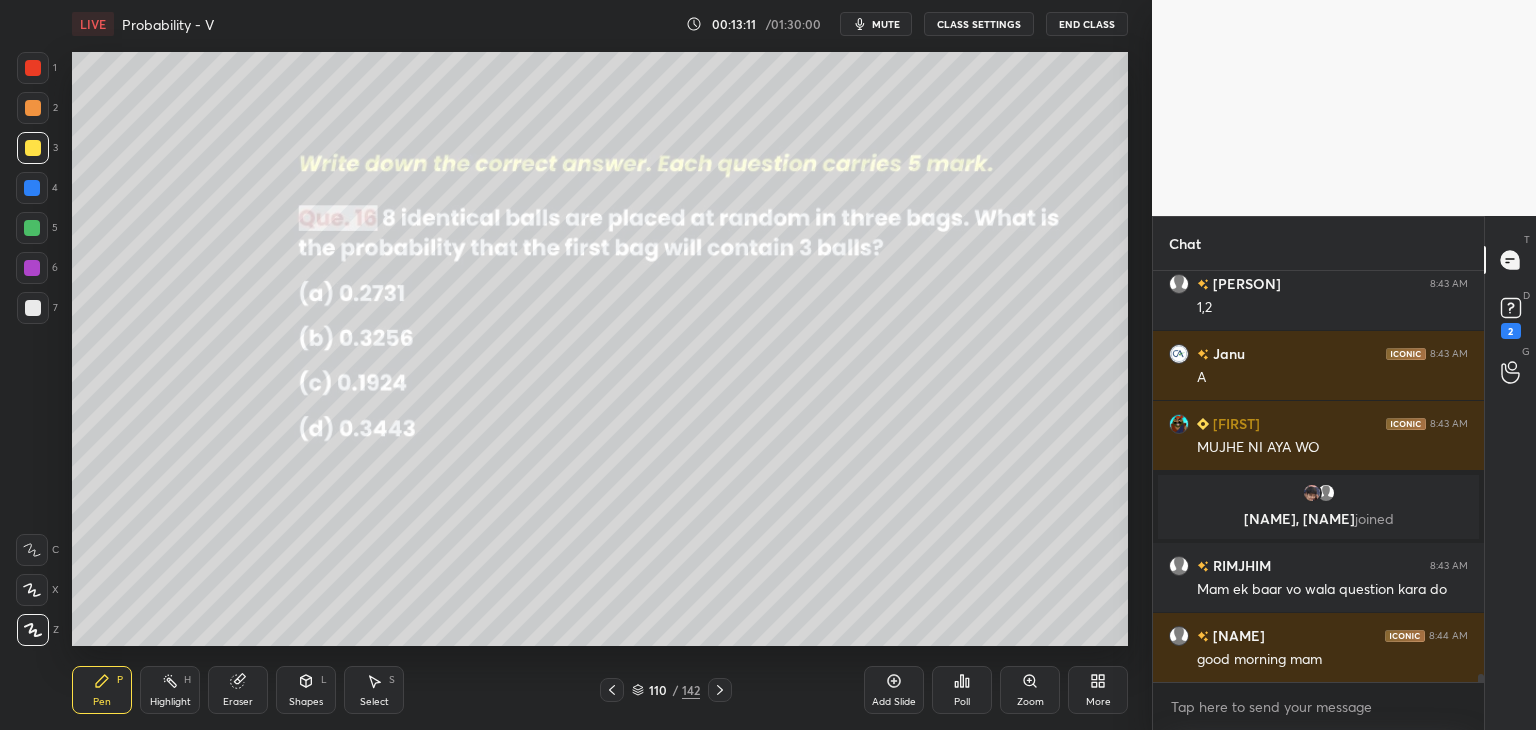 click at bounding box center (720, 690) 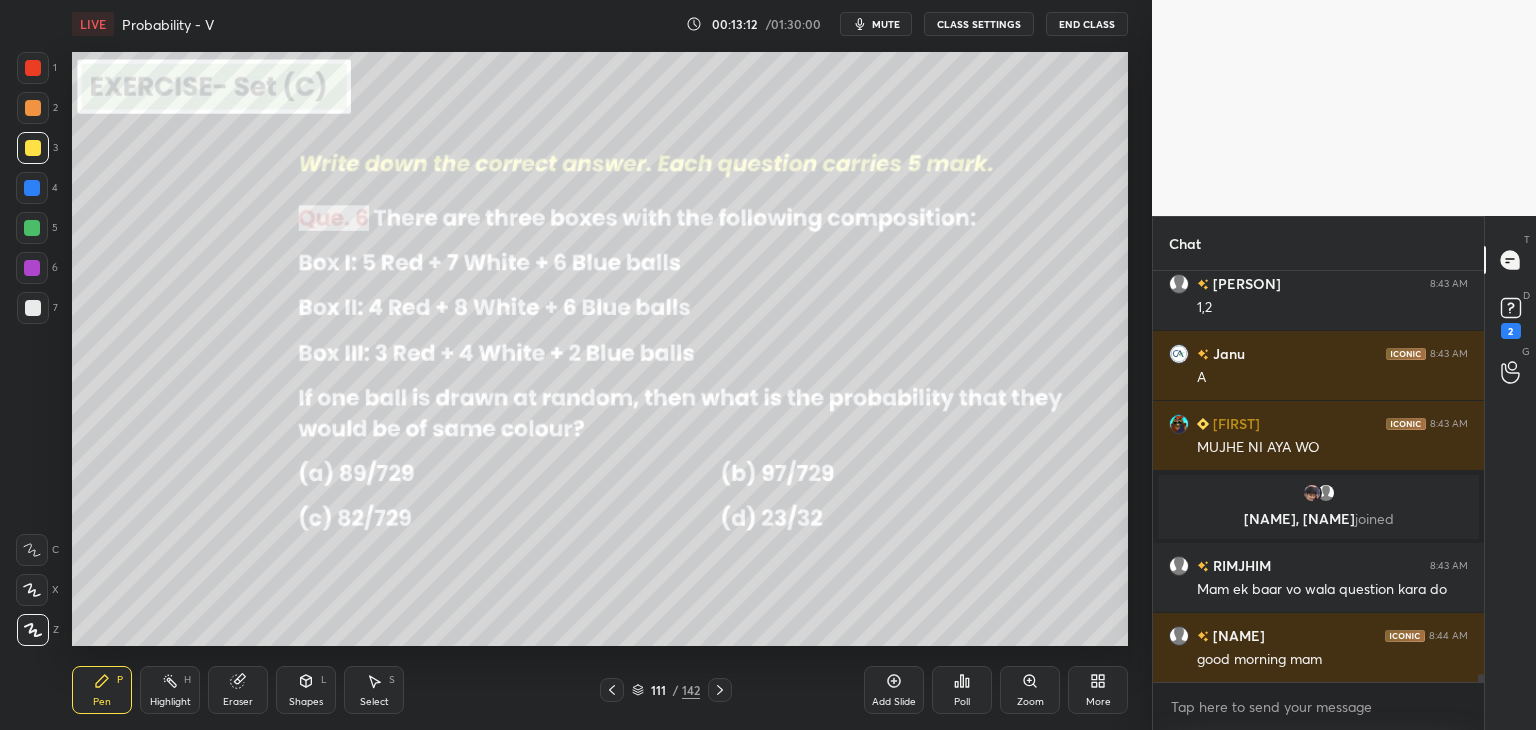 click at bounding box center [720, 690] 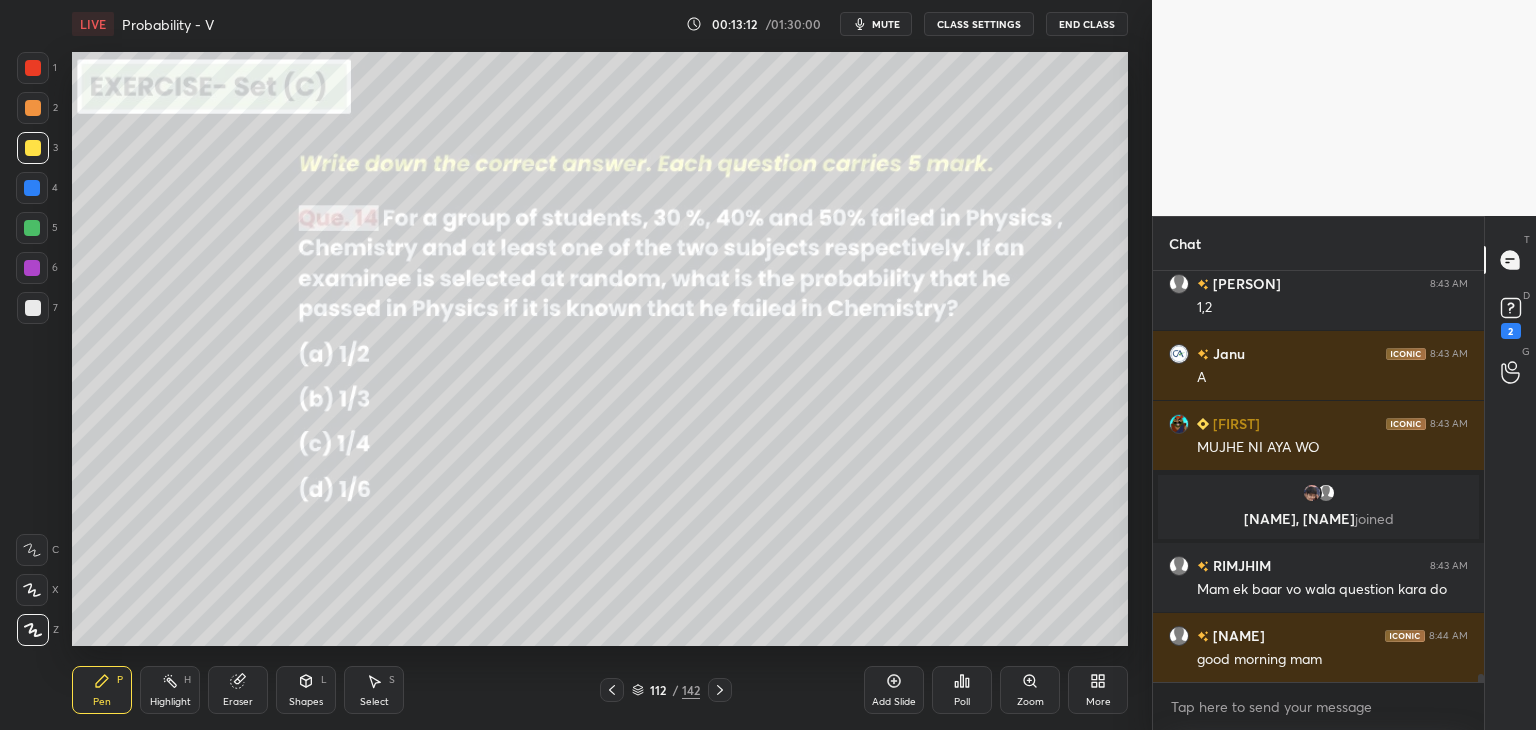 click 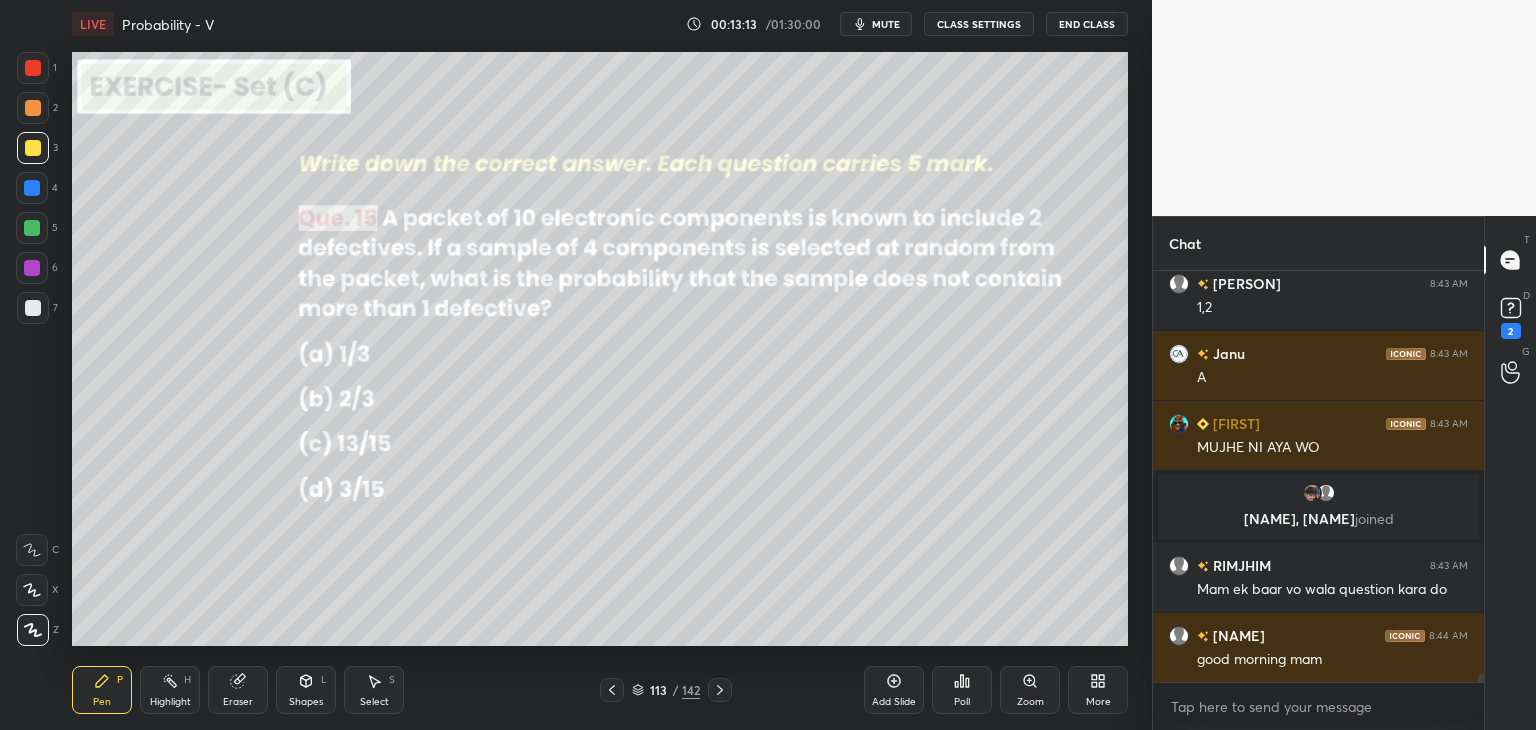 click 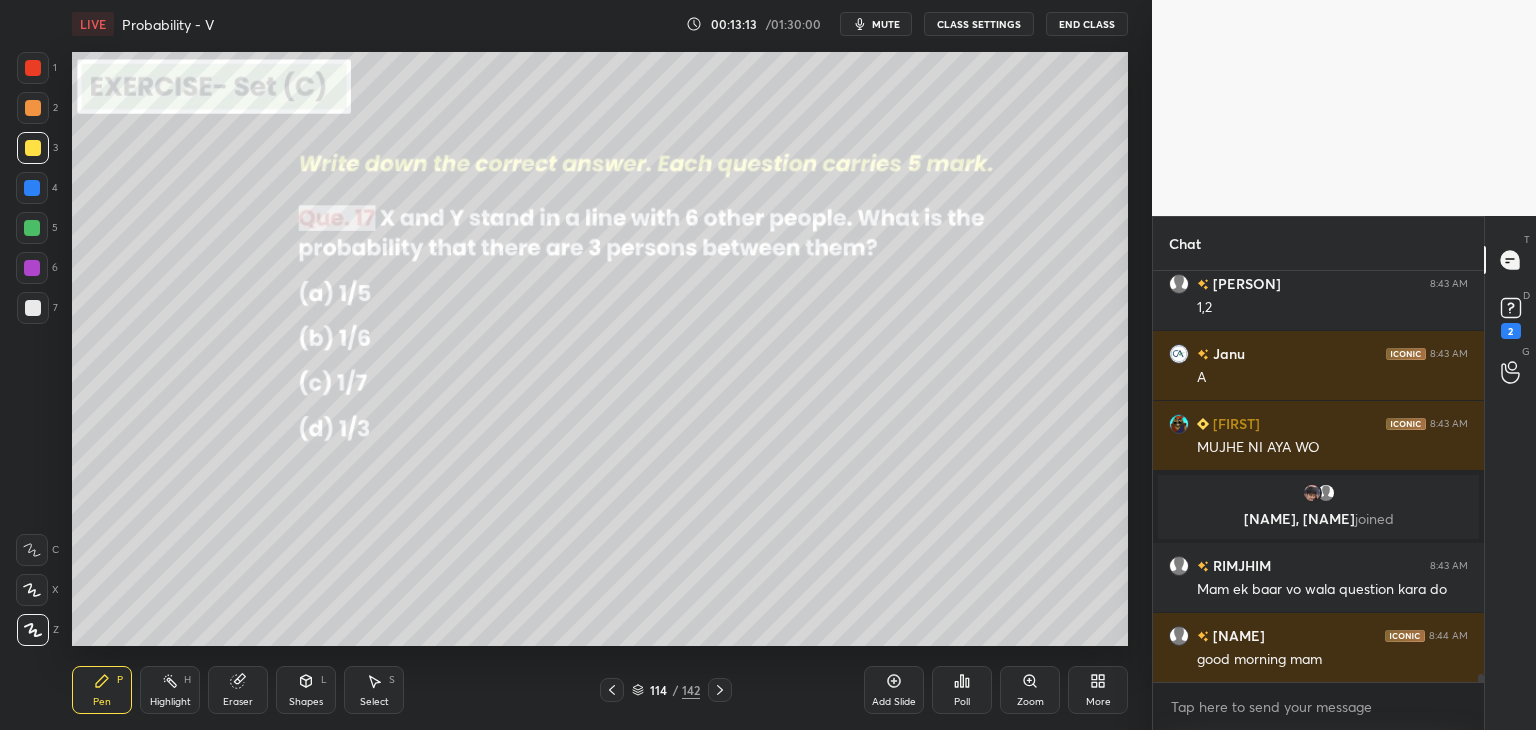 click 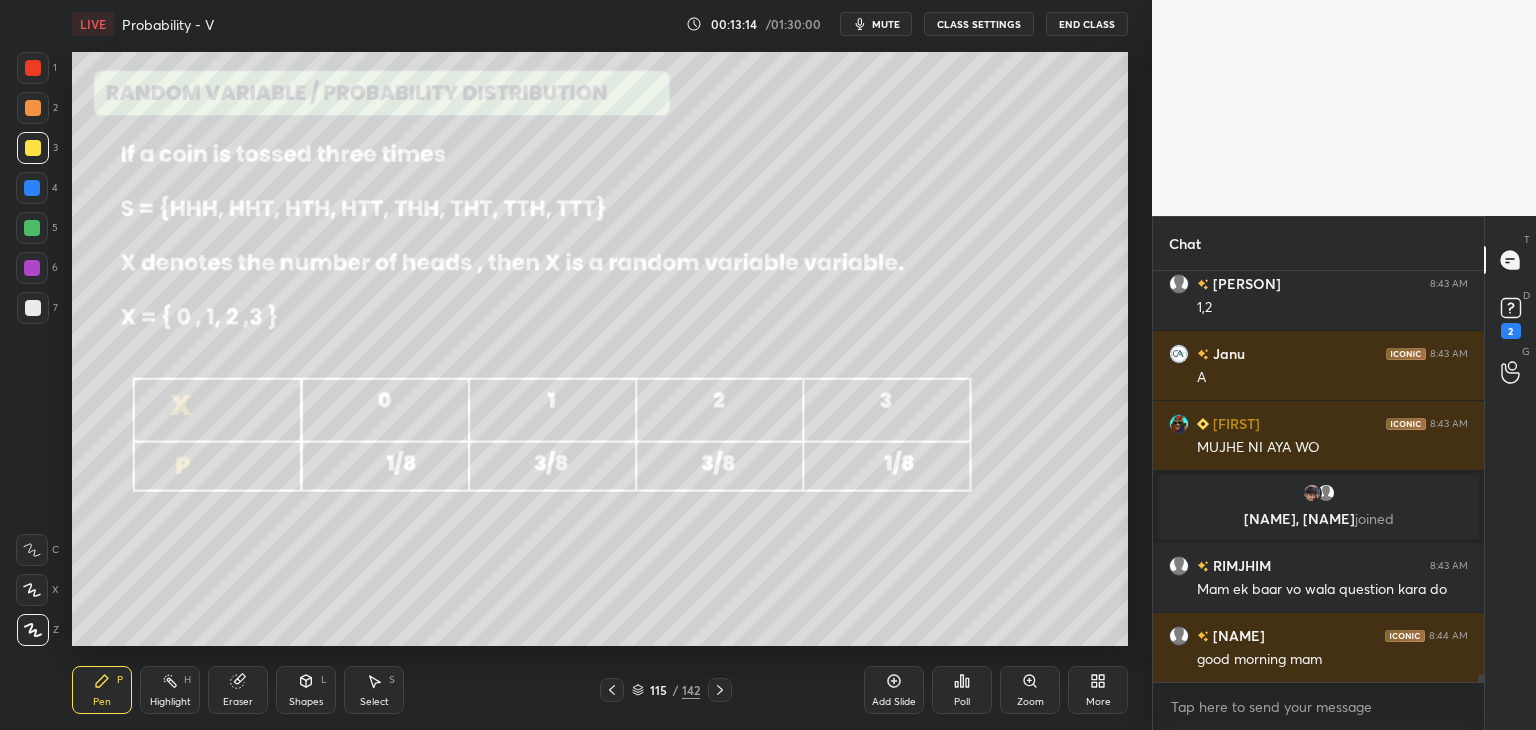 click 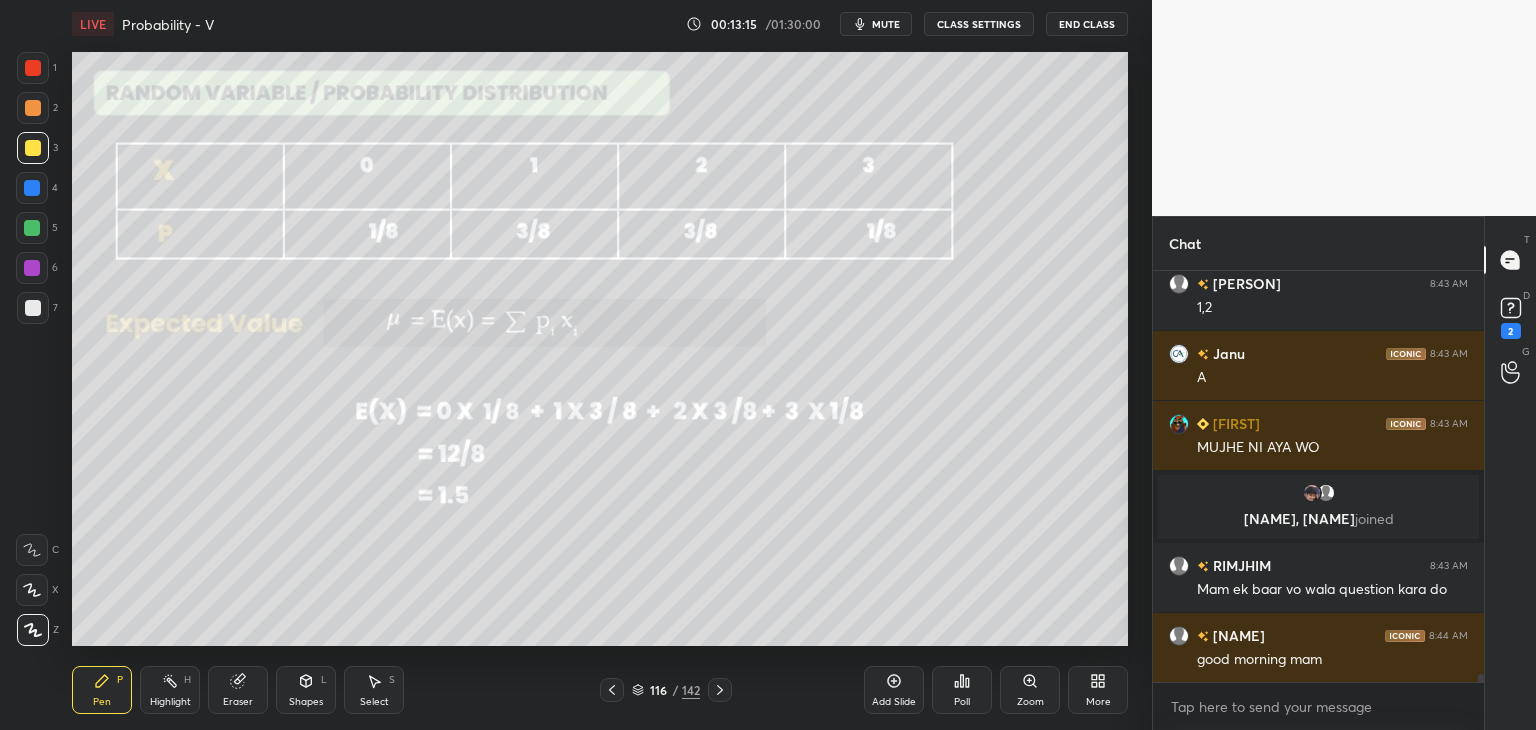 click 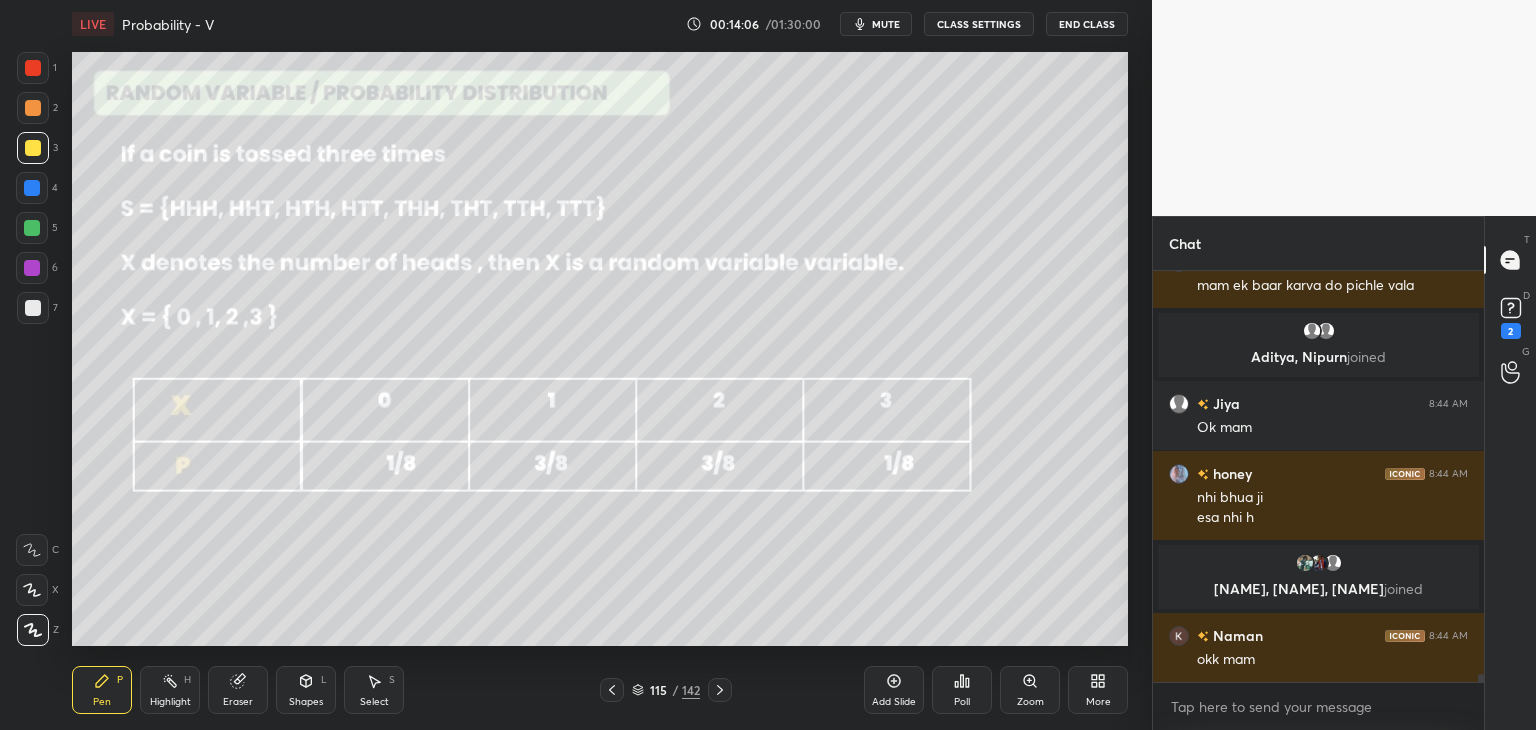 scroll, scrollTop: 21920, scrollLeft: 0, axis: vertical 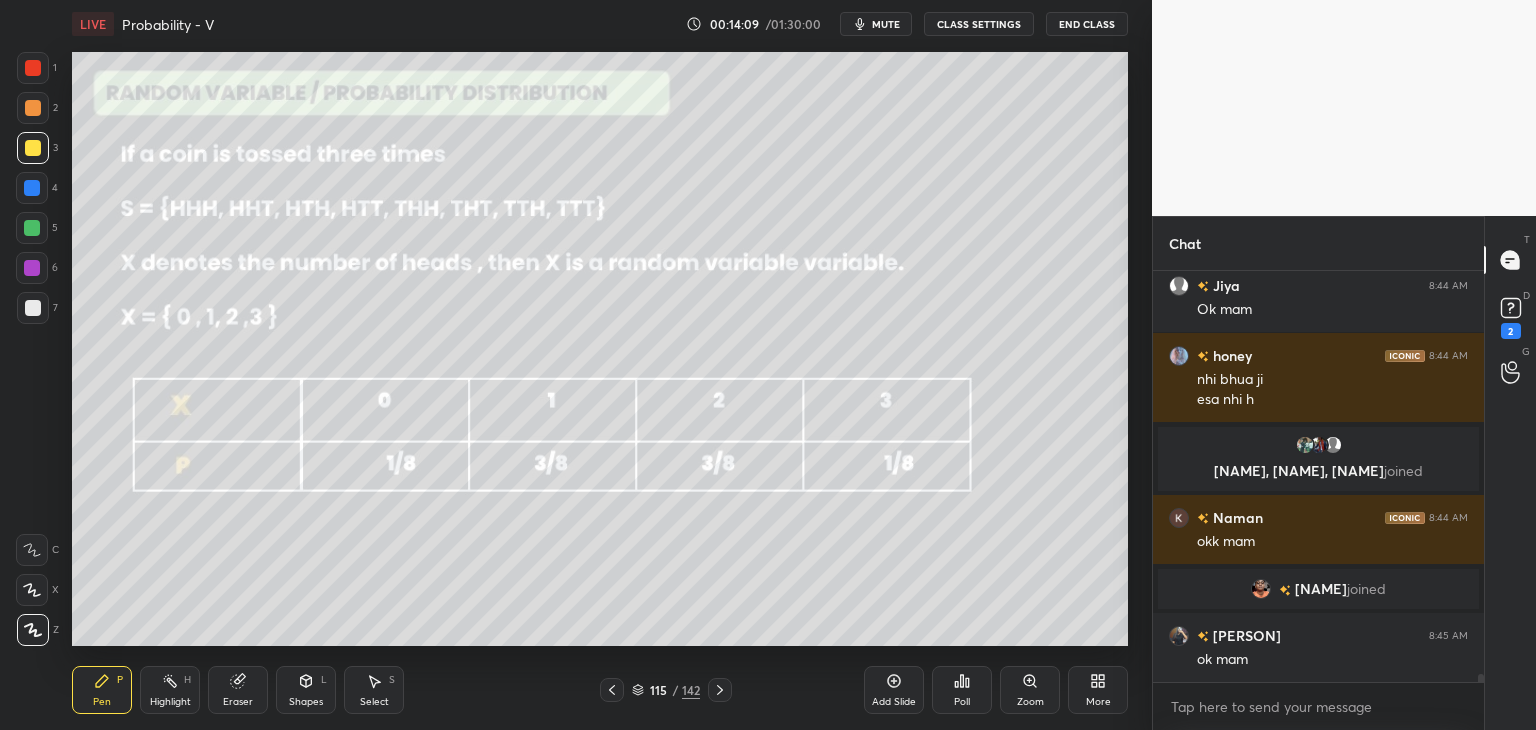 click on "CLASS SETTINGS" at bounding box center (979, 24) 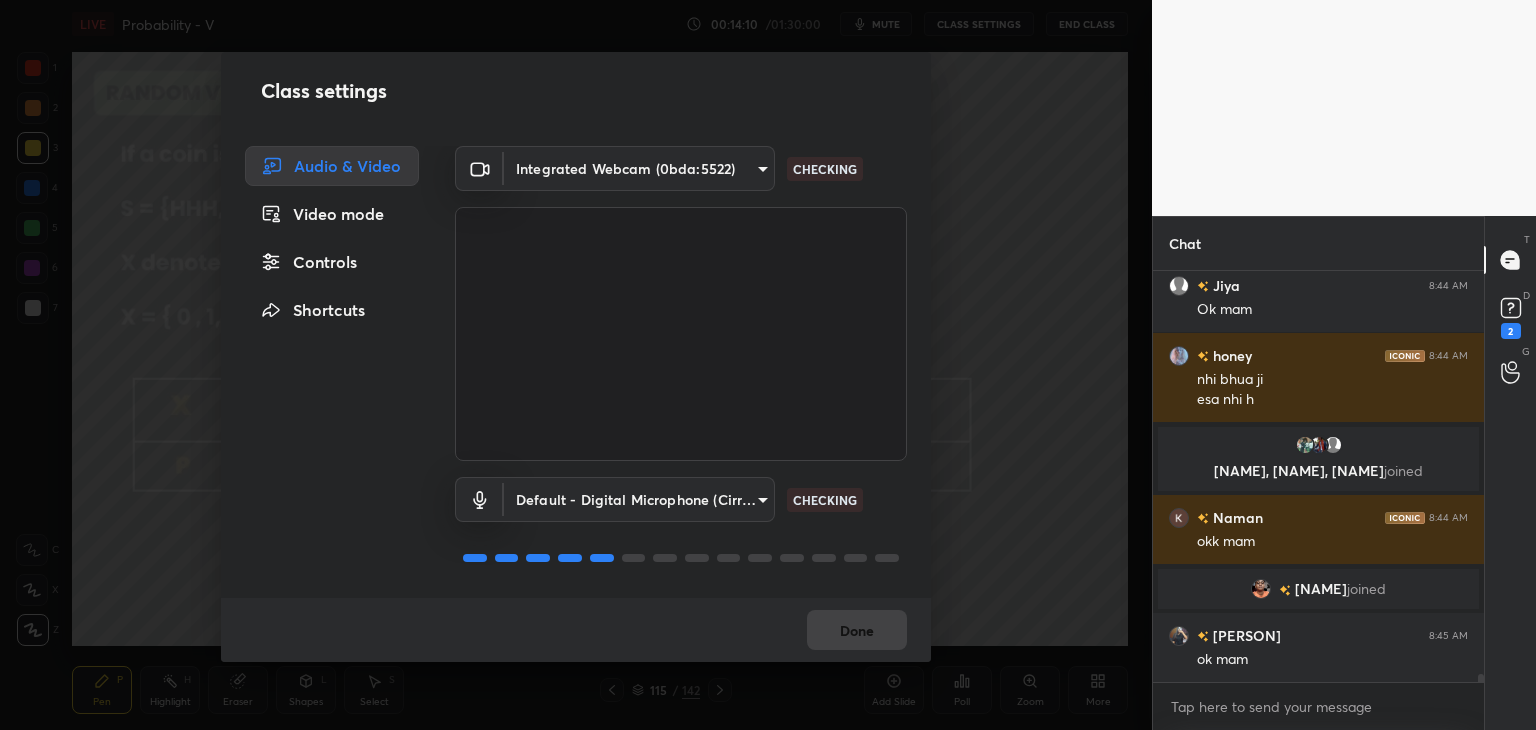 scroll, scrollTop: 22090, scrollLeft: 0, axis: vertical 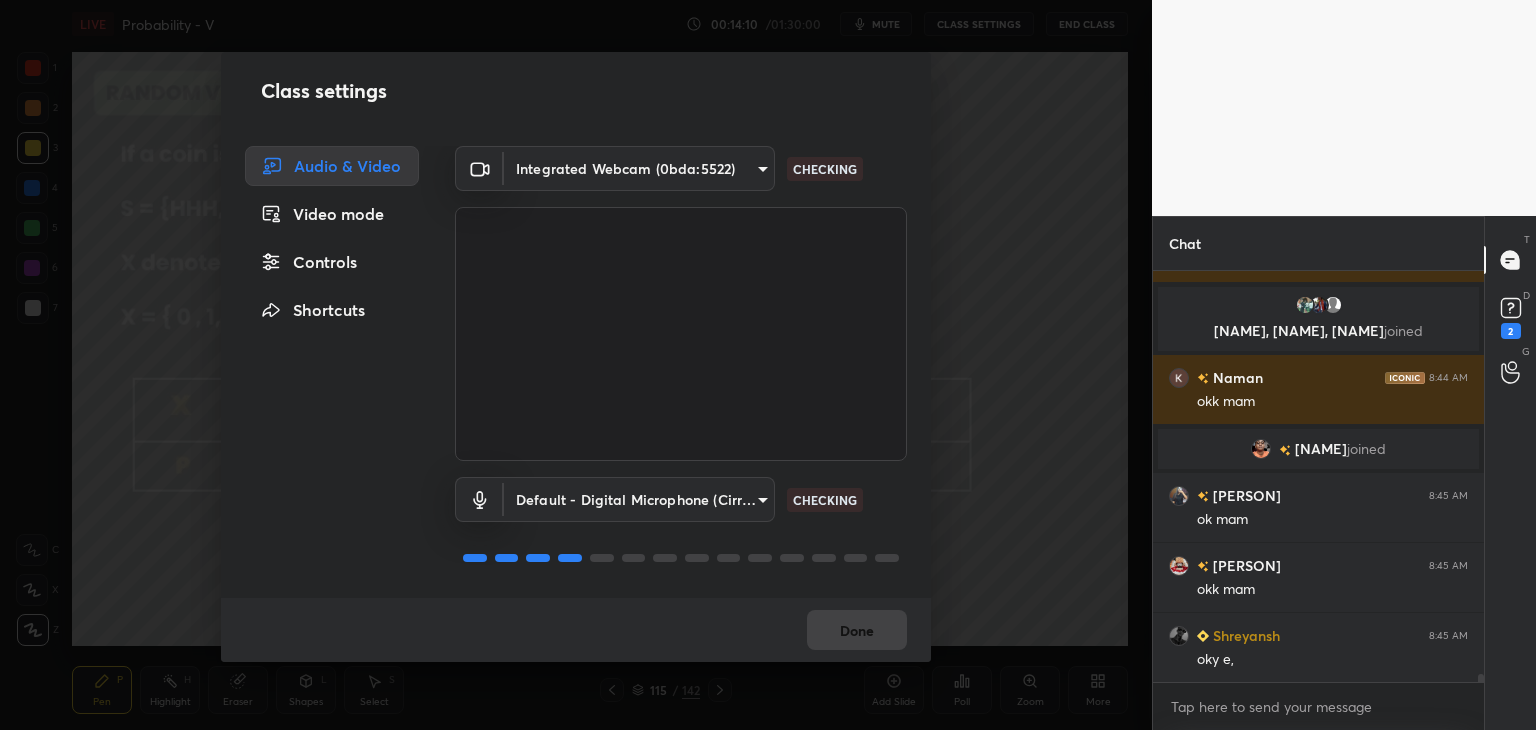 click on "Controls" at bounding box center [332, 262] 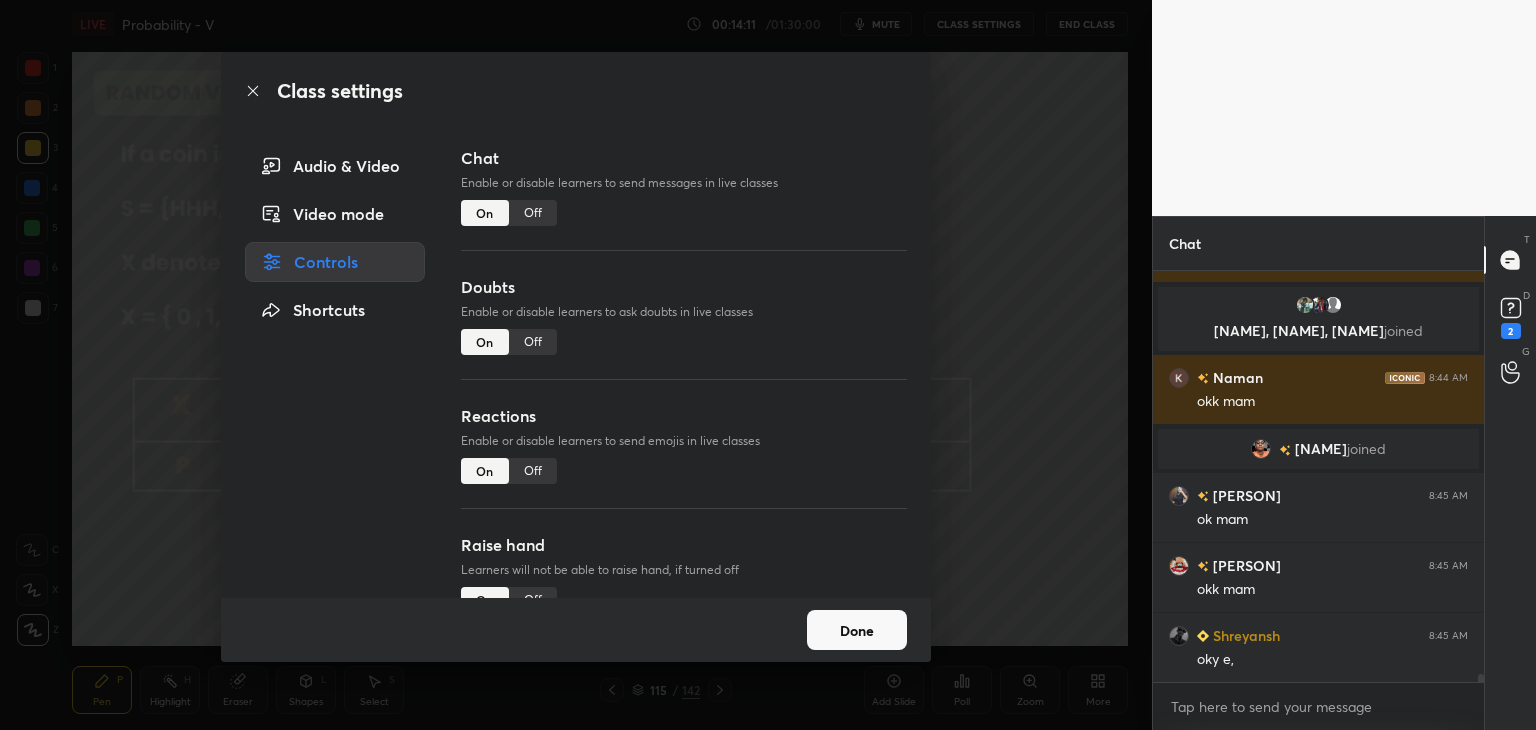 drag, startPoint x: 529, startPoint y: 209, endPoint x: 639, endPoint y: 288, distance: 135.42896 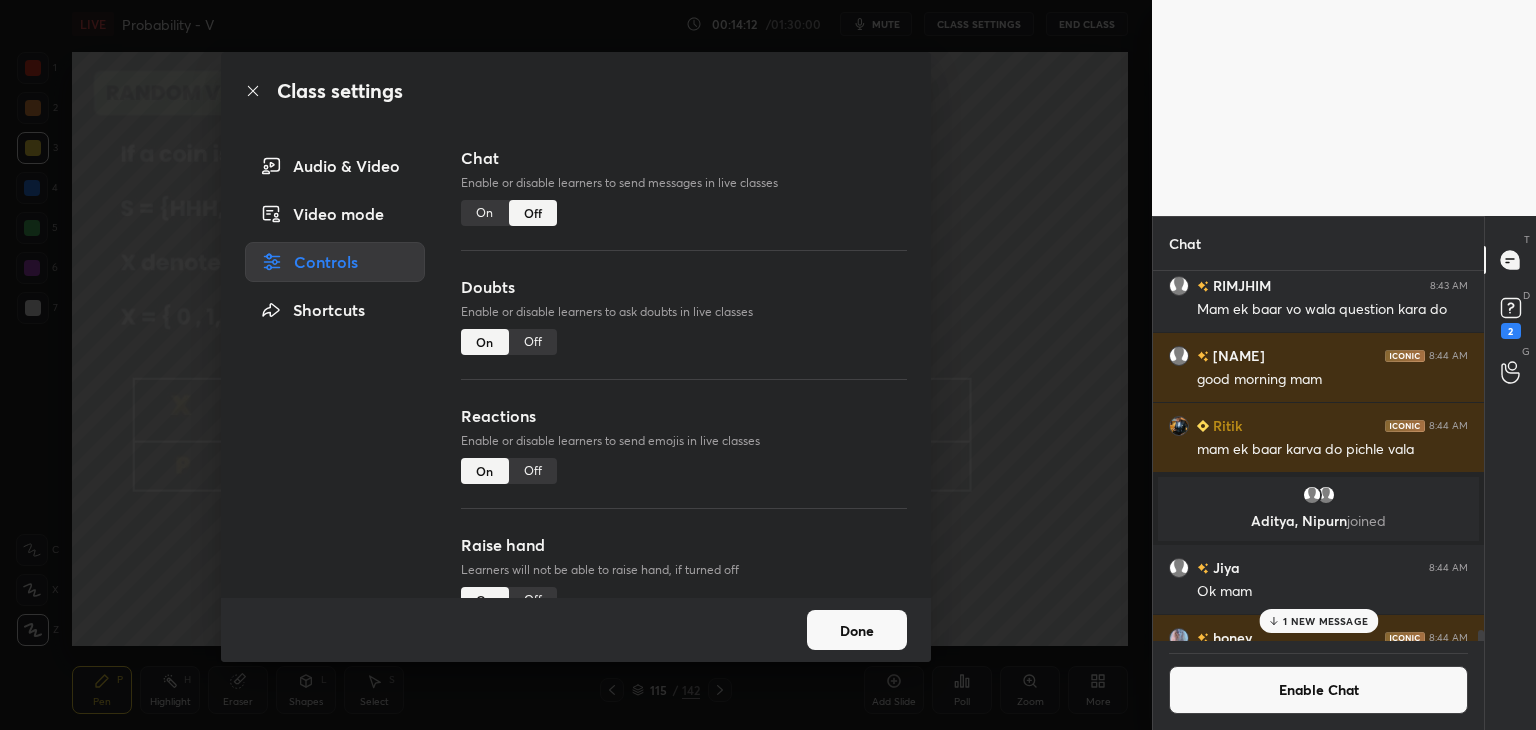 click on "Done" at bounding box center (857, 630) 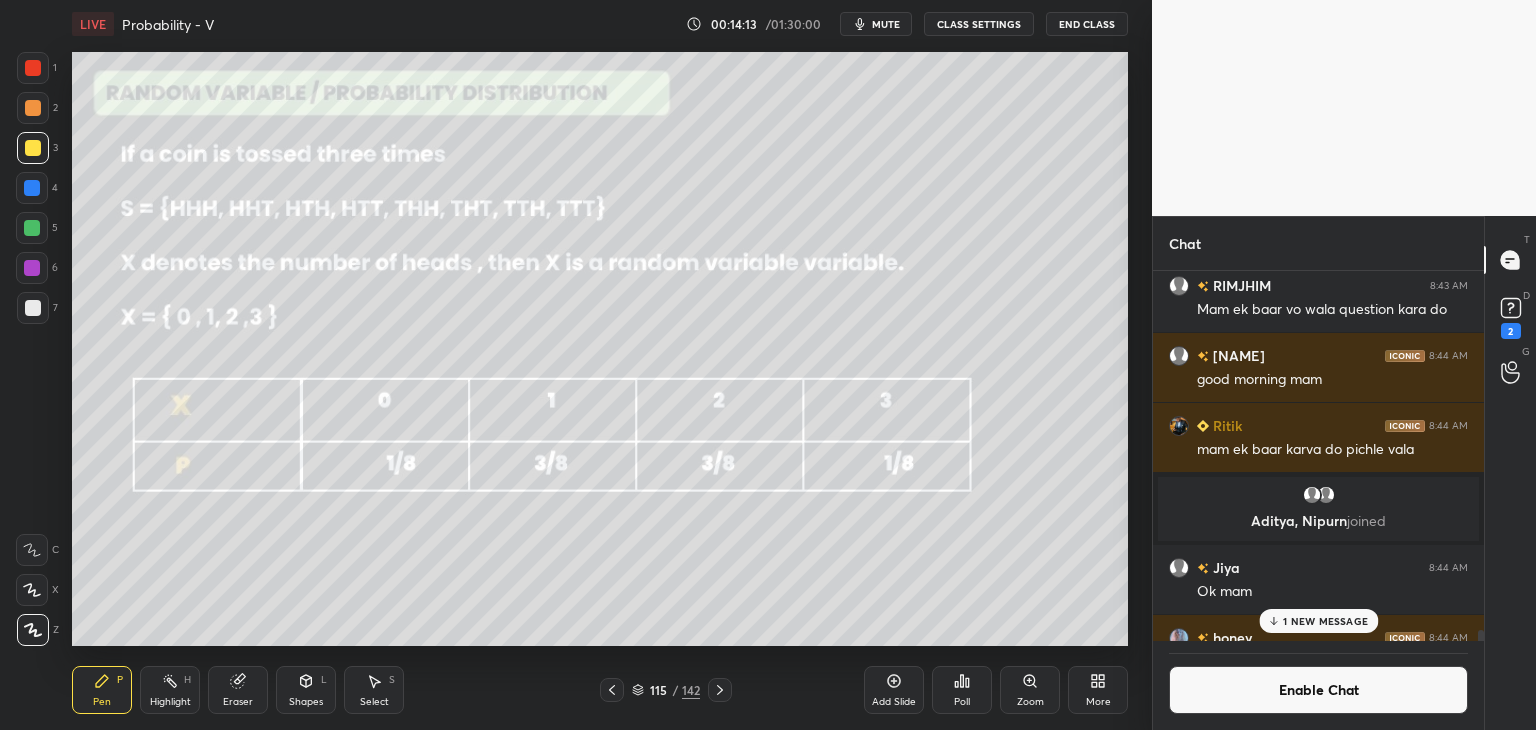 scroll, scrollTop: 324, scrollLeft: 325, axis: both 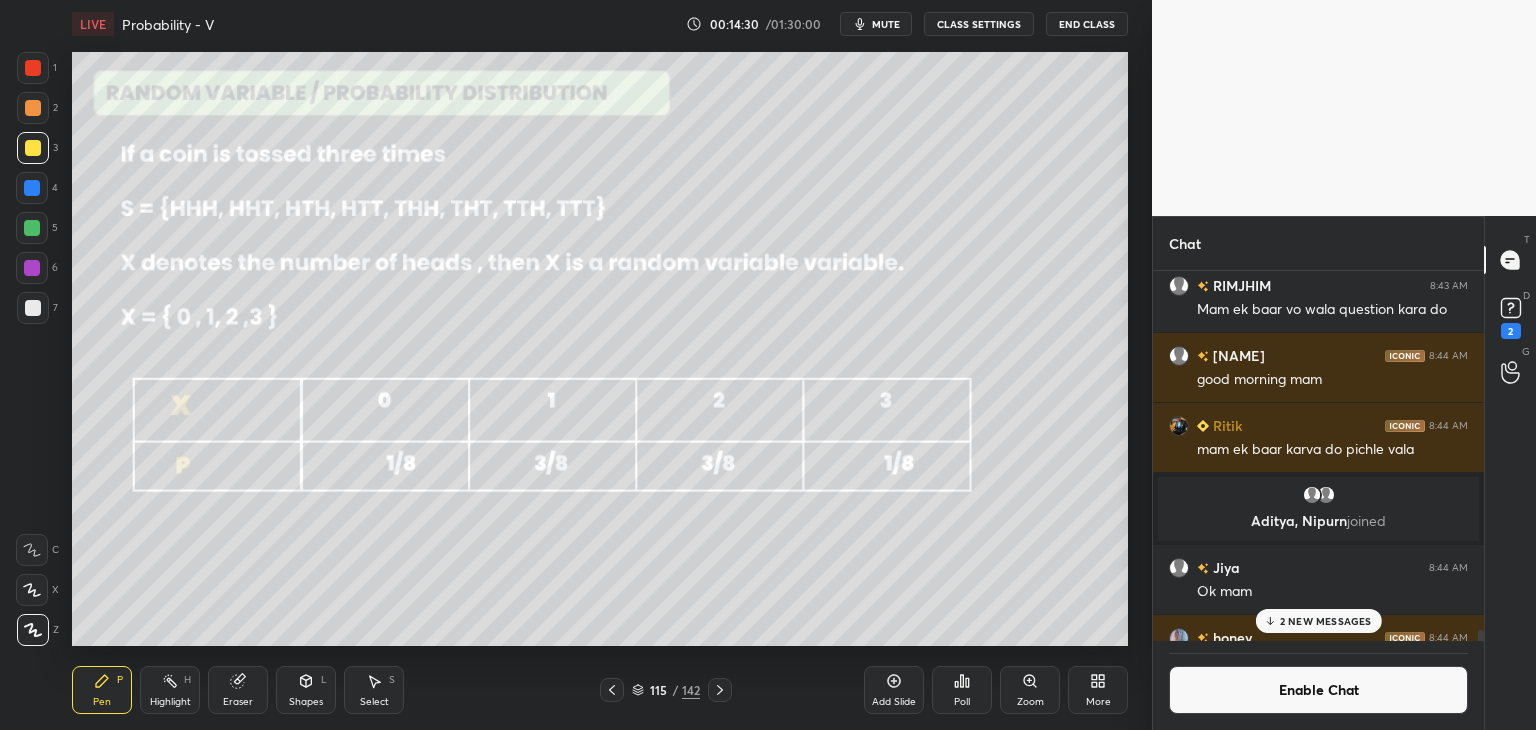click 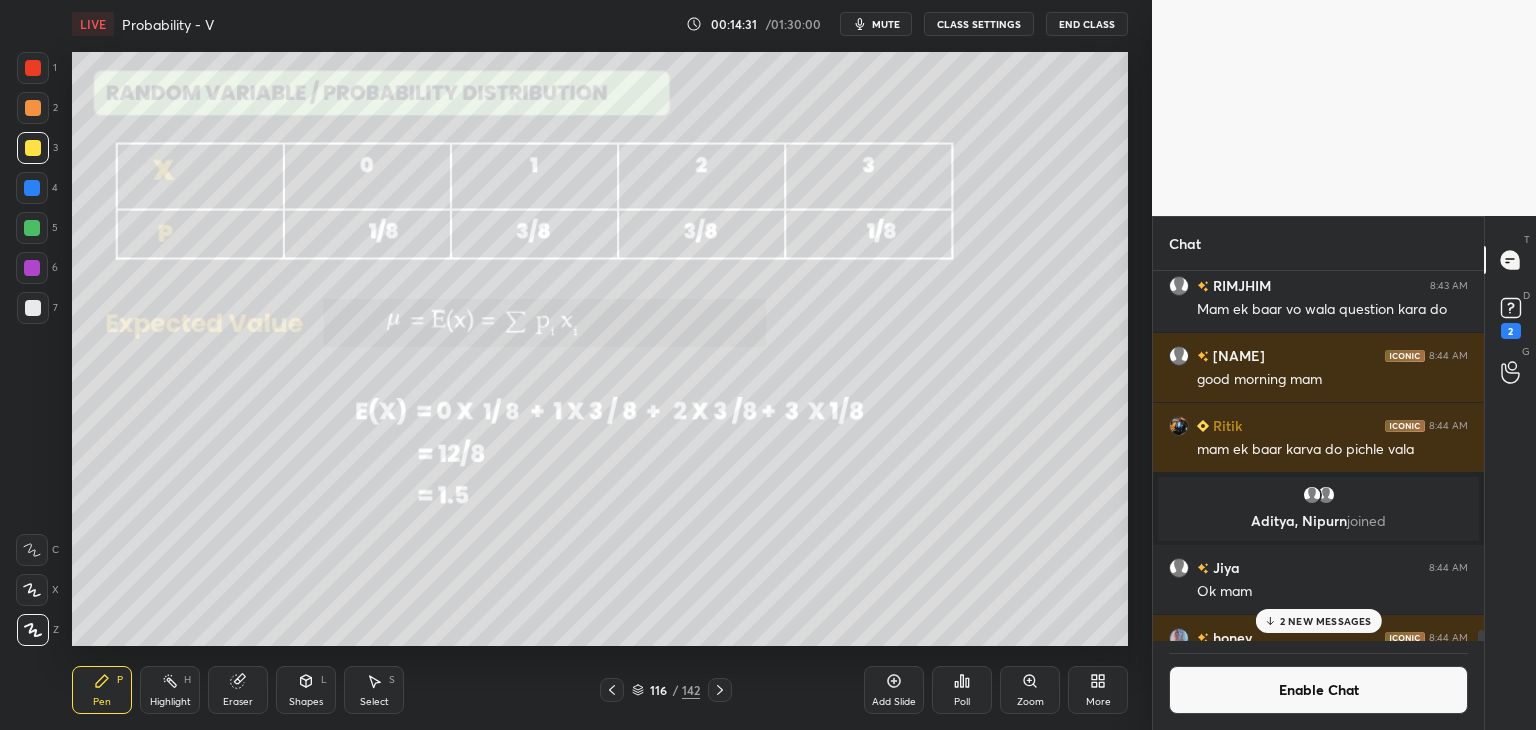 click 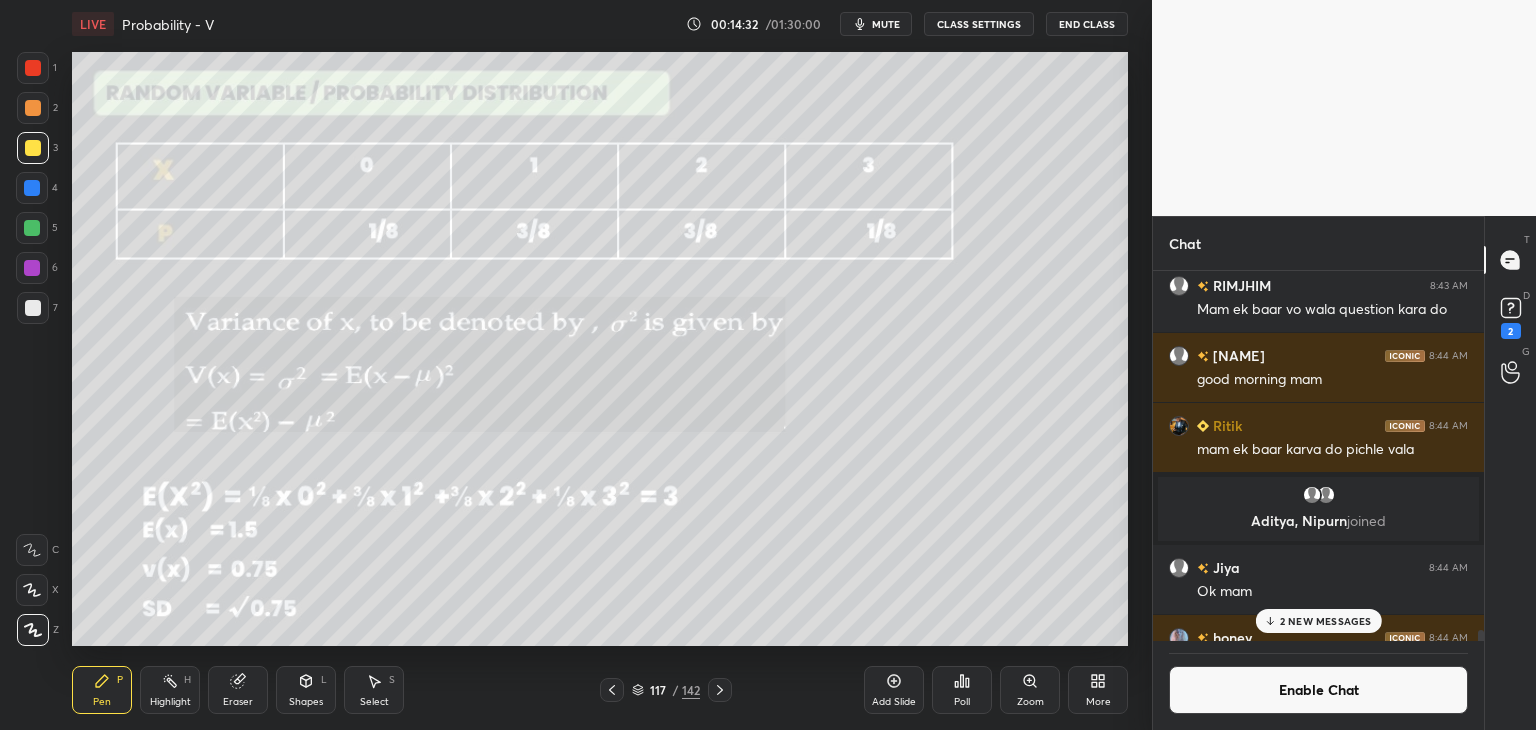 click 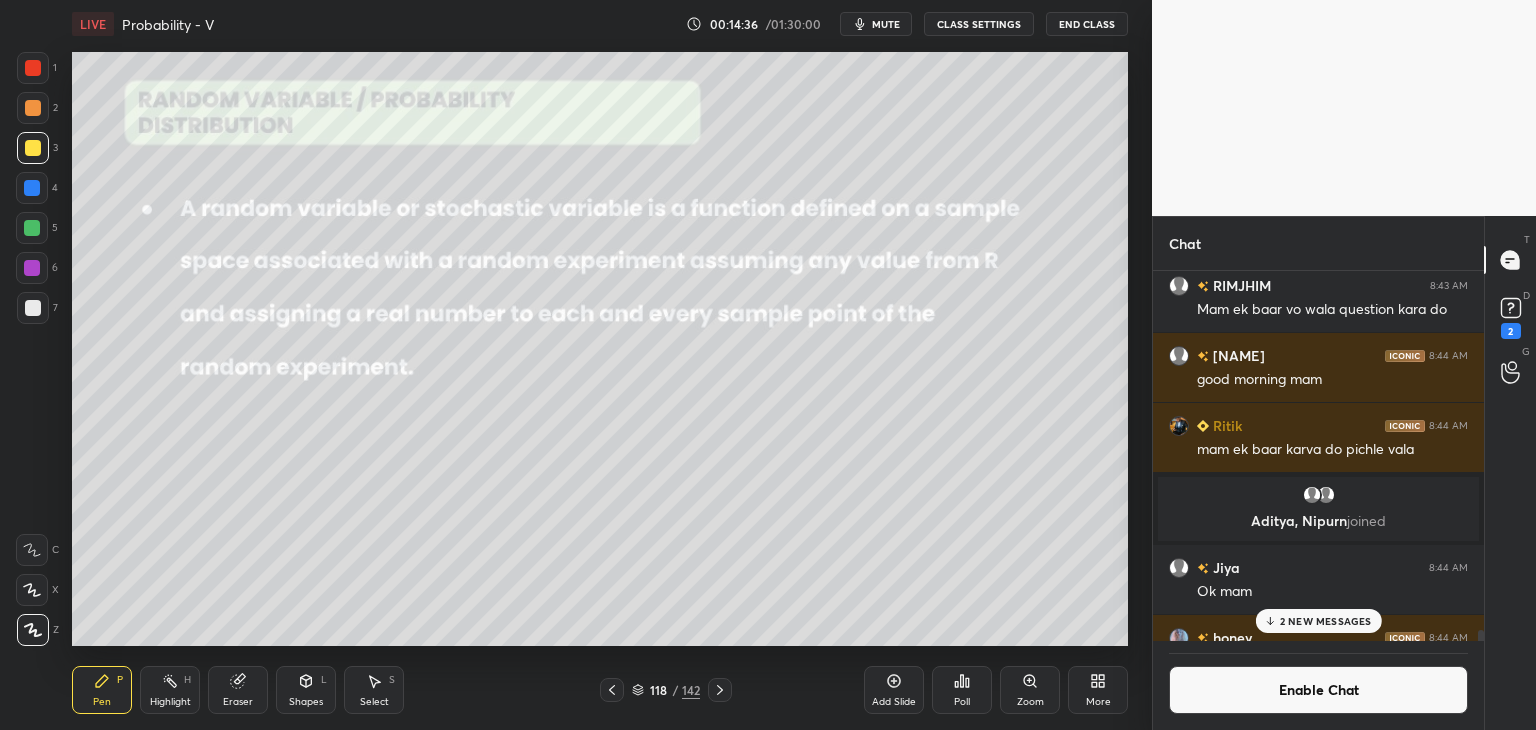 click on "Shapes L" at bounding box center (306, 690) 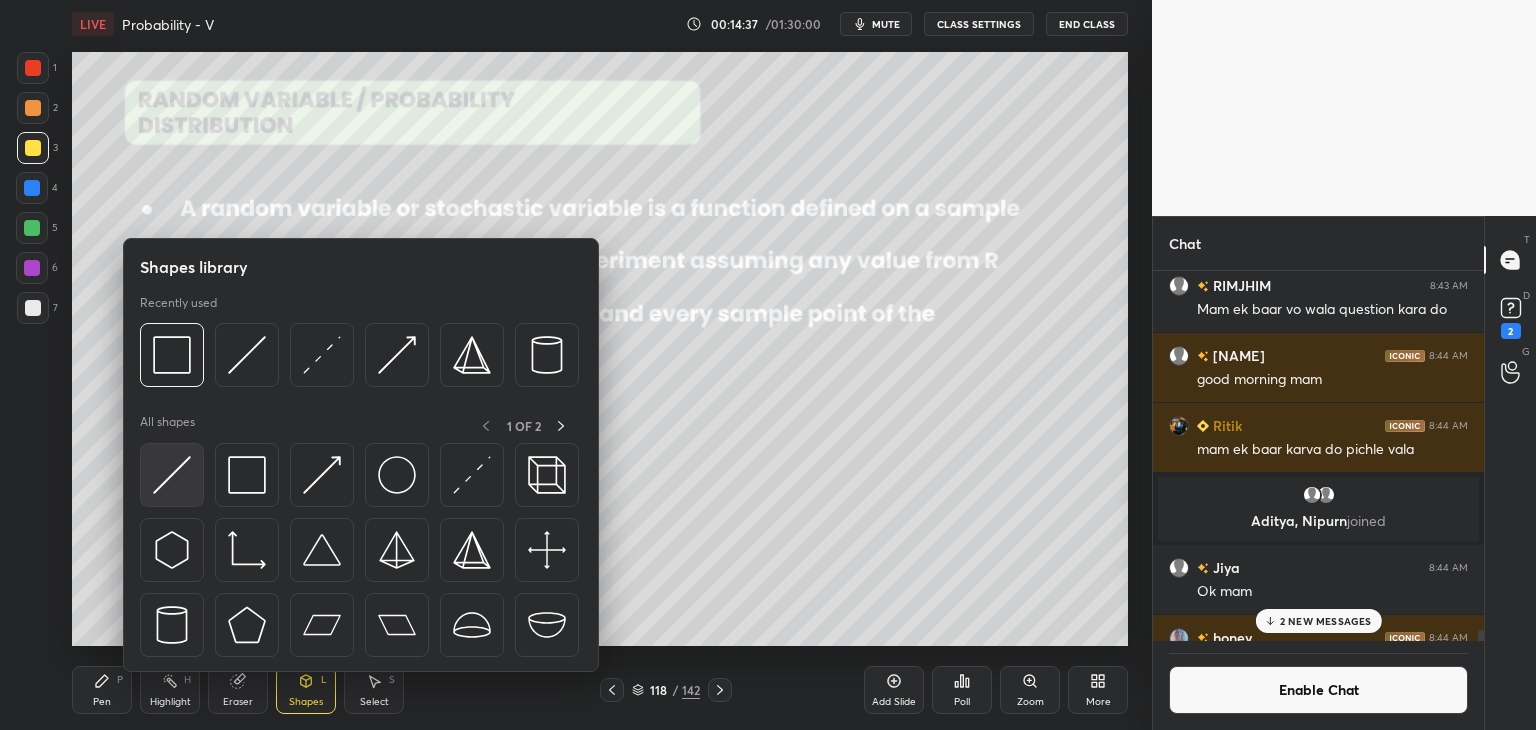 click at bounding box center (172, 475) 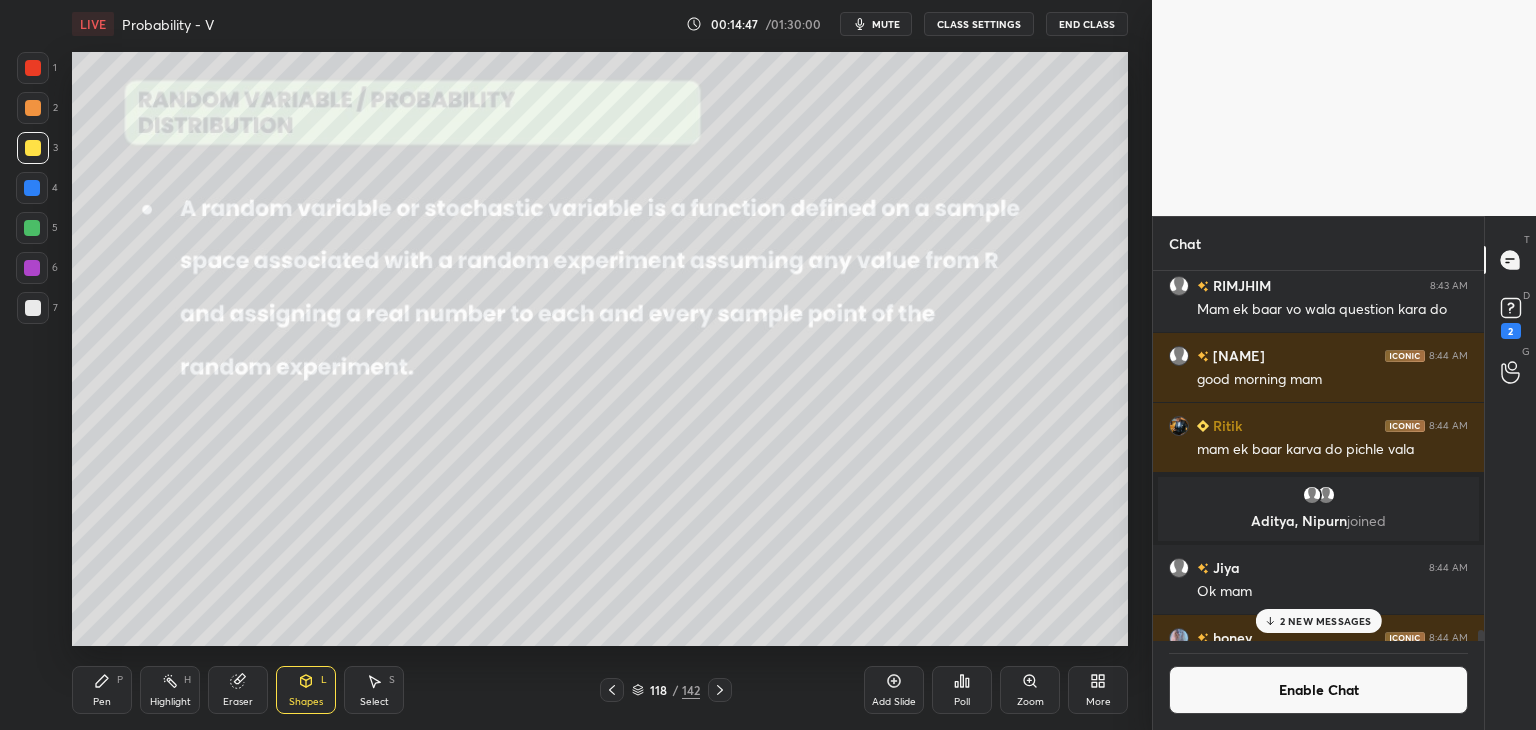 scroll, scrollTop: 324, scrollLeft: 325, axis: both 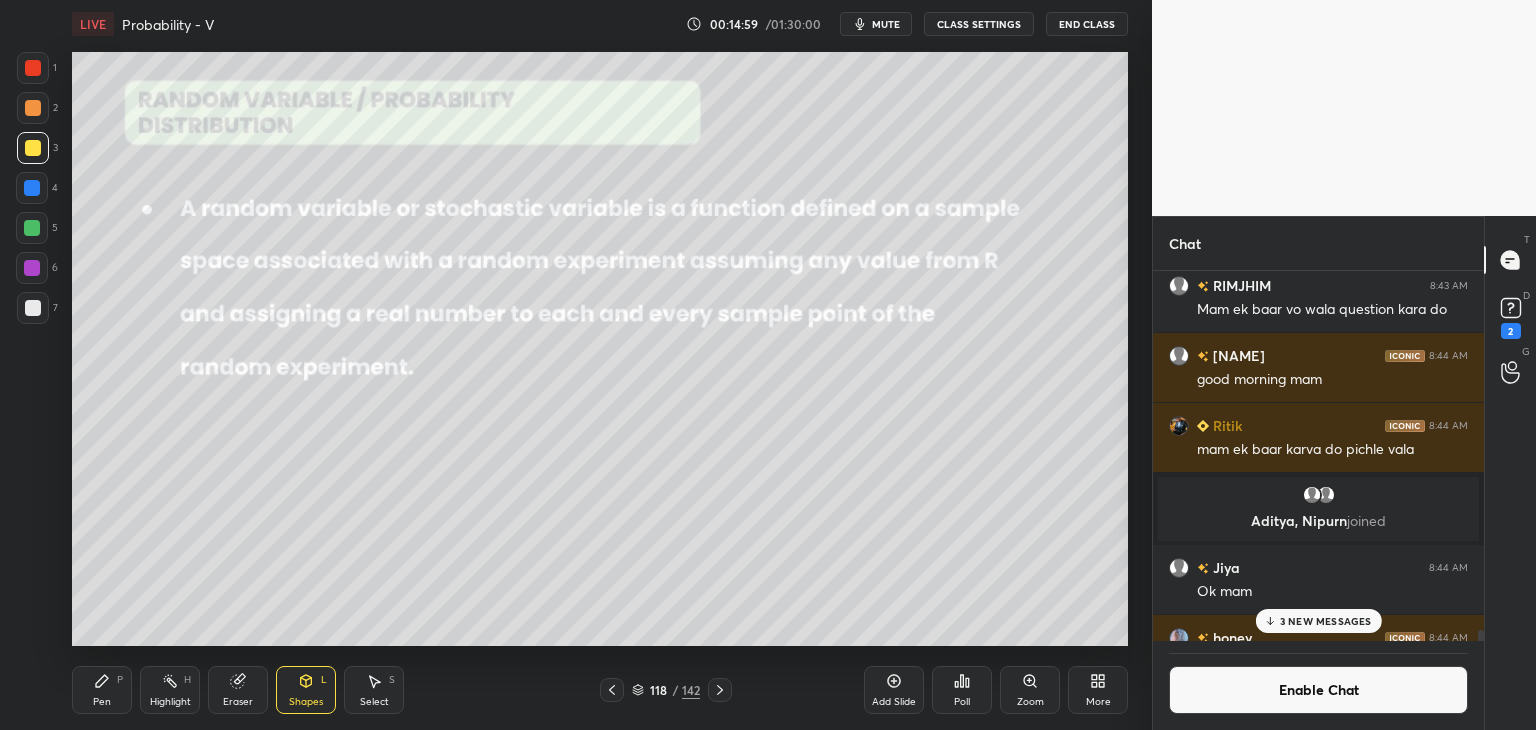 drag, startPoint x: 1321, startPoint y: 620, endPoint x: 1319, endPoint y: 637, distance: 17.117243 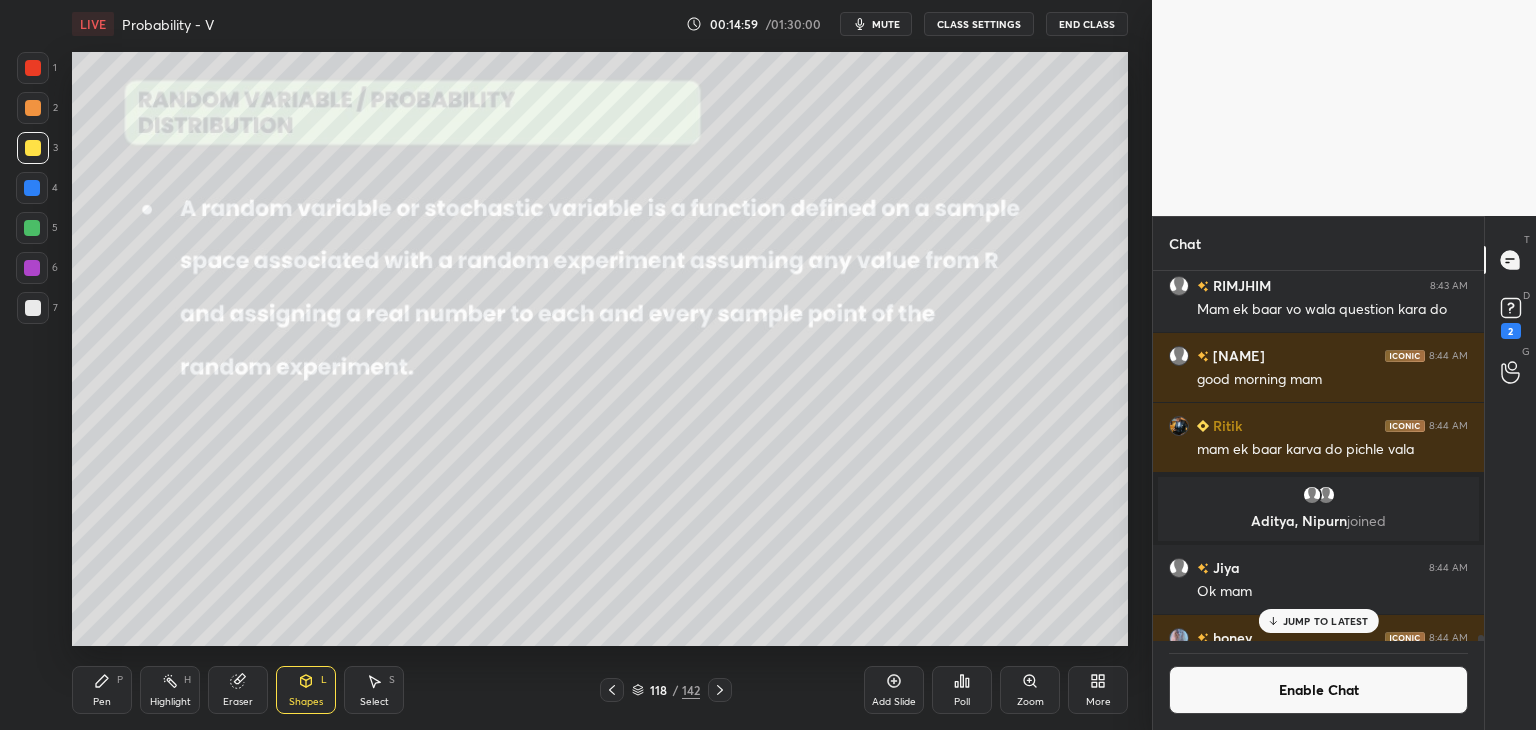scroll, scrollTop: 22220, scrollLeft: 0, axis: vertical 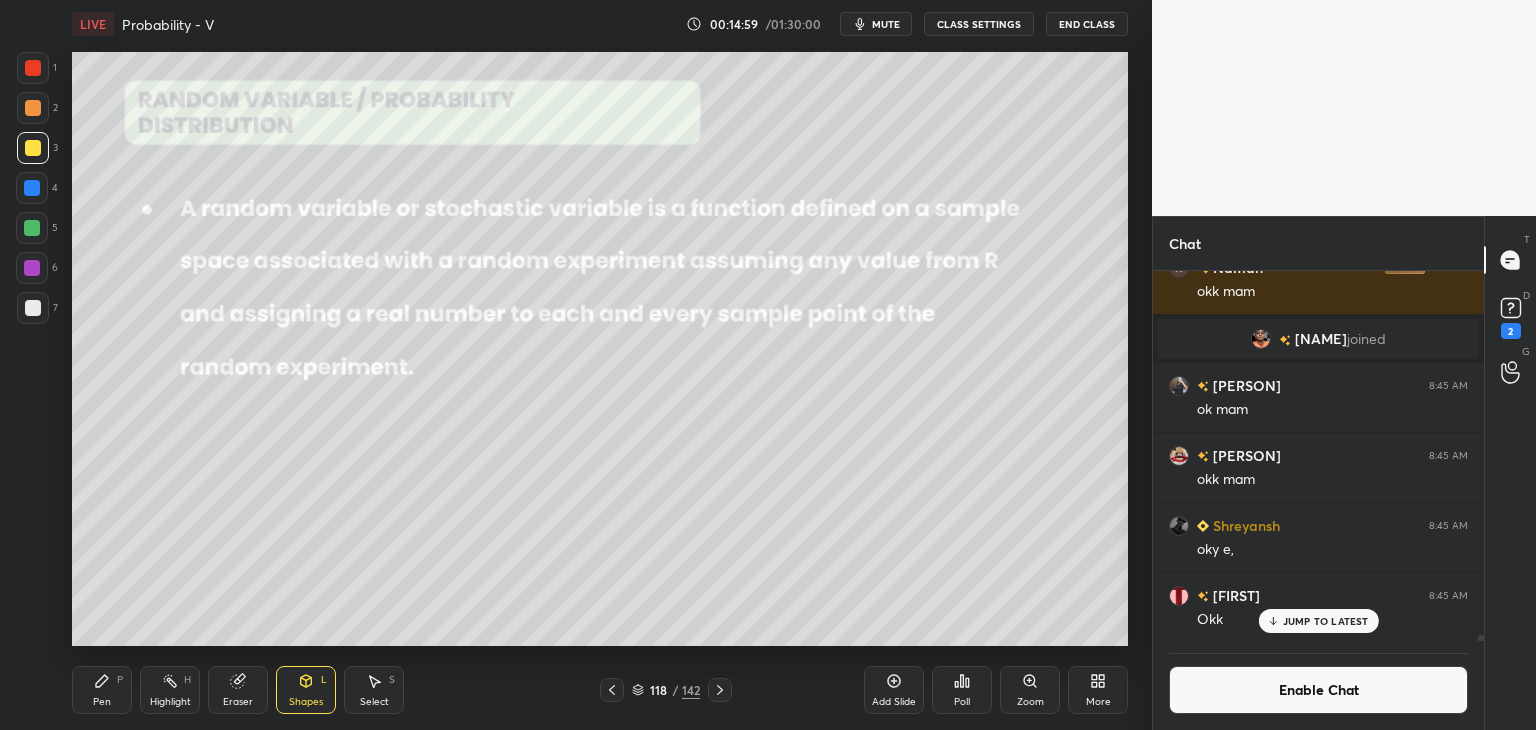 click on "Enable Chat" at bounding box center (1318, 690) 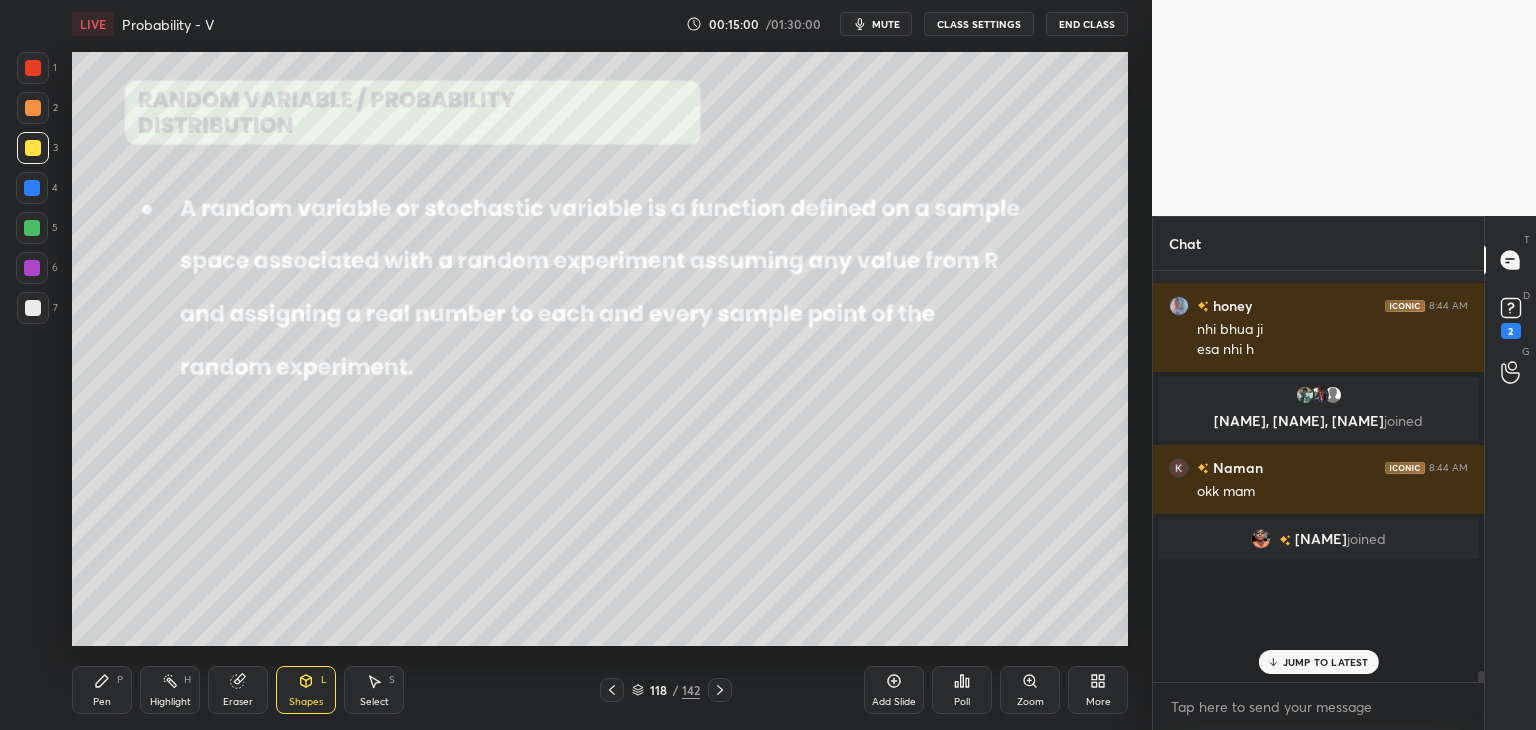 scroll, scrollTop: 6, scrollLeft: 6, axis: both 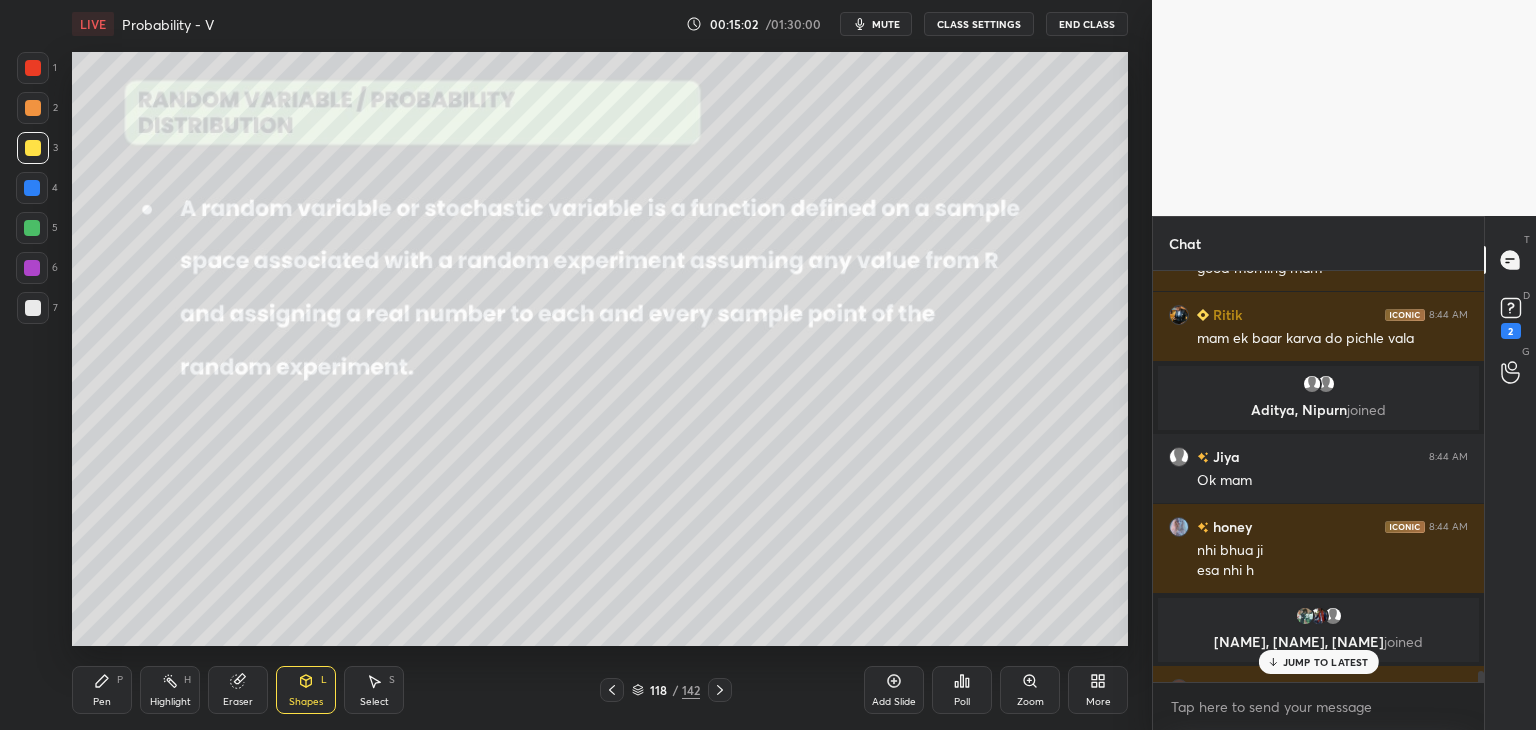 drag, startPoint x: 1296, startPoint y: 665, endPoint x: 1282, endPoint y: 689, distance: 27.784887 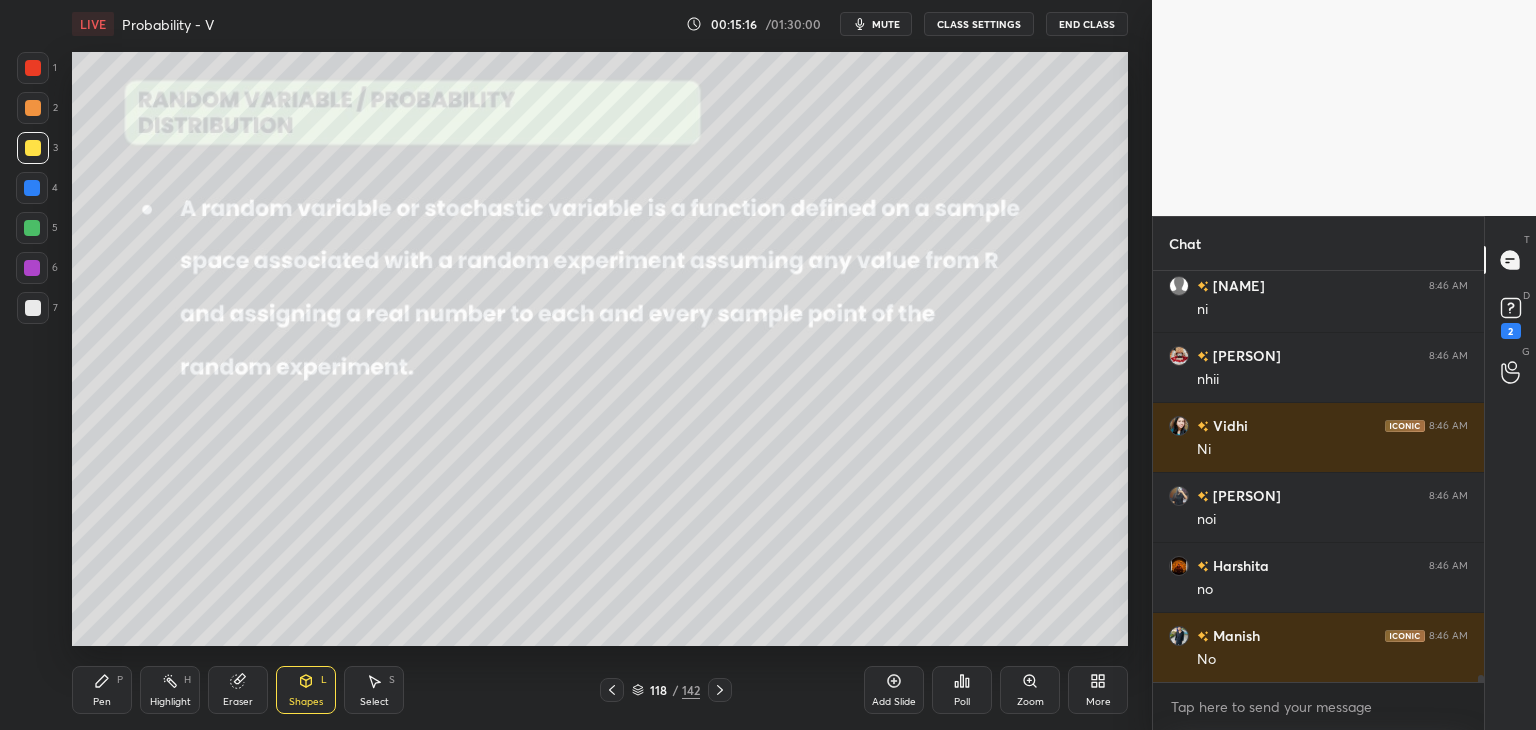 scroll, scrollTop: 23090, scrollLeft: 0, axis: vertical 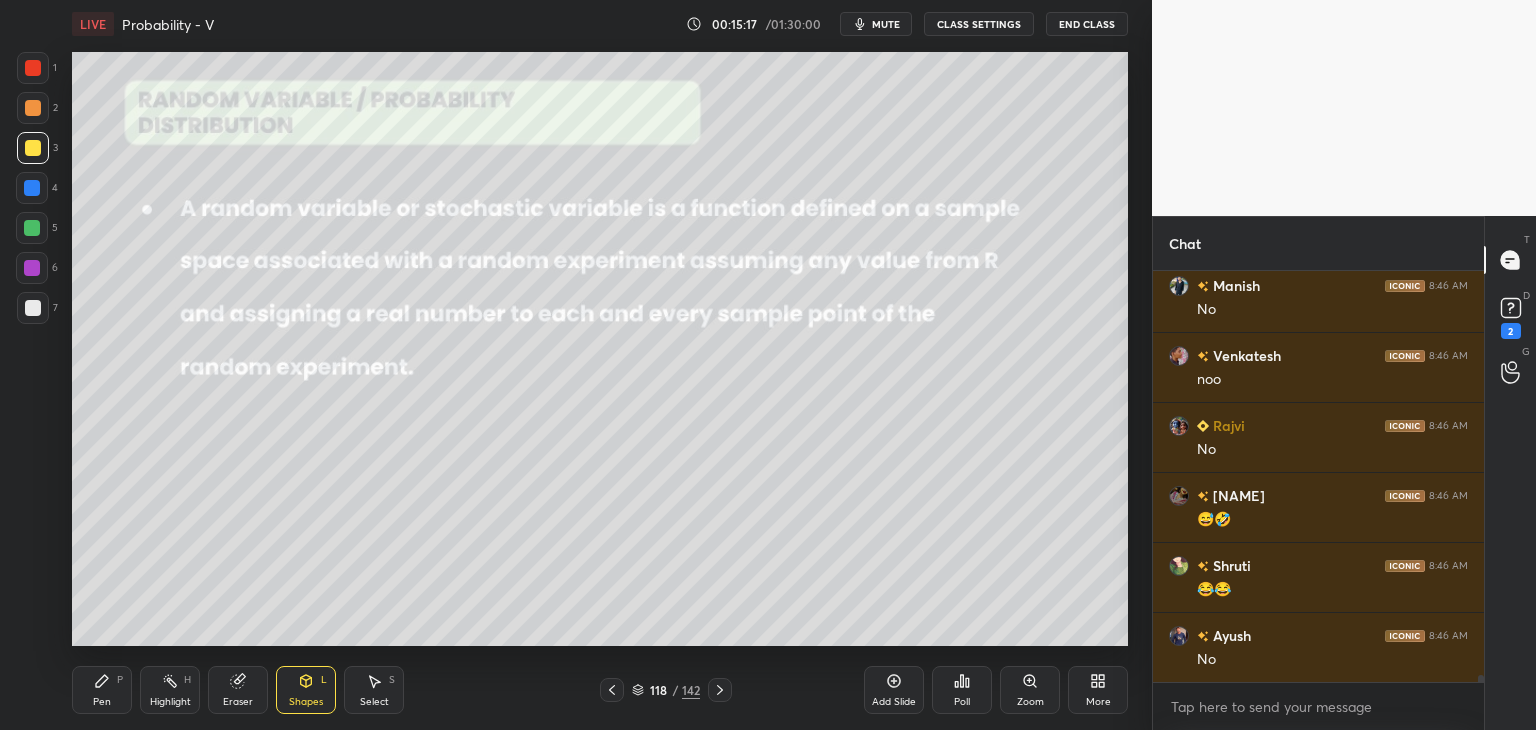 click at bounding box center (33, 148) 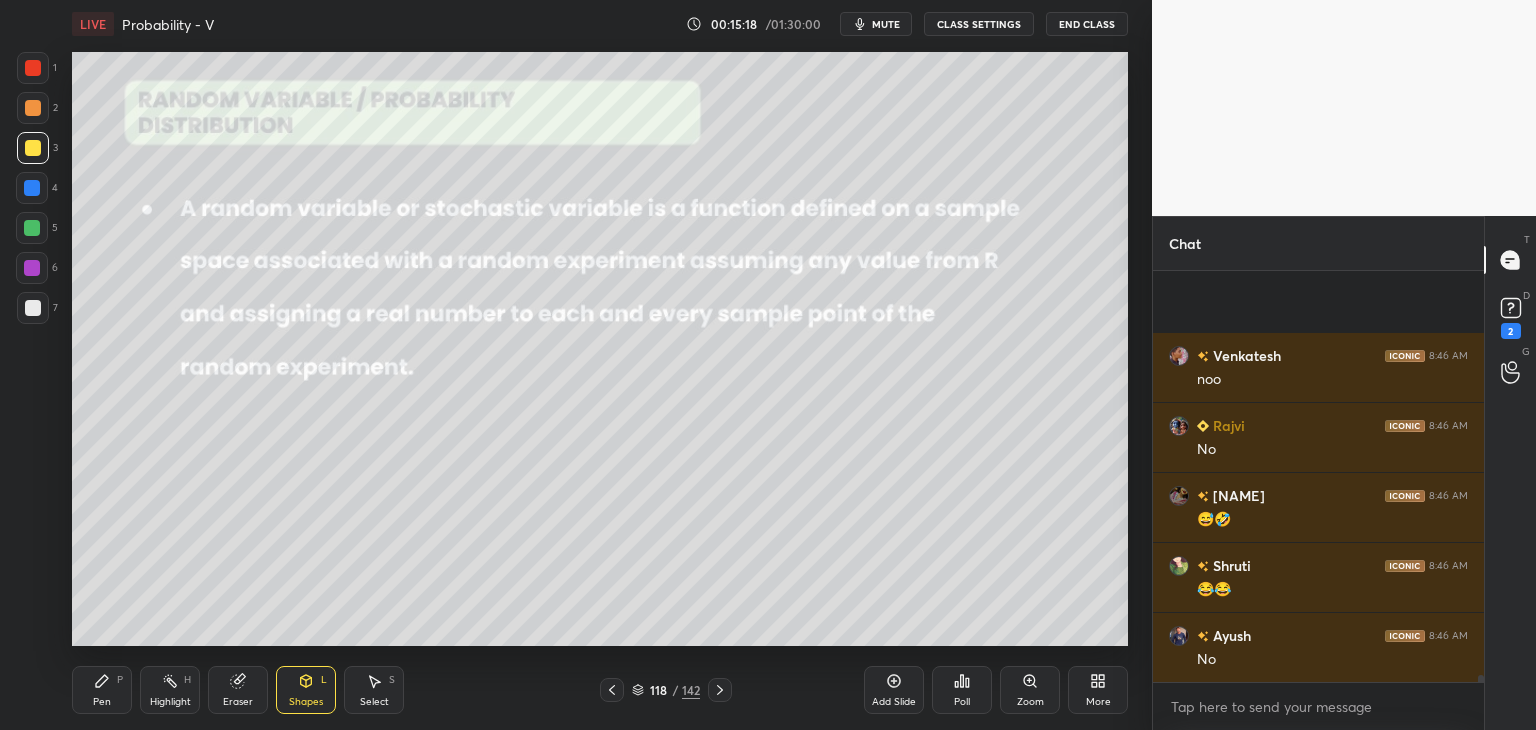 scroll, scrollTop: 23230, scrollLeft: 0, axis: vertical 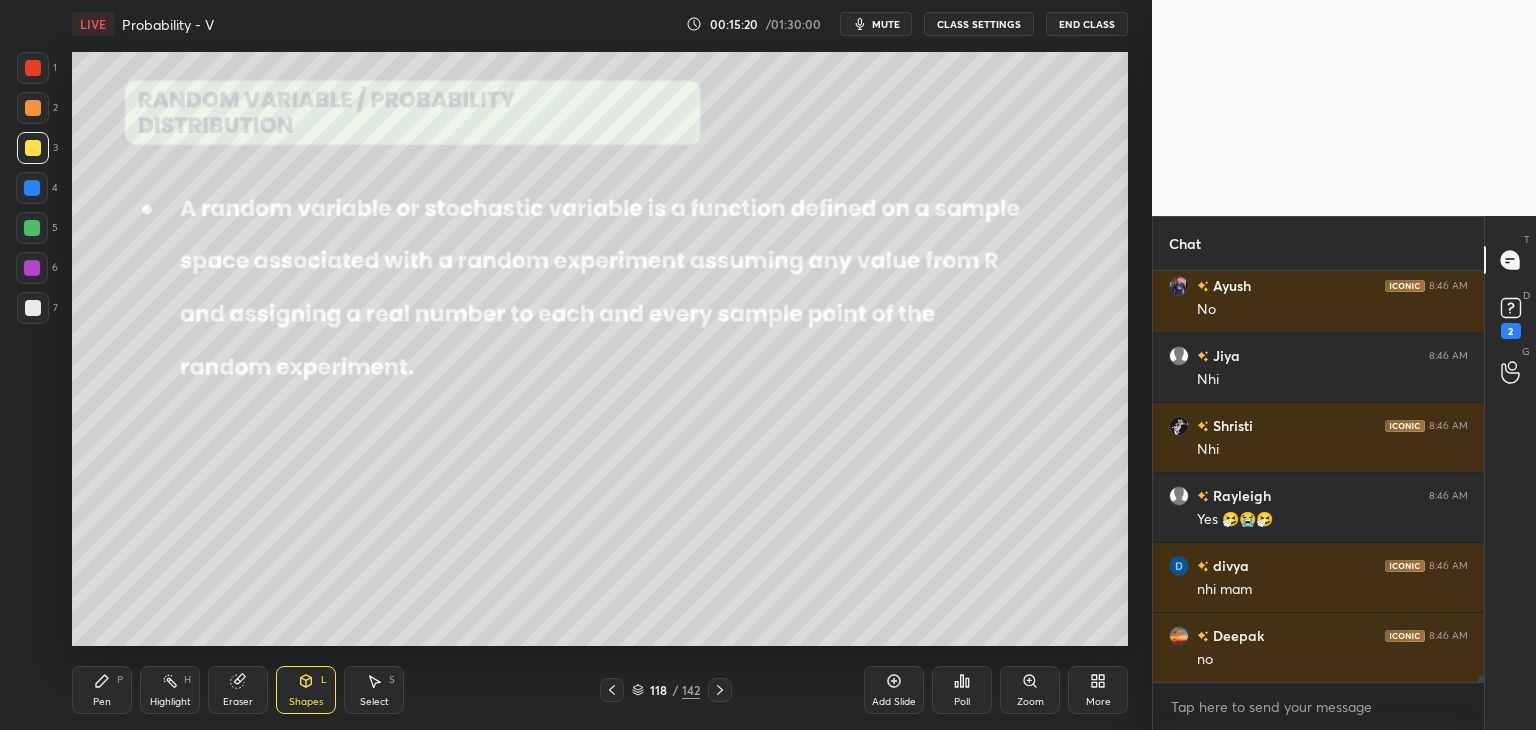 drag, startPoint x: 101, startPoint y: 700, endPoint x: 112, endPoint y: 691, distance: 14.21267 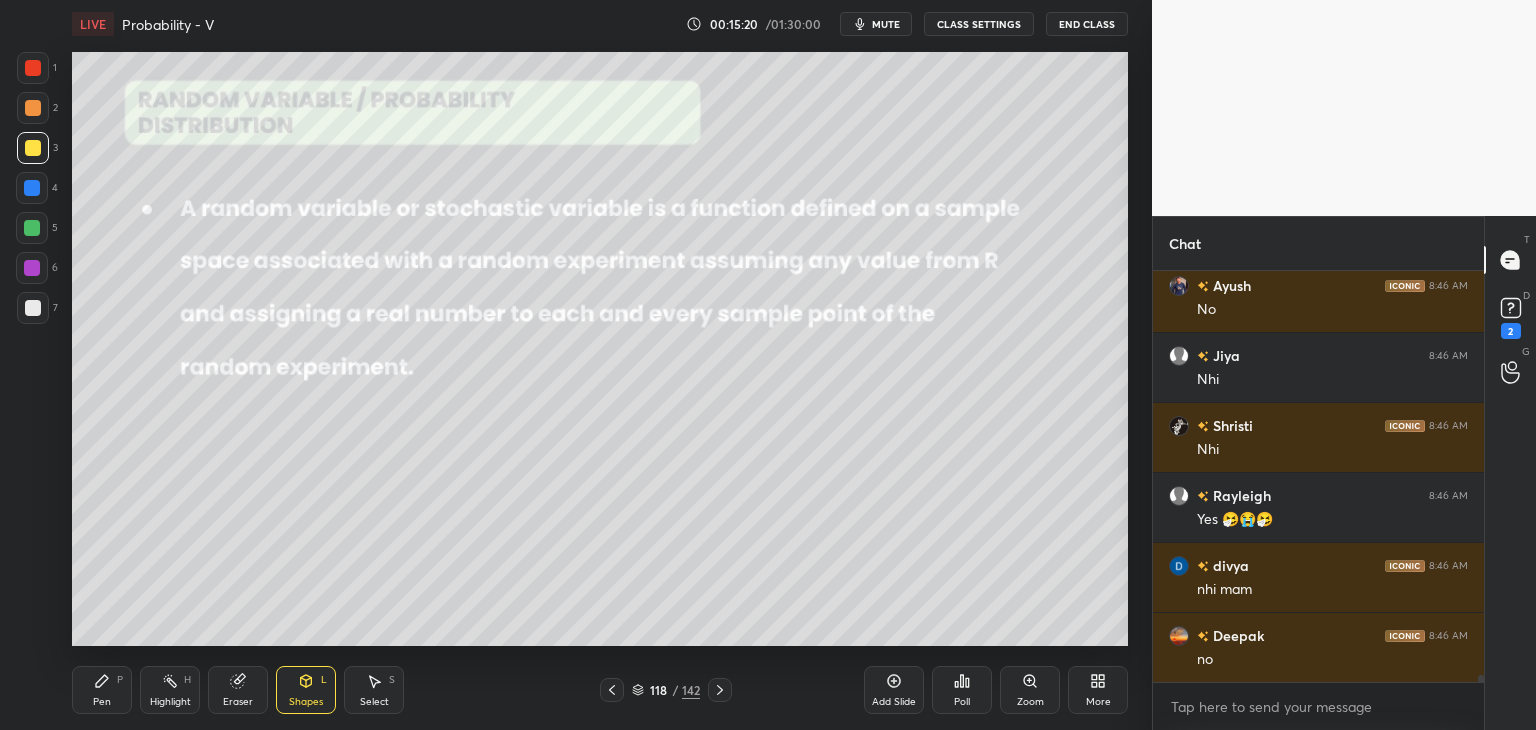 click on "Pen" at bounding box center (102, 702) 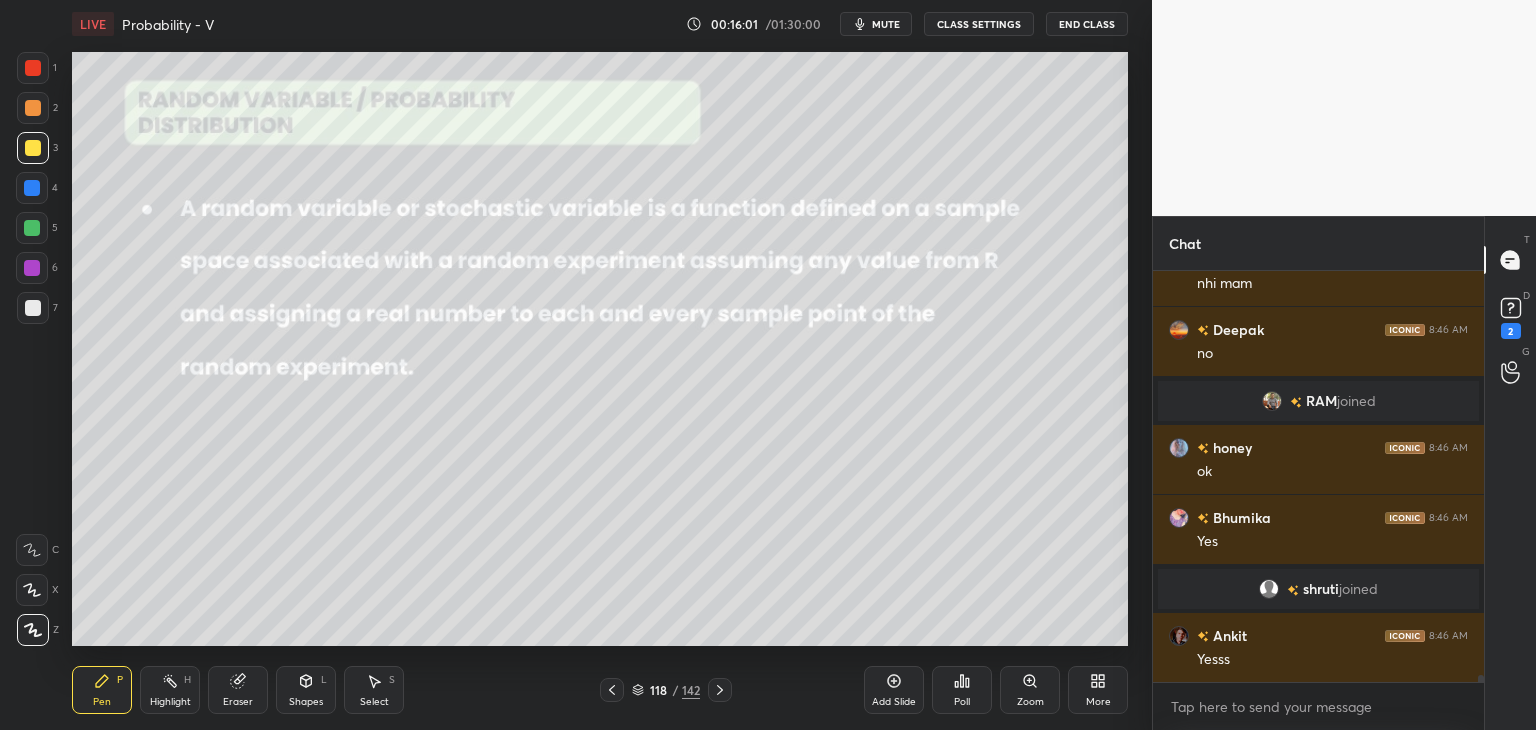 scroll, scrollTop: 23272, scrollLeft: 0, axis: vertical 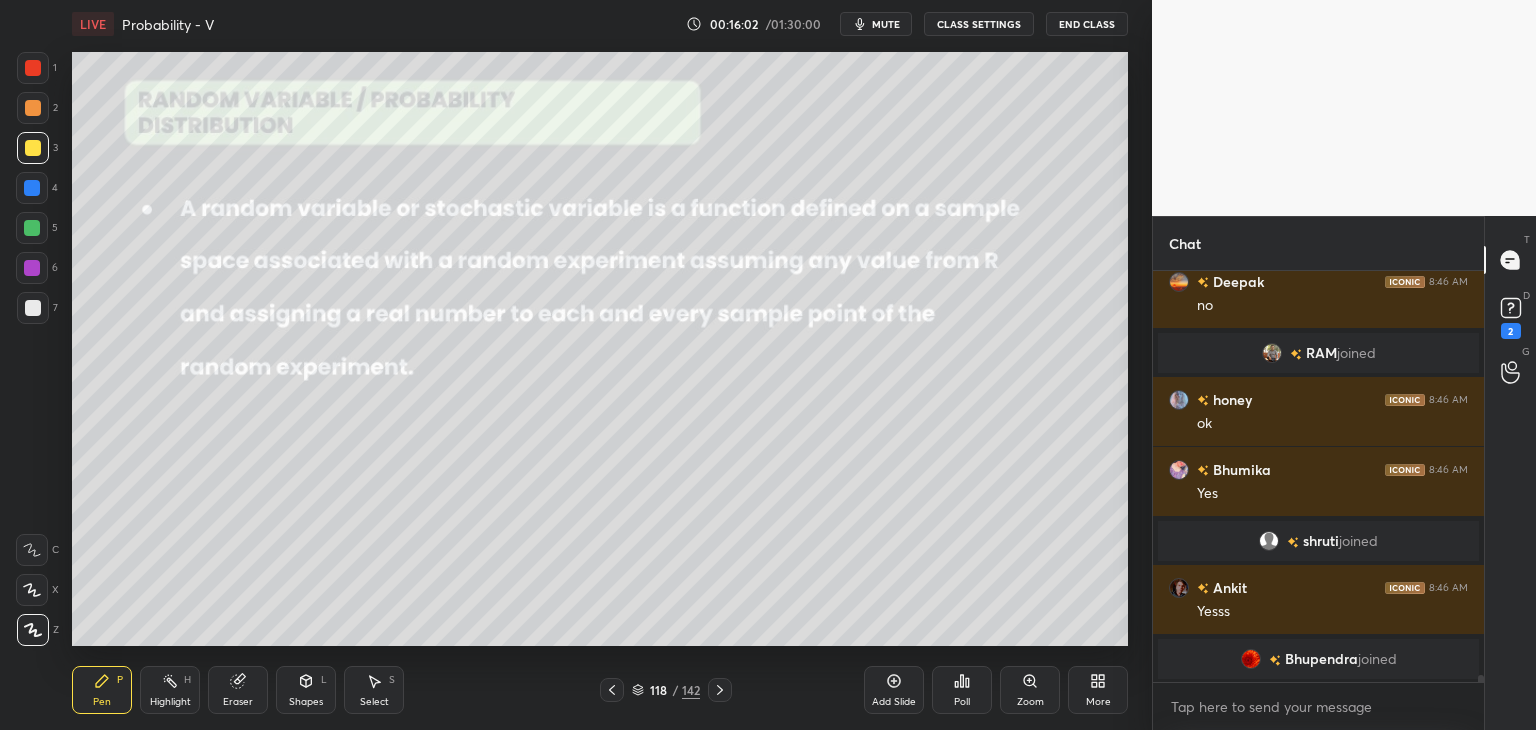 click 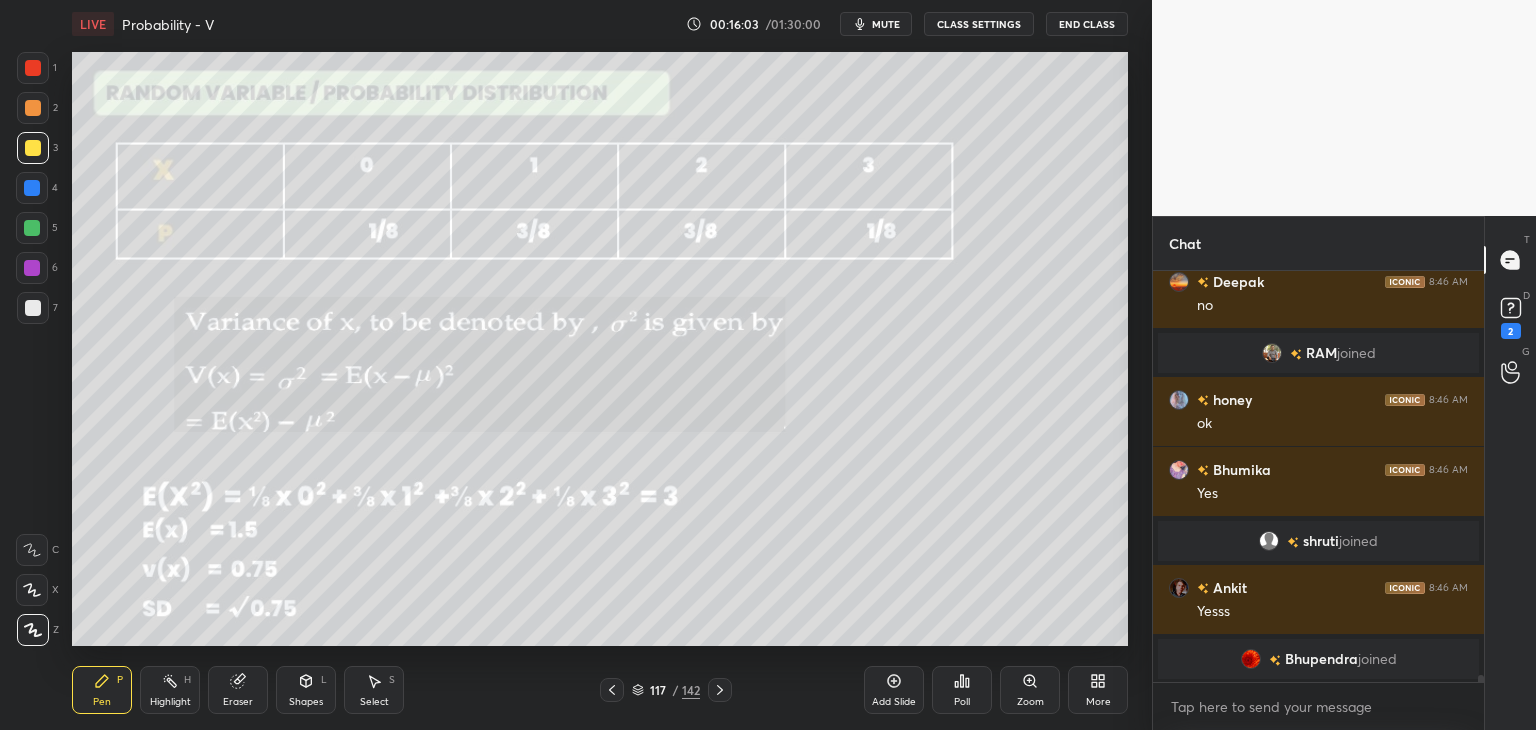 click 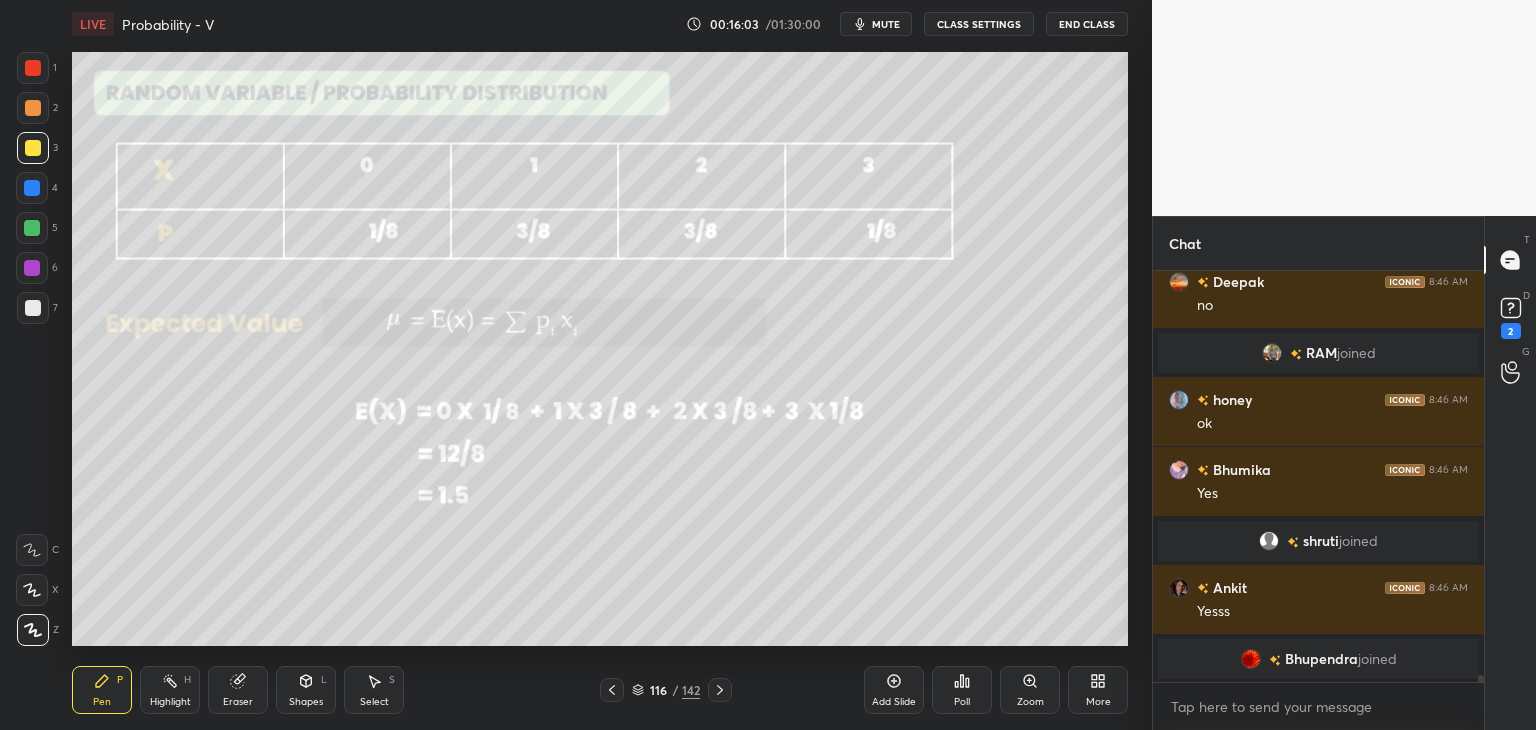 click 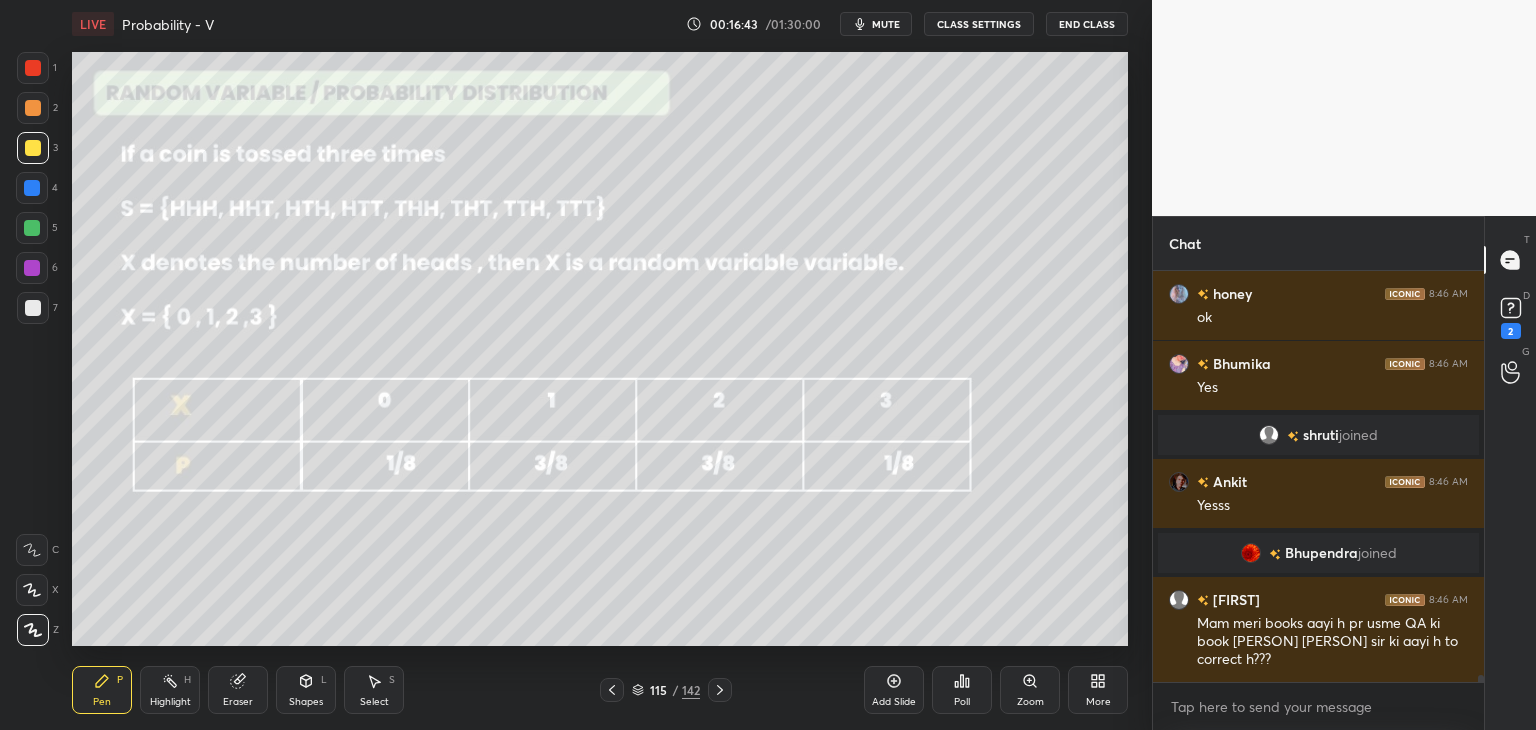 scroll, scrollTop: 23408, scrollLeft: 0, axis: vertical 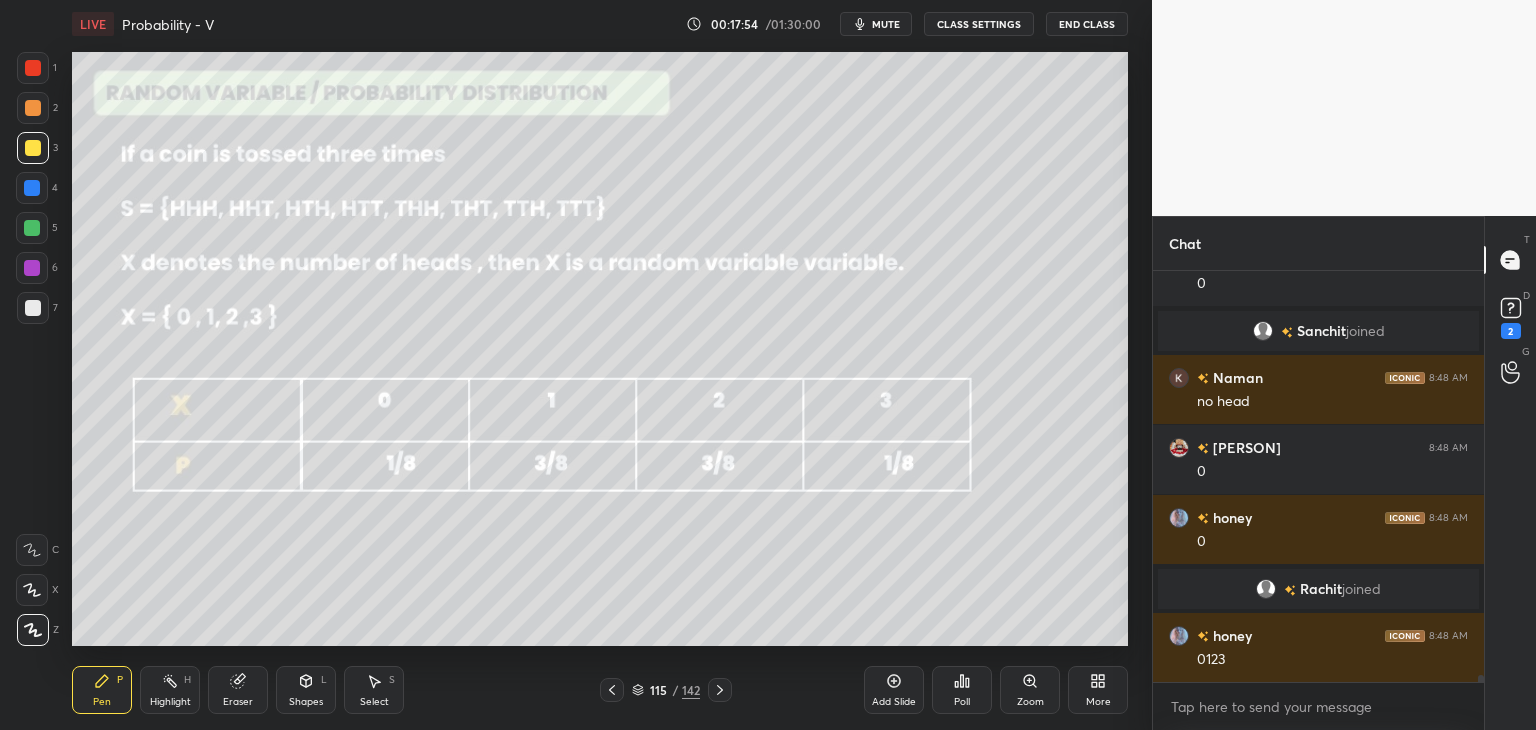 click on "Eraser" at bounding box center (238, 702) 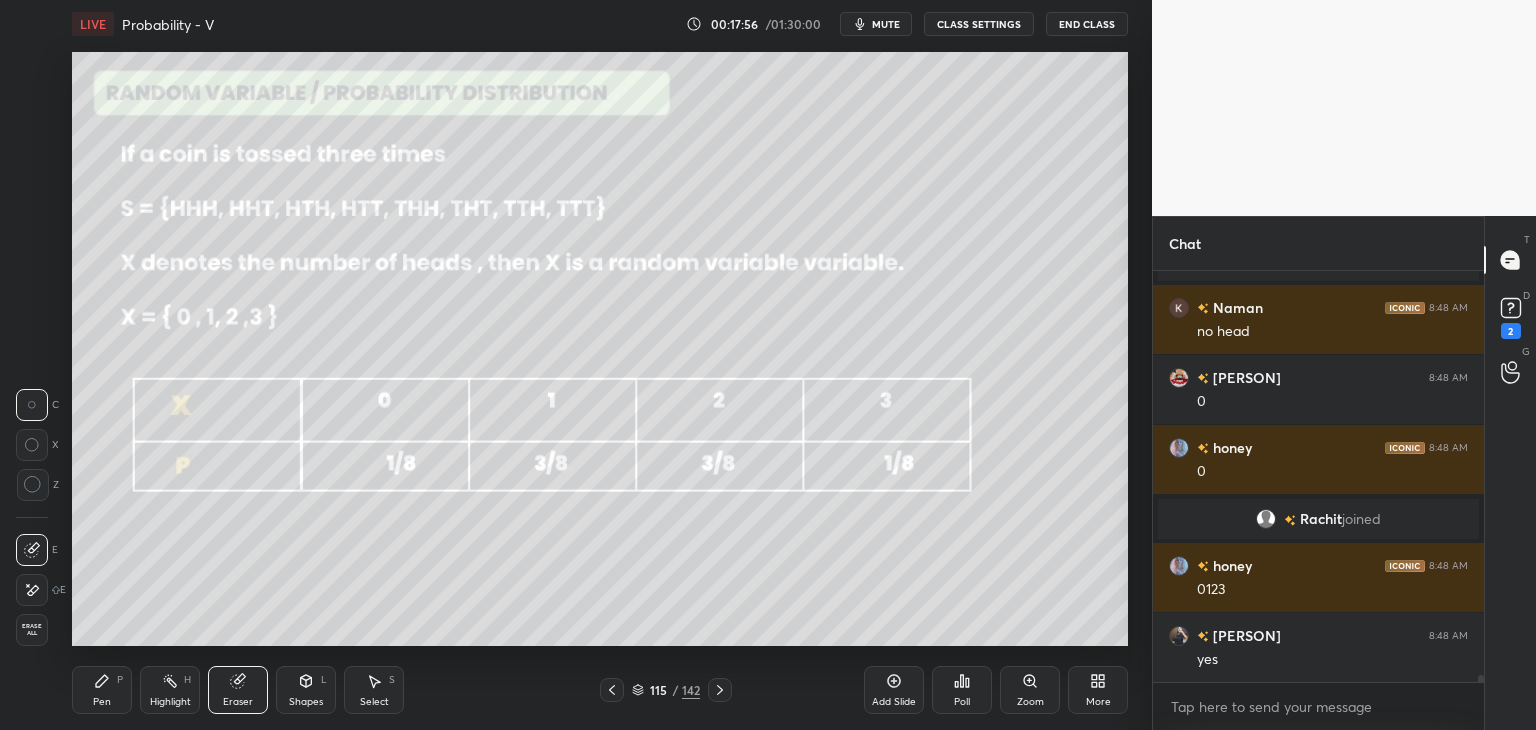 scroll, scrollTop: 24112, scrollLeft: 0, axis: vertical 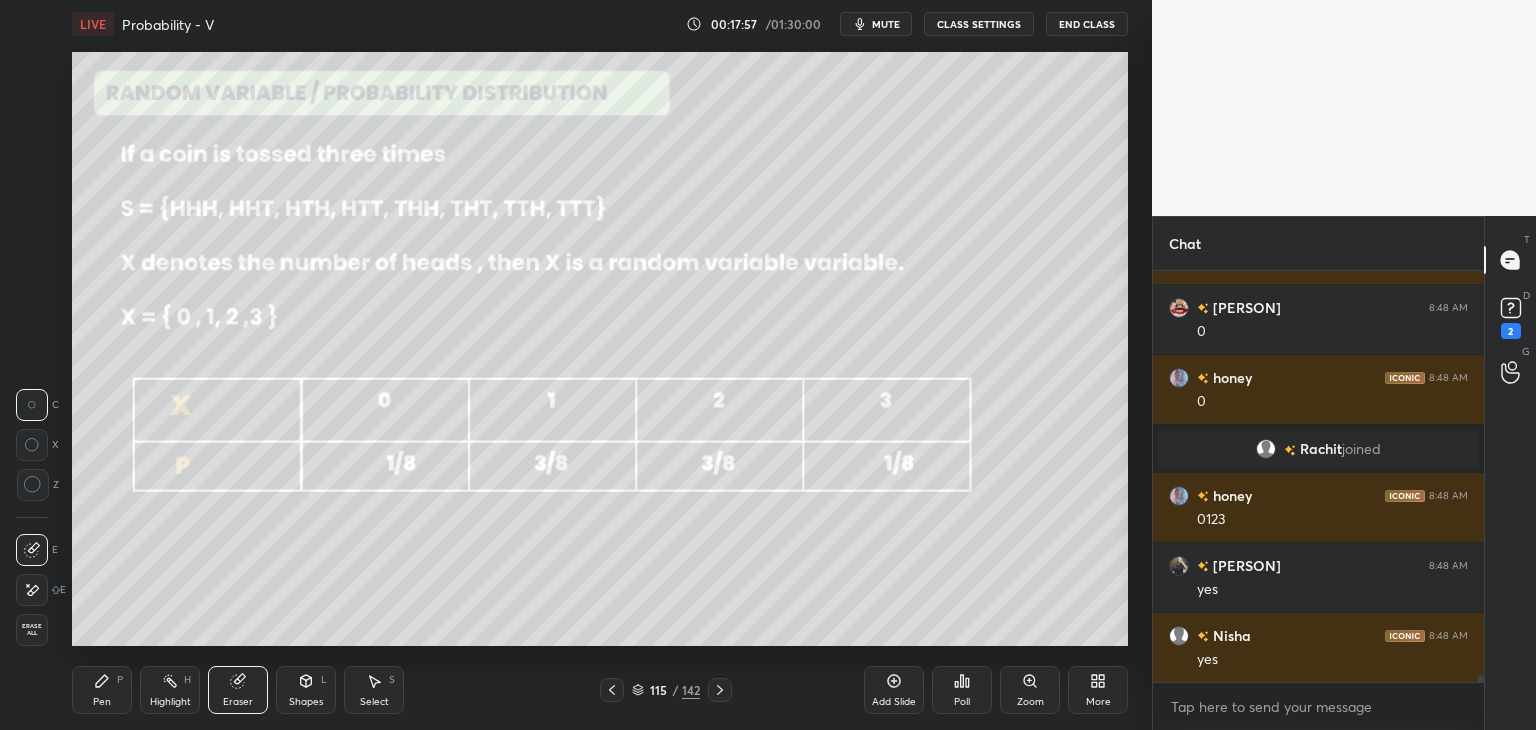click on "Select S" at bounding box center (374, 690) 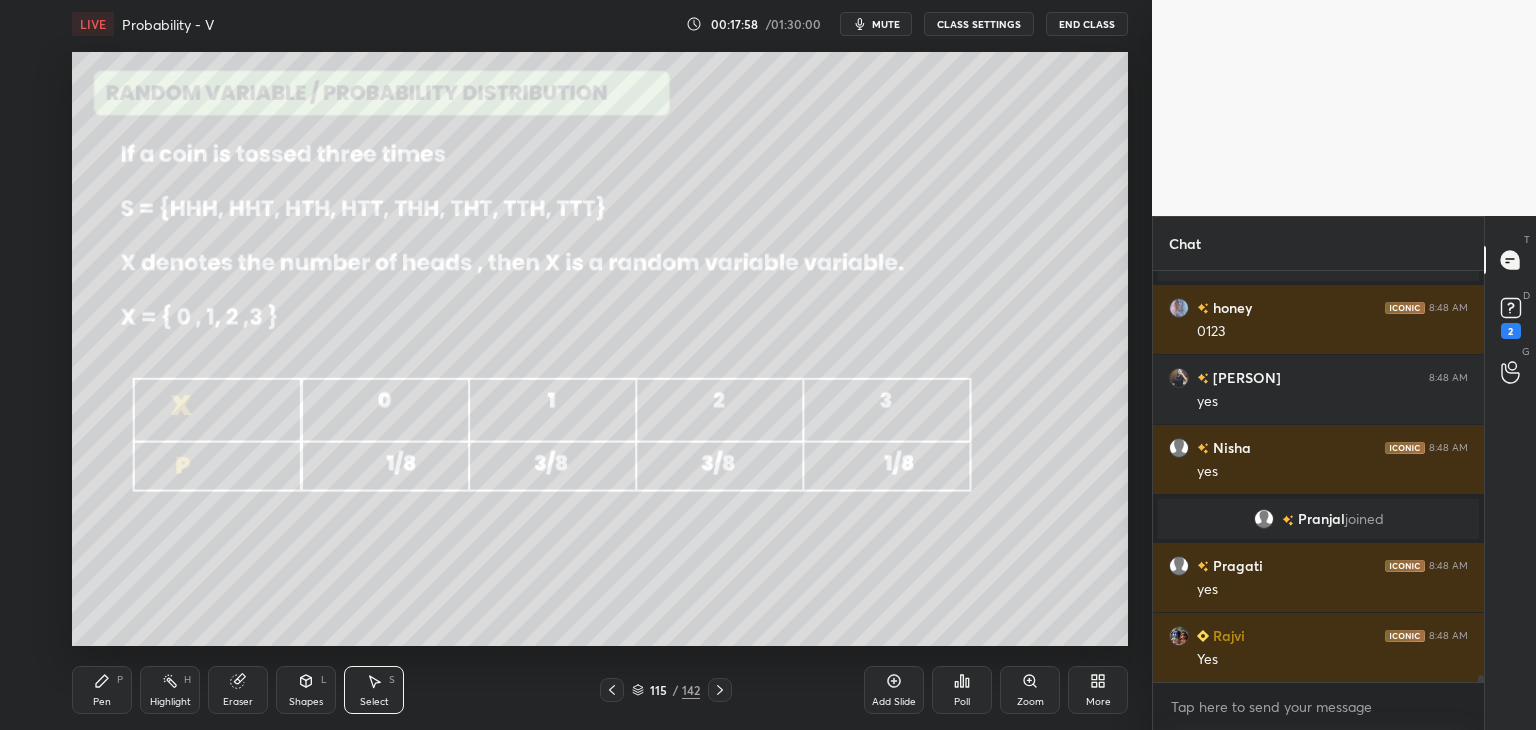 click on "Pen" at bounding box center [102, 702] 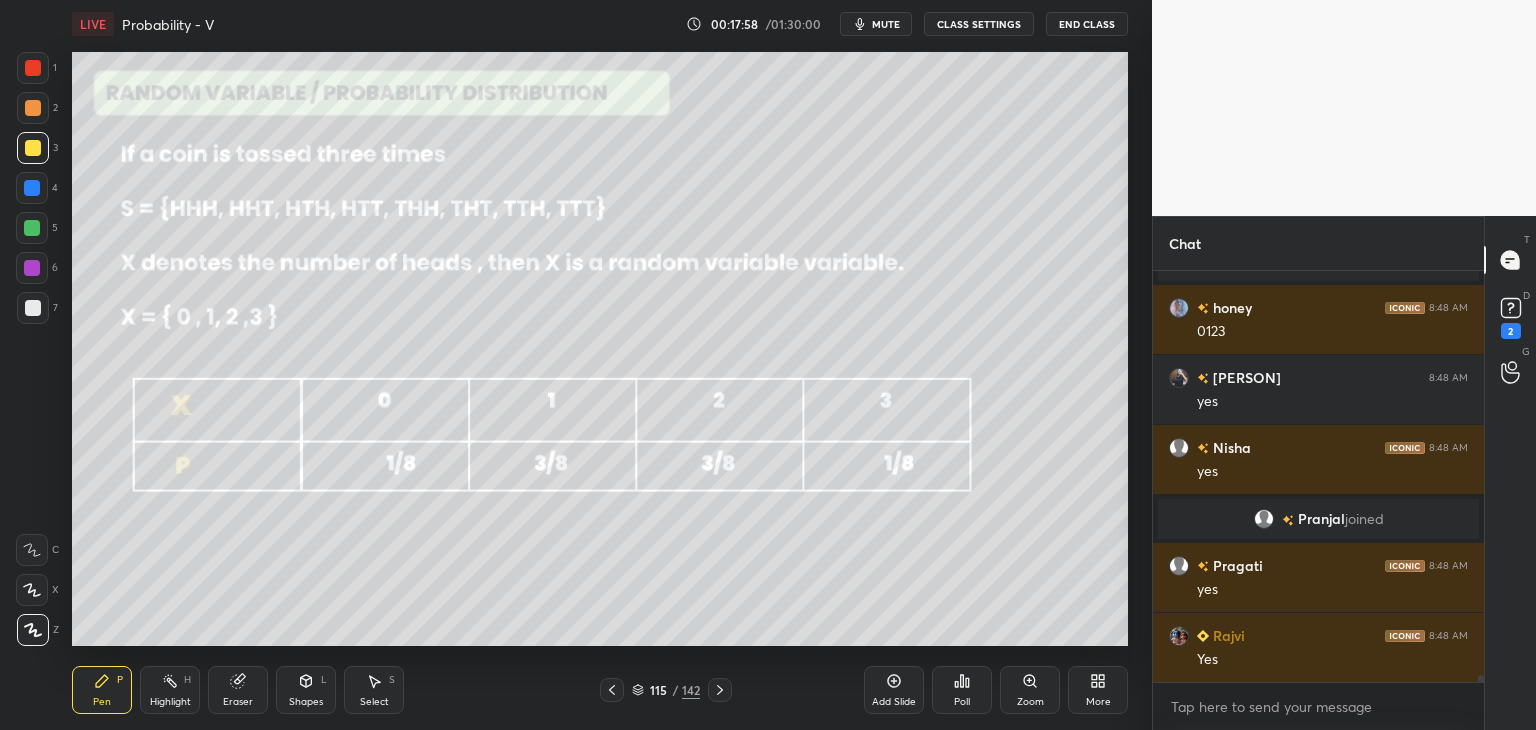 click at bounding box center (33, 630) 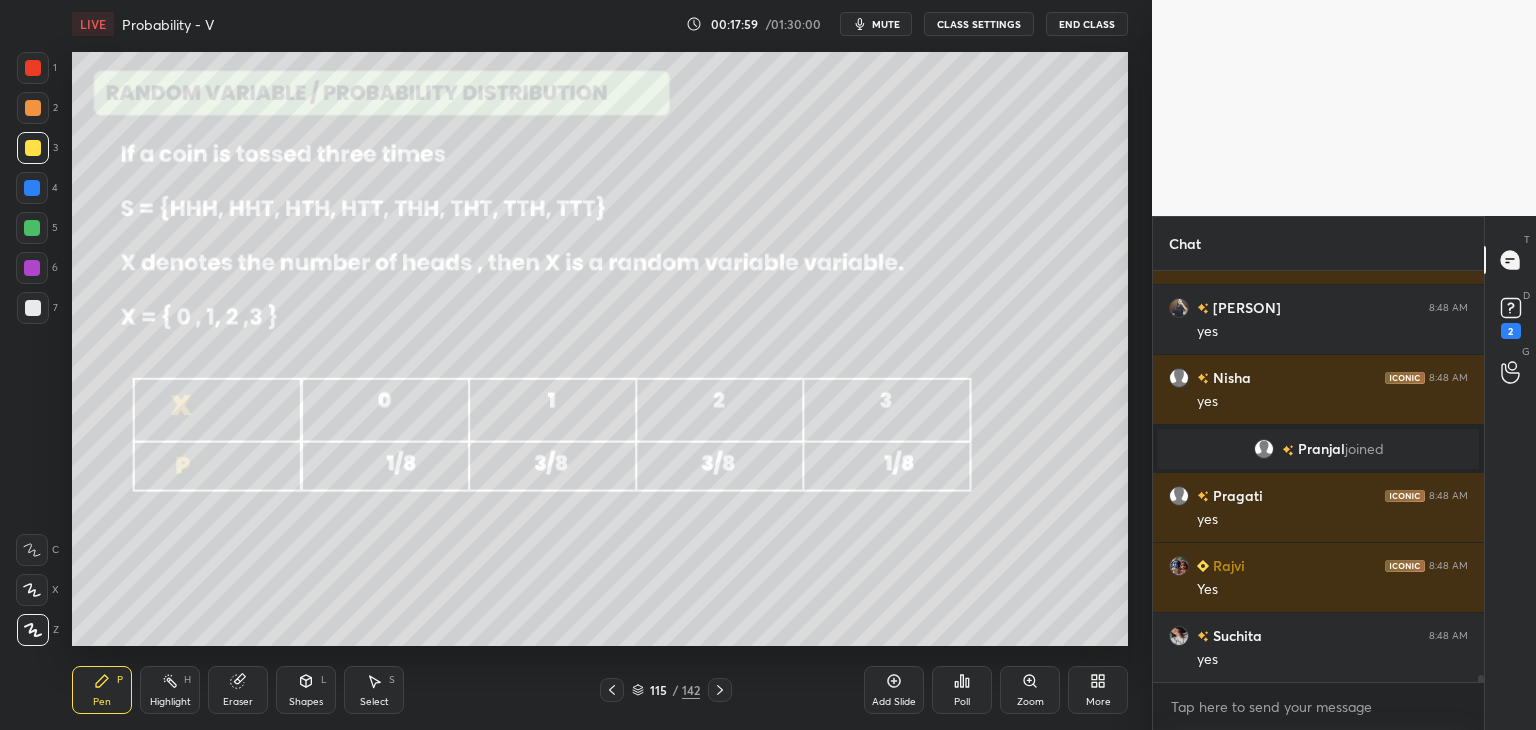 scroll, scrollTop: 24440, scrollLeft: 0, axis: vertical 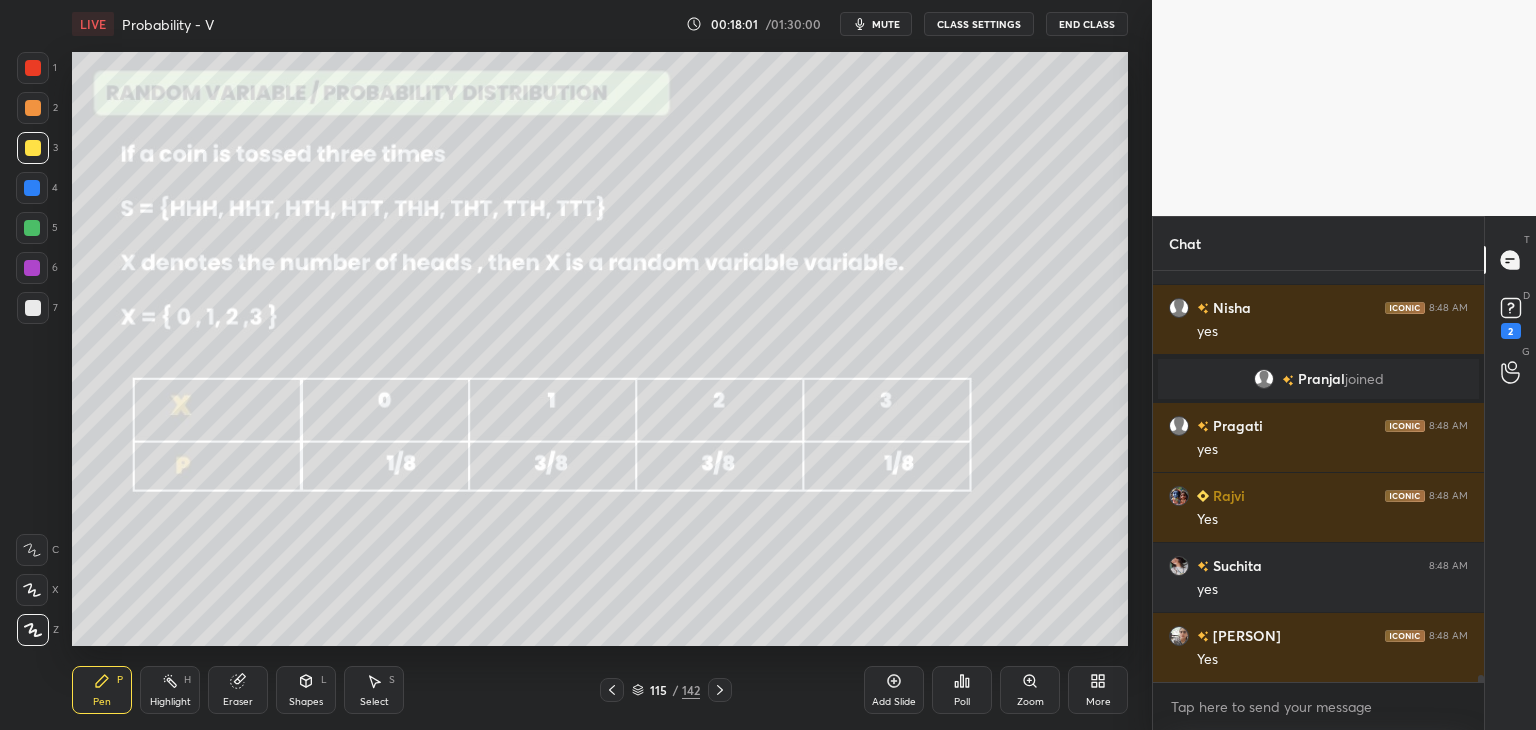 click on "Eraser" at bounding box center [238, 690] 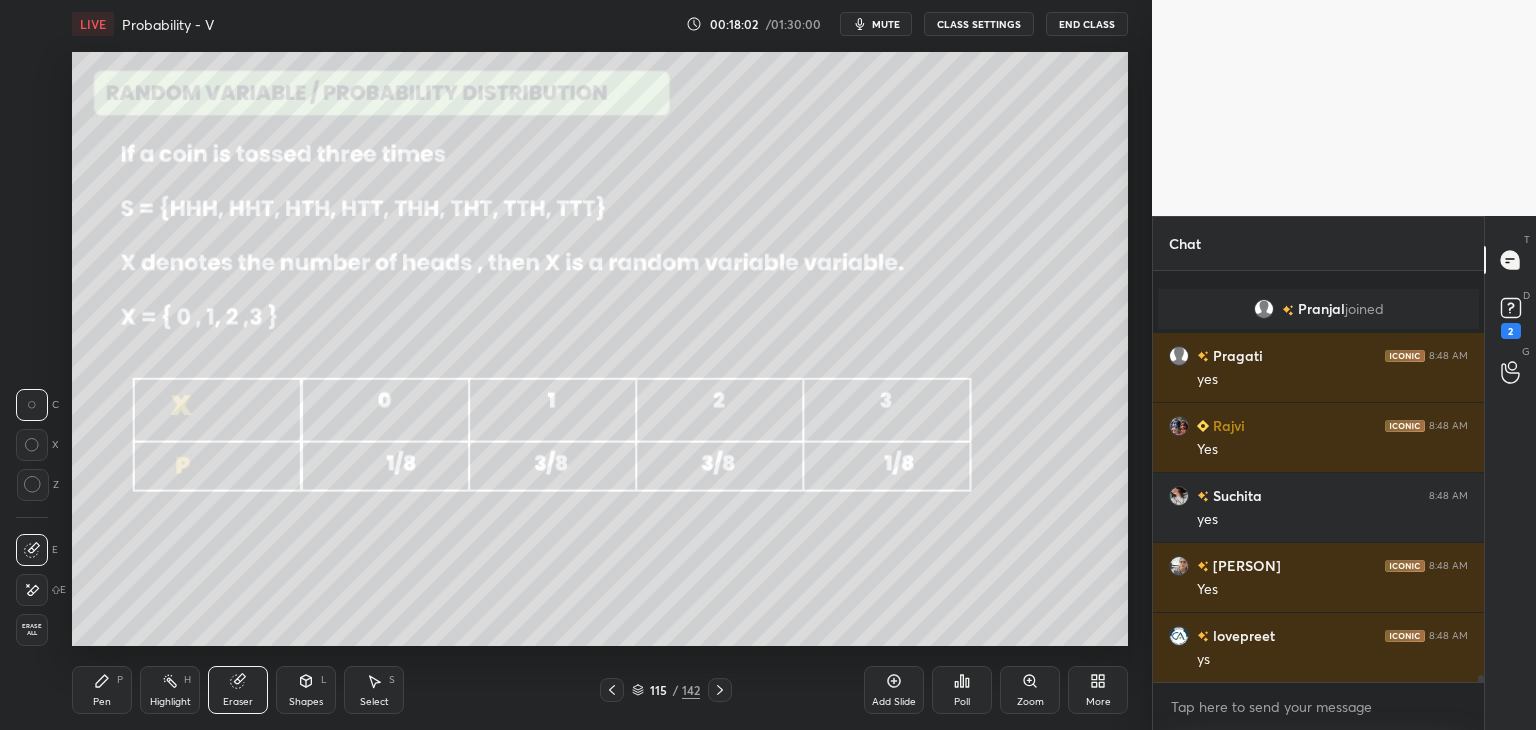 scroll, scrollTop: 24580, scrollLeft: 0, axis: vertical 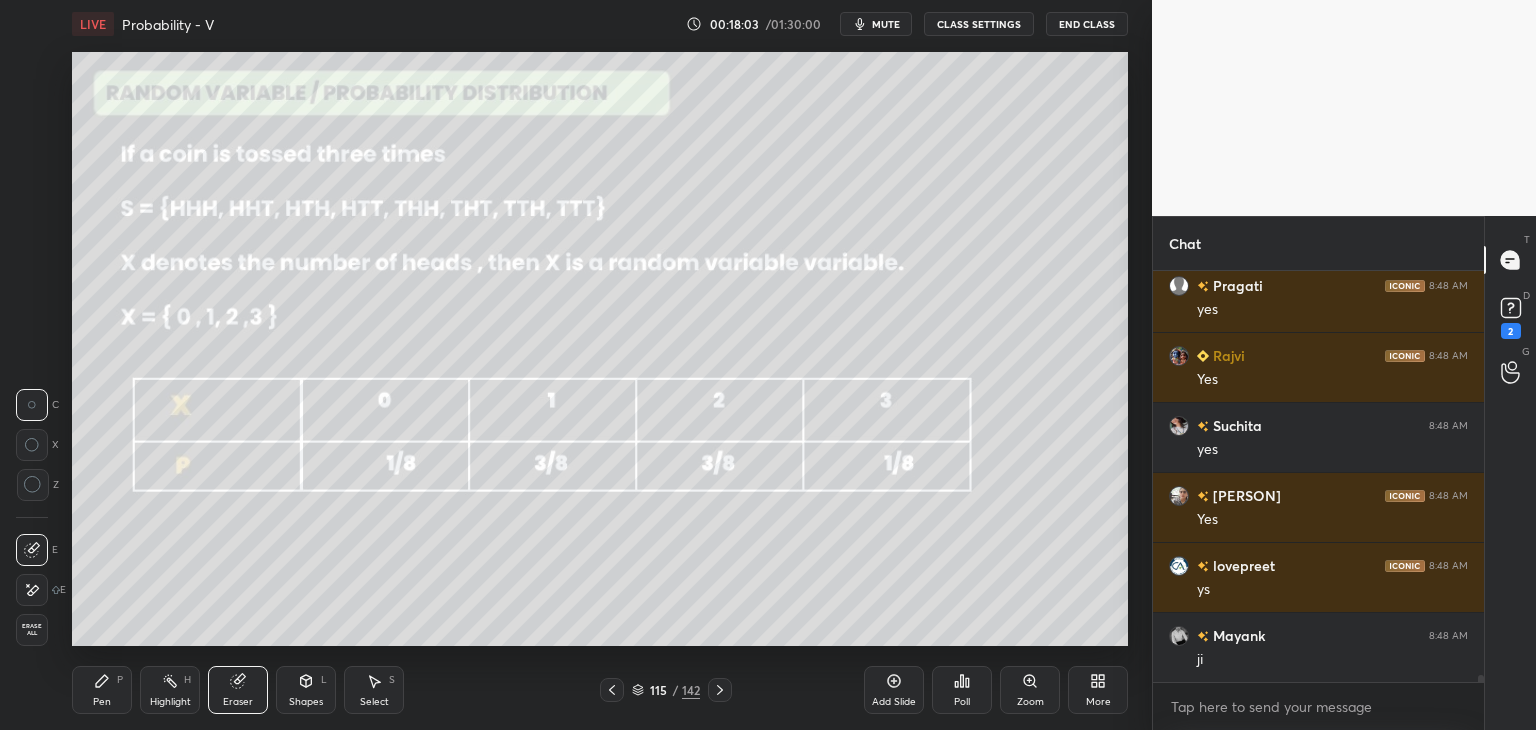 click on "Erase all" at bounding box center (32, 630) 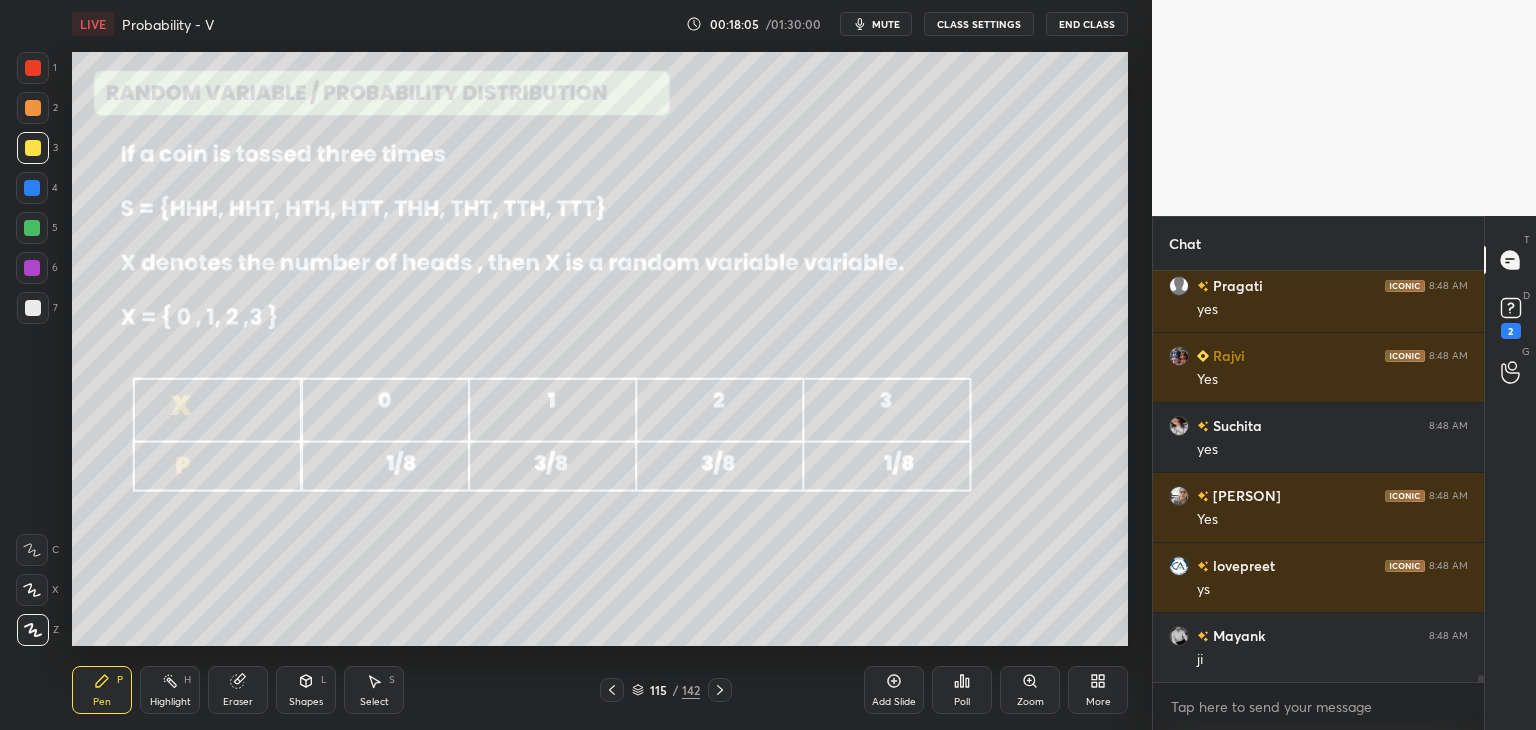 scroll, scrollTop: 24650, scrollLeft: 0, axis: vertical 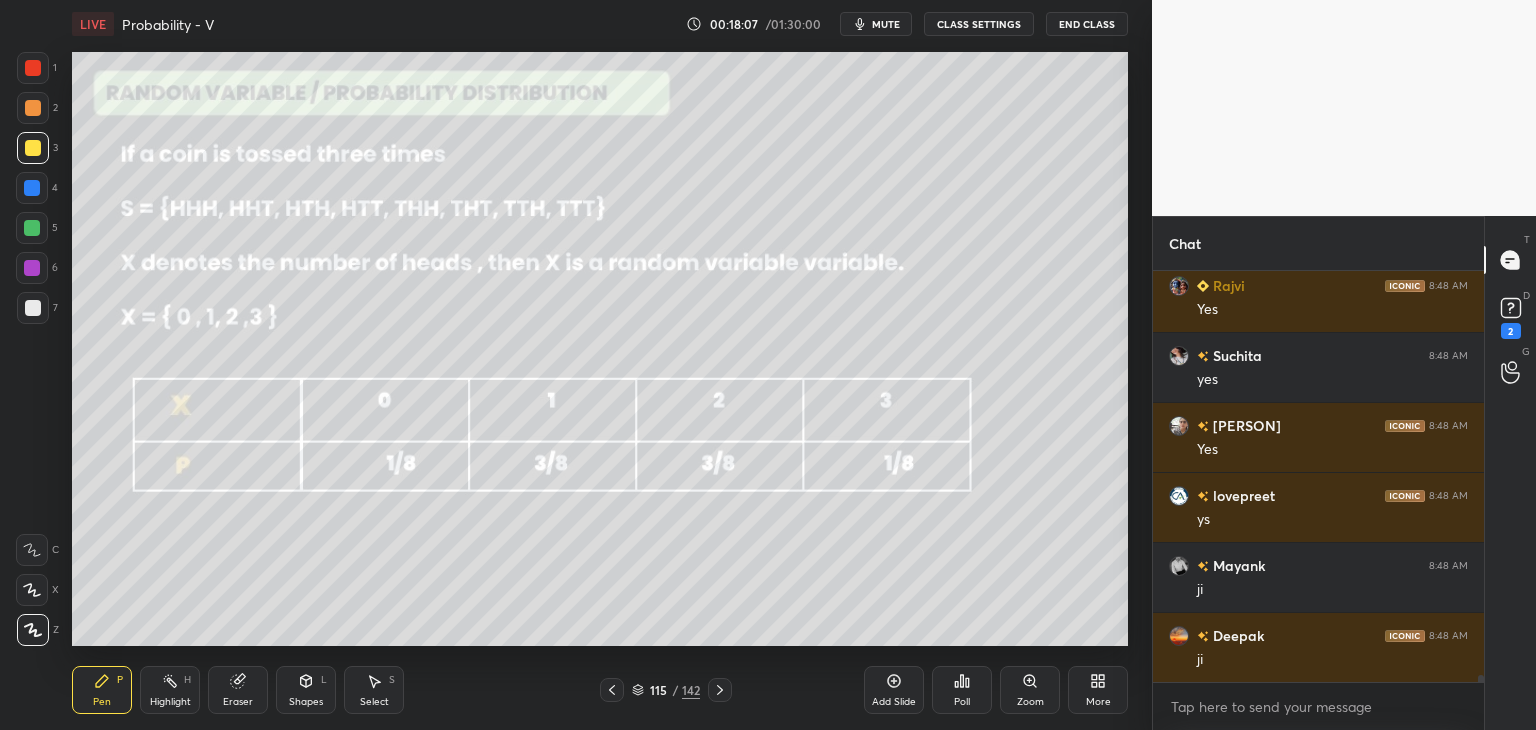 click on "Shapes" at bounding box center (306, 702) 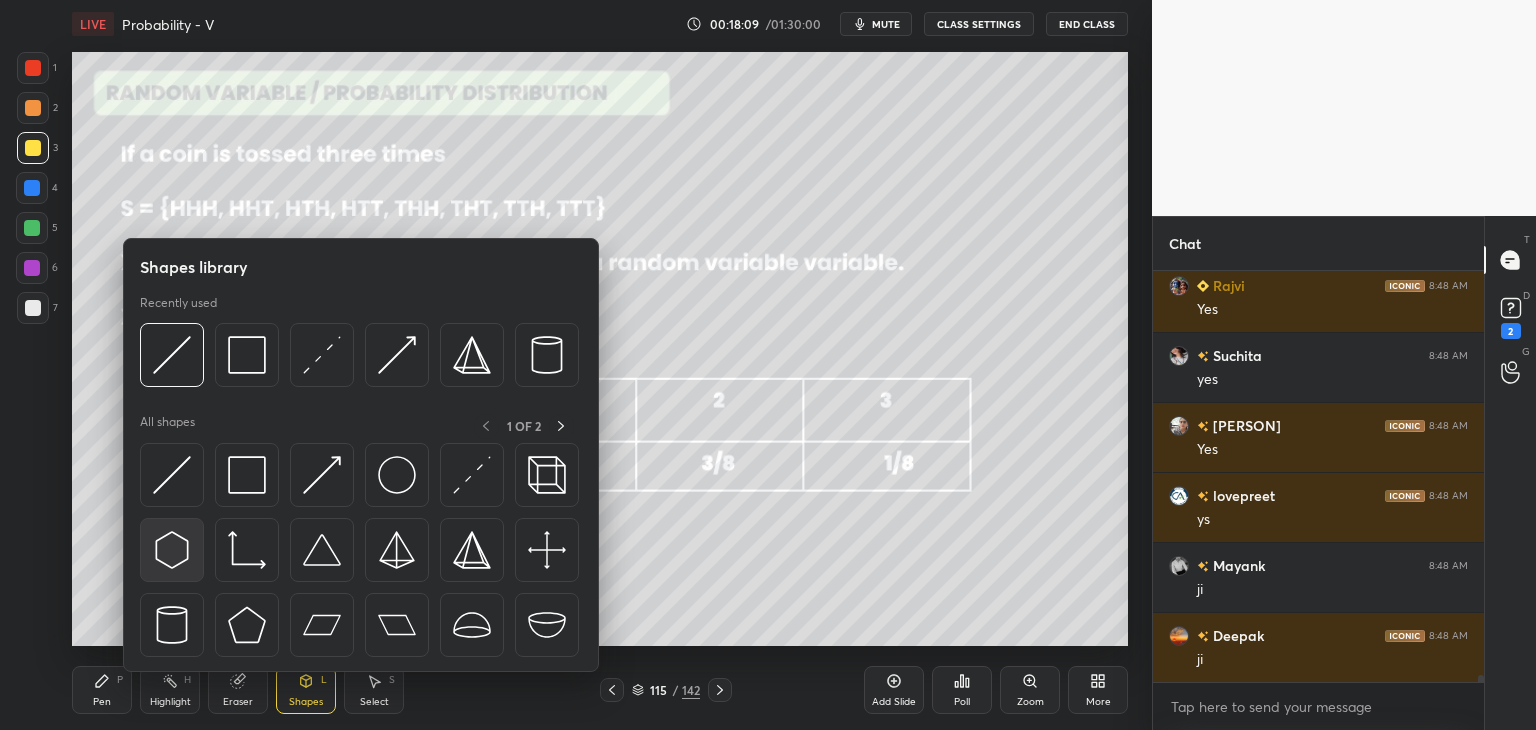 scroll, scrollTop: 24698, scrollLeft: 0, axis: vertical 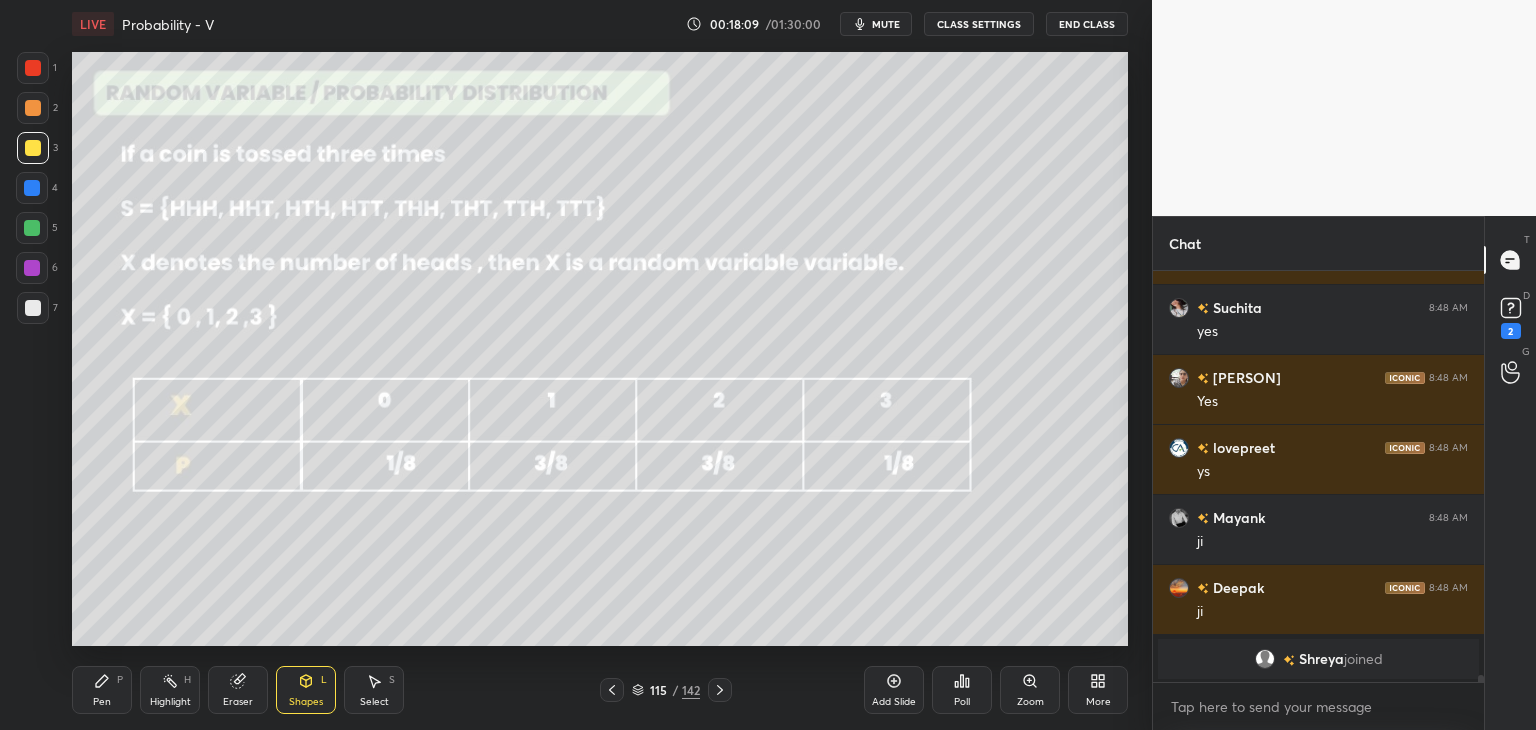 click on "Pen P" at bounding box center [102, 690] 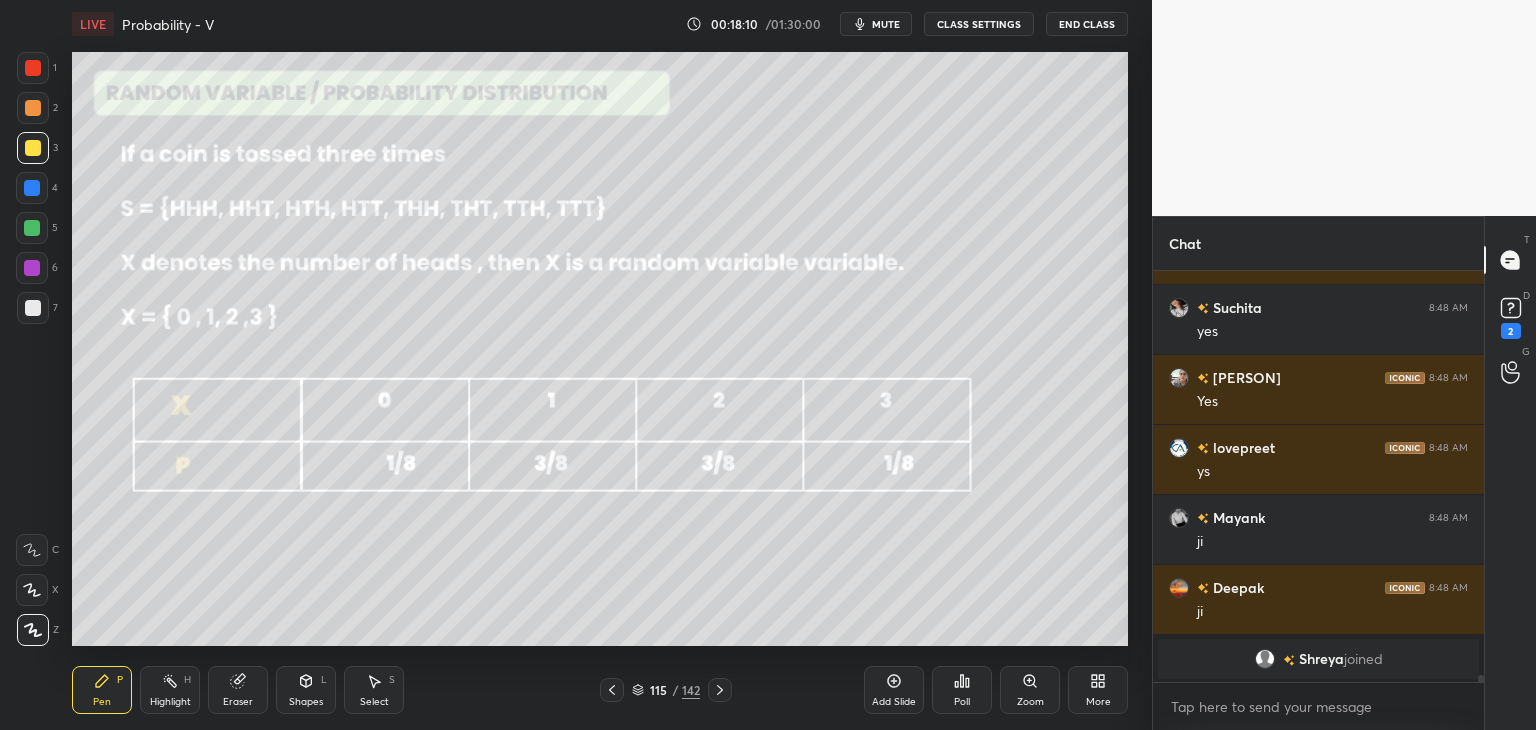 scroll, scrollTop: 24580, scrollLeft: 0, axis: vertical 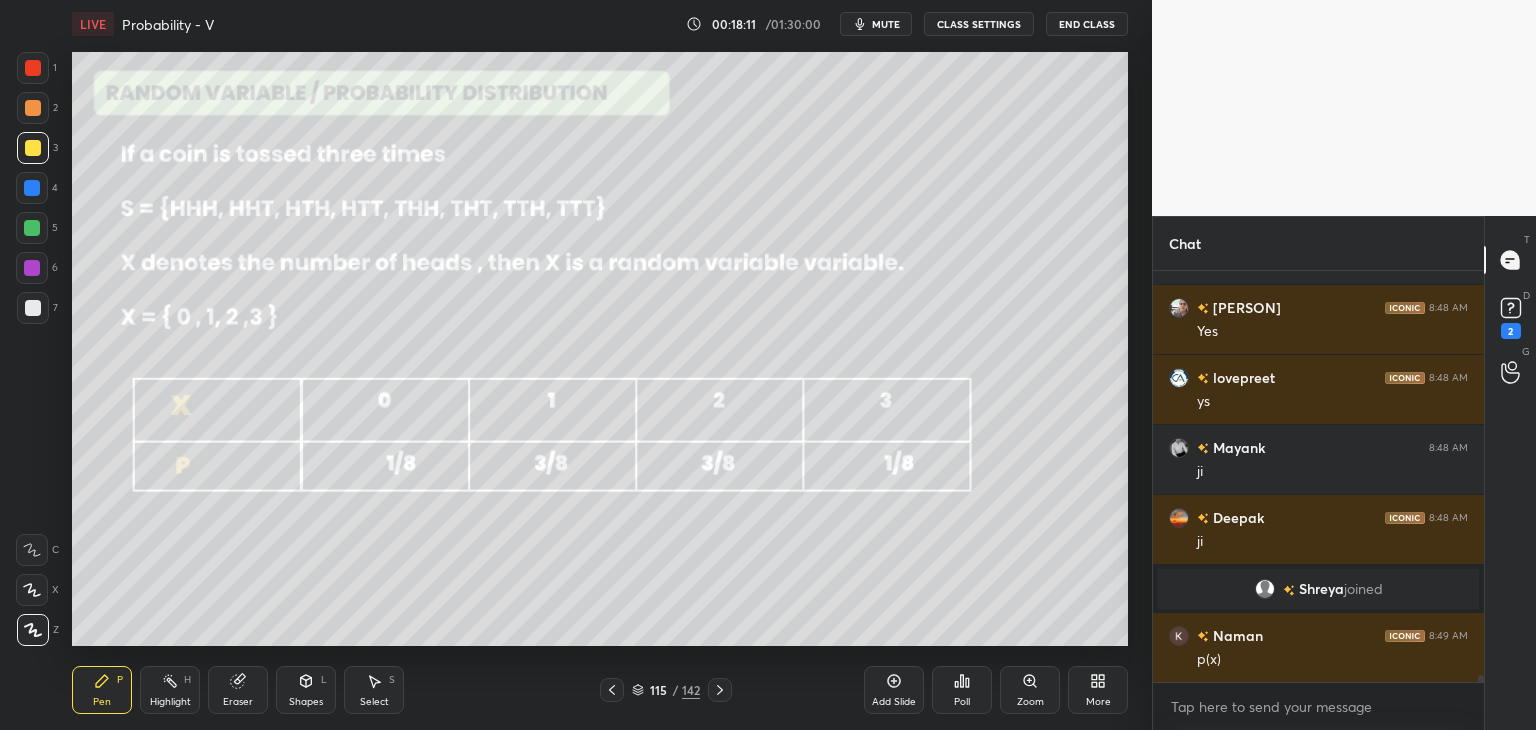 click at bounding box center [33, 148] 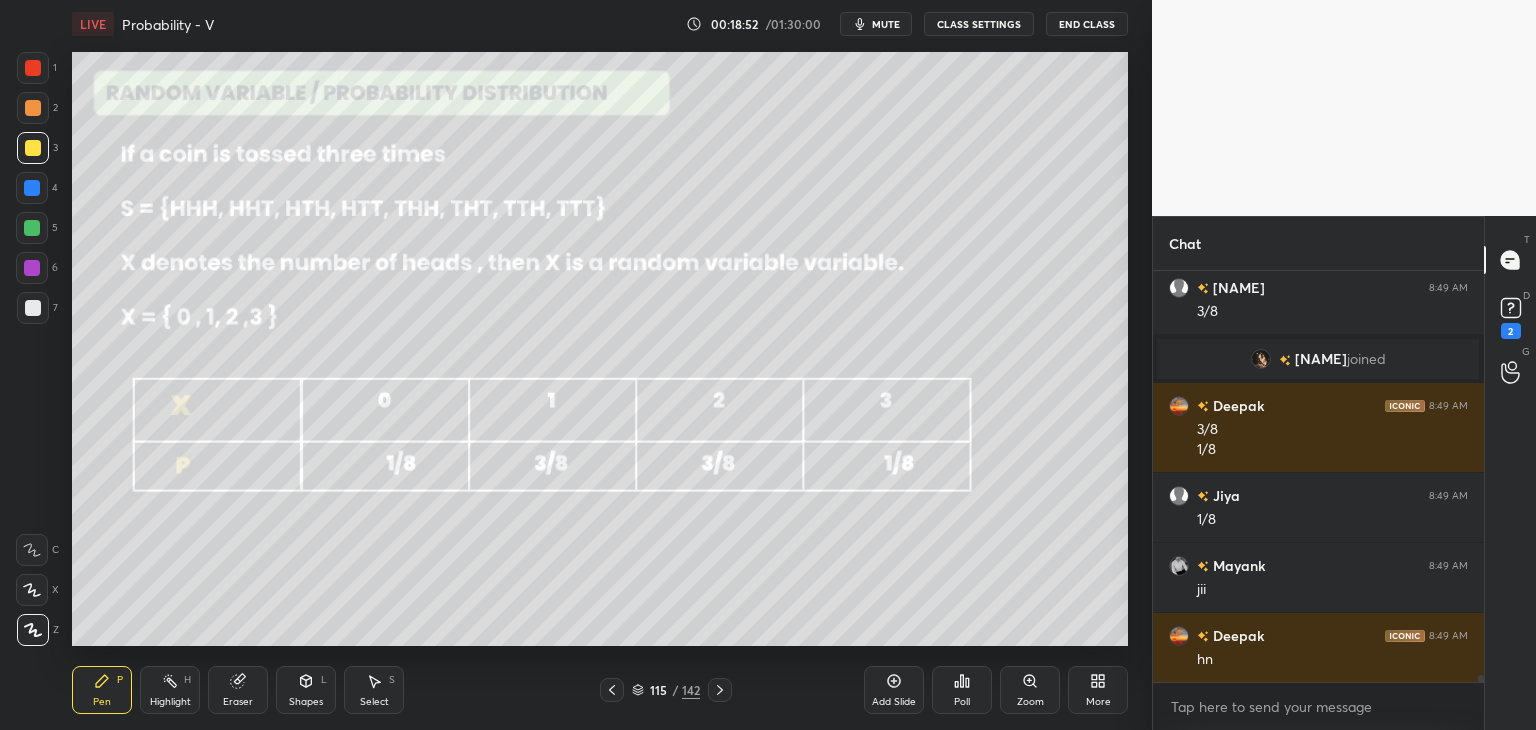 scroll, scrollTop: 25030, scrollLeft: 0, axis: vertical 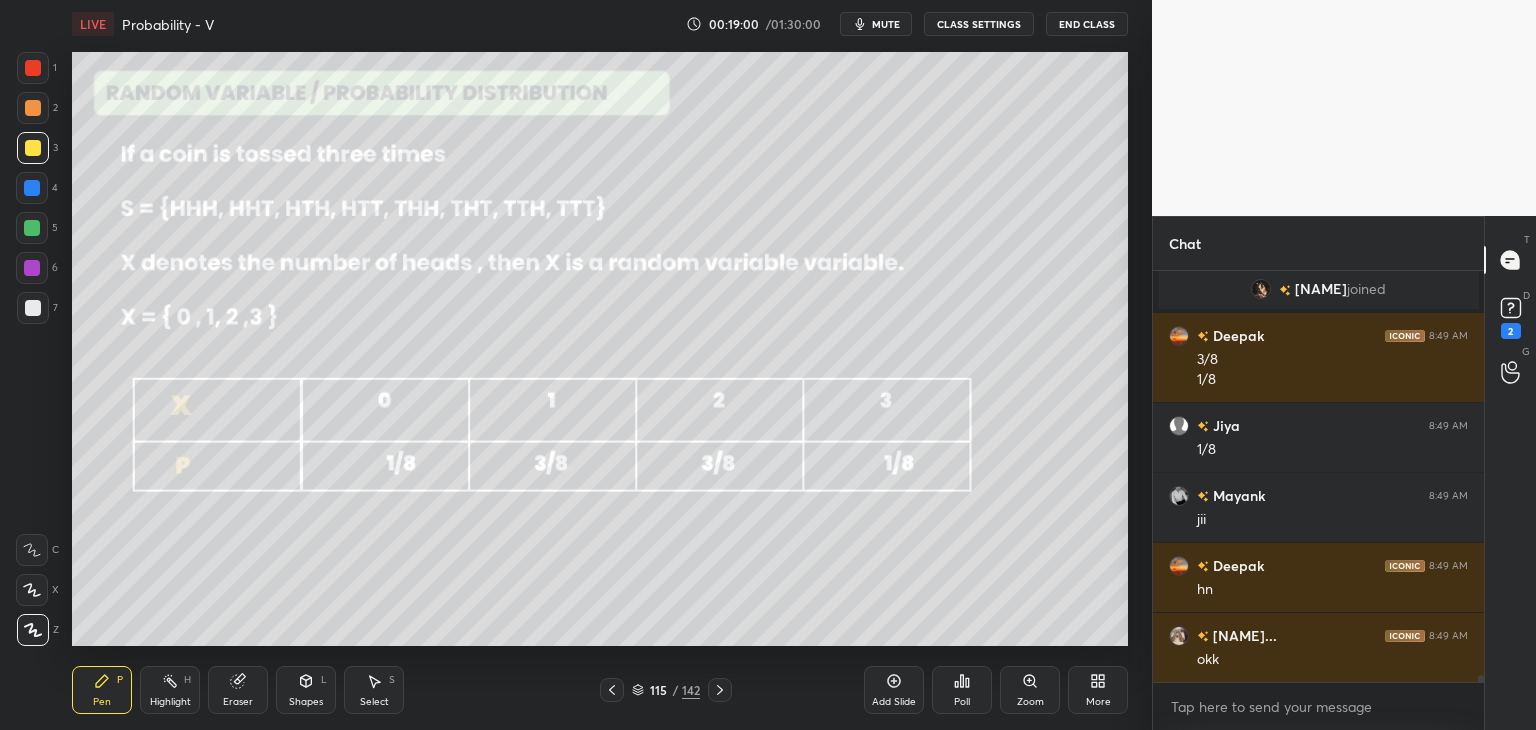 click on "Eraser" at bounding box center [238, 690] 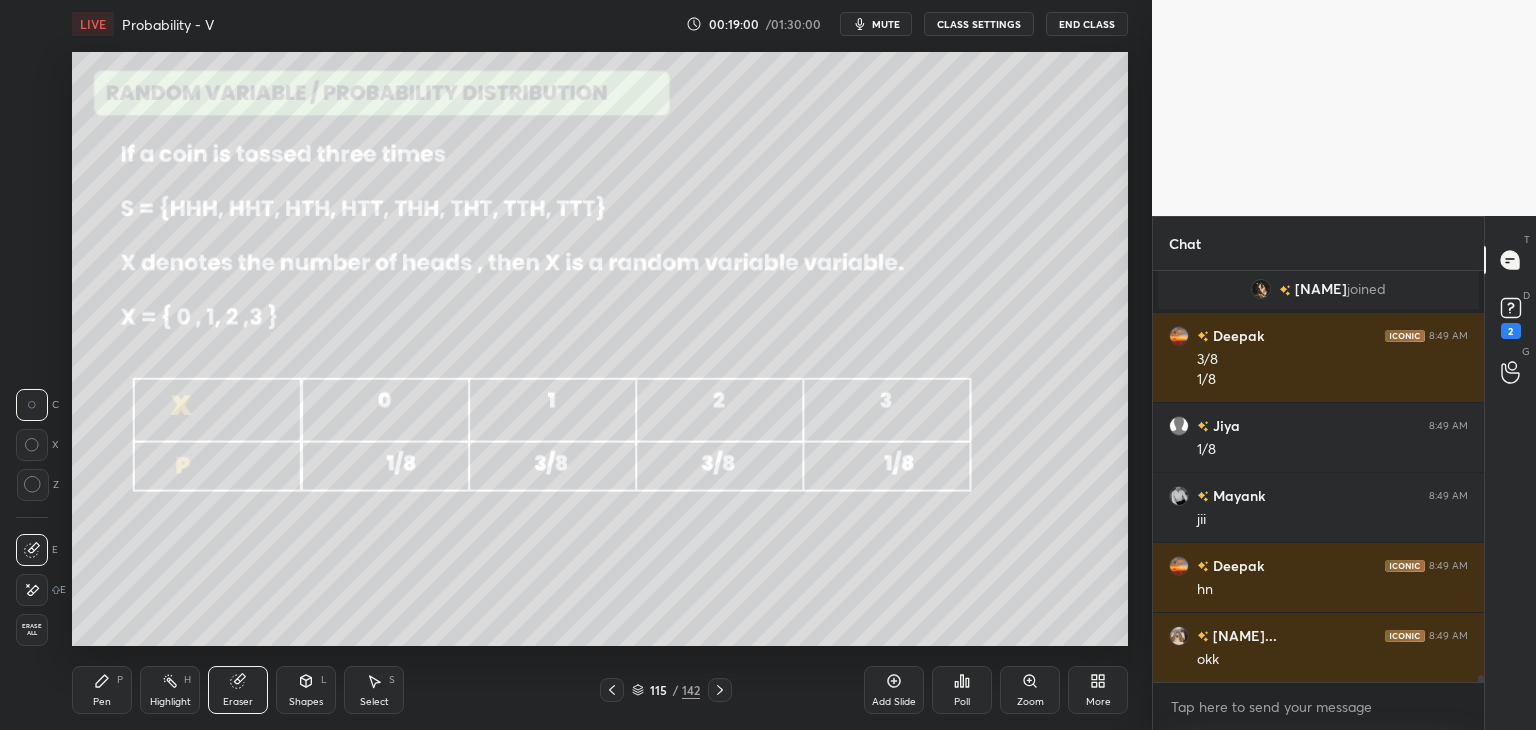 click on "Erase all" at bounding box center [32, 630] 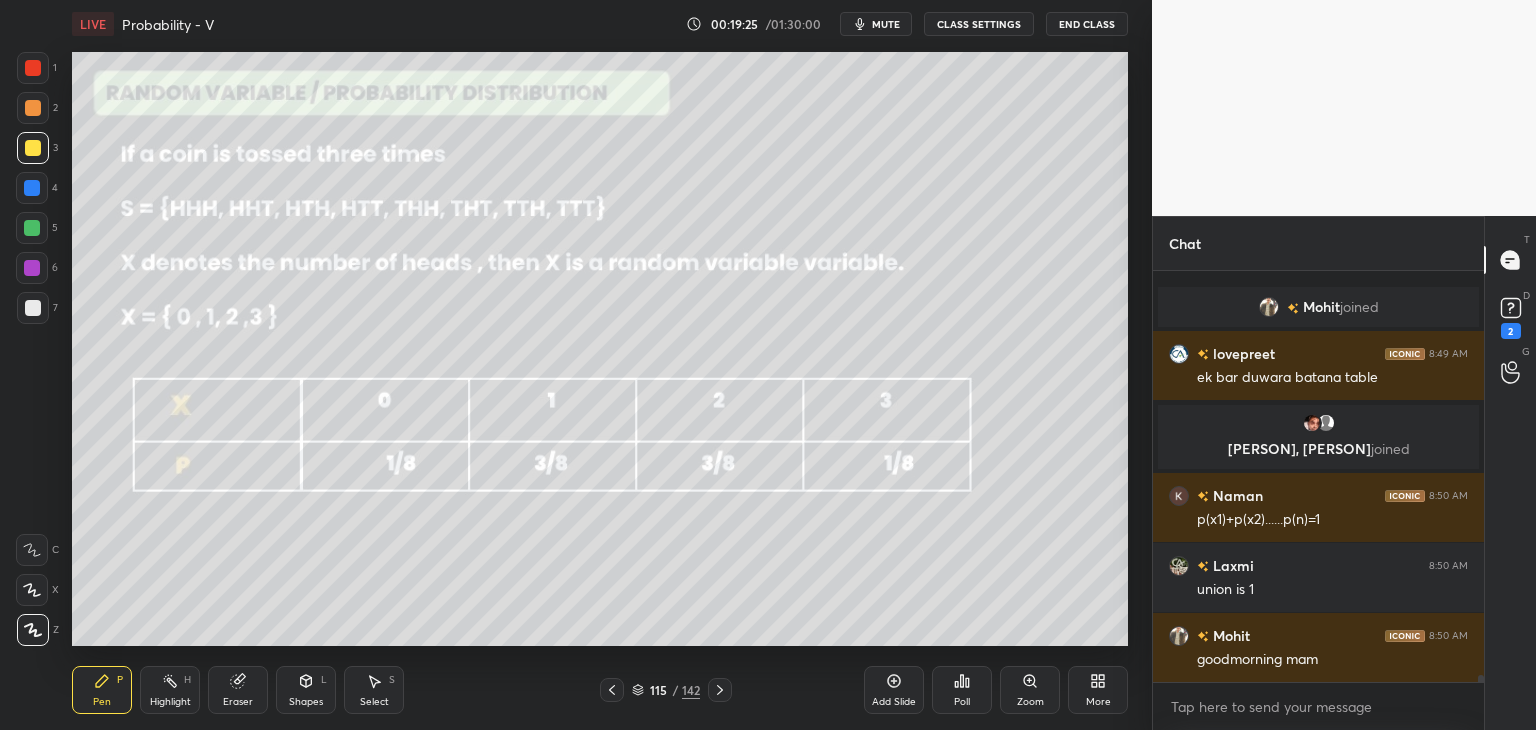 scroll, scrollTop: 25384, scrollLeft: 0, axis: vertical 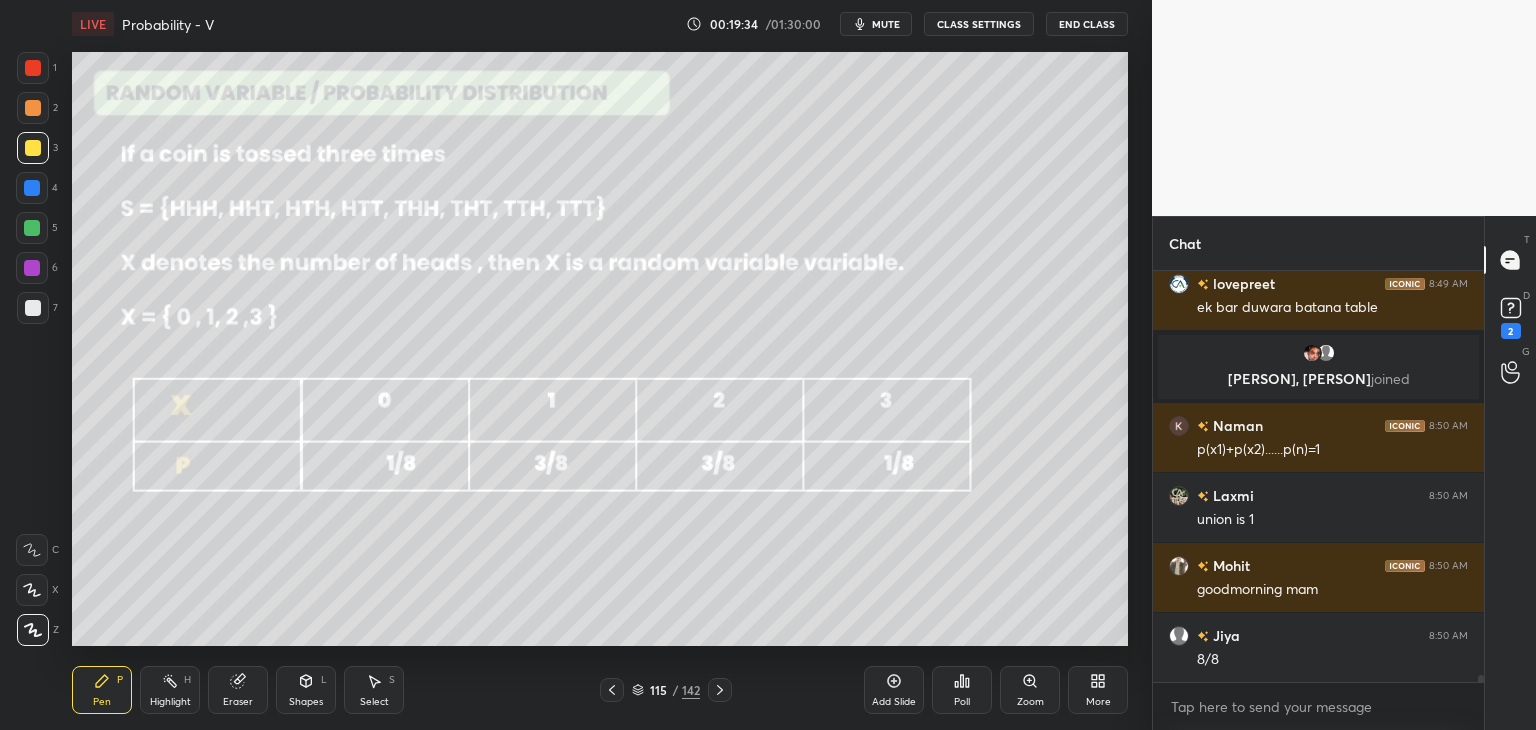 click 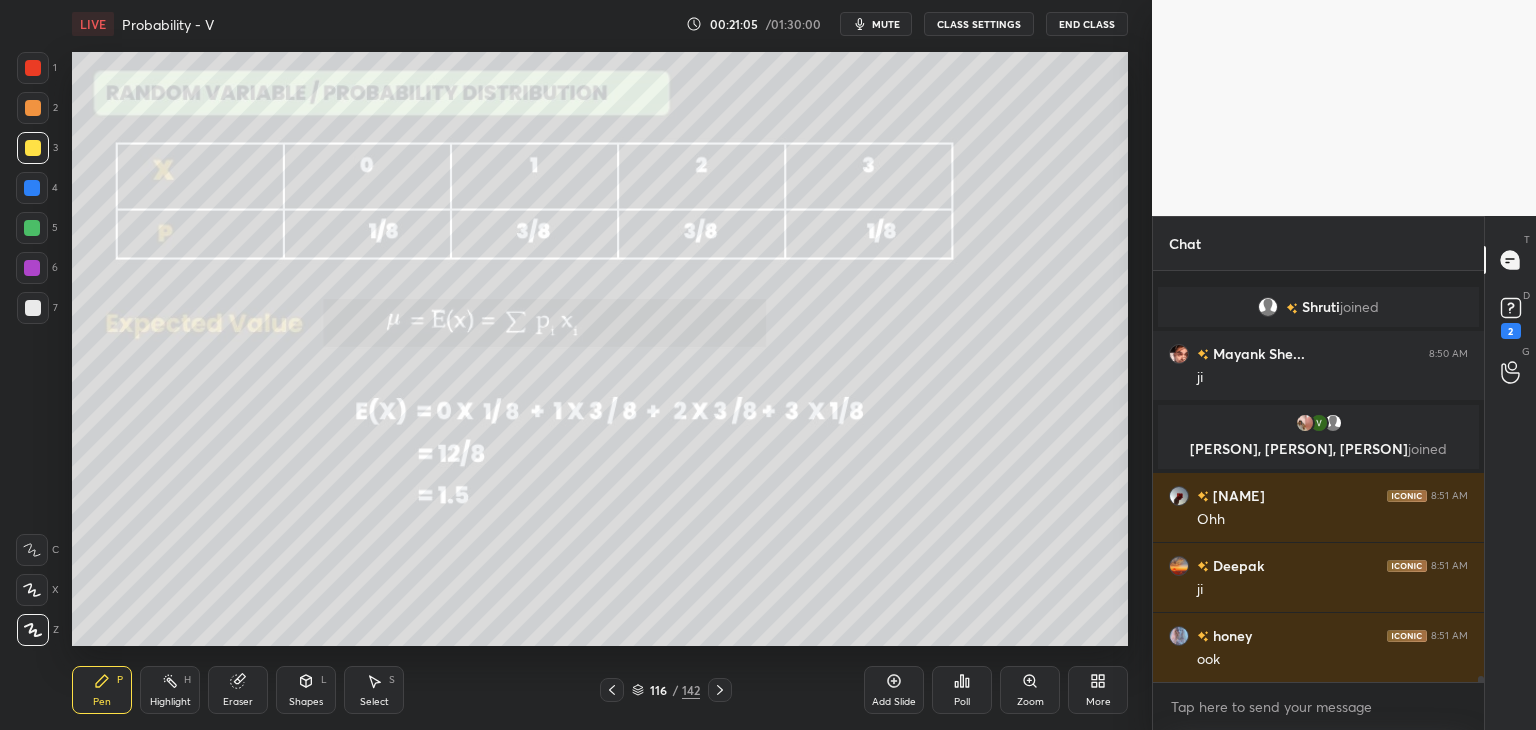 scroll, scrollTop: 25786, scrollLeft: 0, axis: vertical 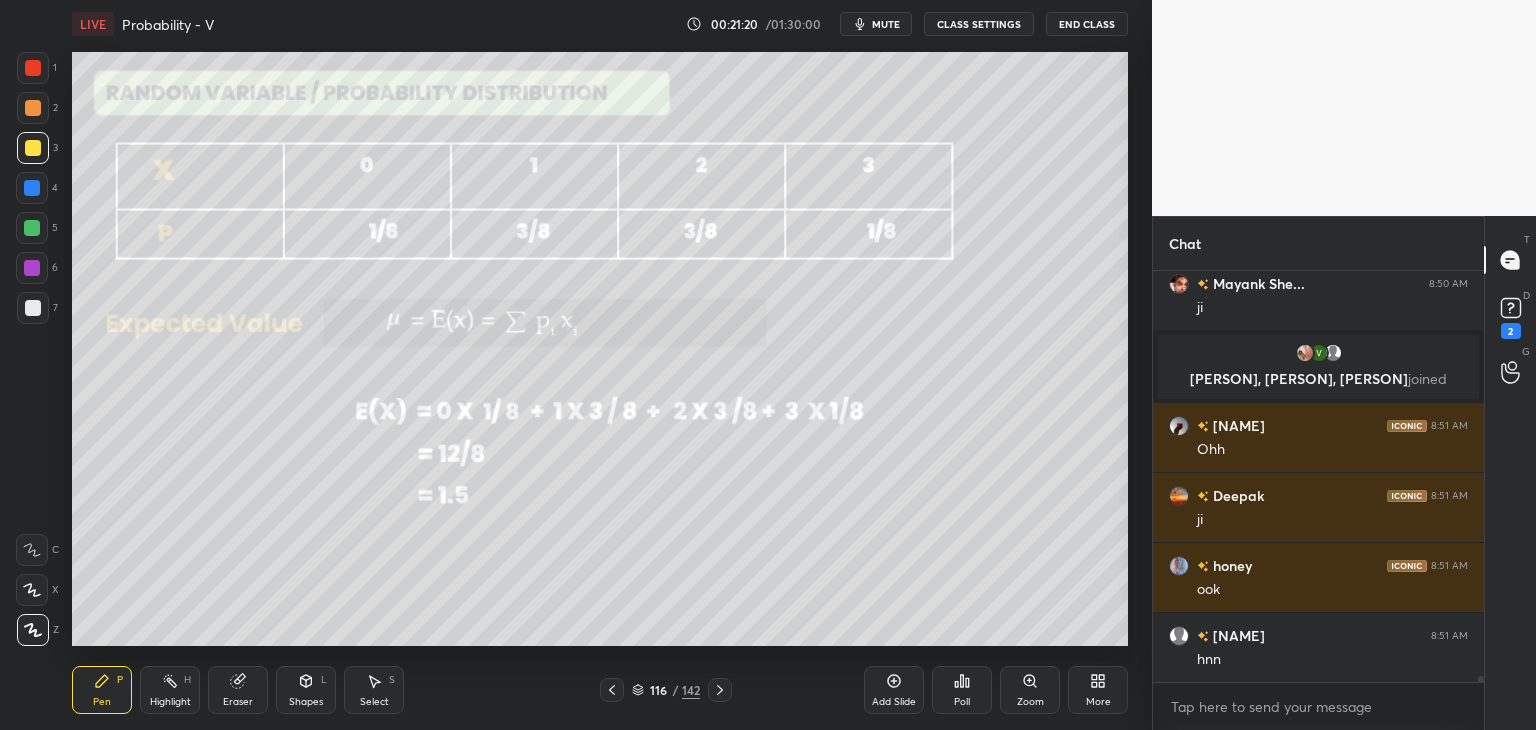 click 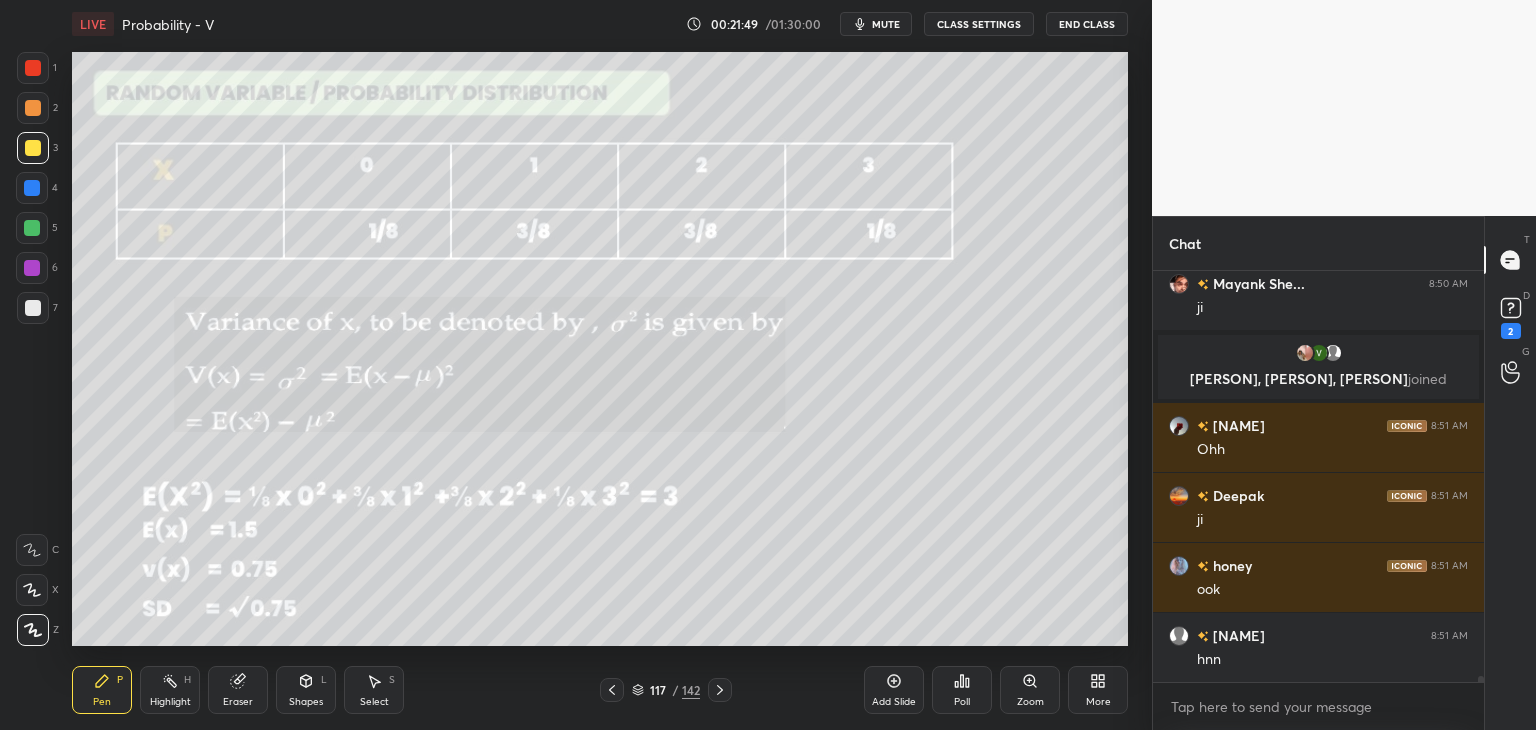 click on "Eraser" at bounding box center [238, 702] 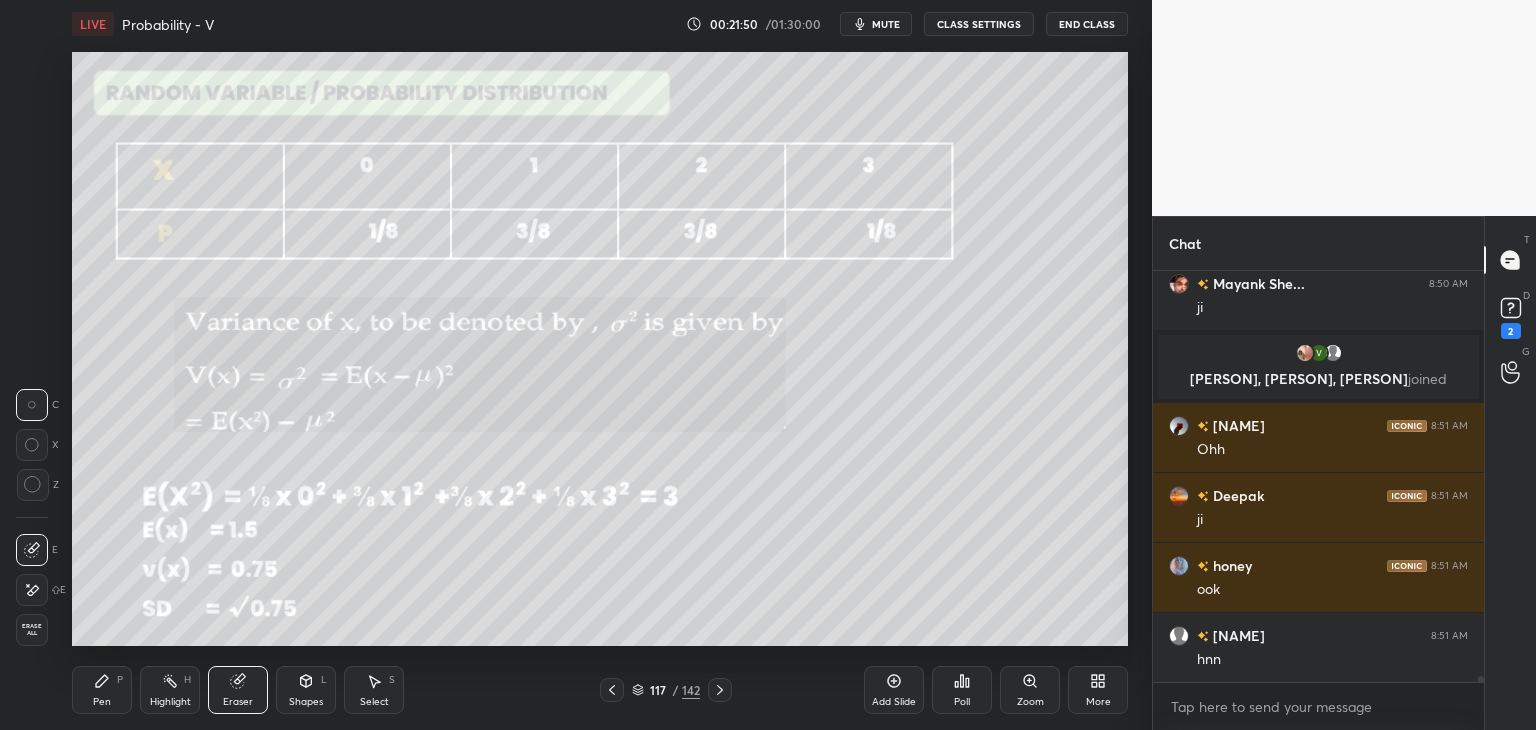 click on "Erase all" at bounding box center (32, 630) 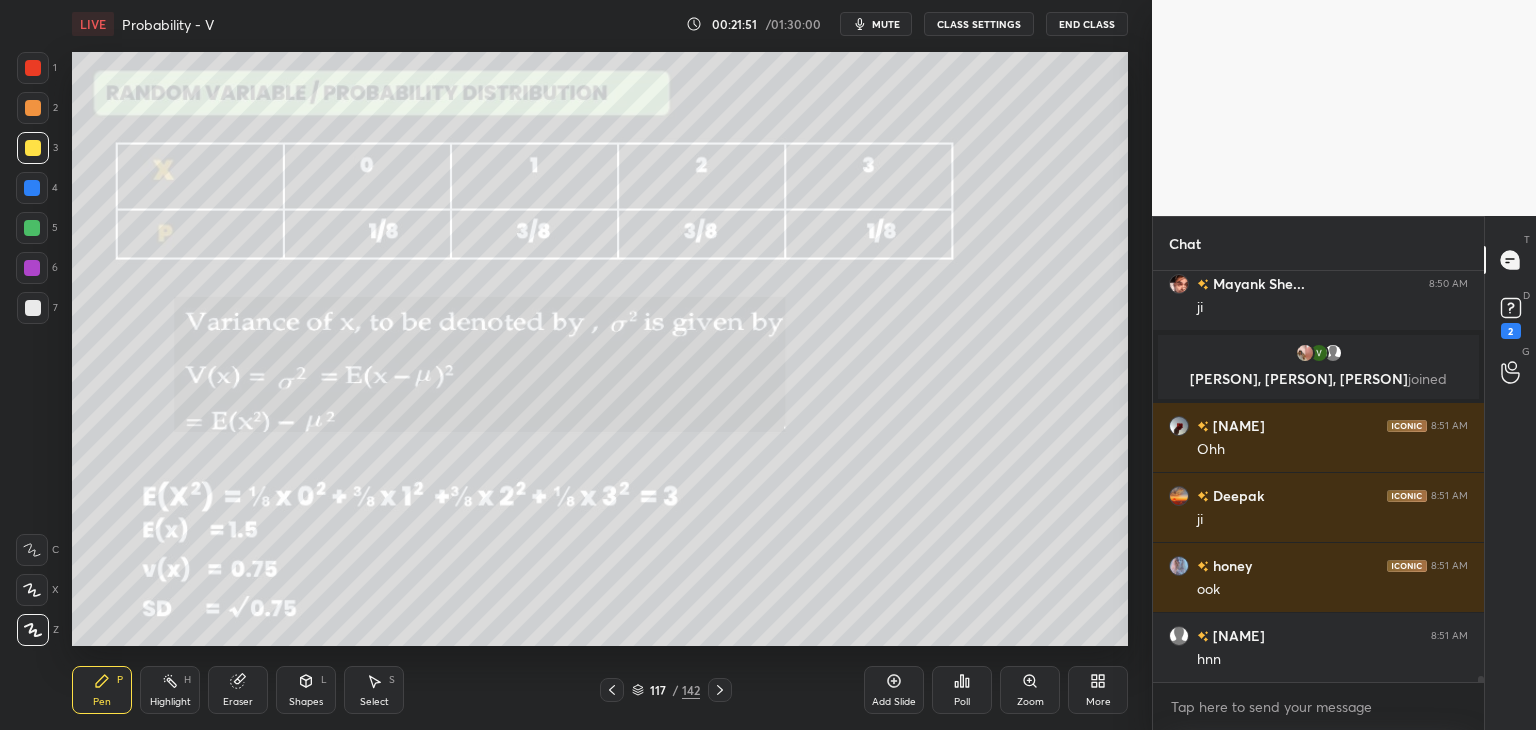 click at bounding box center (33, 148) 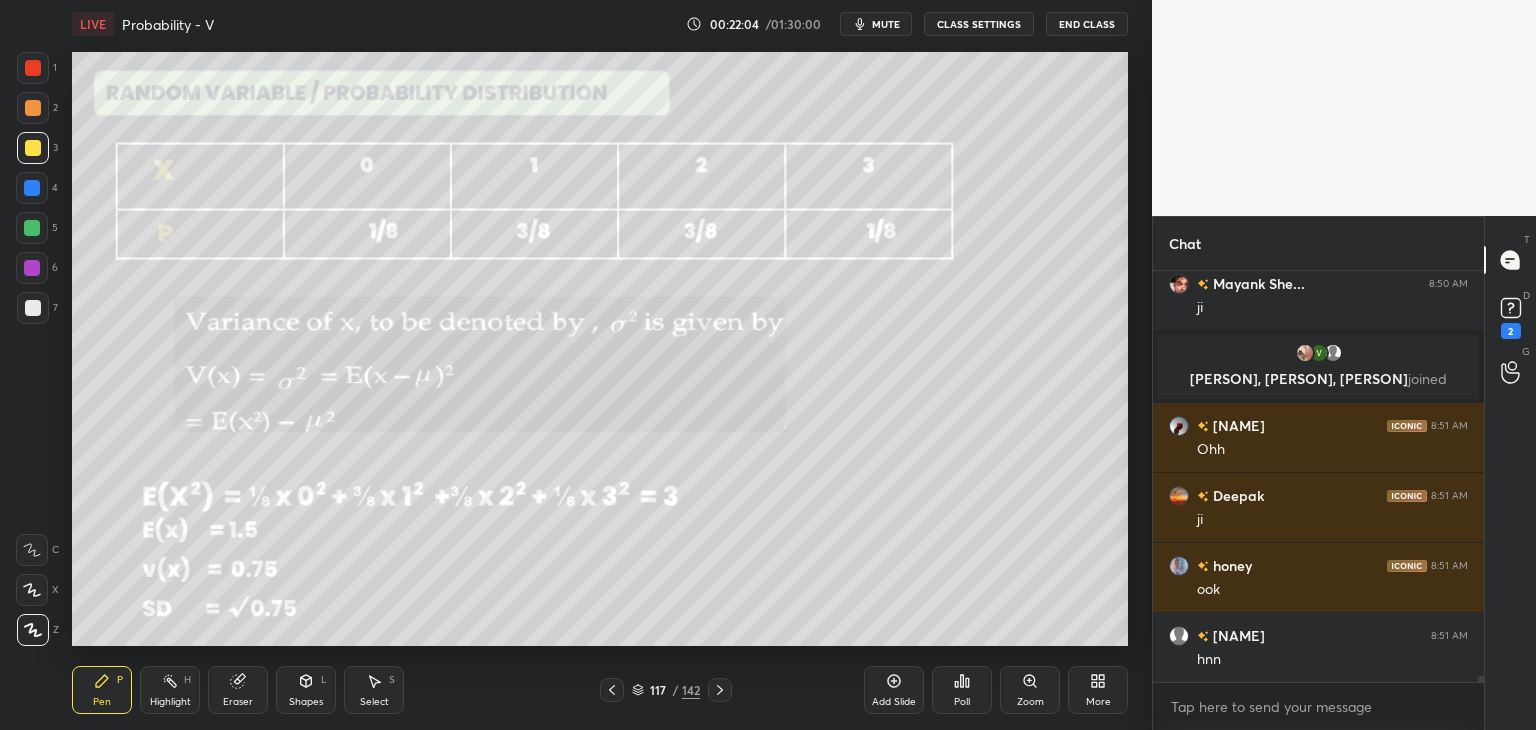 drag, startPoint x: 618, startPoint y: 692, endPoint x: 618, endPoint y: 665, distance: 27 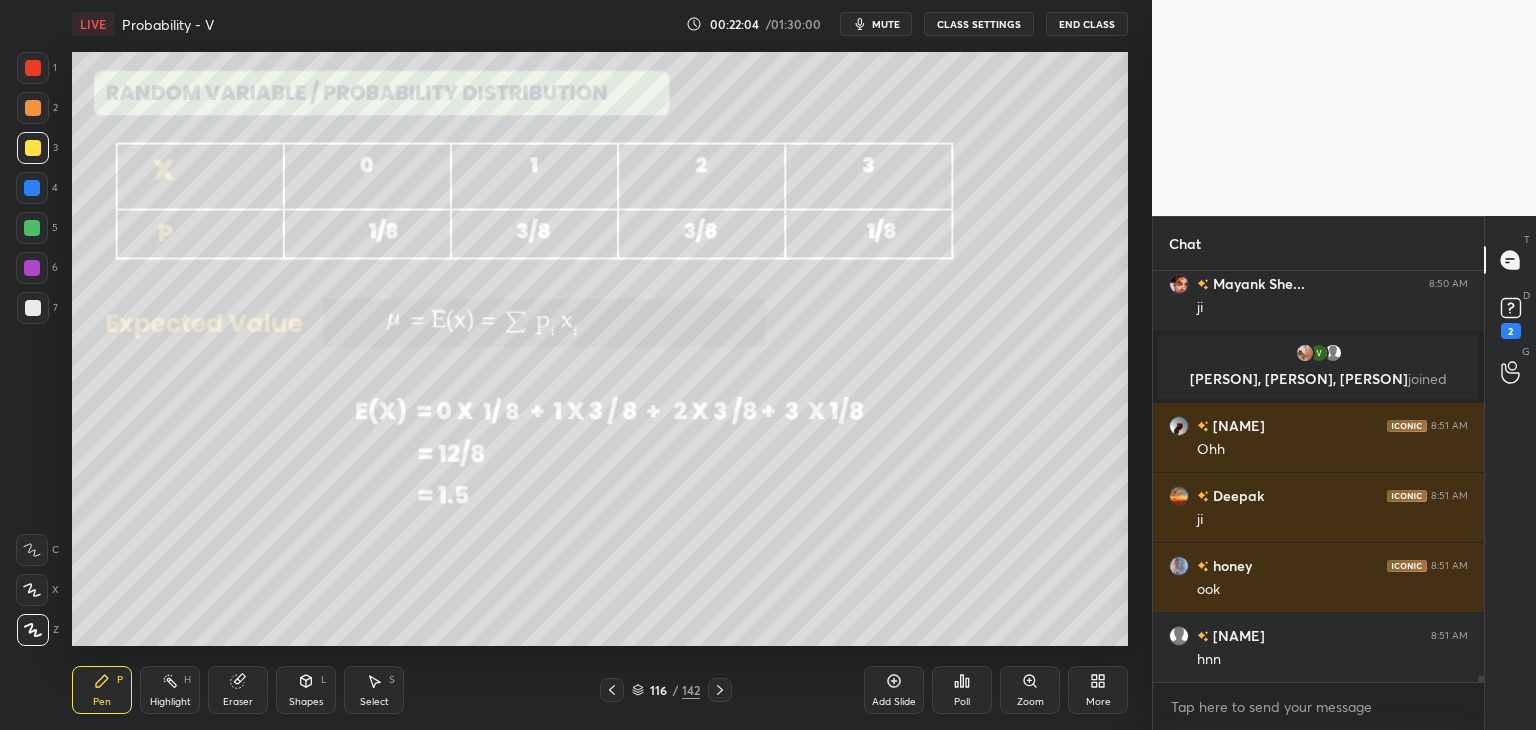 scroll, scrollTop: 25834, scrollLeft: 0, axis: vertical 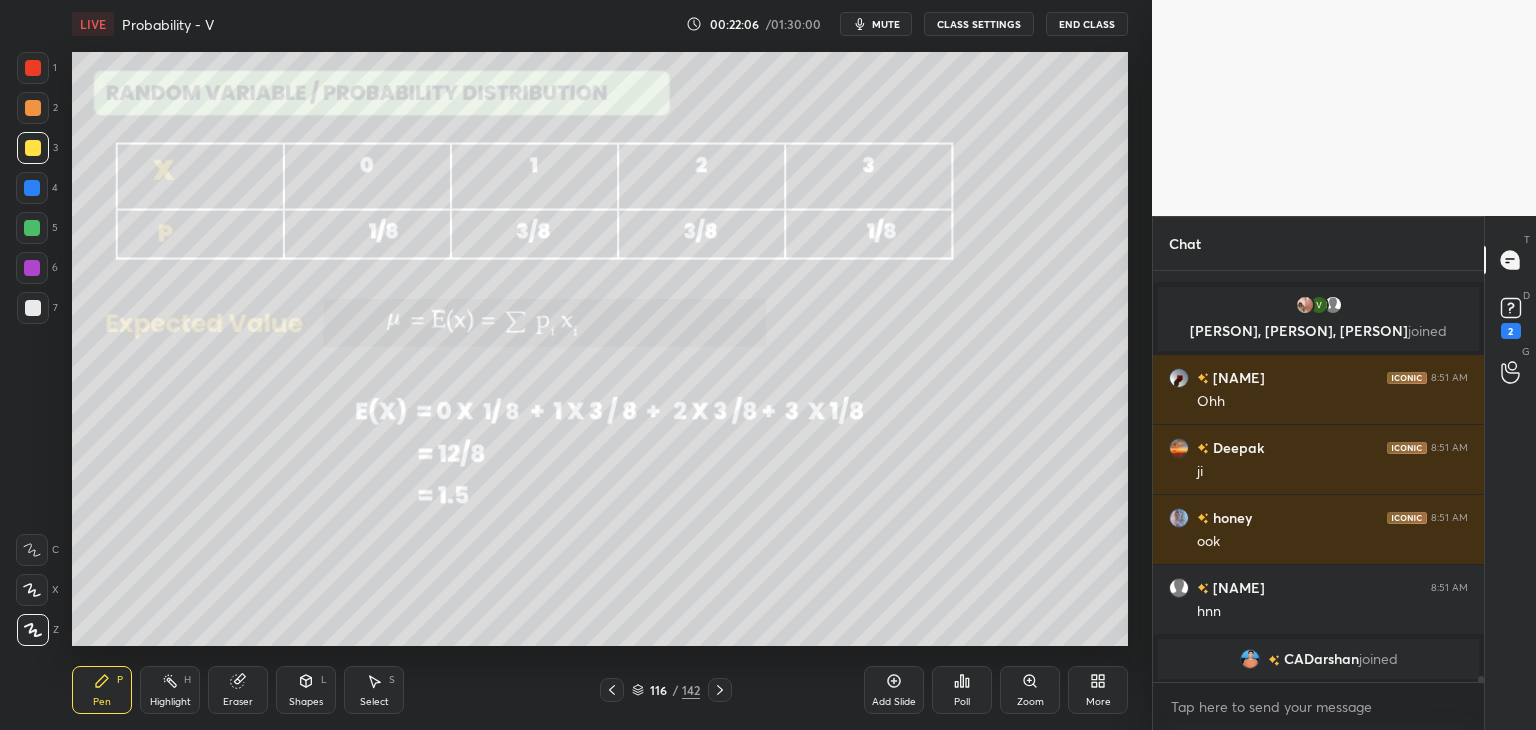 click 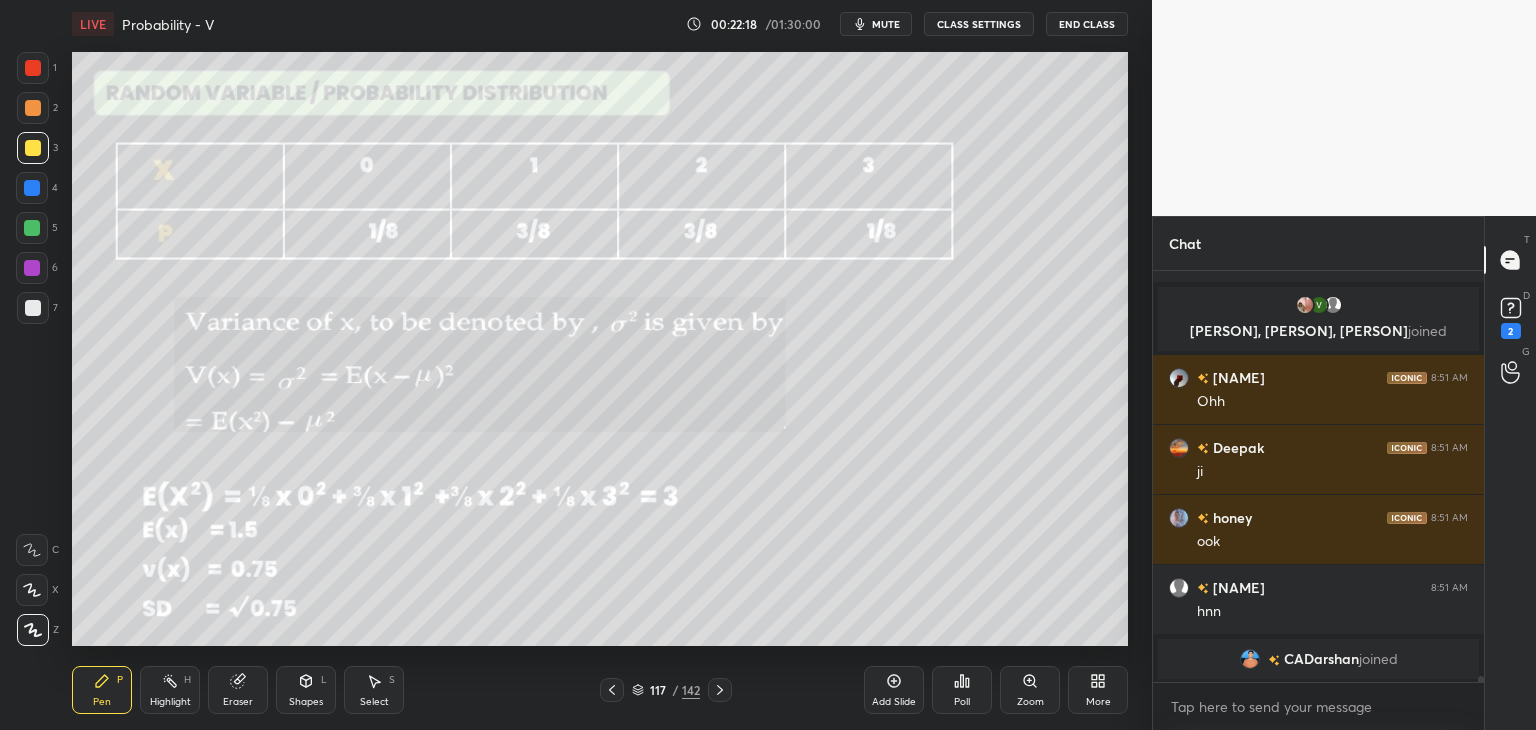 click 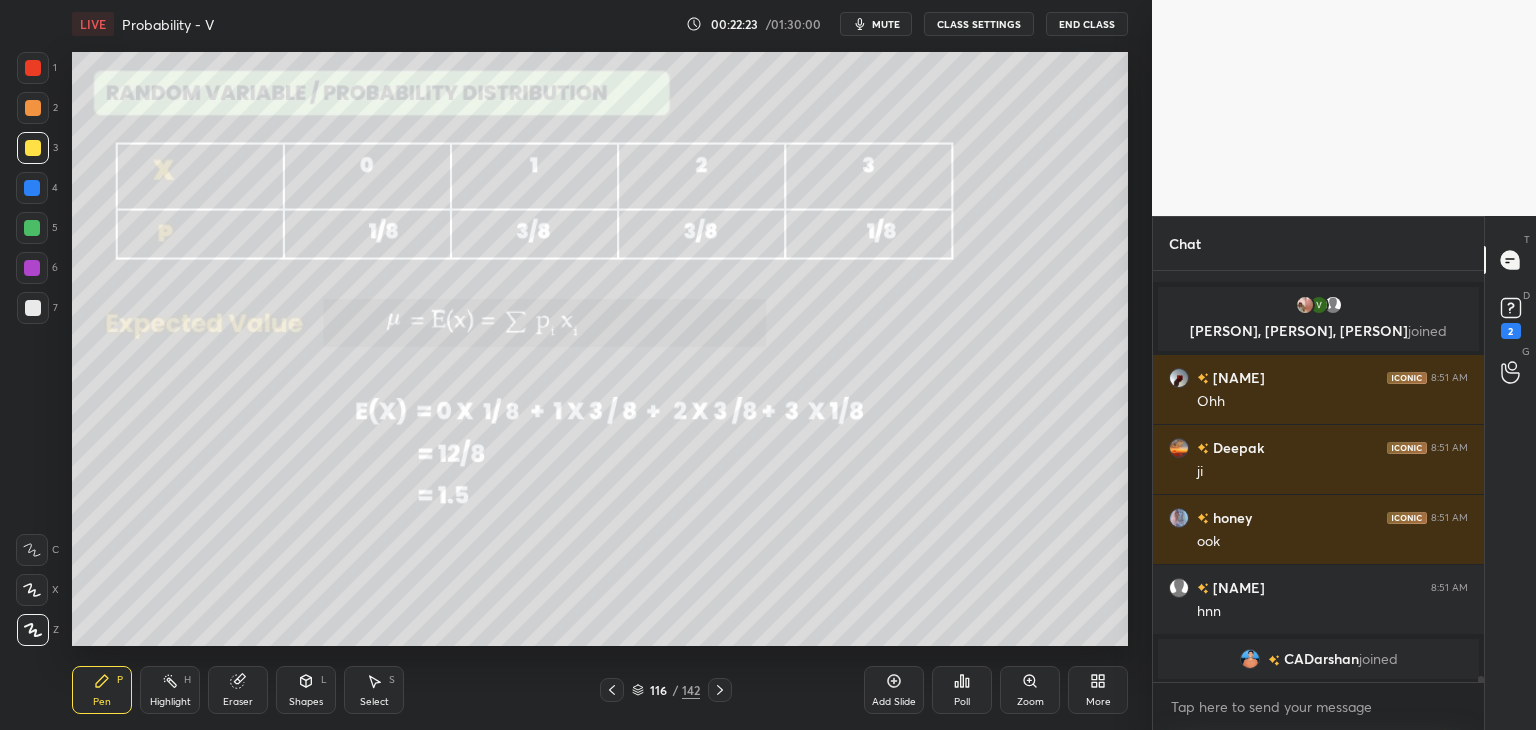 click 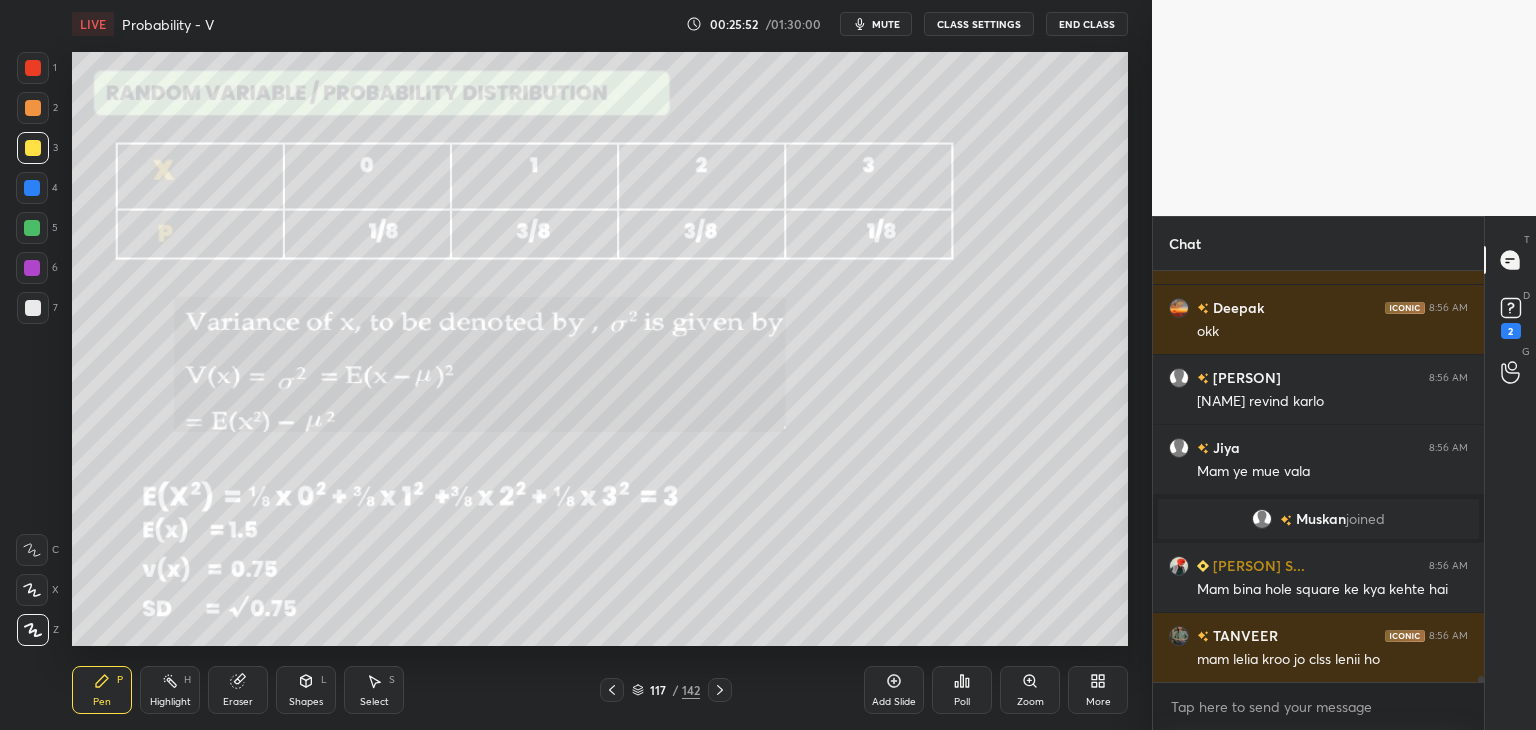 scroll, scrollTop: 27524, scrollLeft: 0, axis: vertical 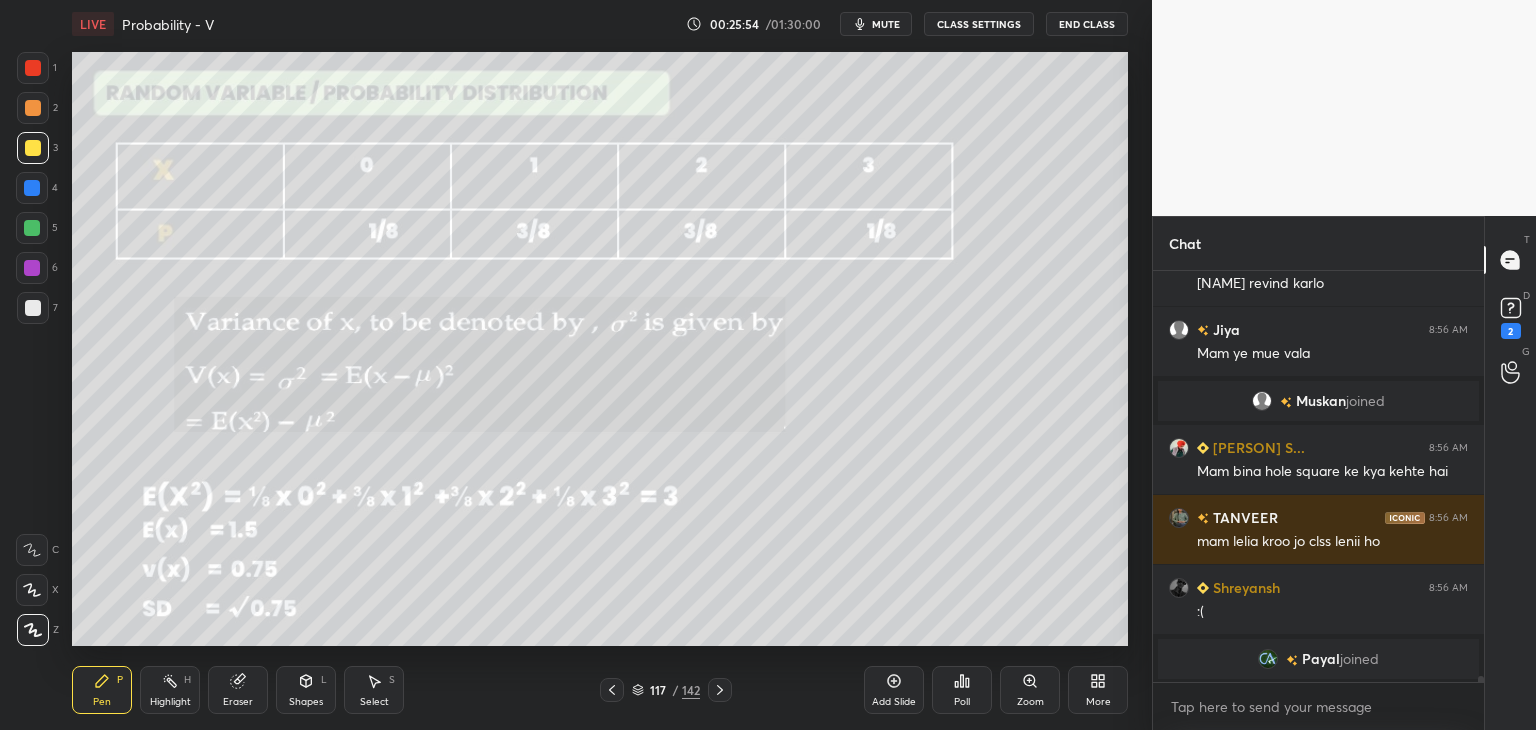 click 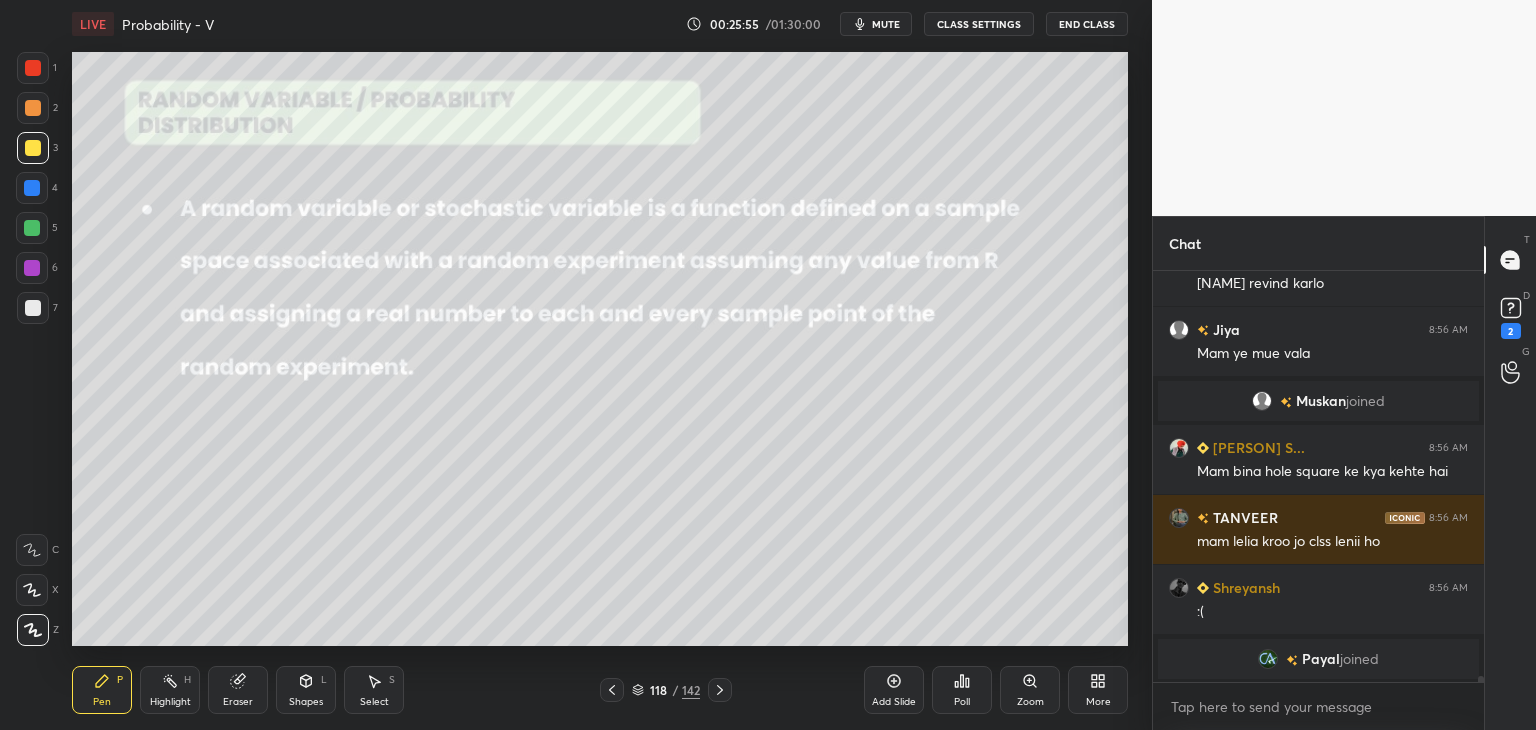 click 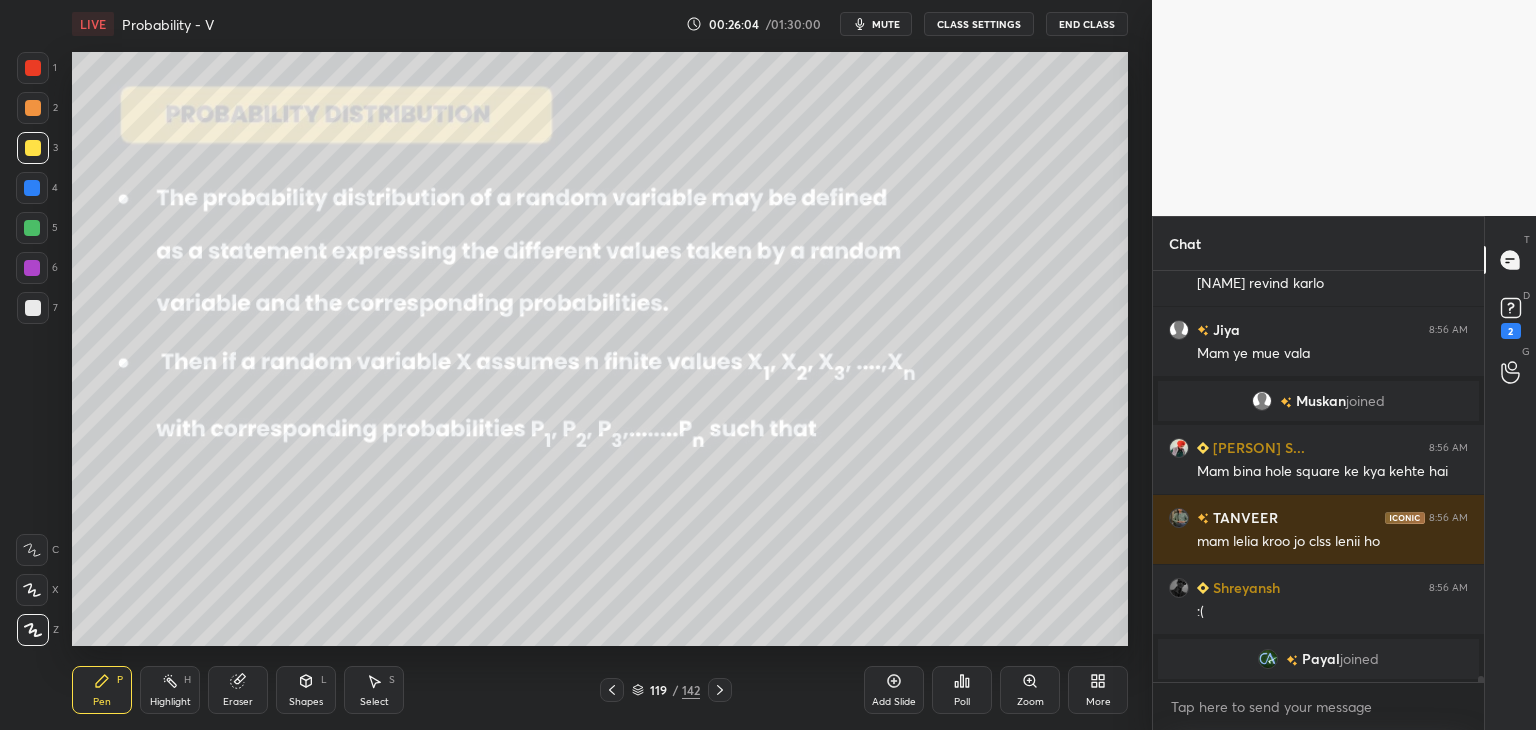 click 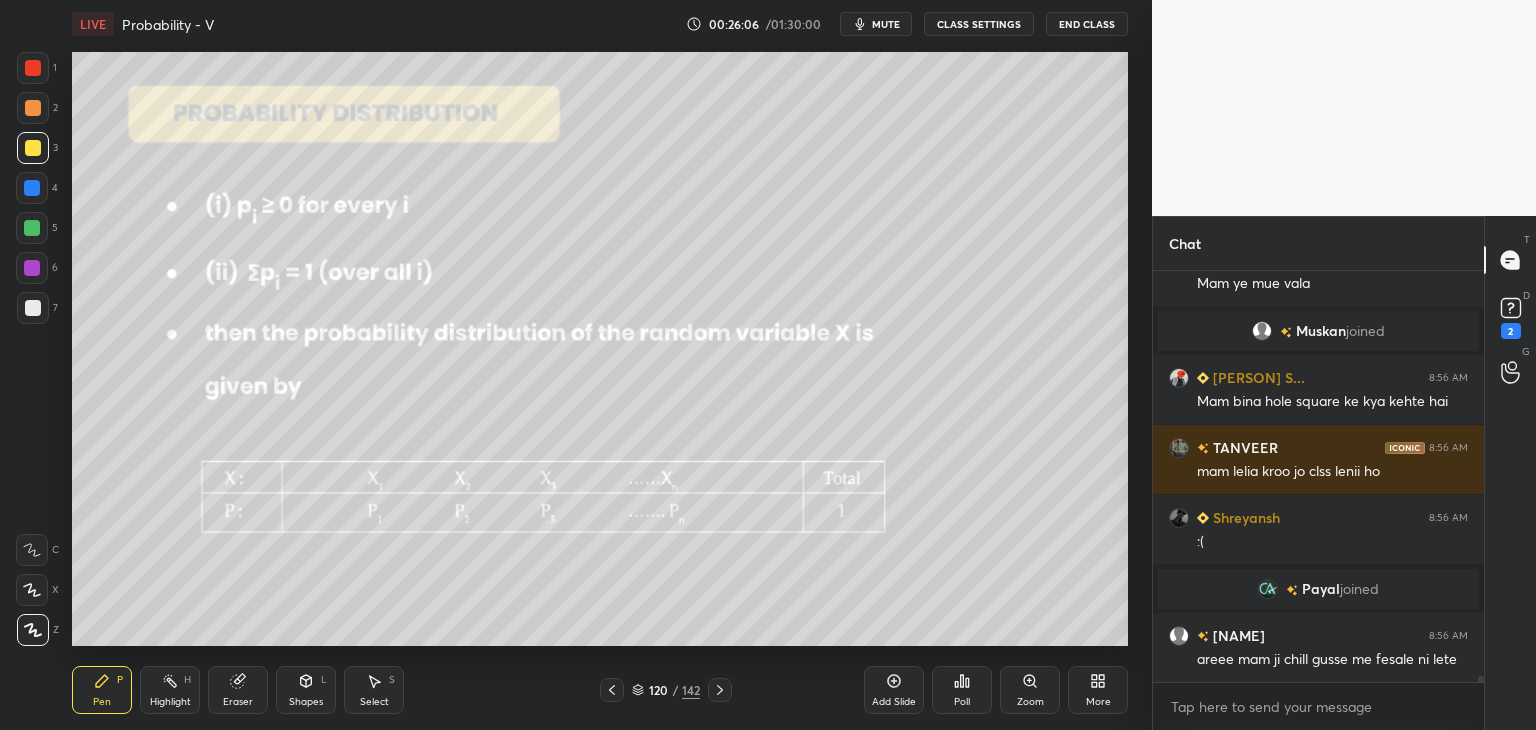 scroll, scrollTop: 27648, scrollLeft: 0, axis: vertical 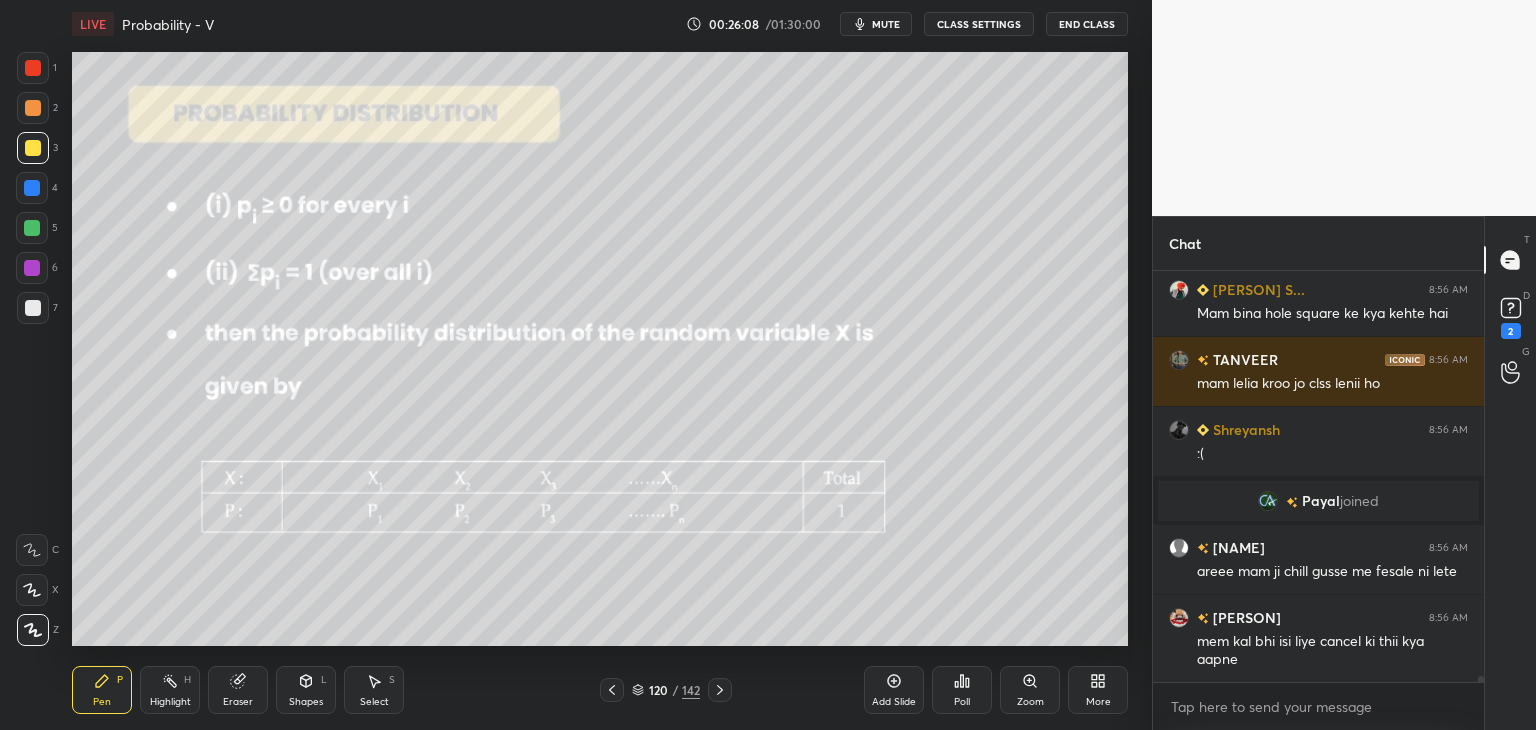 click 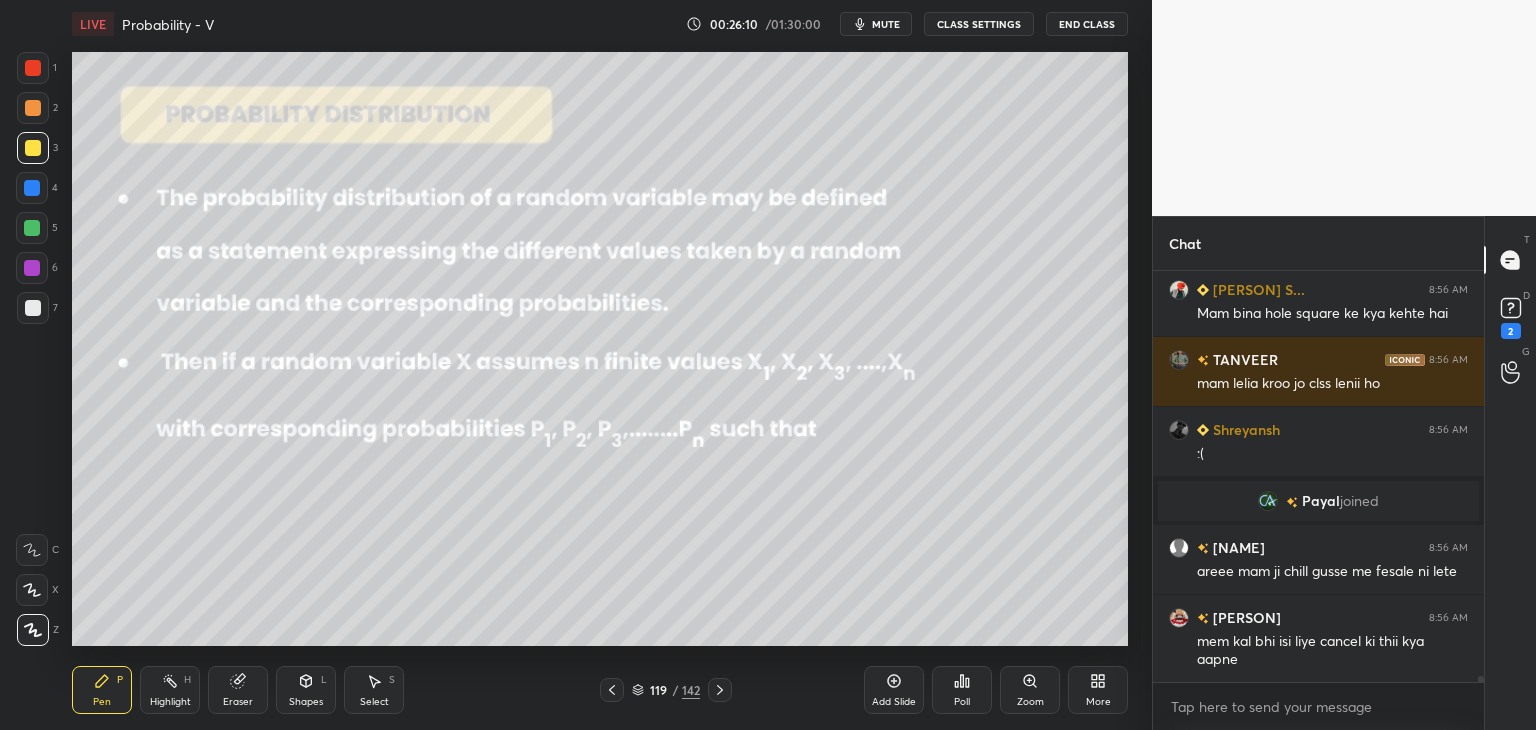 click 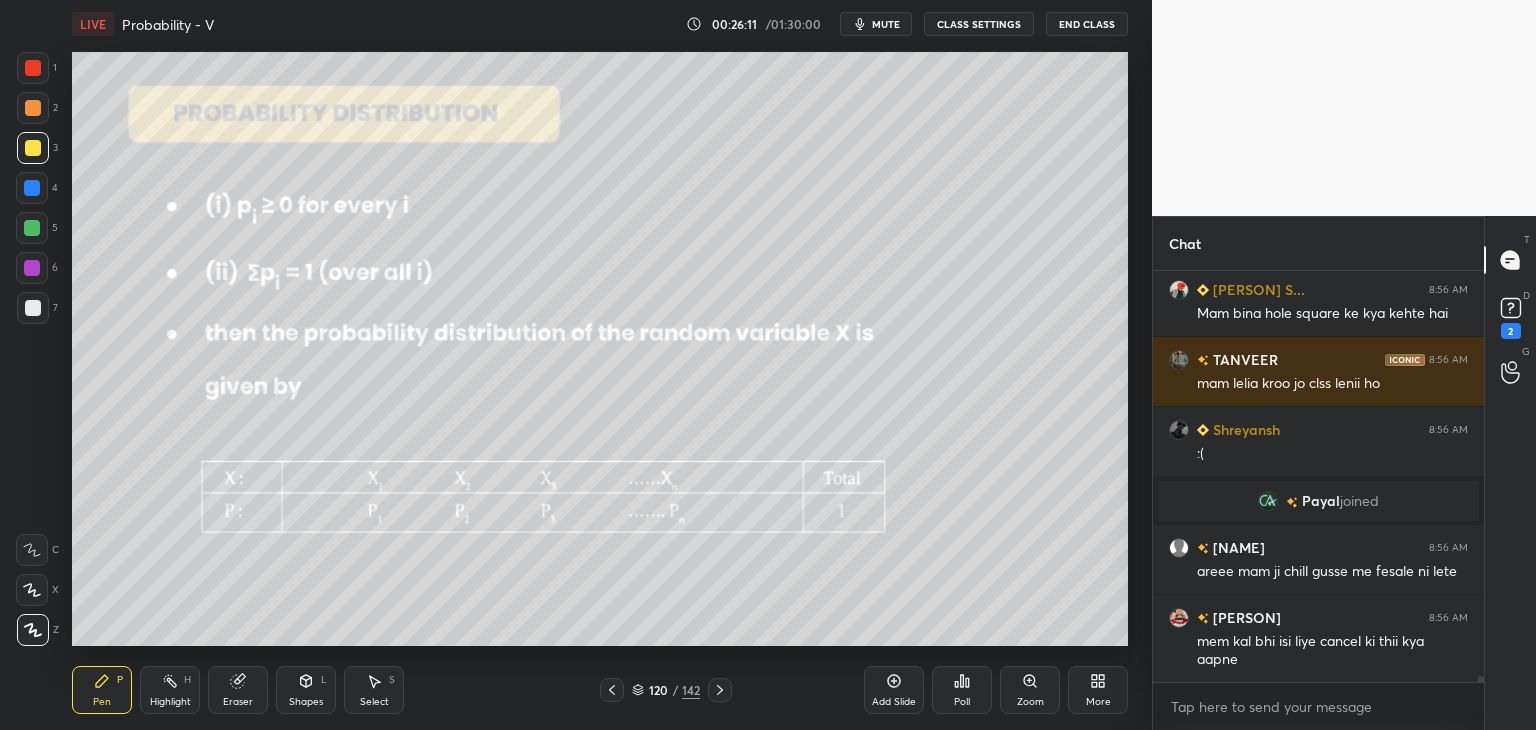 click 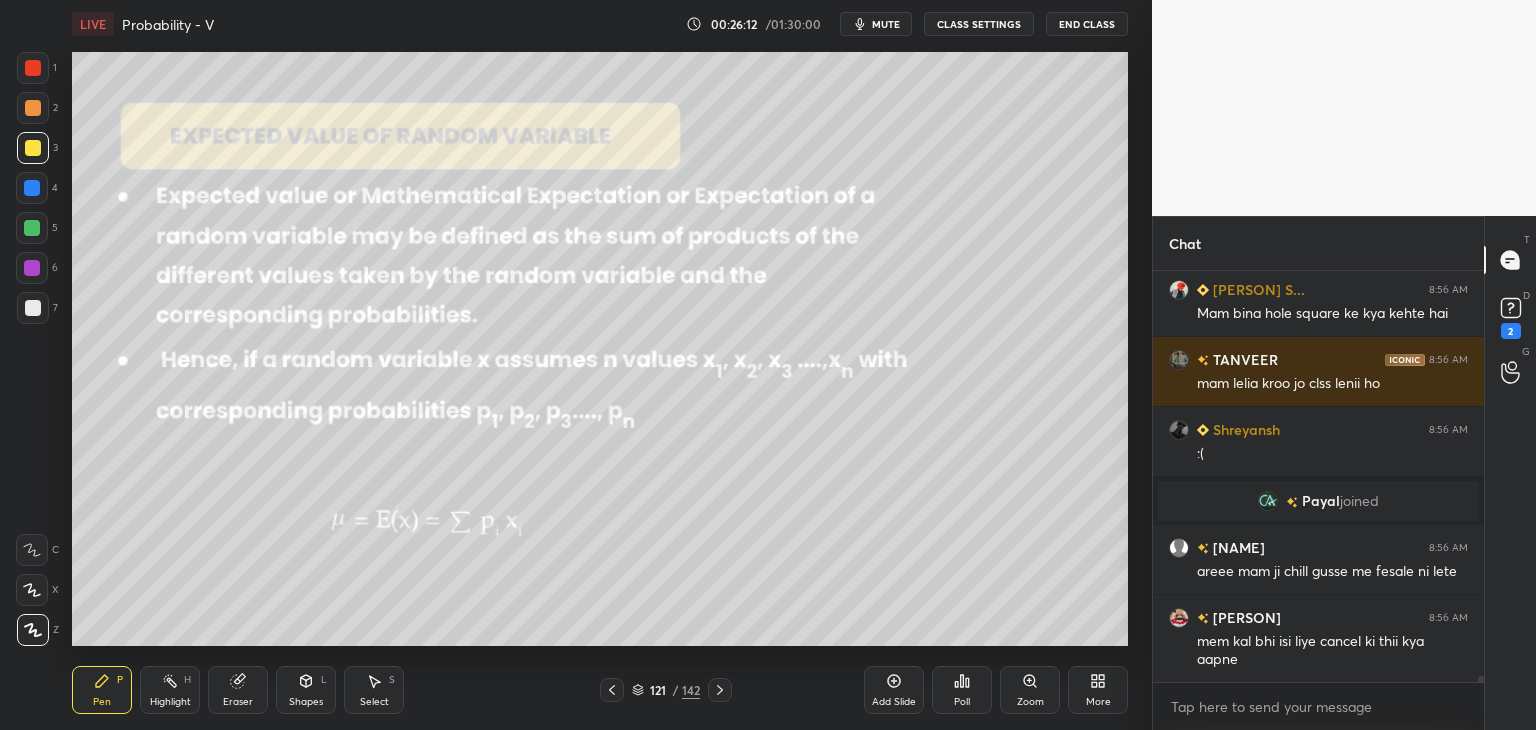 click 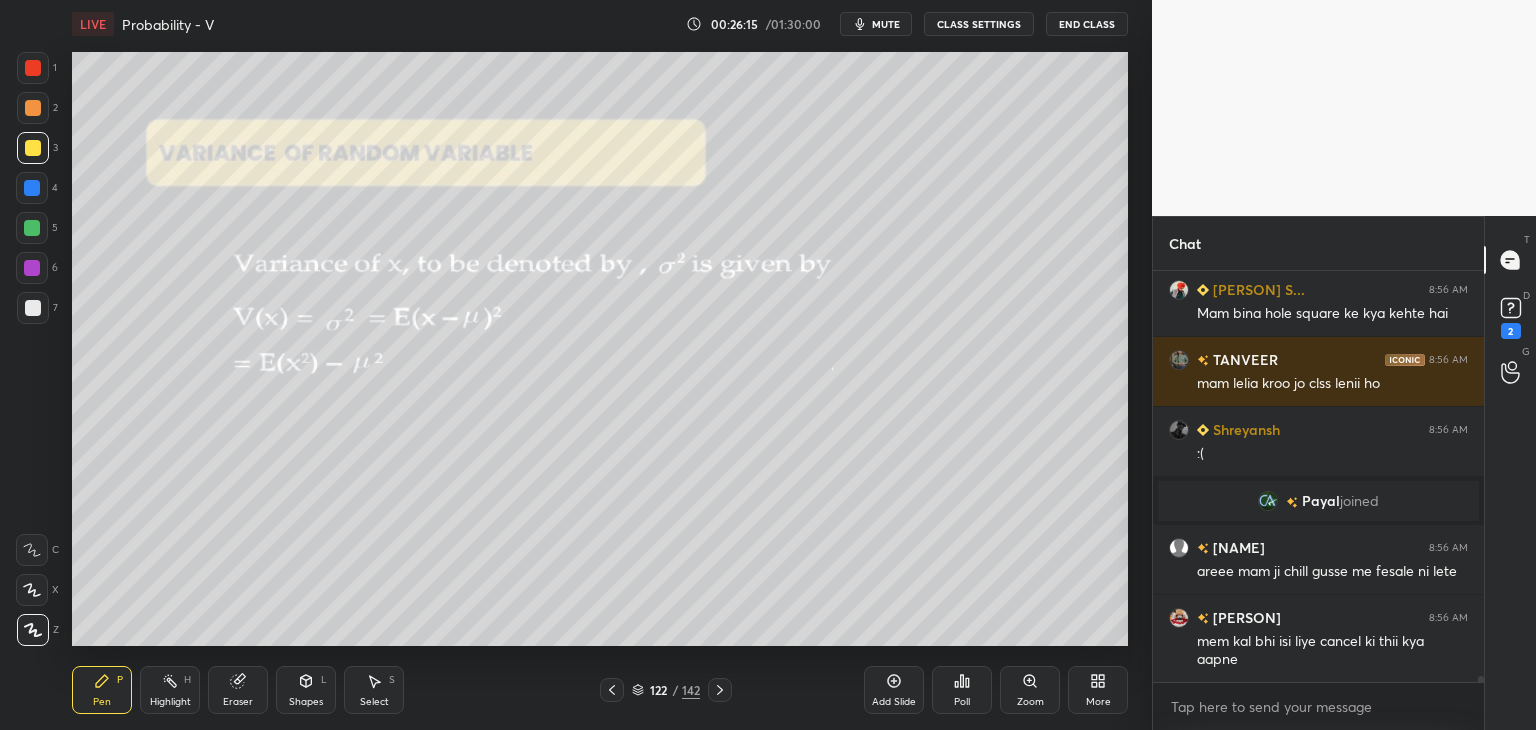 scroll, scrollTop: 27736, scrollLeft: 0, axis: vertical 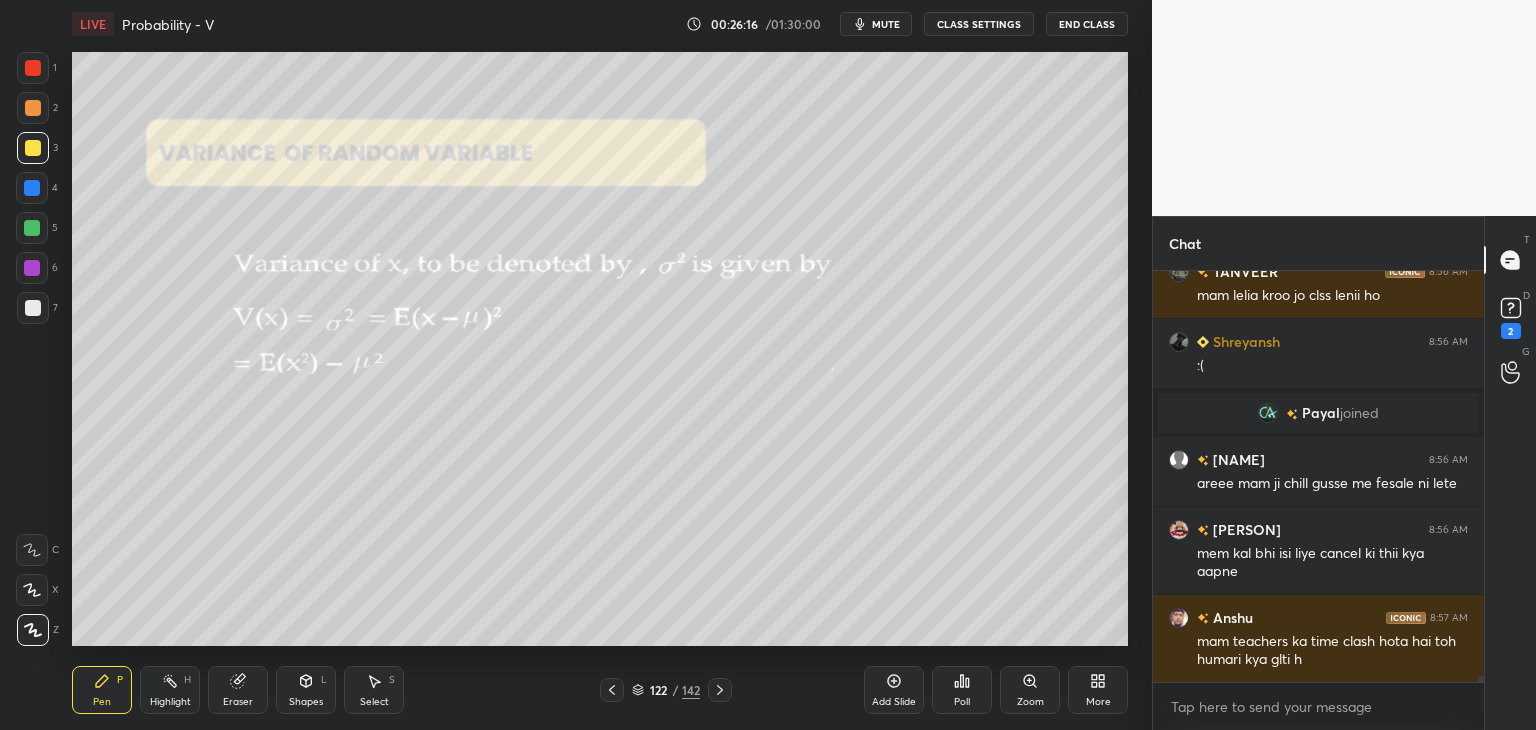 click at bounding box center [720, 690] 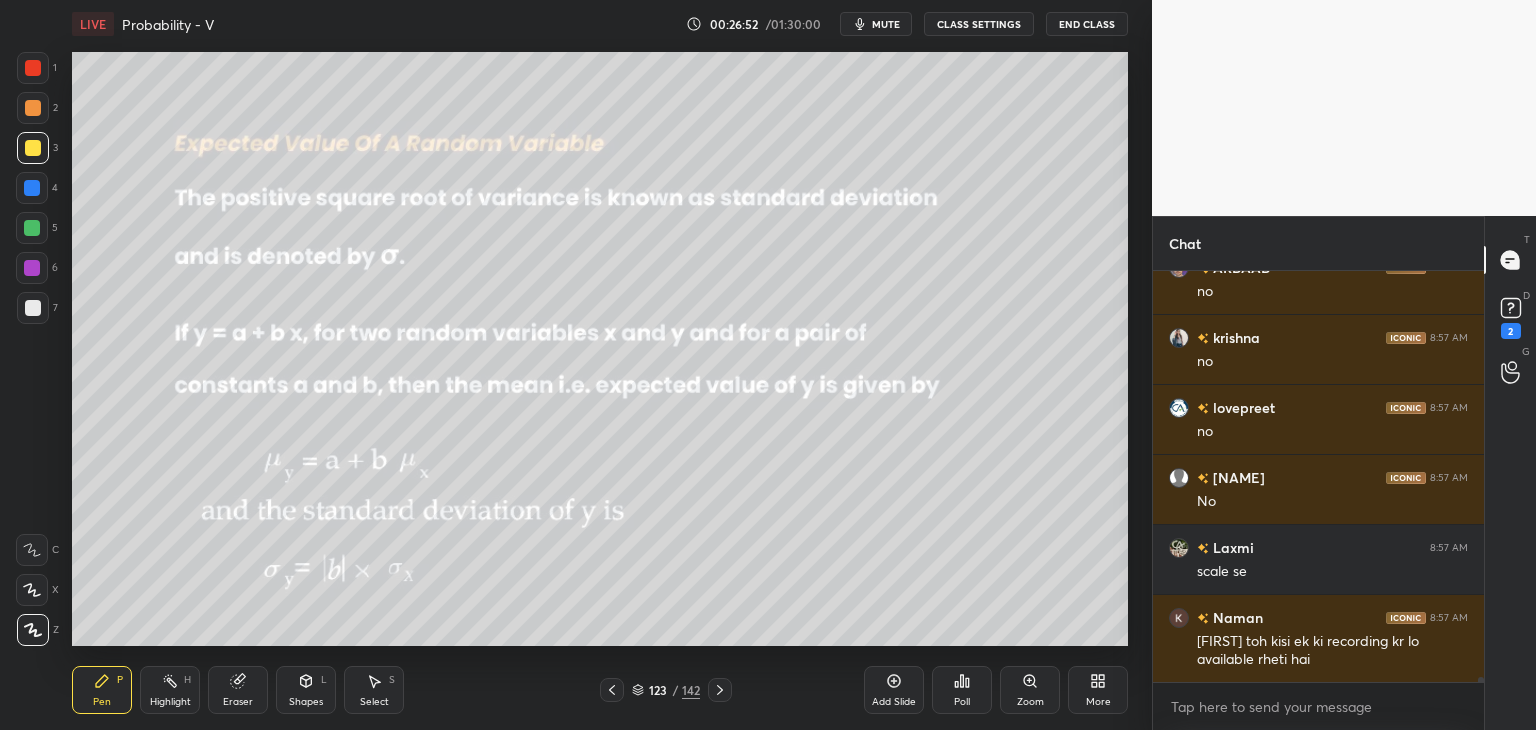scroll, scrollTop: 31464, scrollLeft: 0, axis: vertical 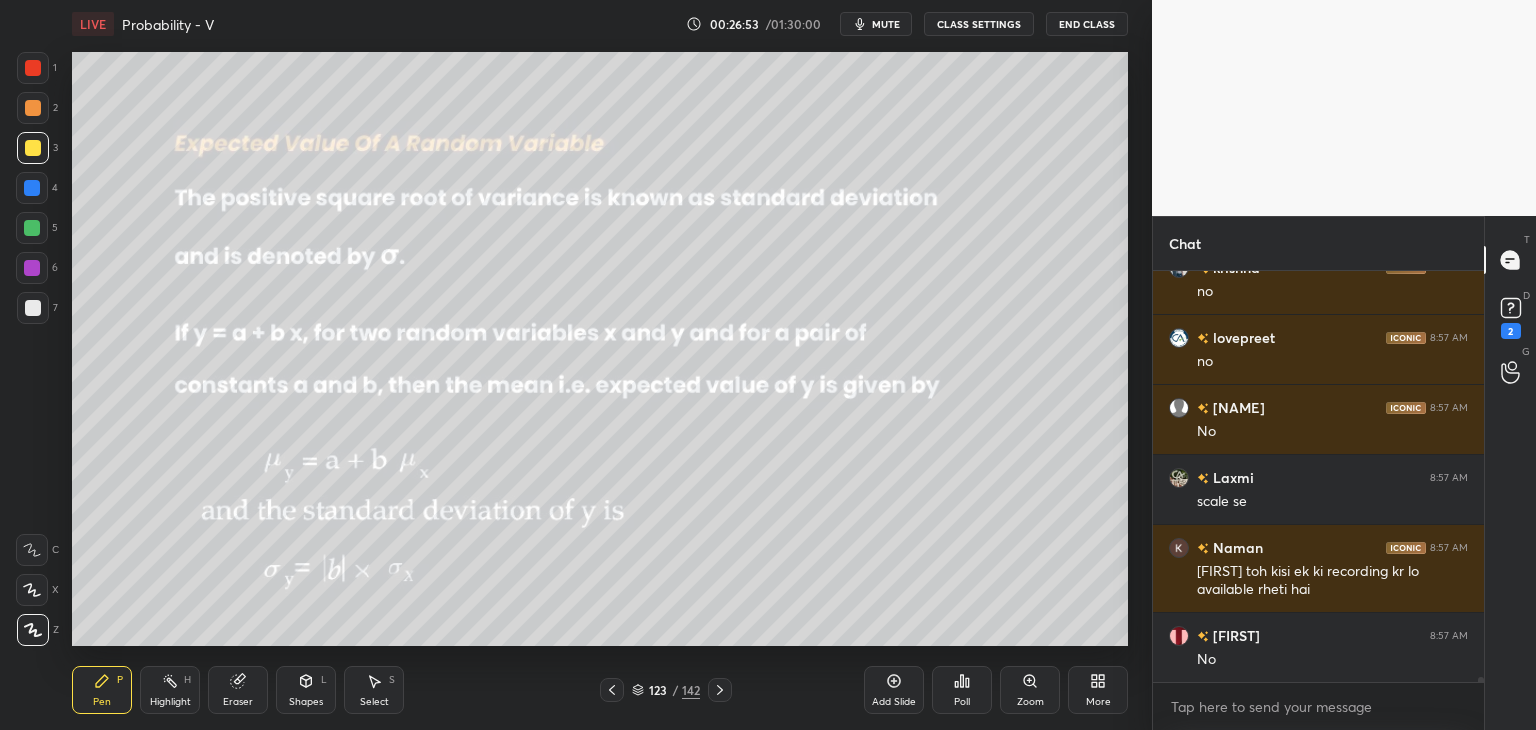 click on "Shapes" at bounding box center [306, 702] 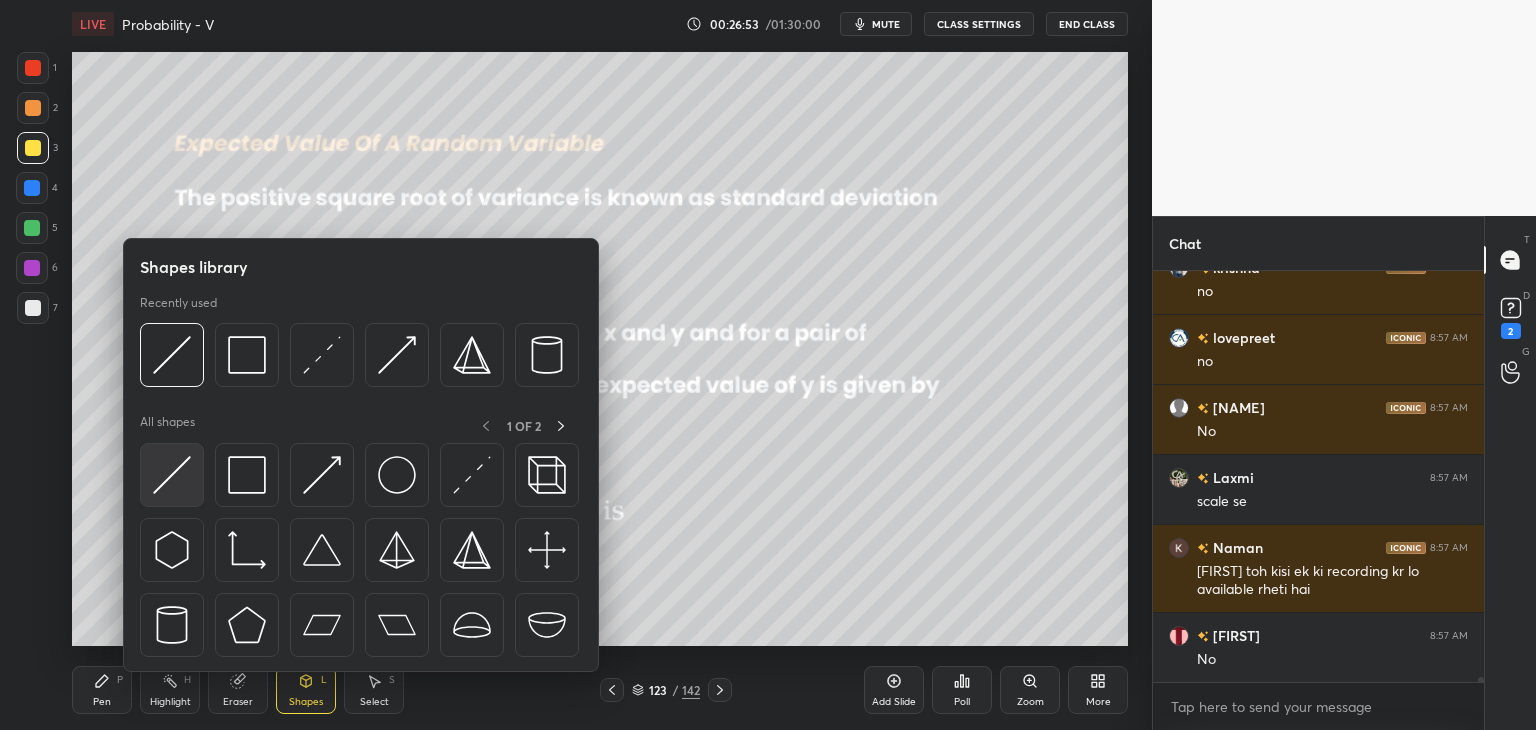 click at bounding box center (172, 475) 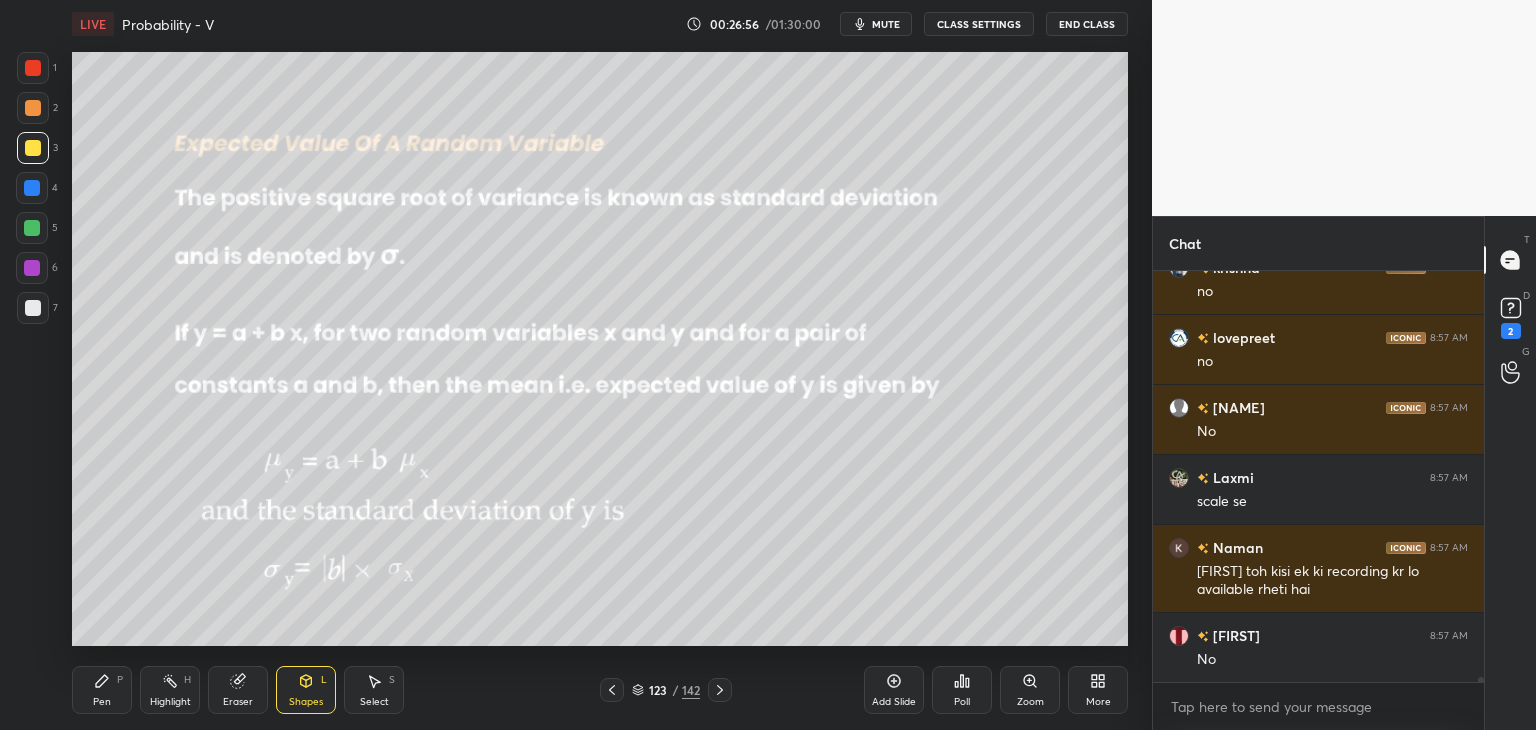 scroll, scrollTop: 31512, scrollLeft: 0, axis: vertical 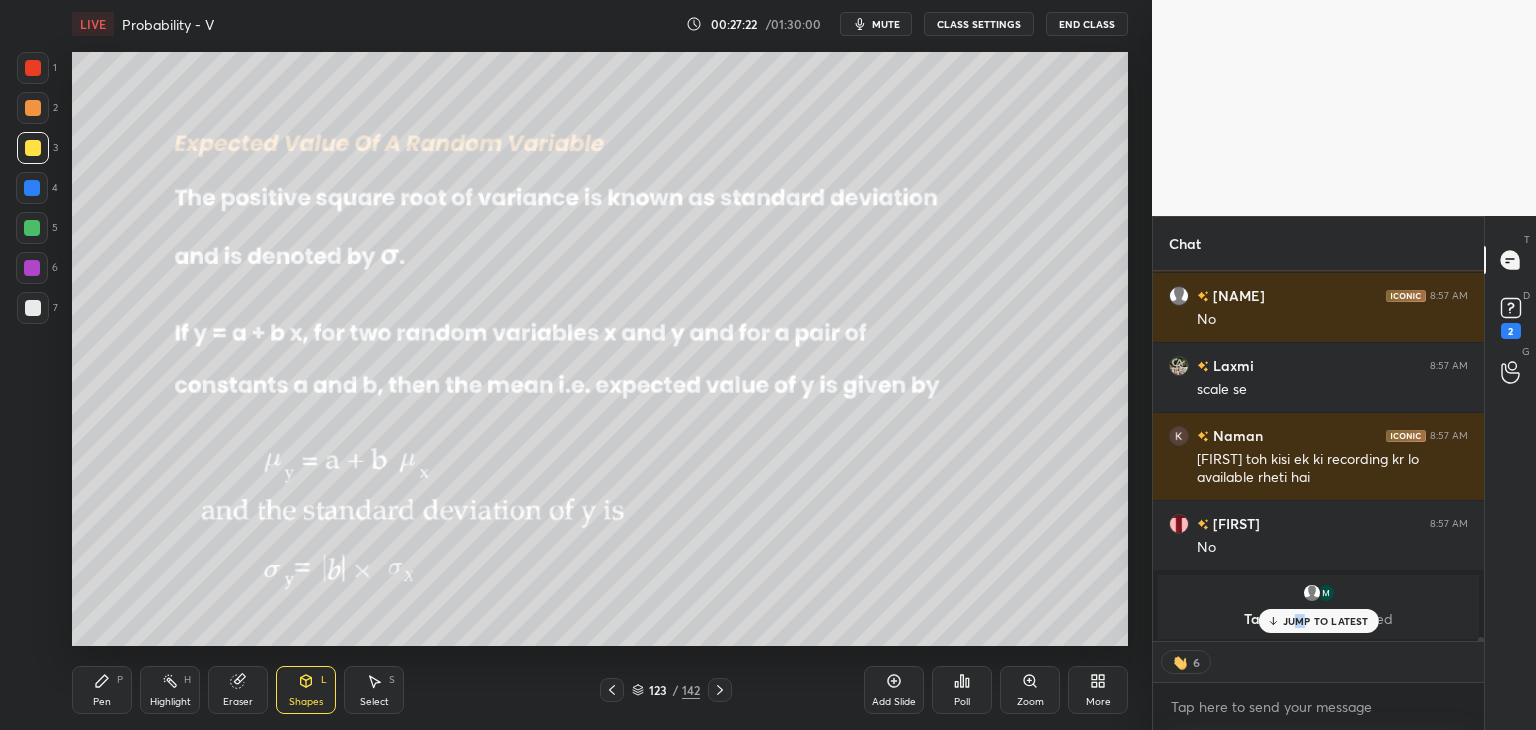 click on "JUMP TO LATEST" at bounding box center (1326, 621) 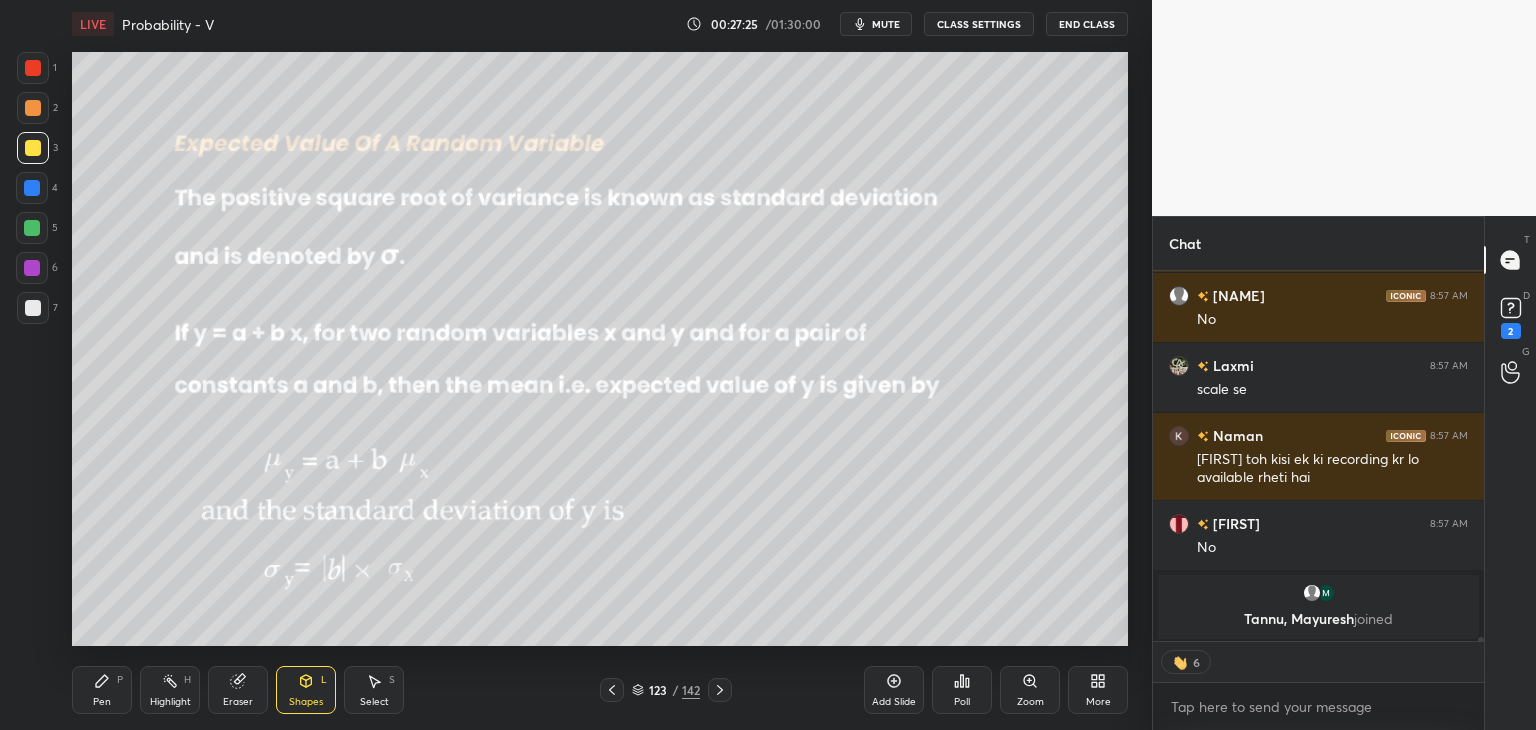 scroll, scrollTop: 30439, scrollLeft: 0, axis: vertical 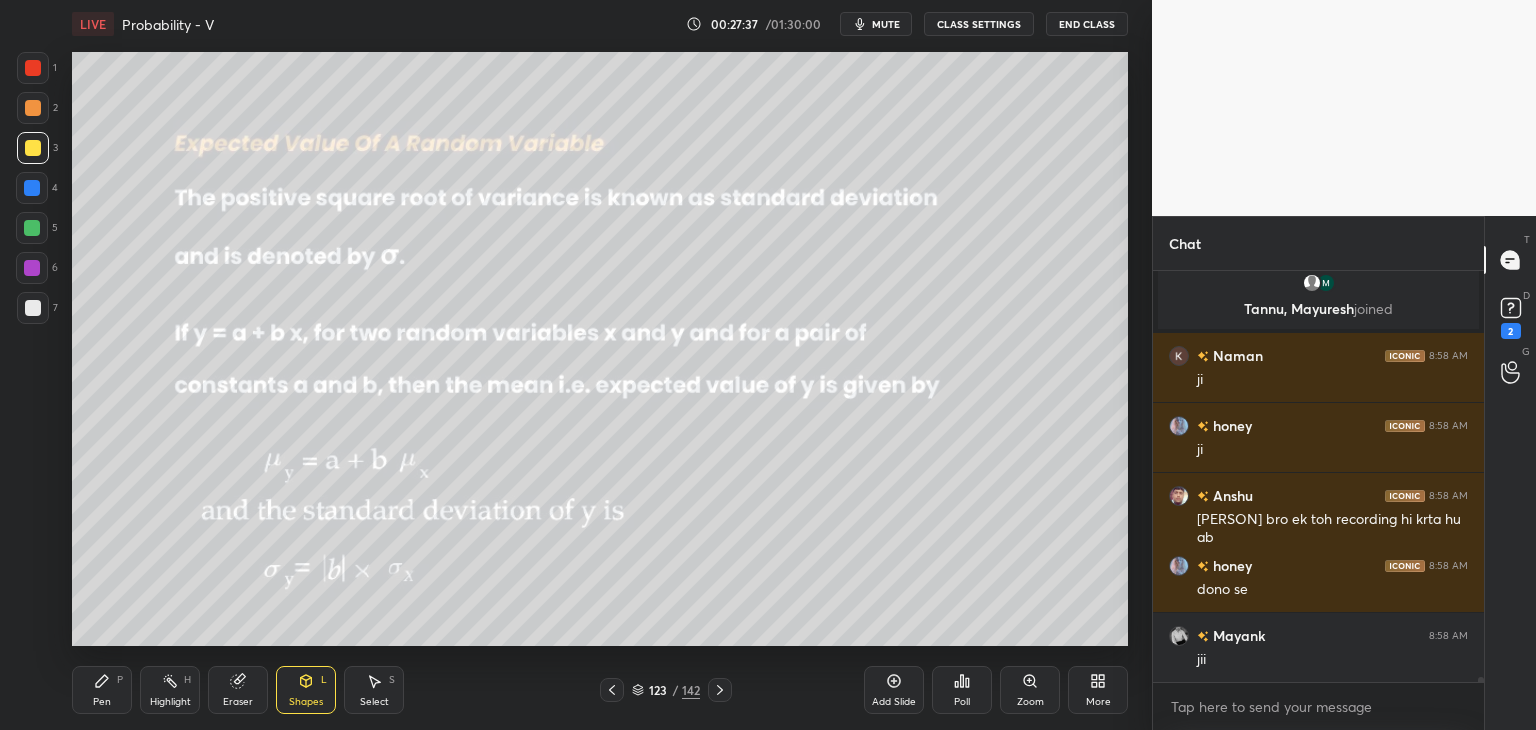click 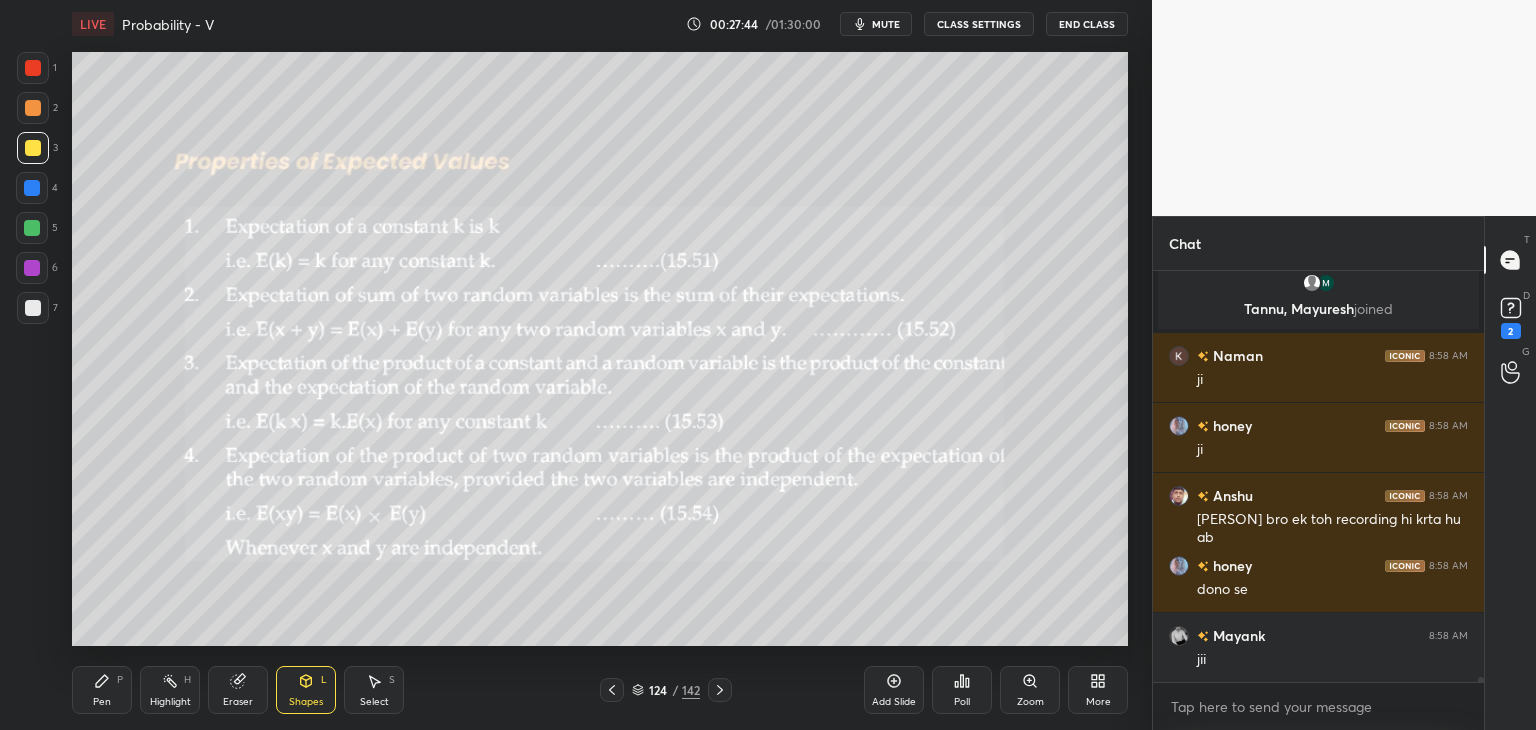 scroll, scrollTop: 30748, scrollLeft: 0, axis: vertical 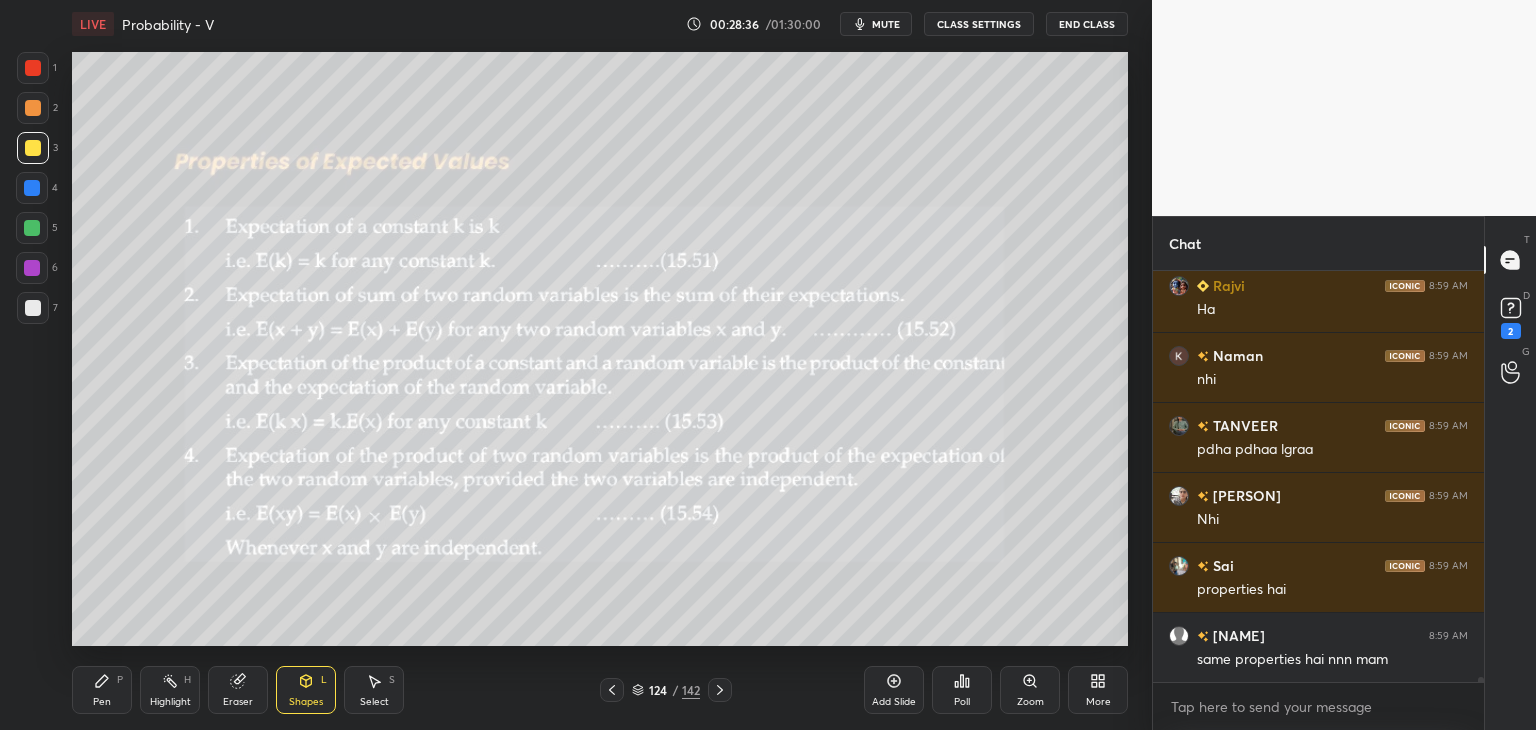 click 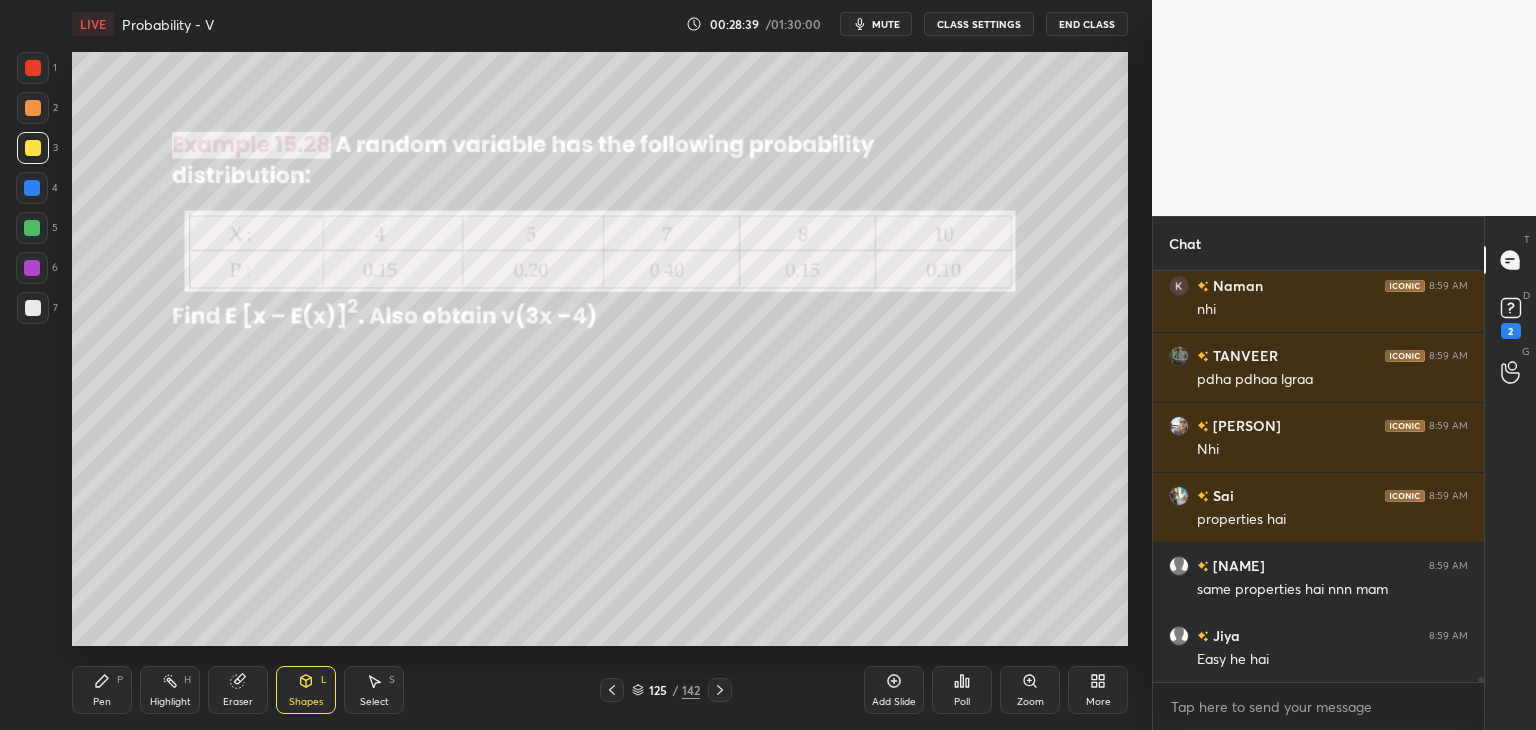 scroll, scrollTop: 31776, scrollLeft: 0, axis: vertical 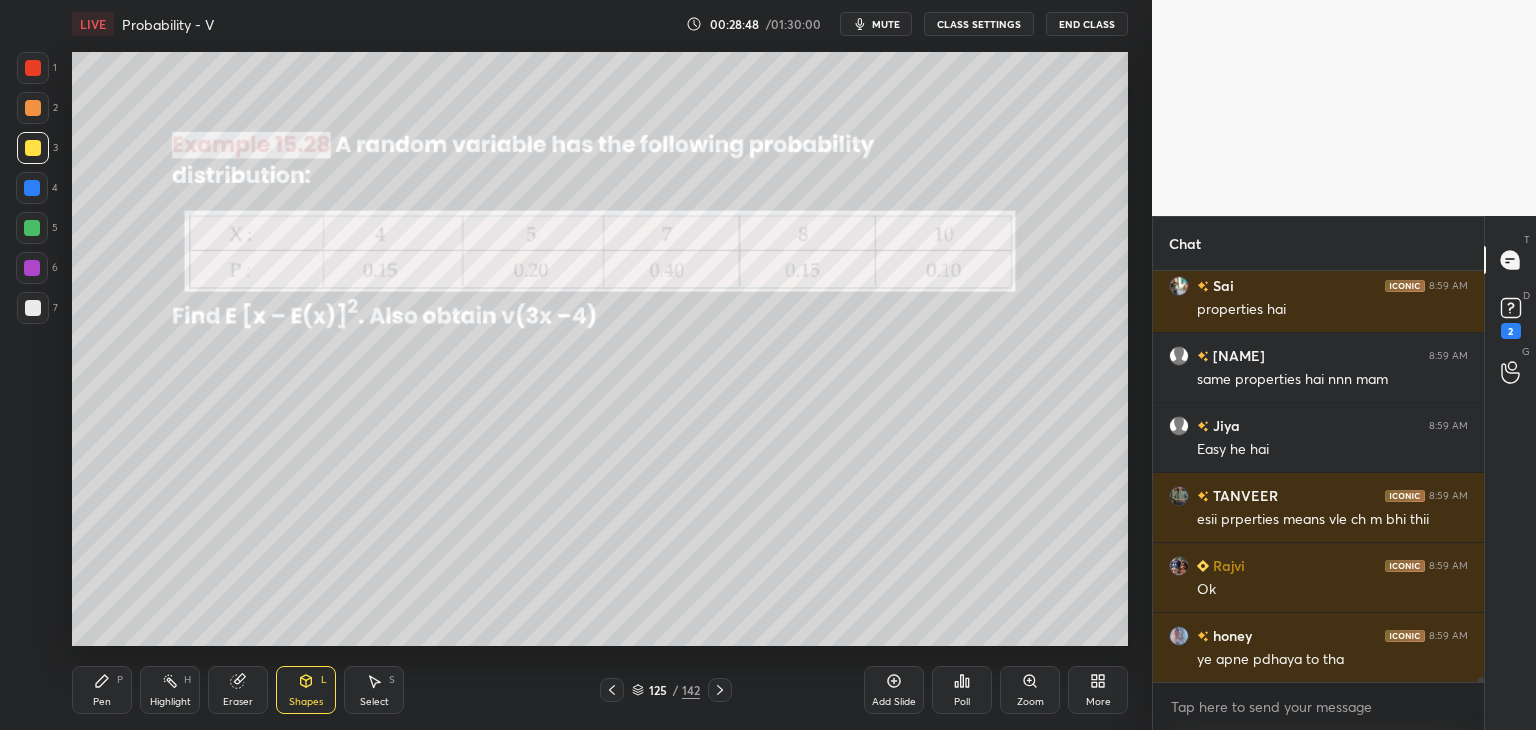 click at bounding box center (33, 308) 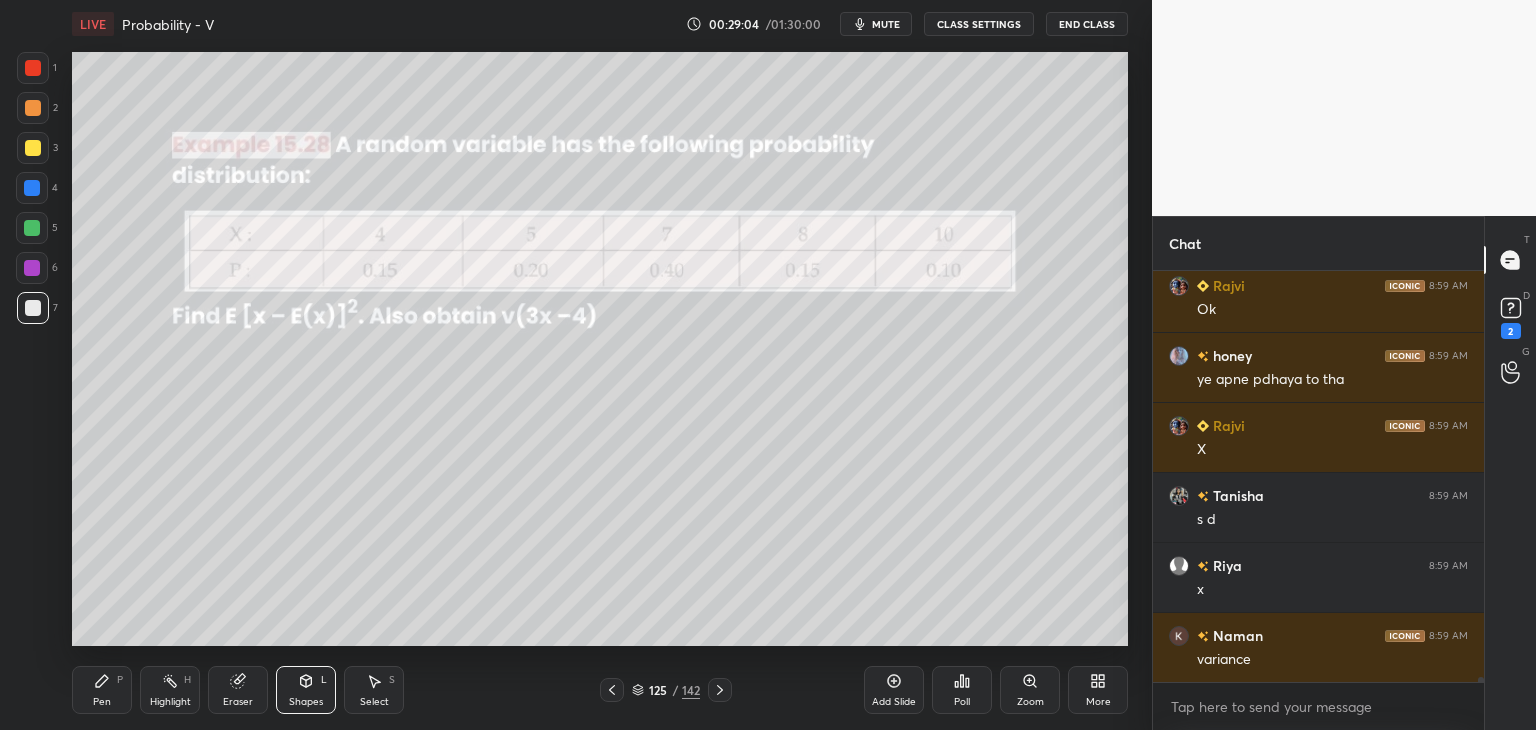 scroll, scrollTop: 32126, scrollLeft: 0, axis: vertical 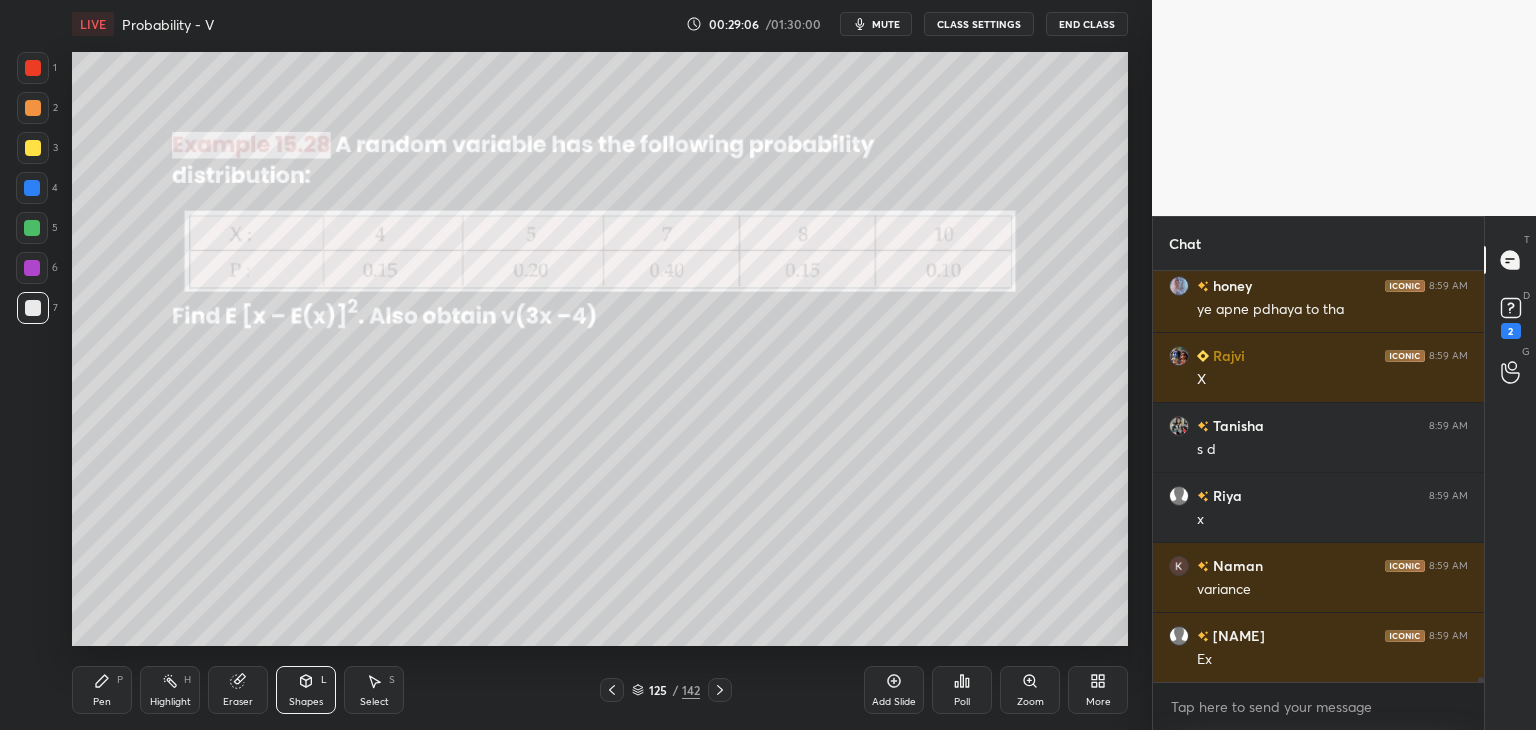 click on "Pen" at bounding box center [102, 702] 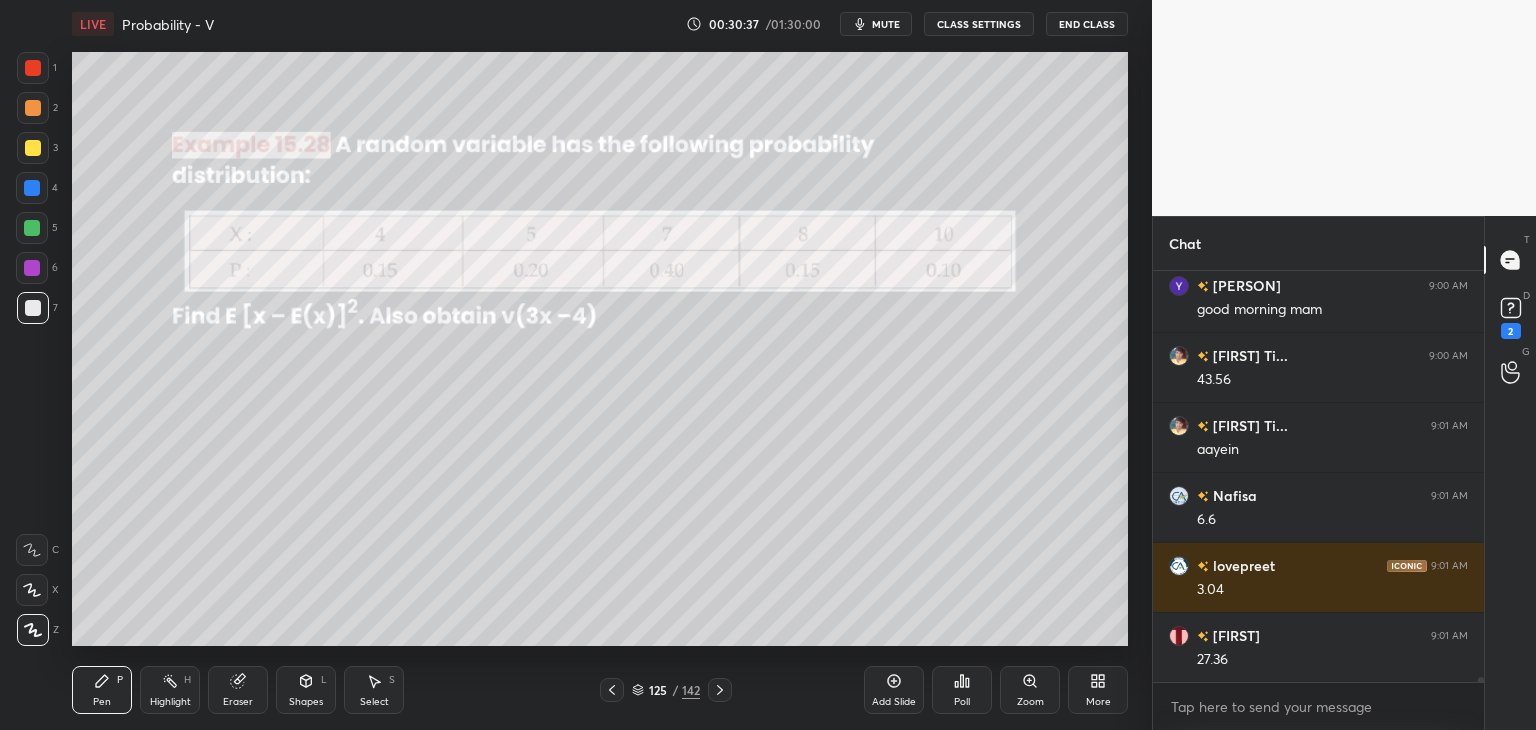 scroll, scrollTop: 32960, scrollLeft: 0, axis: vertical 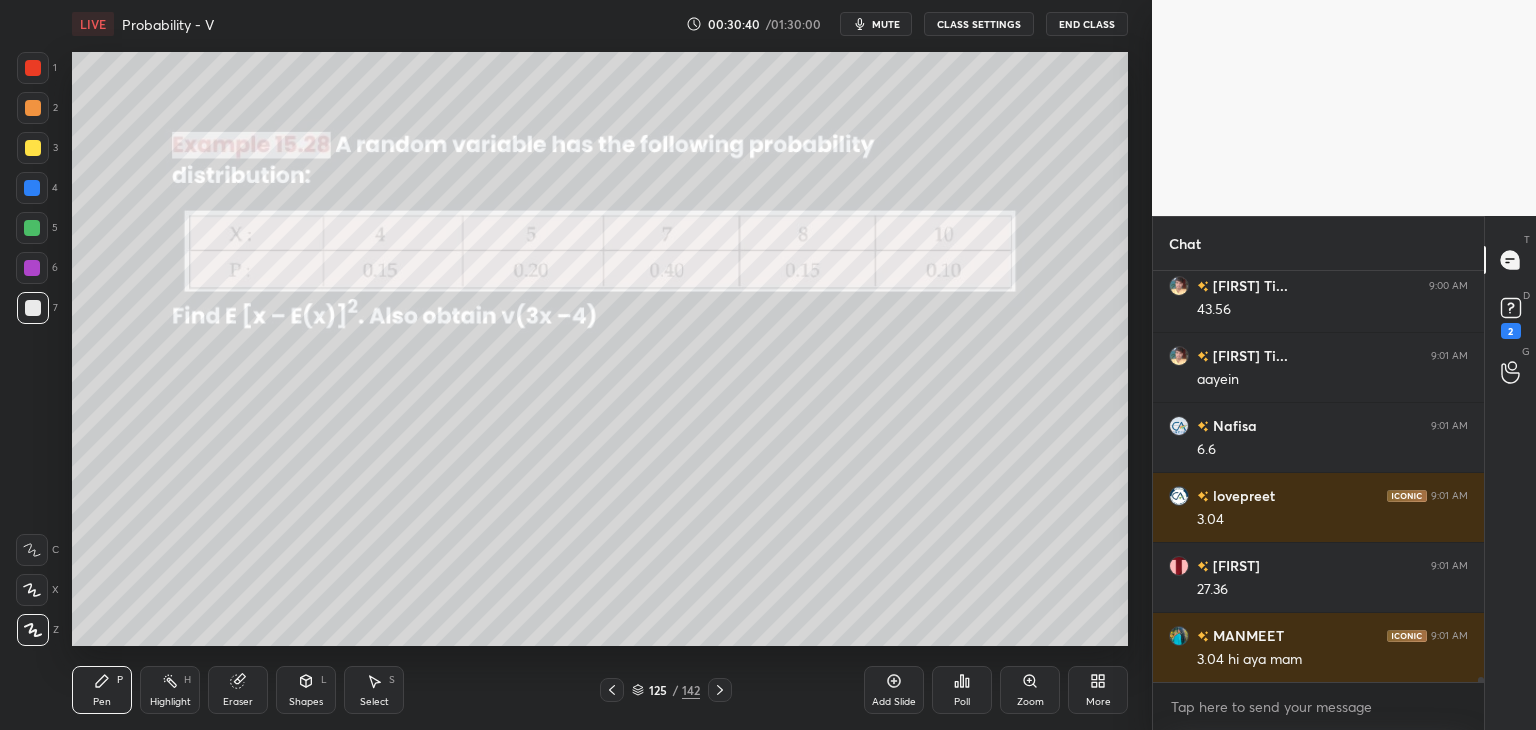click on "Pen P" at bounding box center (102, 690) 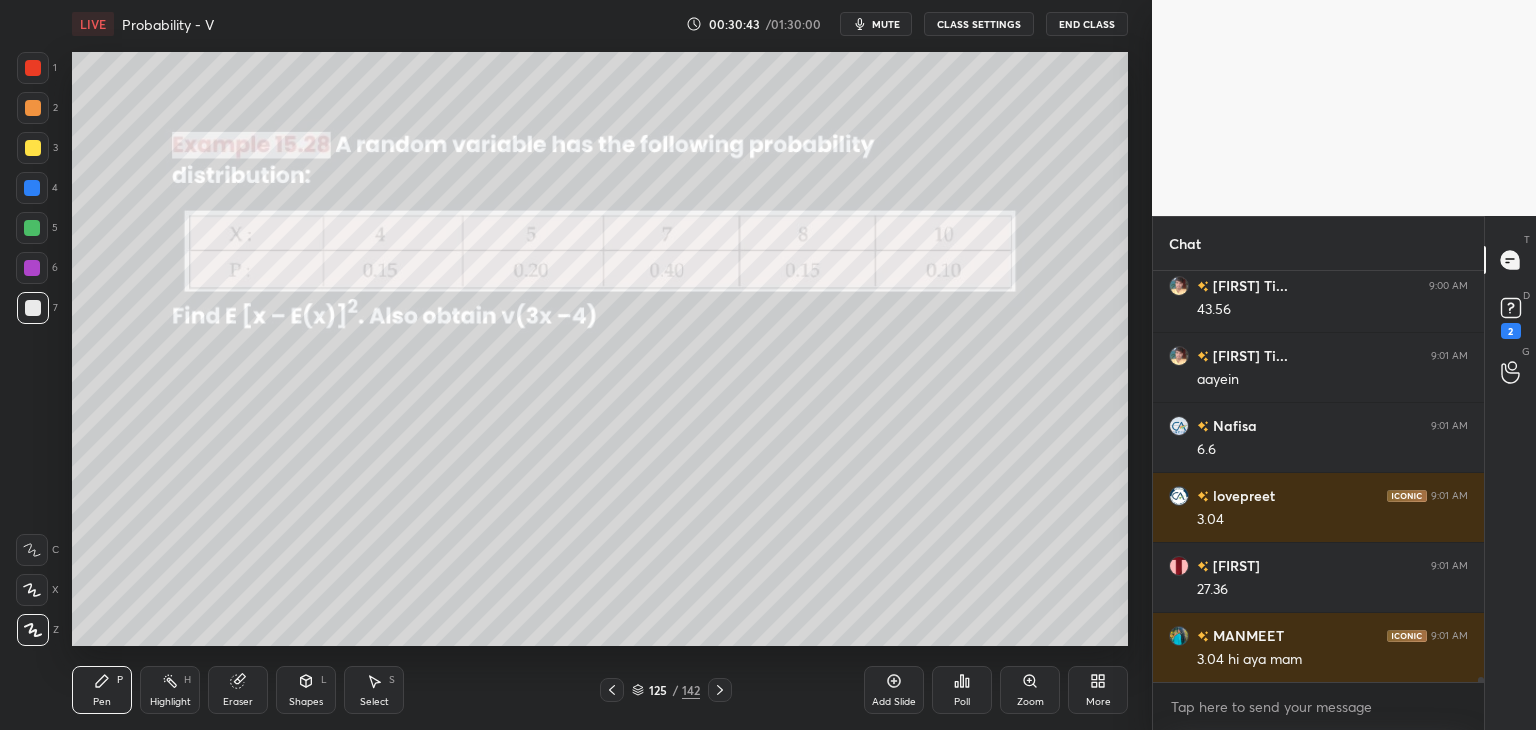 click at bounding box center [33, 148] 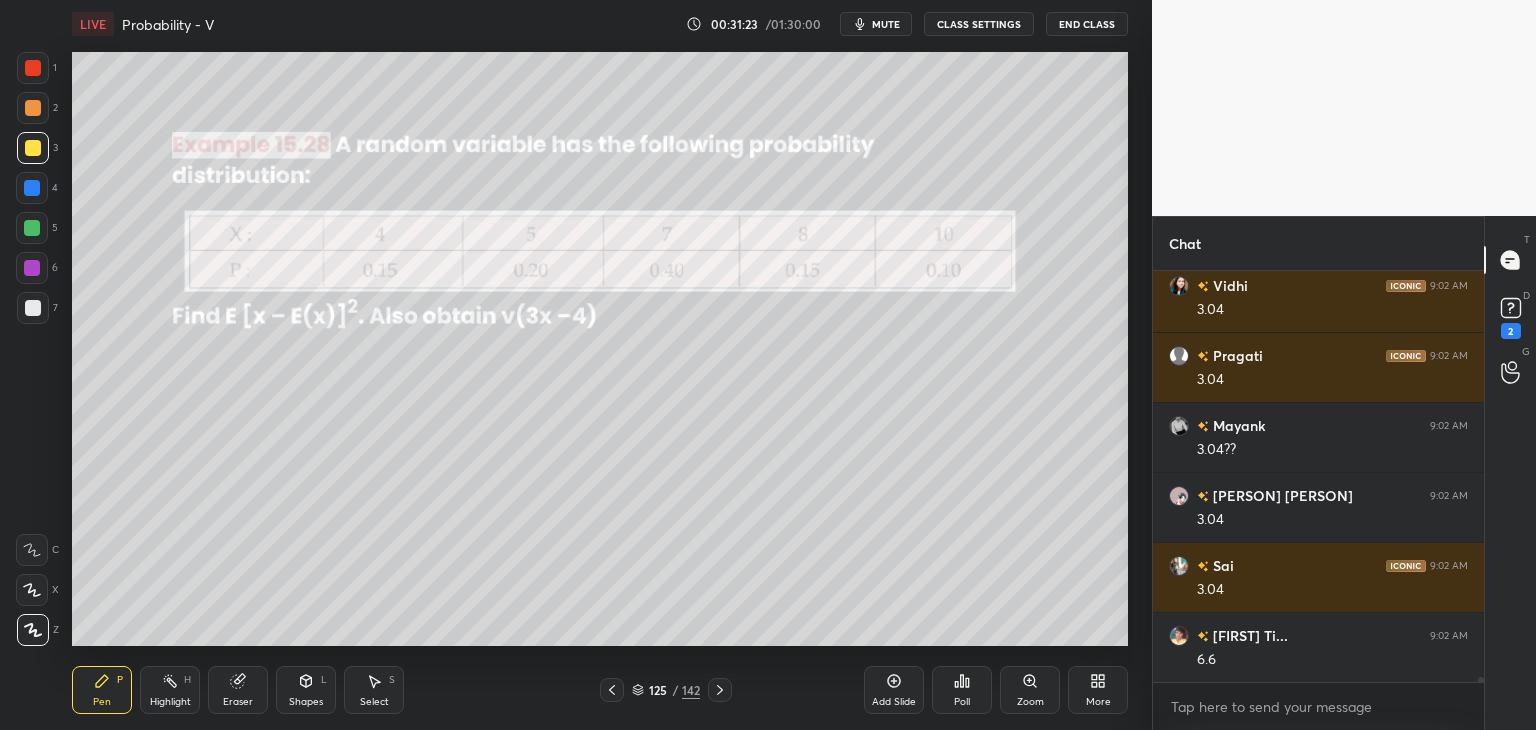scroll, scrollTop: 34046, scrollLeft: 0, axis: vertical 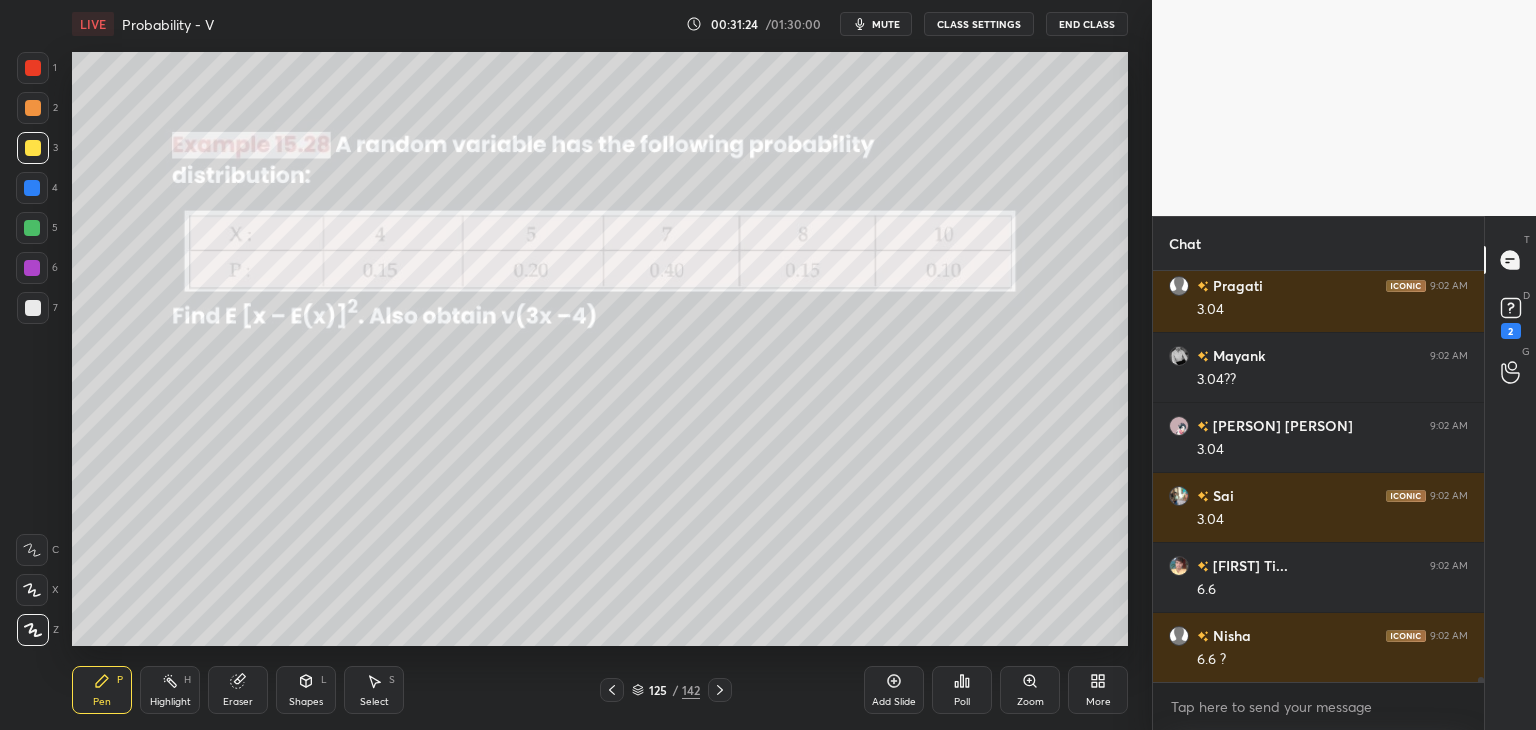 click on "Pen P" at bounding box center [102, 690] 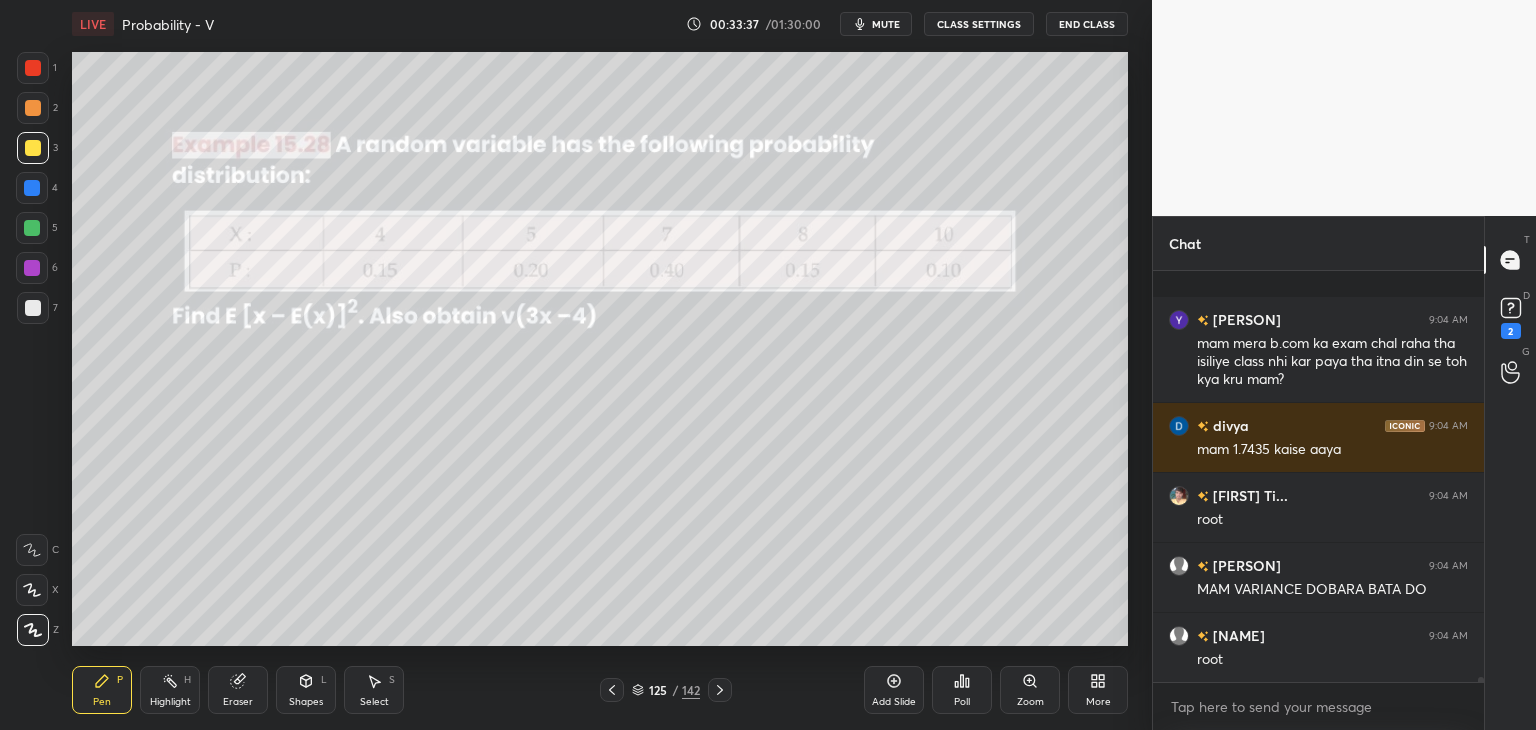 scroll, scrollTop: 35230, scrollLeft: 0, axis: vertical 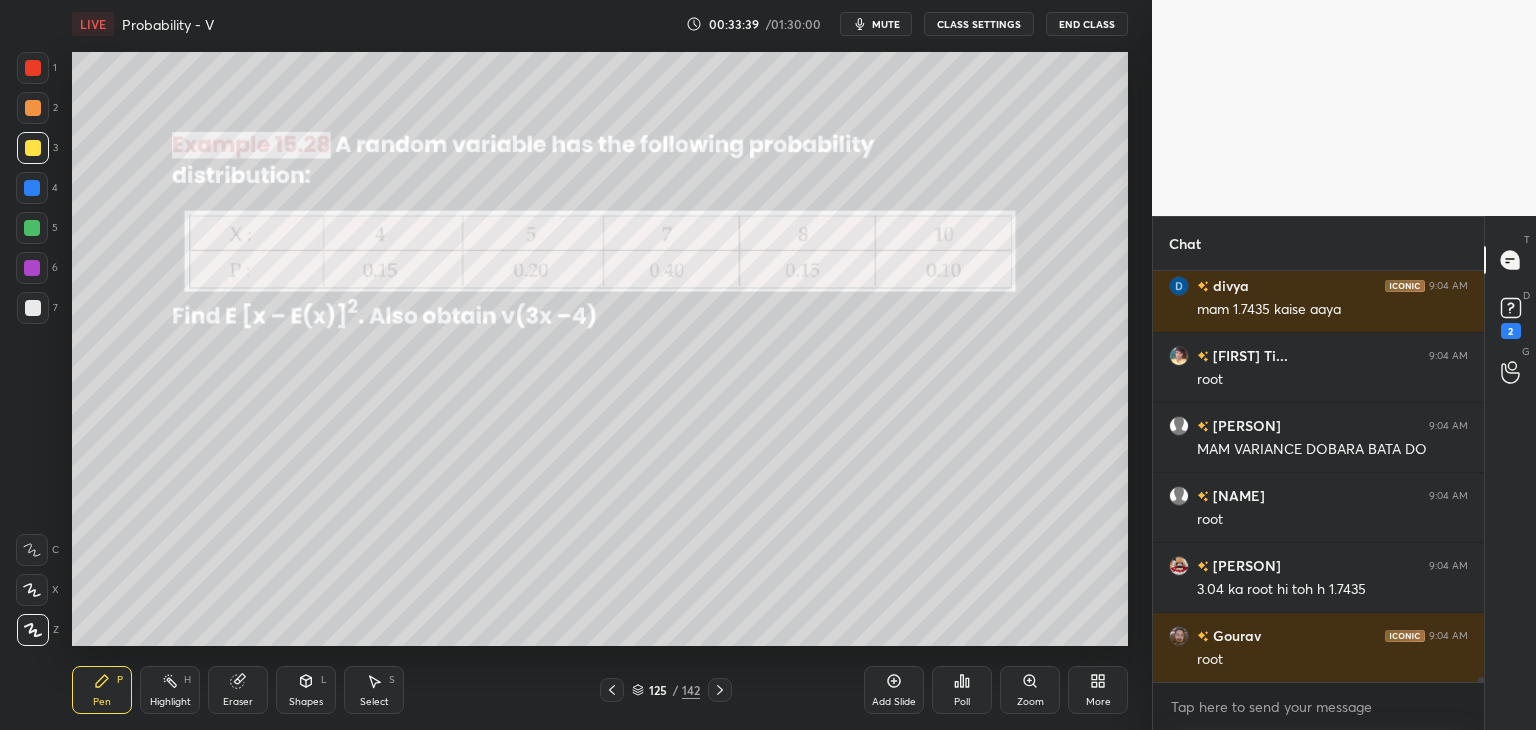 click on "Add Slide" at bounding box center (894, 690) 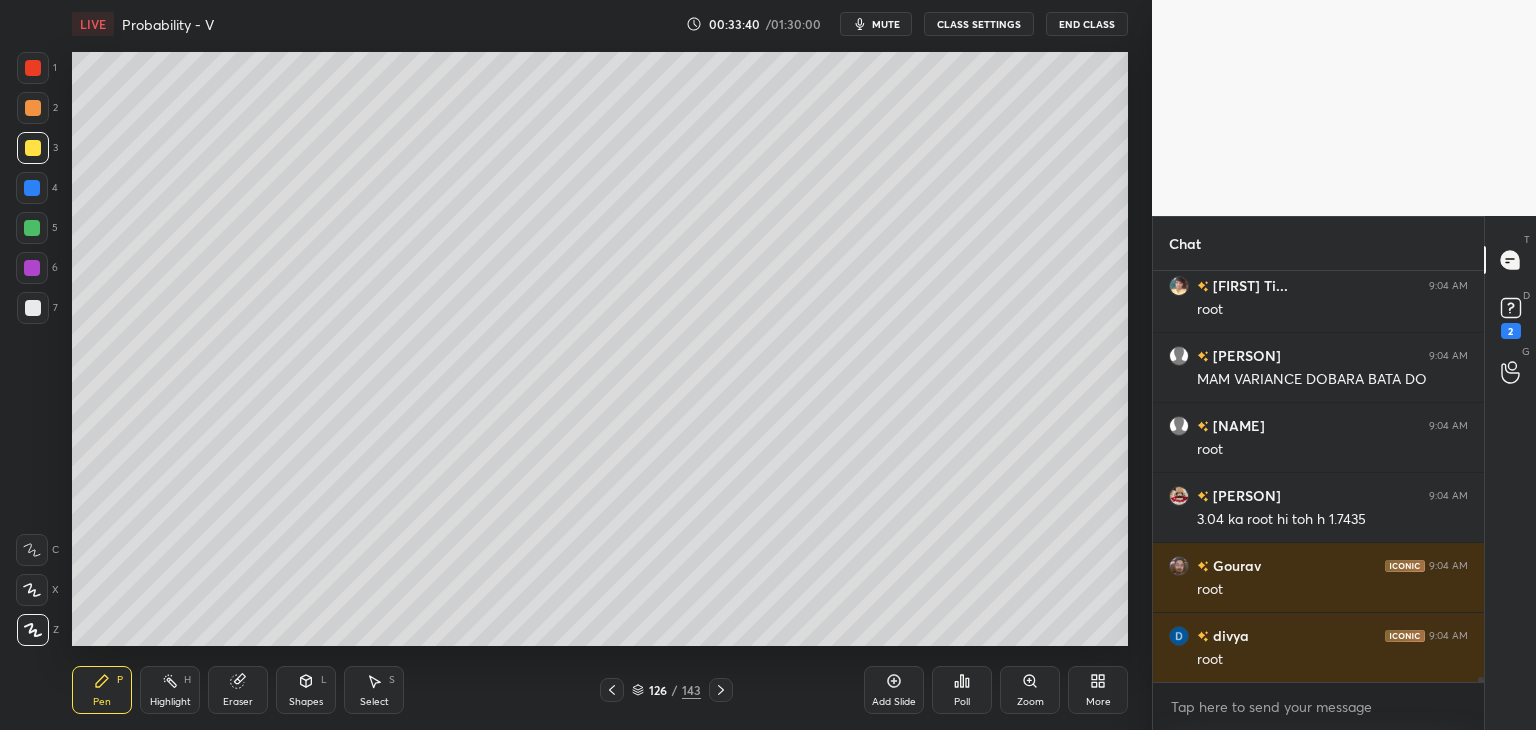 scroll, scrollTop: 35370, scrollLeft: 0, axis: vertical 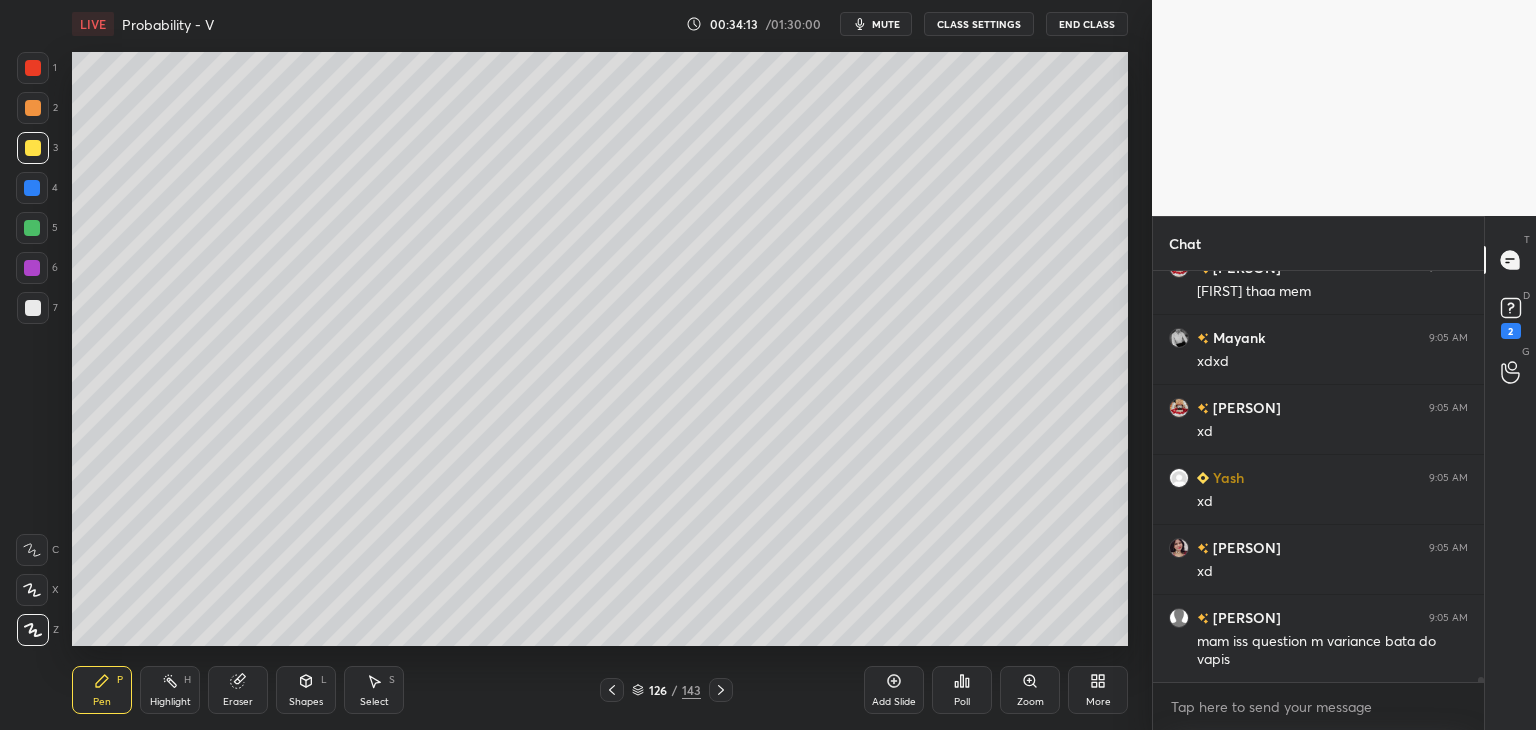 click on "Eraser" at bounding box center [238, 690] 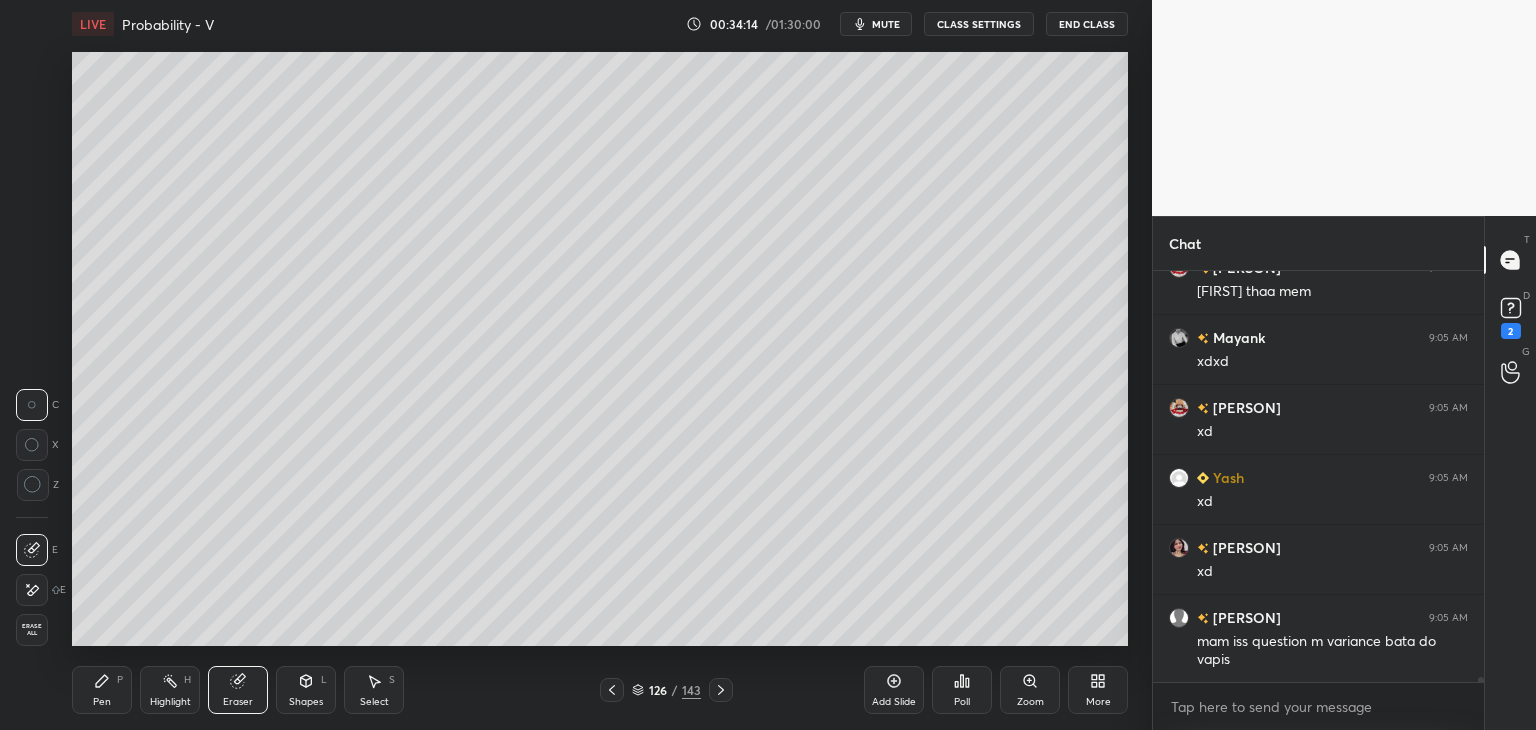 click on "Erase all" at bounding box center [32, 630] 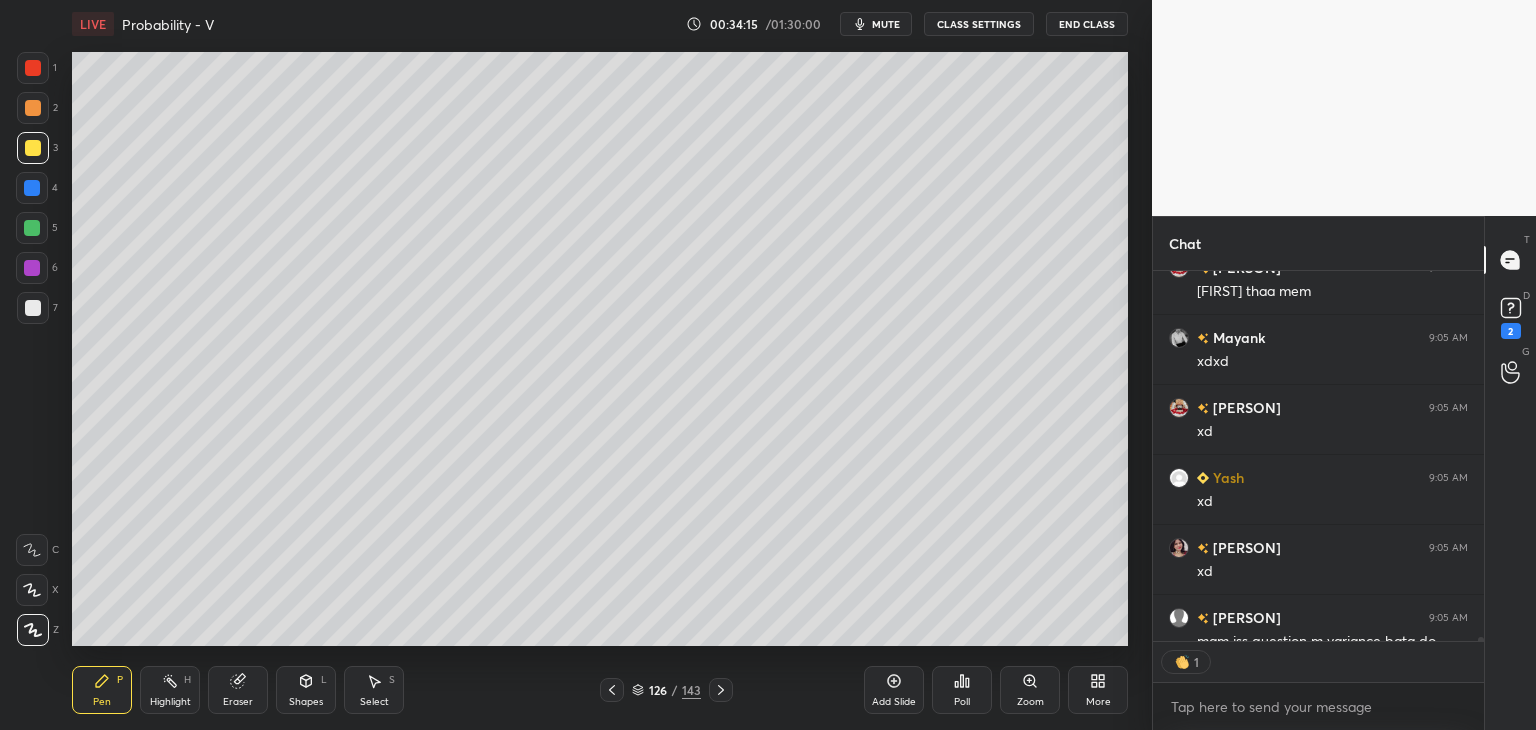 scroll, scrollTop: 365, scrollLeft: 325, axis: both 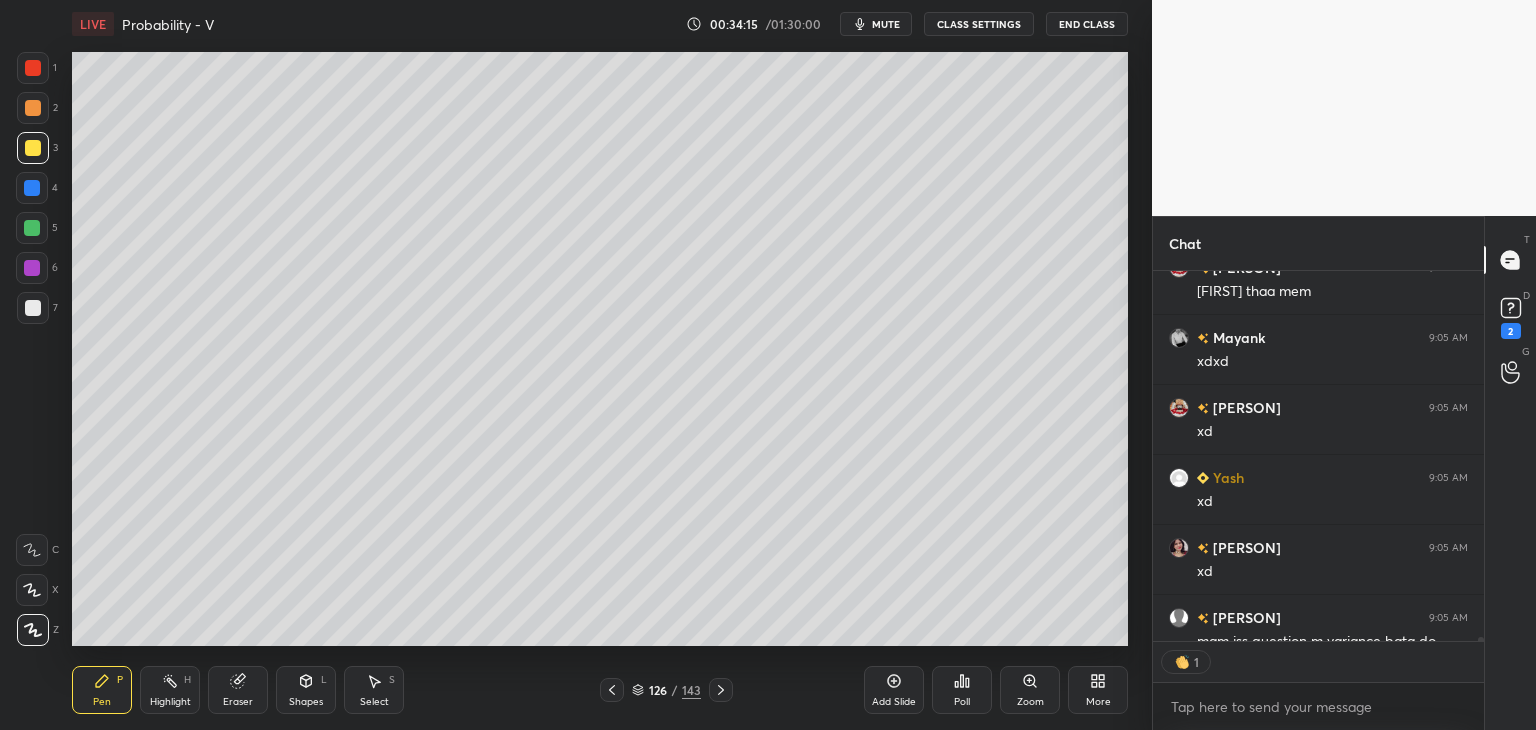 drag, startPoint x: 611, startPoint y: 697, endPoint x: 624, endPoint y: 703, distance: 14.3178215 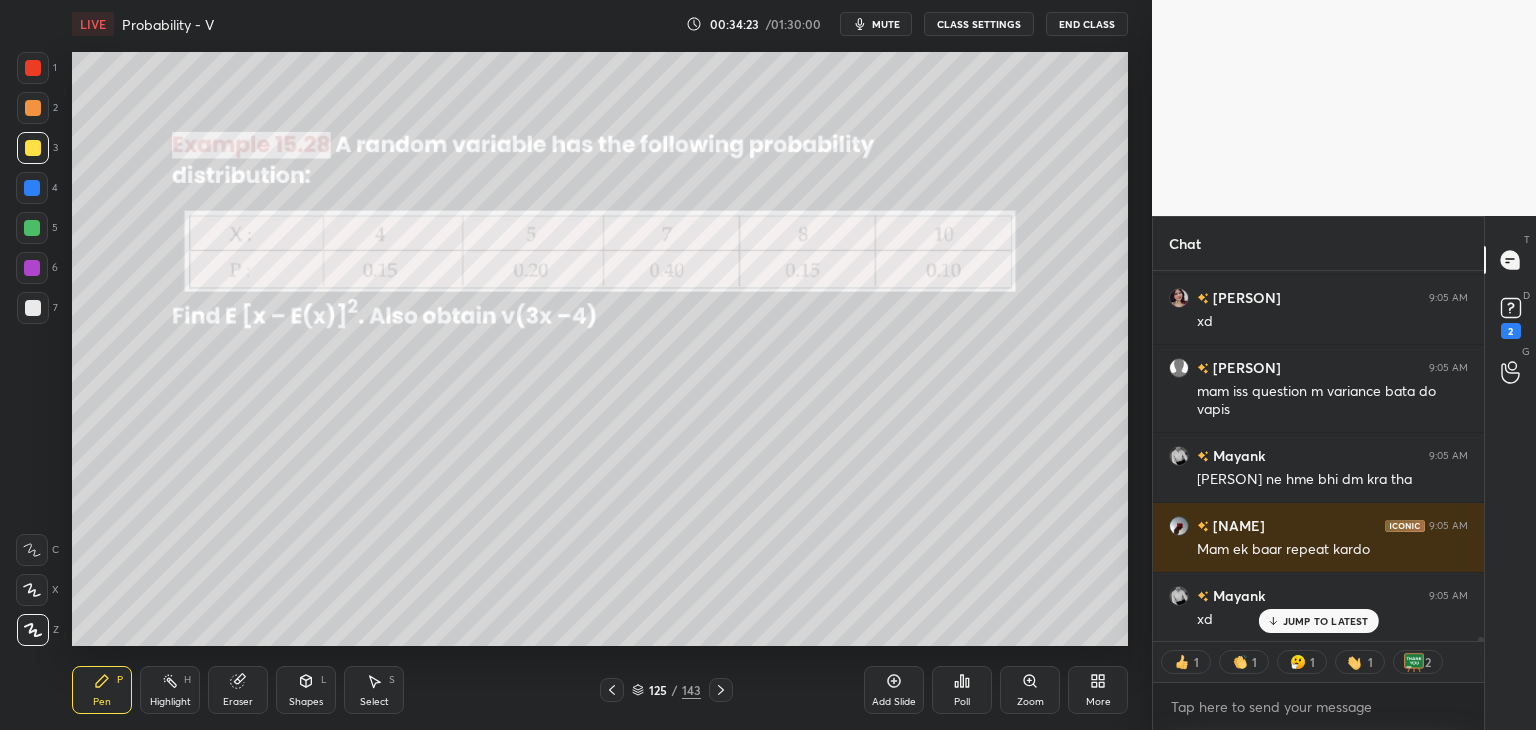 scroll, scrollTop: 36800, scrollLeft: 0, axis: vertical 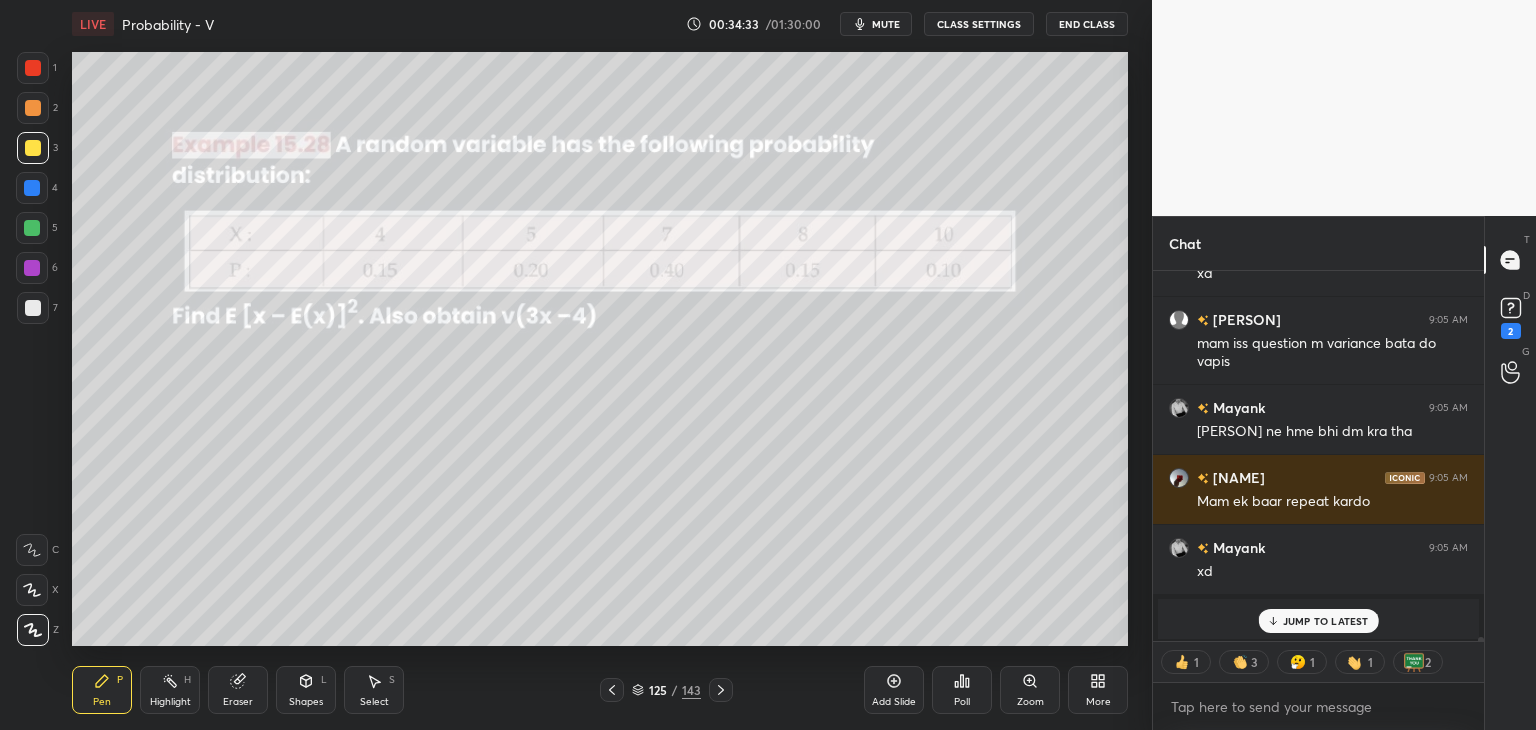 click on "JUMP TO LATEST" at bounding box center [1318, 621] 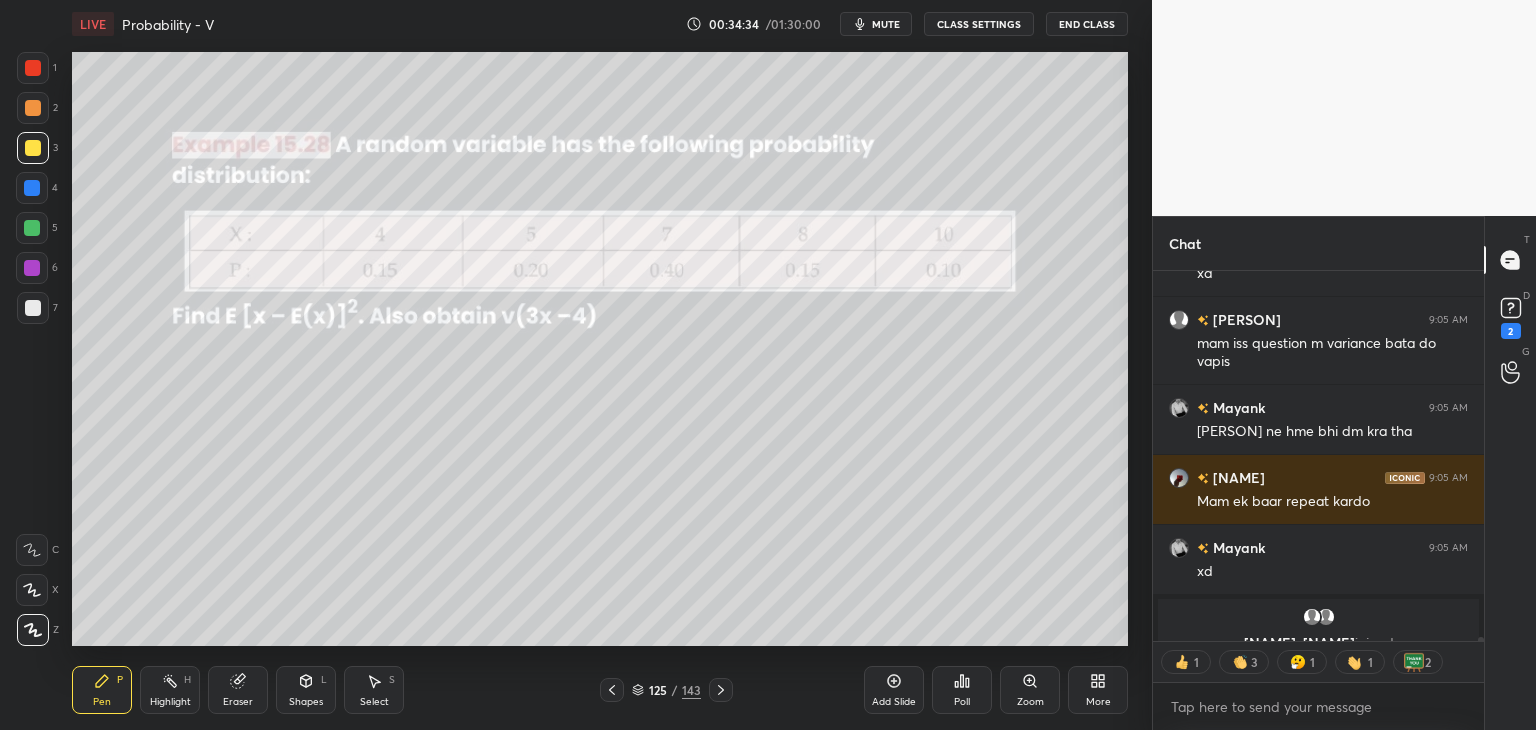 scroll, scrollTop: 36824, scrollLeft: 0, axis: vertical 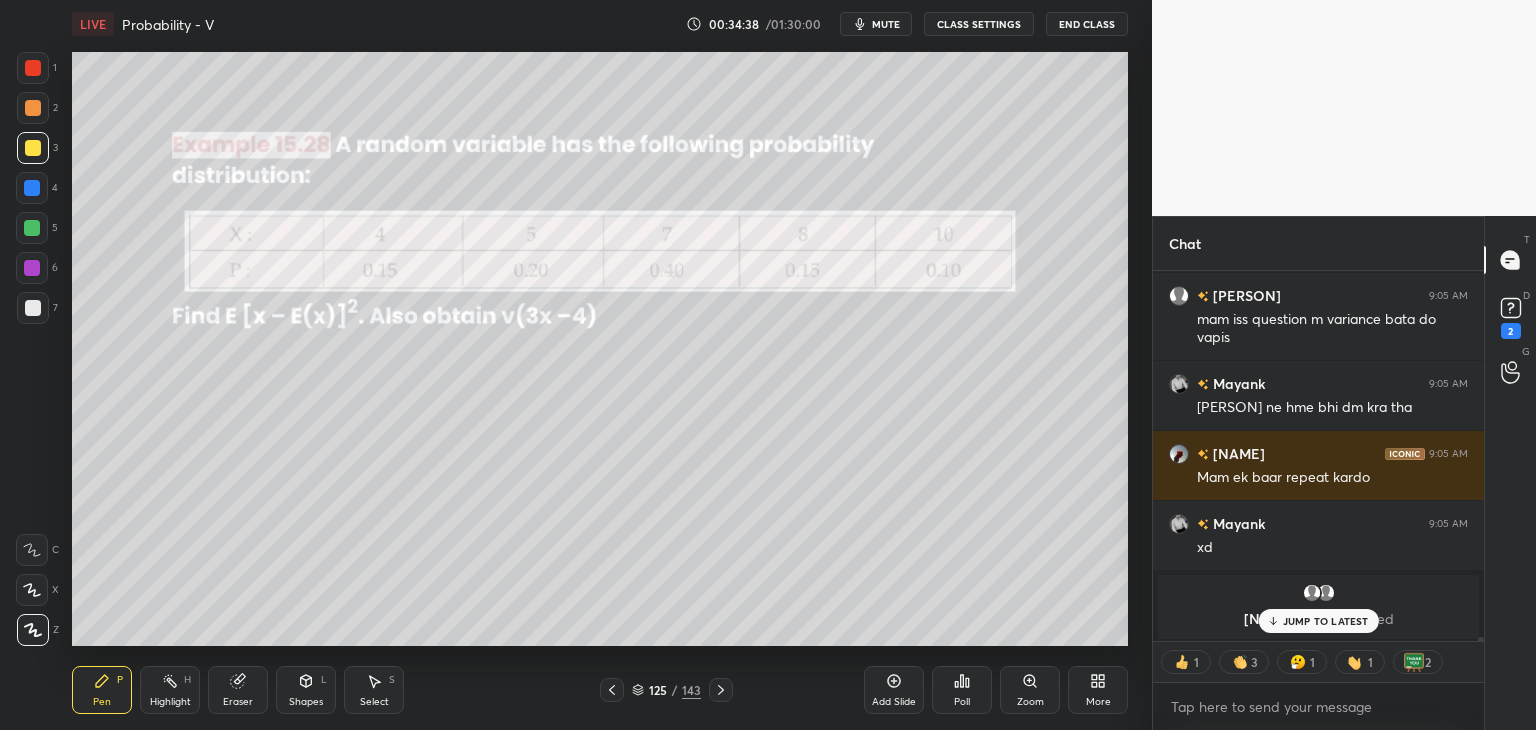 click on "[FIRST], [FIRST]  joined" at bounding box center (1318, 607) 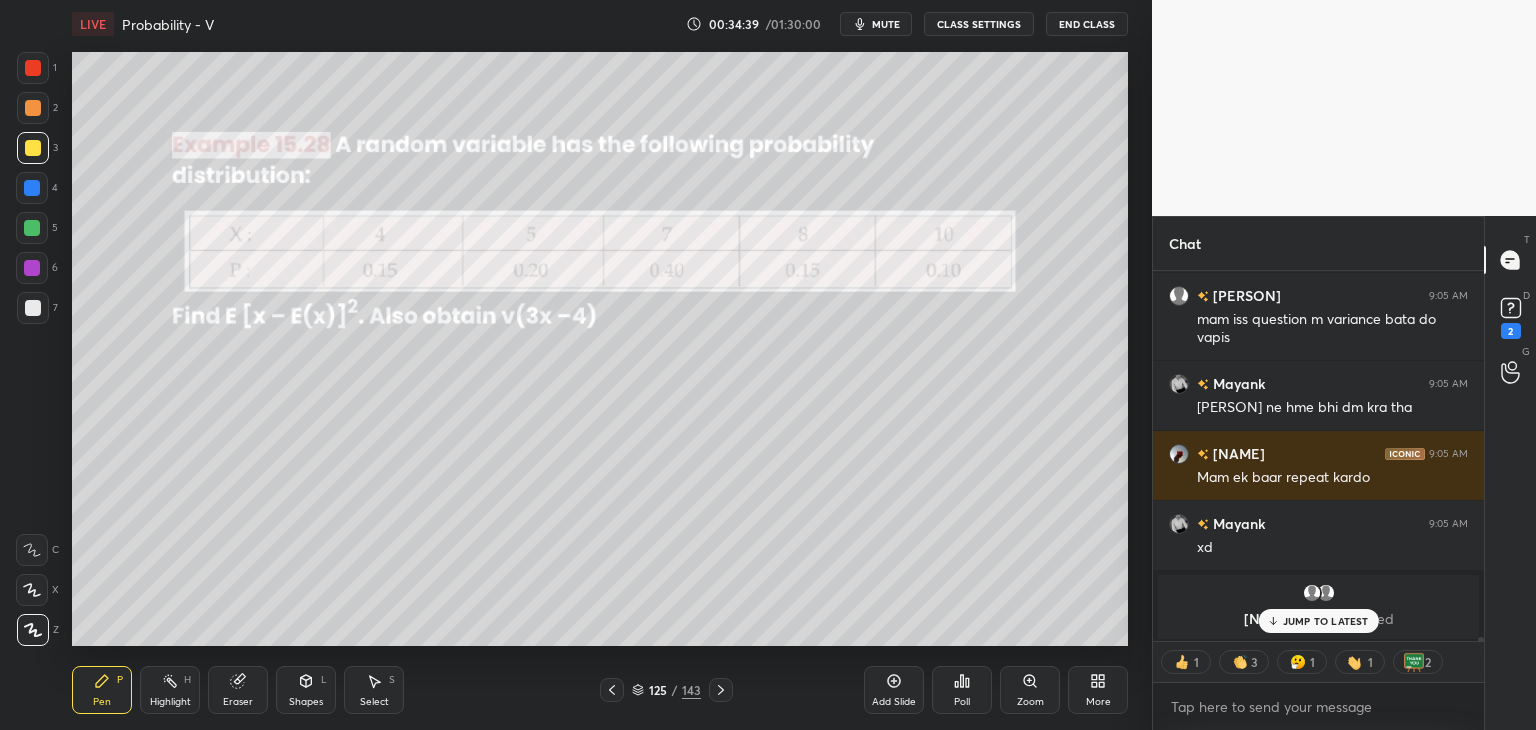 click on "JUMP TO LATEST" at bounding box center (1326, 621) 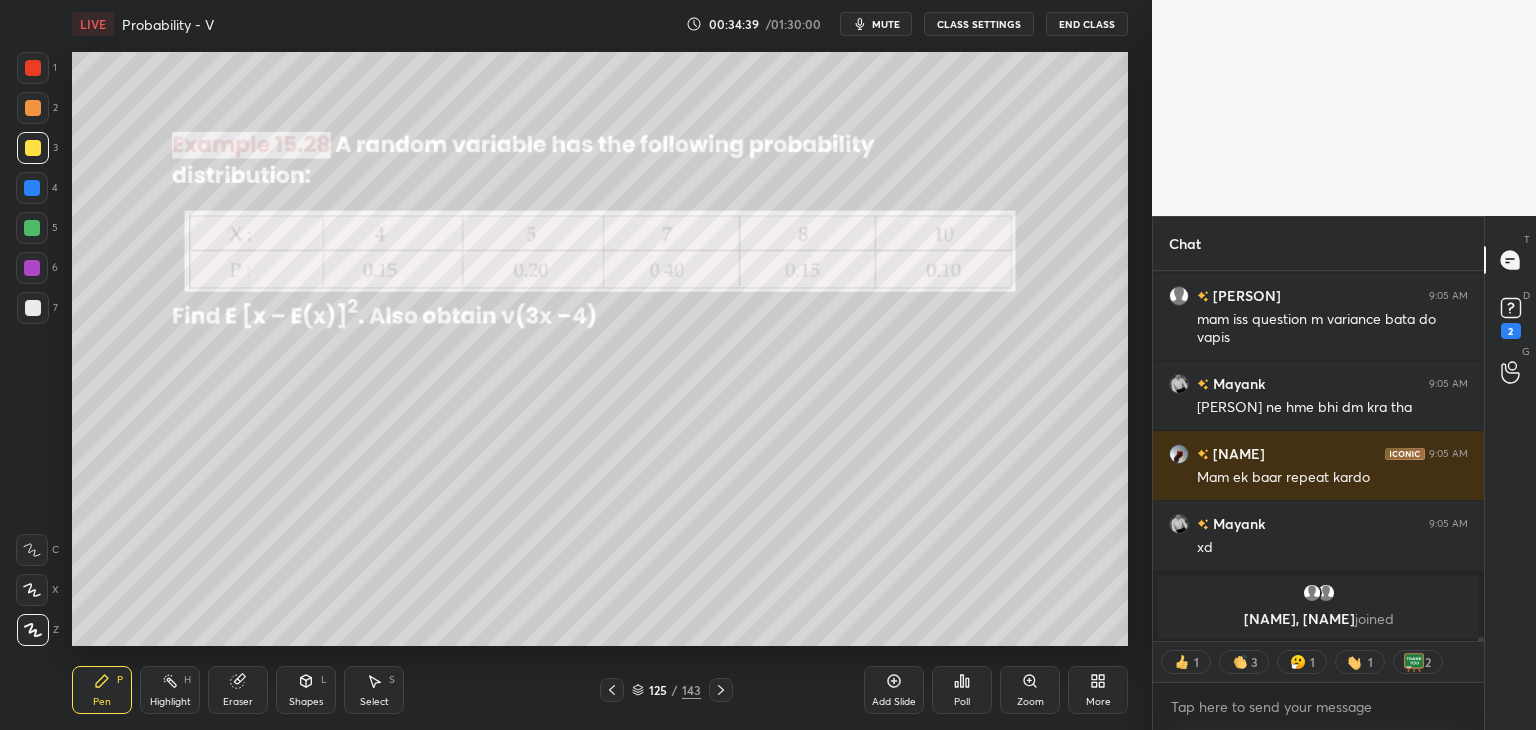 scroll, scrollTop: 36616, scrollLeft: 0, axis: vertical 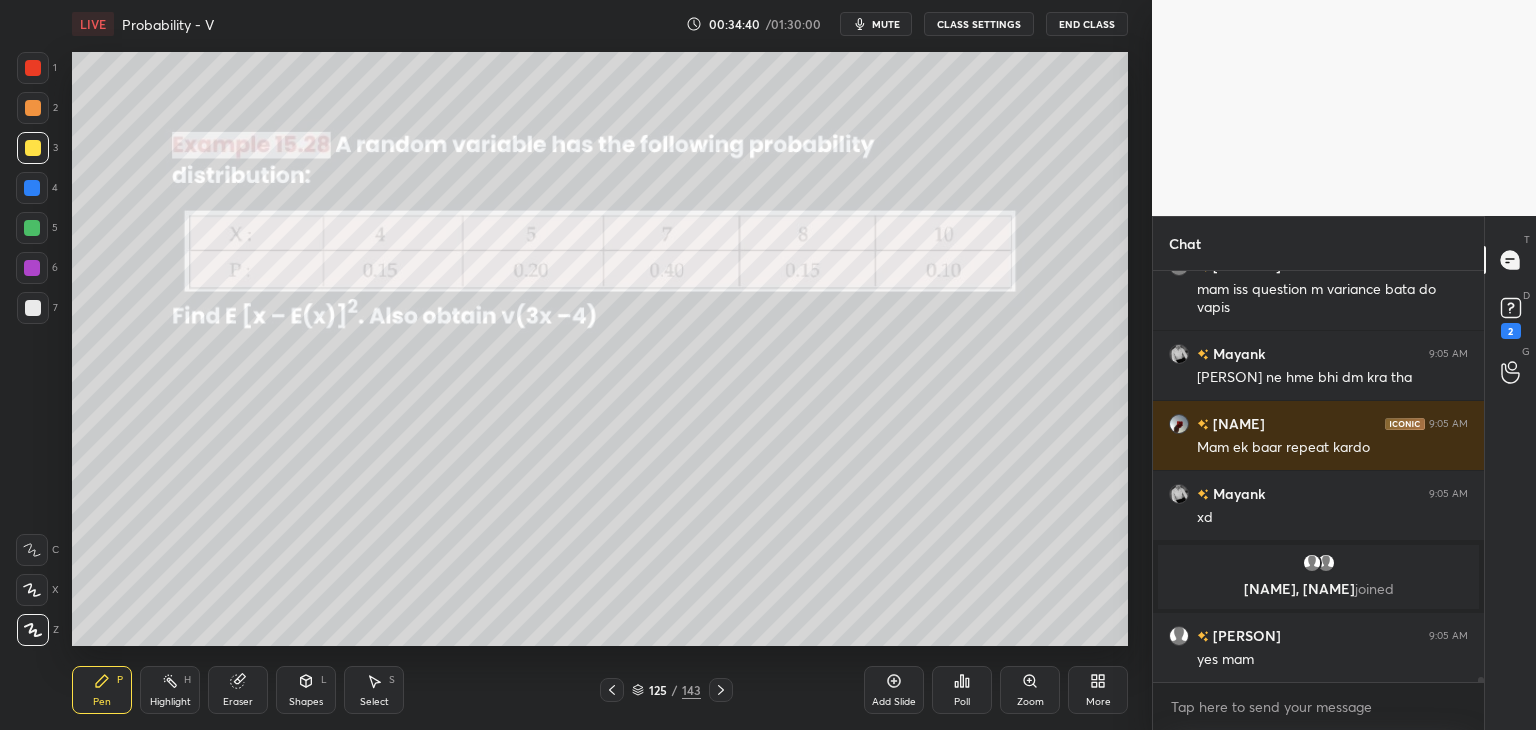 click 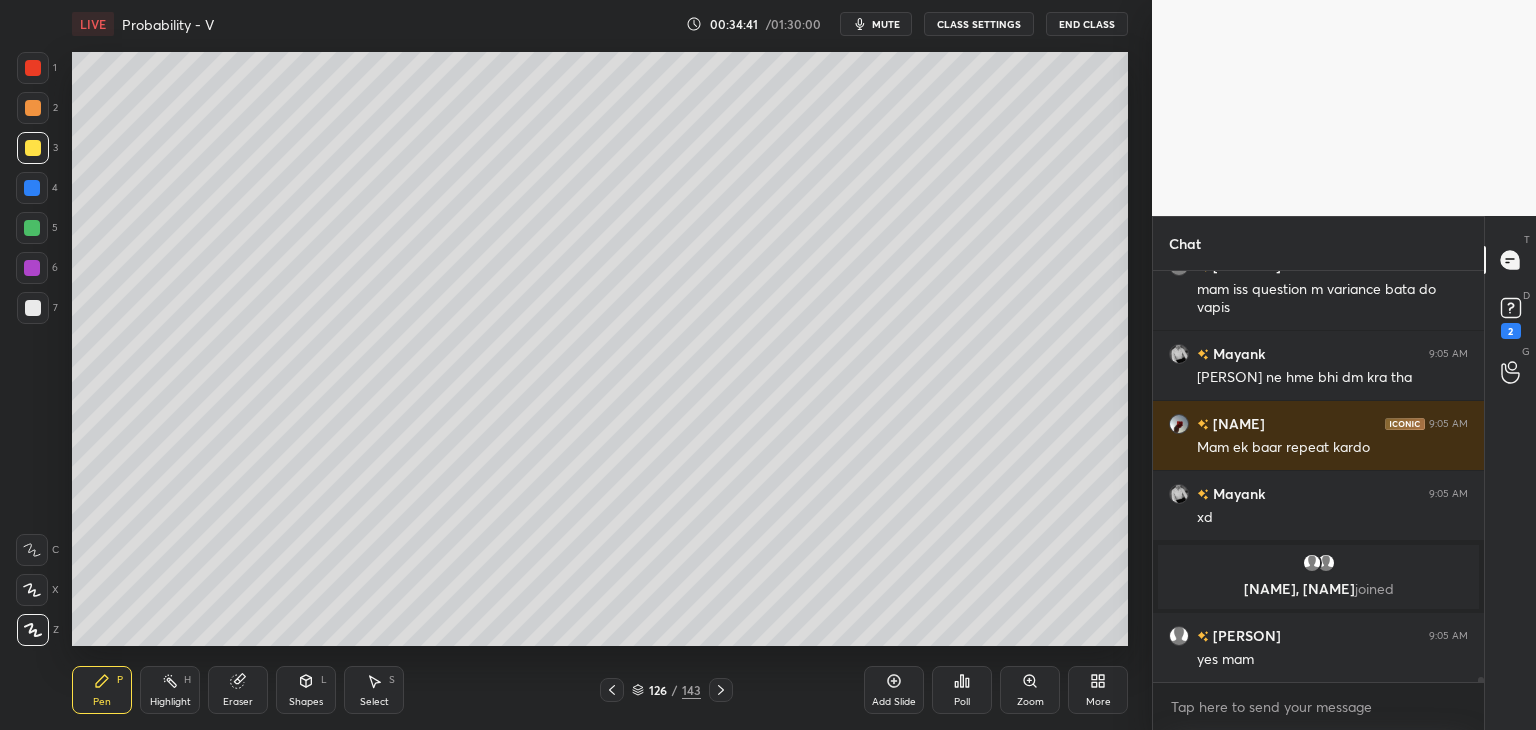 click 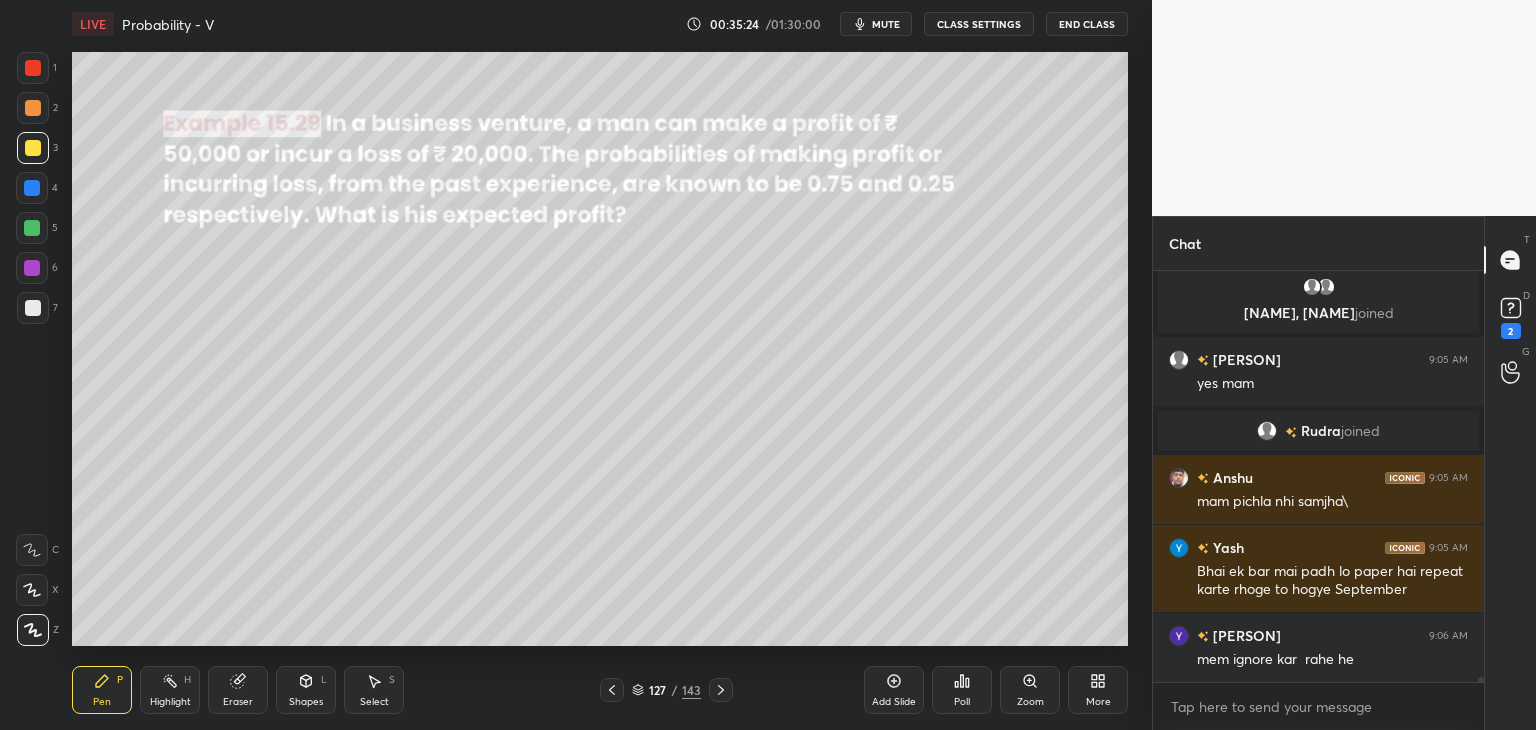 scroll, scrollTop: 36902, scrollLeft: 0, axis: vertical 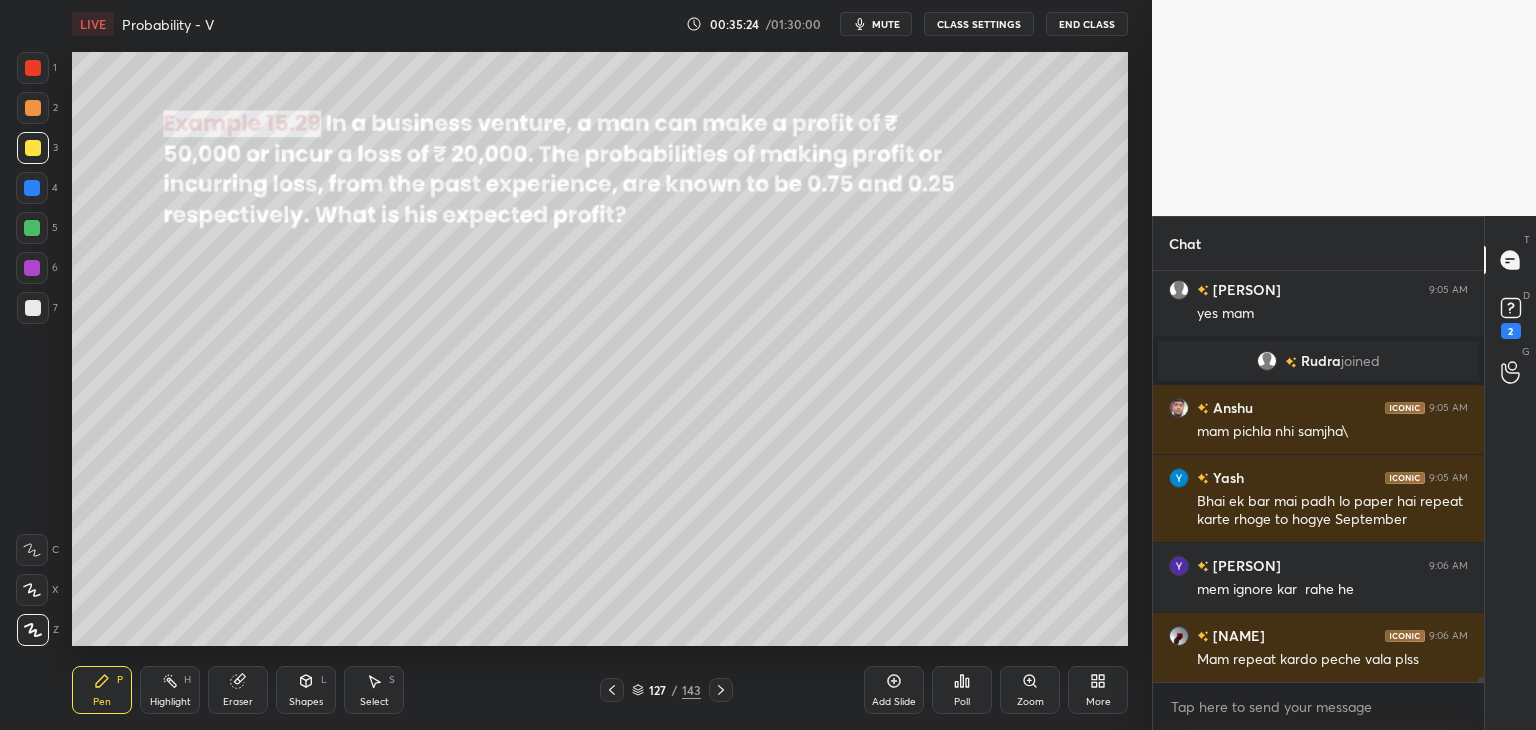 click 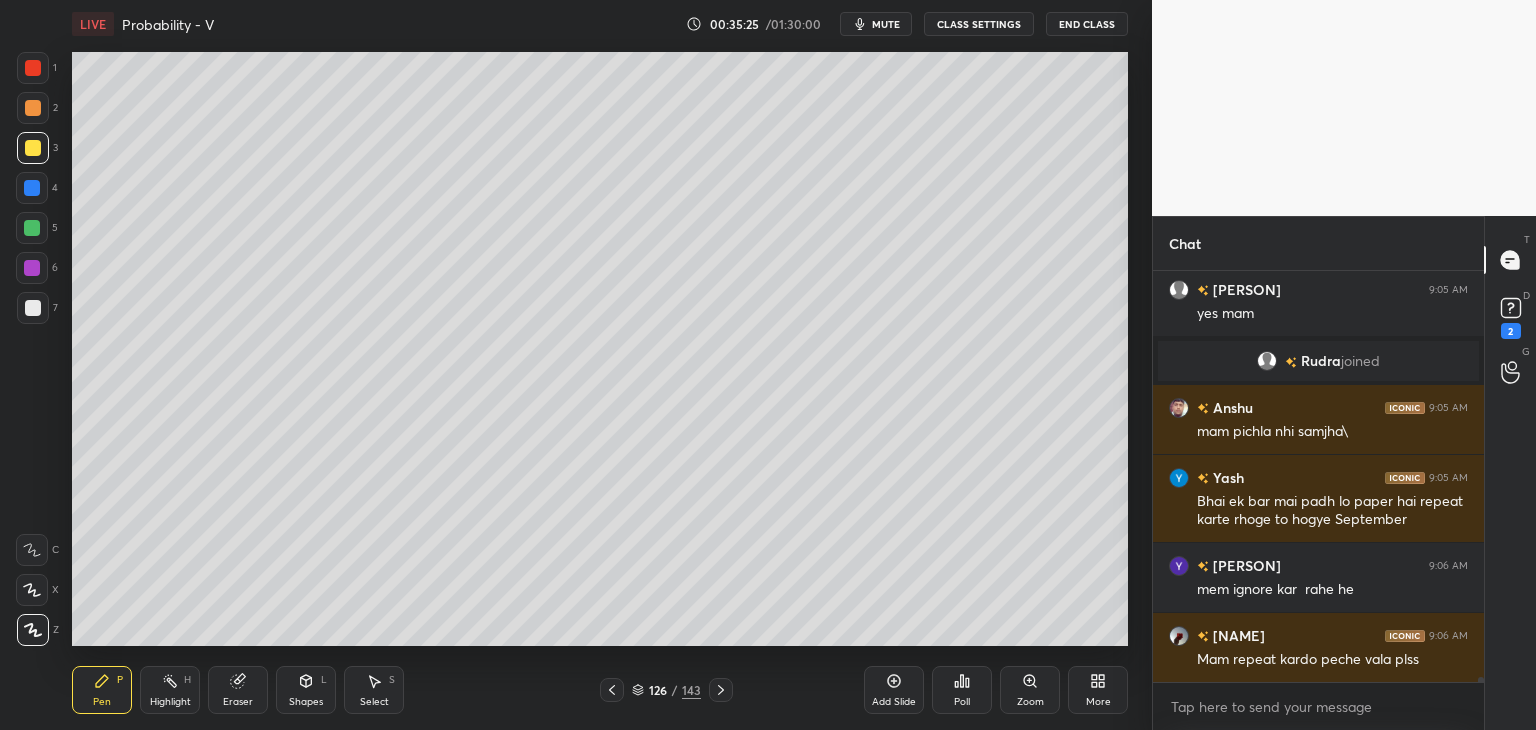 click 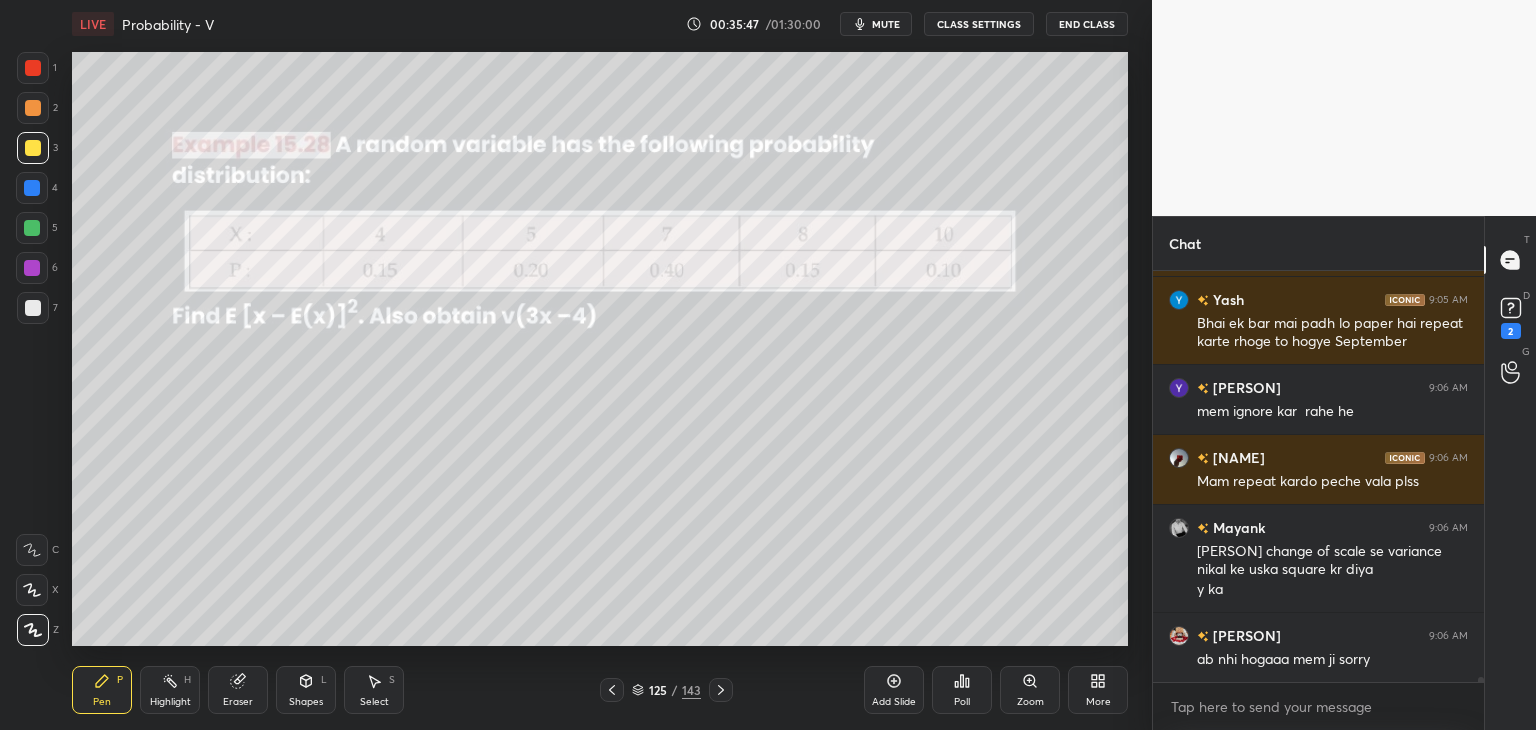 scroll, scrollTop: 37168, scrollLeft: 0, axis: vertical 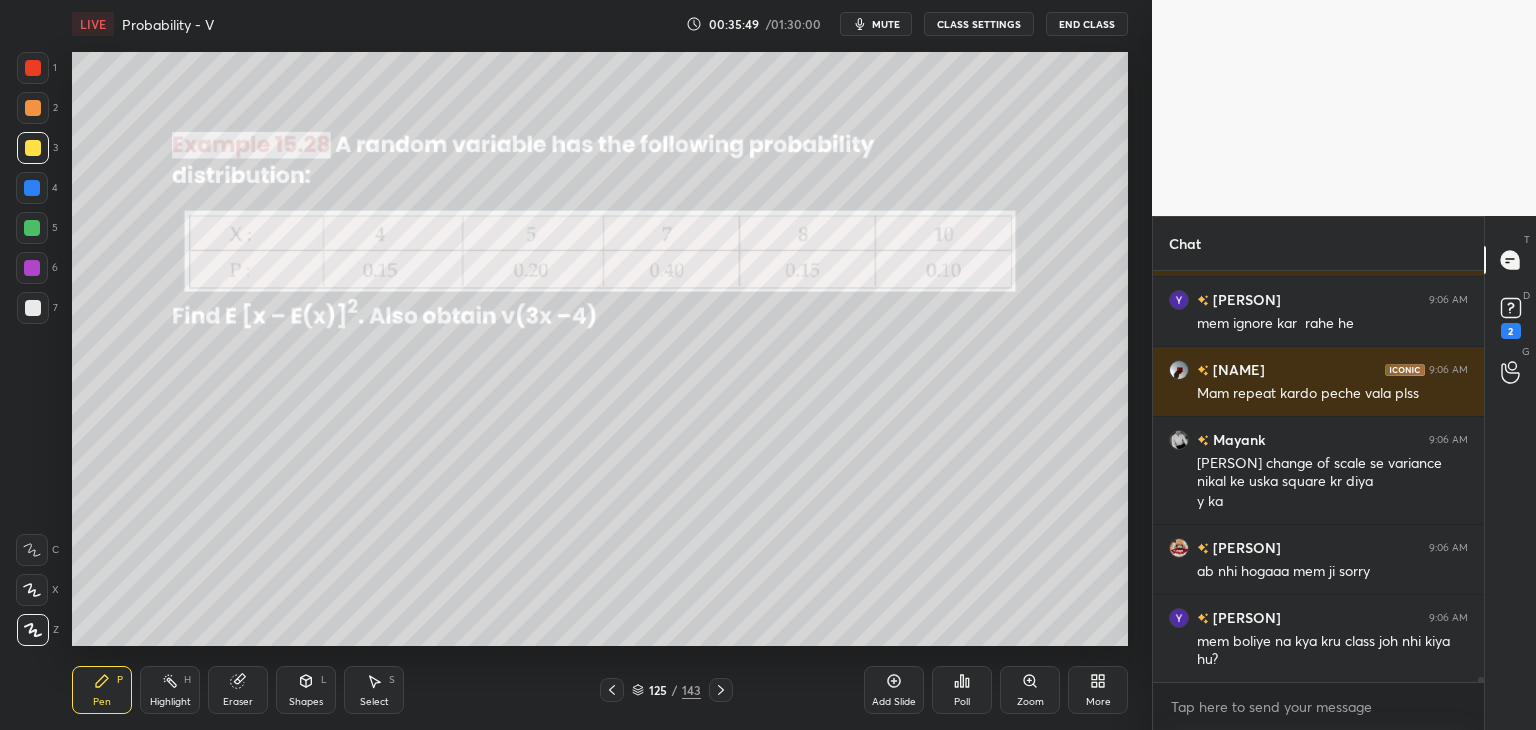 click 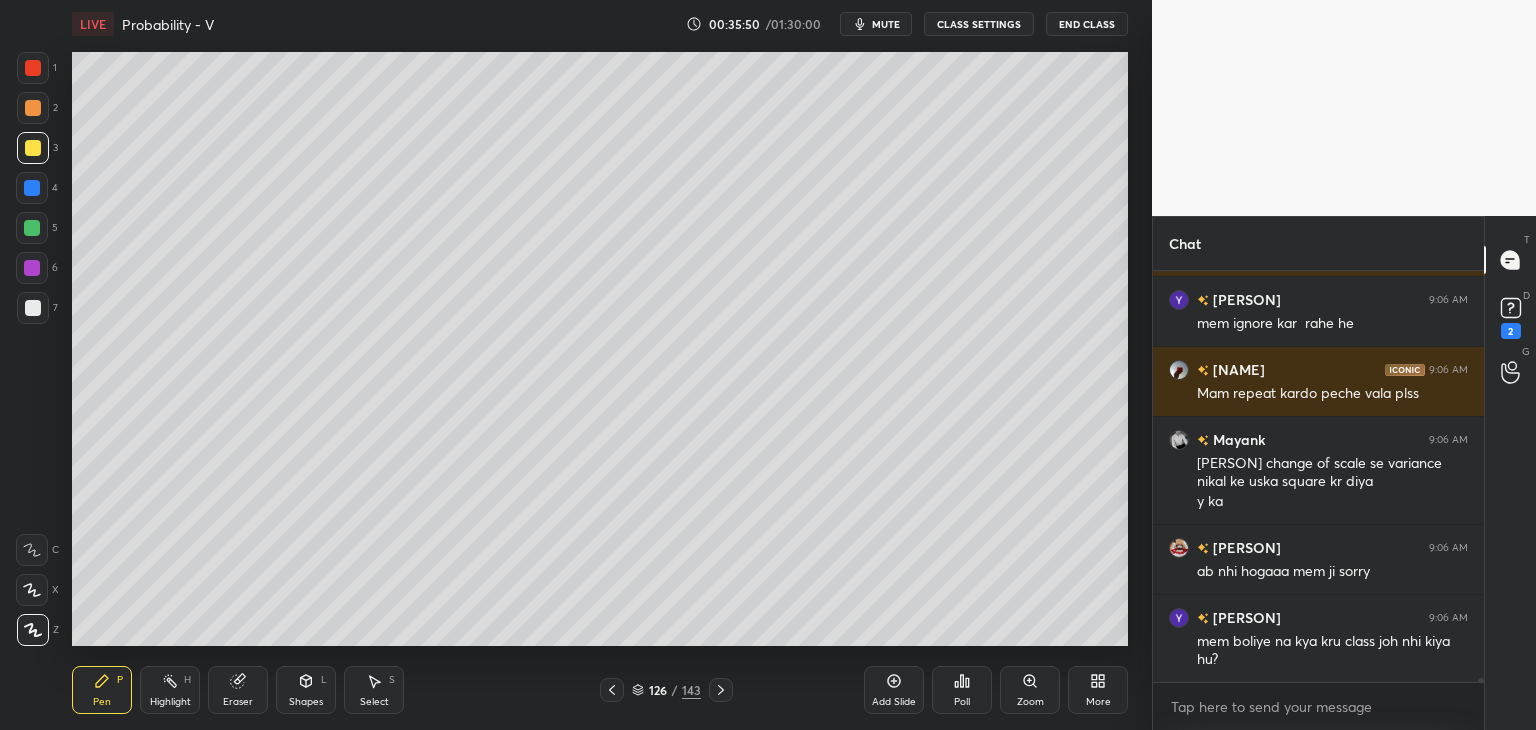 scroll, scrollTop: 37238, scrollLeft: 0, axis: vertical 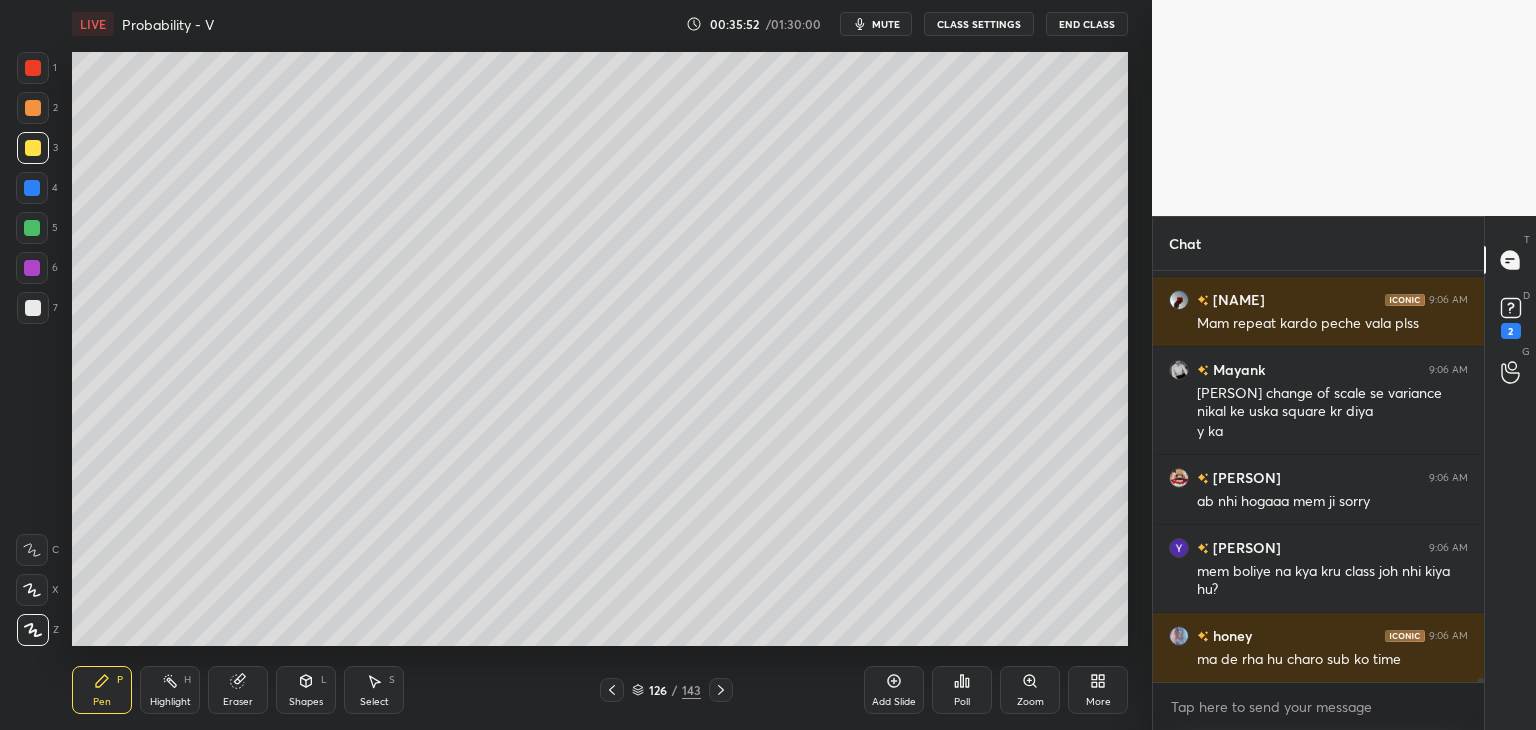 click 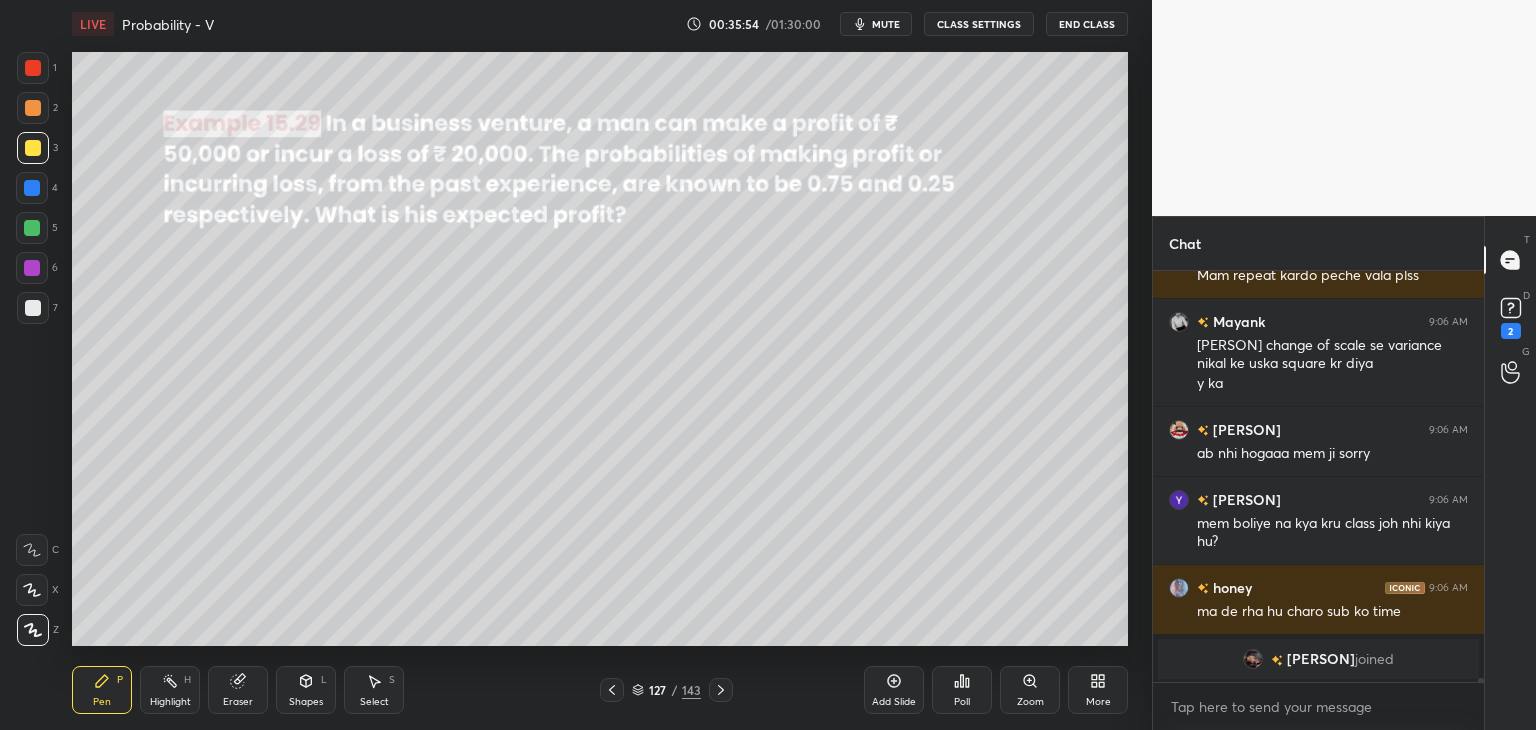 scroll, scrollTop: 37218, scrollLeft: 0, axis: vertical 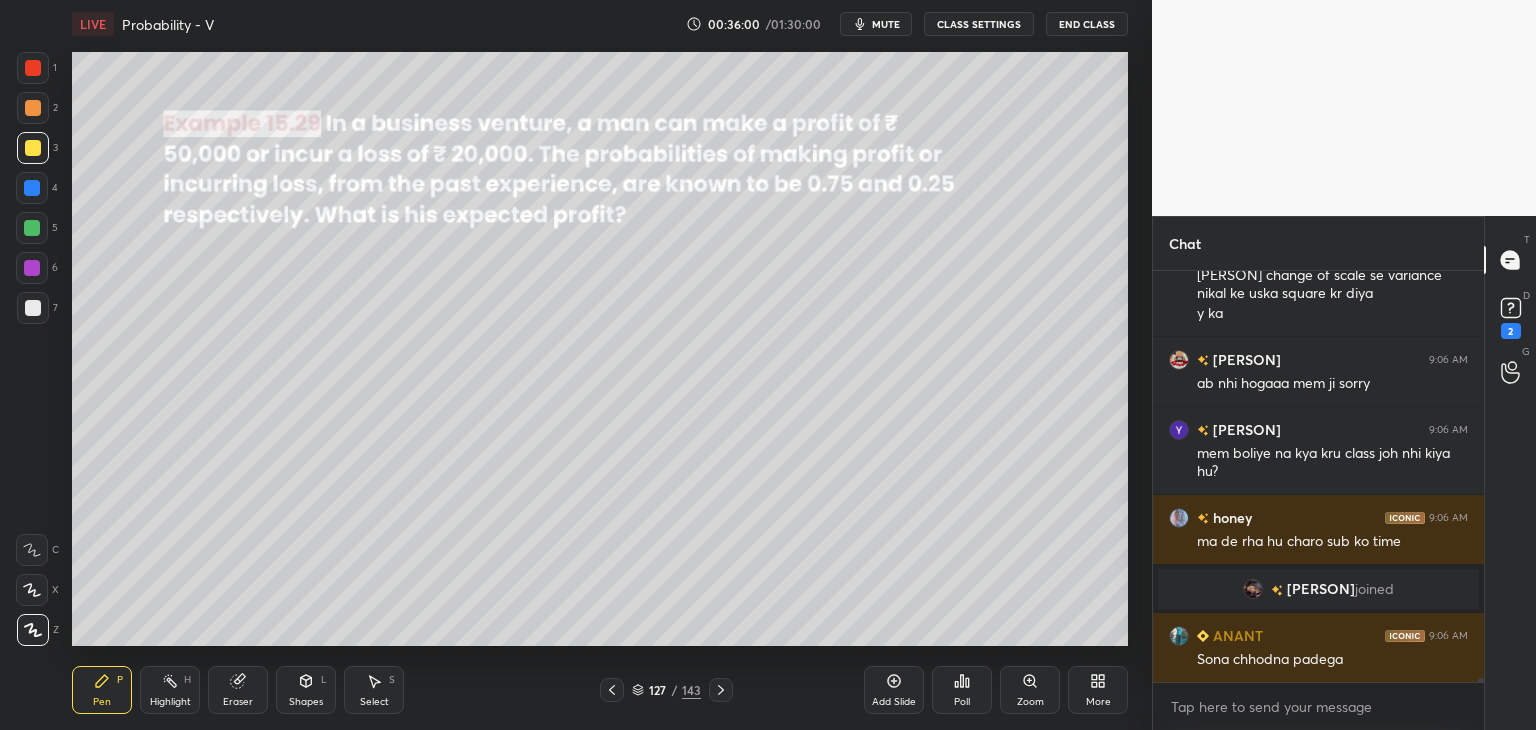 click 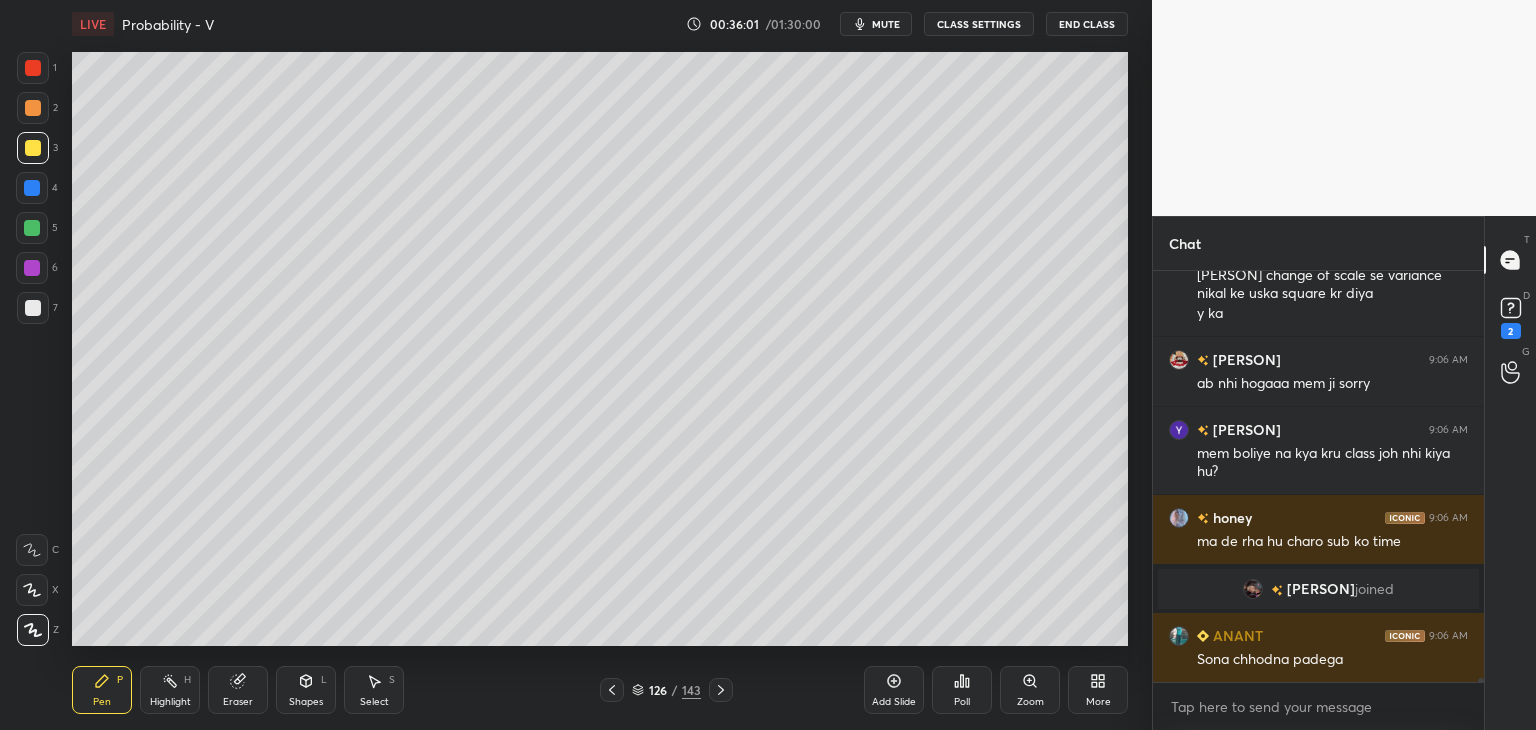 click at bounding box center (612, 690) 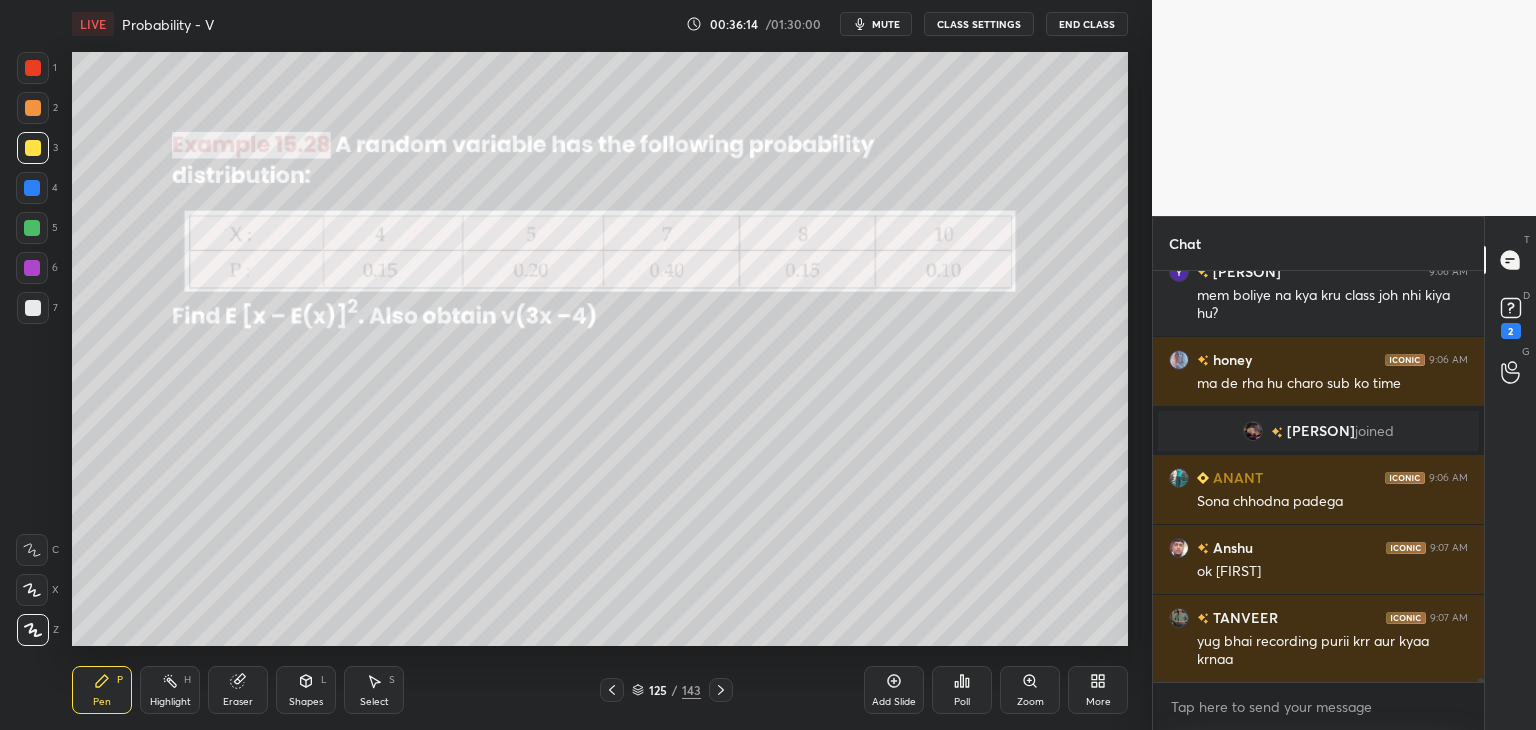 scroll, scrollTop: 37446, scrollLeft: 0, axis: vertical 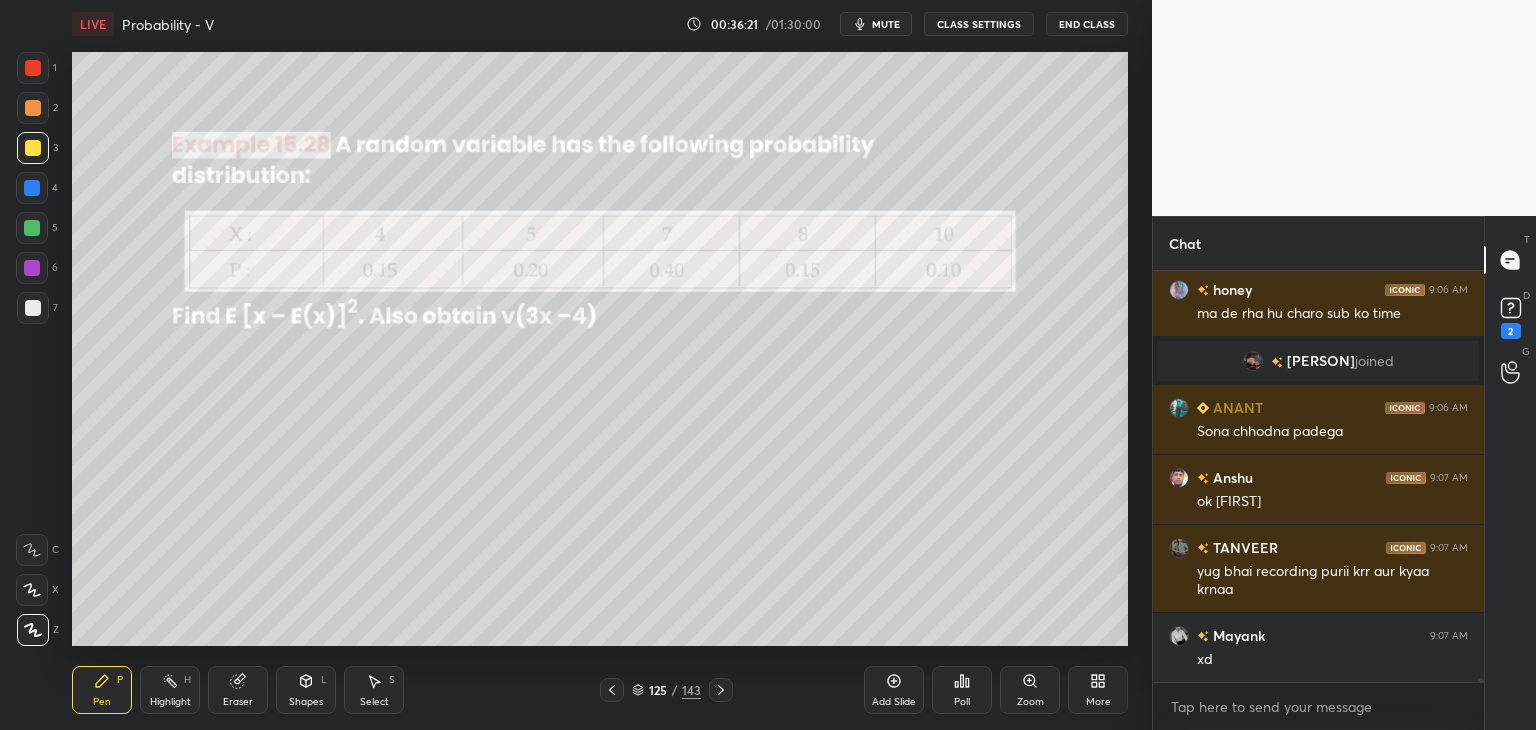 click 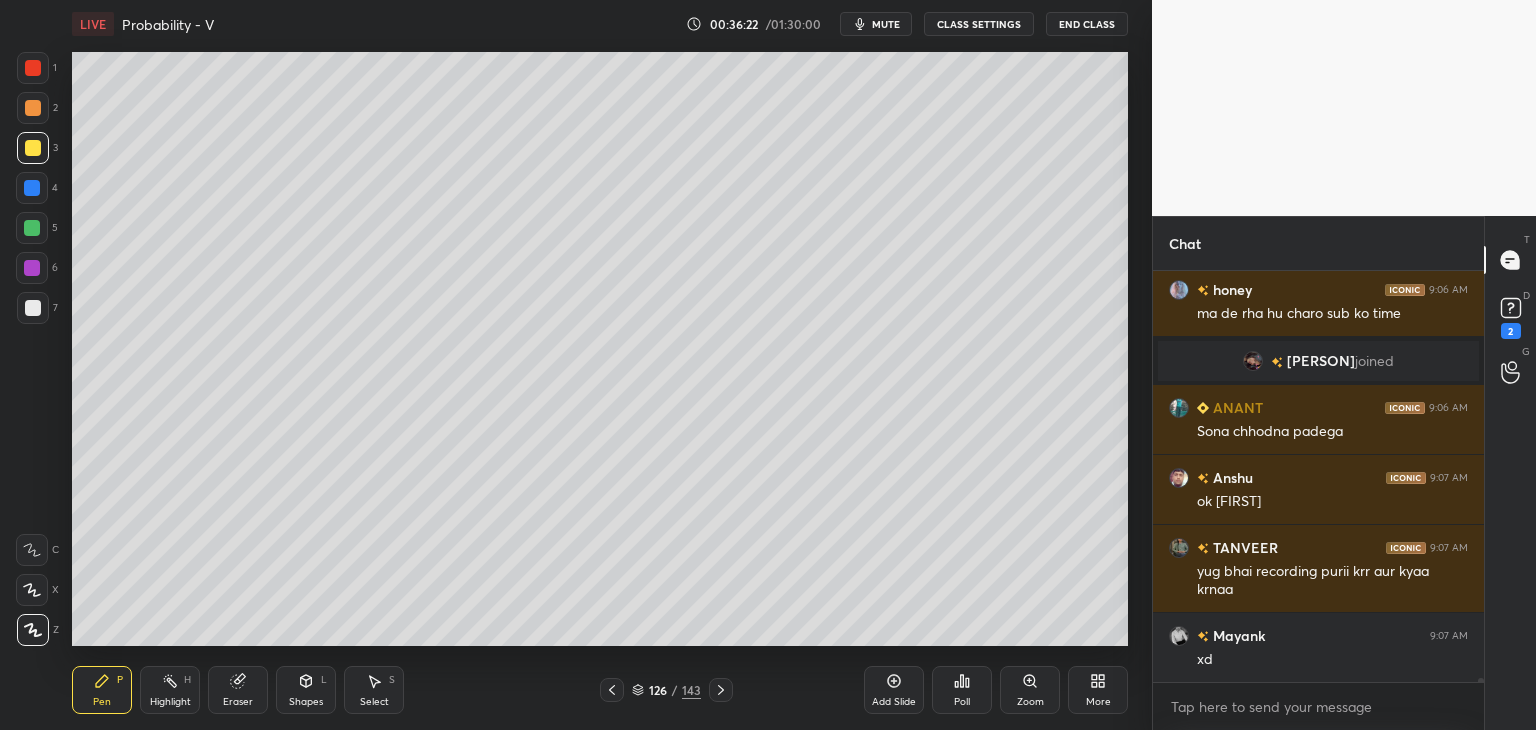 scroll, scrollTop: 37516, scrollLeft: 0, axis: vertical 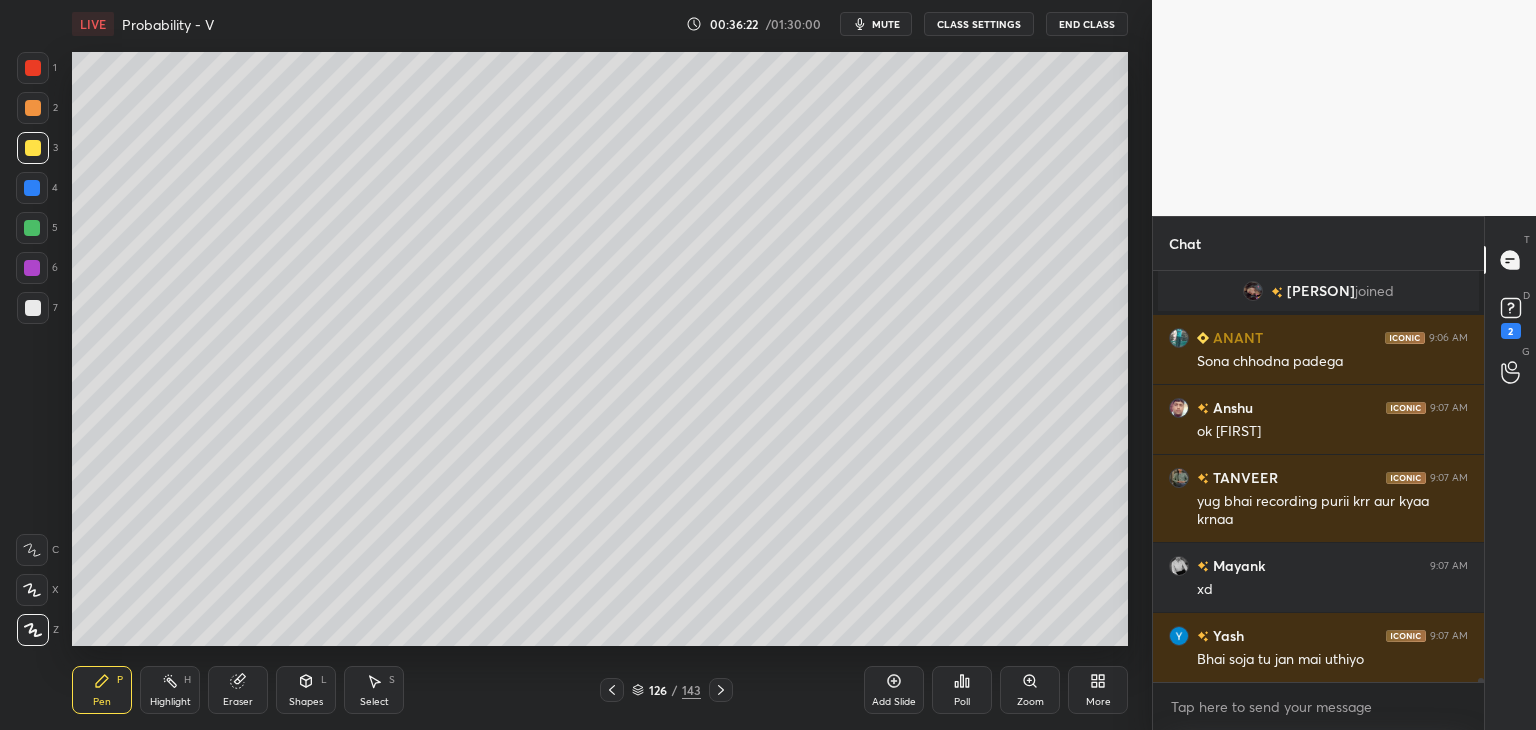 click 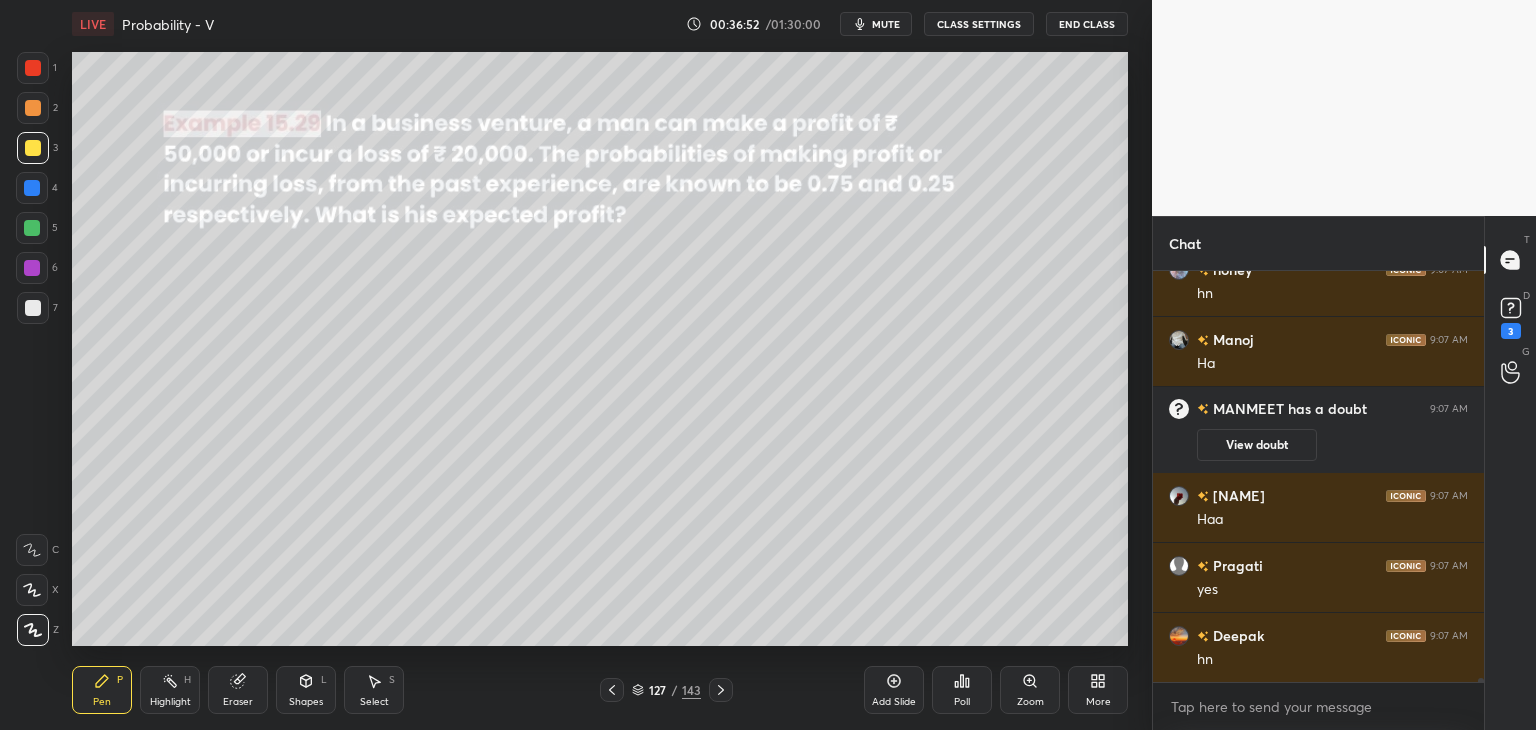 scroll, scrollTop: 38220, scrollLeft: 0, axis: vertical 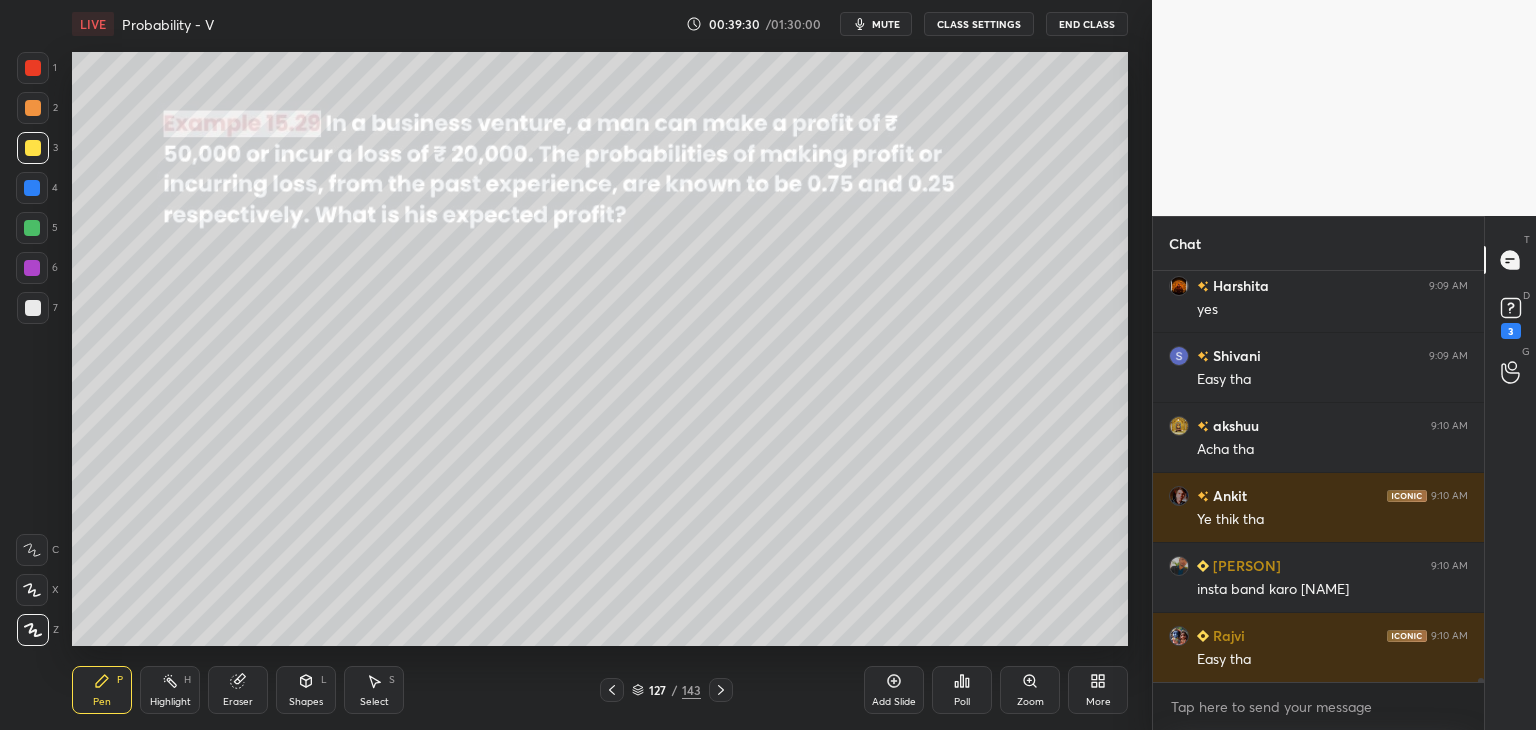 click 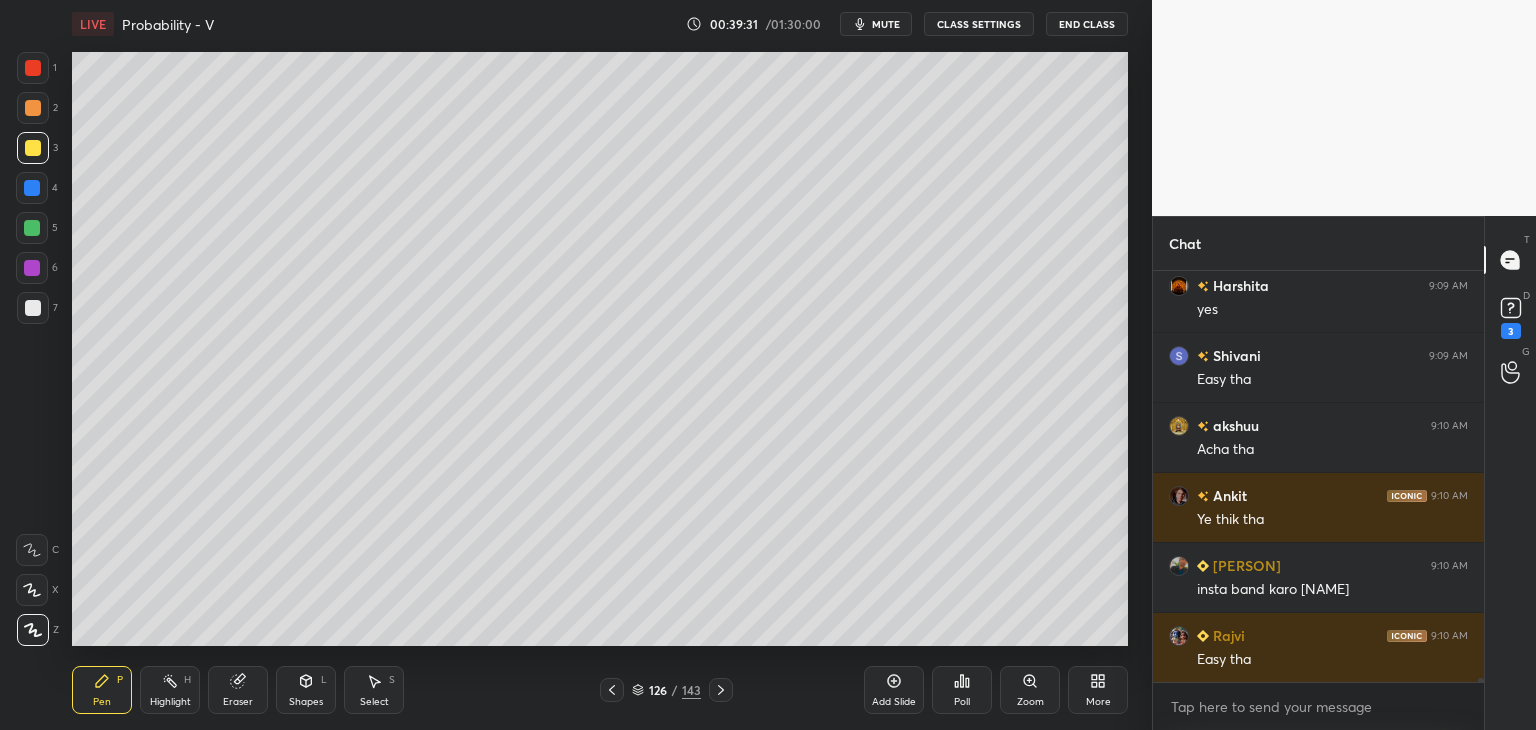click at bounding box center (612, 690) 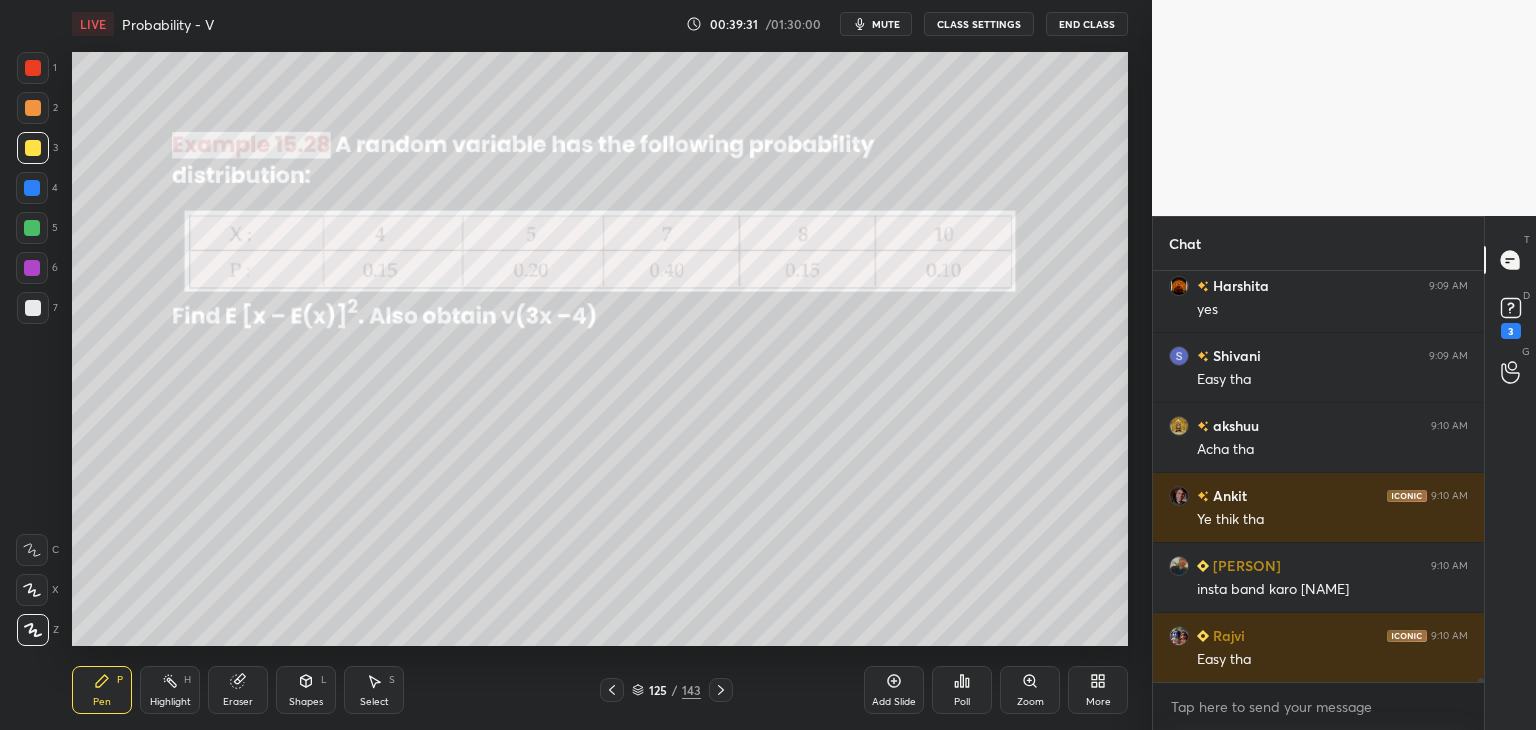 scroll, scrollTop: 41372, scrollLeft: 0, axis: vertical 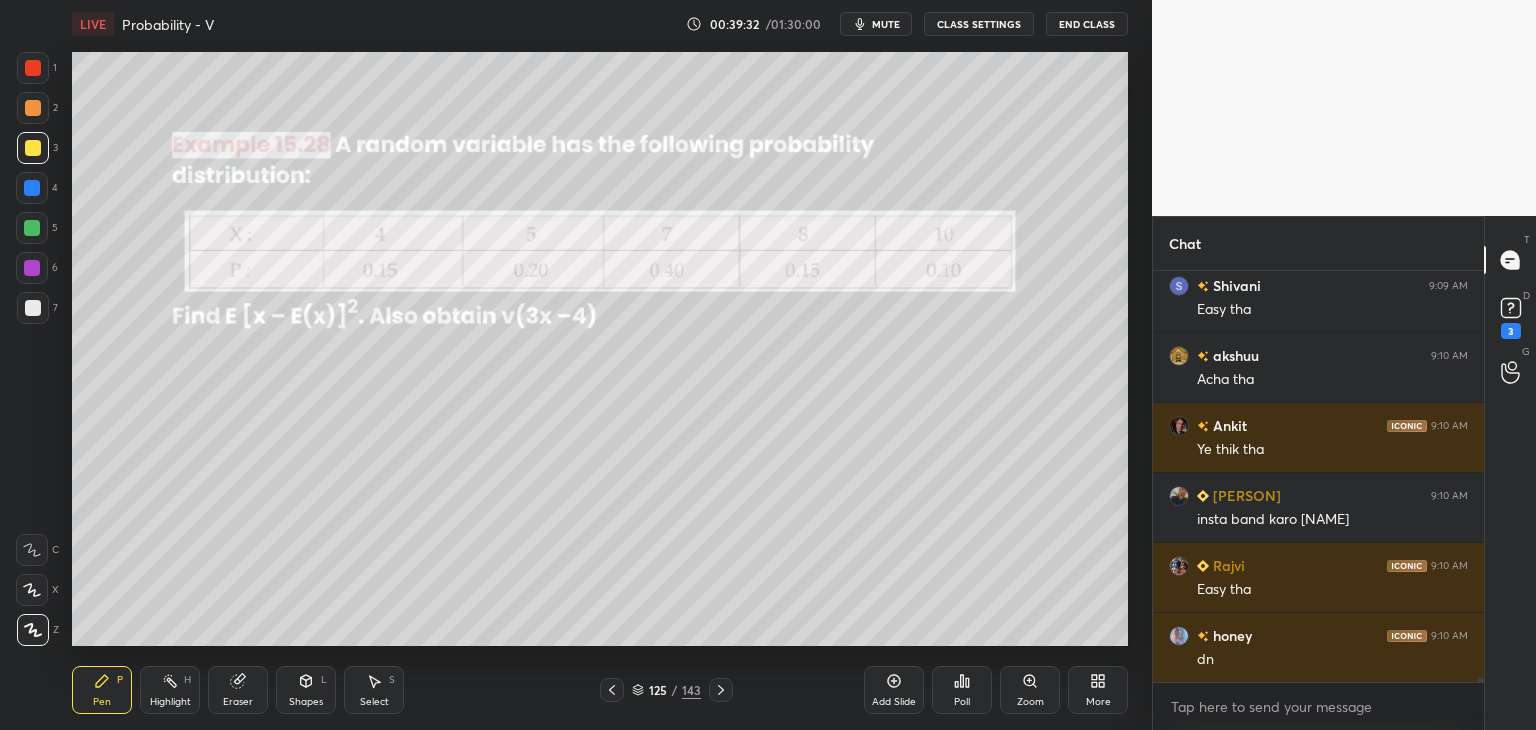 click 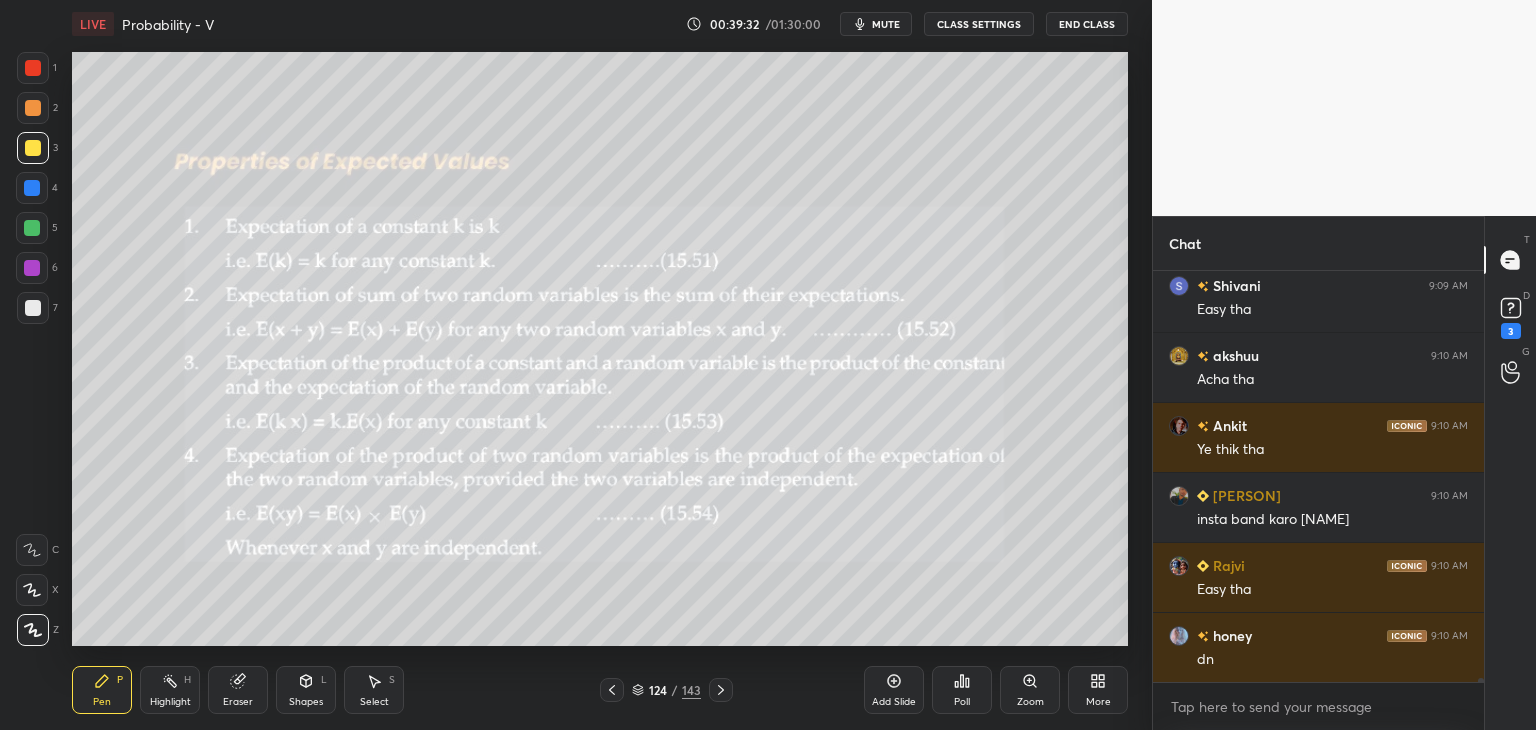 click 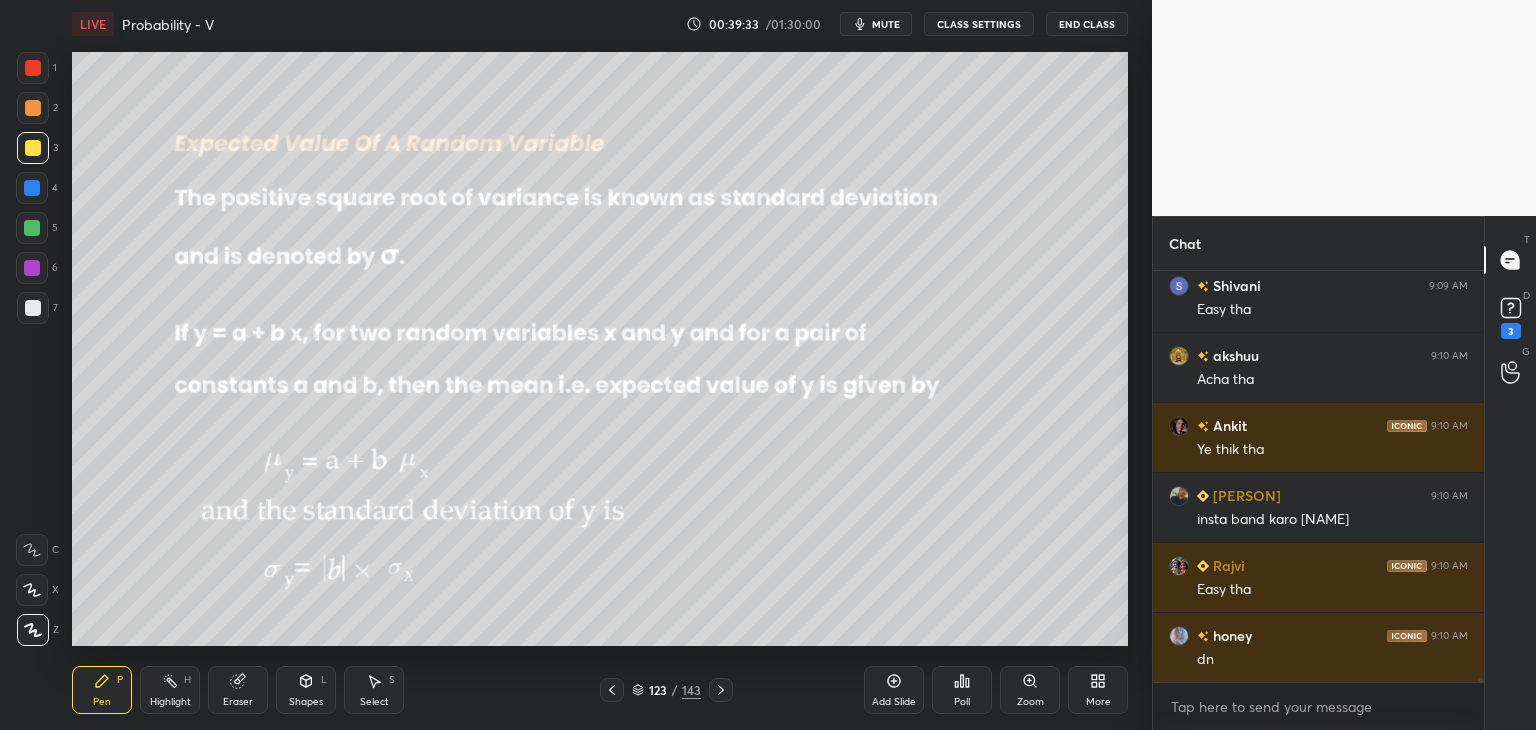 scroll, scrollTop: 41460, scrollLeft: 0, axis: vertical 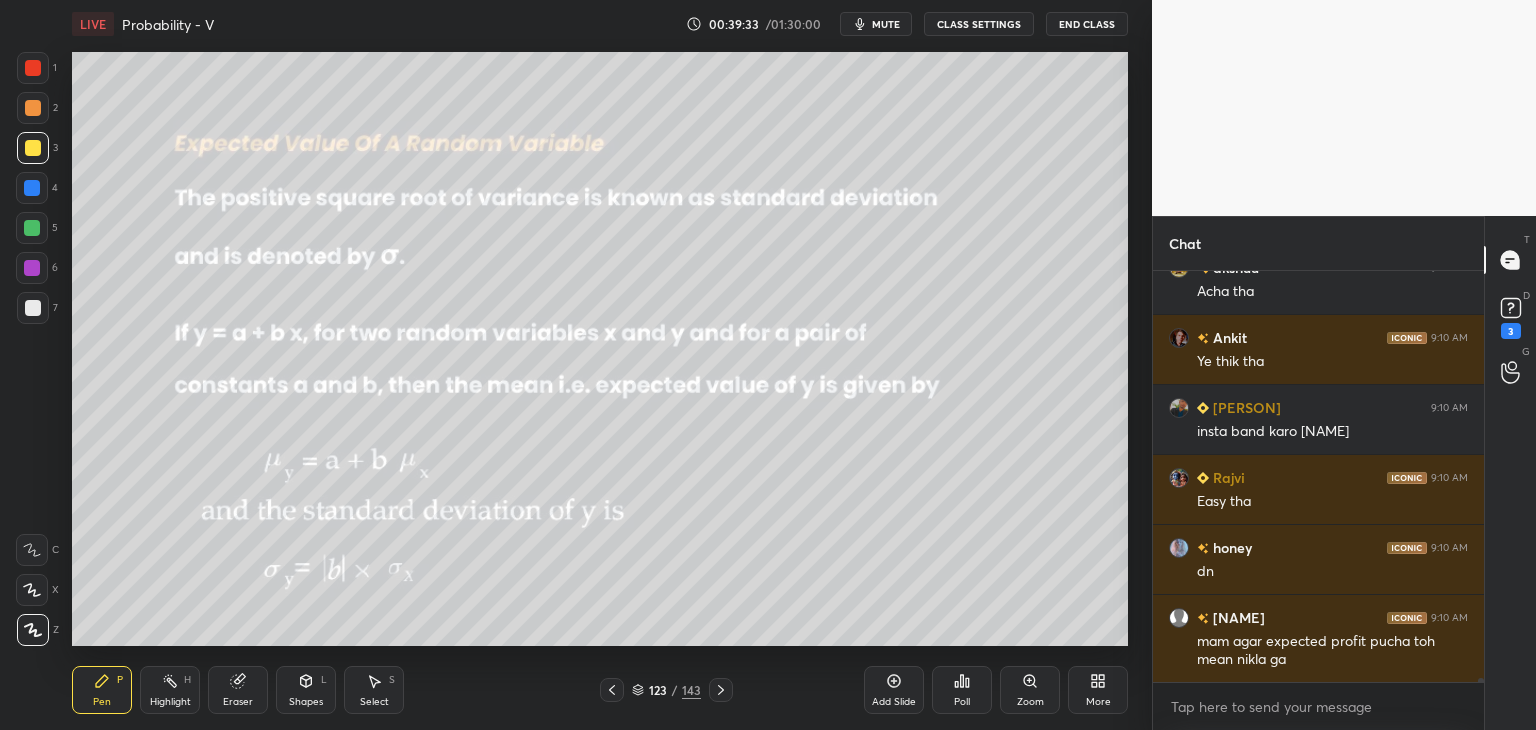click at bounding box center [612, 690] 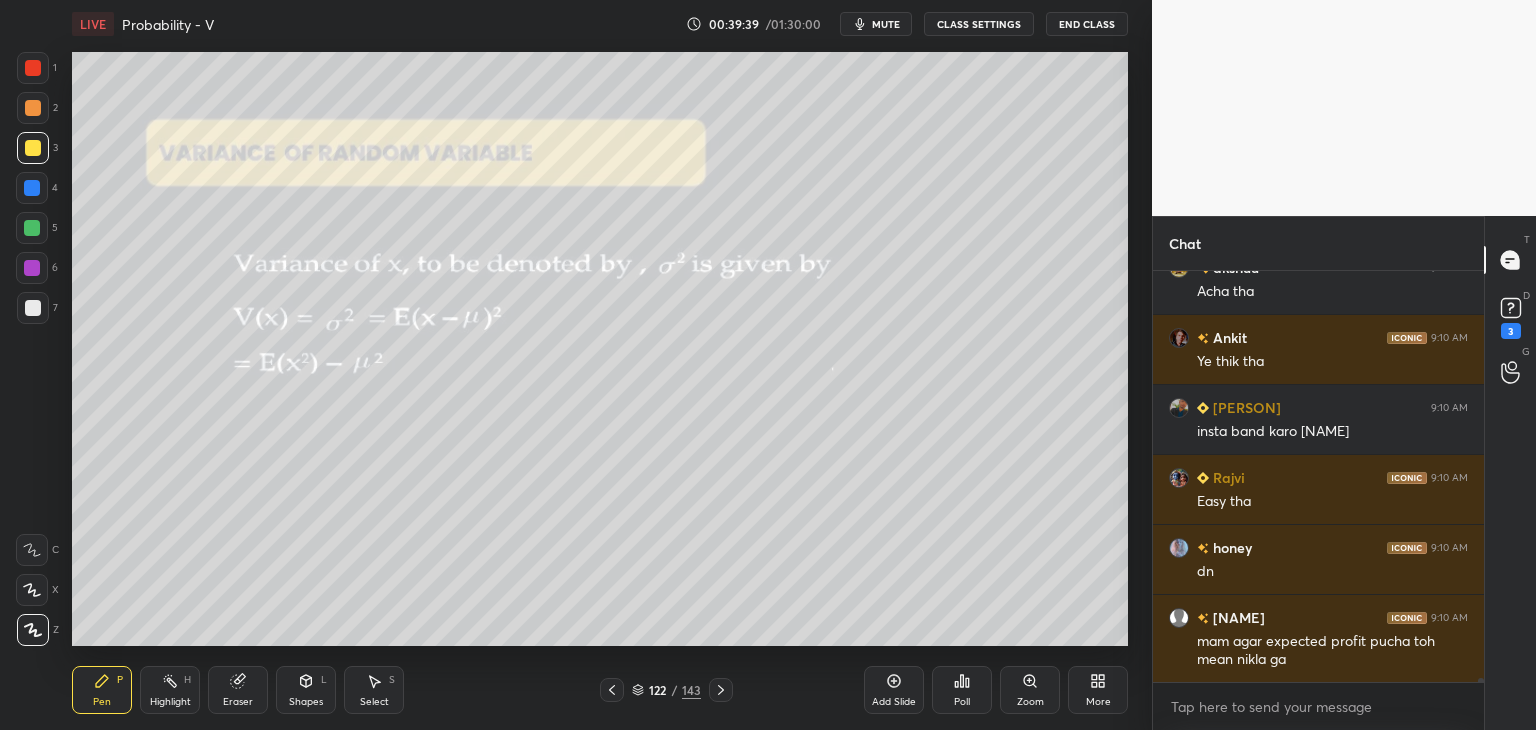 click at bounding box center (612, 690) 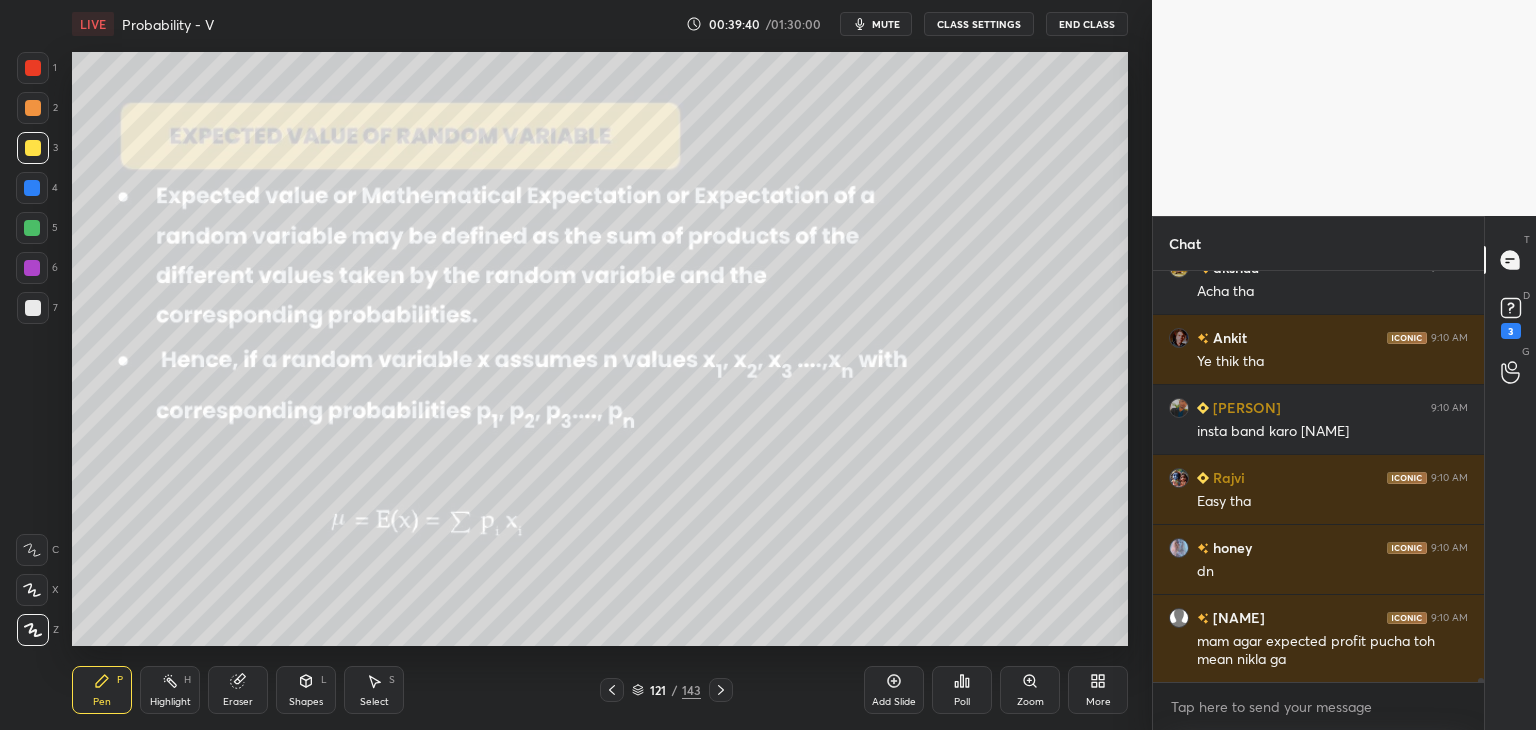 click 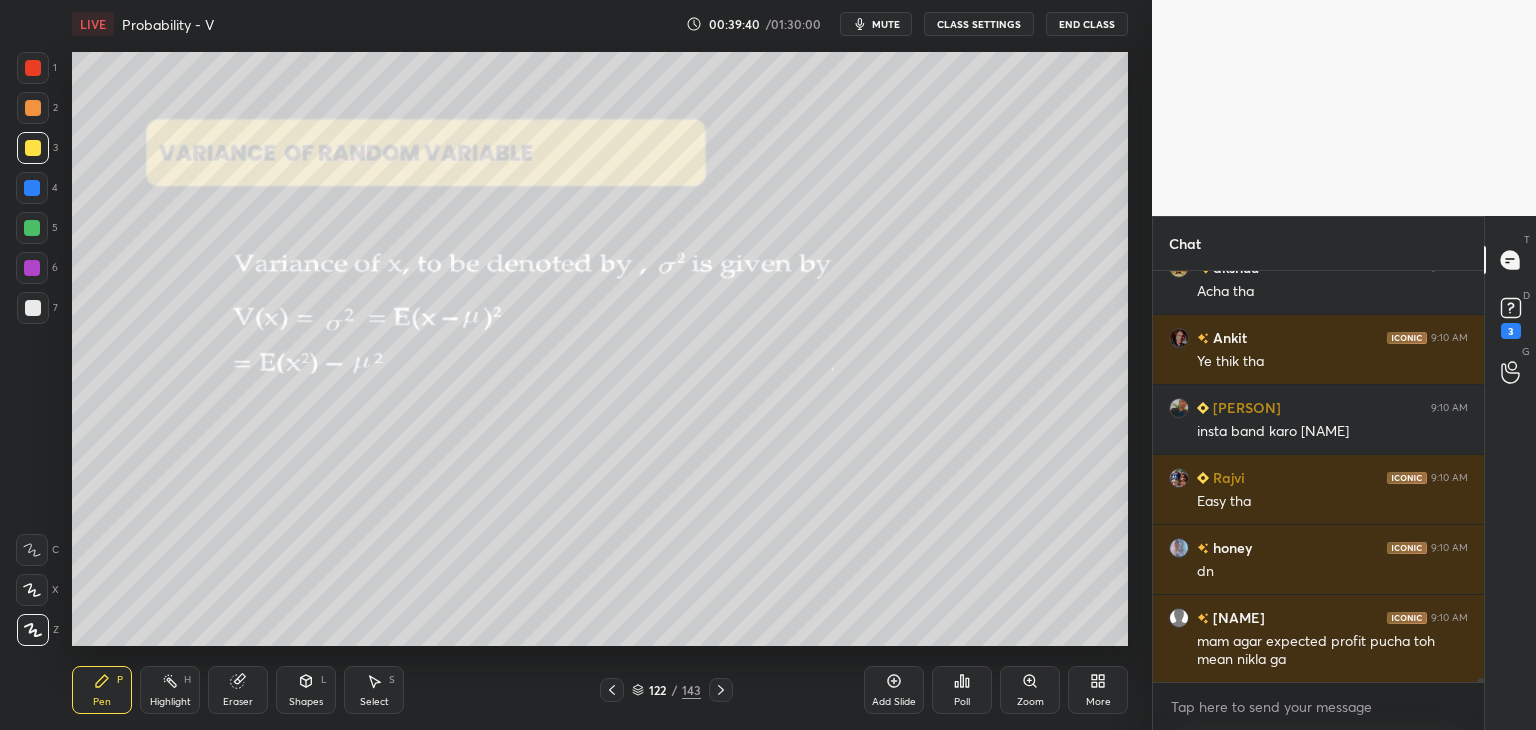 click 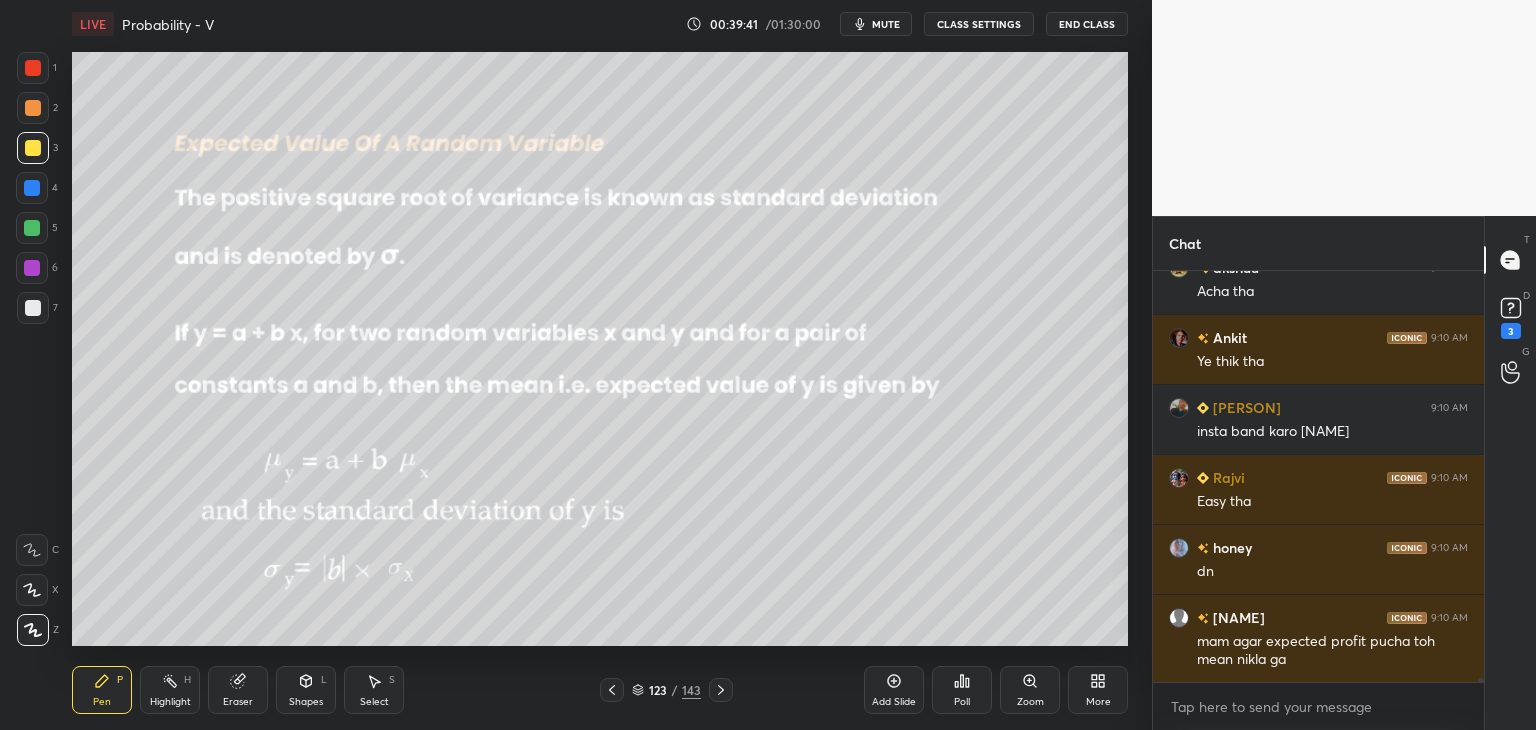 click 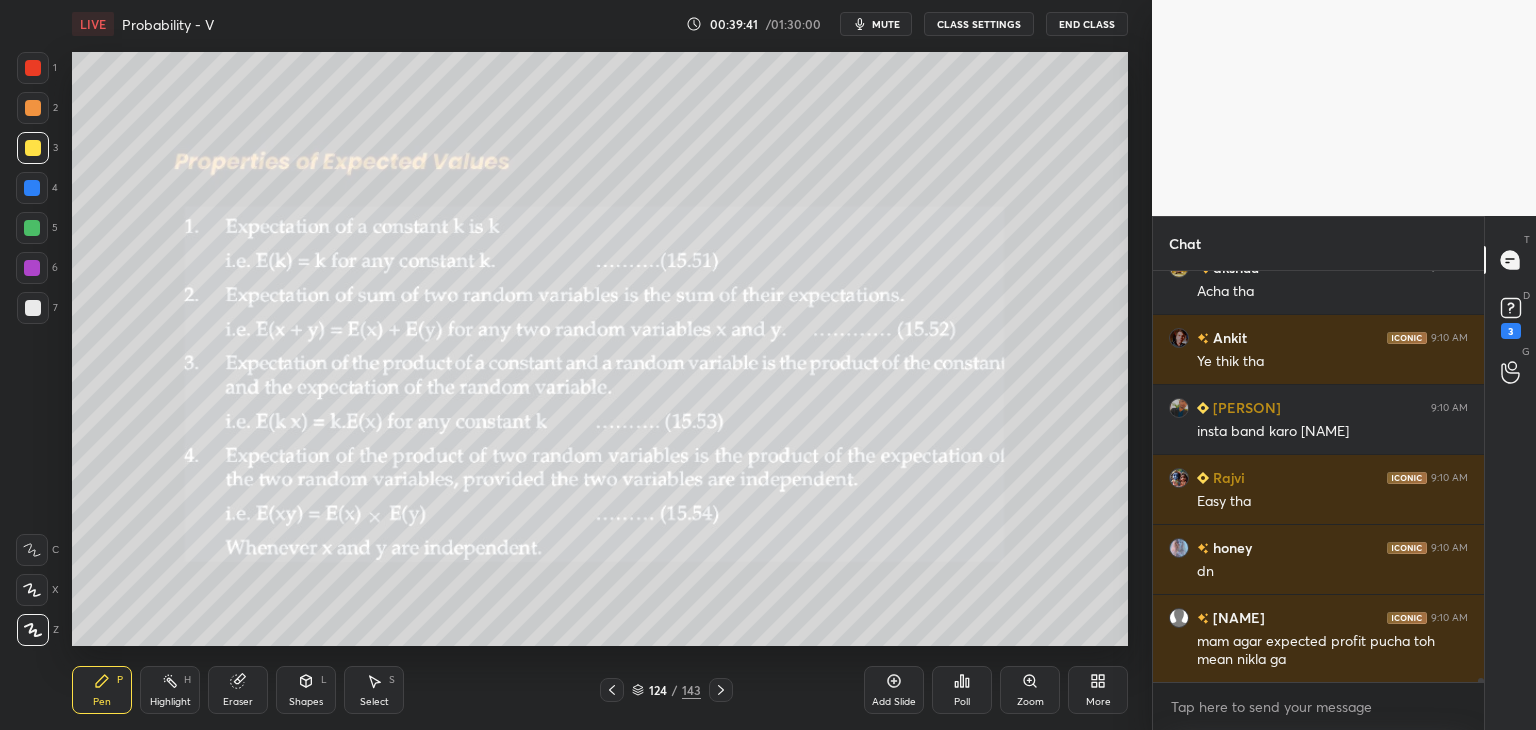click 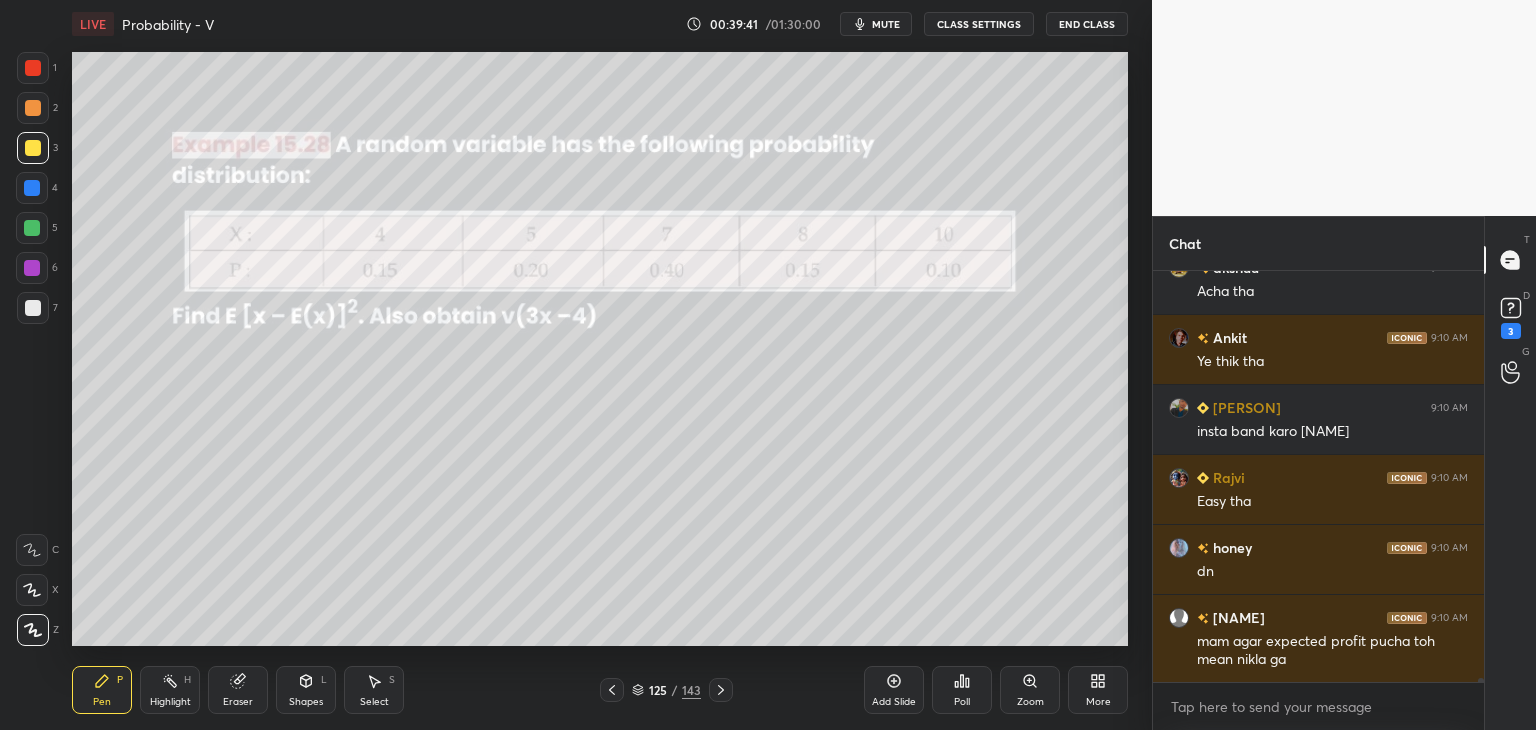click 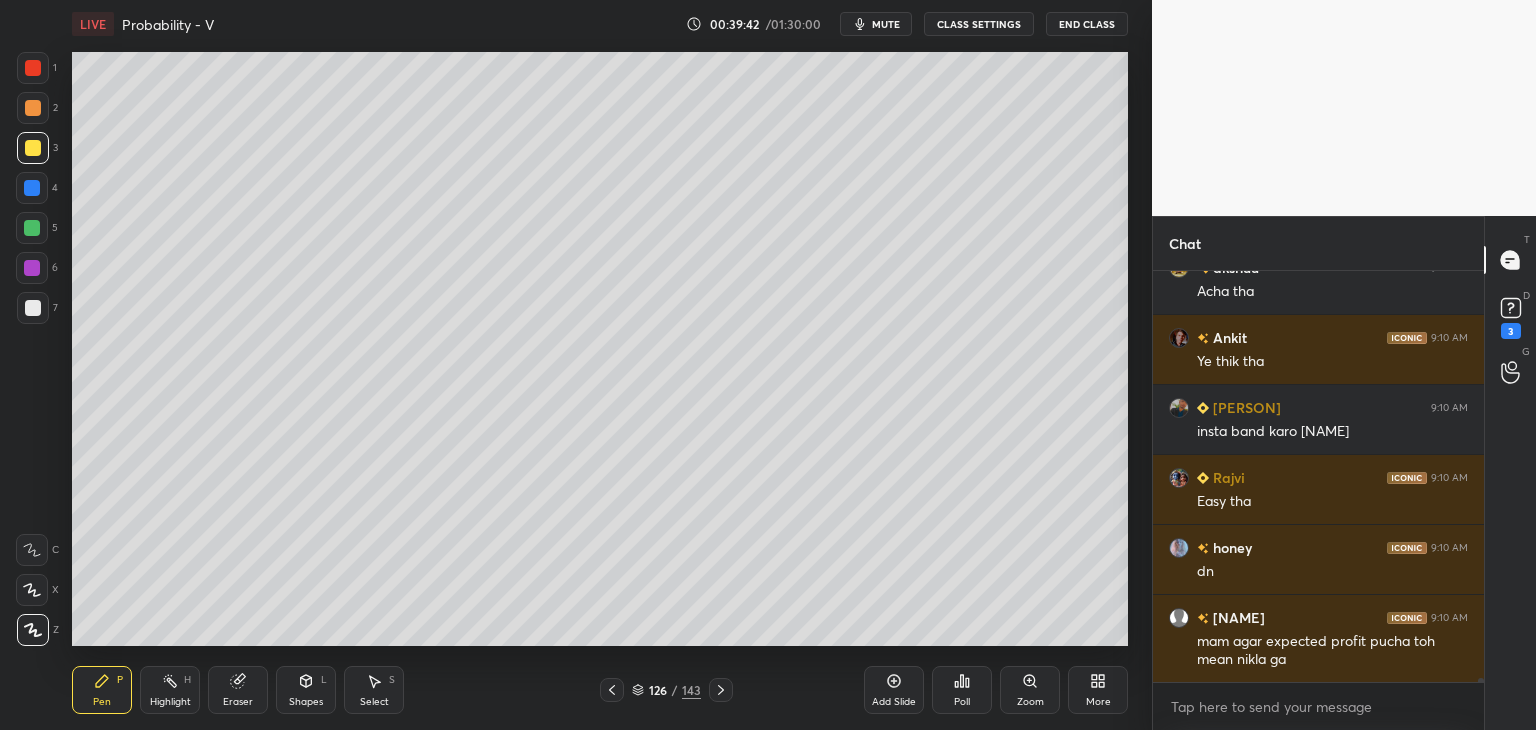 click 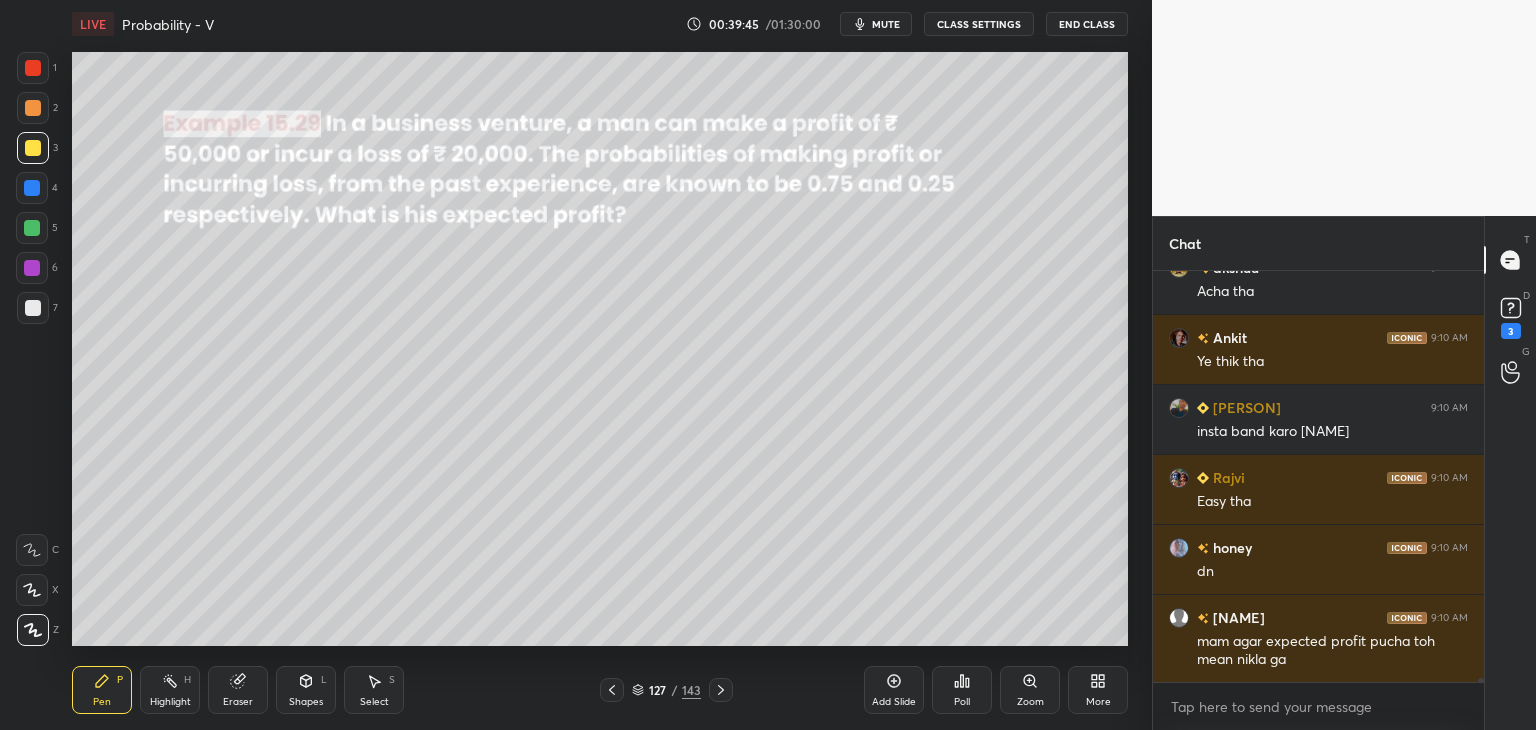 click at bounding box center (612, 690) 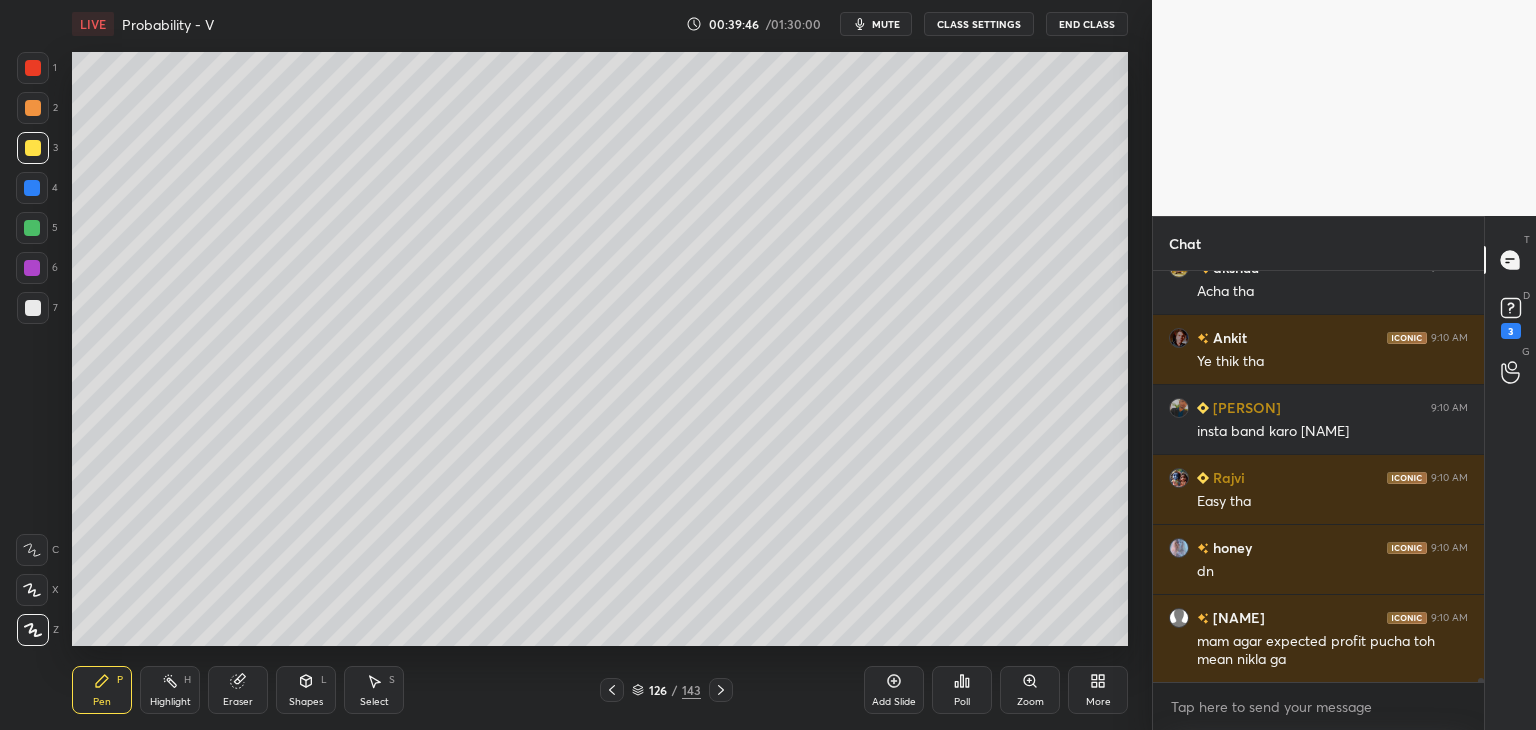 click at bounding box center [612, 690] 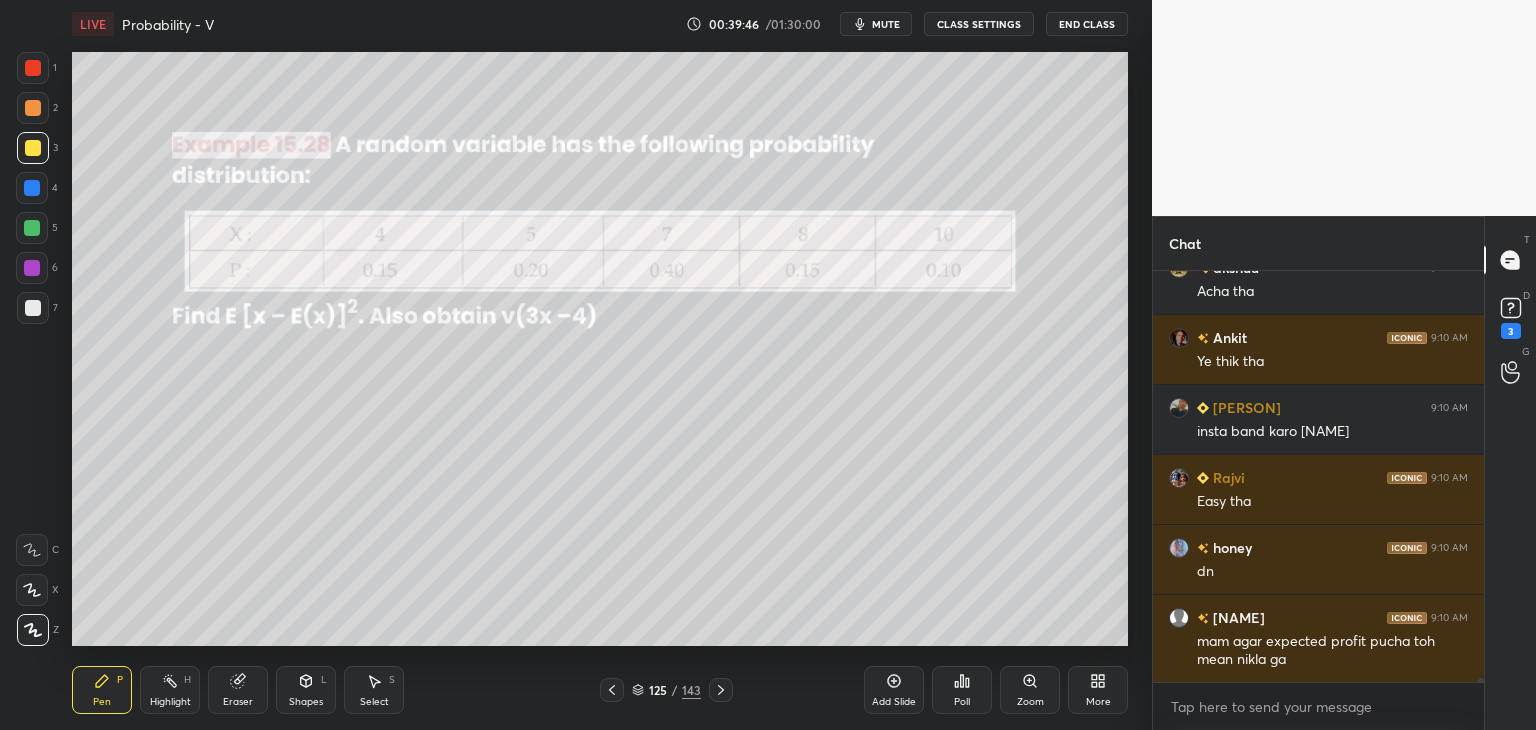 click at bounding box center (612, 690) 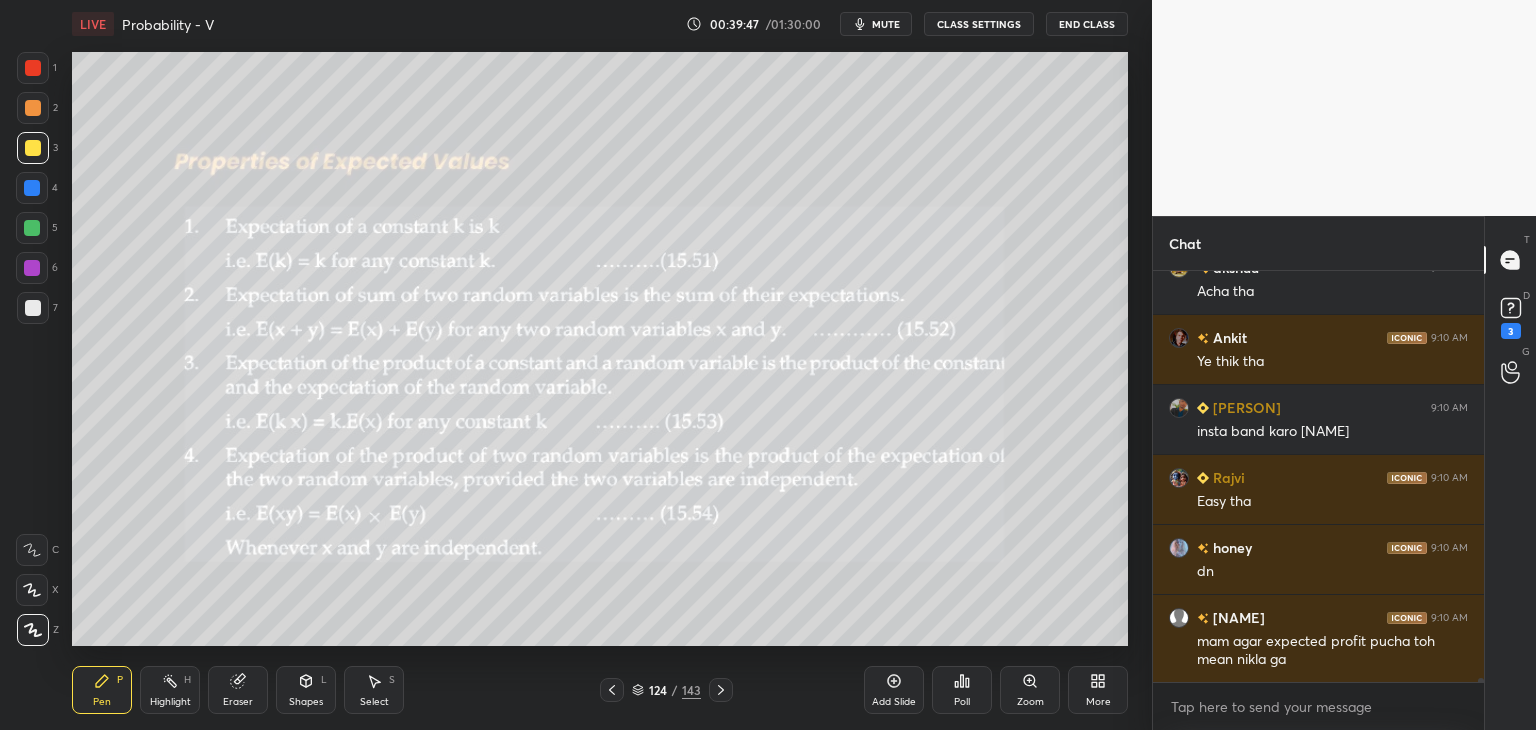 click on "Pen P Highlight H Eraser Shapes L Select S 124 / 143 Add Slide Poll Zoom More" at bounding box center [600, 690] 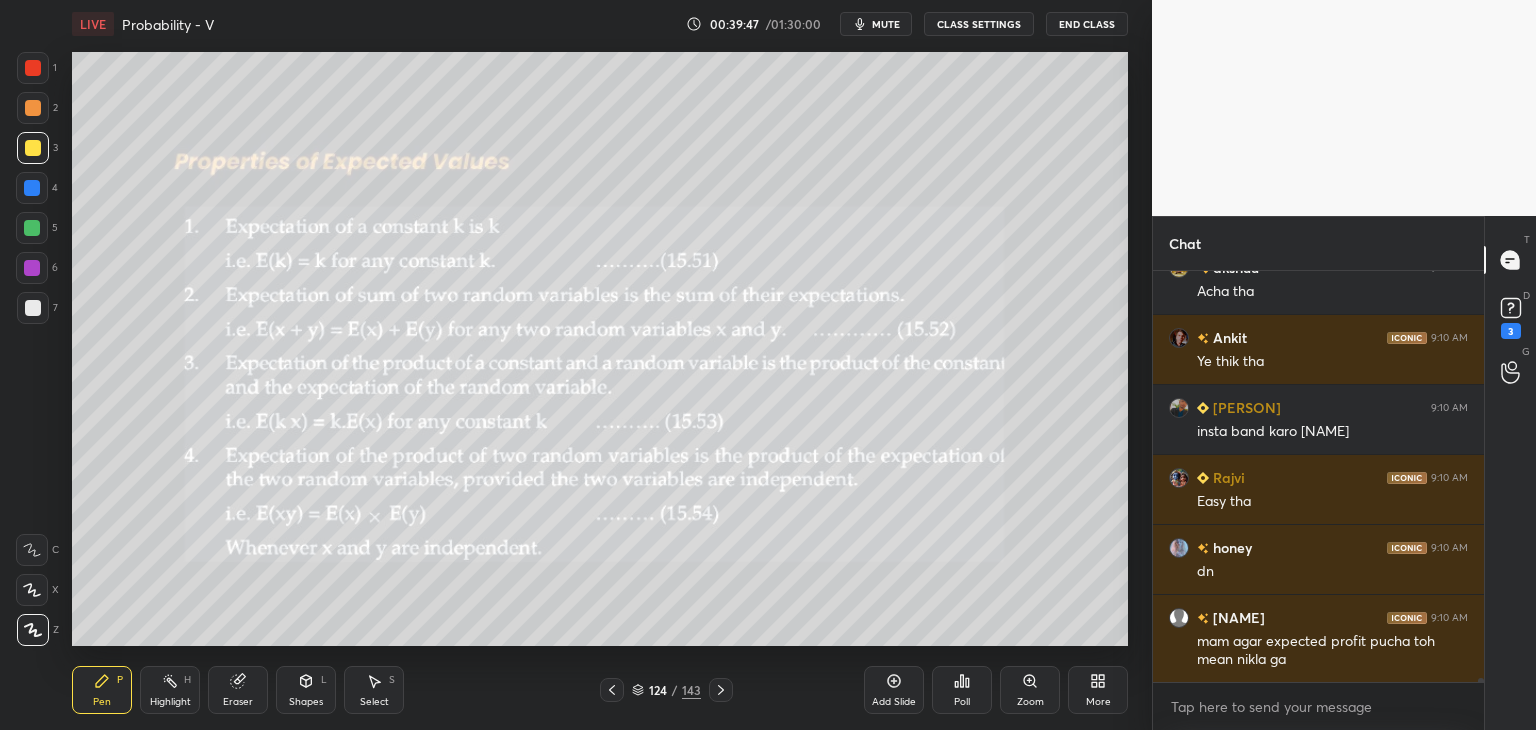 click on "Pen P Highlight H Eraser Shapes L Select S 124 / 143 Add Slide Poll Zoom More" at bounding box center (600, 690) 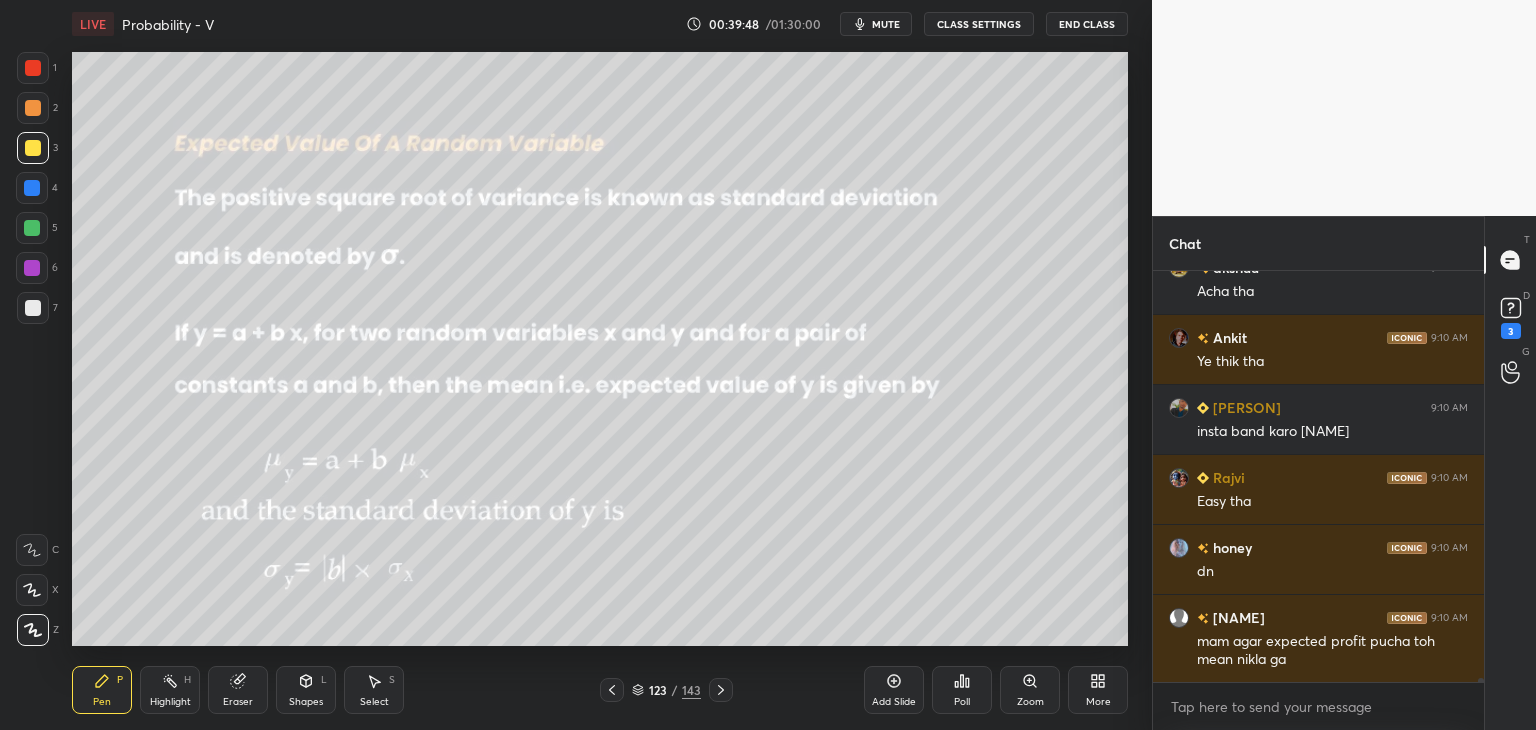 click 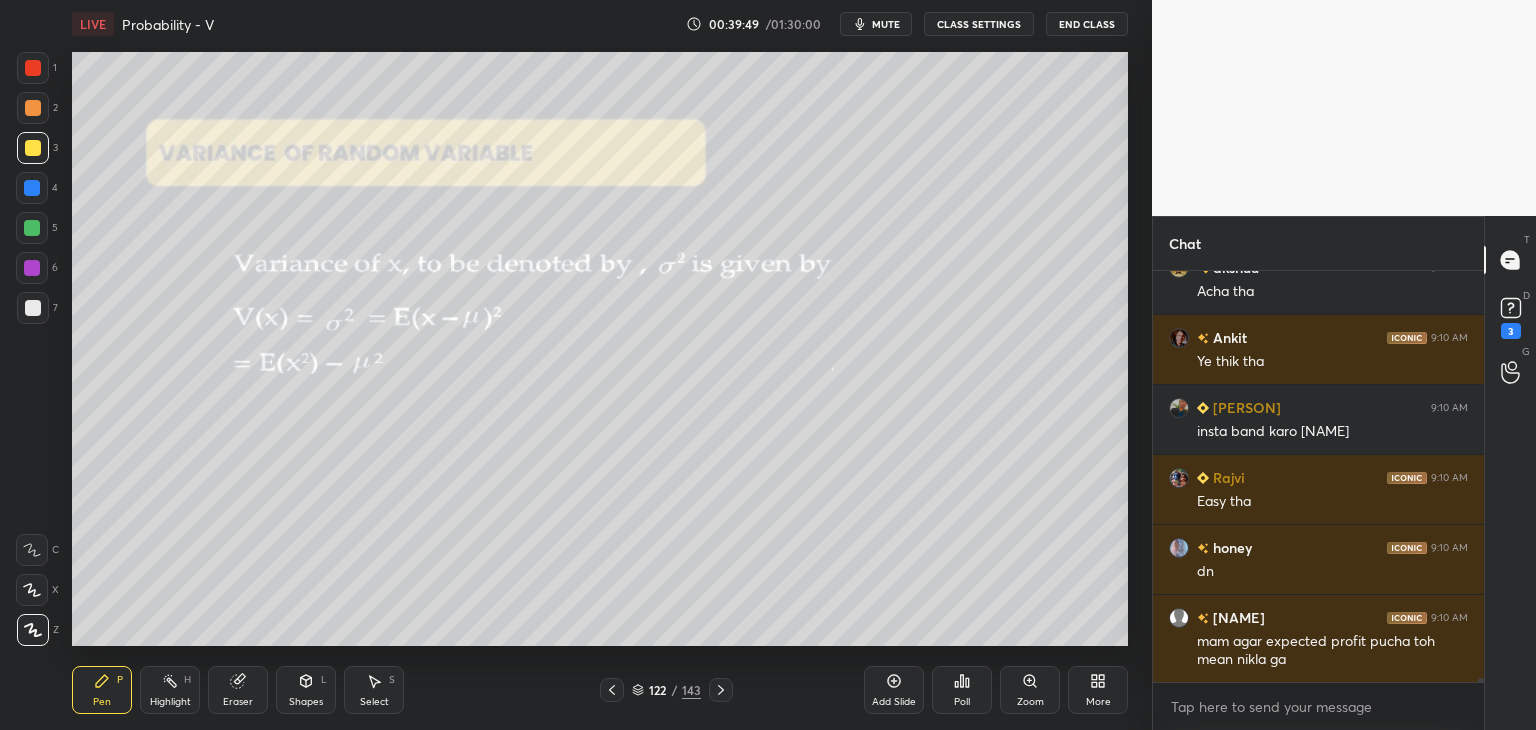 click 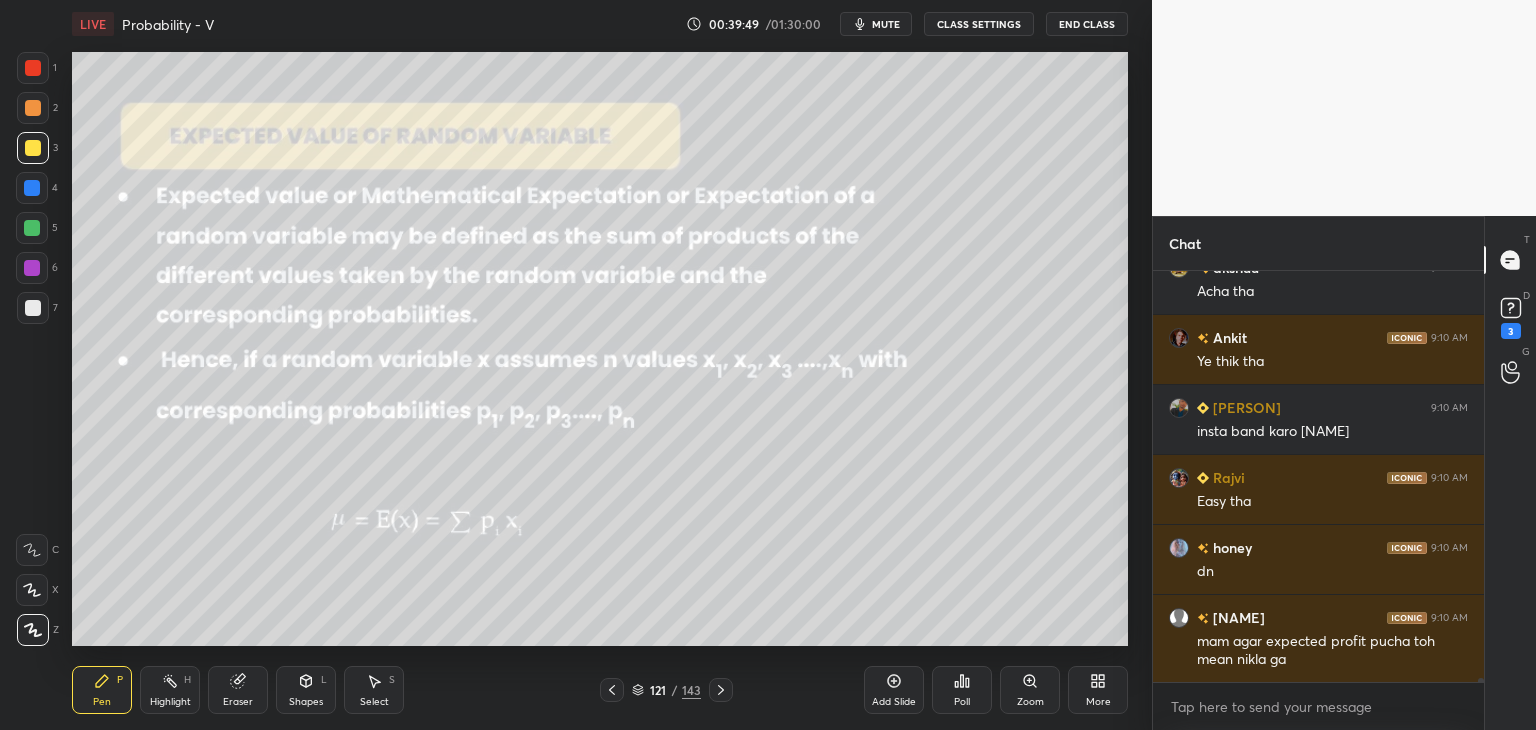 click at bounding box center (612, 690) 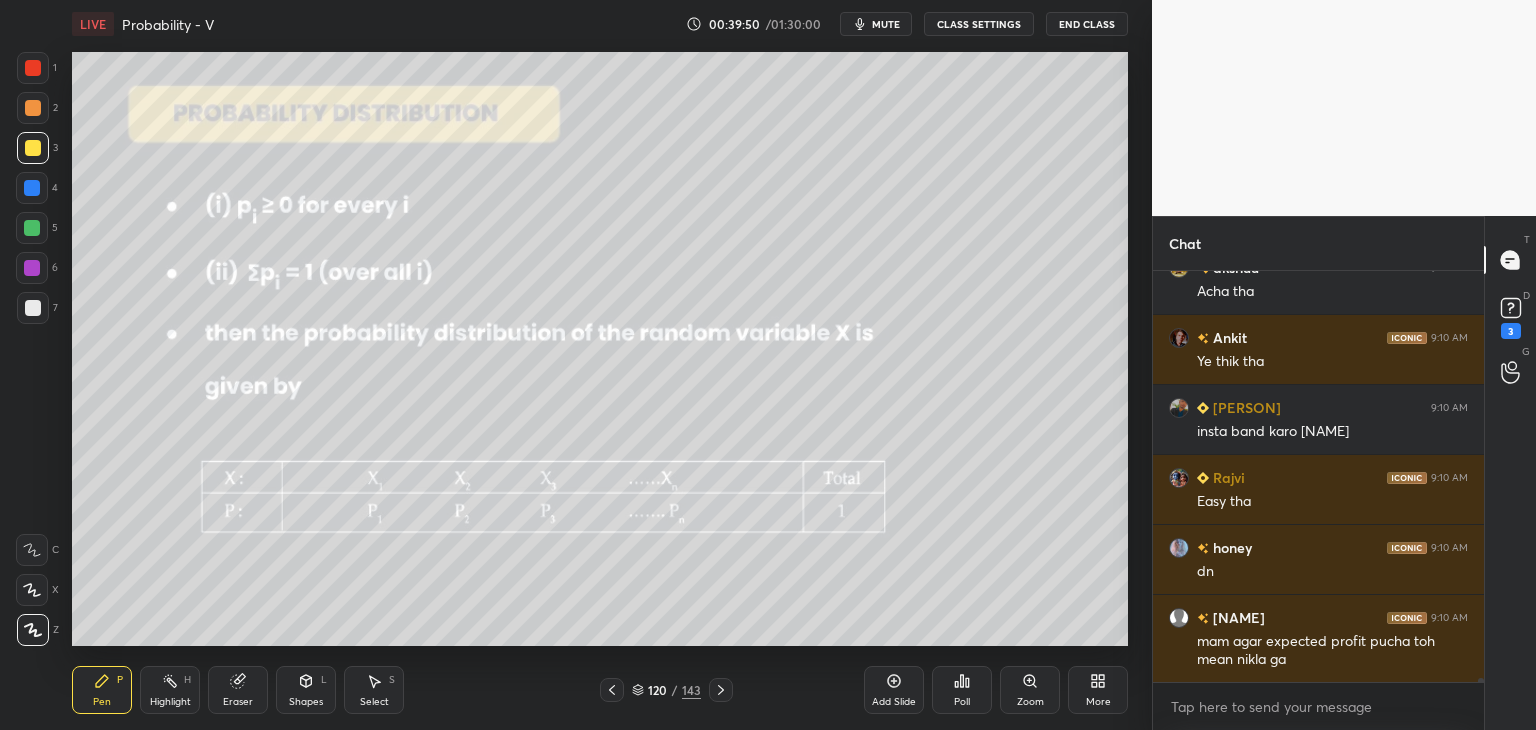 click 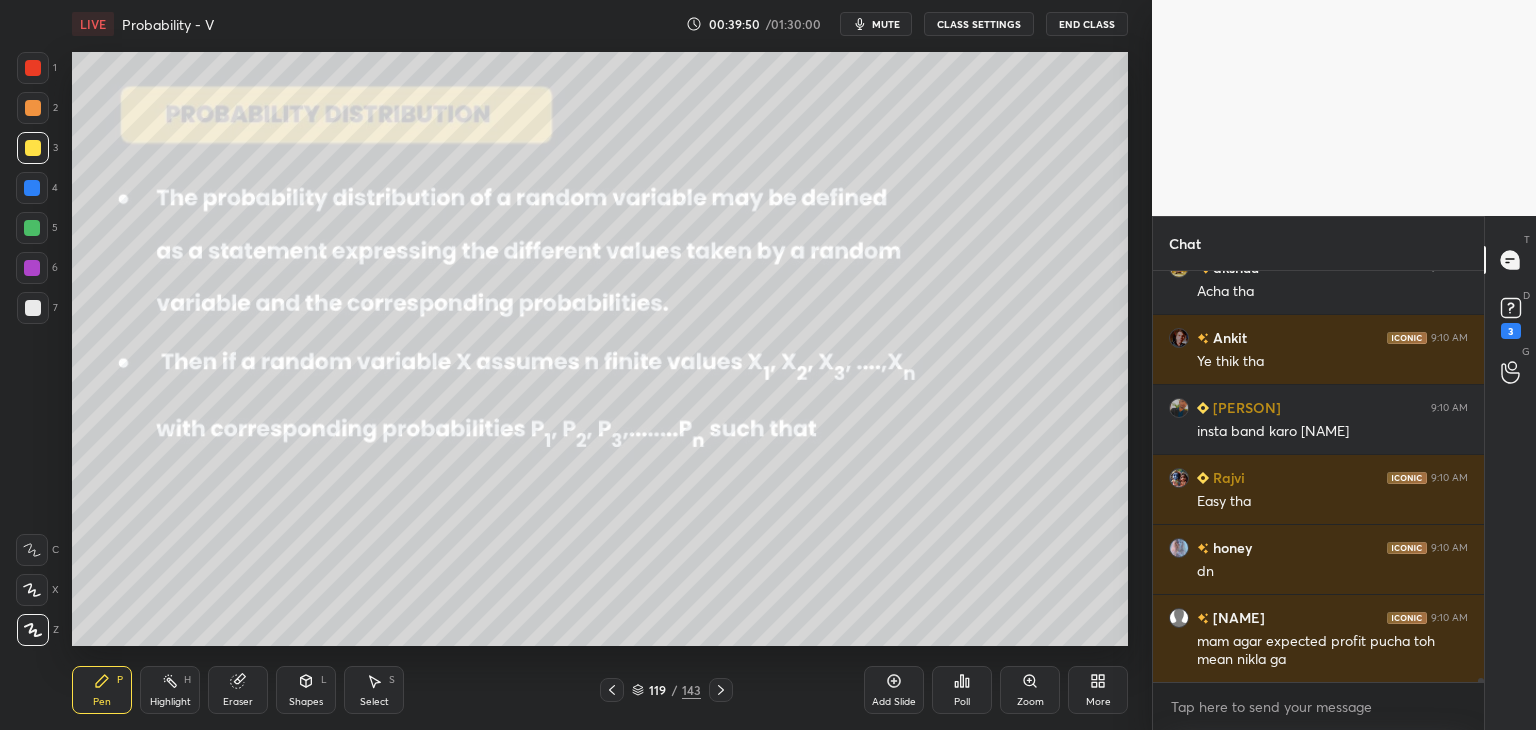 click 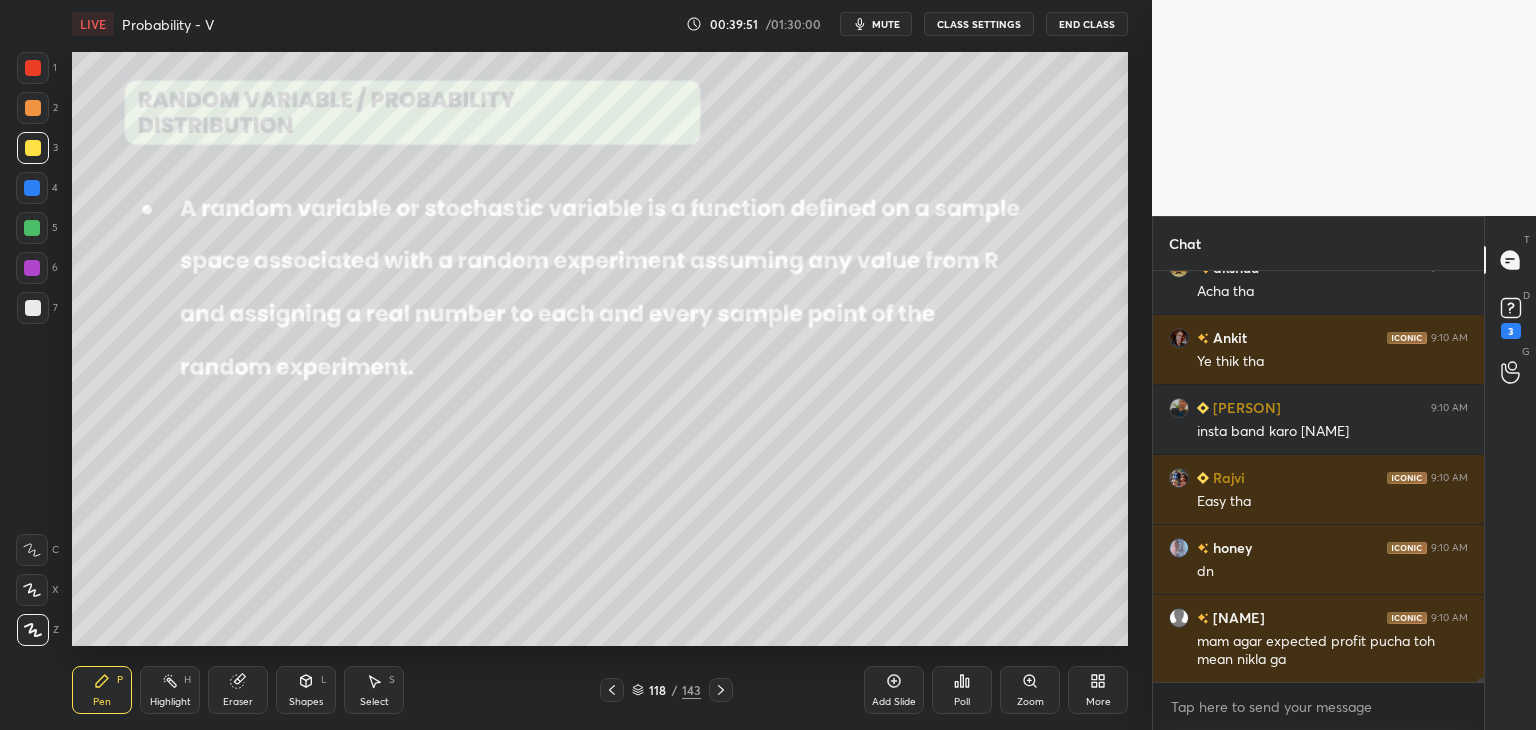 click 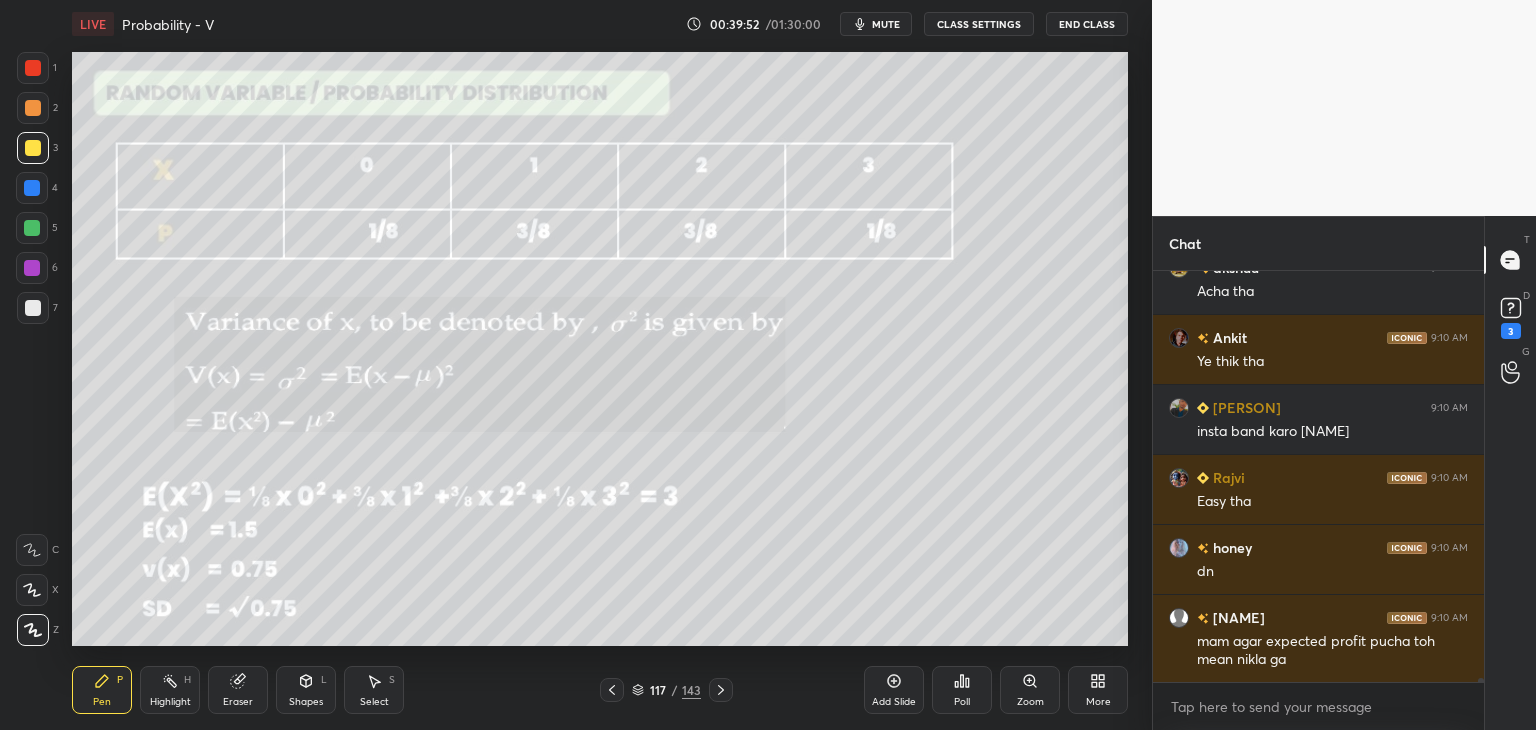 scroll, scrollTop: 41530, scrollLeft: 0, axis: vertical 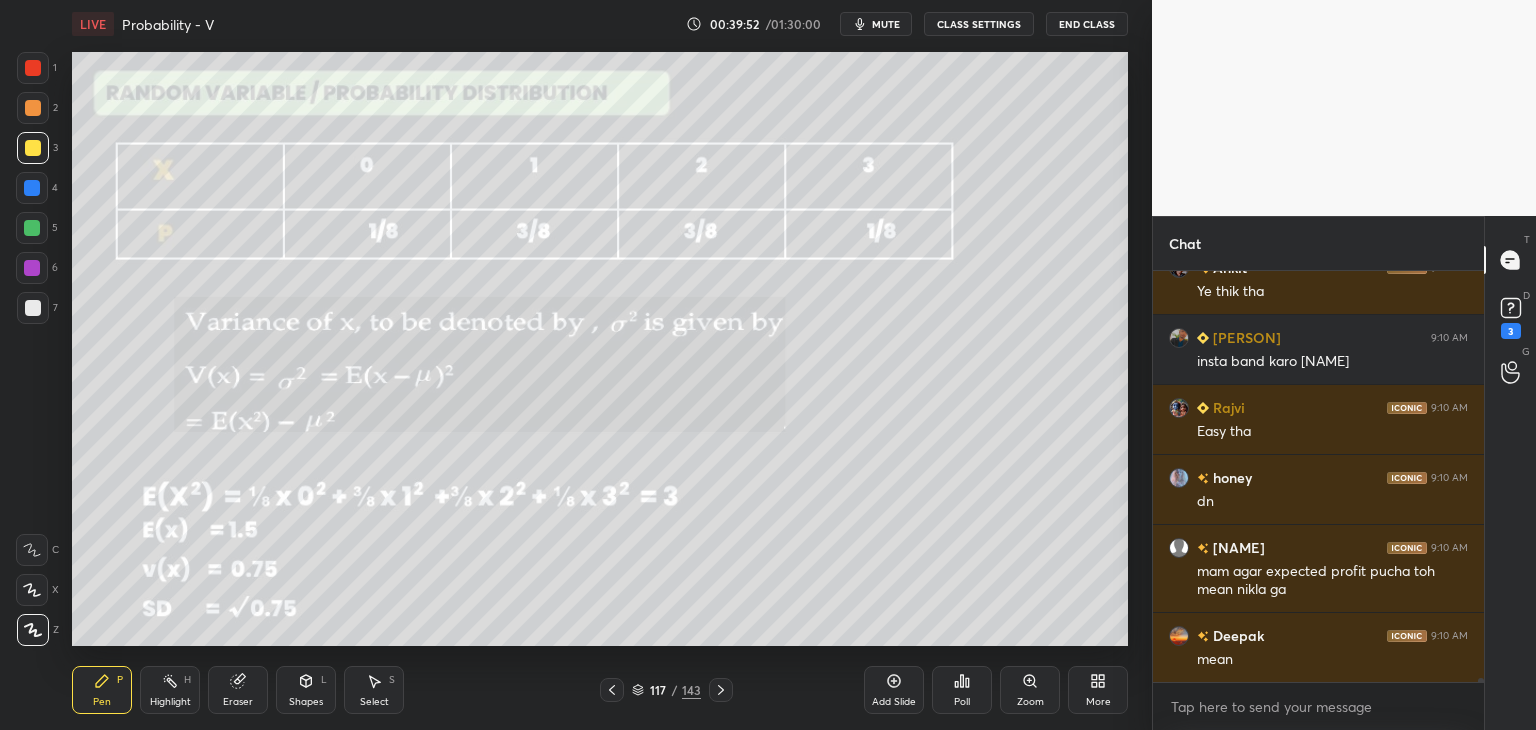 click 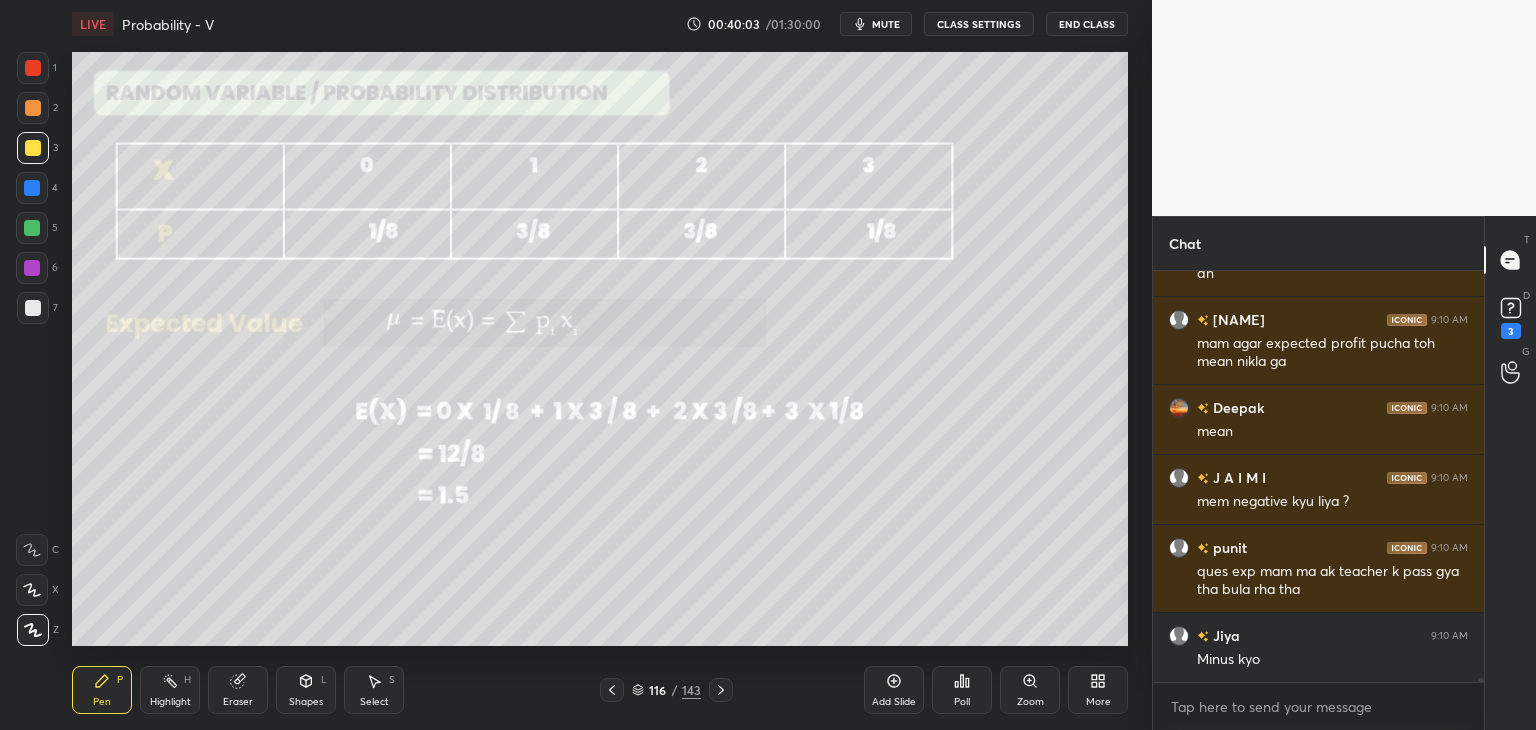 scroll, scrollTop: 41828, scrollLeft: 0, axis: vertical 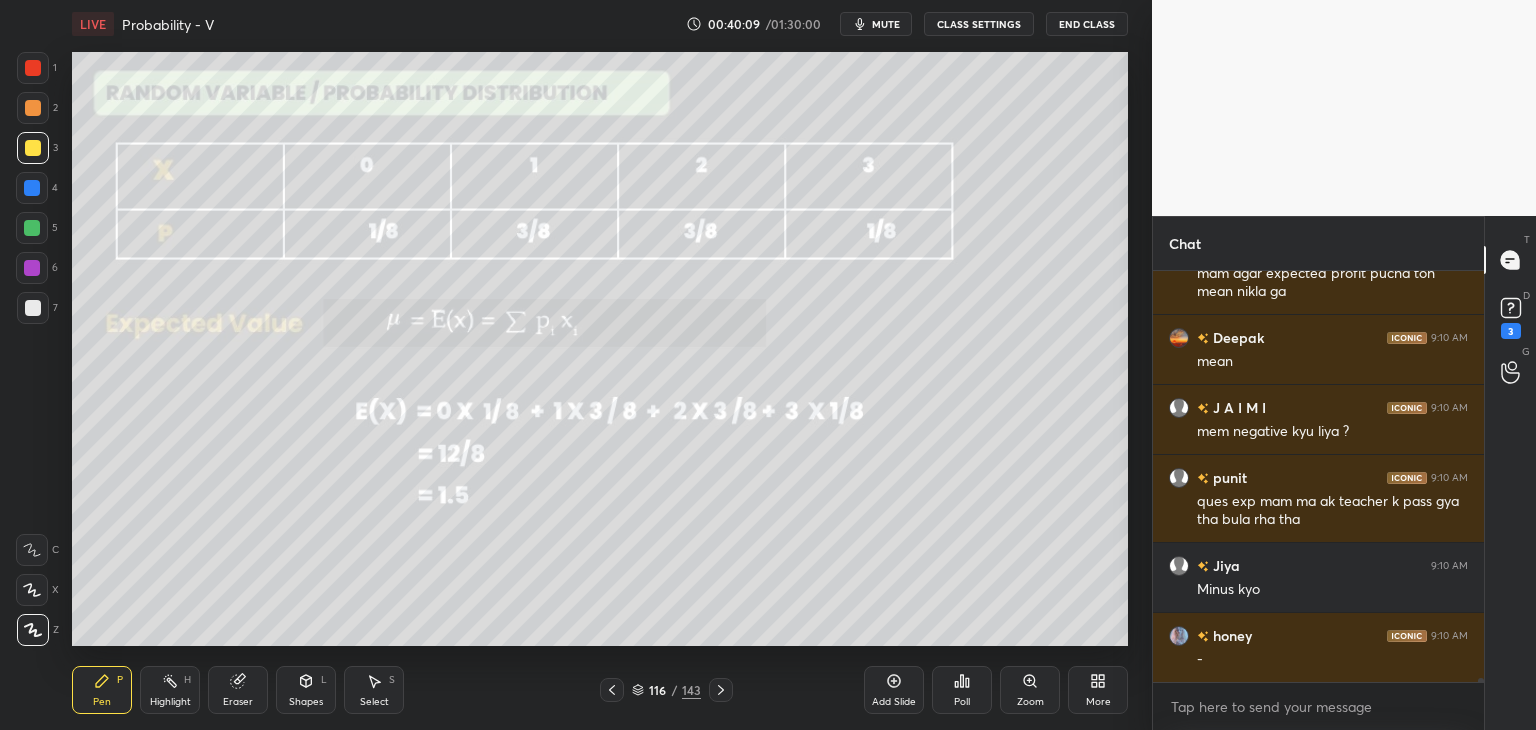 click 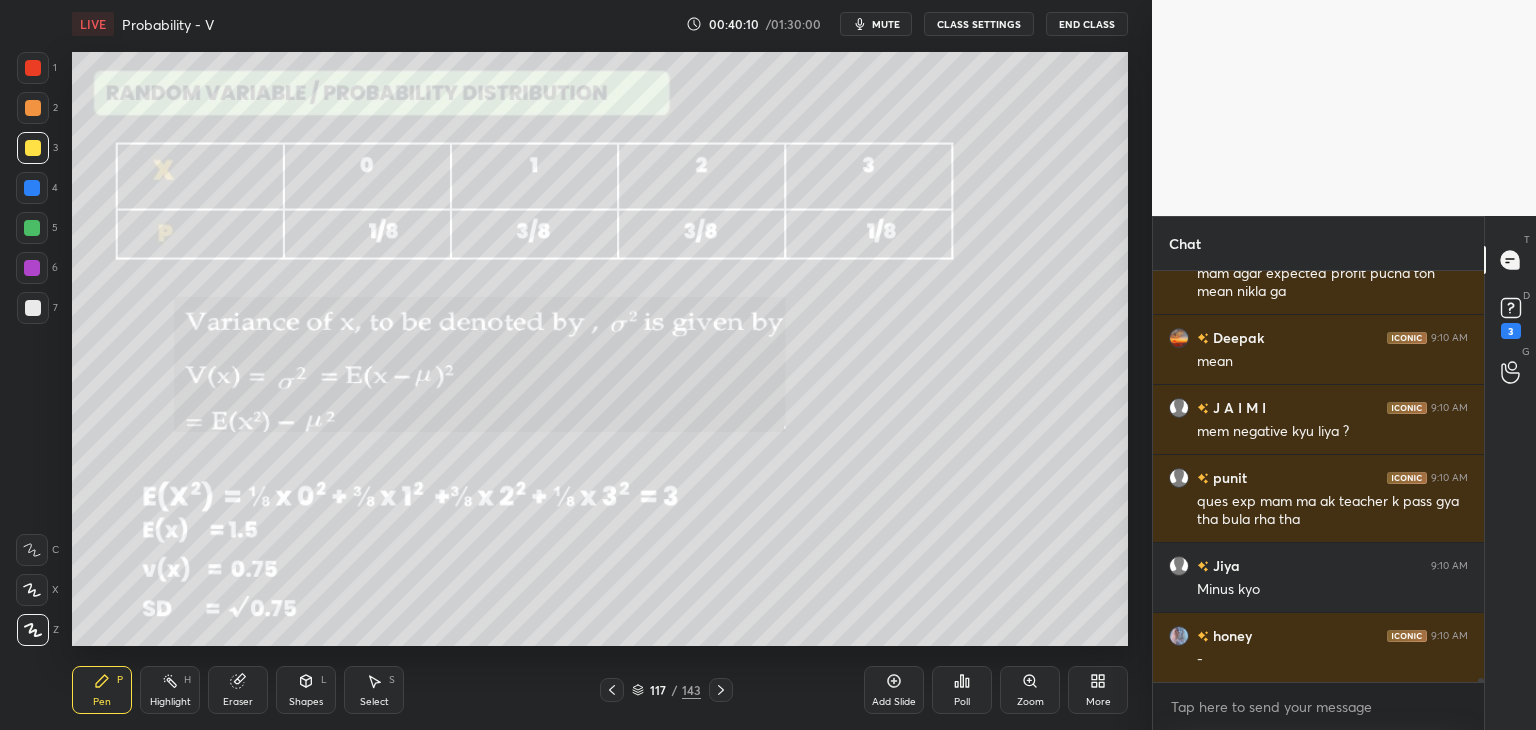 click 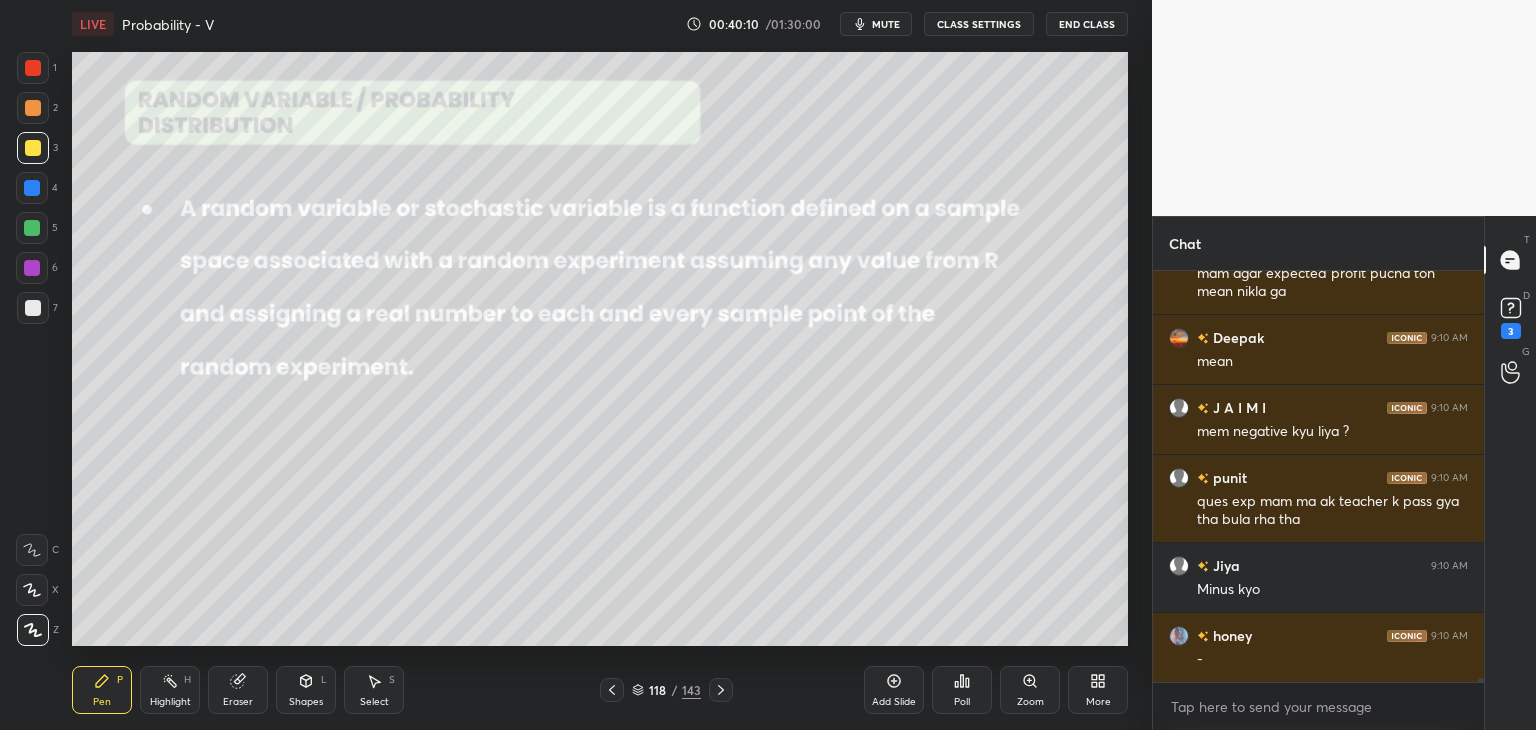 click 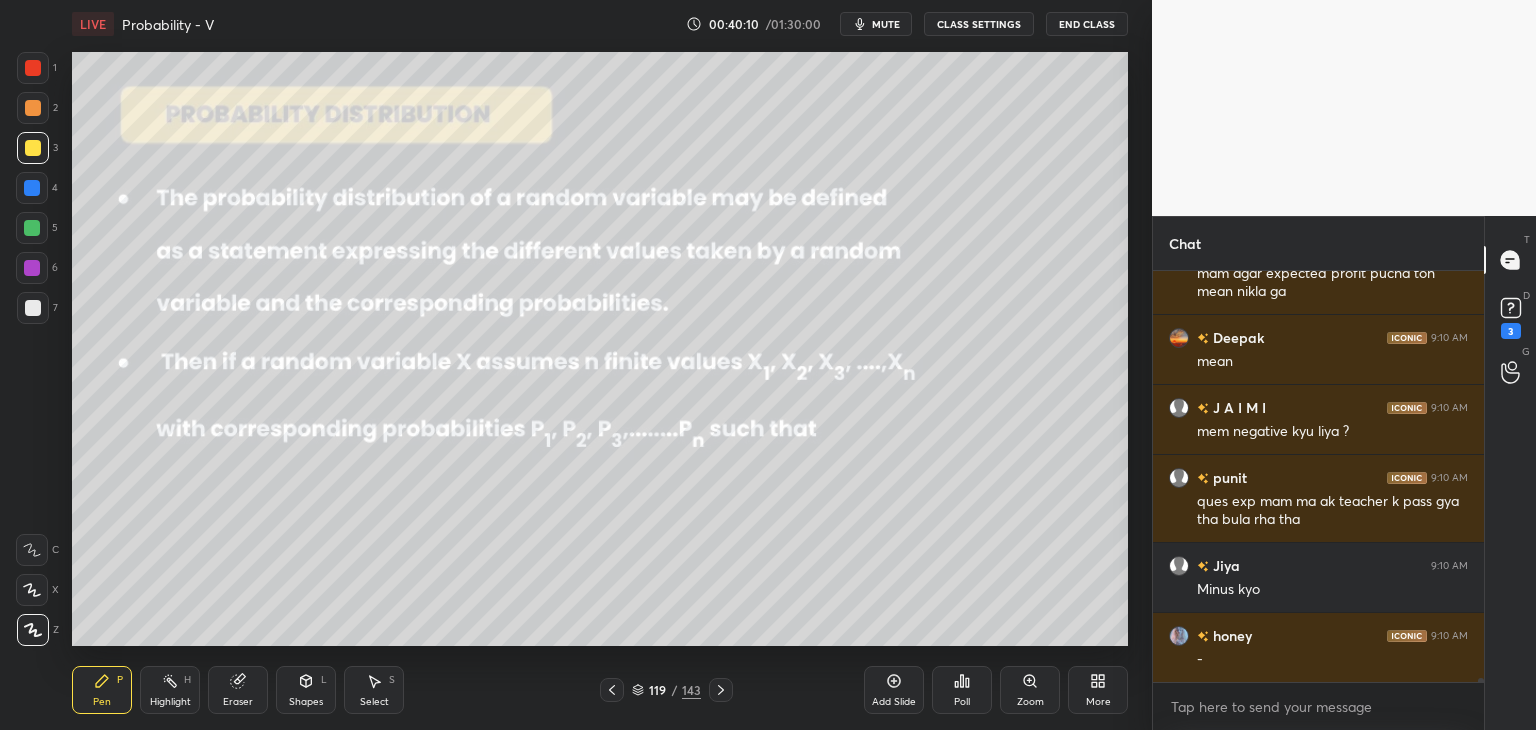 click 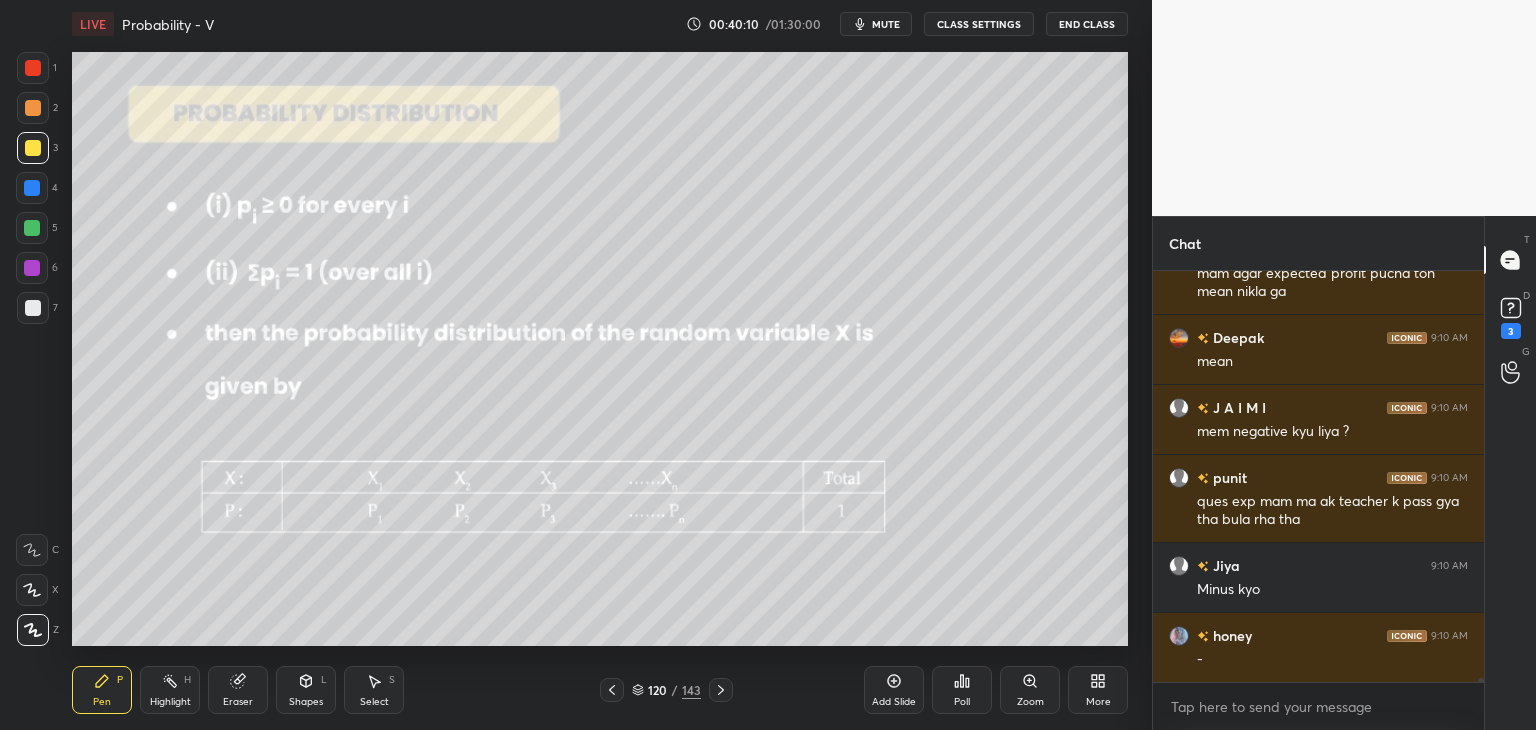 click 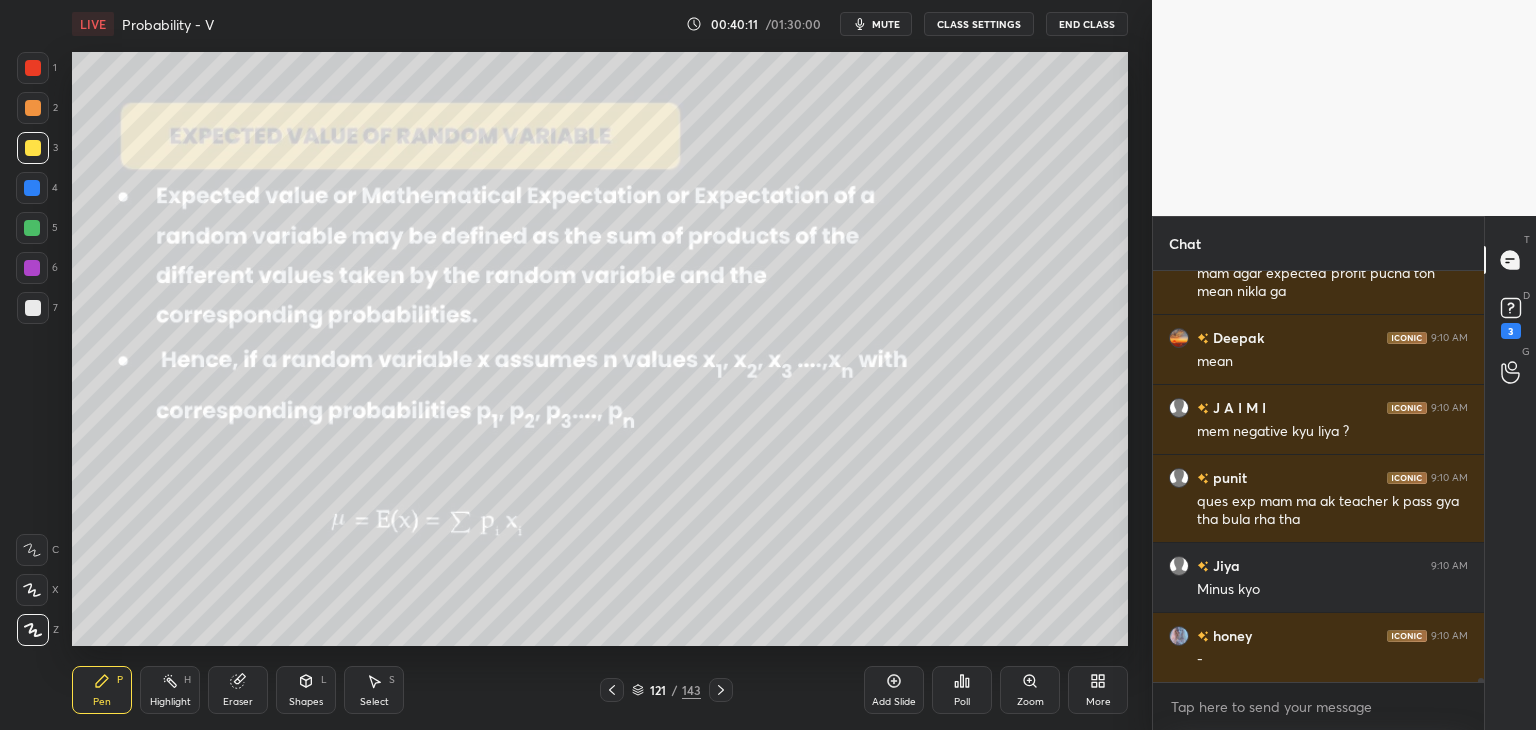click 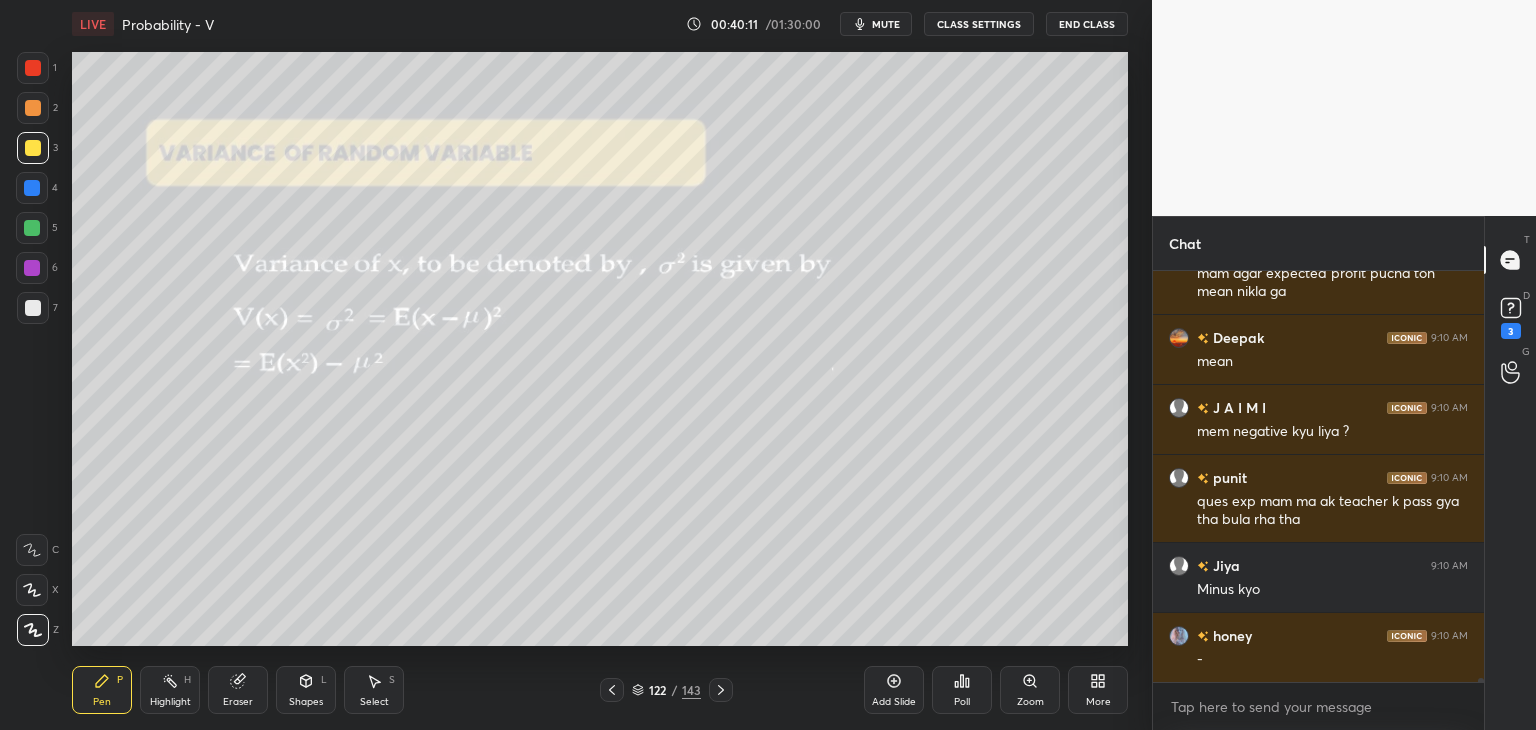 click 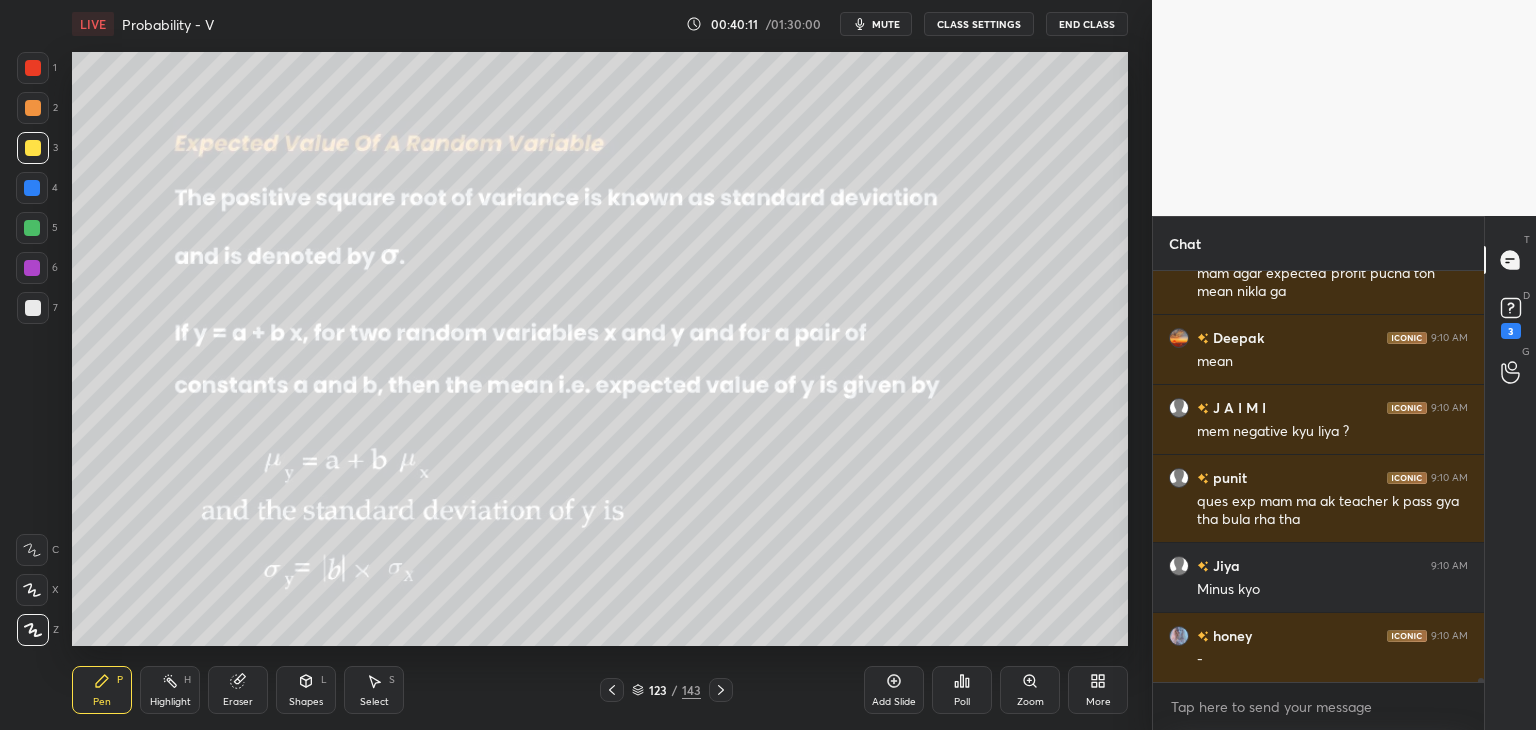 click 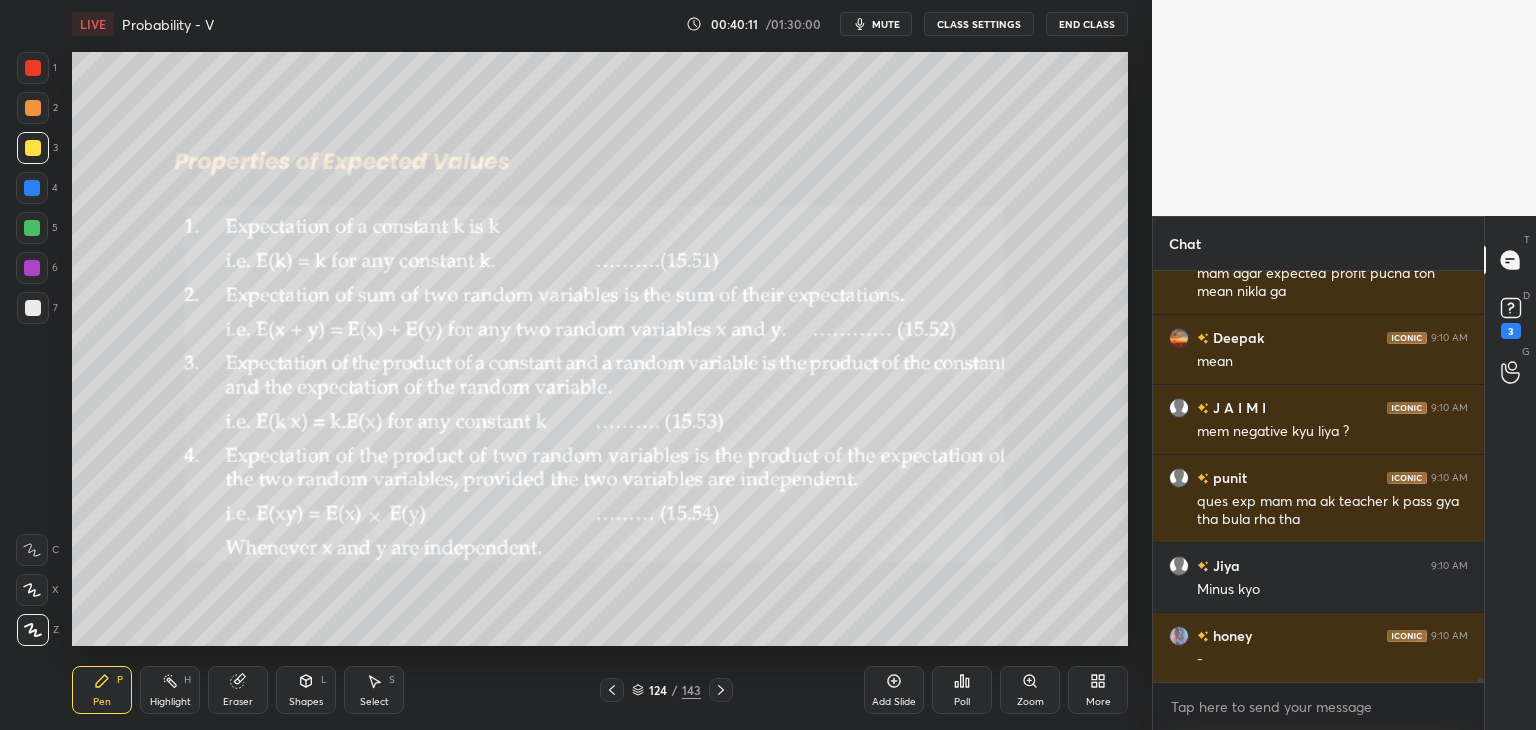 click 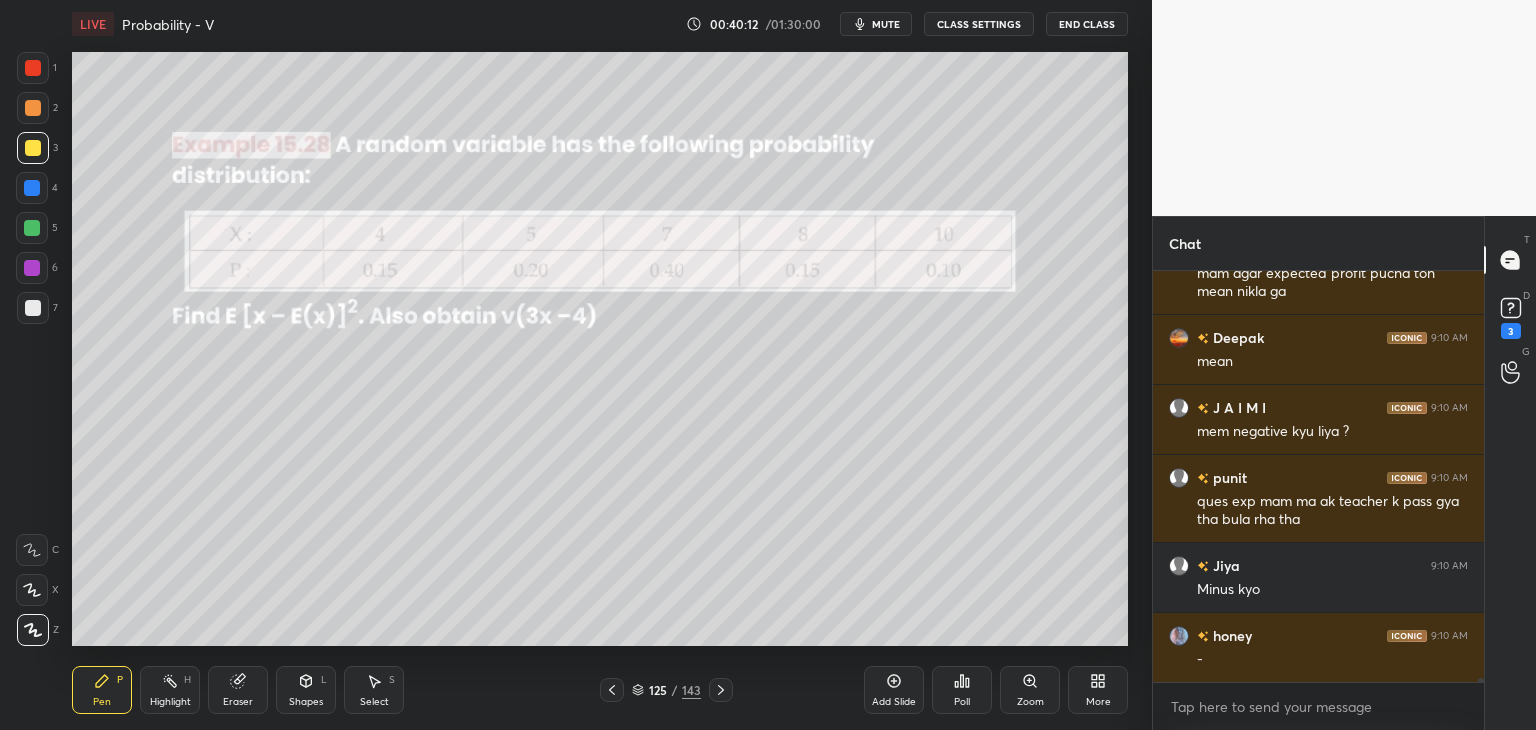 click 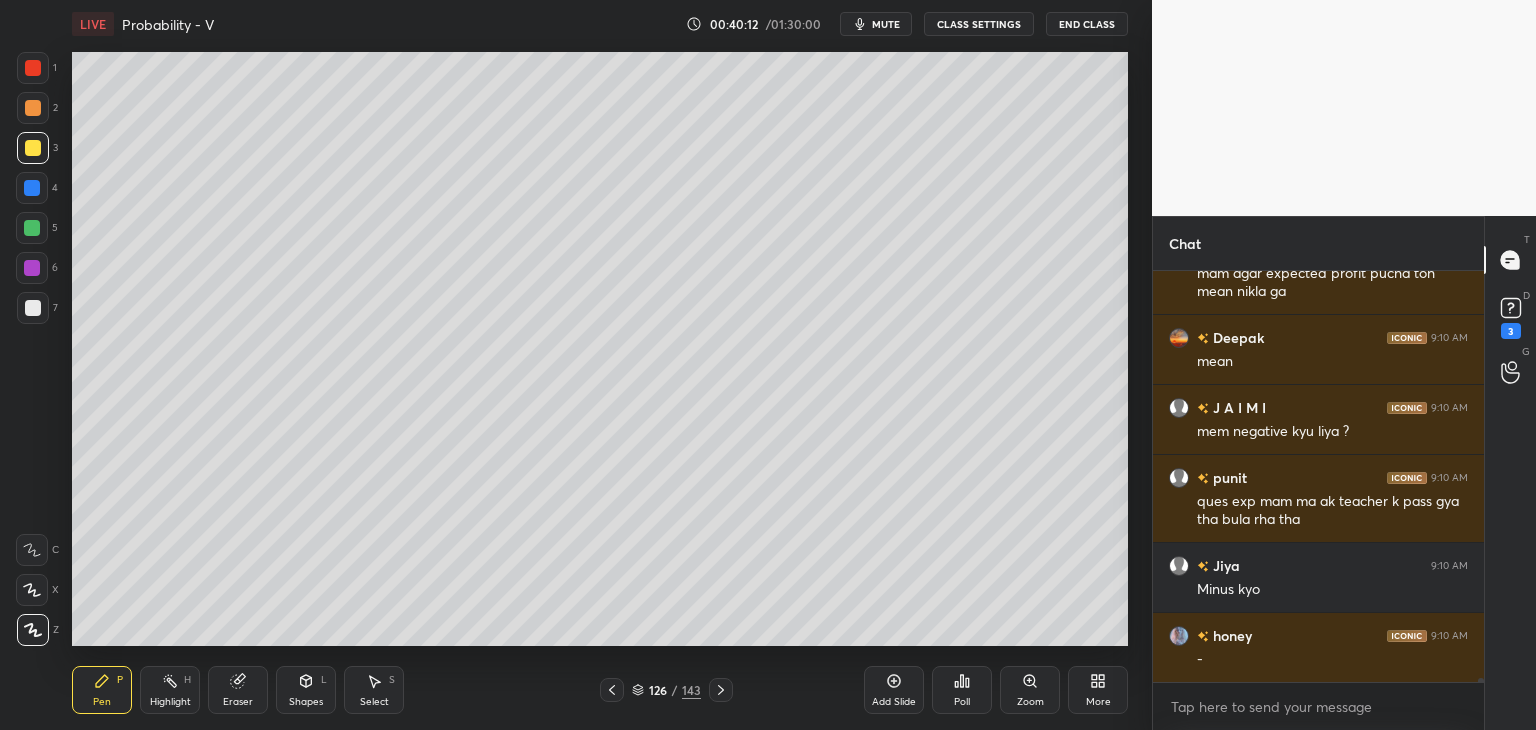 click 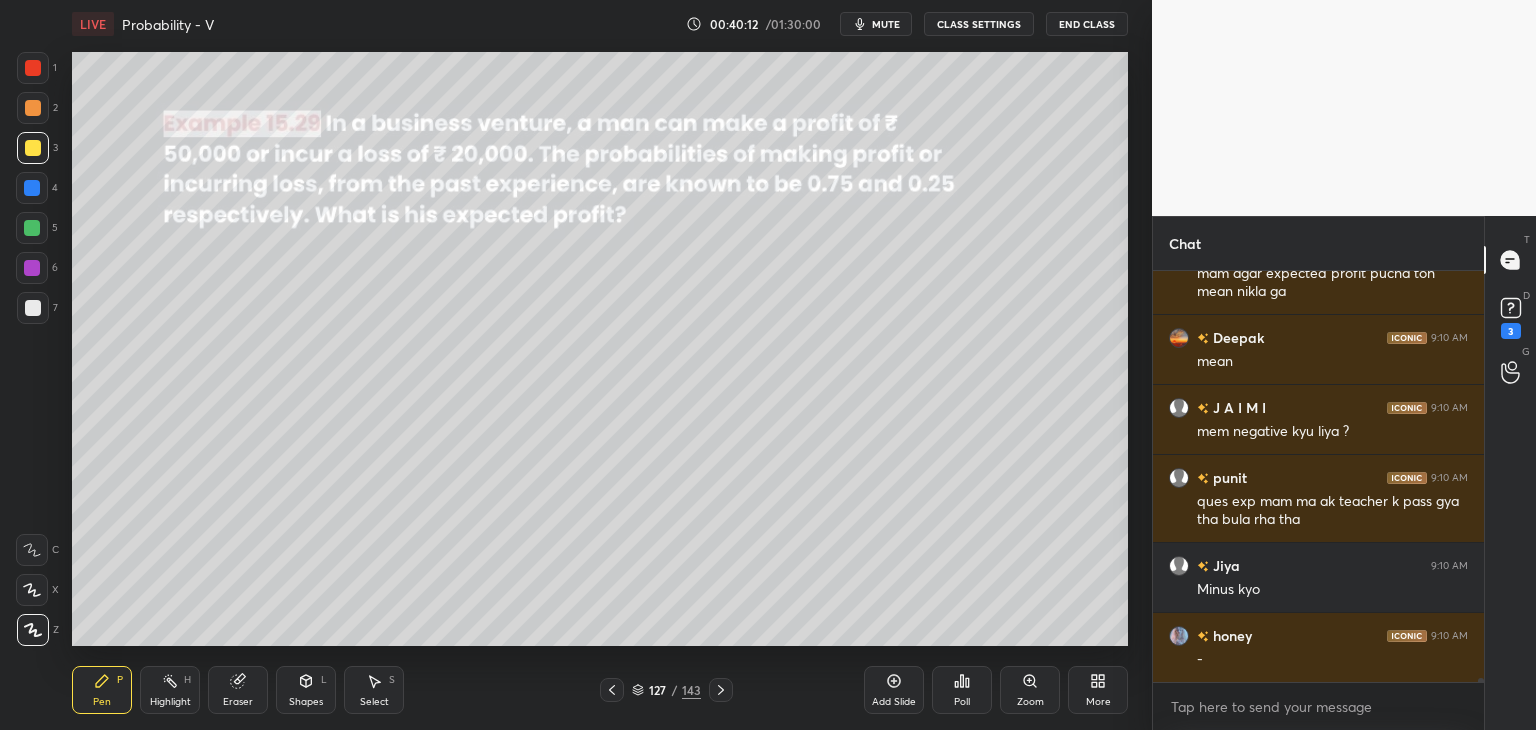 click 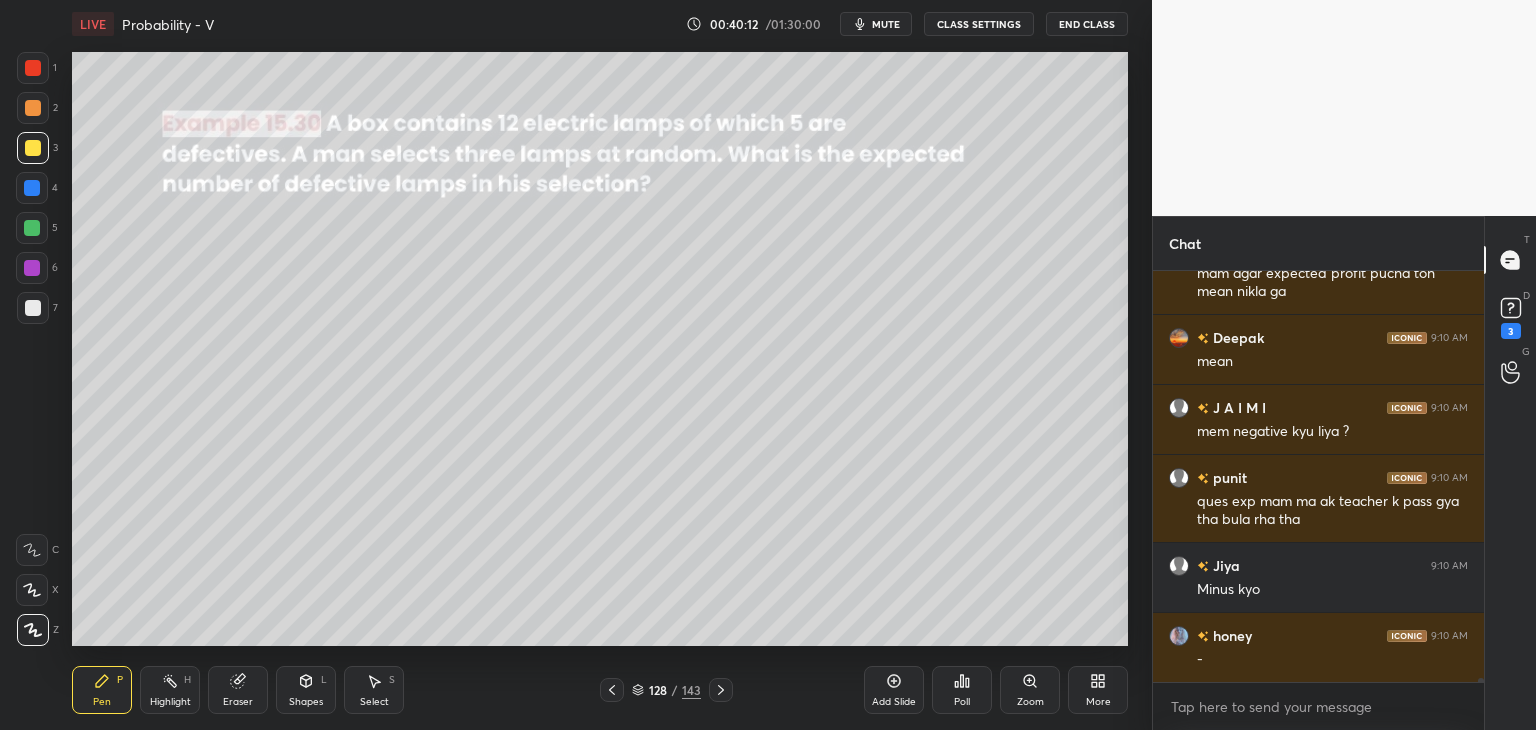 click 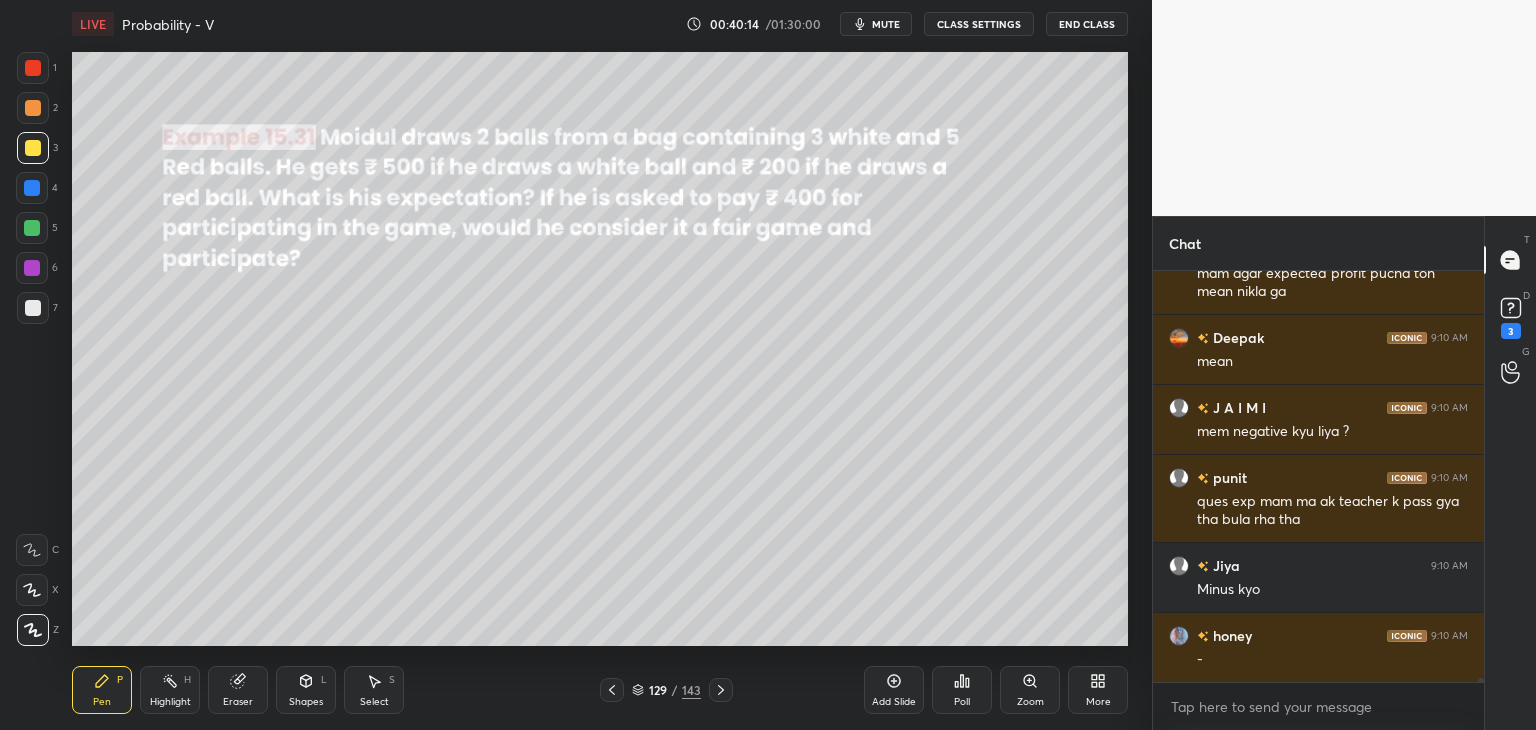scroll, scrollTop: 41898, scrollLeft: 0, axis: vertical 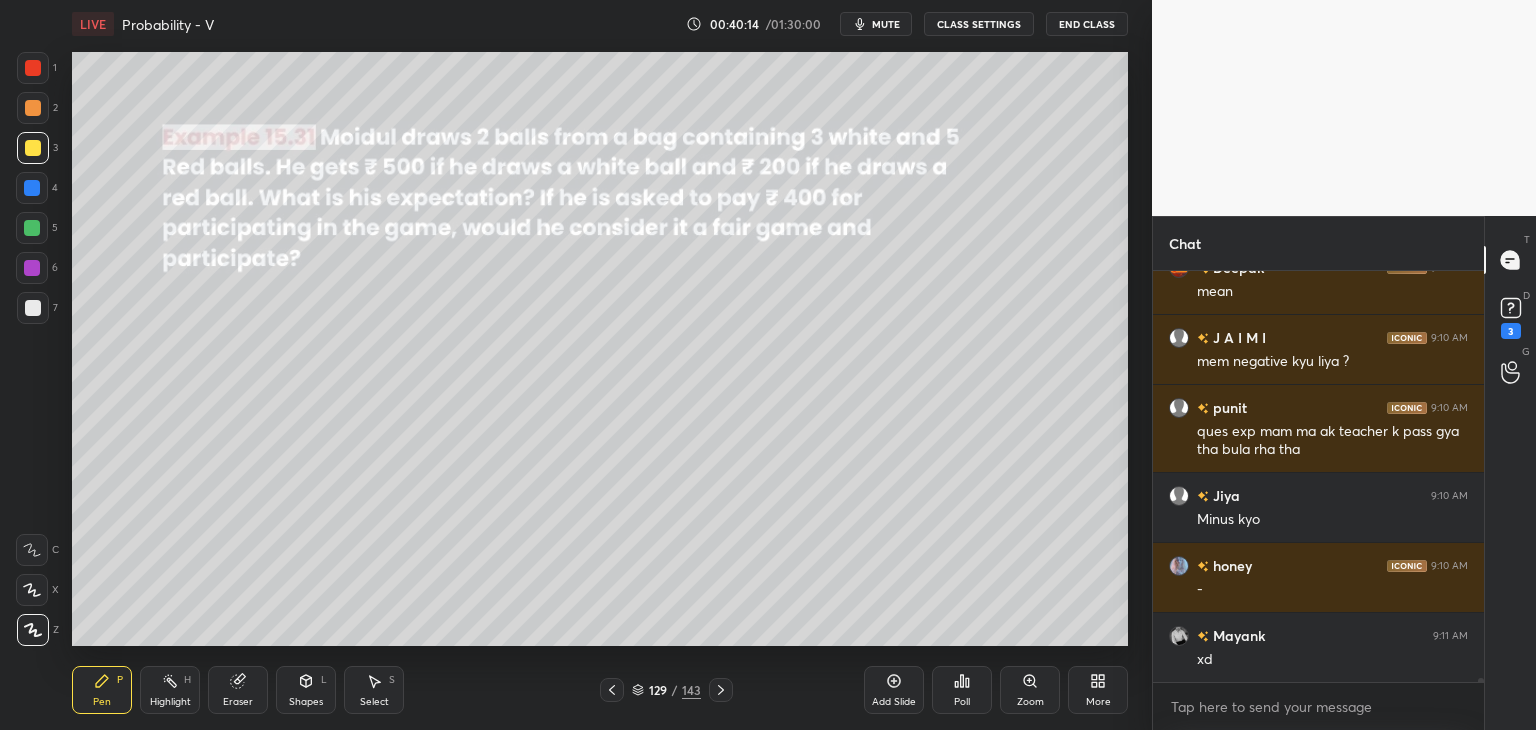 click 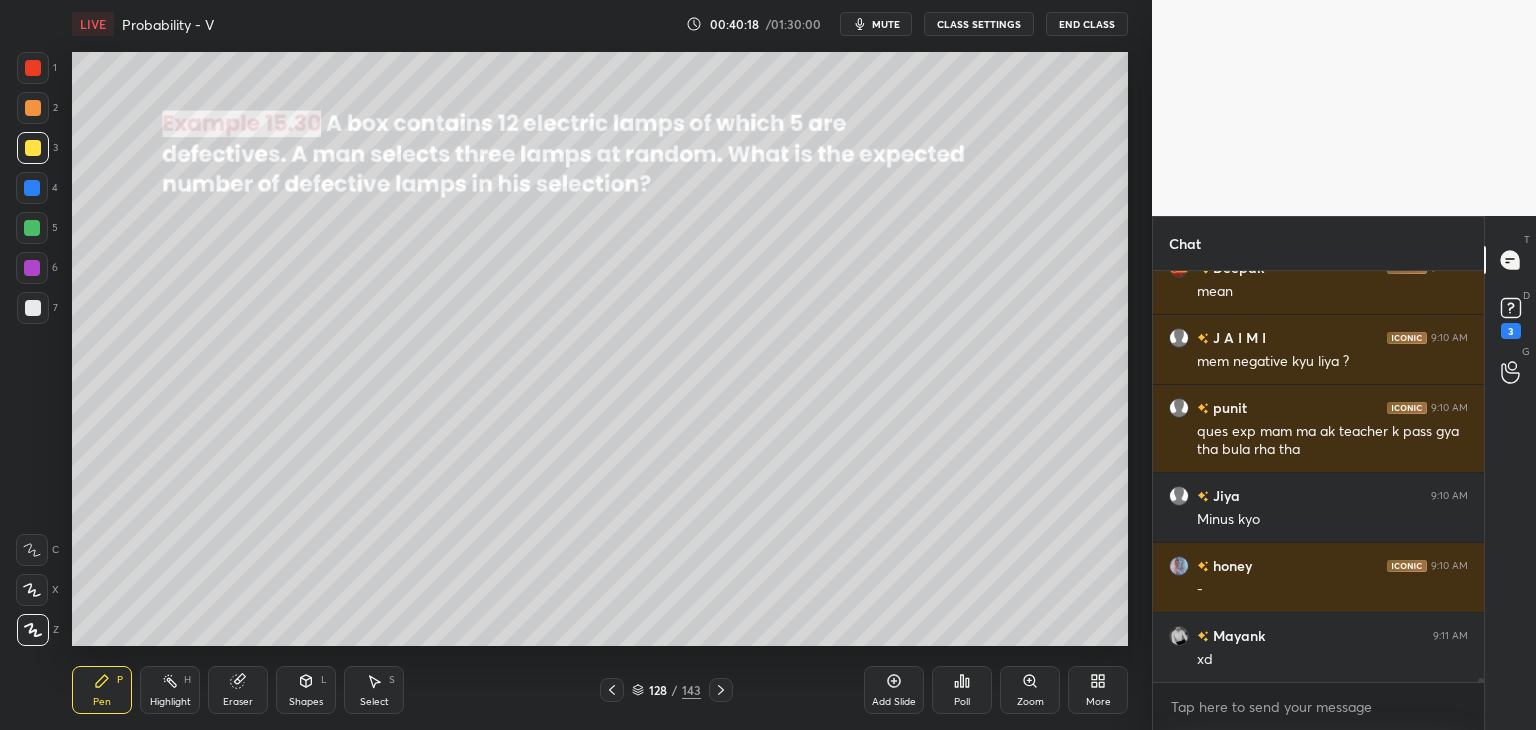 click 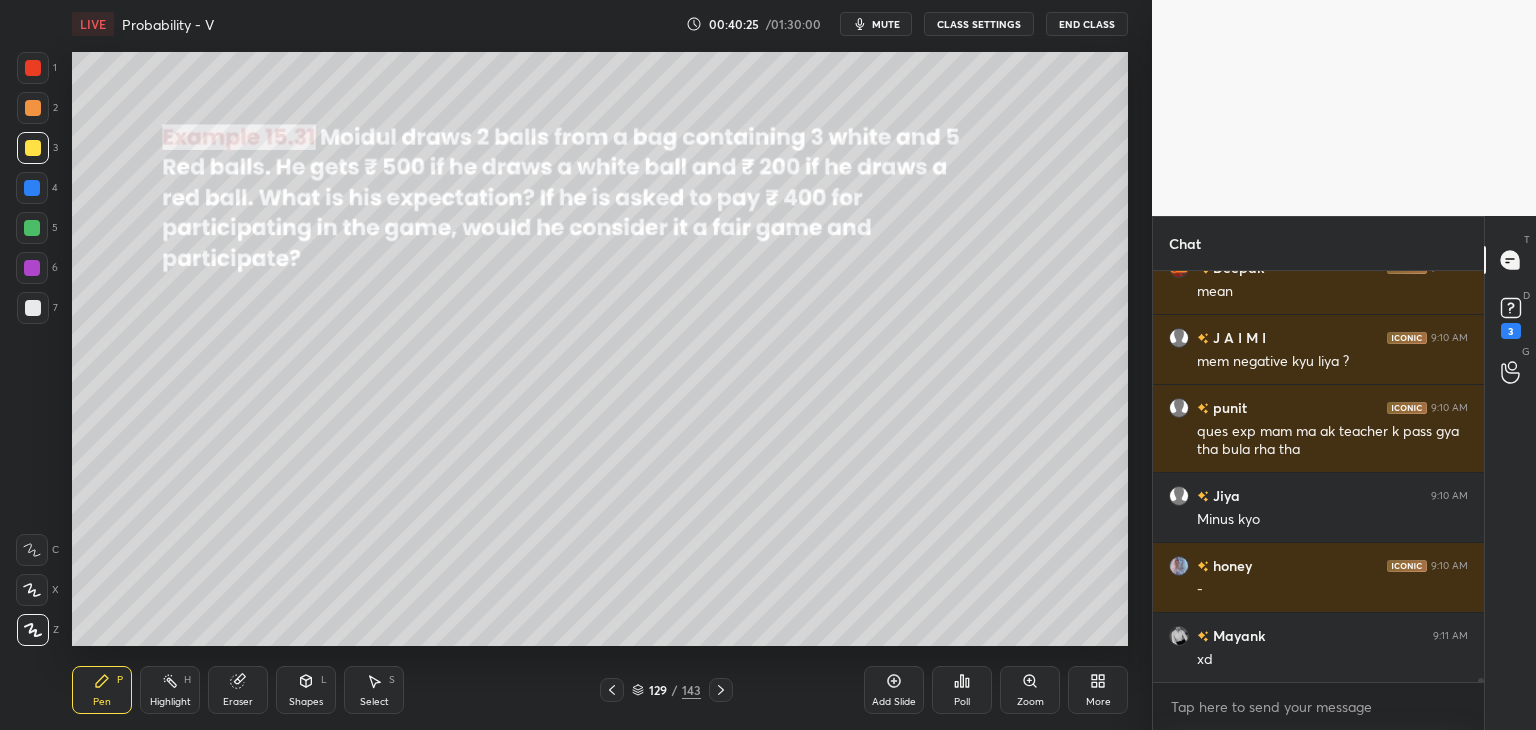 scroll, scrollTop: 41986, scrollLeft: 0, axis: vertical 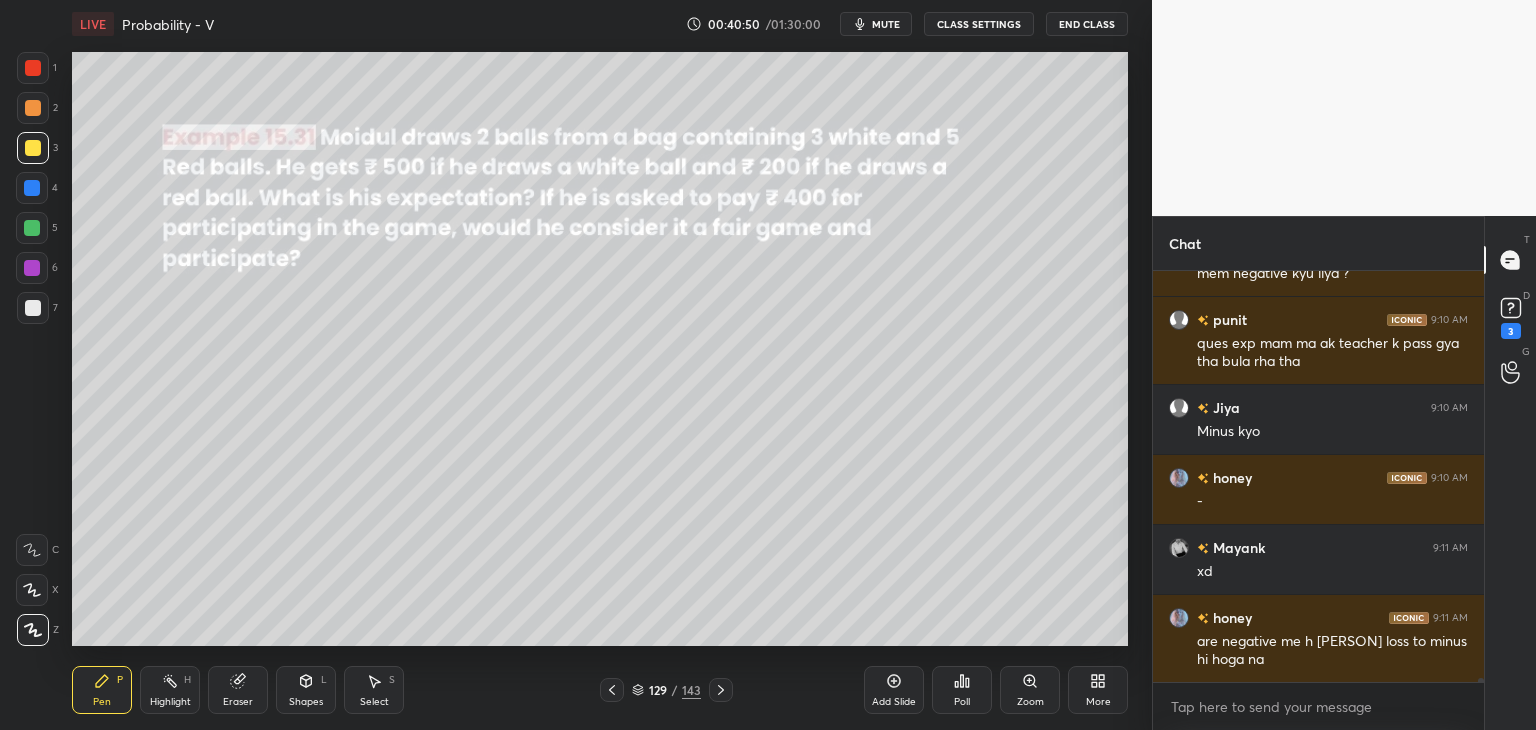 drag, startPoint x: 314, startPoint y: 695, endPoint x: 319, endPoint y: 673, distance: 22.561028 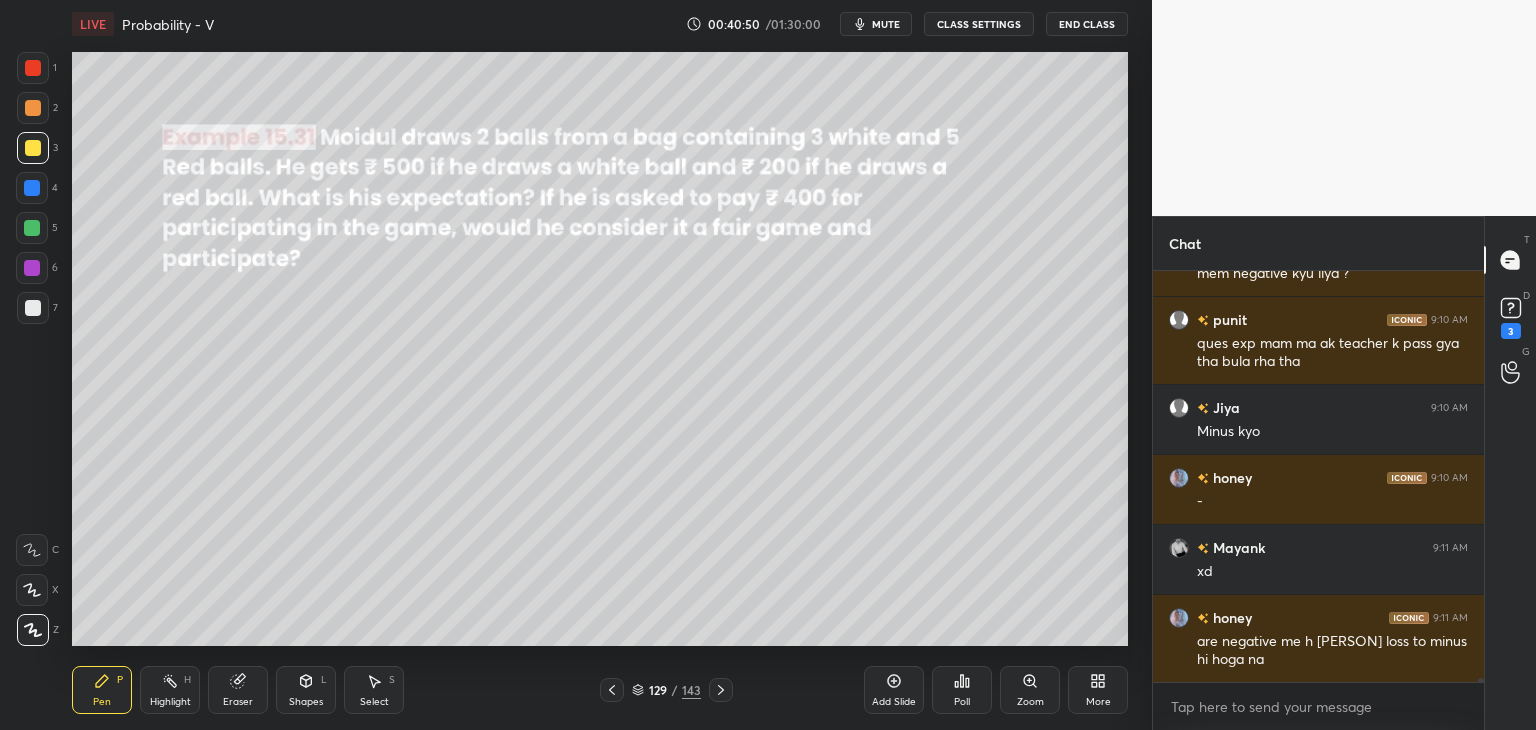 click on "Shapes" at bounding box center [306, 702] 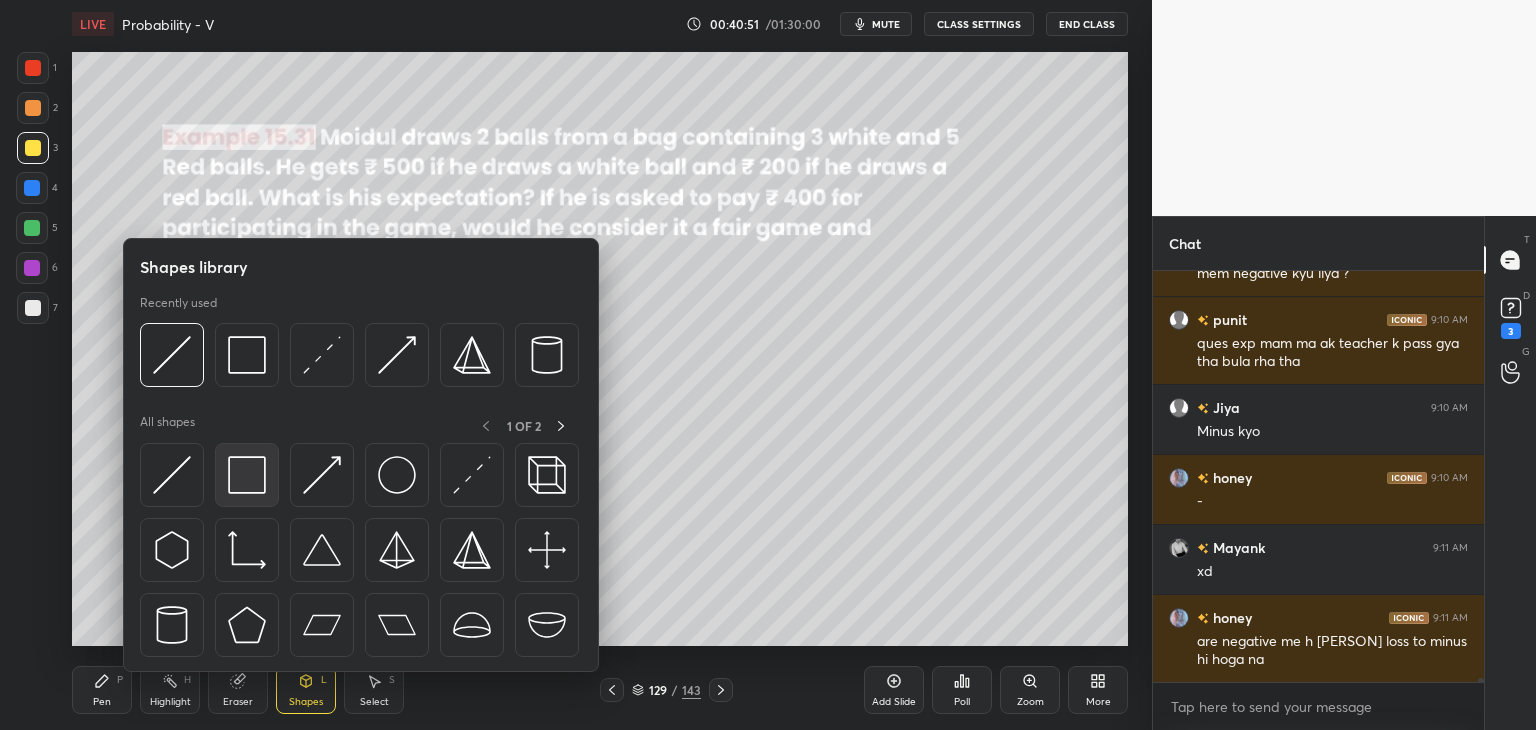 click at bounding box center (247, 475) 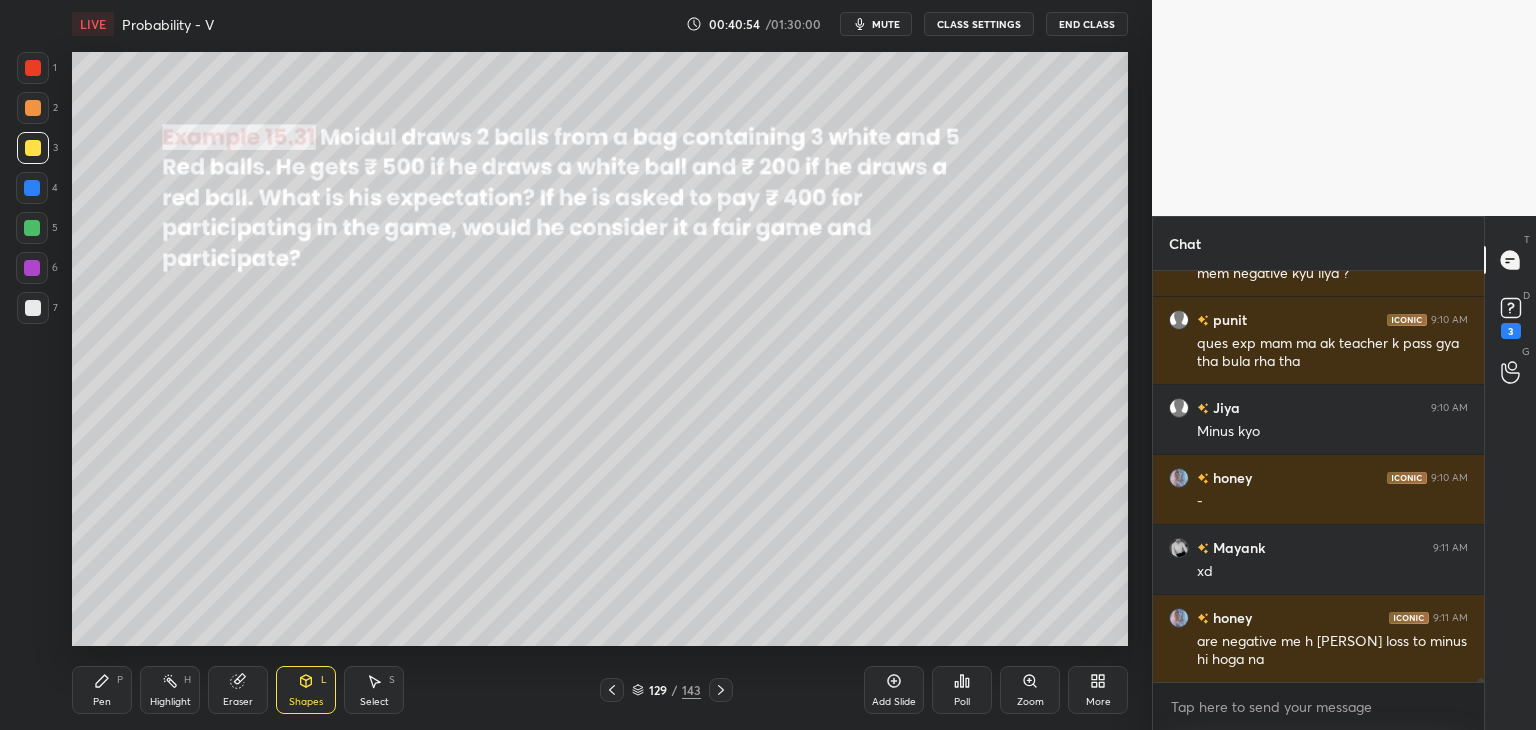 click on "Pen" at bounding box center [102, 702] 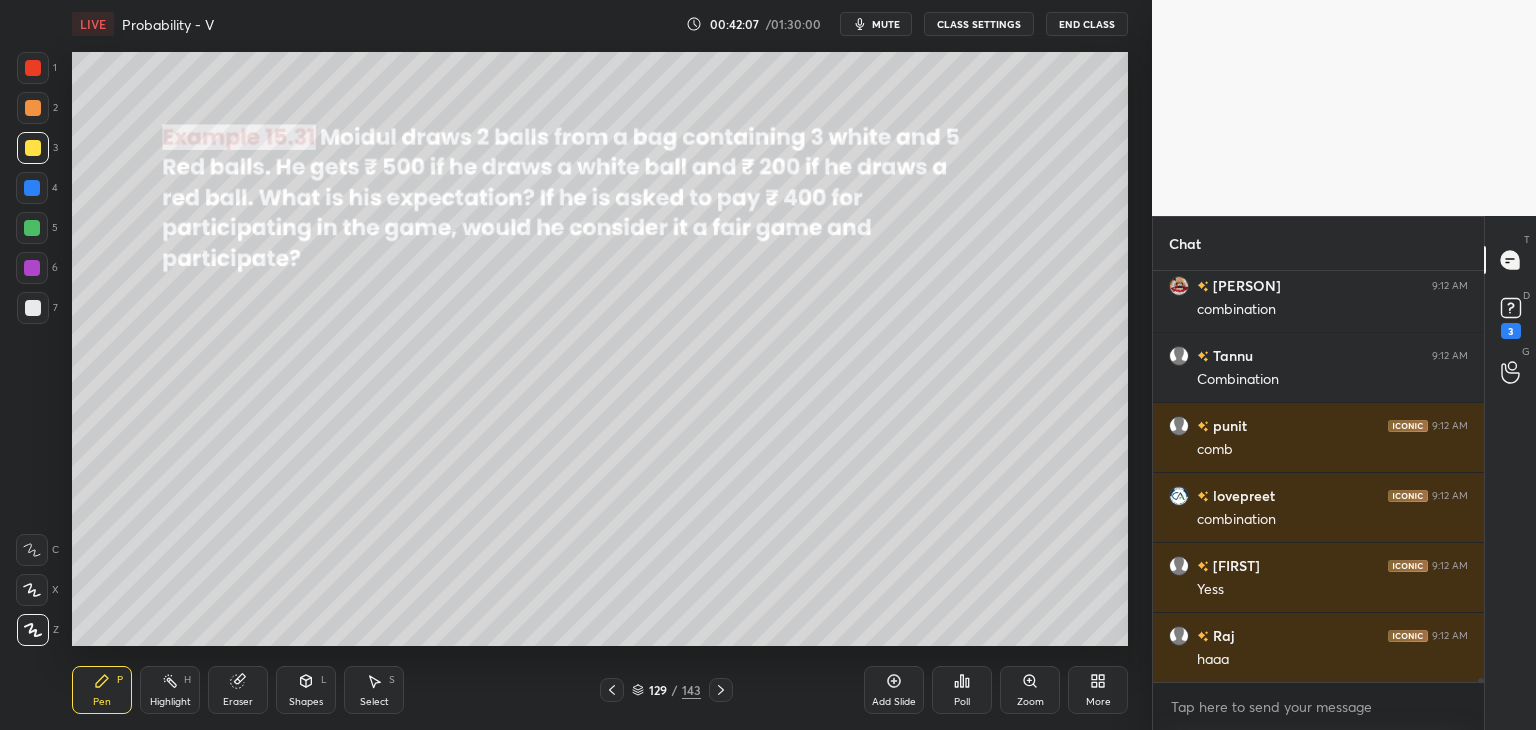 scroll, scrollTop: 43036, scrollLeft: 0, axis: vertical 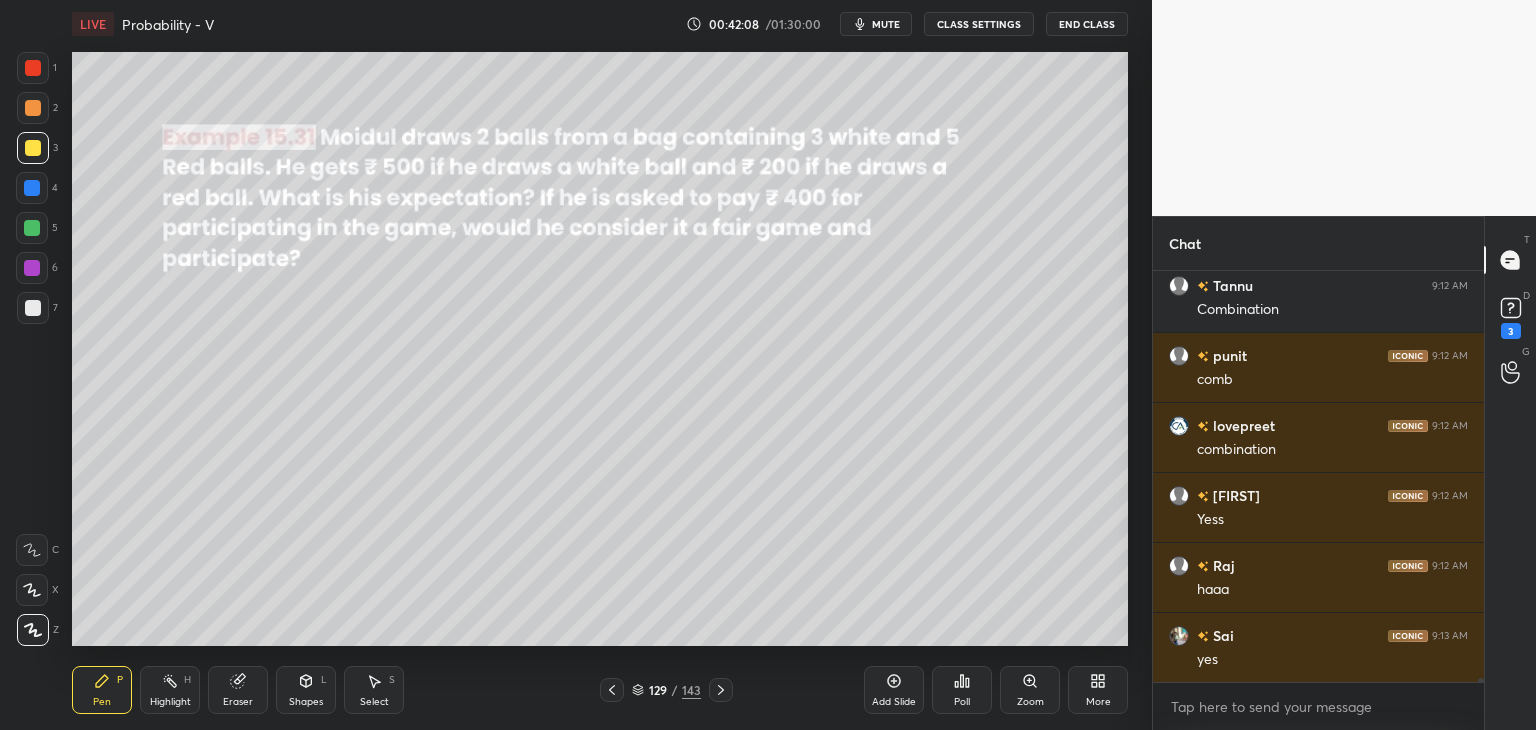 click on "Eraser" at bounding box center (238, 690) 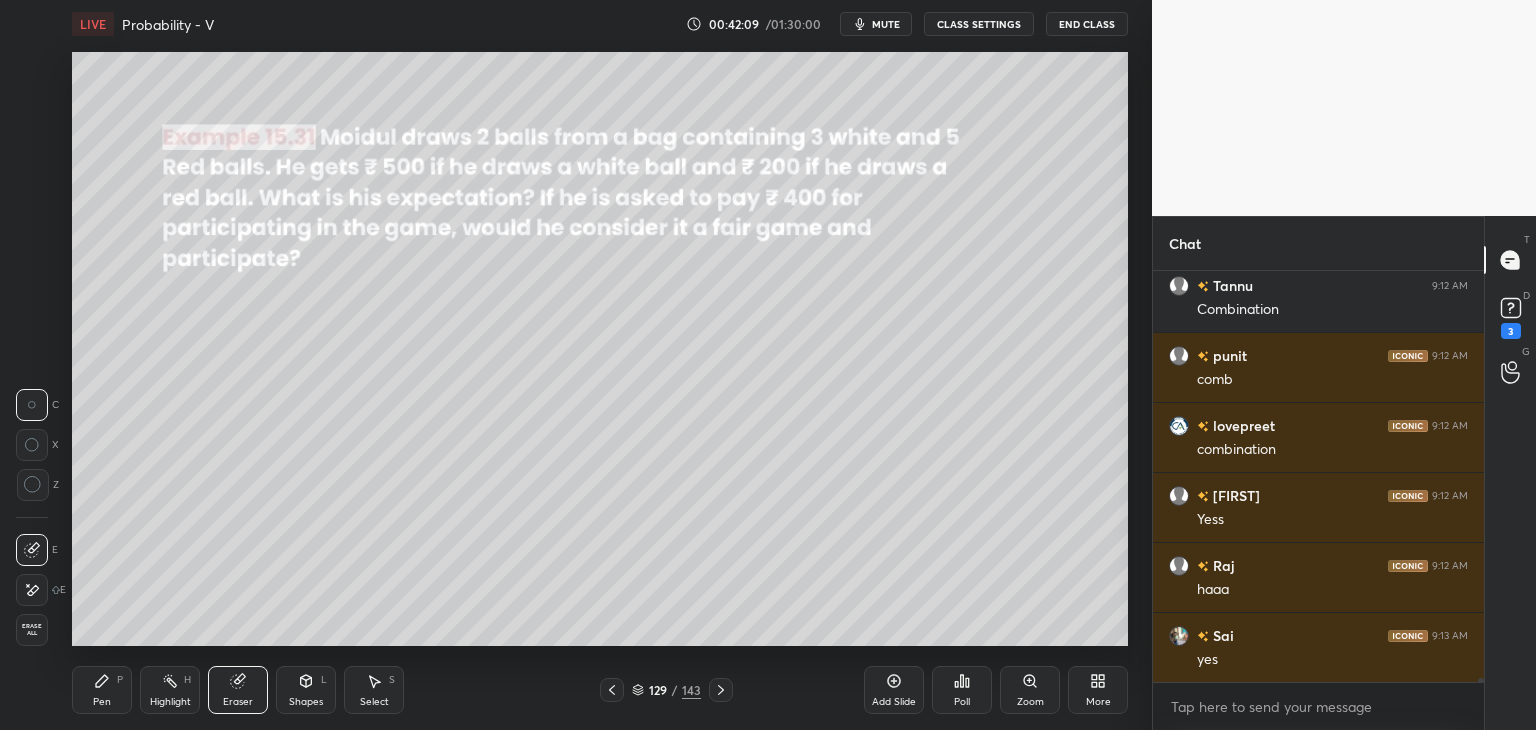 click on "Erase all" at bounding box center [32, 630] 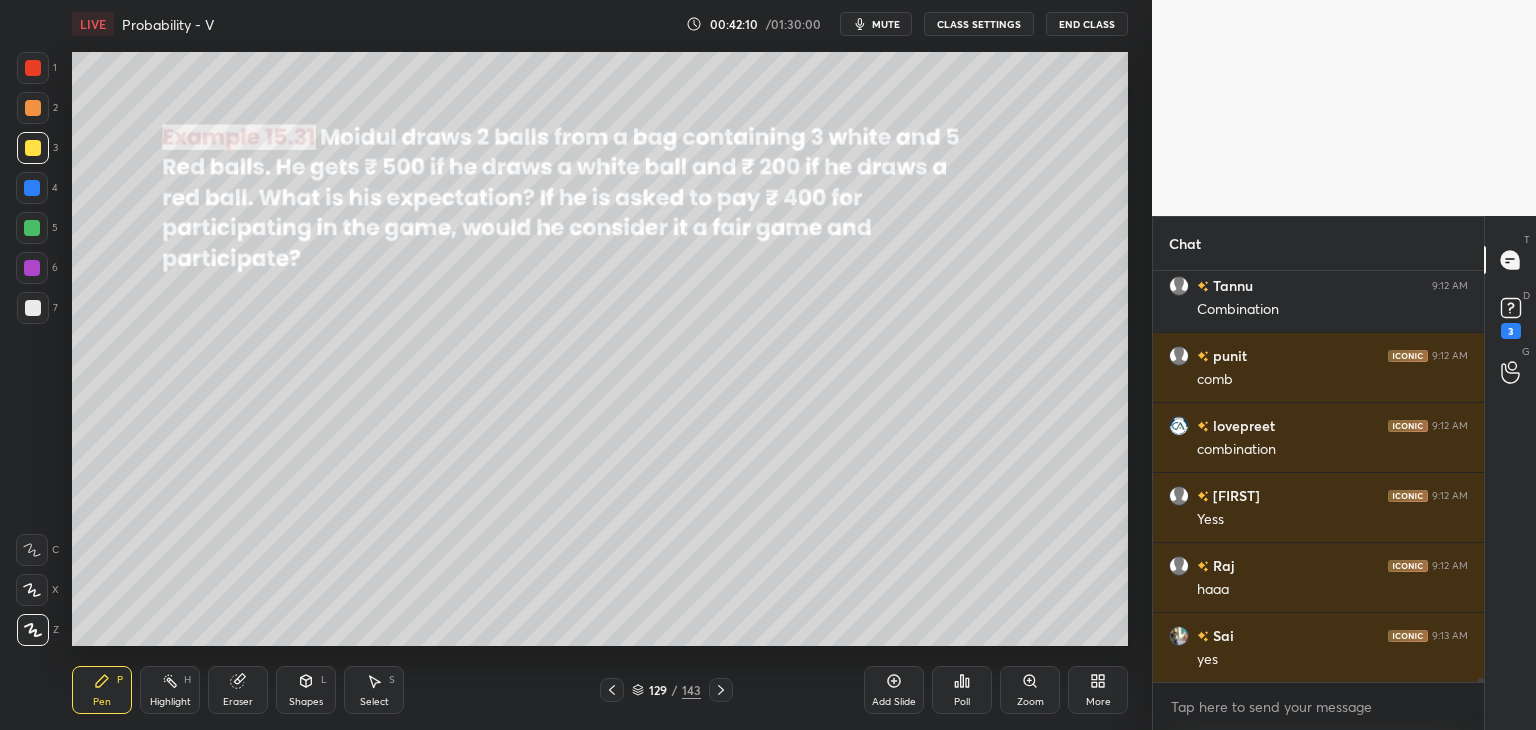drag, startPoint x: 308, startPoint y: 703, endPoint x: 317, endPoint y: 681, distance: 23.769728 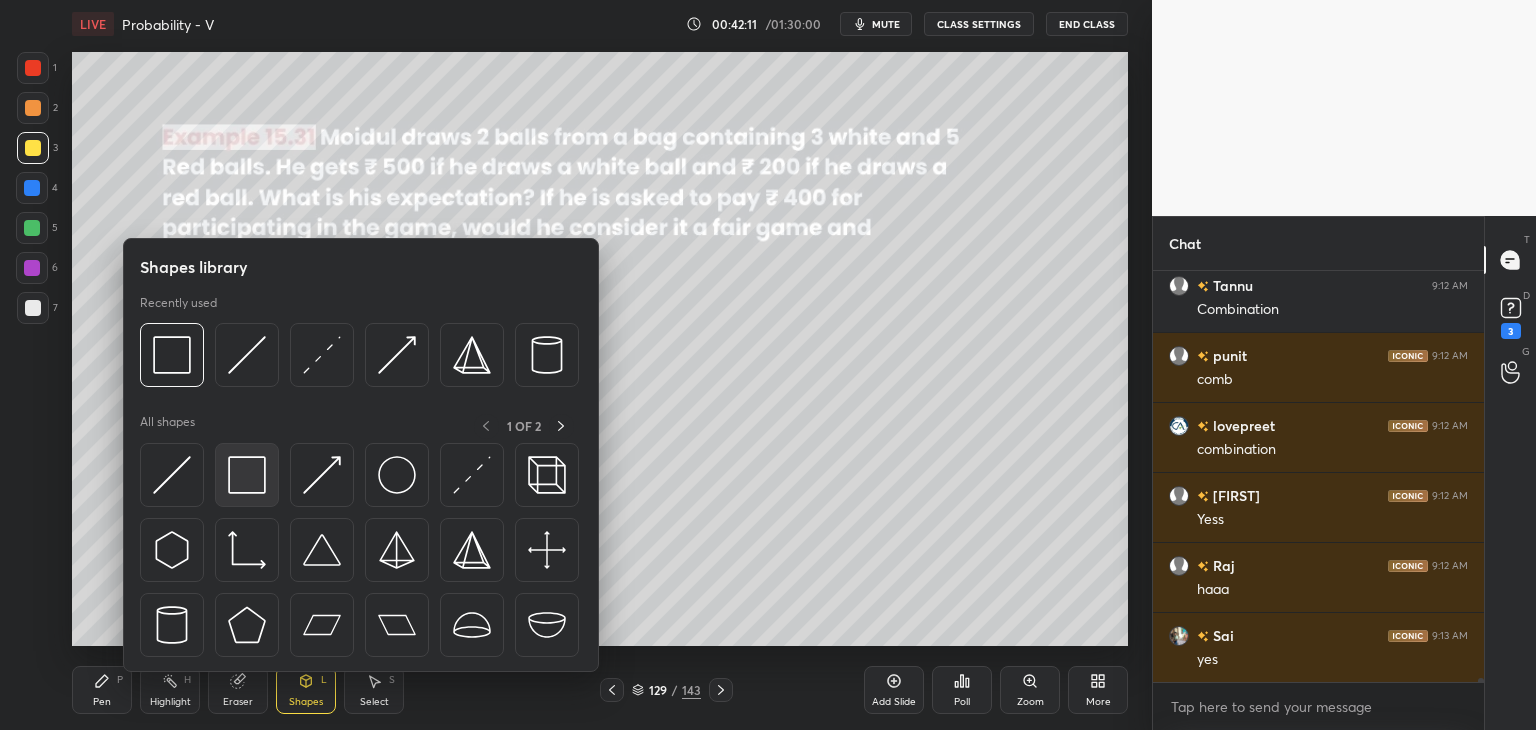 click at bounding box center [247, 475] 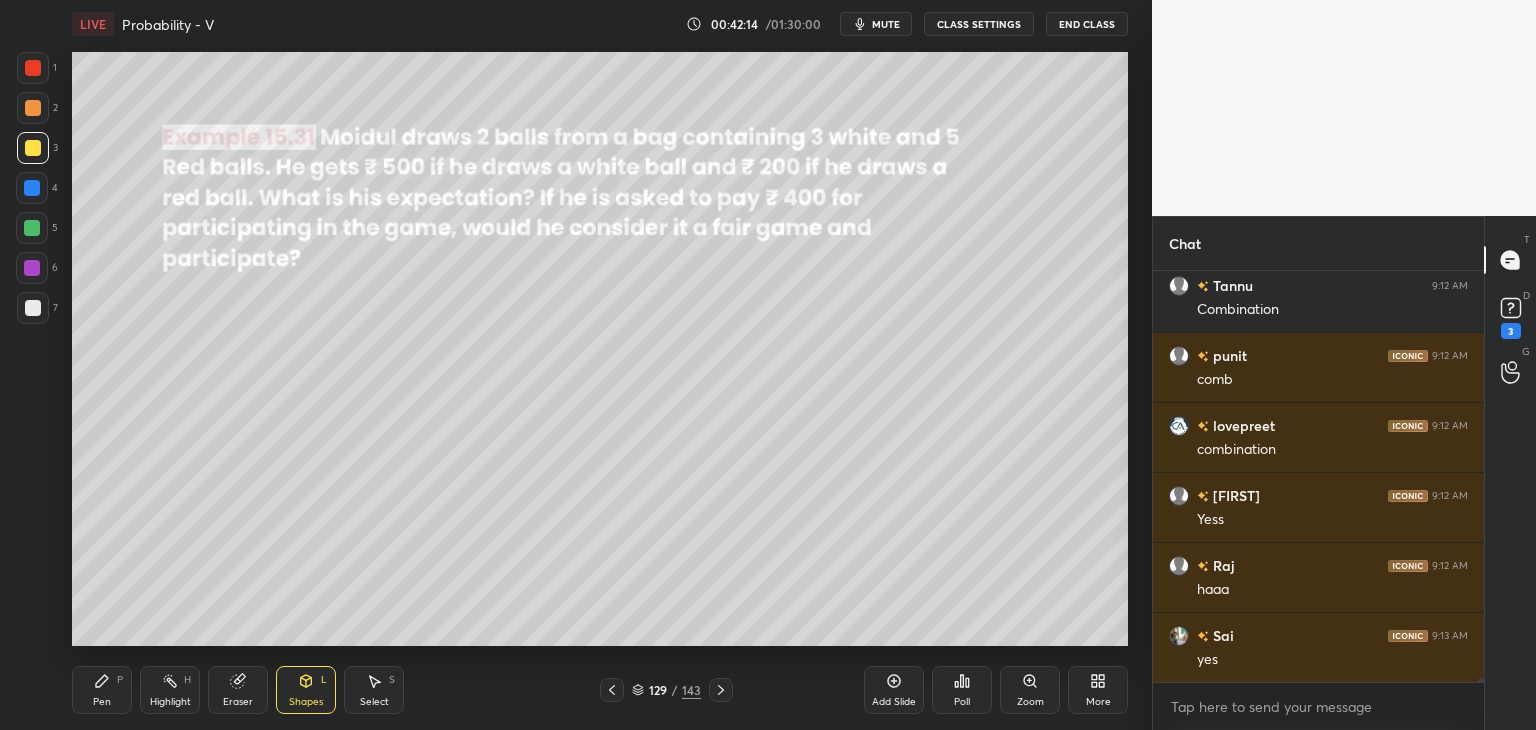 scroll, scrollTop: 43106, scrollLeft: 0, axis: vertical 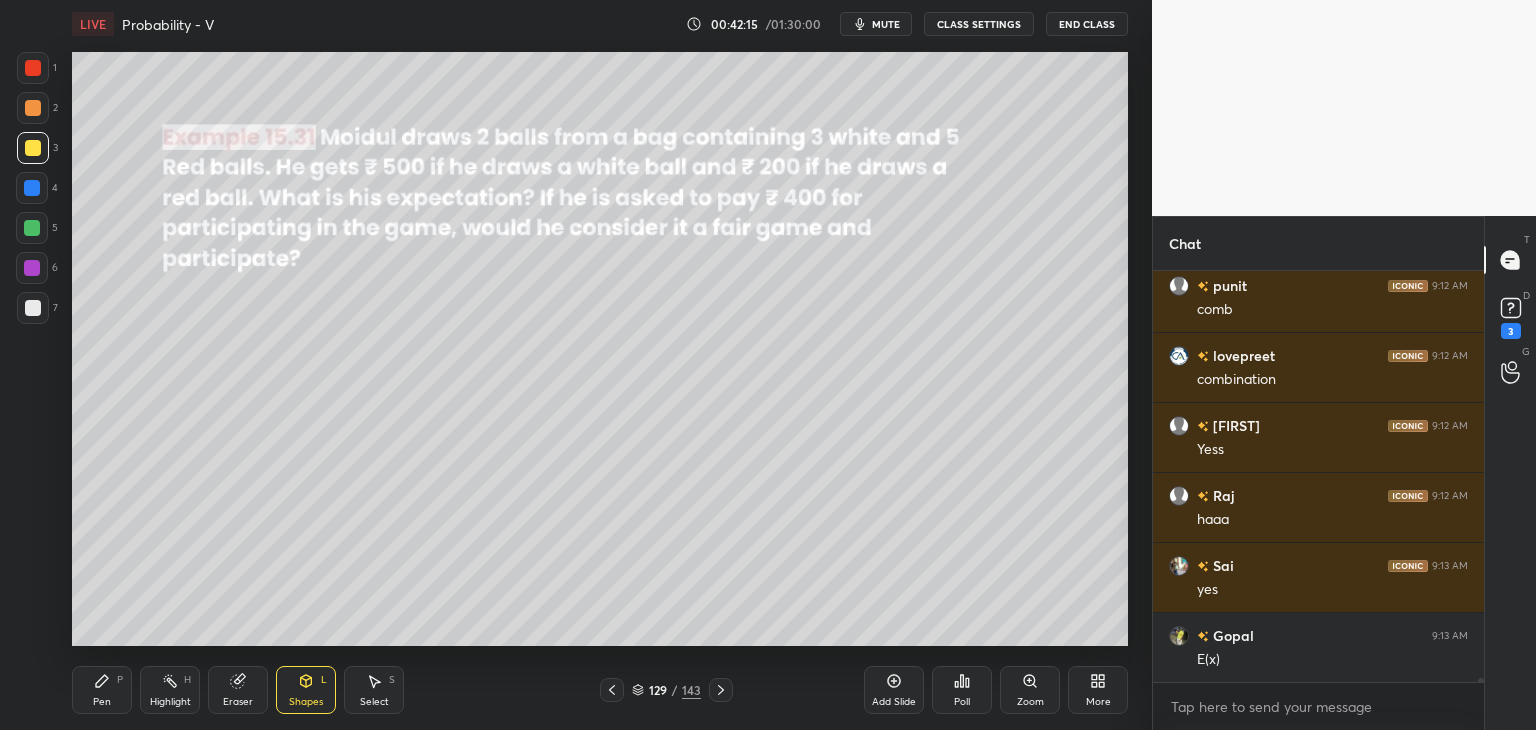 click on "Pen P" at bounding box center (102, 690) 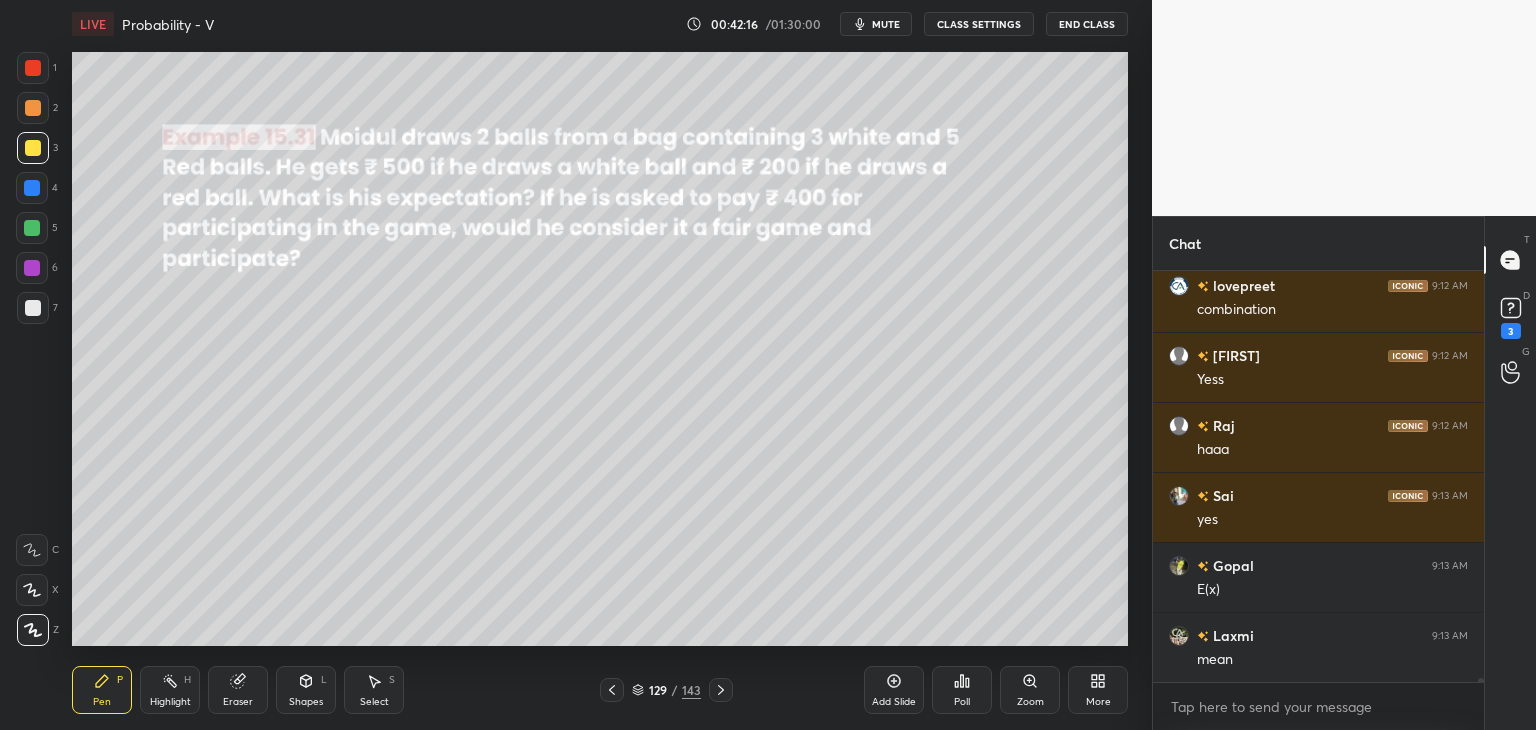 scroll, scrollTop: 43246, scrollLeft: 0, axis: vertical 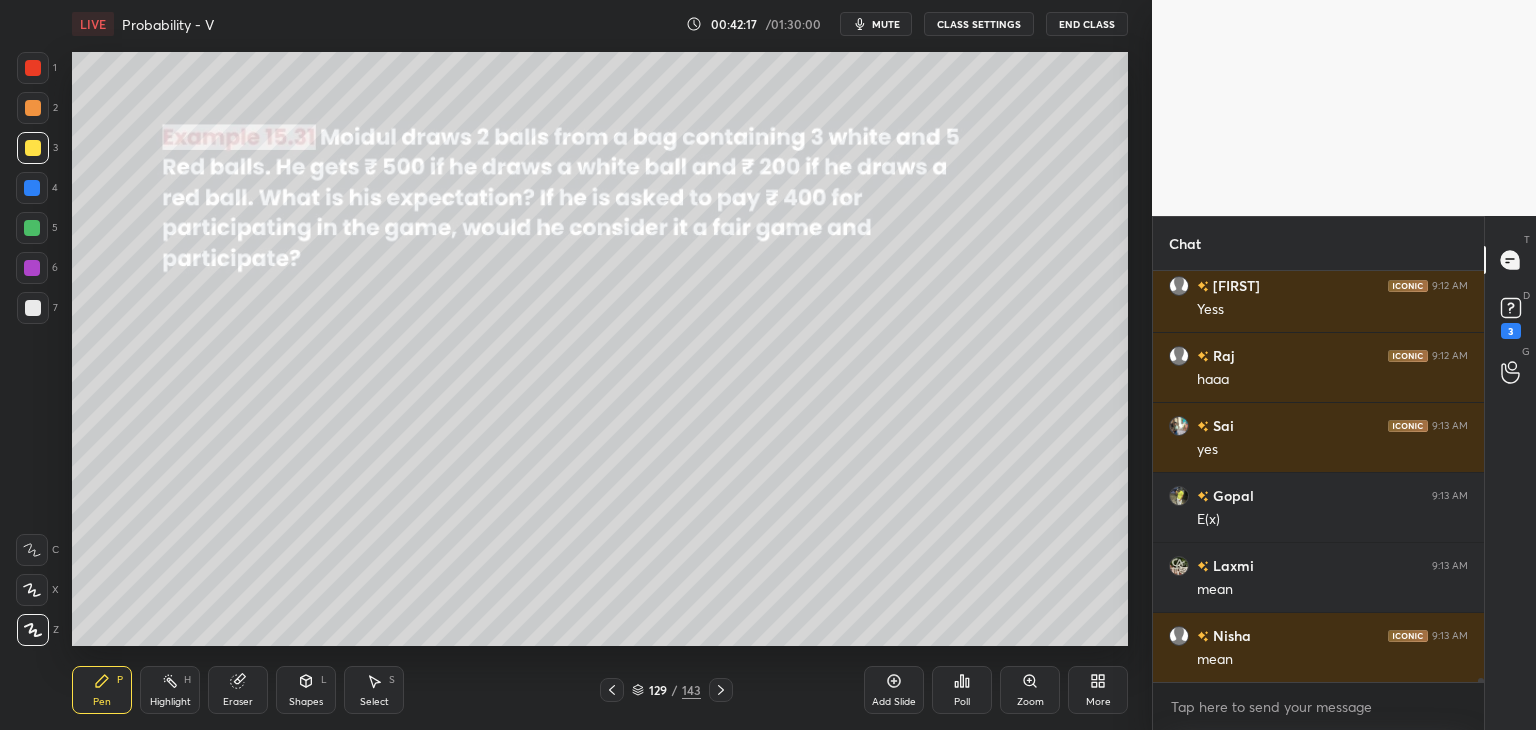 click at bounding box center [33, 148] 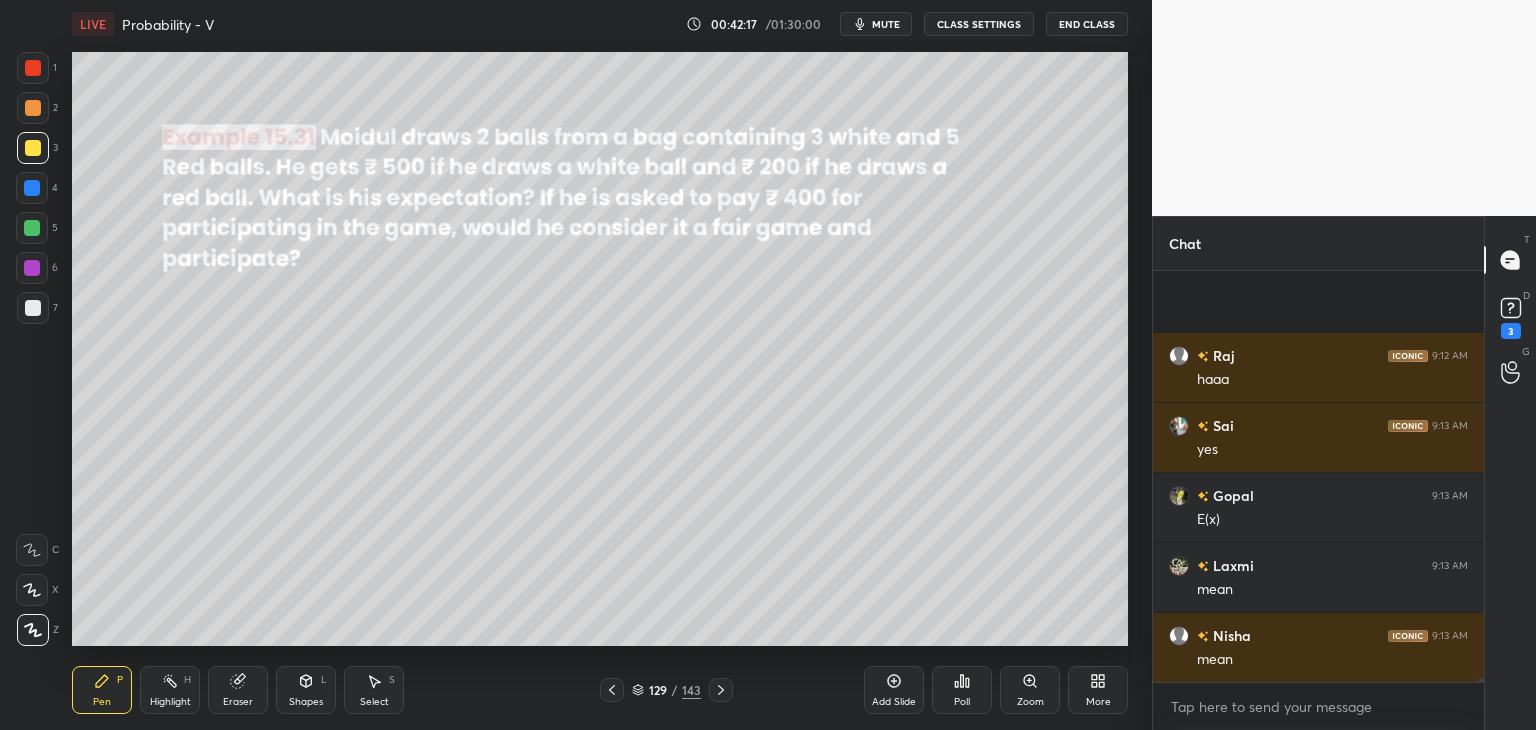 scroll, scrollTop: 43386, scrollLeft: 0, axis: vertical 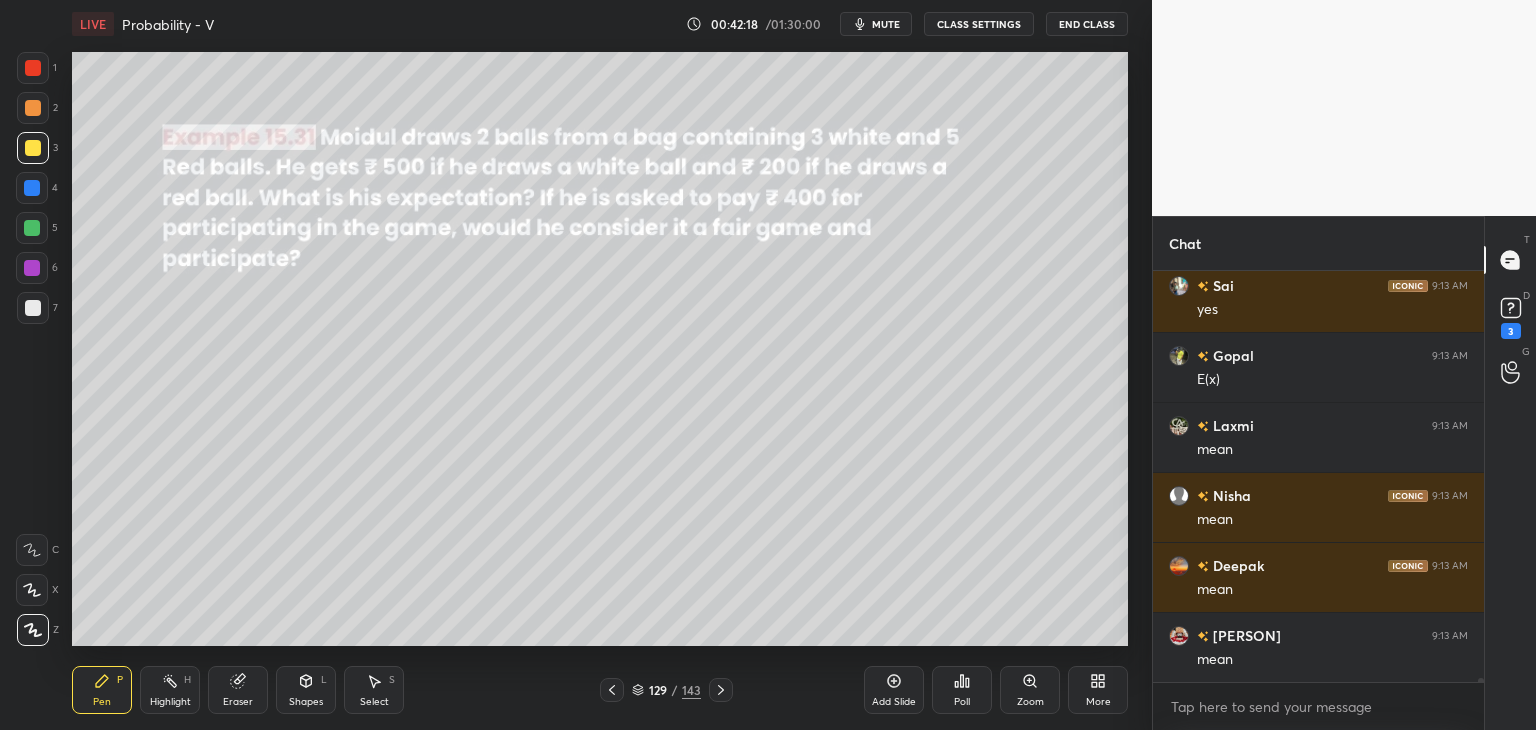 click on "Shapes L" at bounding box center [306, 690] 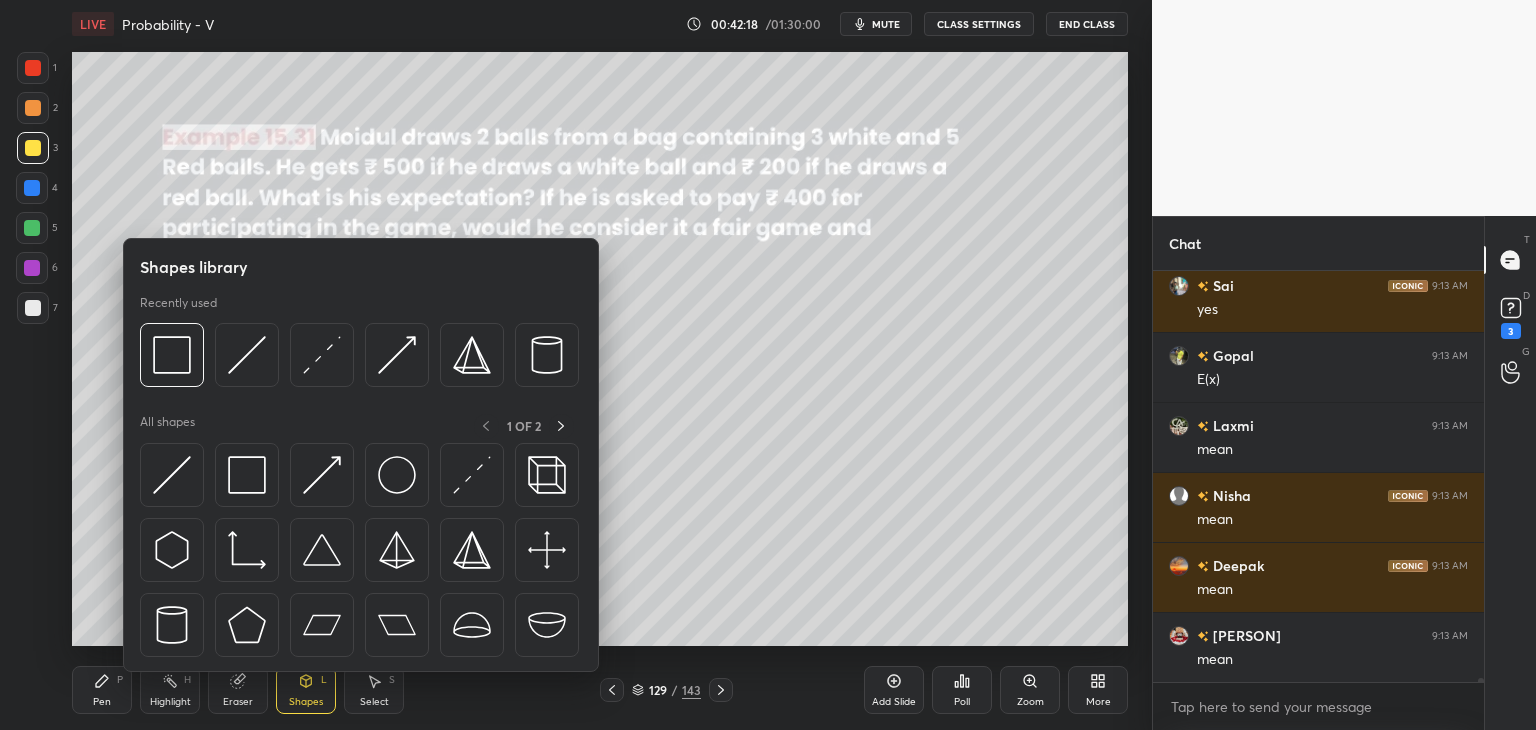 scroll, scrollTop: 43526, scrollLeft: 0, axis: vertical 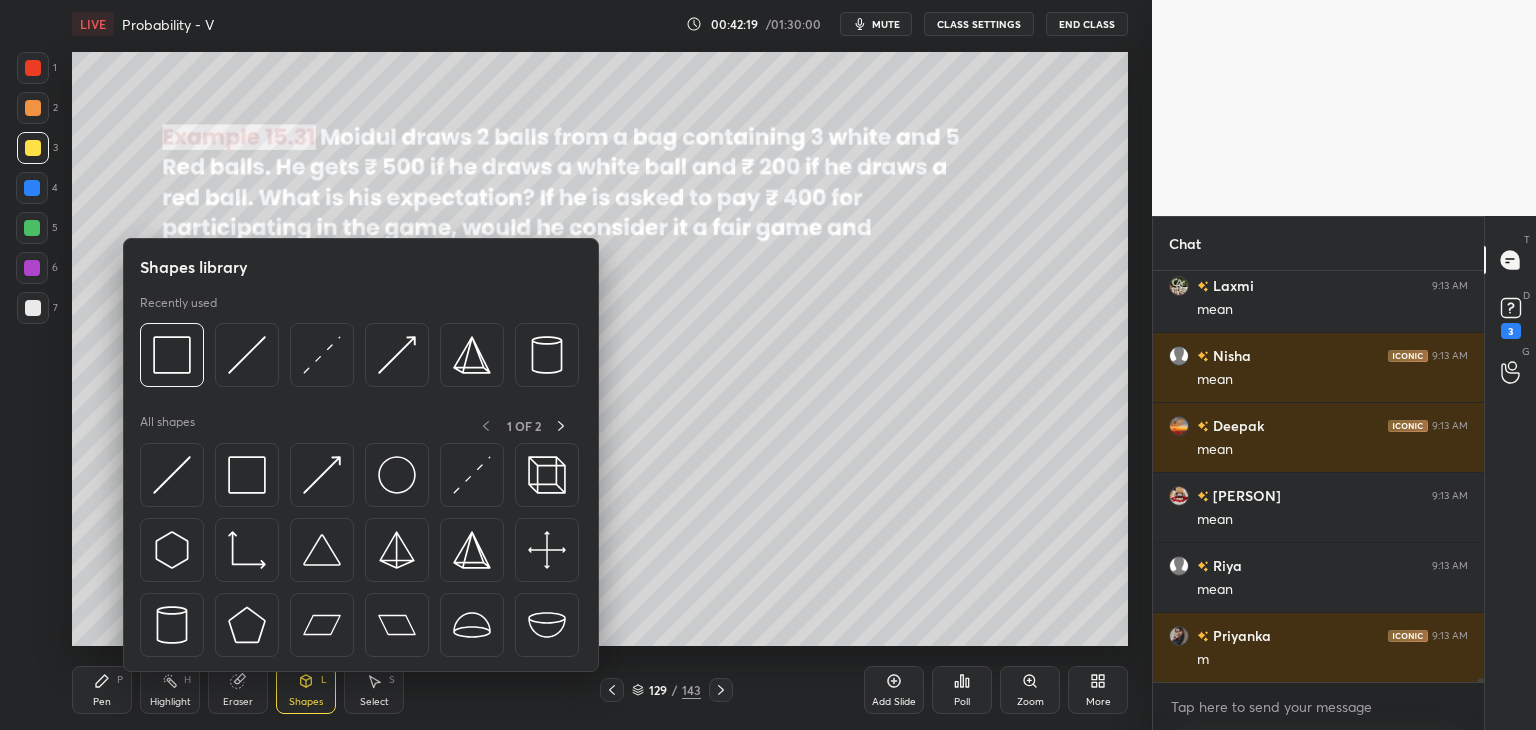 click on "Eraser" at bounding box center (238, 690) 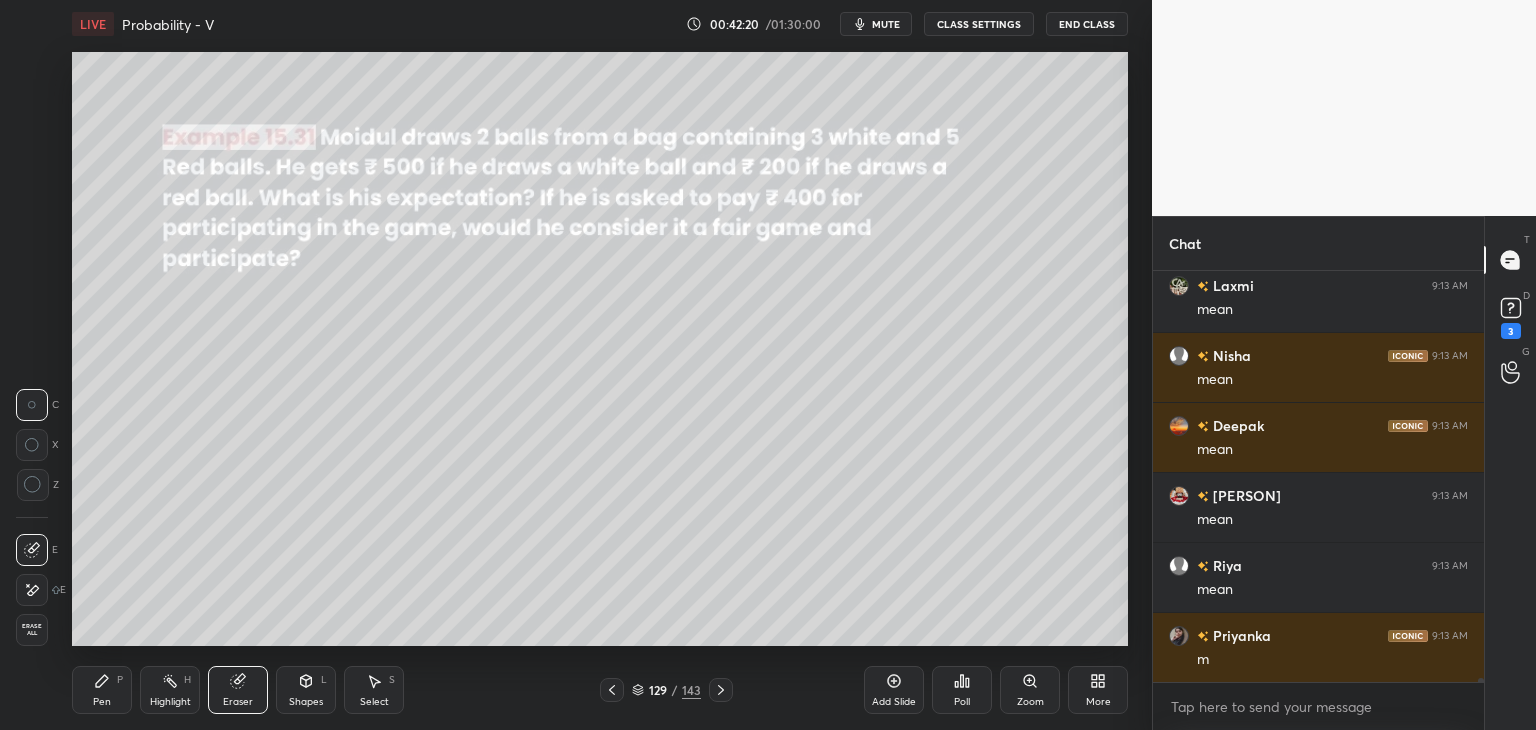 drag, startPoint x: 33, startPoint y: 626, endPoint x: 62, endPoint y: 637, distance: 31.016125 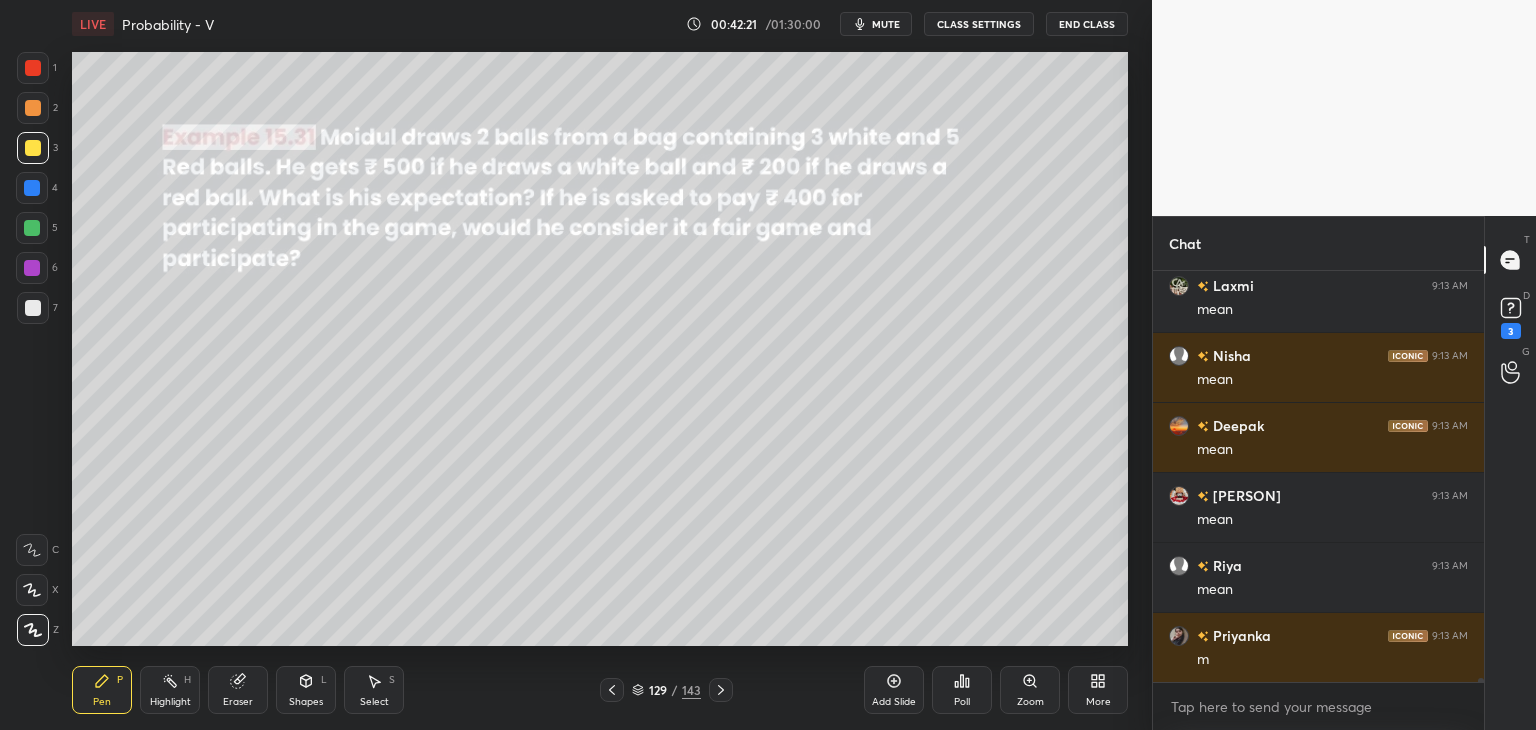 click on "Shapes" at bounding box center [306, 702] 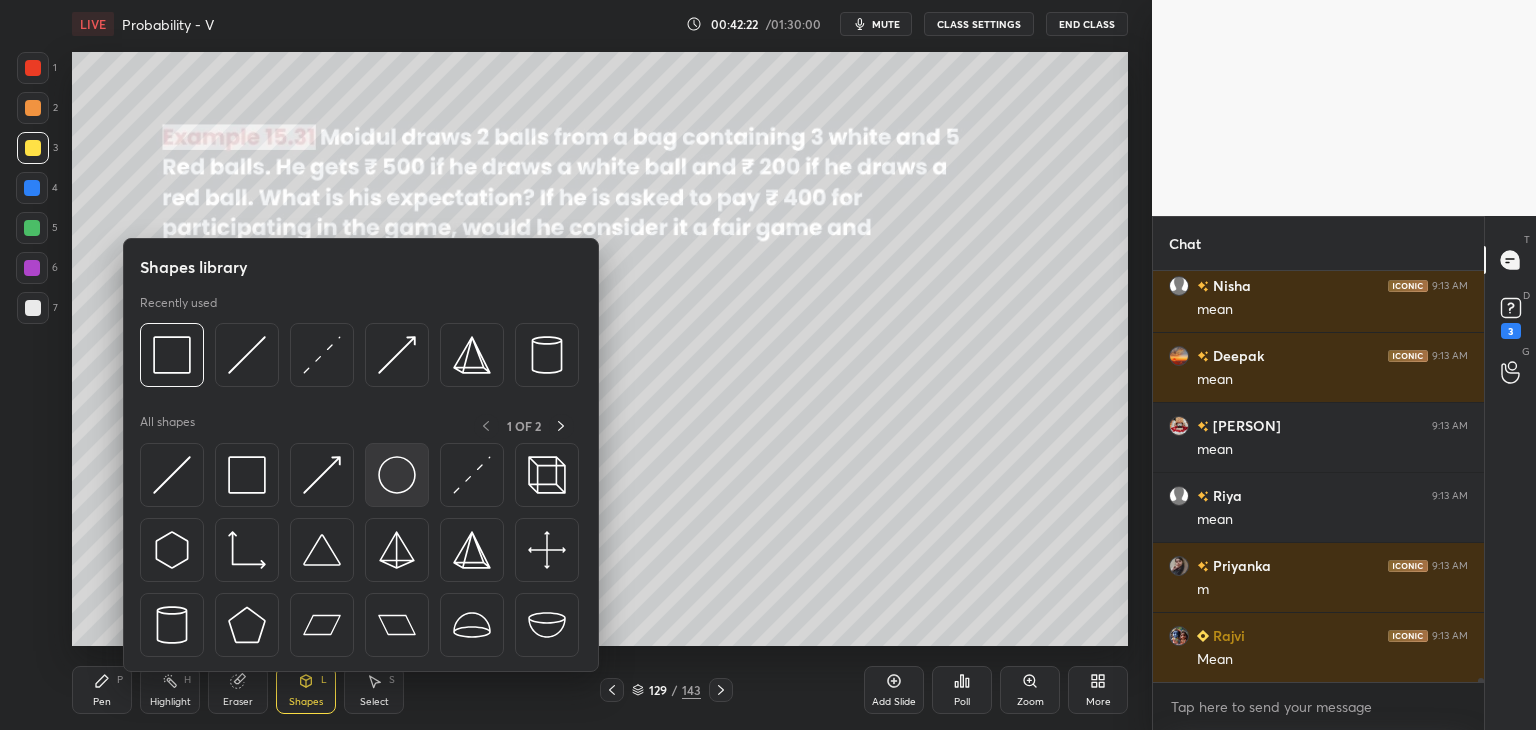 scroll, scrollTop: 43736, scrollLeft: 0, axis: vertical 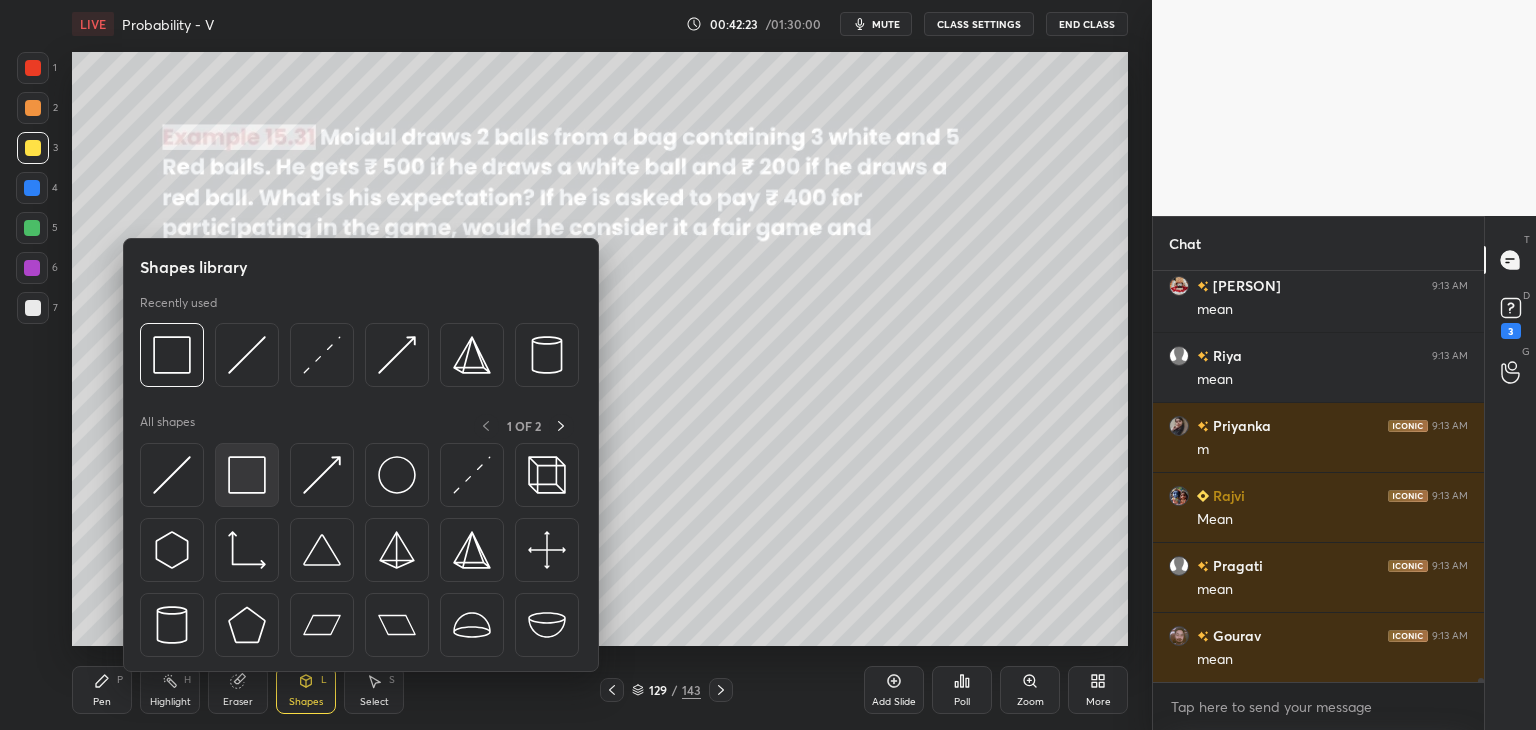 click at bounding box center [247, 475] 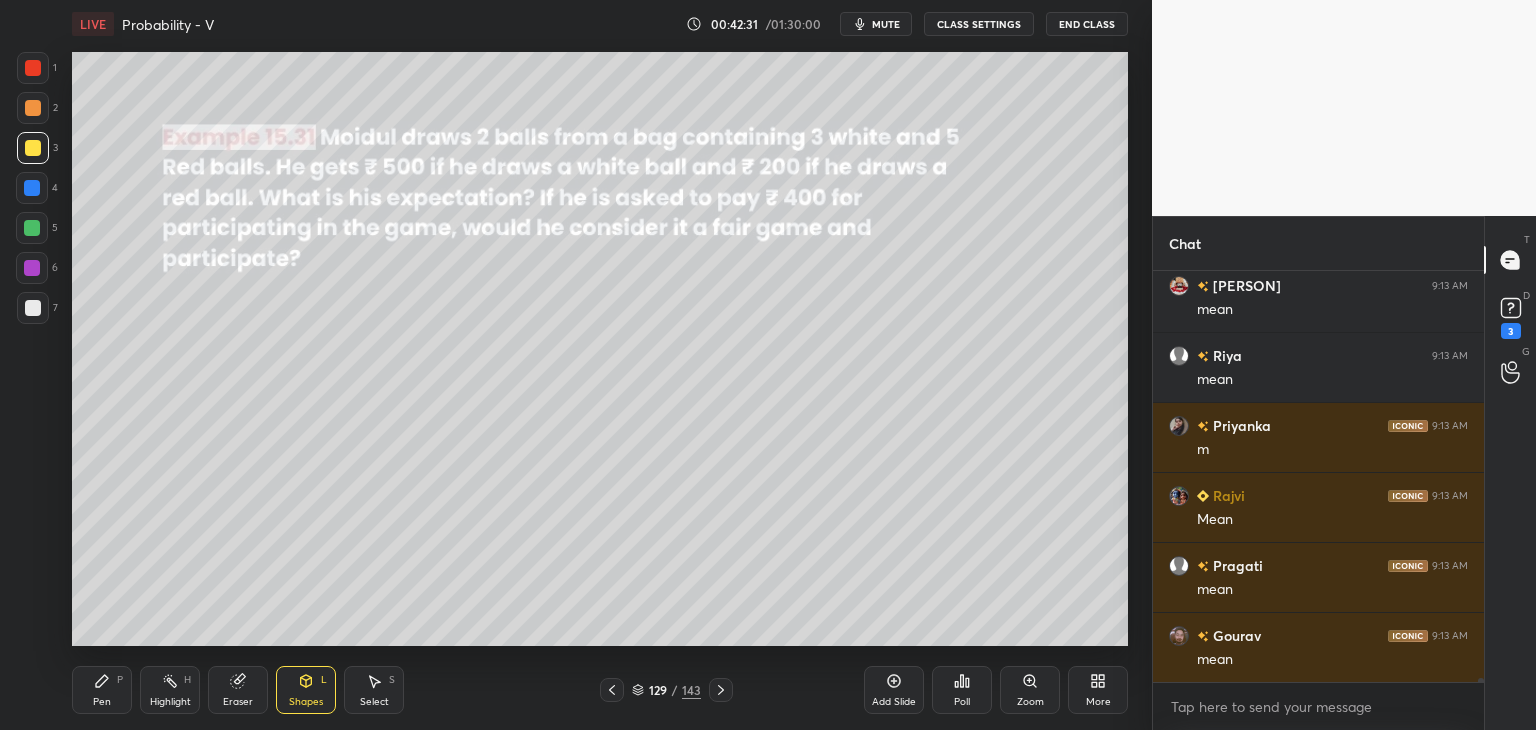 click on "Pen" at bounding box center [102, 702] 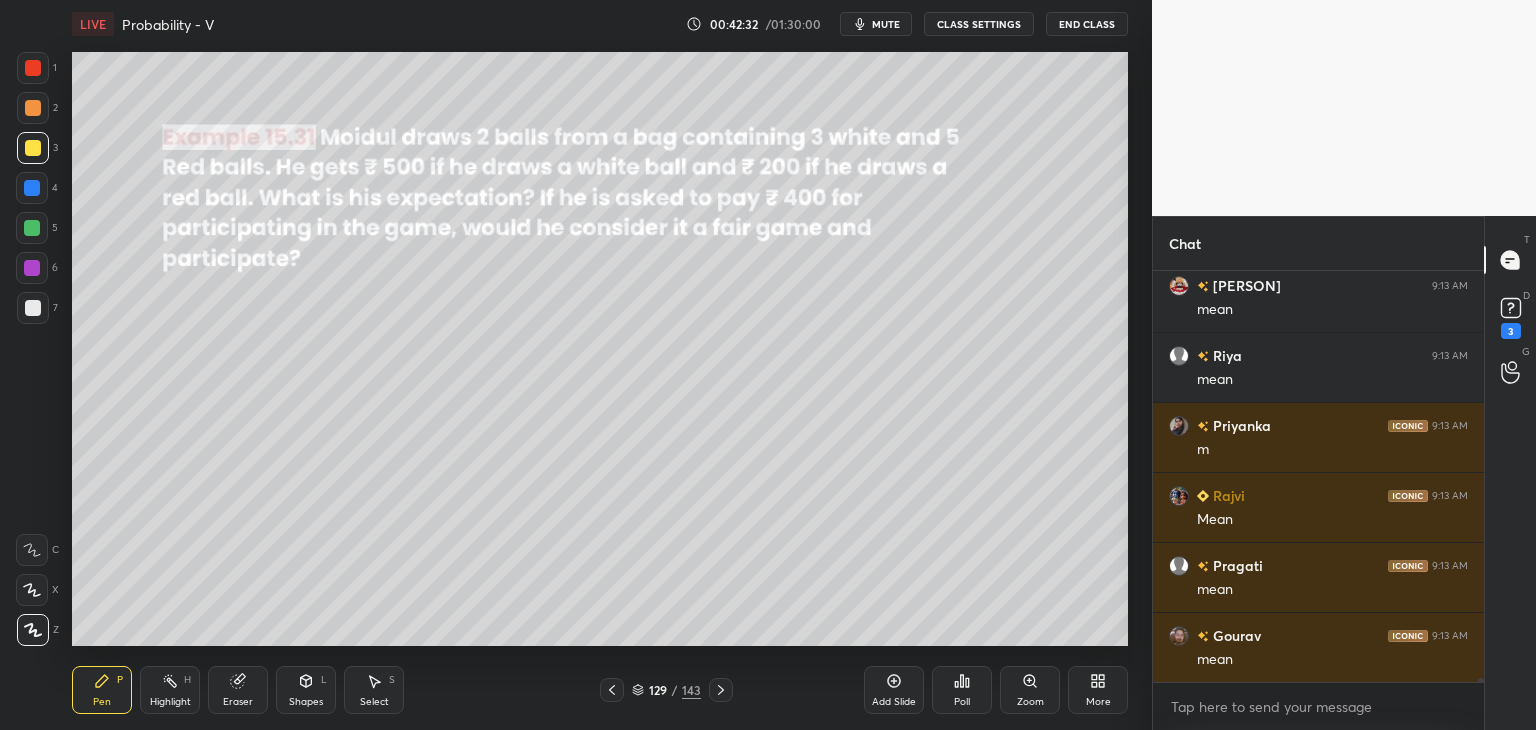 drag, startPoint x: 314, startPoint y: 712, endPoint x: 304, endPoint y: 685, distance: 28.79236 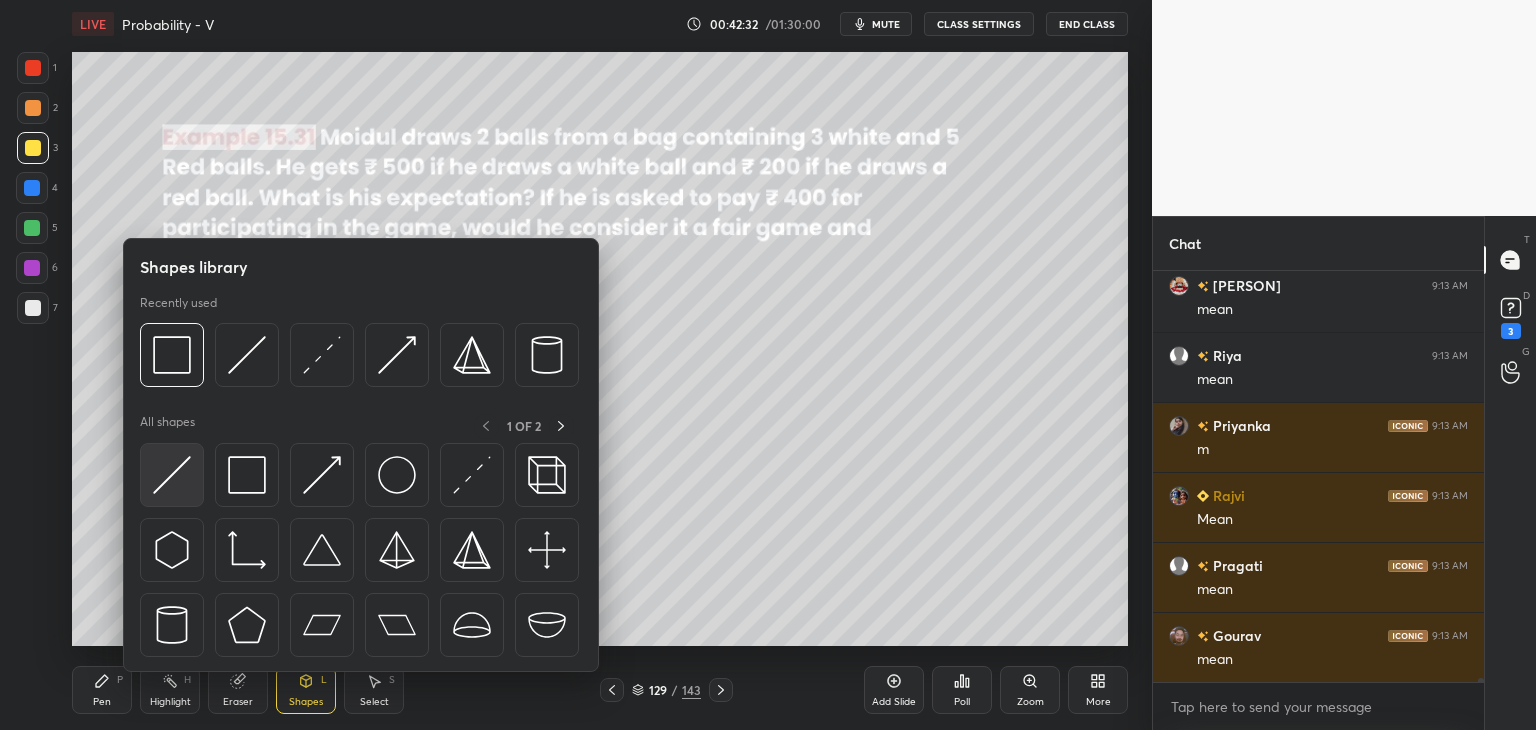 click at bounding box center [172, 475] 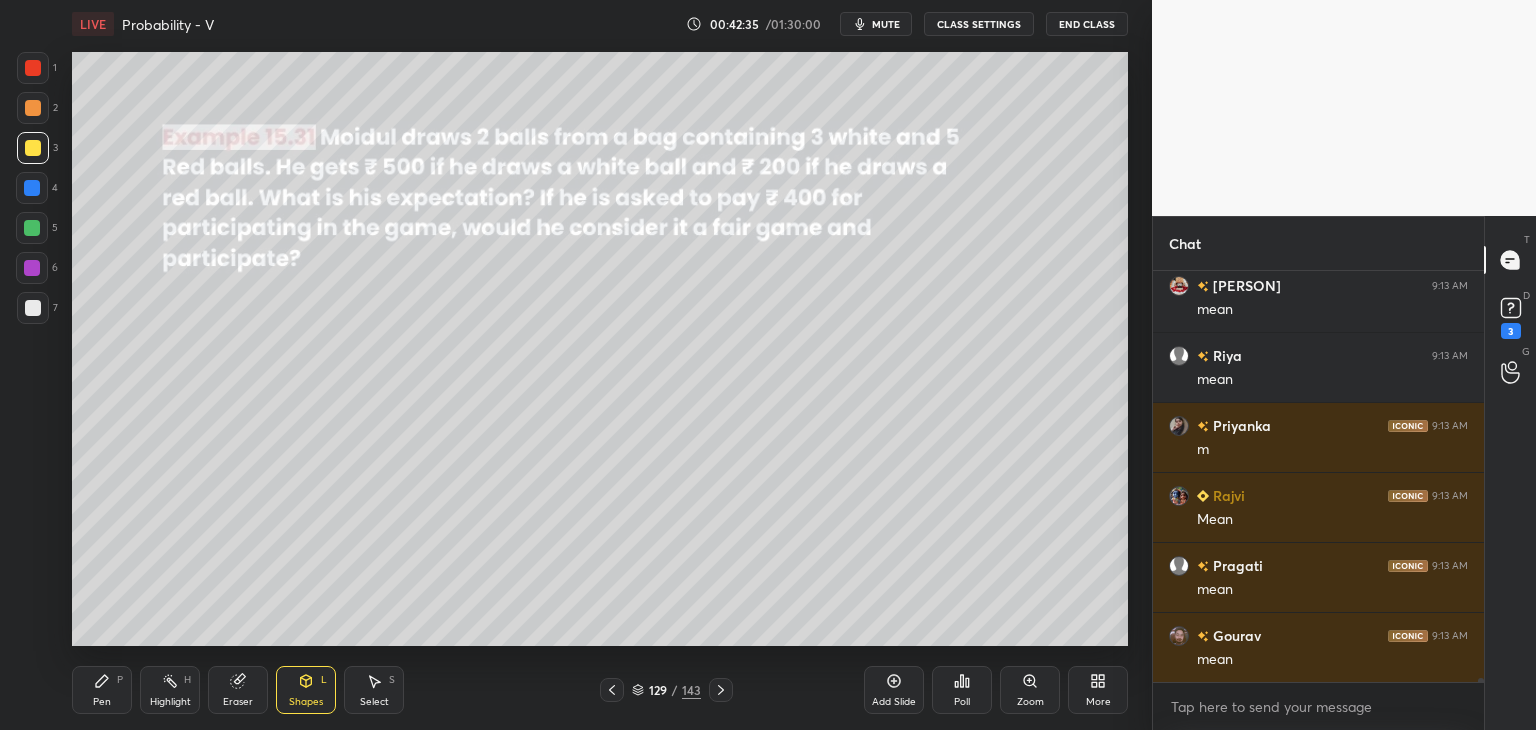 scroll, scrollTop: 43806, scrollLeft: 0, axis: vertical 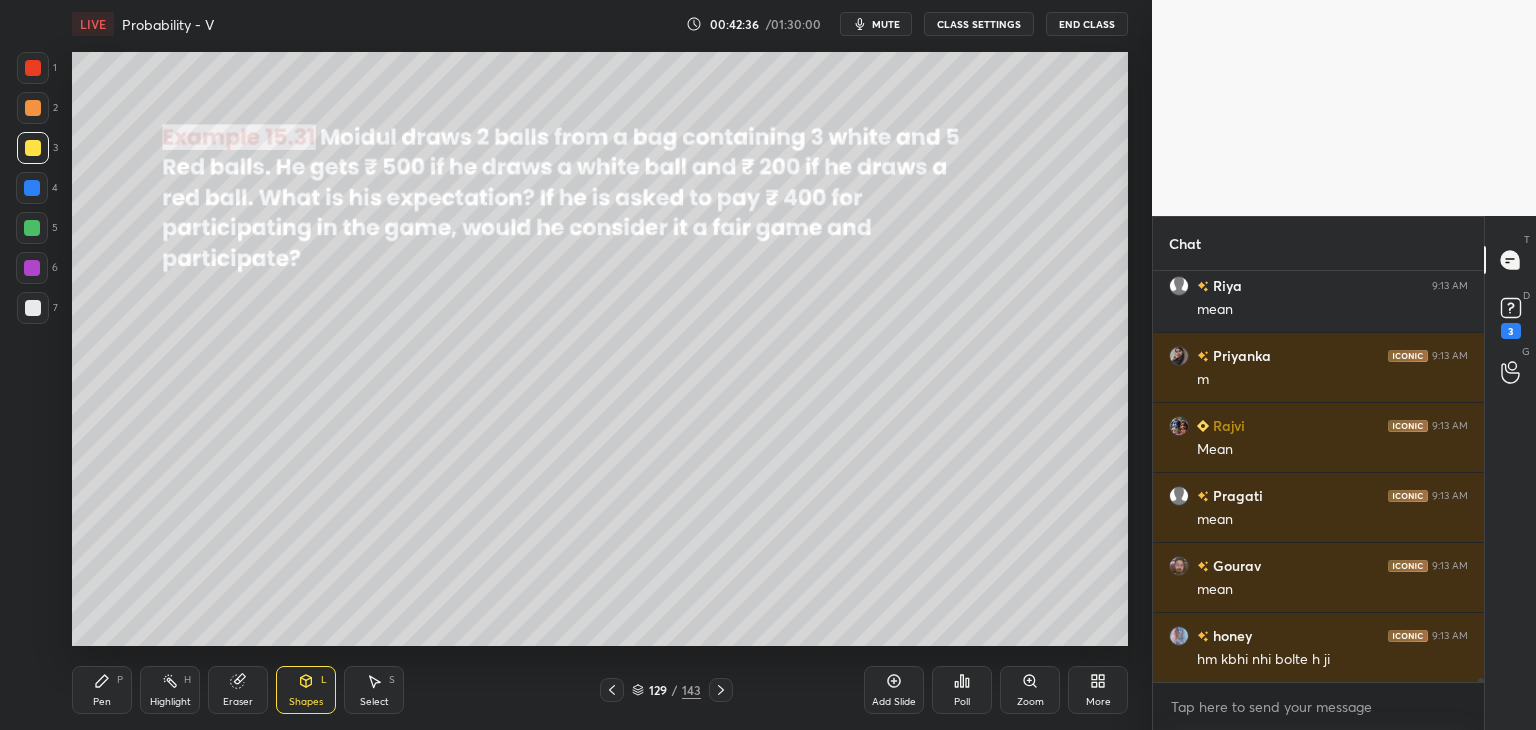 click on "Pen" at bounding box center [102, 702] 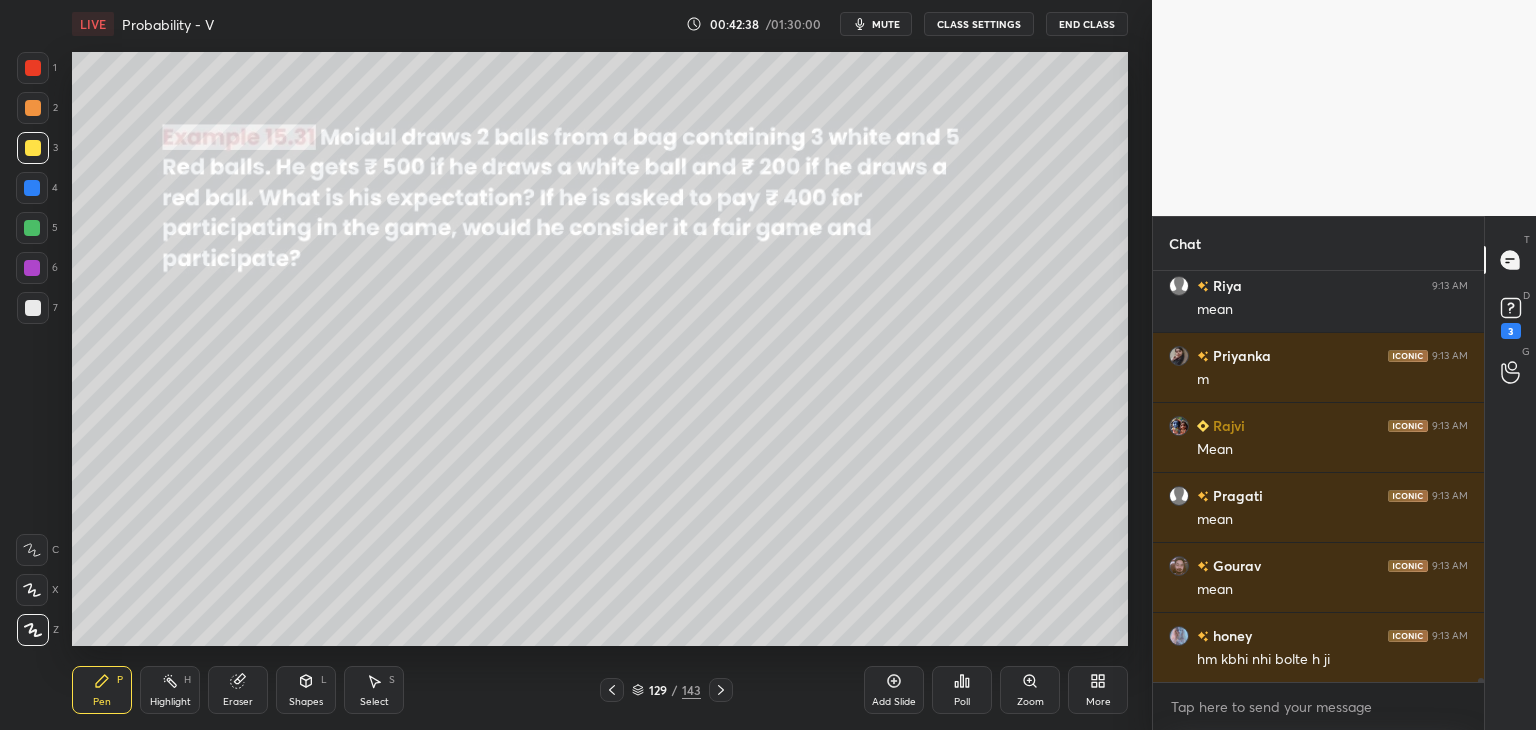 click at bounding box center (33, 308) 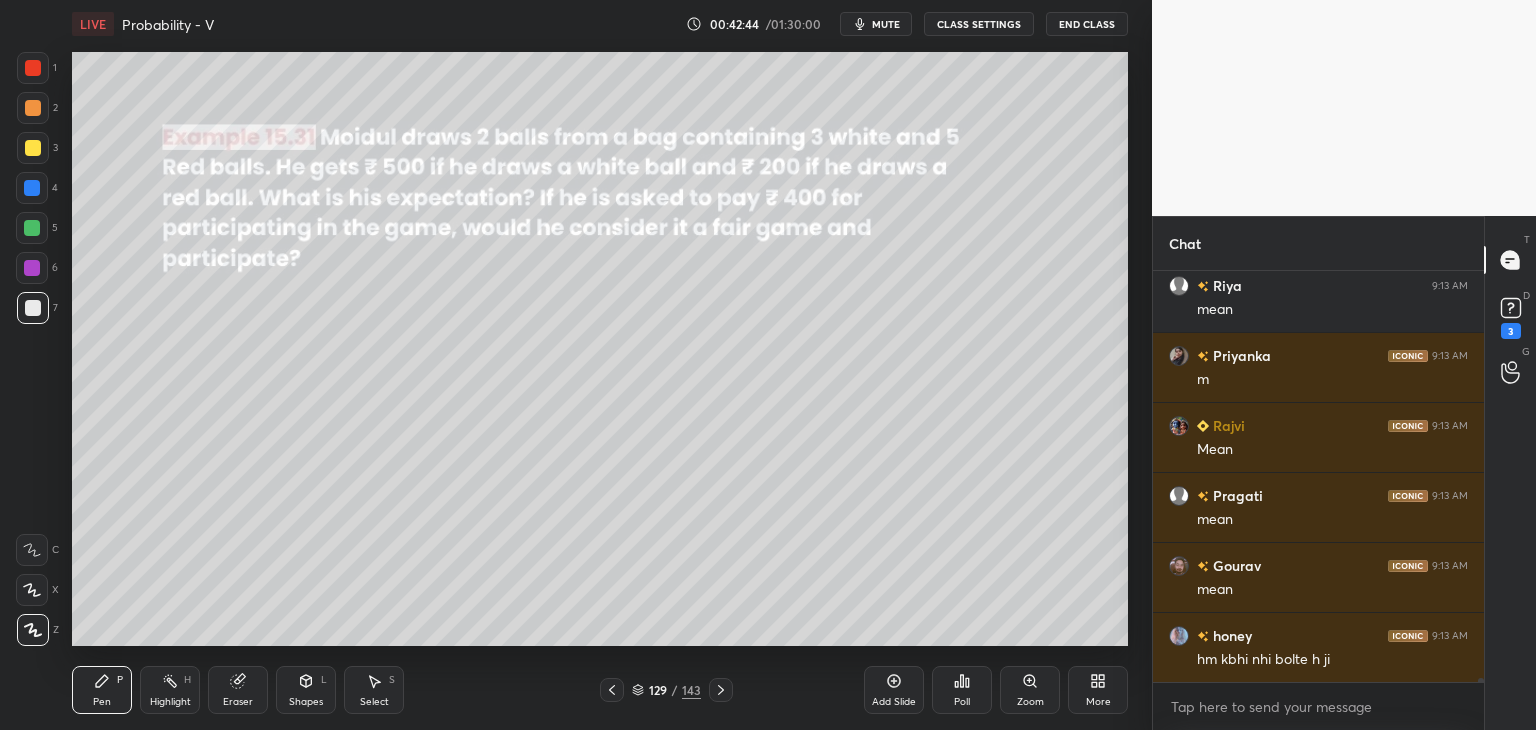 click on "Eraser" at bounding box center (238, 690) 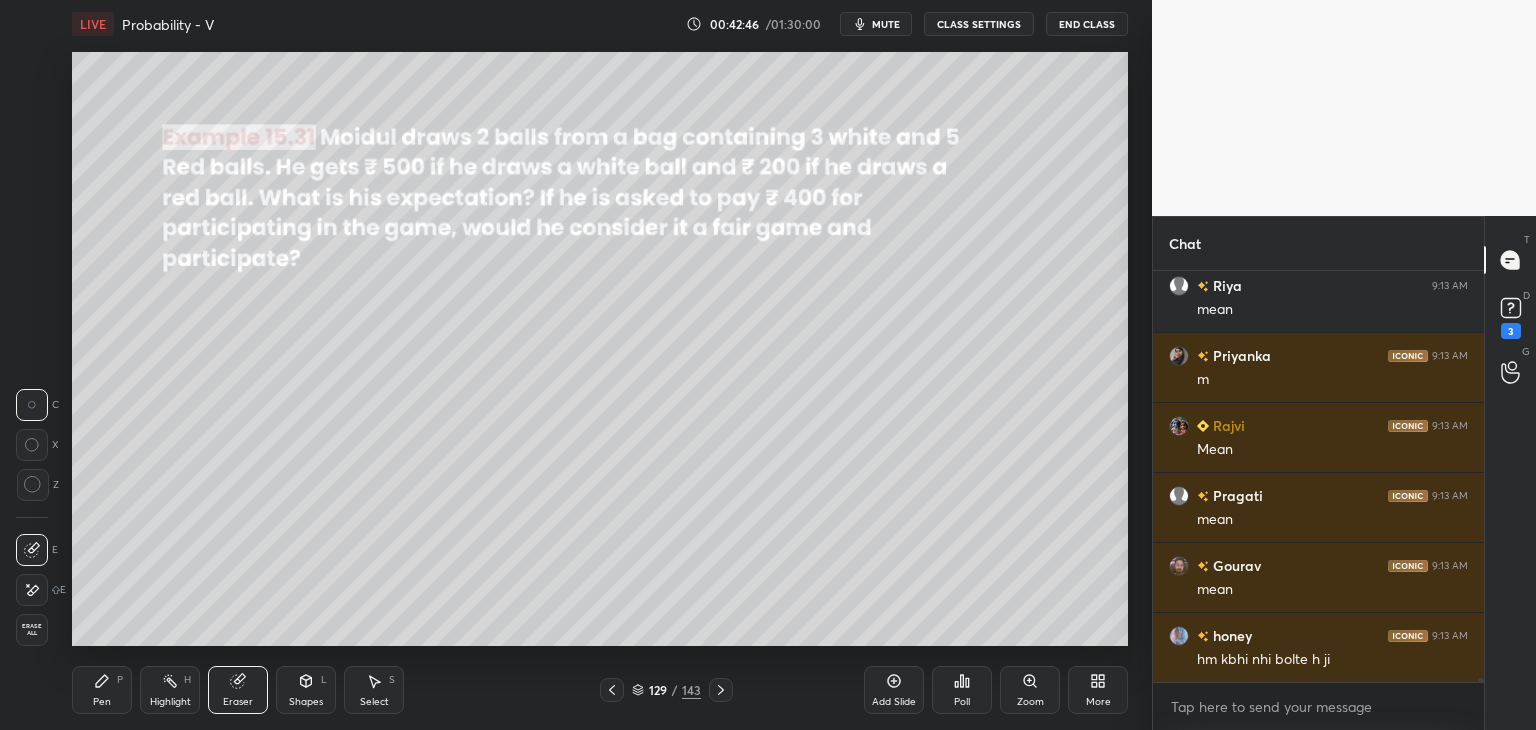 drag, startPoint x: 96, startPoint y: 693, endPoint x: 136, endPoint y: 648, distance: 60.207973 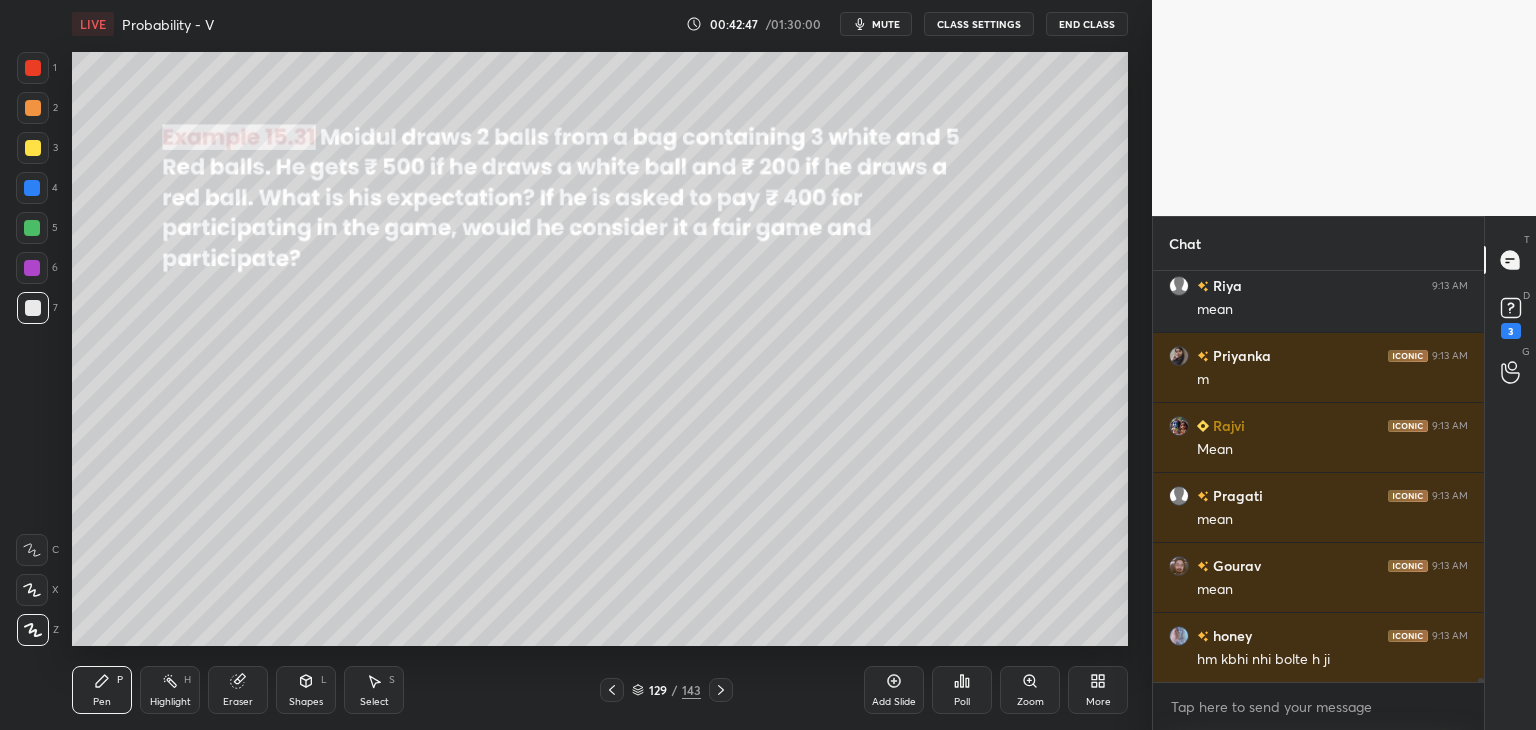 drag, startPoint x: 294, startPoint y: 693, endPoint x: 291, endPoint y: 677, distance: 16.27882 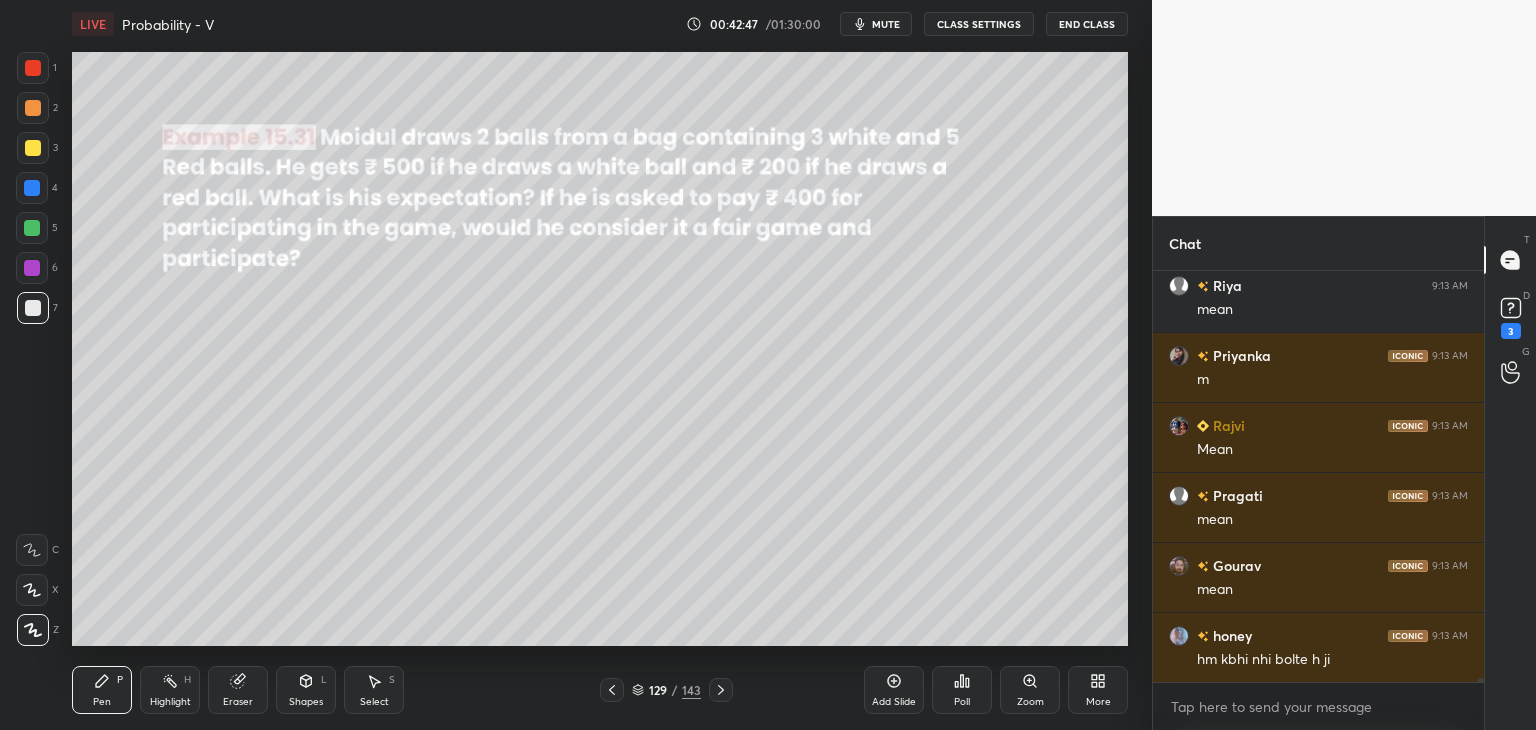 click on "Shapes L" at bounding box center [306, 690] 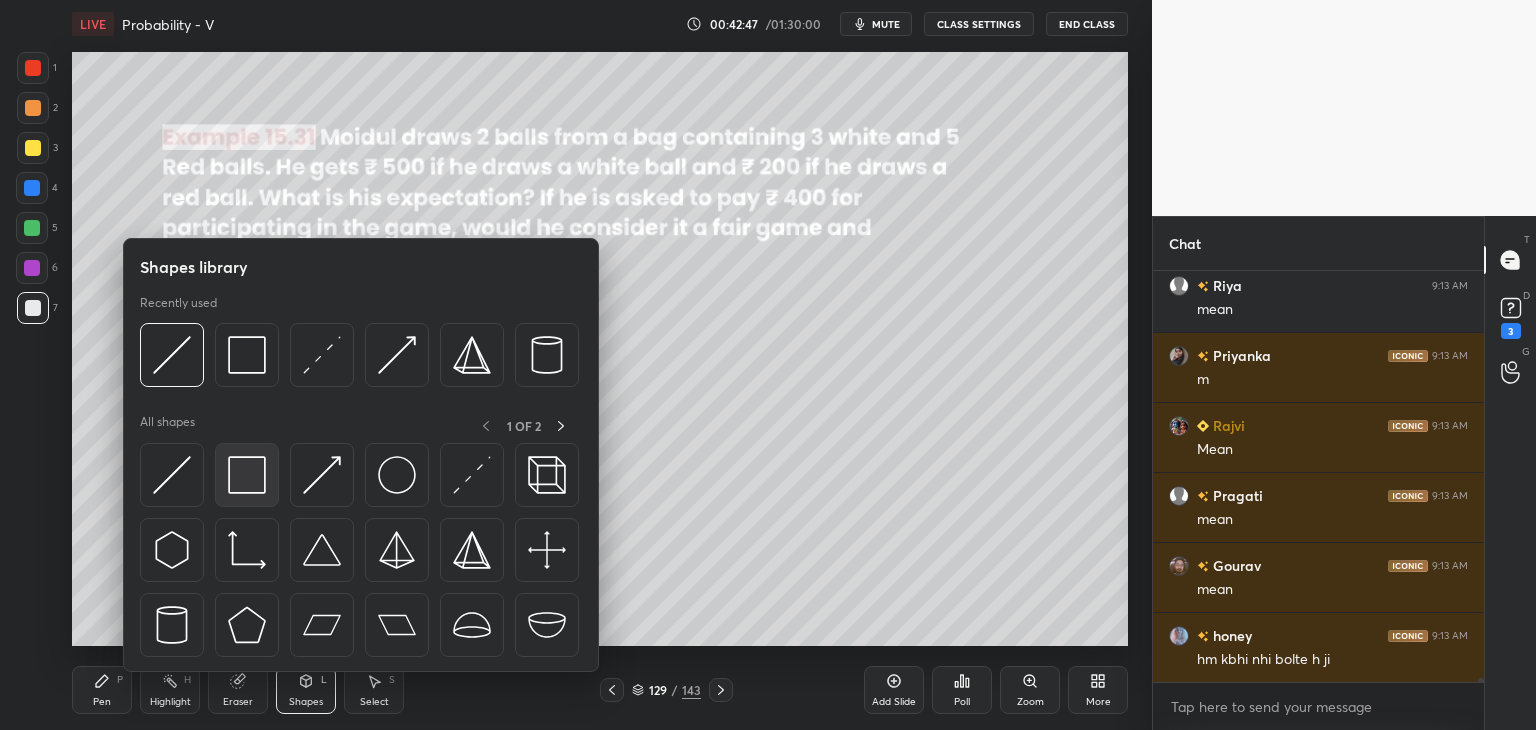 click at bounding box center [247, 475] 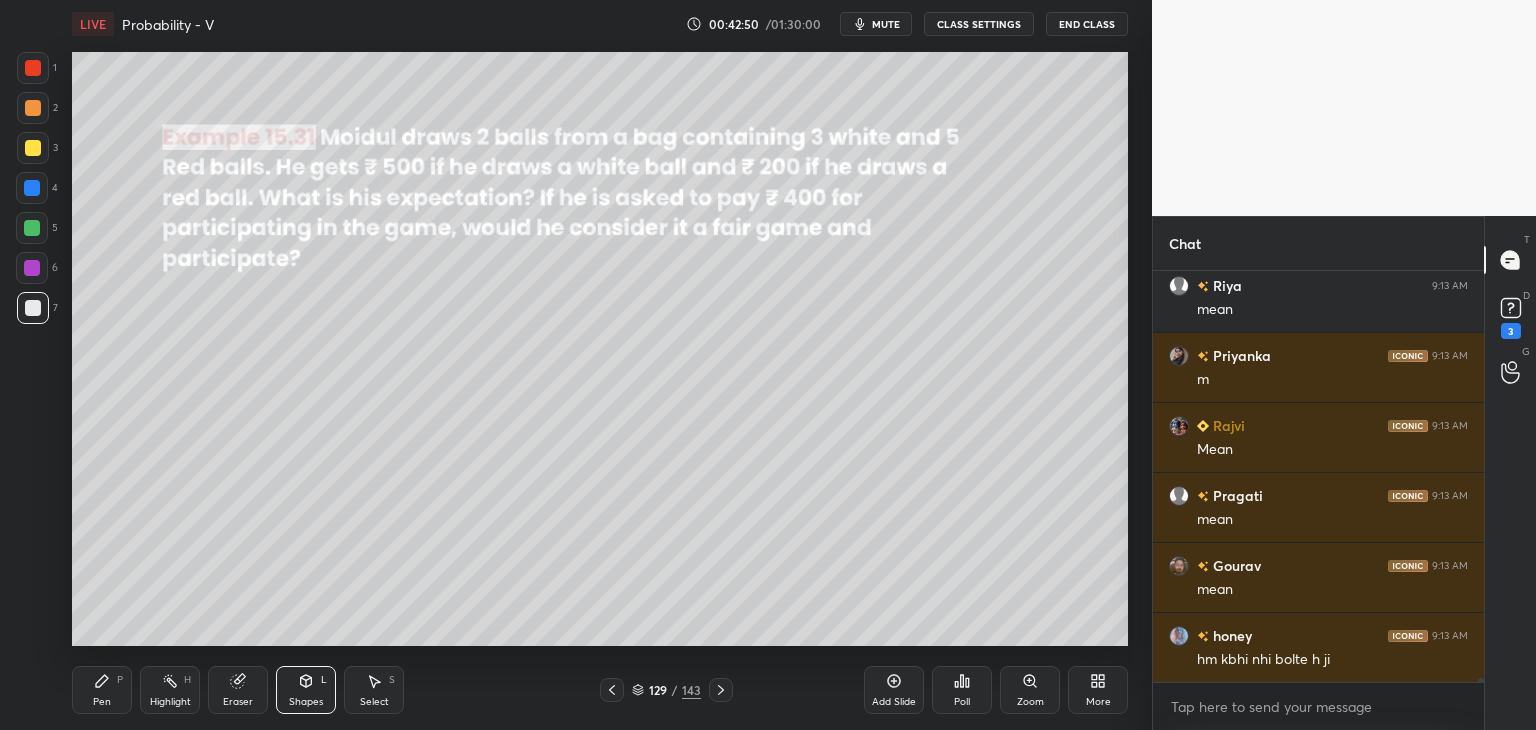 click on "Pen" at bounding box center [102, 702] 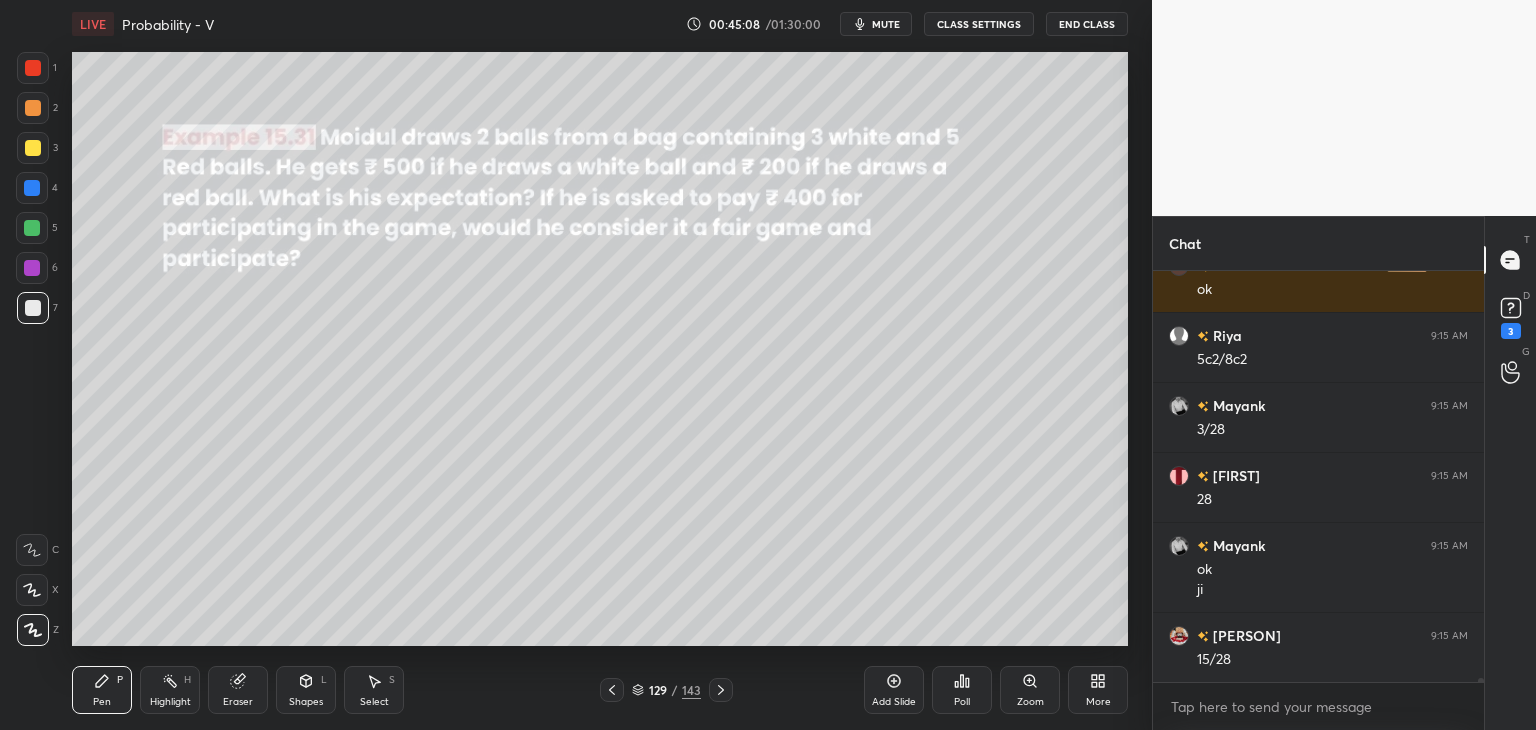 scroll, scrollTop: 44026, scrollLeft: 0, axis: vertical 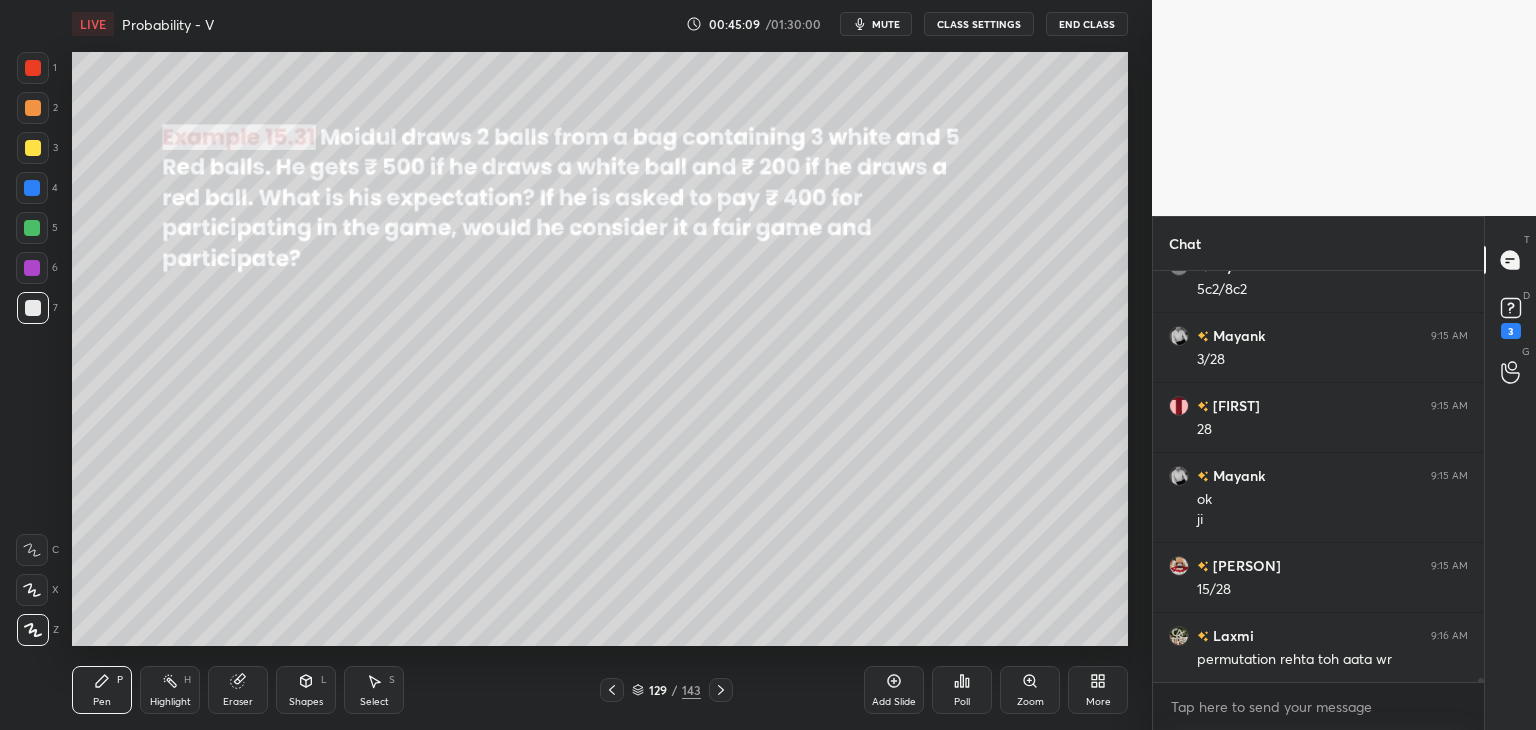 click on "Eraser" at bounding box center [238, 702] 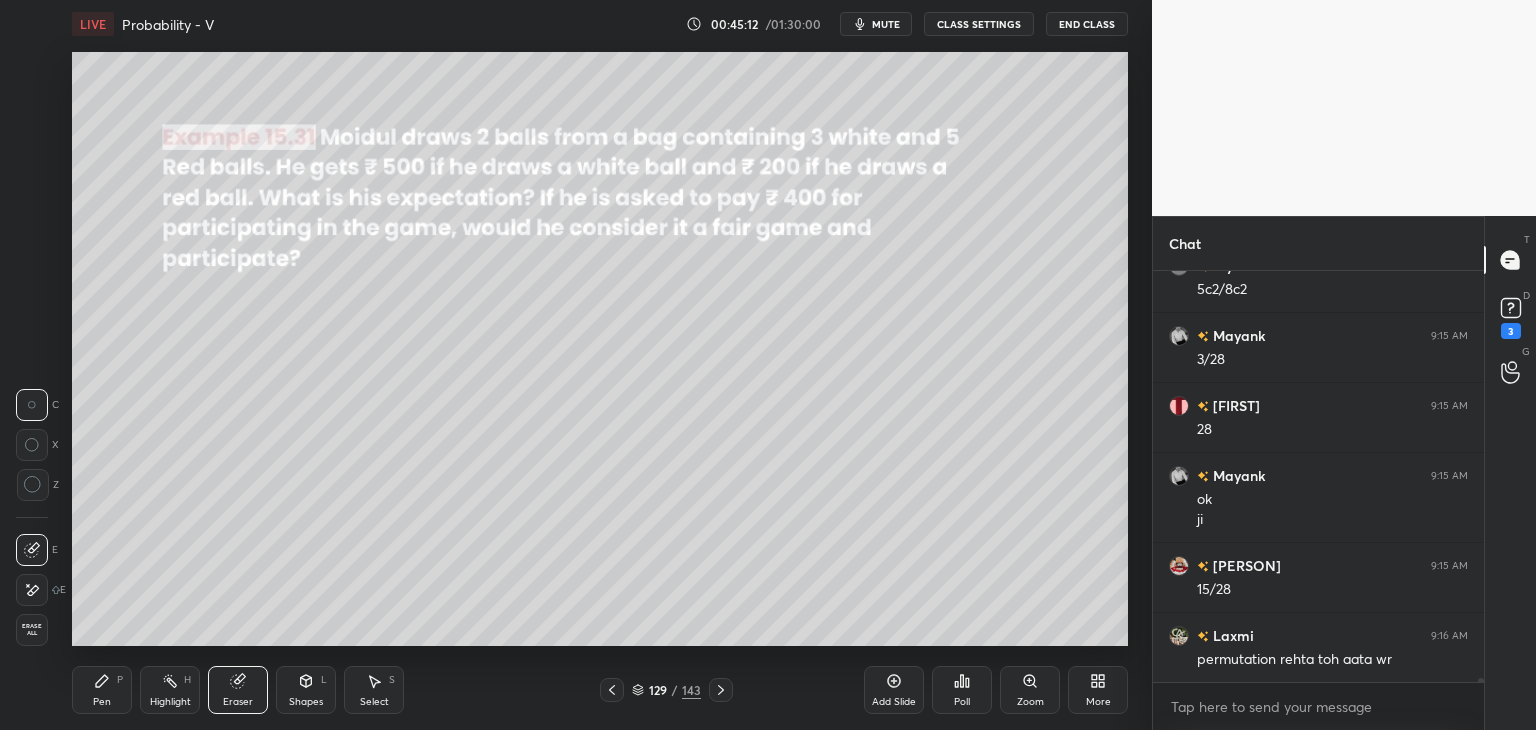 scroll, scrollTop: 44096, scrollLeft: 0, axis: vertical 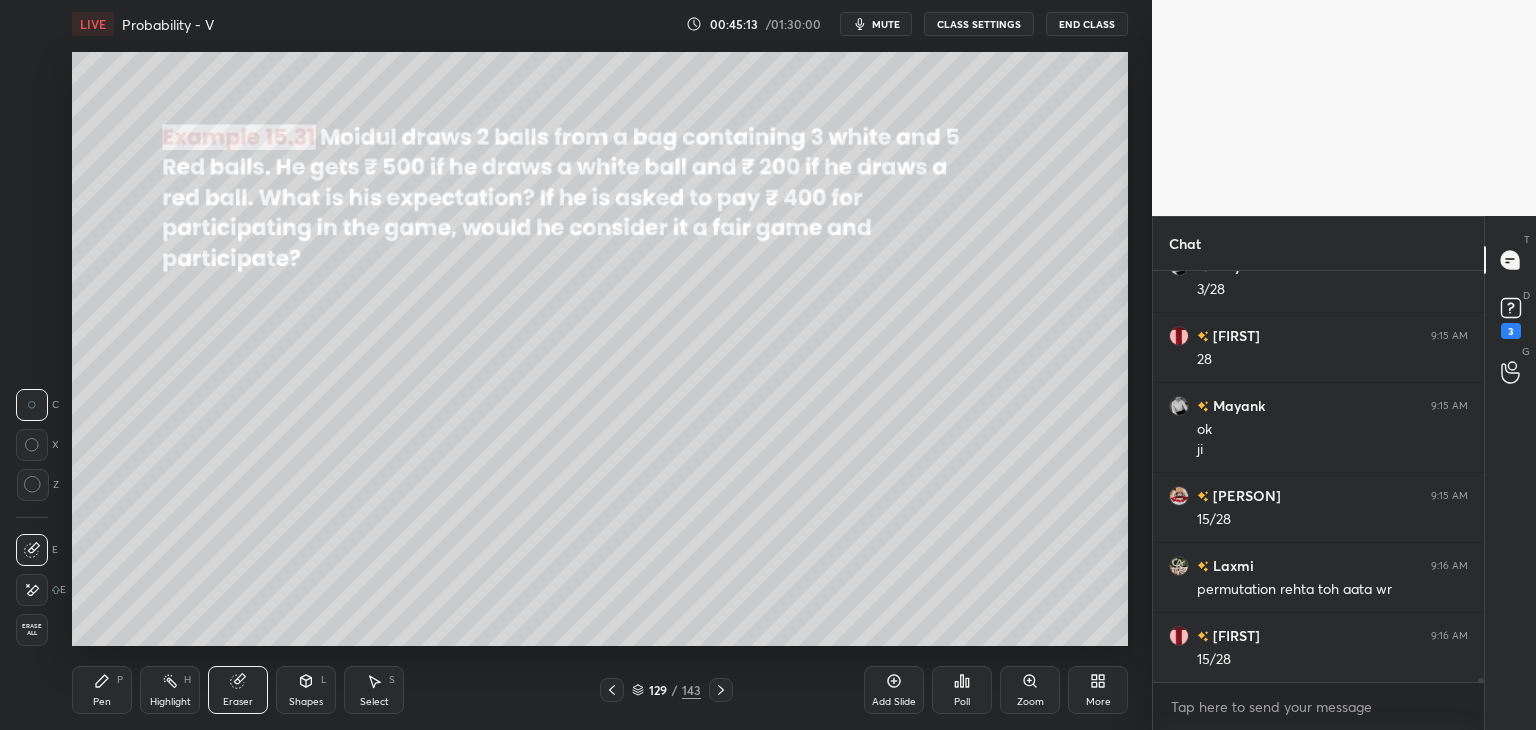 click on "Pen P" at bounding box center [102, 690] 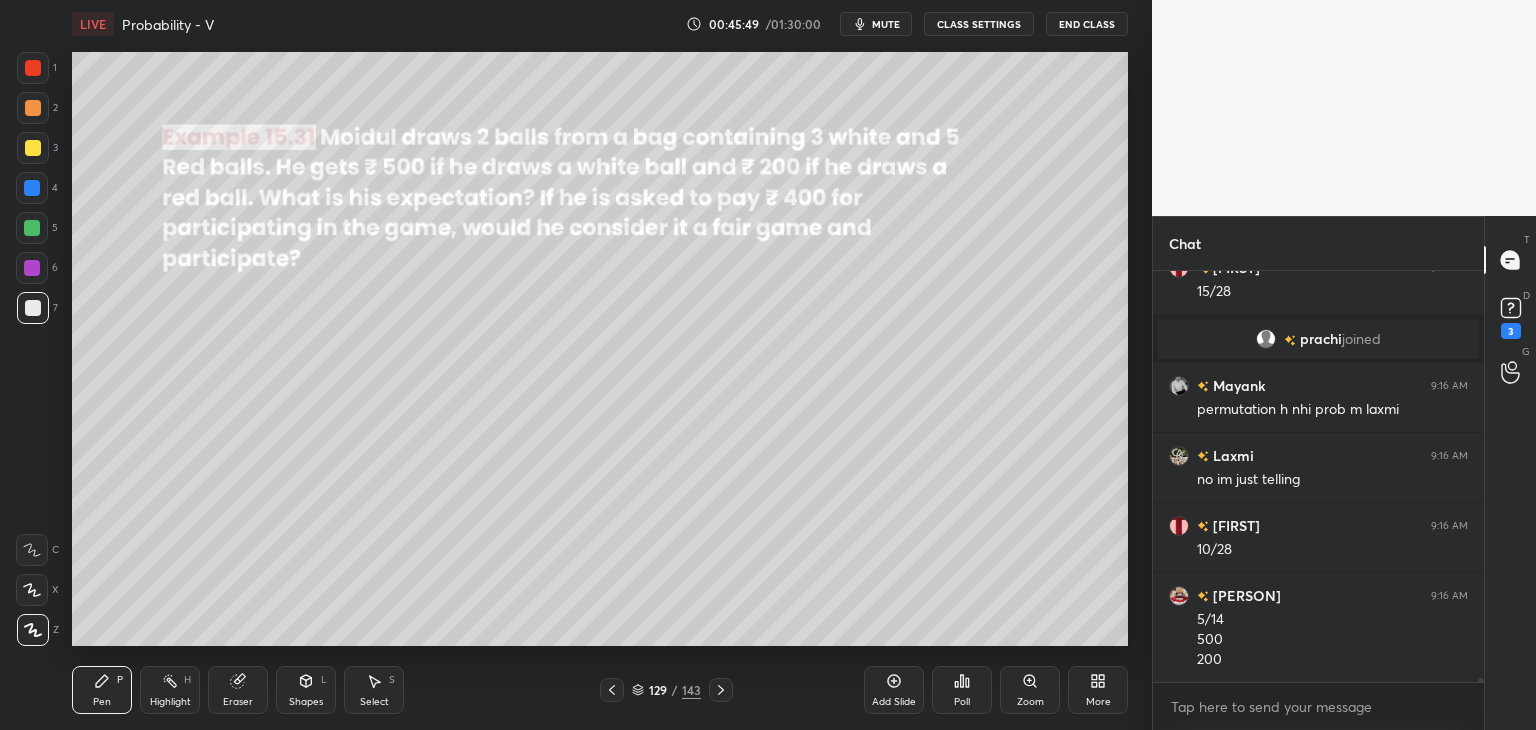 scroll, scrollTop: 44176, scrollLeft: 0, axis: vertical 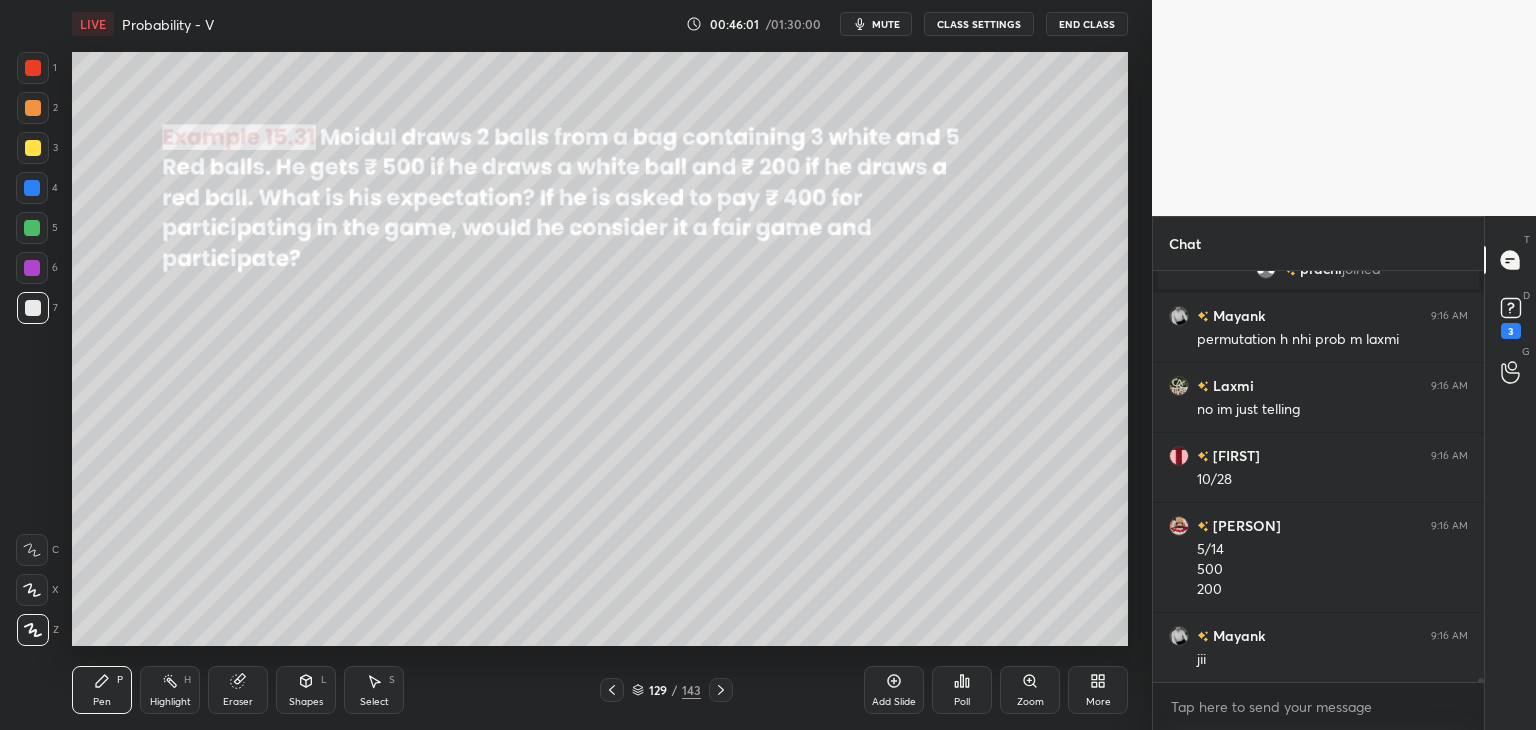 drag, startPoint x: 261, startPoint y: 693, endPoint x: 270, endPoint y: 673, distance: 21.931713 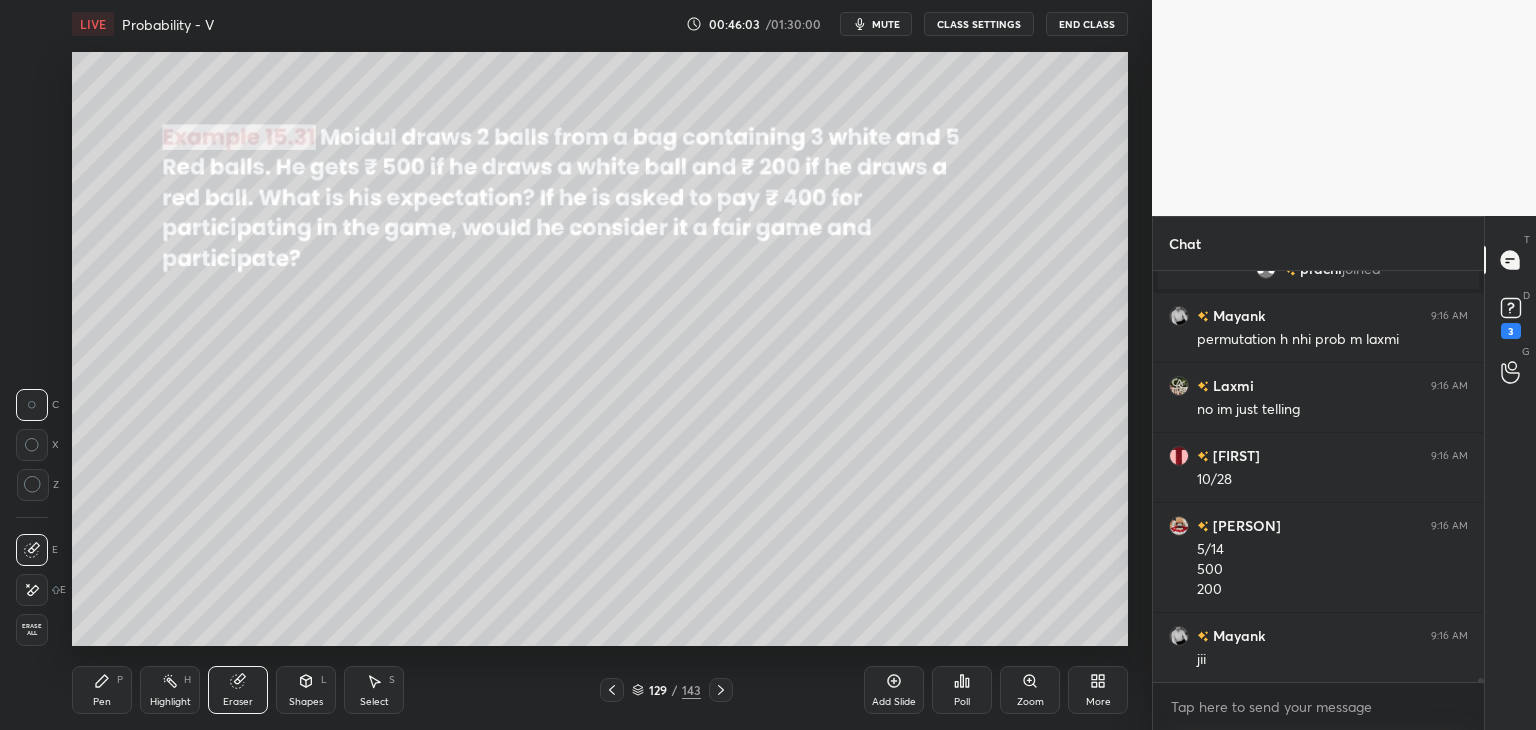 drag, startPoint x: 104, startPoint y: 690, endPoint x: 124, endPoint y: 688, distance: 20.09975 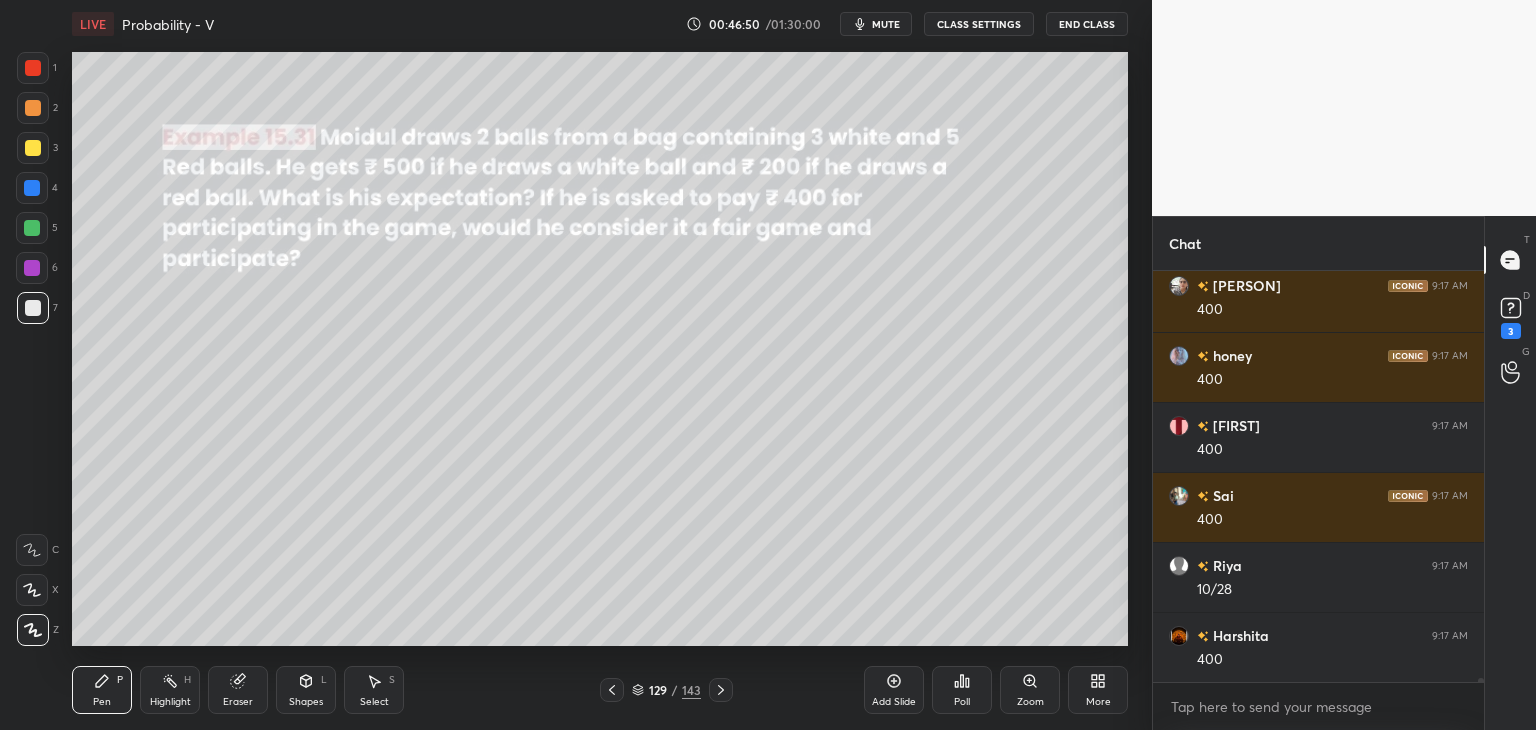 scroll, scrollTop: 45964, scrollLeft: 0, axis: vertical 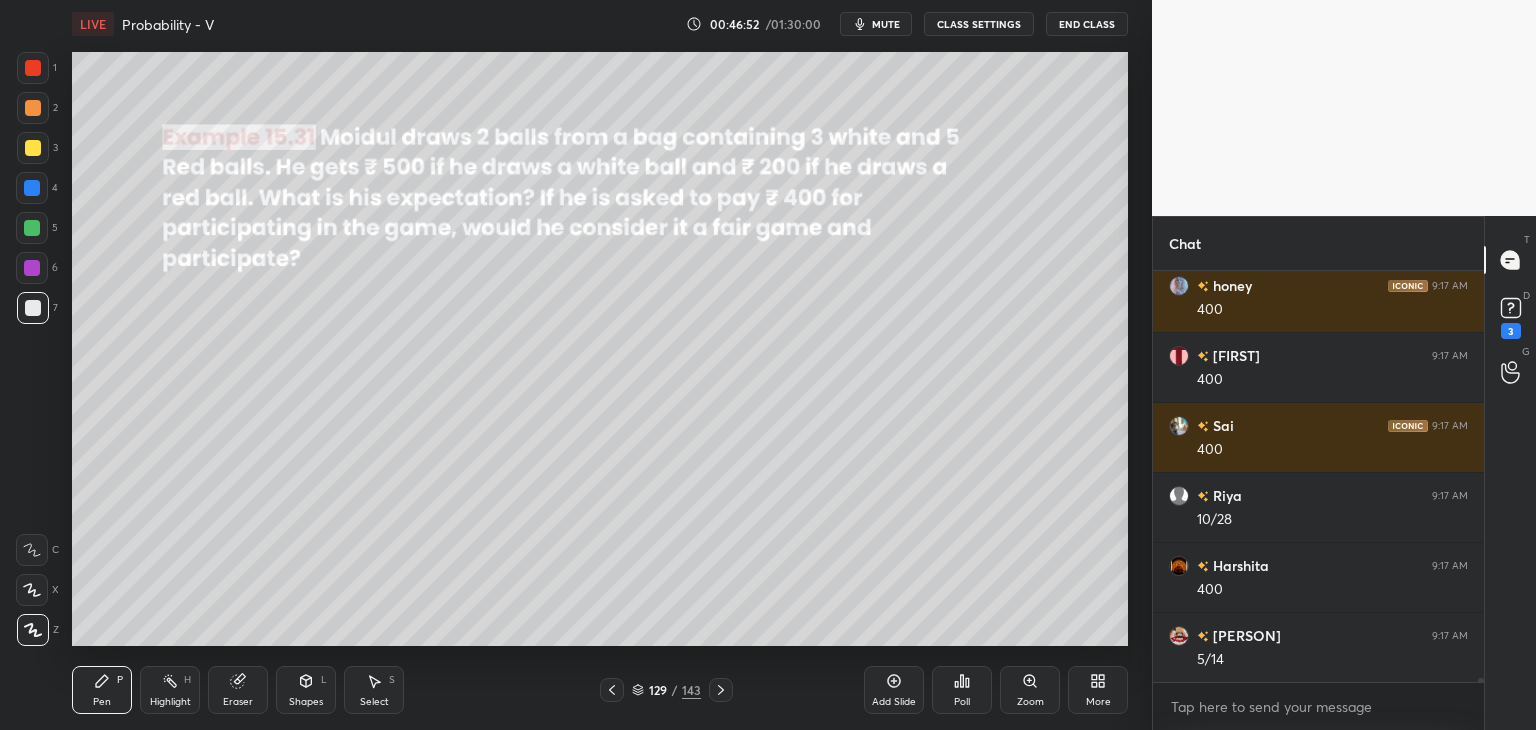 click on "Add Slide" at bounding box center [894, 702] 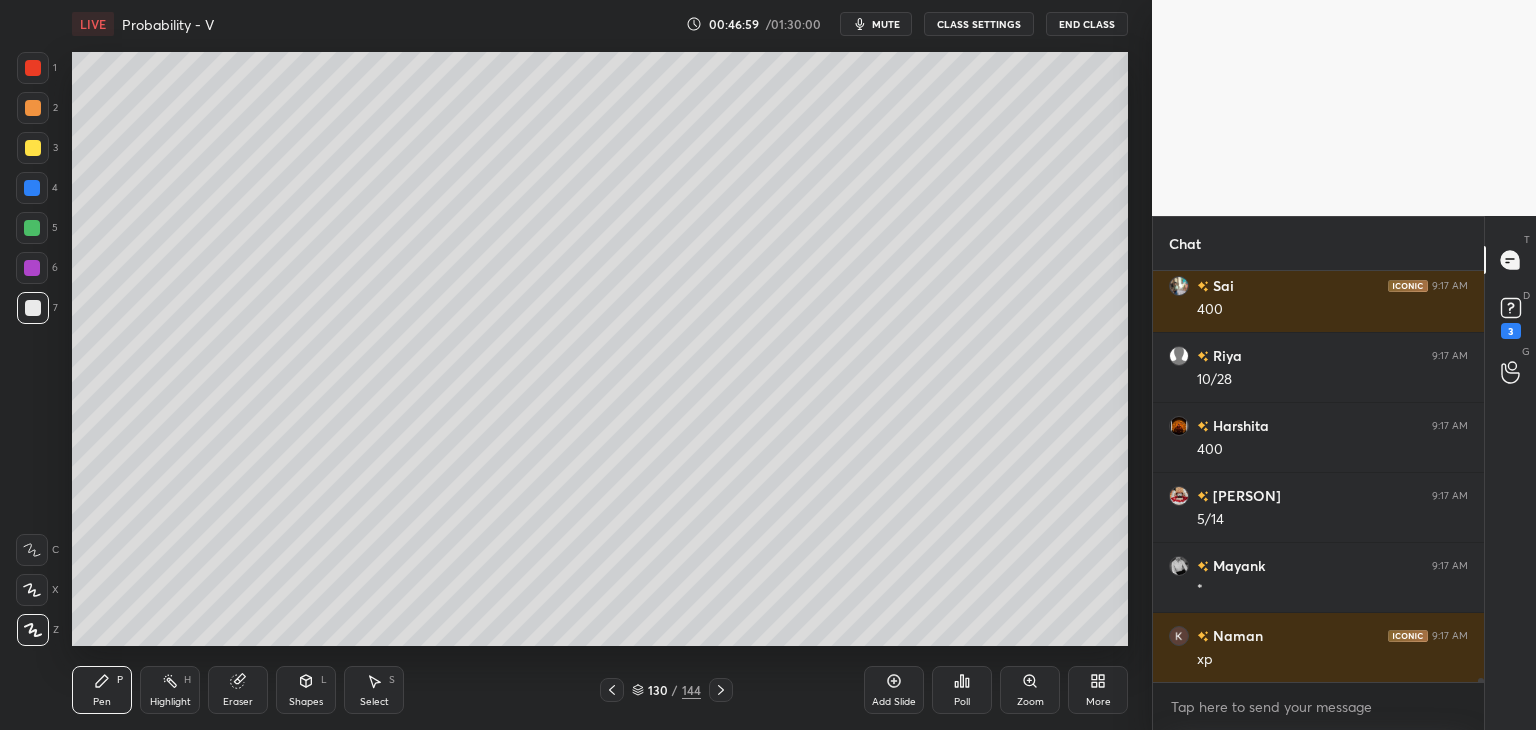scroll, scrollTop: 46174, scrollLeft: 0, axis: vertical 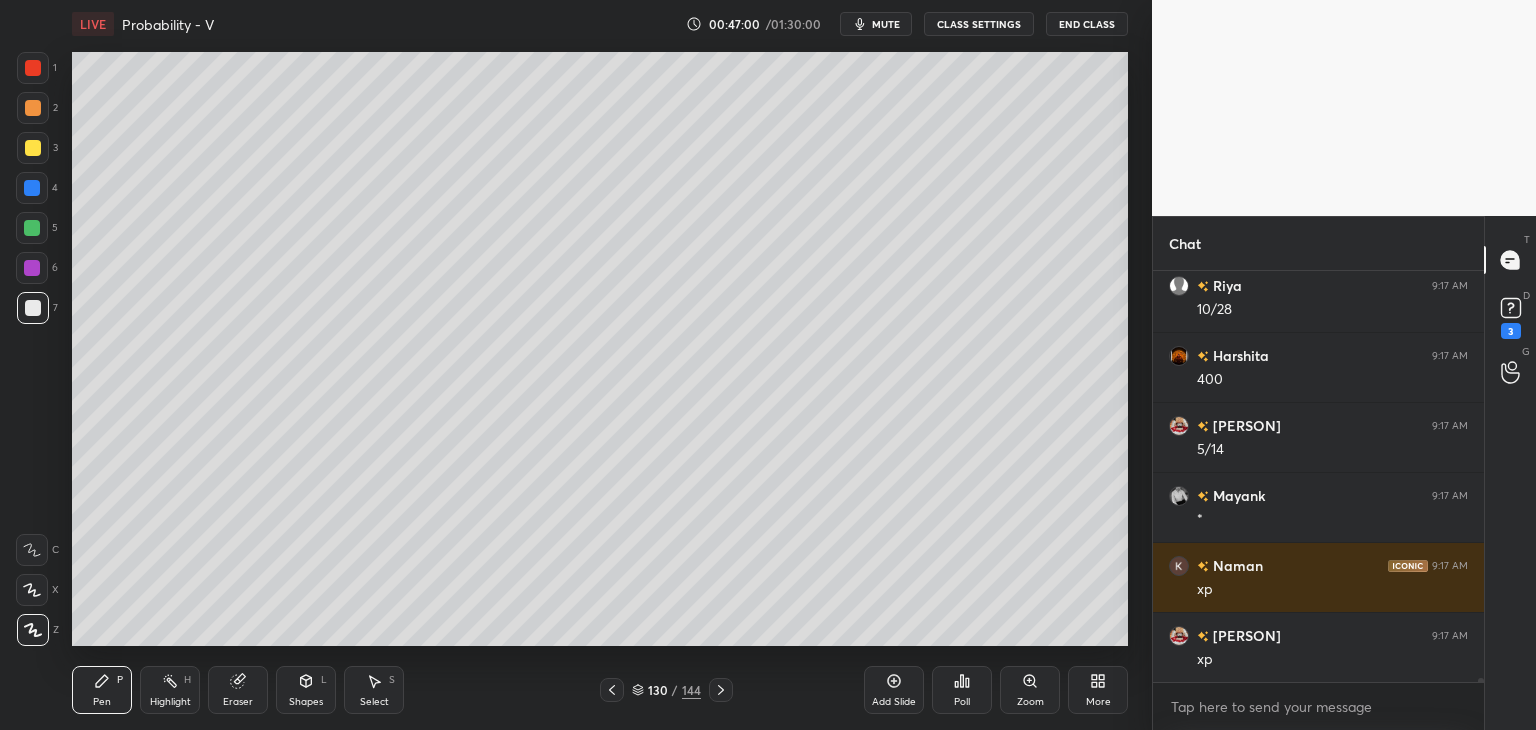 click 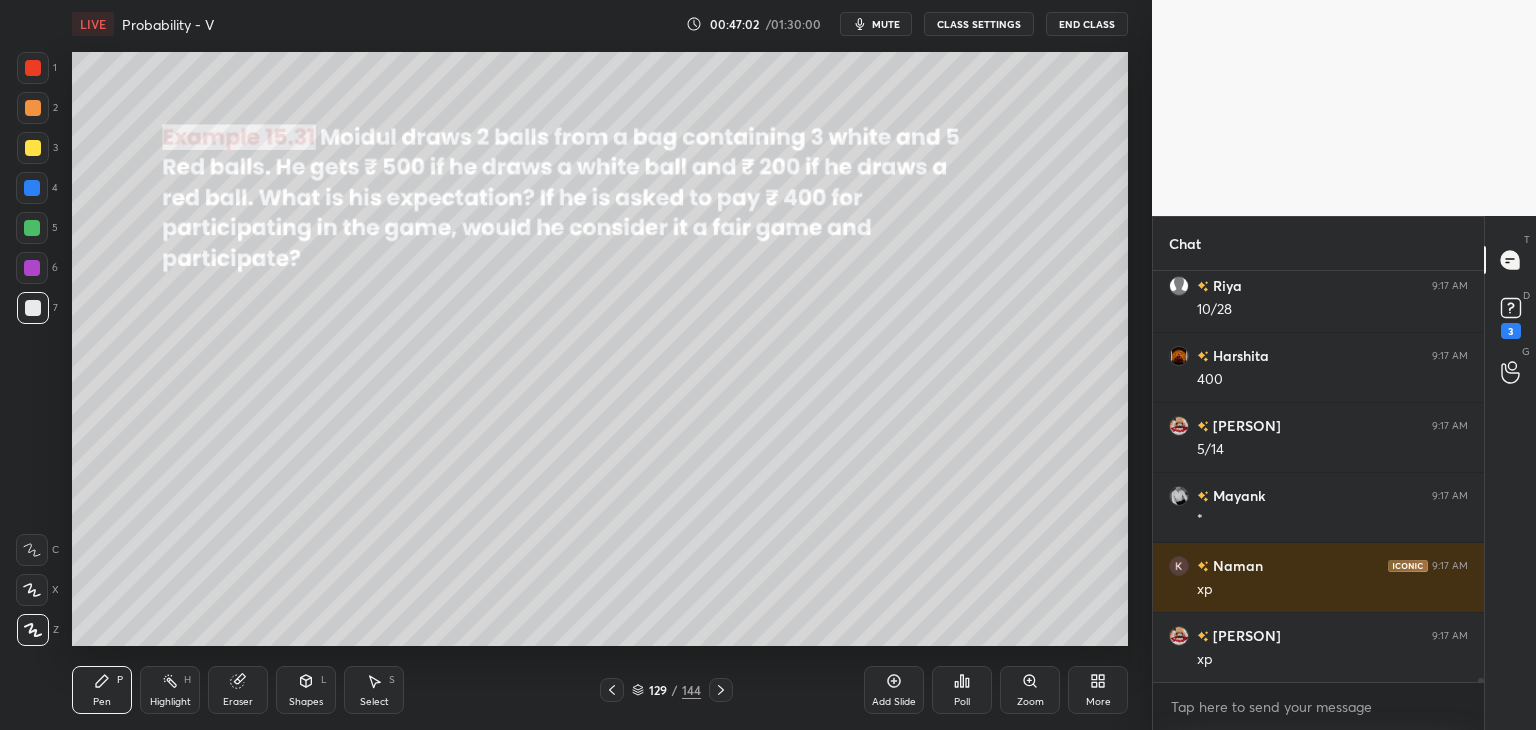 click 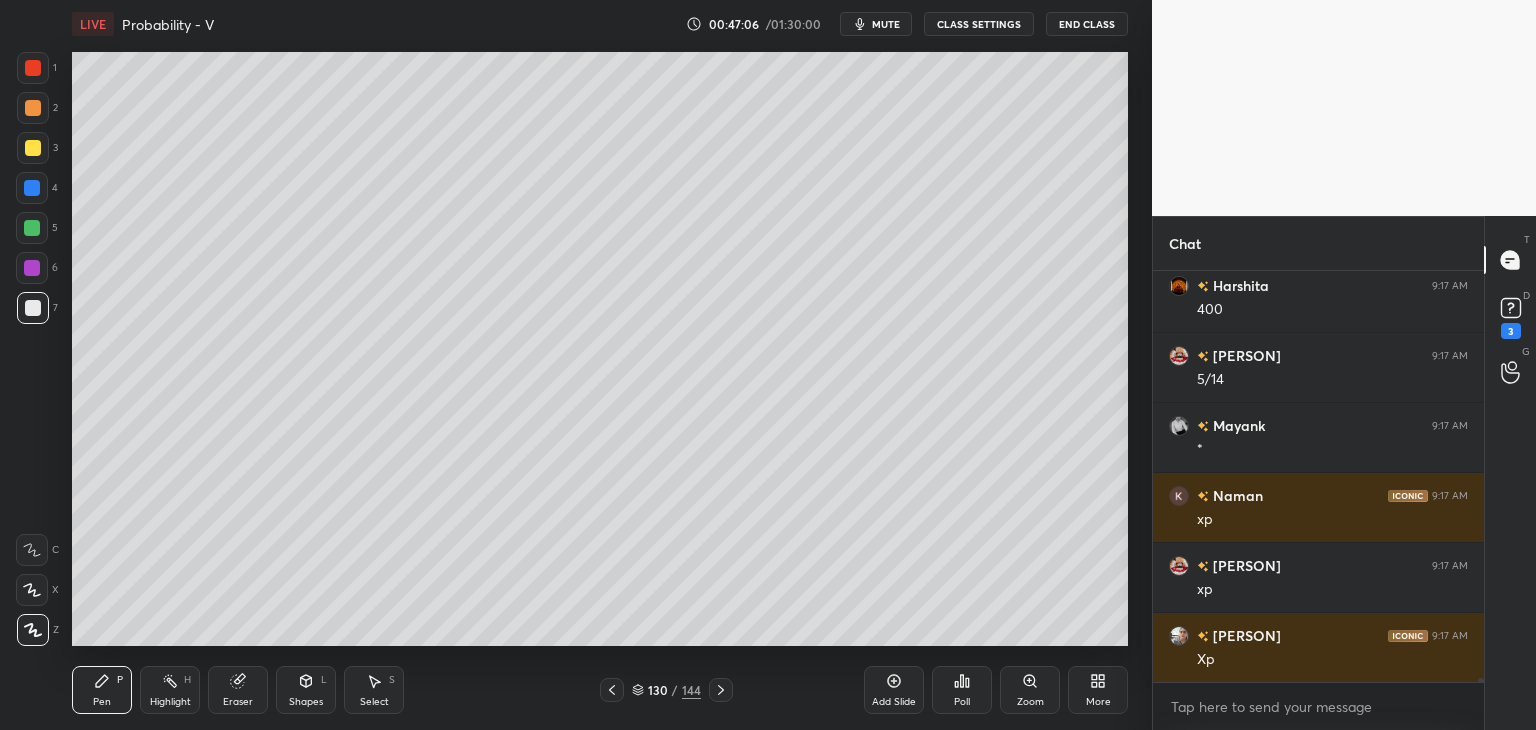 scroll, scrollTop: 46314, scrollLeft: 0, axis: vertical 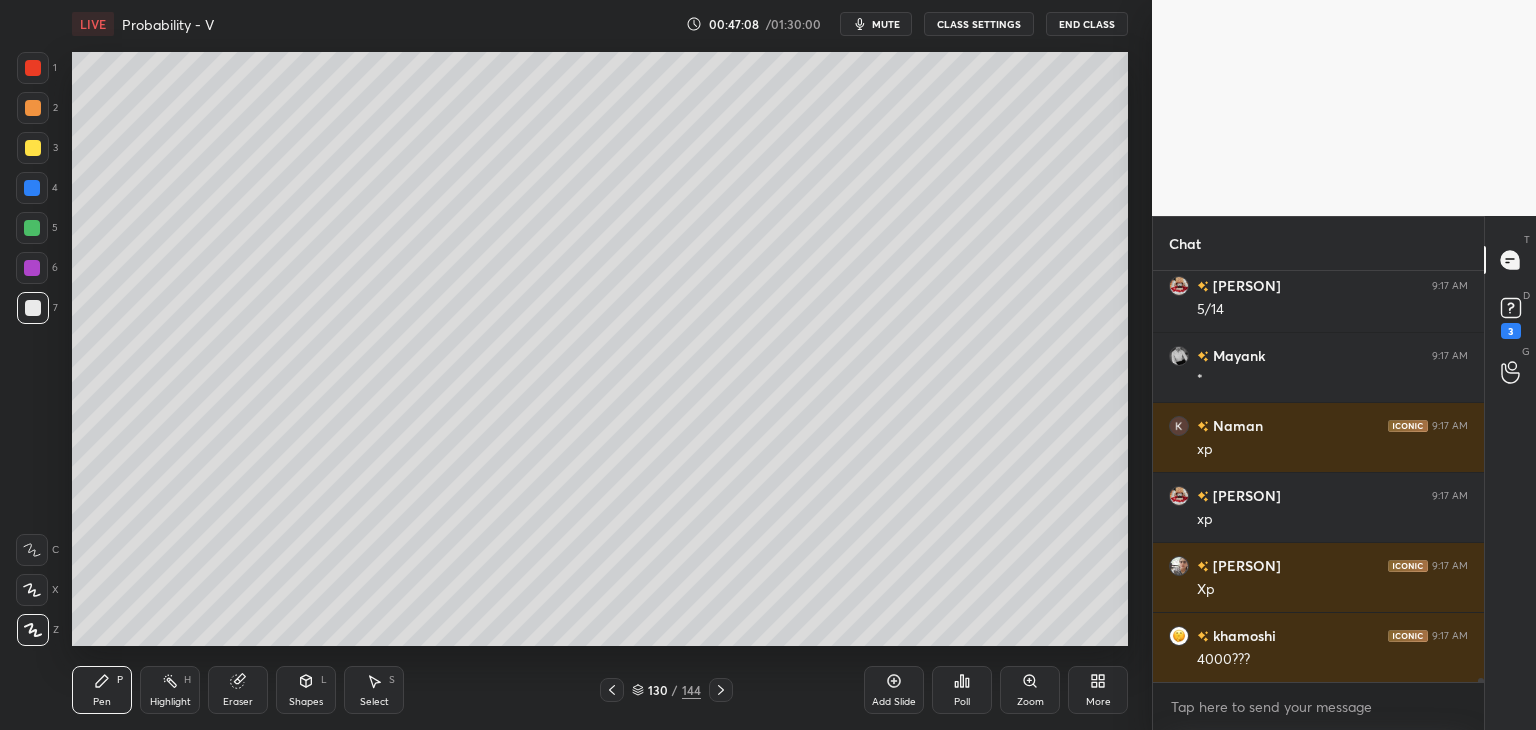 click 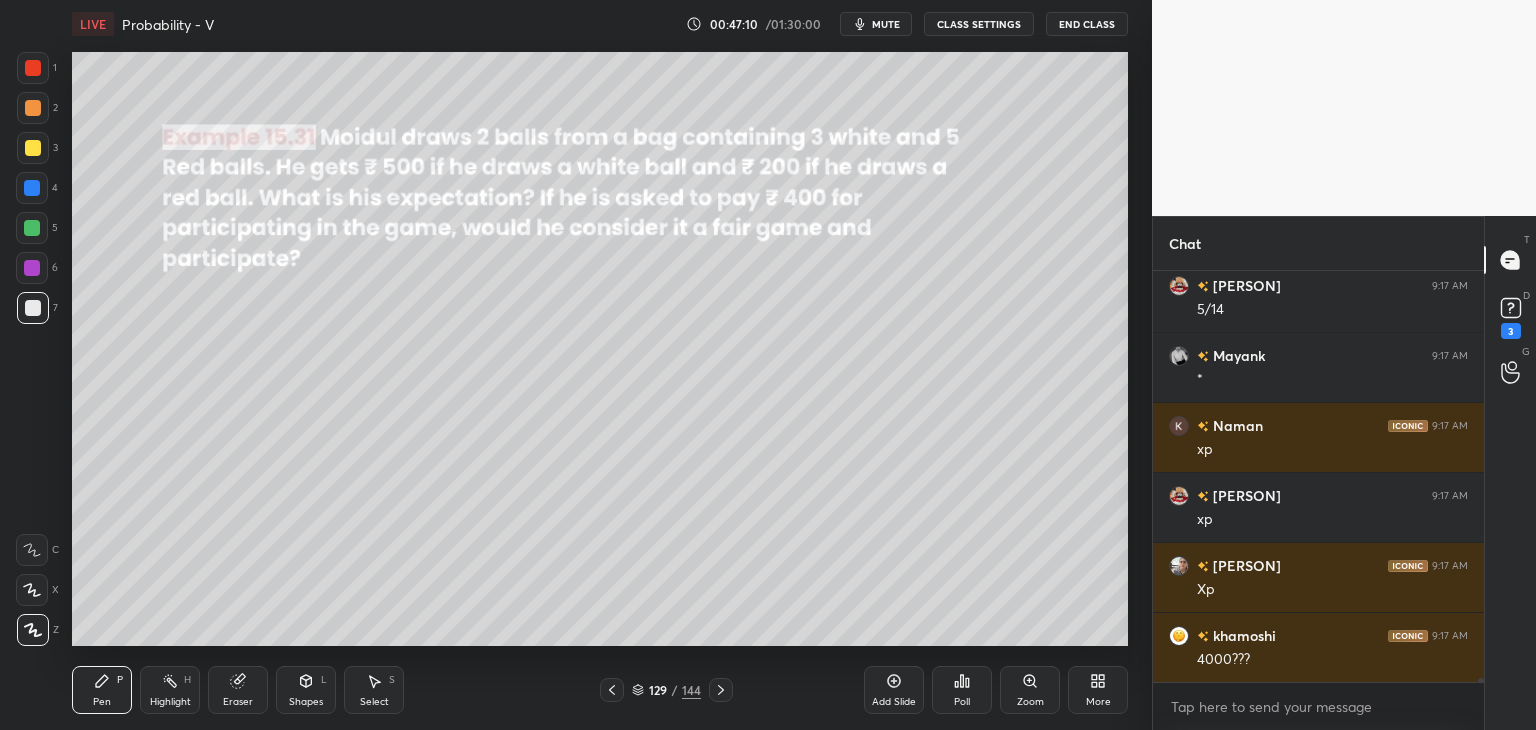 click 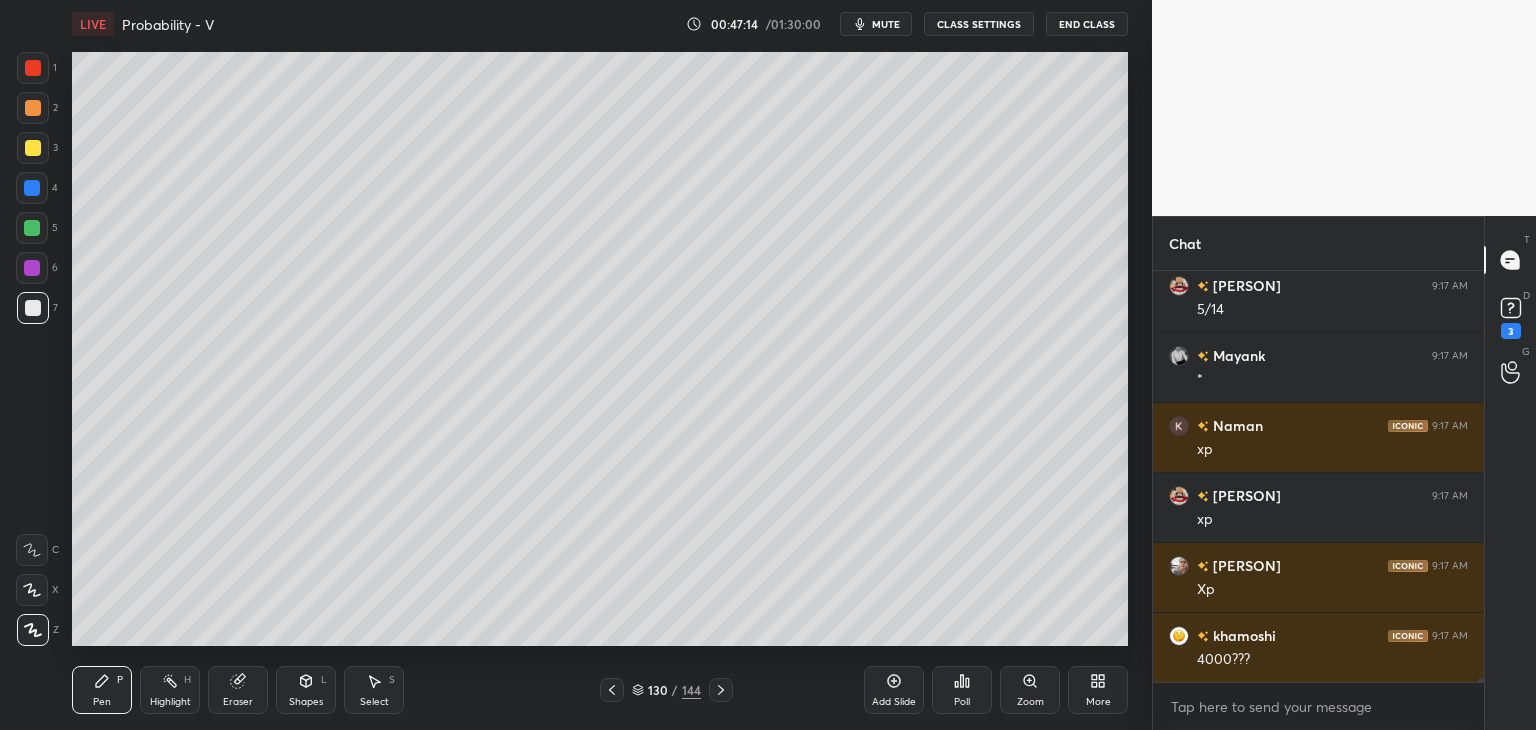 drag, startPoint x: 612, startPoint y: 700, endPoint x: 624, endPoint y: 695, distance: 13 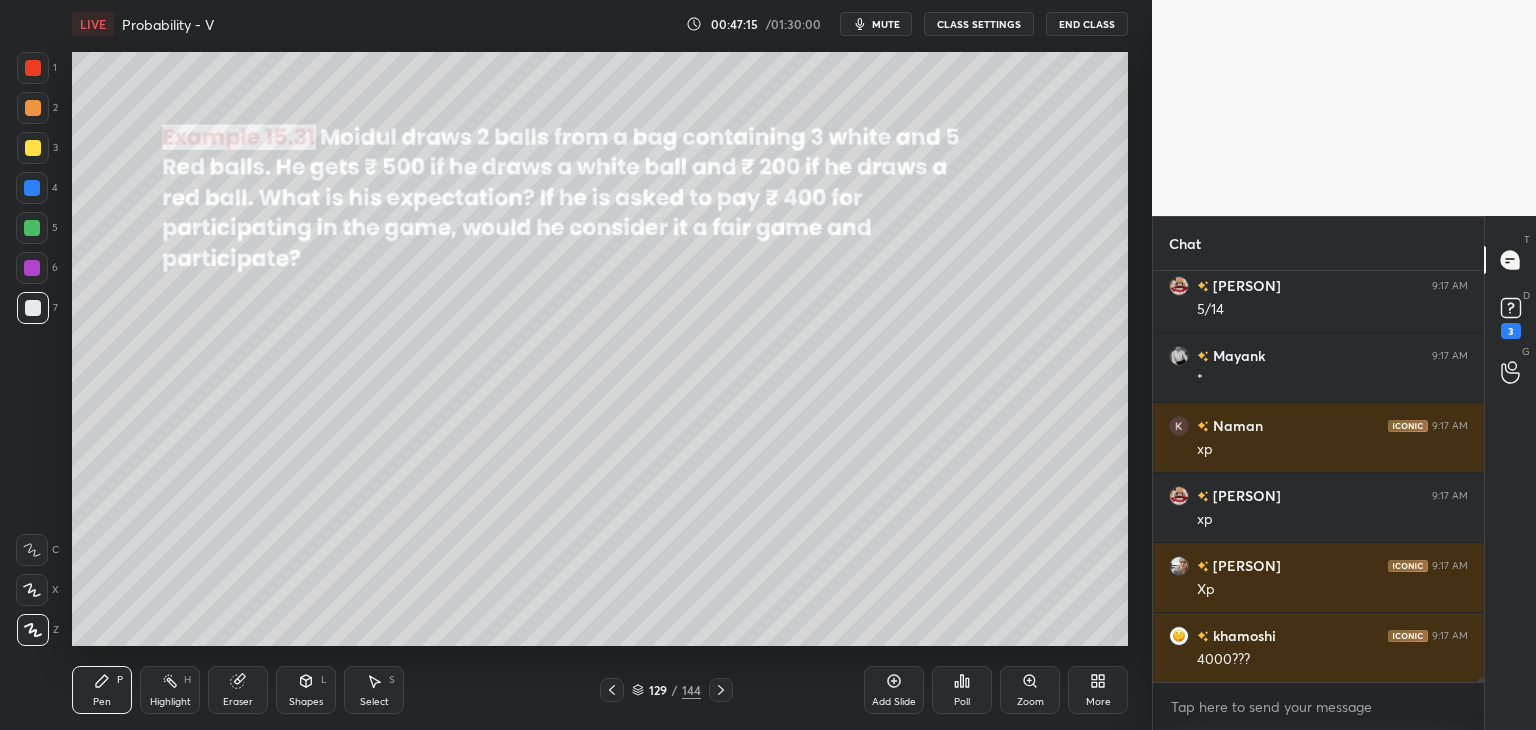 drag, startPoint x: 714, startPoint y: 693, endPoint x: 717, endPoint y: 660, distance: 33.13608 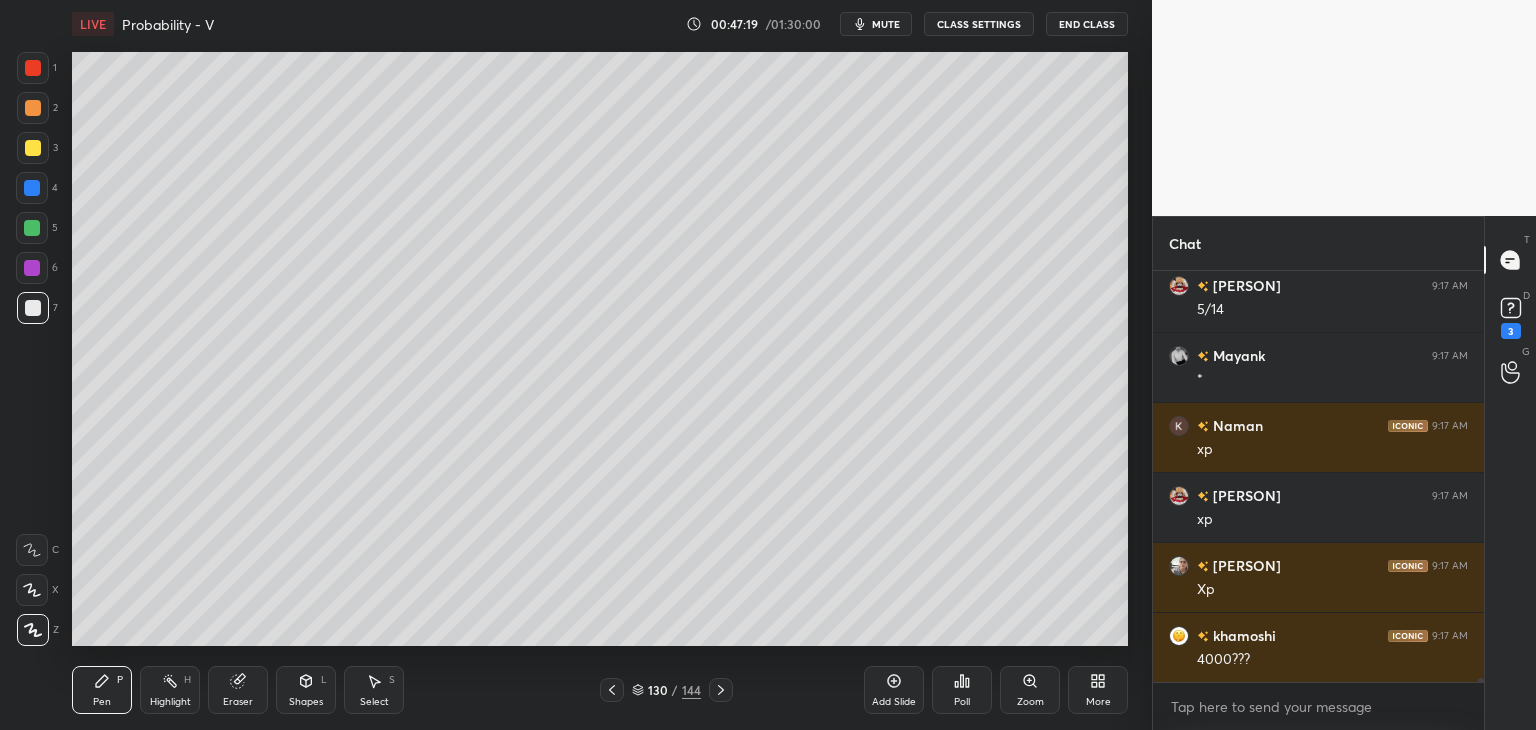 click 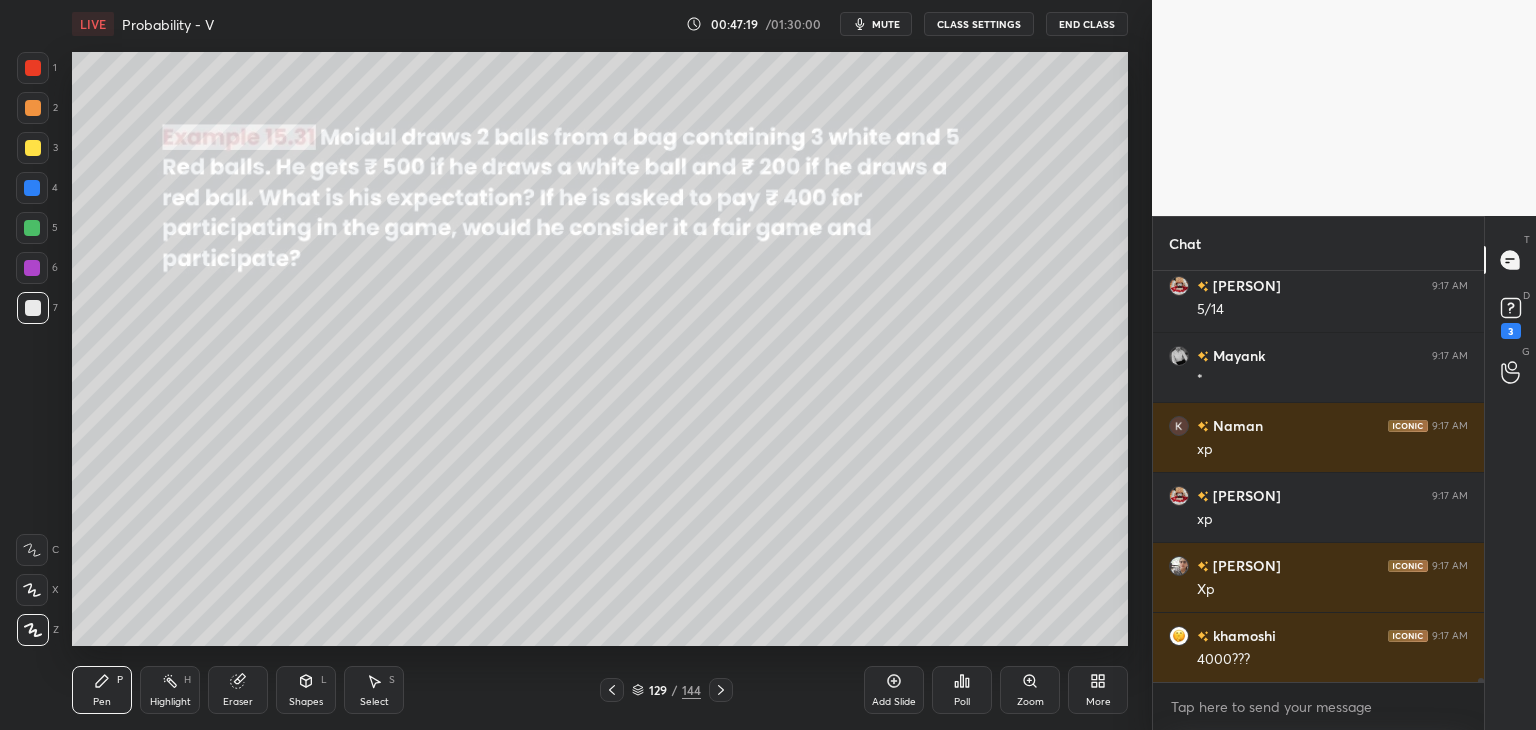 scroll, scrollTop: 46384, scrollLeft: 0, axis: vertical 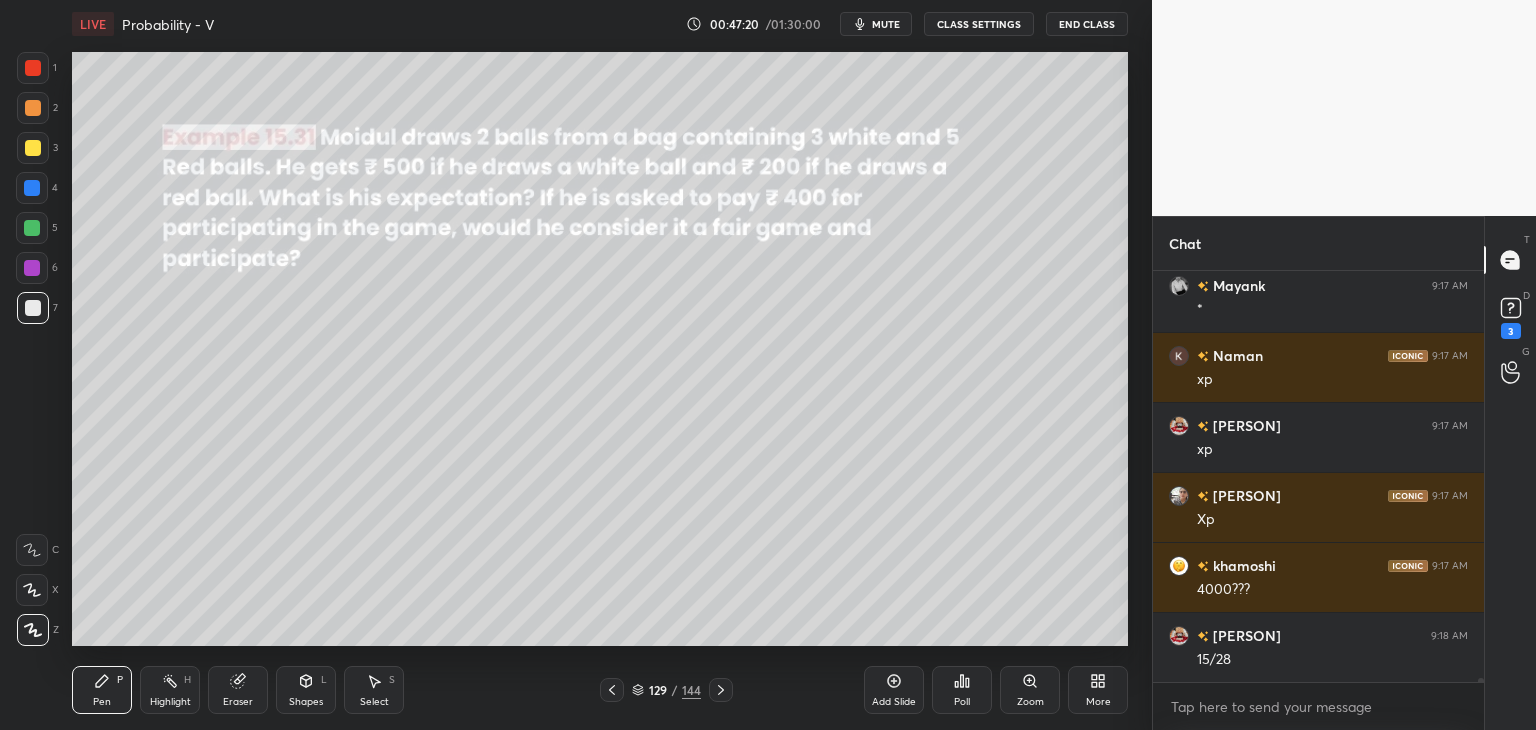 drag, startPoint x: 716, startPoint y: 689, endPoint x: 725, endPoint y: 657, distance: 33.24154 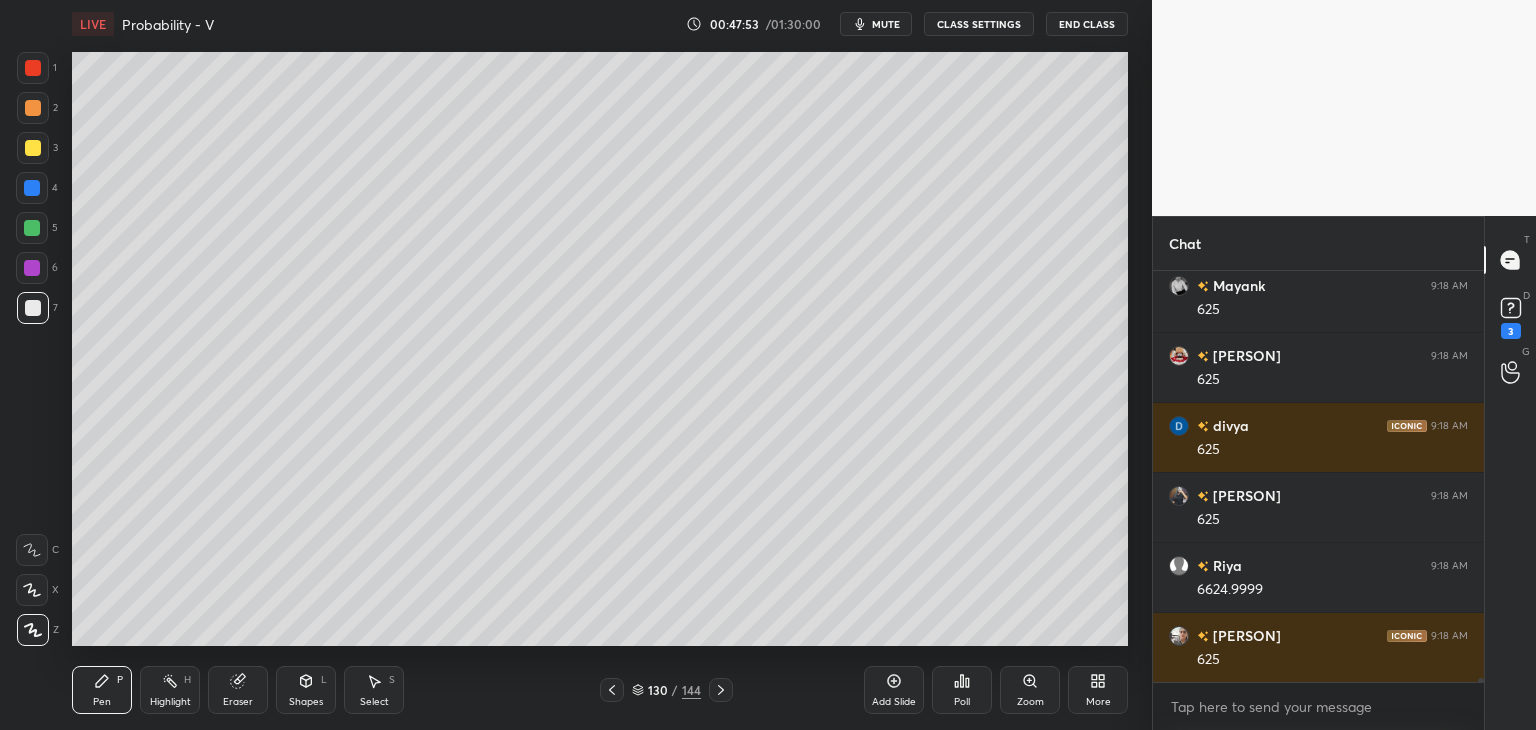 scroll, scrollTop: 47644, scrollLeft: 0, axis: vertical 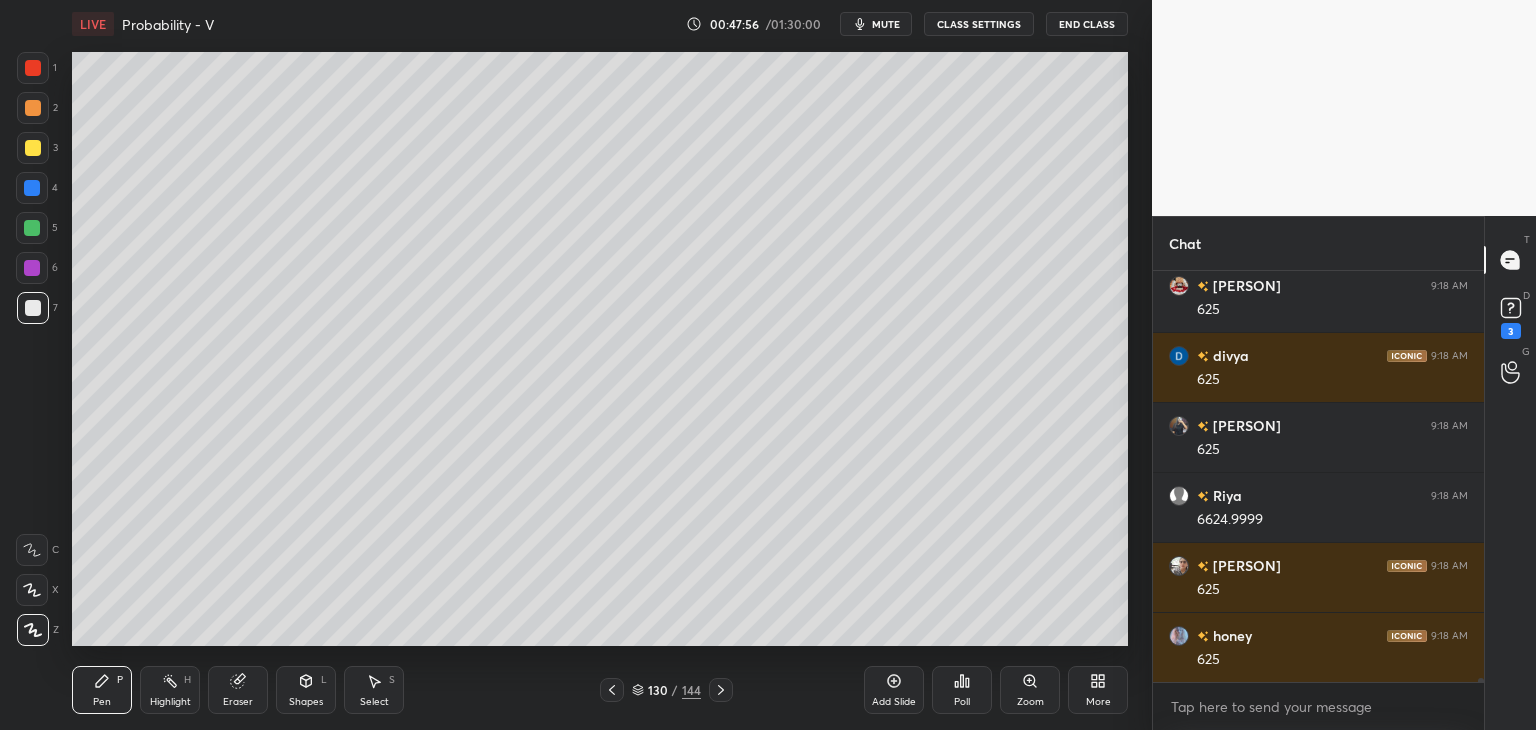 drag, startPoint x: 620, startPoint y: 693, endPoint x: 628, endPoint y: 683, distance: 12.806249 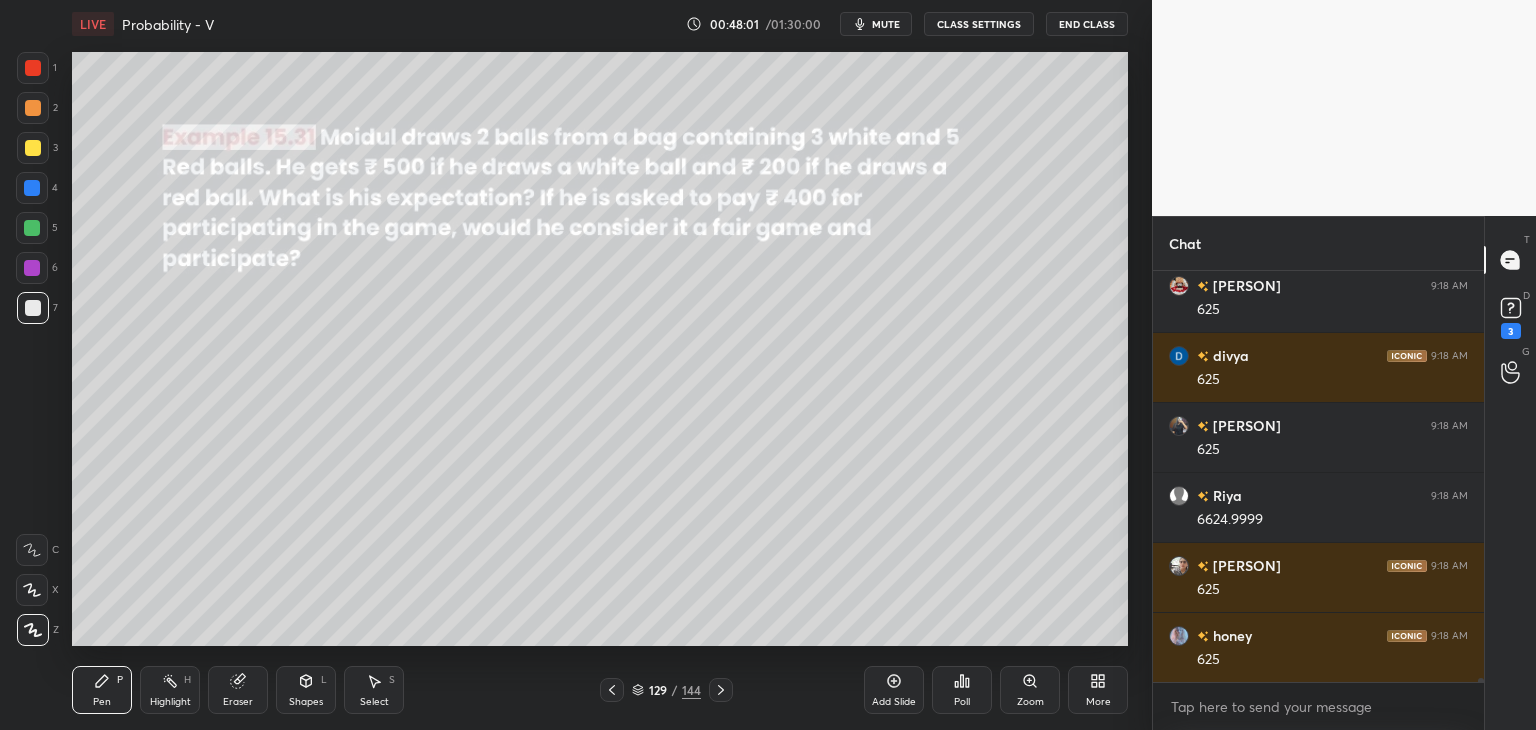 scroll, scrollTop: 7, scrollLeft: 6, axis: both 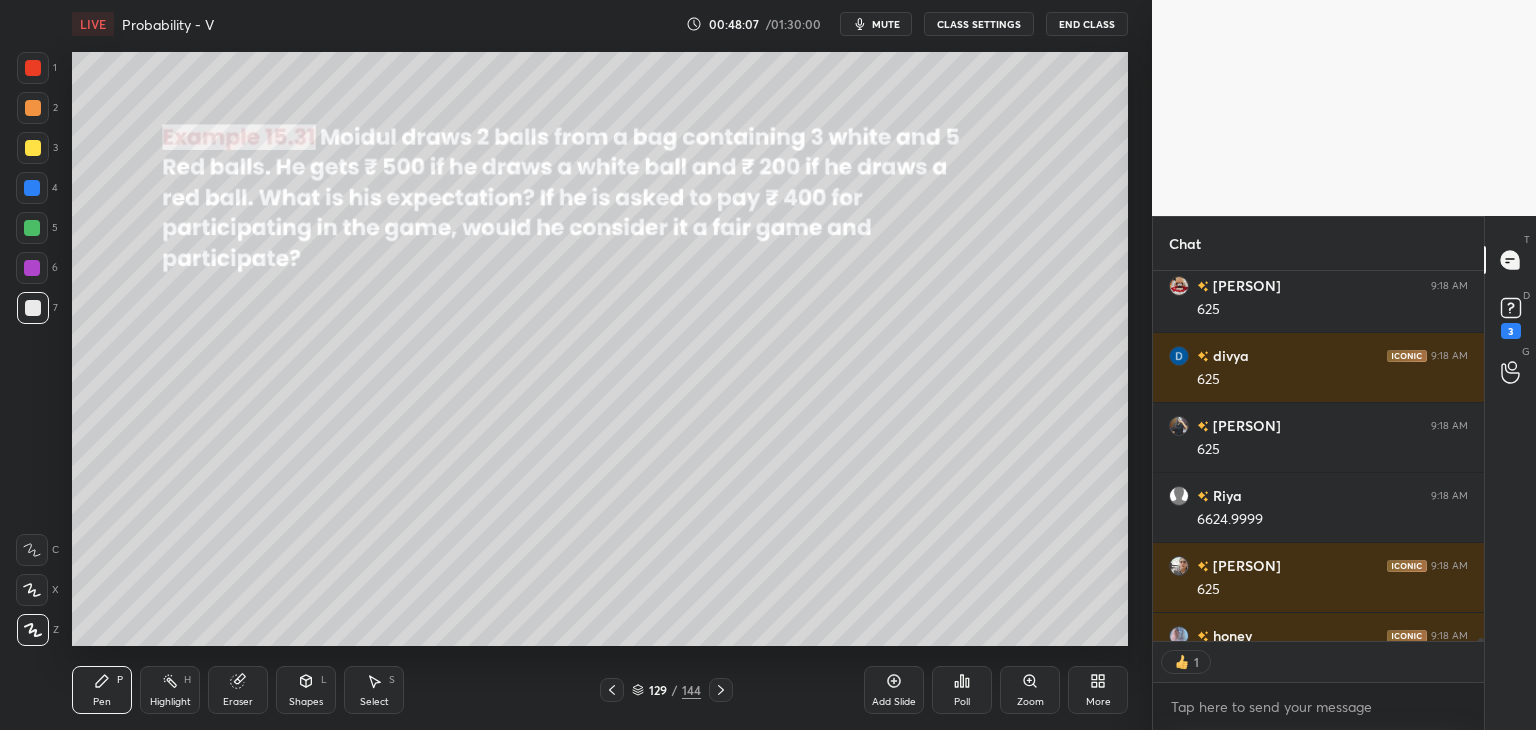 click 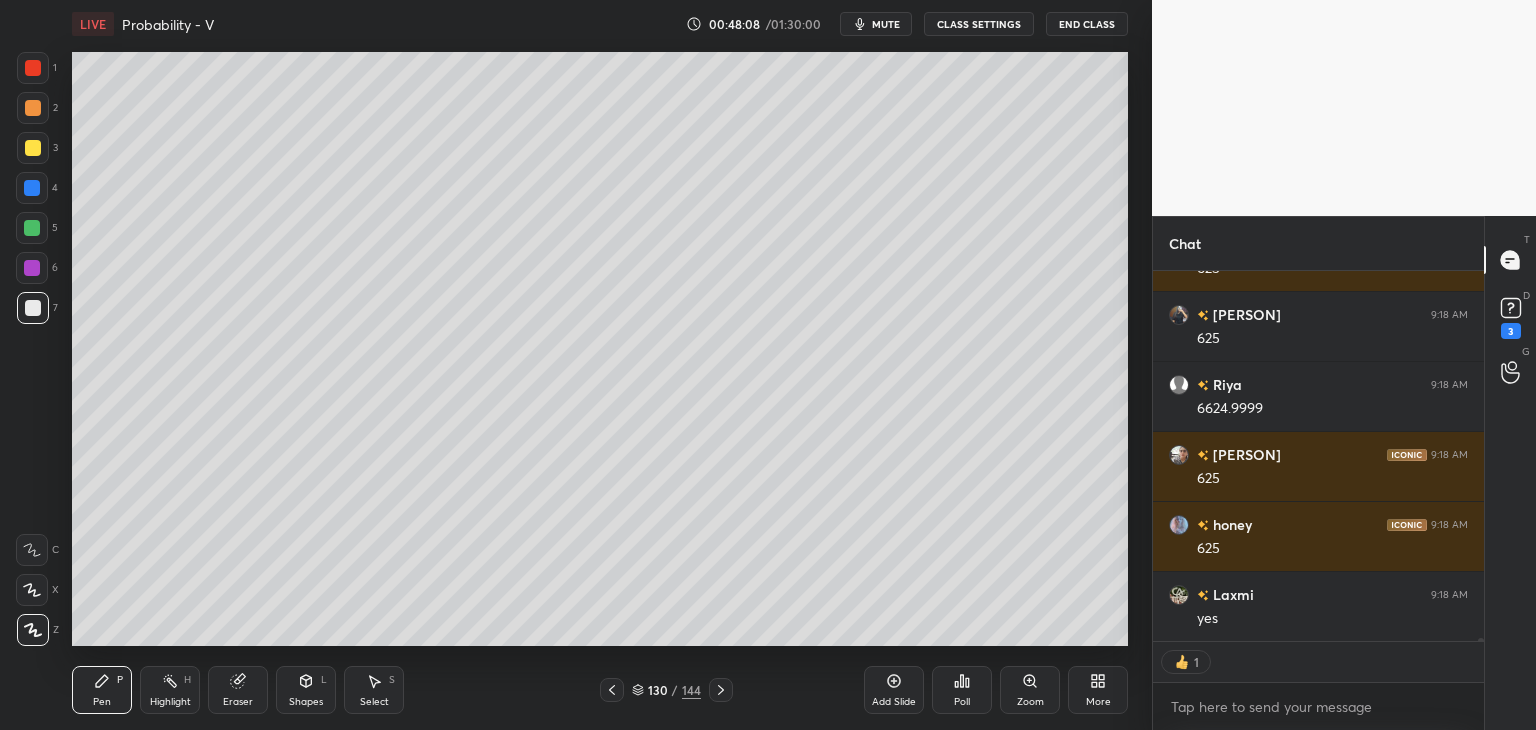 scroll, scrollTop: 47964, scrollLeft: 0, axis: vertical 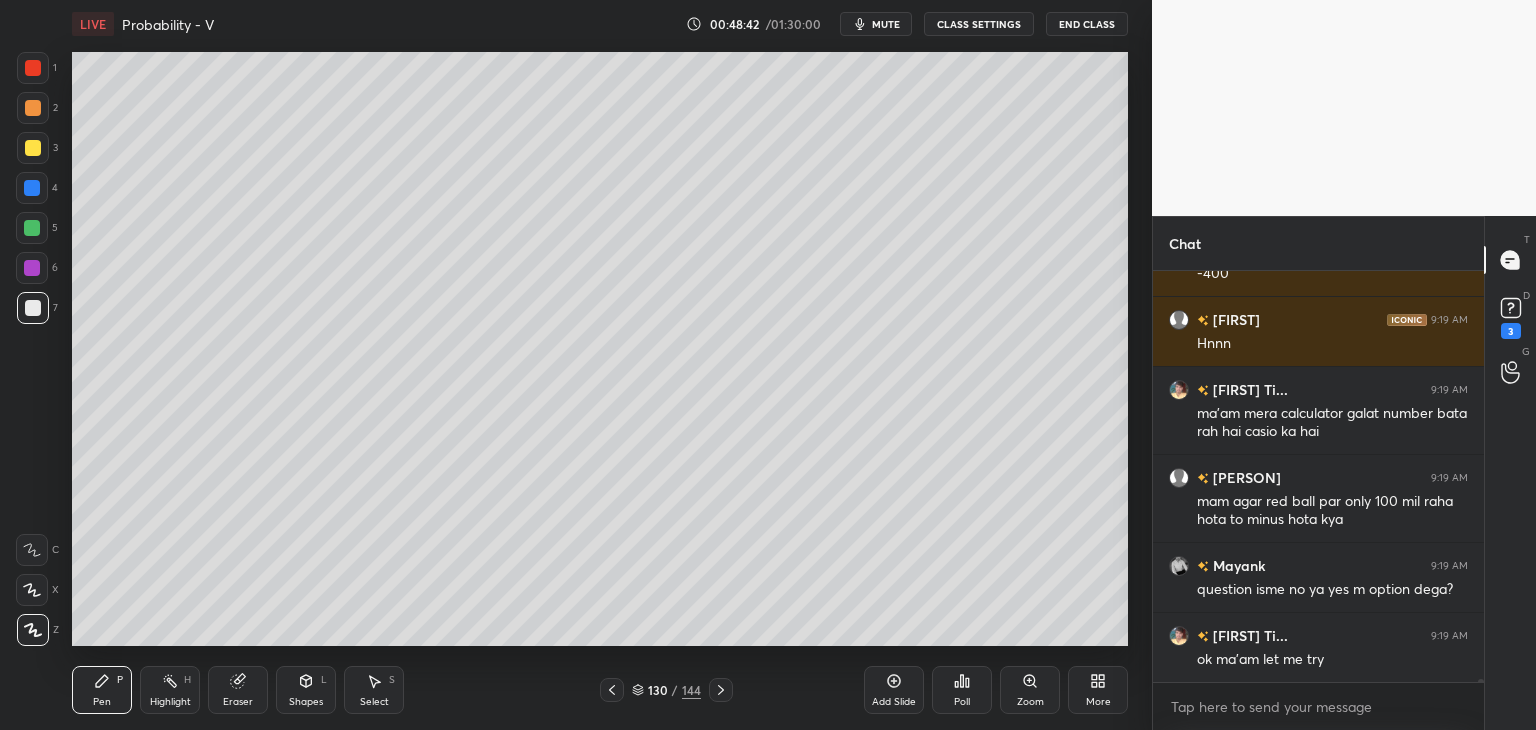 drag, startPoint x: 614, startPoint y: 689, endPoint x: 624, endPoint y: 685, distance: 10.770329 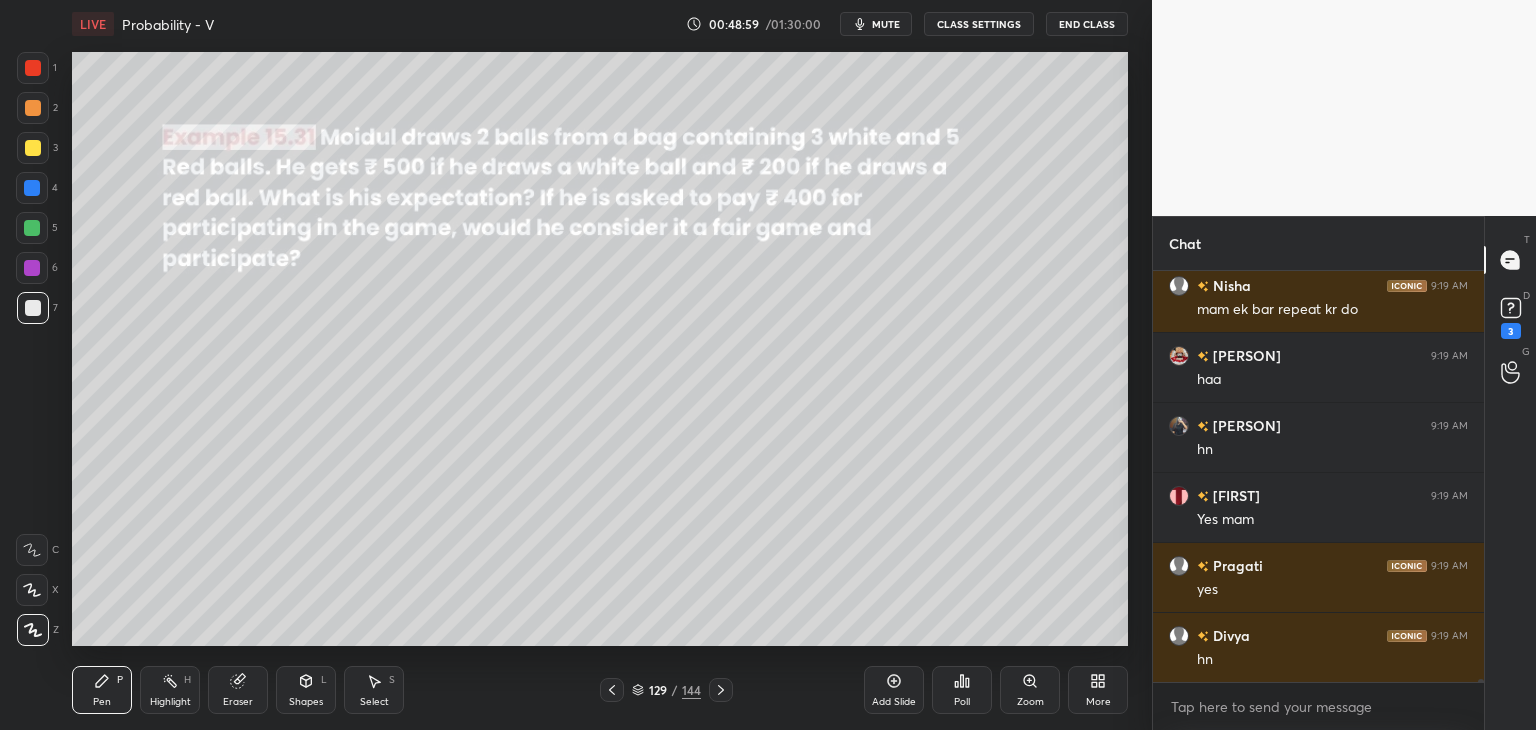 scroll, scrollTop: 48870, scrollLeft: 0, axis: vertical 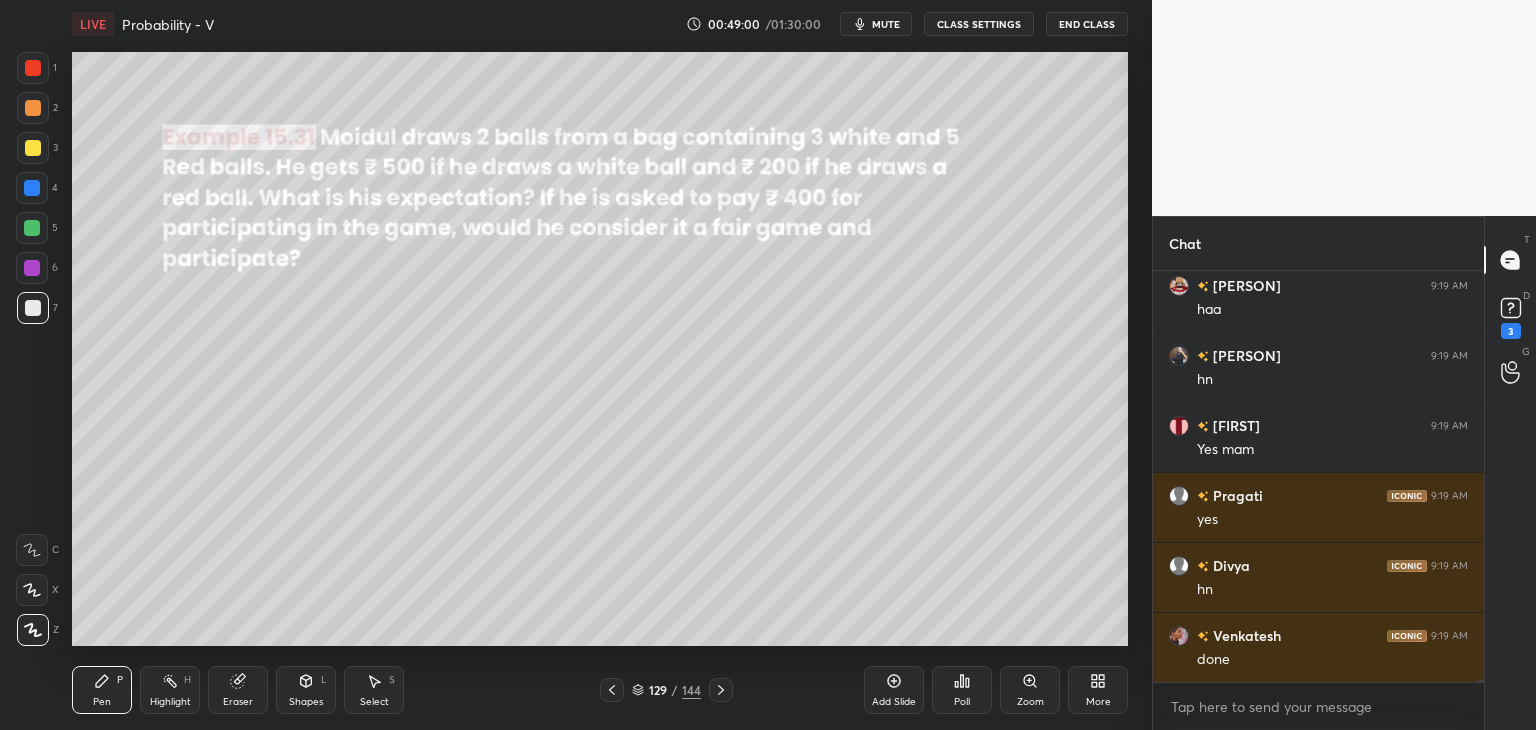 click 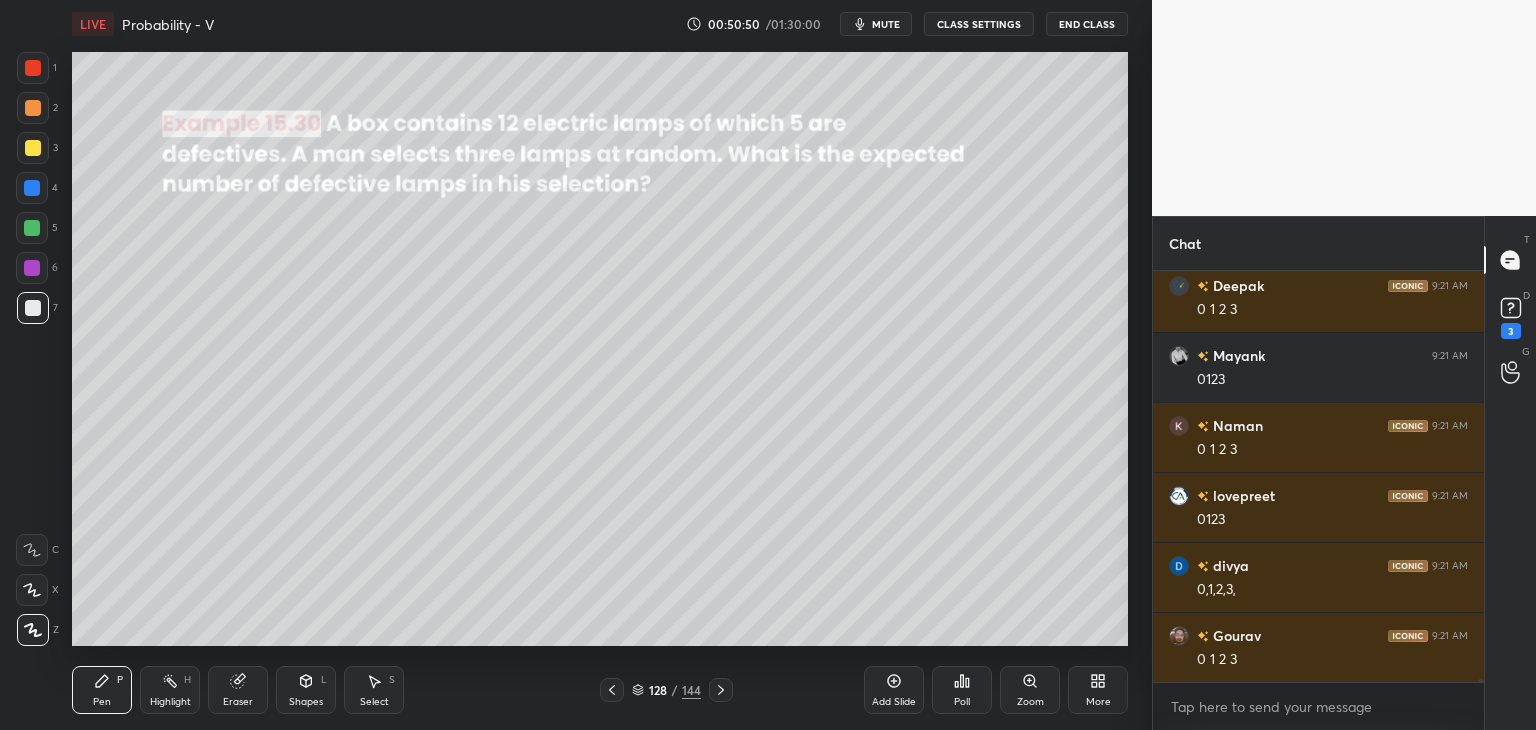 scroll, scrollTop: 50492, scrollLeft: 0, axis: vertical 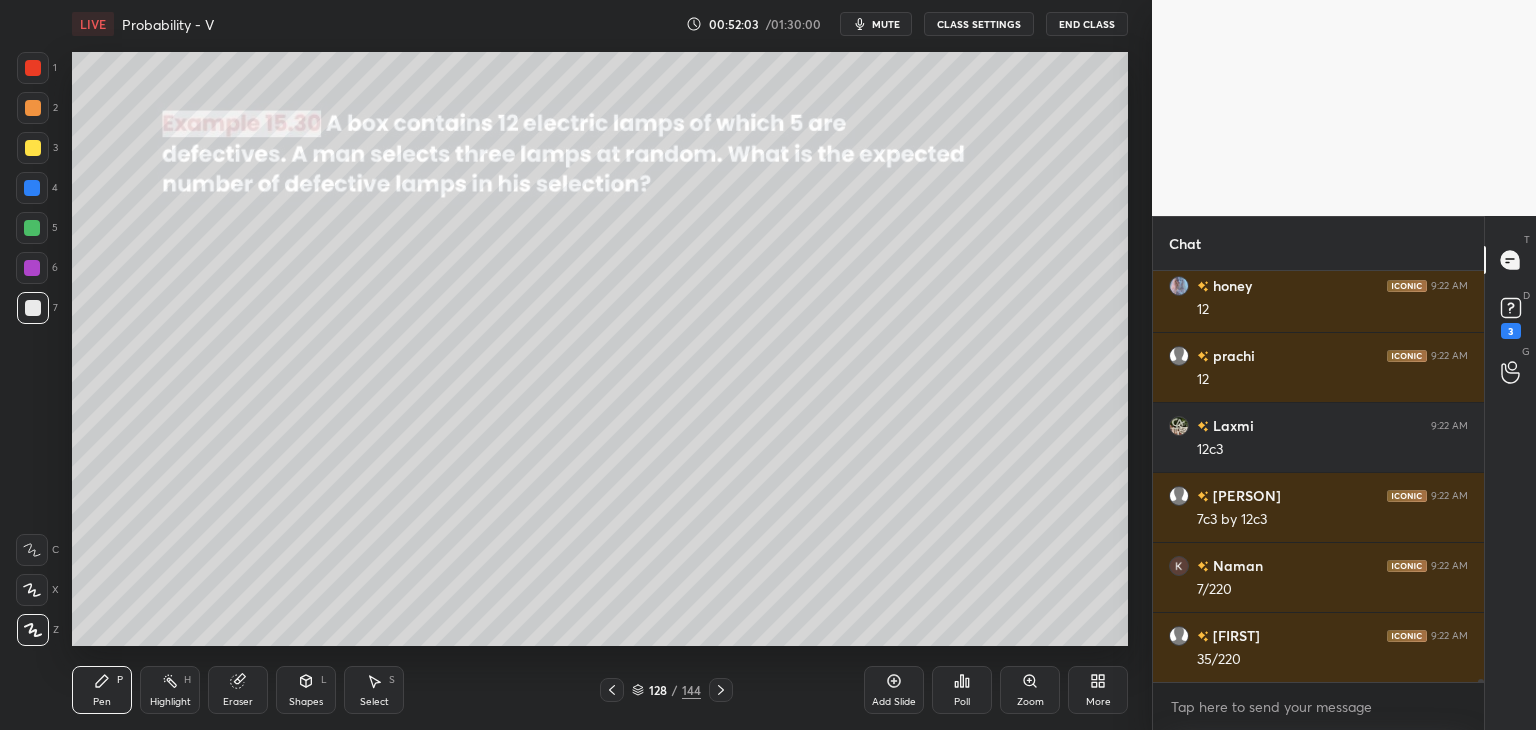 click at bounding box center (33, 148) 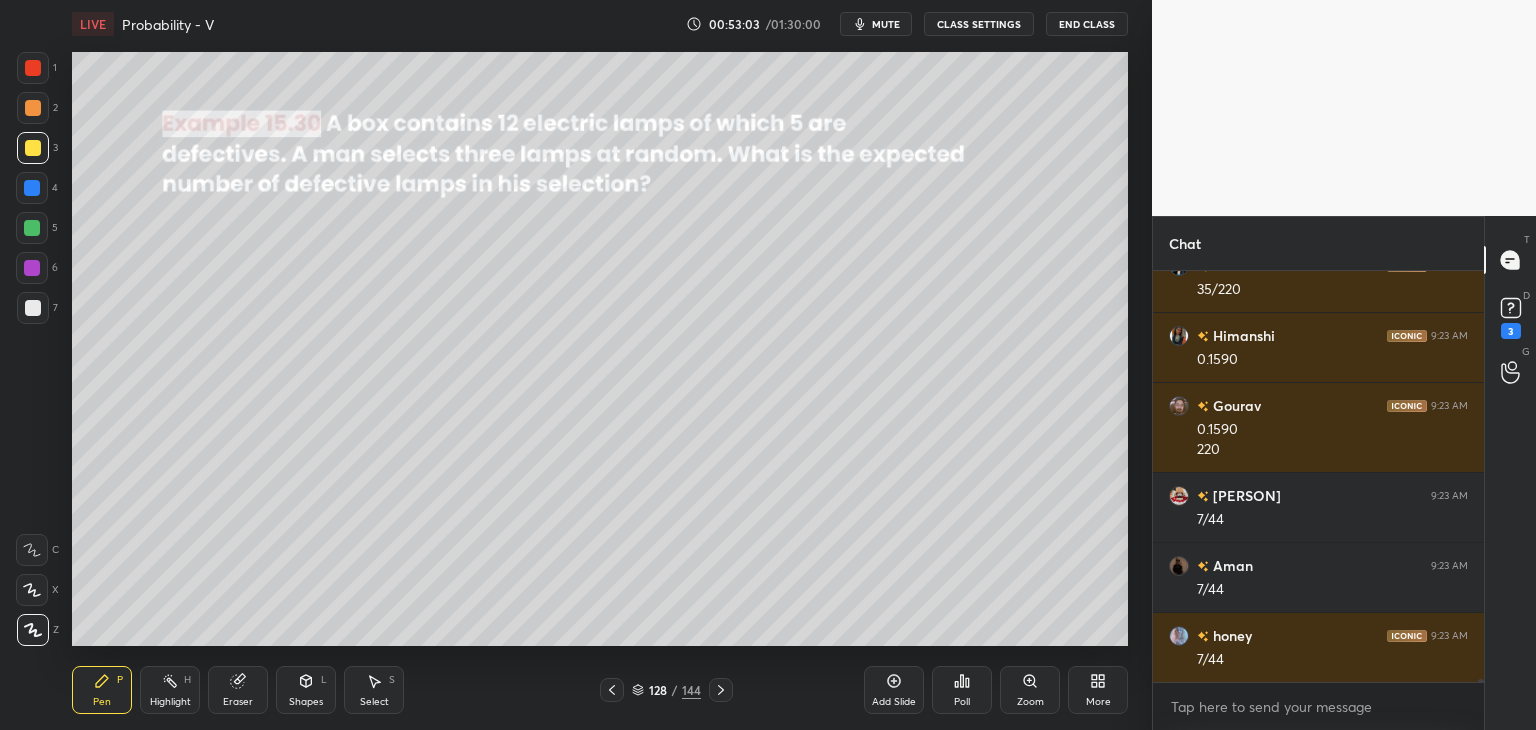 scroll, scrollTop: 54018, scrollLeft: 0, axis: vertical 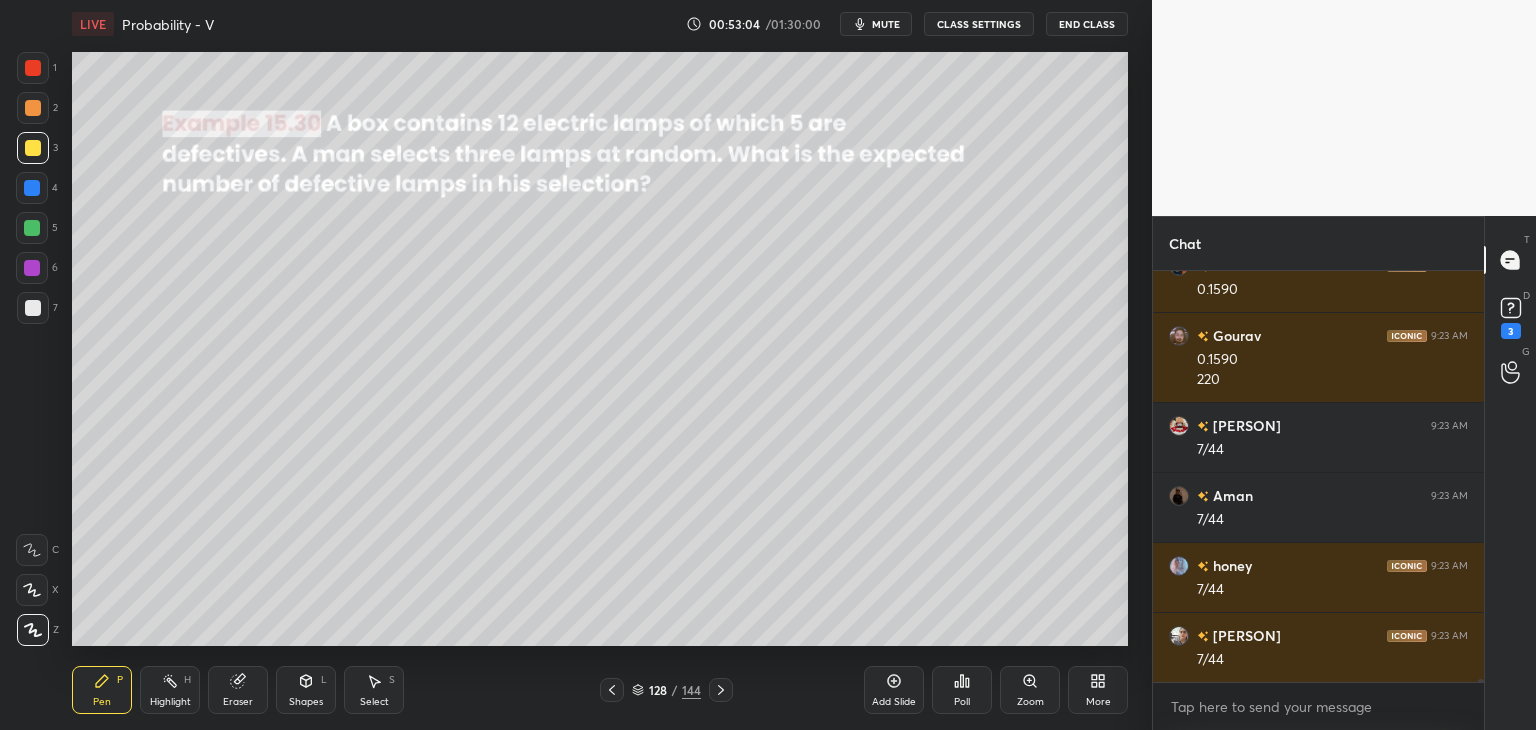 click on "Add Slide" at bounding box center [894, 702] 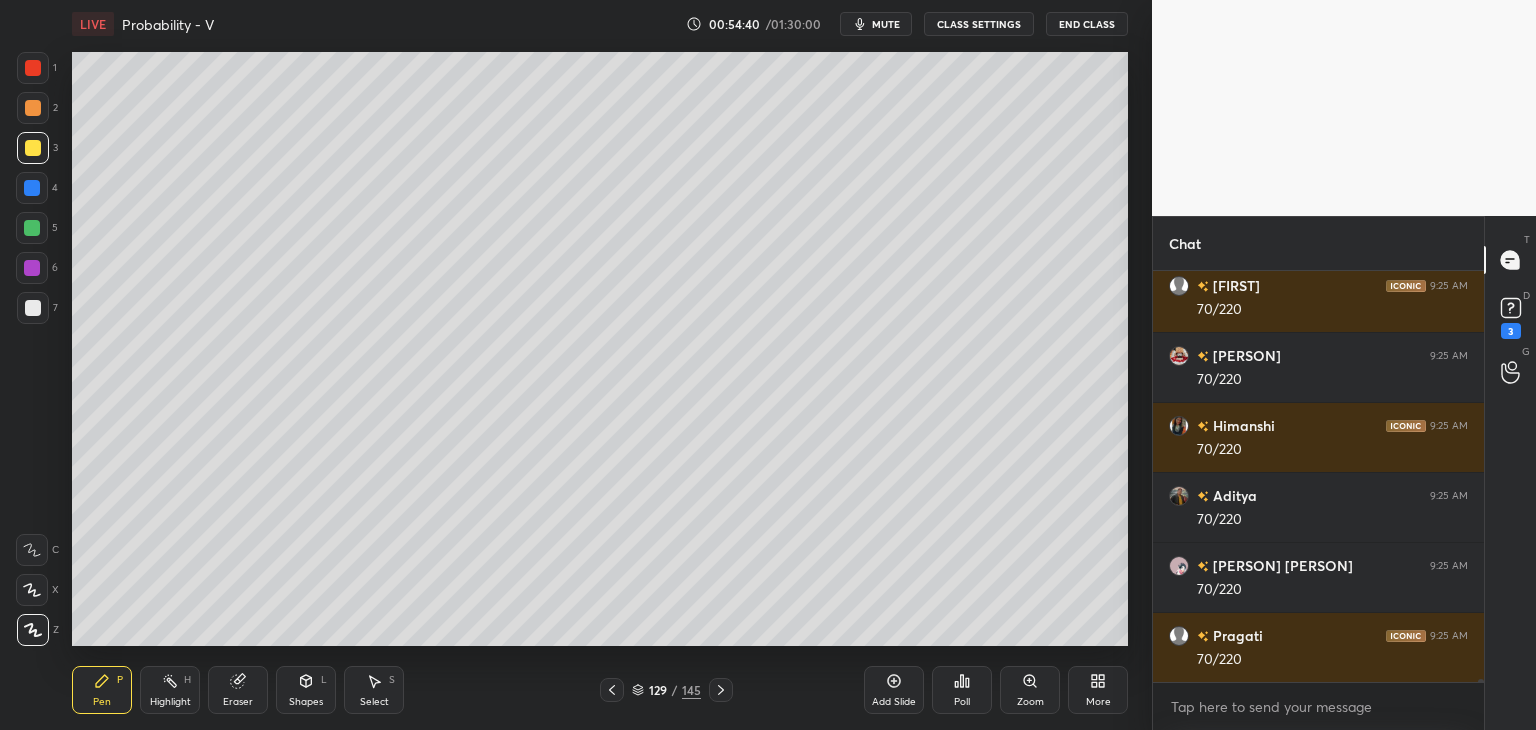 scroll, scrollTop: 54664, scrollLeft: 0, axis: vertical 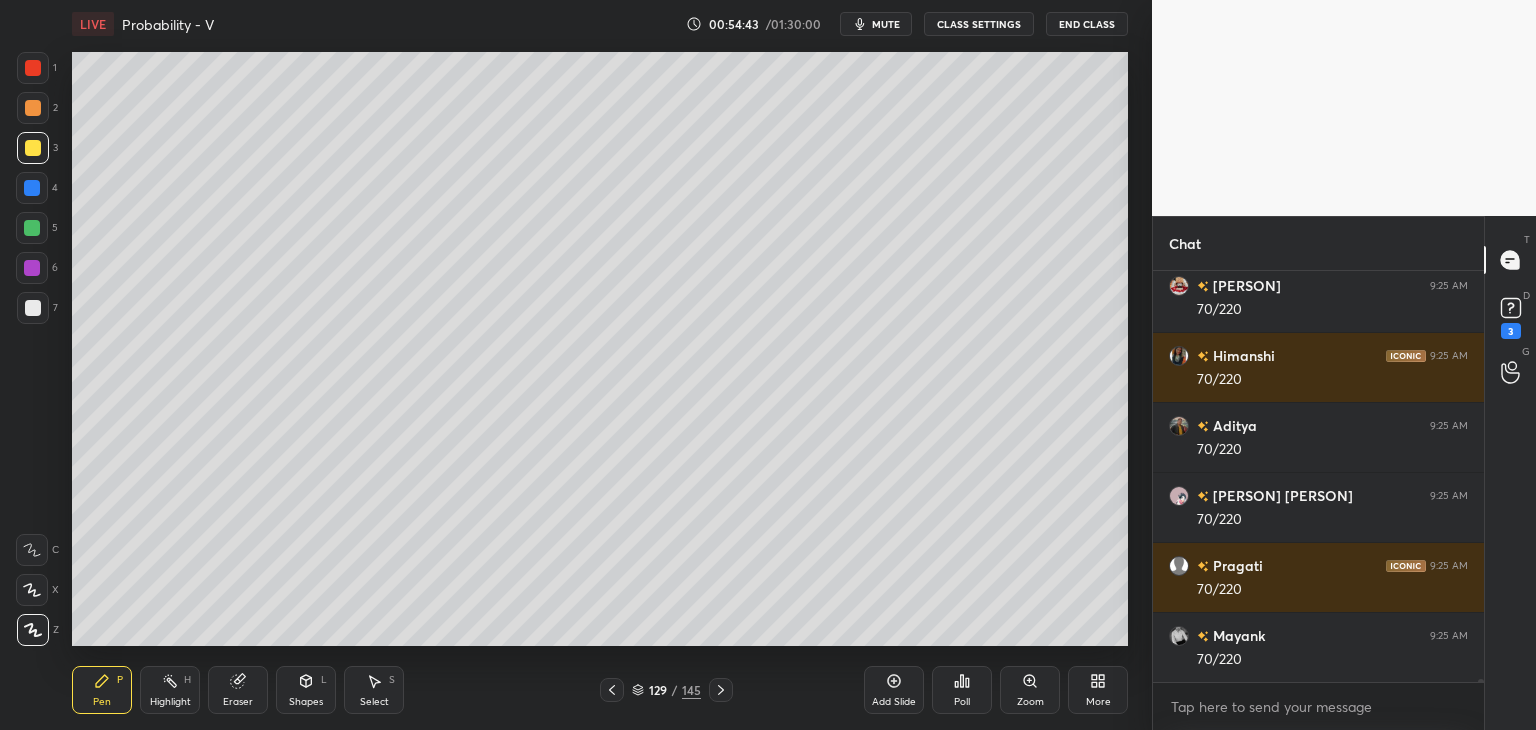 click on "Select S" at bounding box center [374, 690] 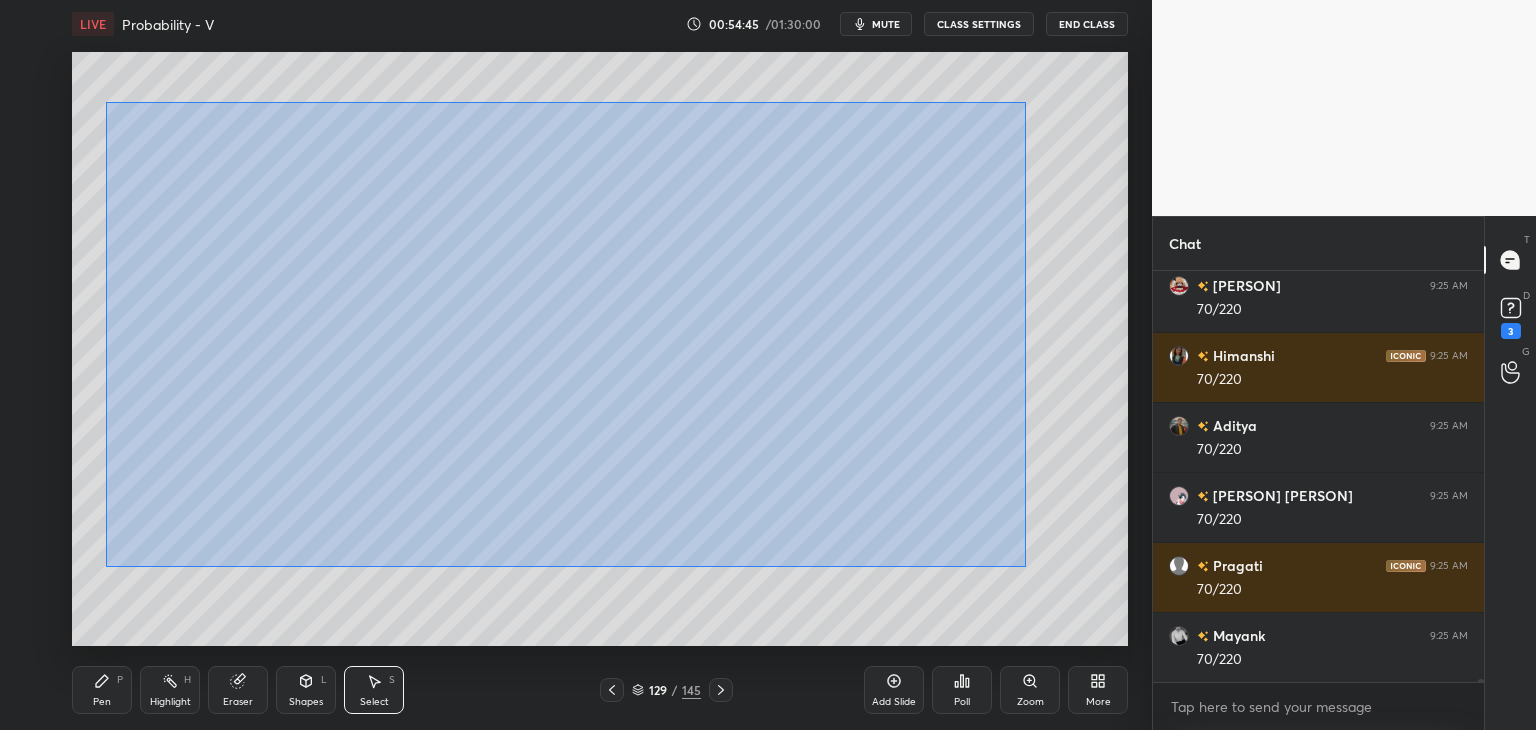 drag, startPoint x: 106, startPoint y: 101, endPoint x: 1012, endPoint y: 555, distance: 1013.3864 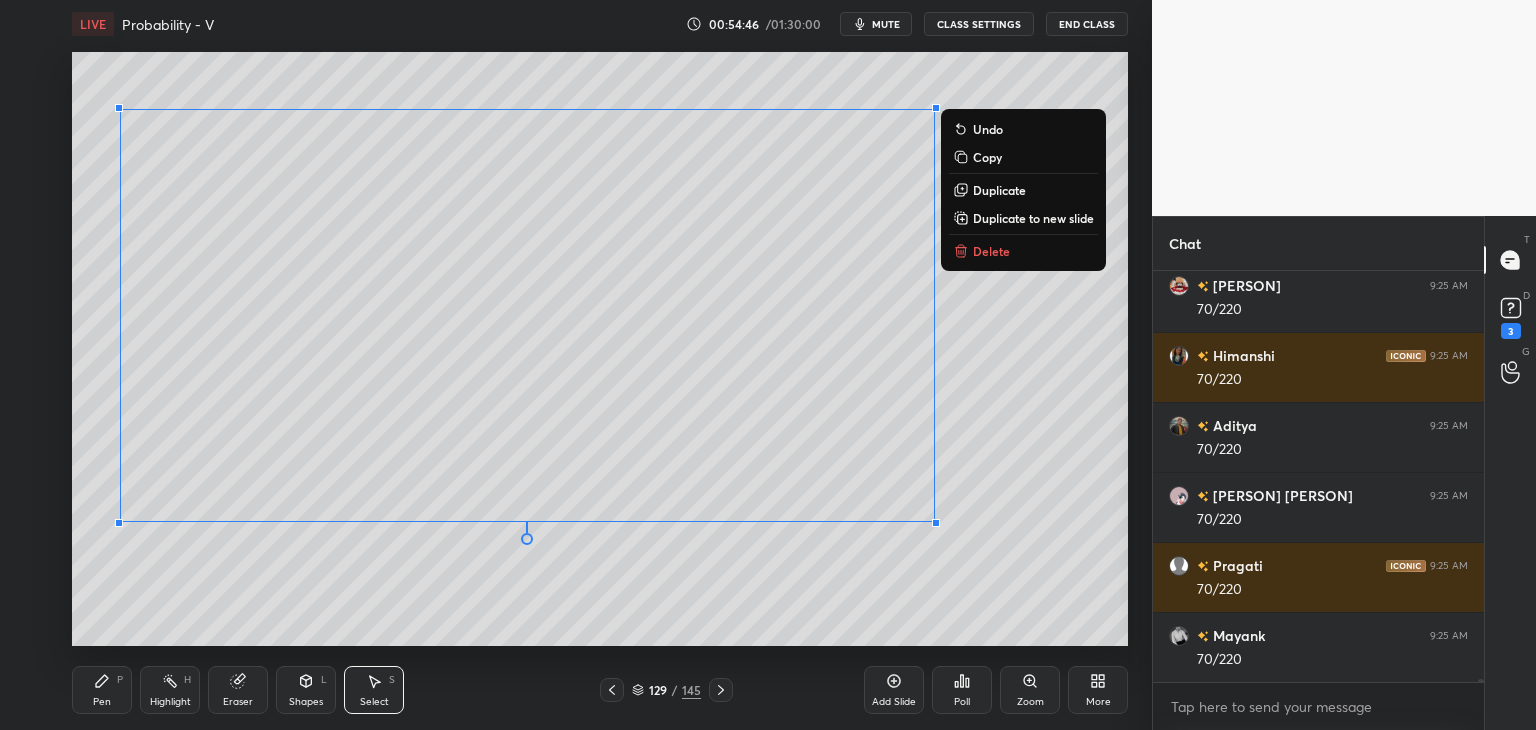 scroll, scrollTop: 54734, scrollLeft: 0, axis: vertical 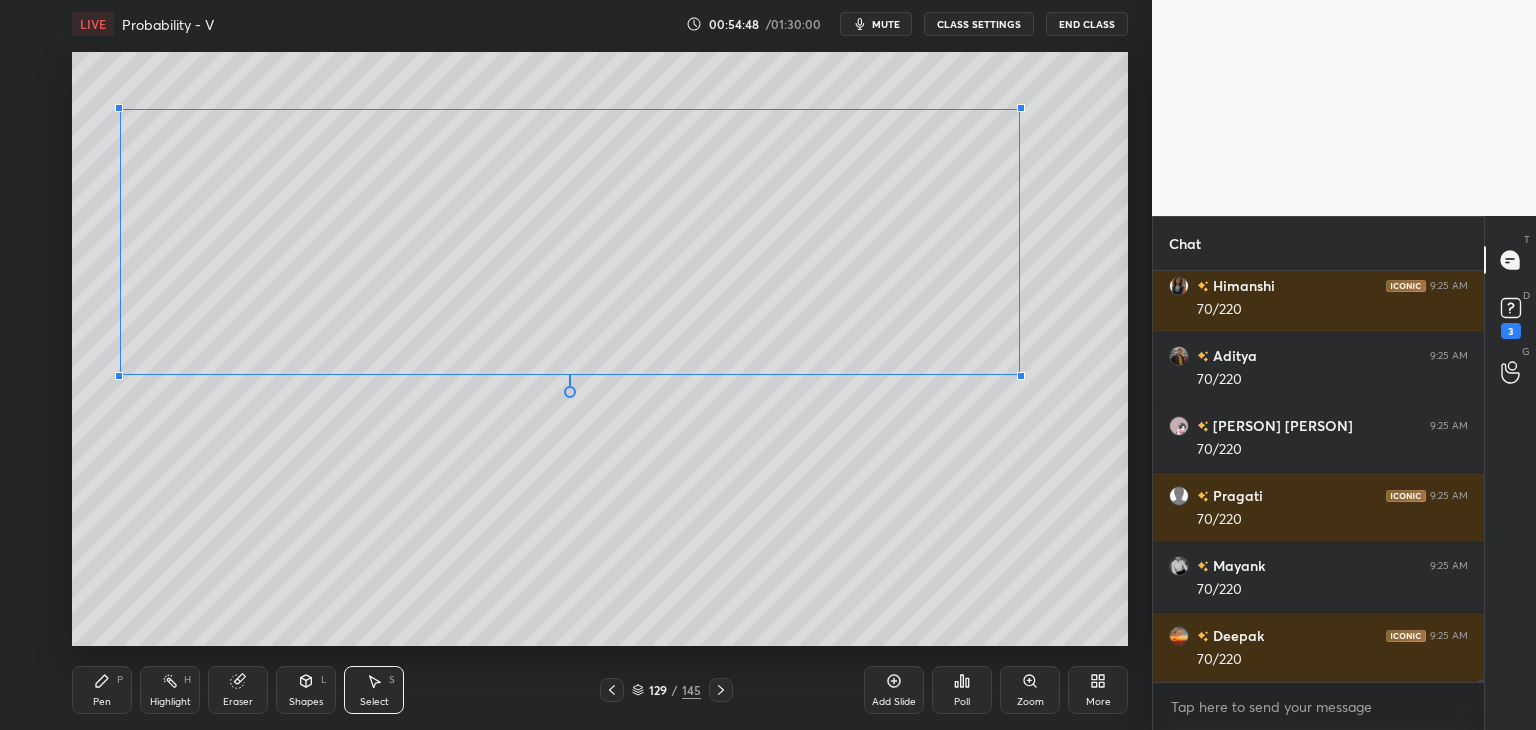 drag, startPoint x: 936, startPoint y: 510, endPoint x: 856, endPoint y: 445, distance: 103.077644 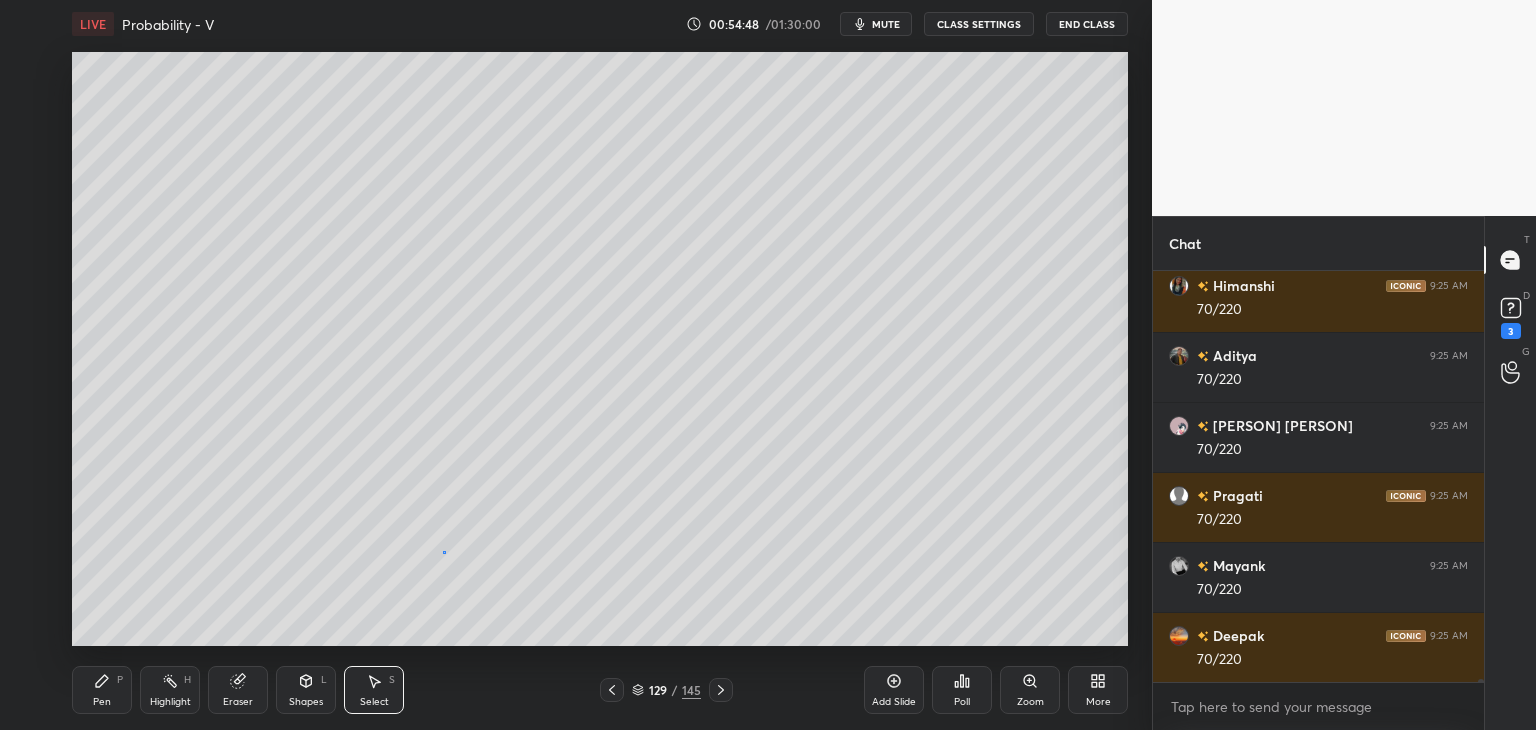 click on "0 ° Undo Copy Duplicate Duplicate to new slide Delete" at bounding box center (600, 349) 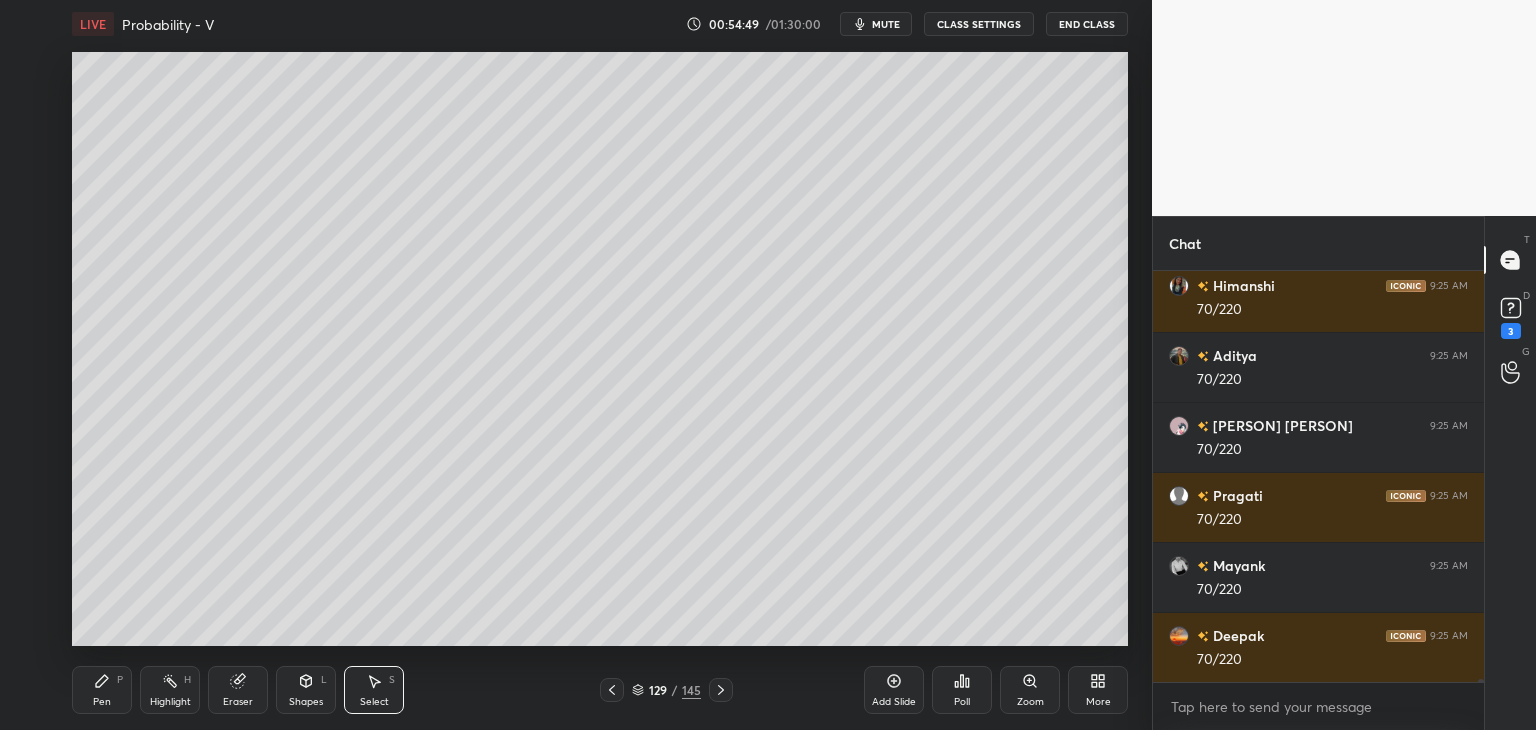 drag, startPoint x: 112, startPoint y: 693, endPoint x: 116, endPoint y: 658, distance: 35.22783 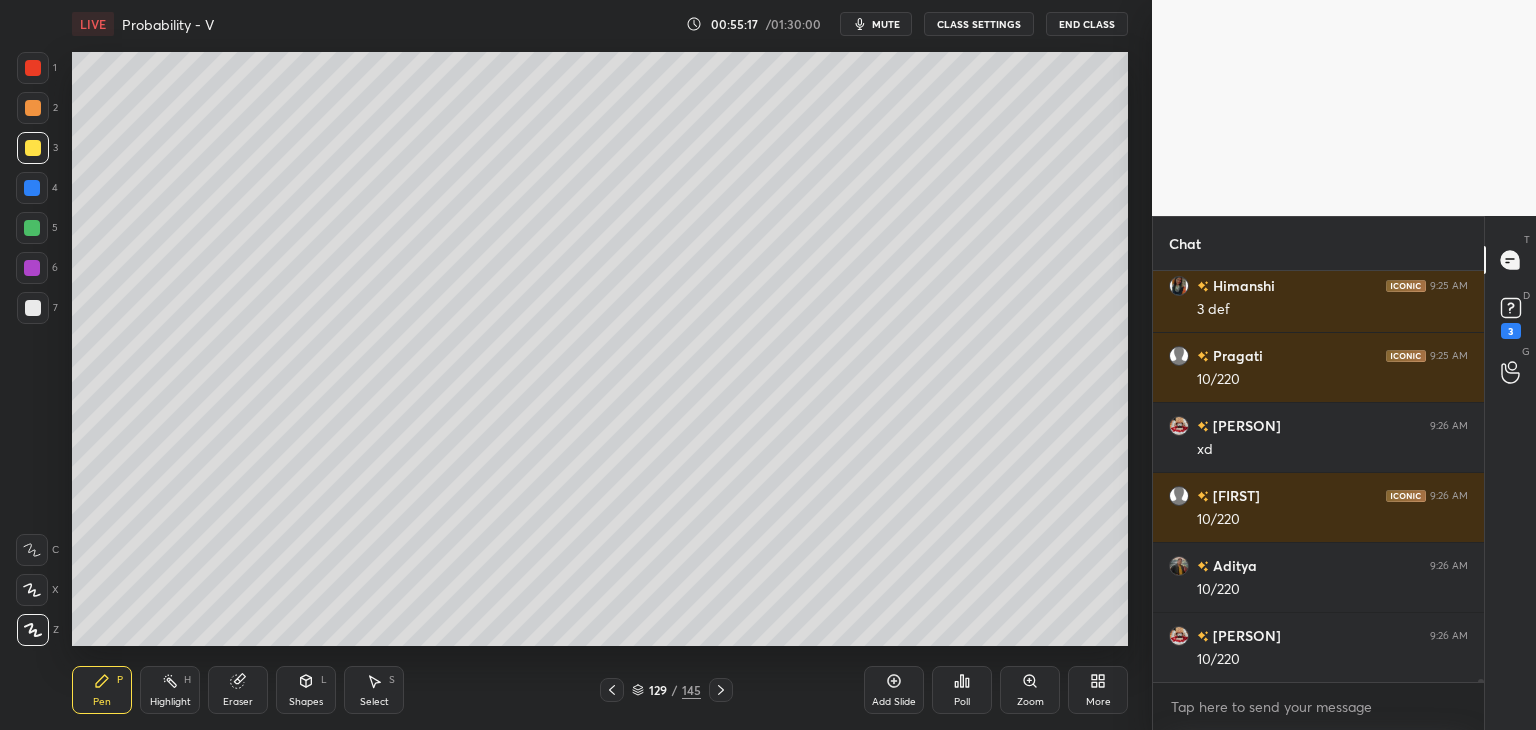 scroll, scrollTop: 55784, scrollLeft: 0, axis: vertical 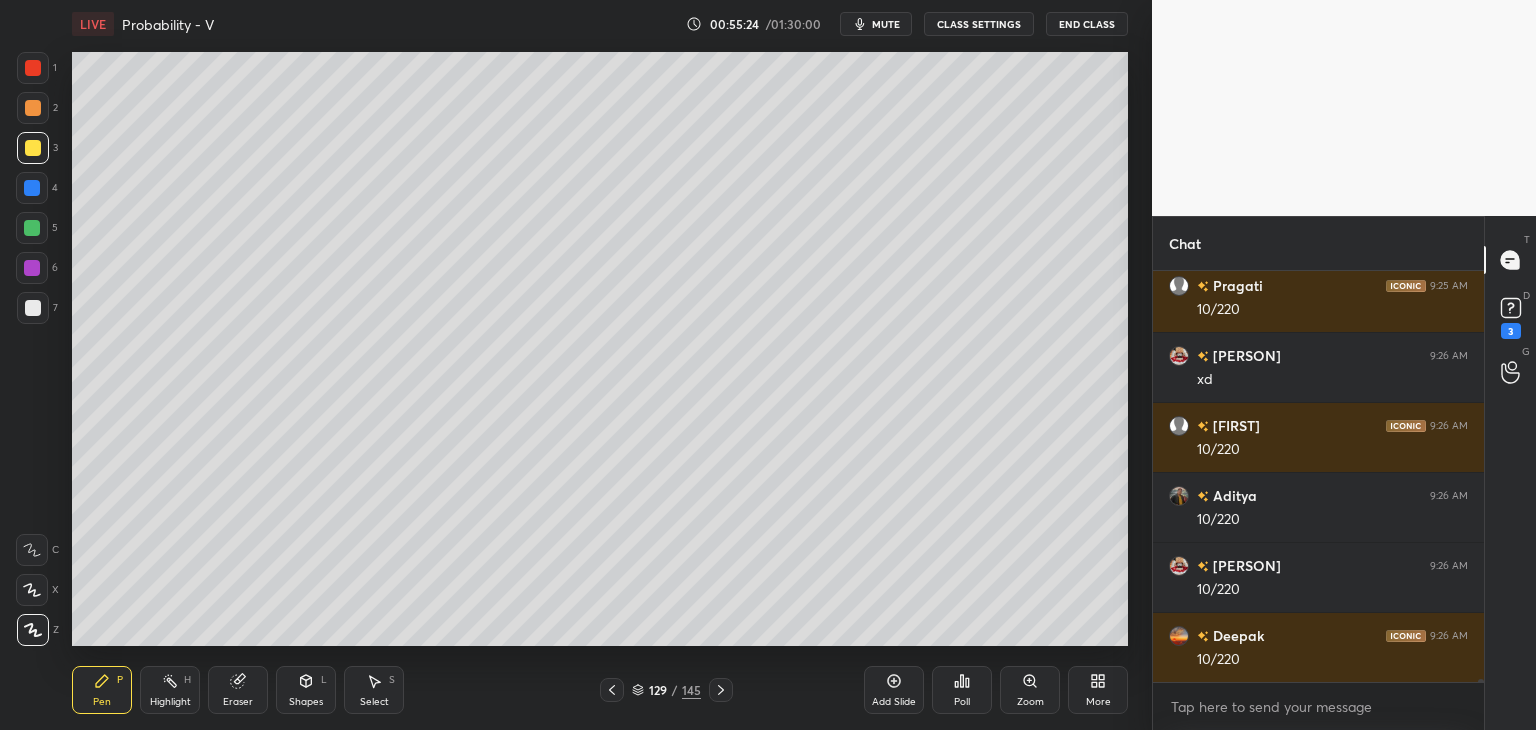 click at bounding box center [612, 690] 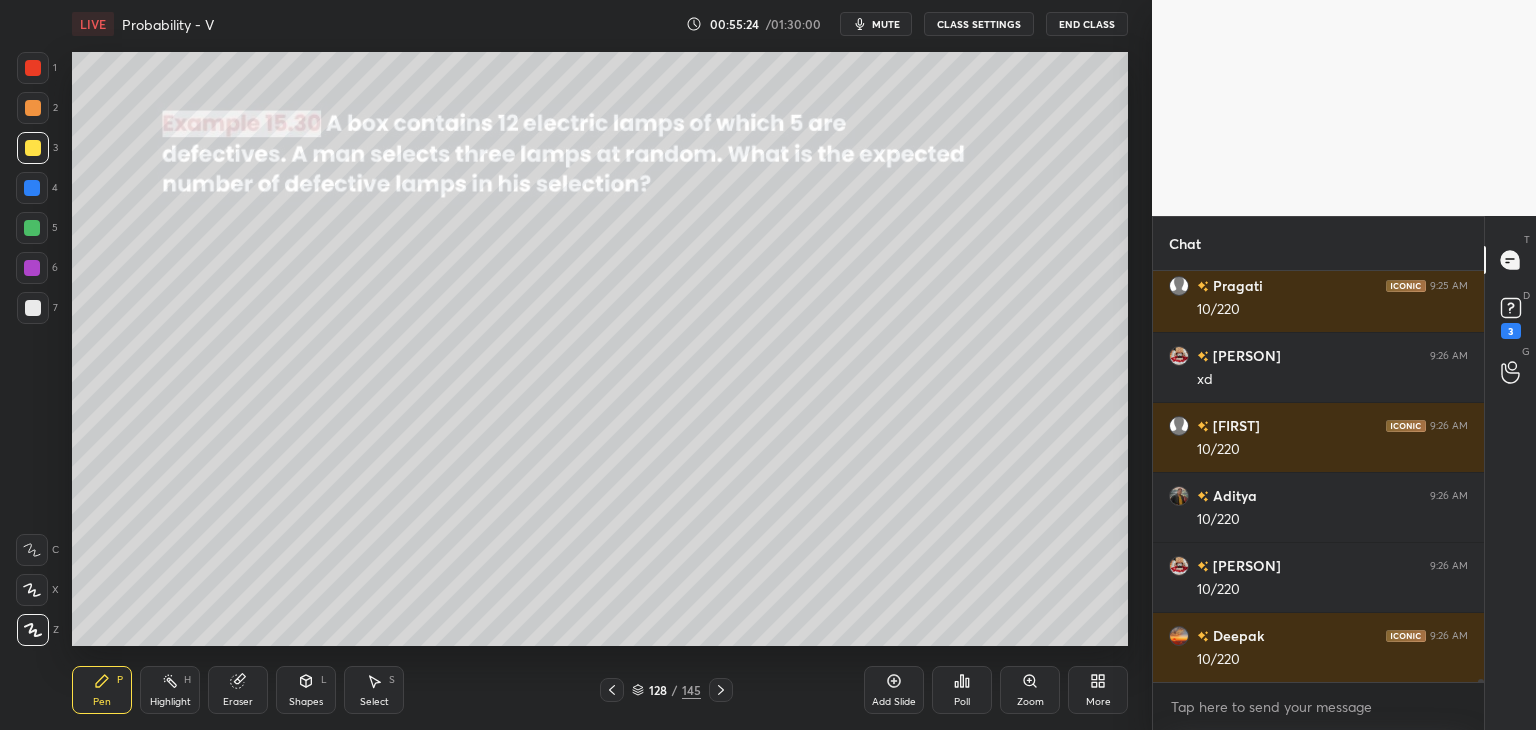 scroll, scrollTop: 55854, scrollLeft: 0, axis: vertical 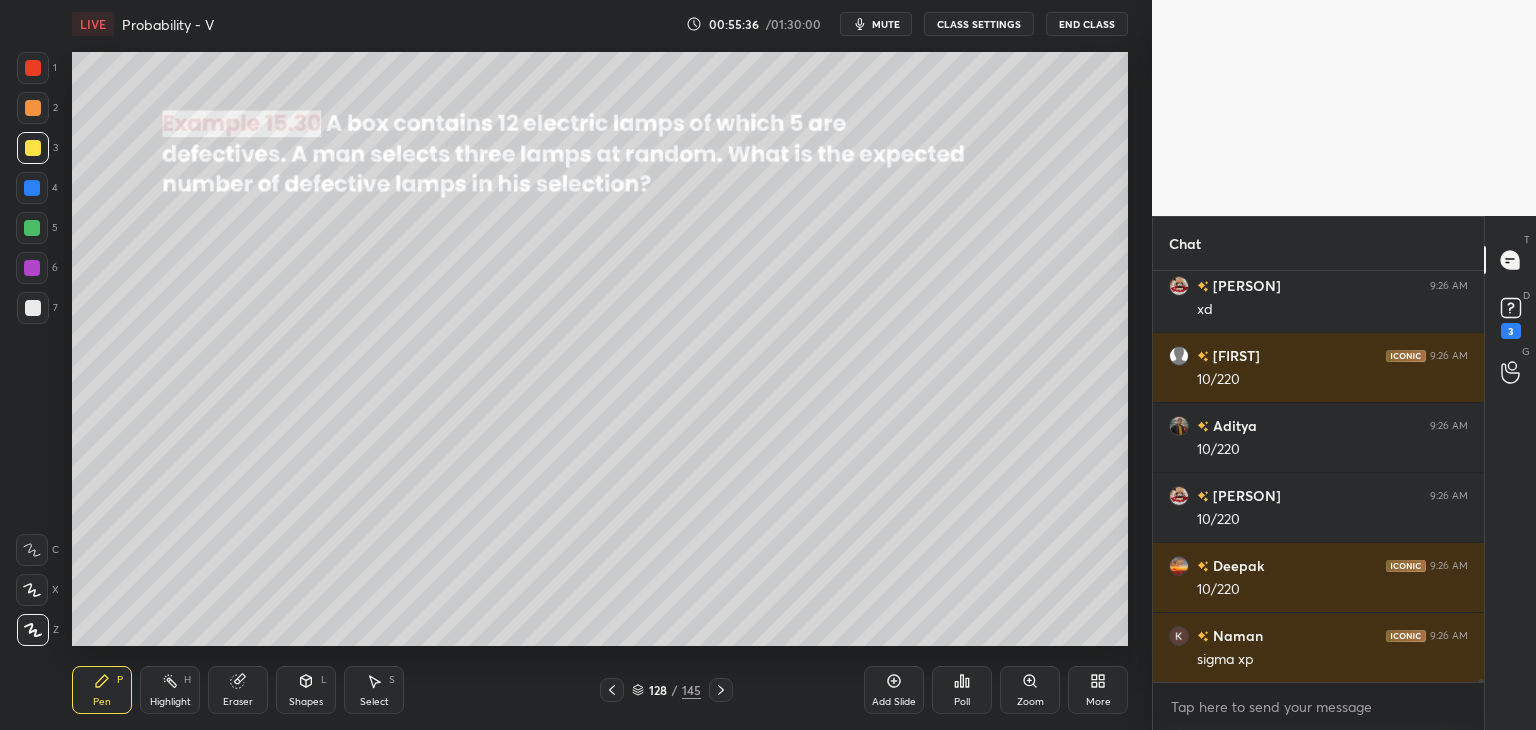click 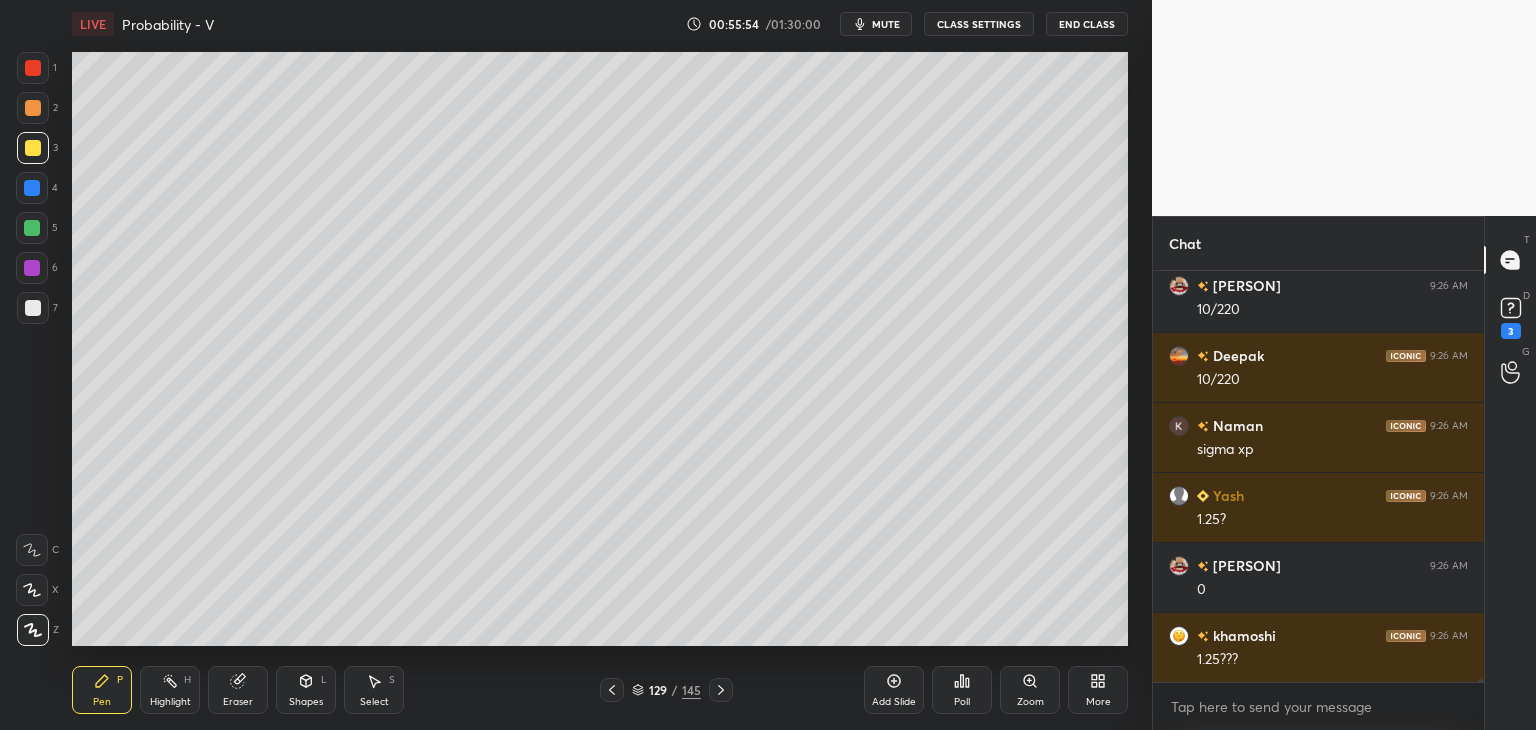 scroll, scrollTop: 56134, scrollLeft: 0, axis: vertical 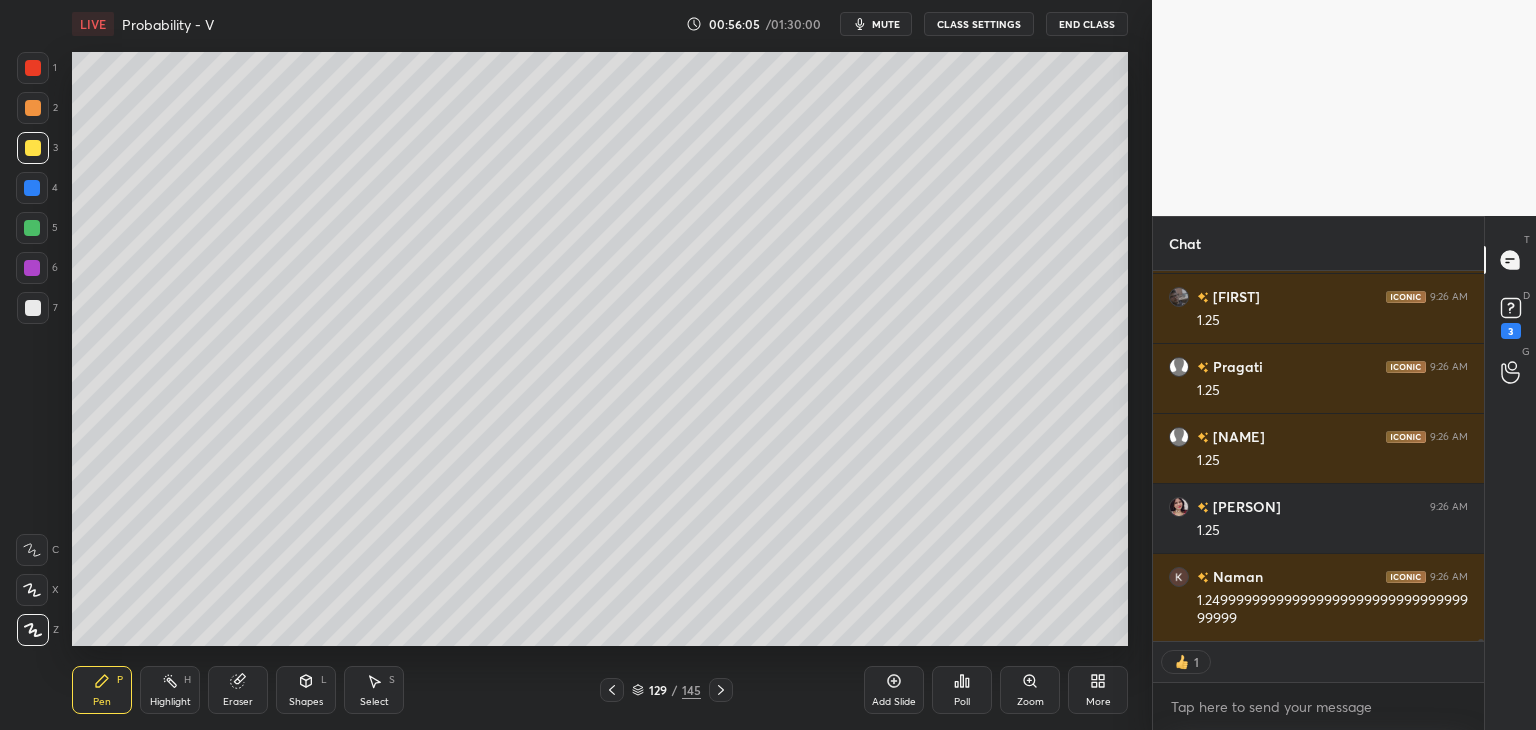 type on "x" 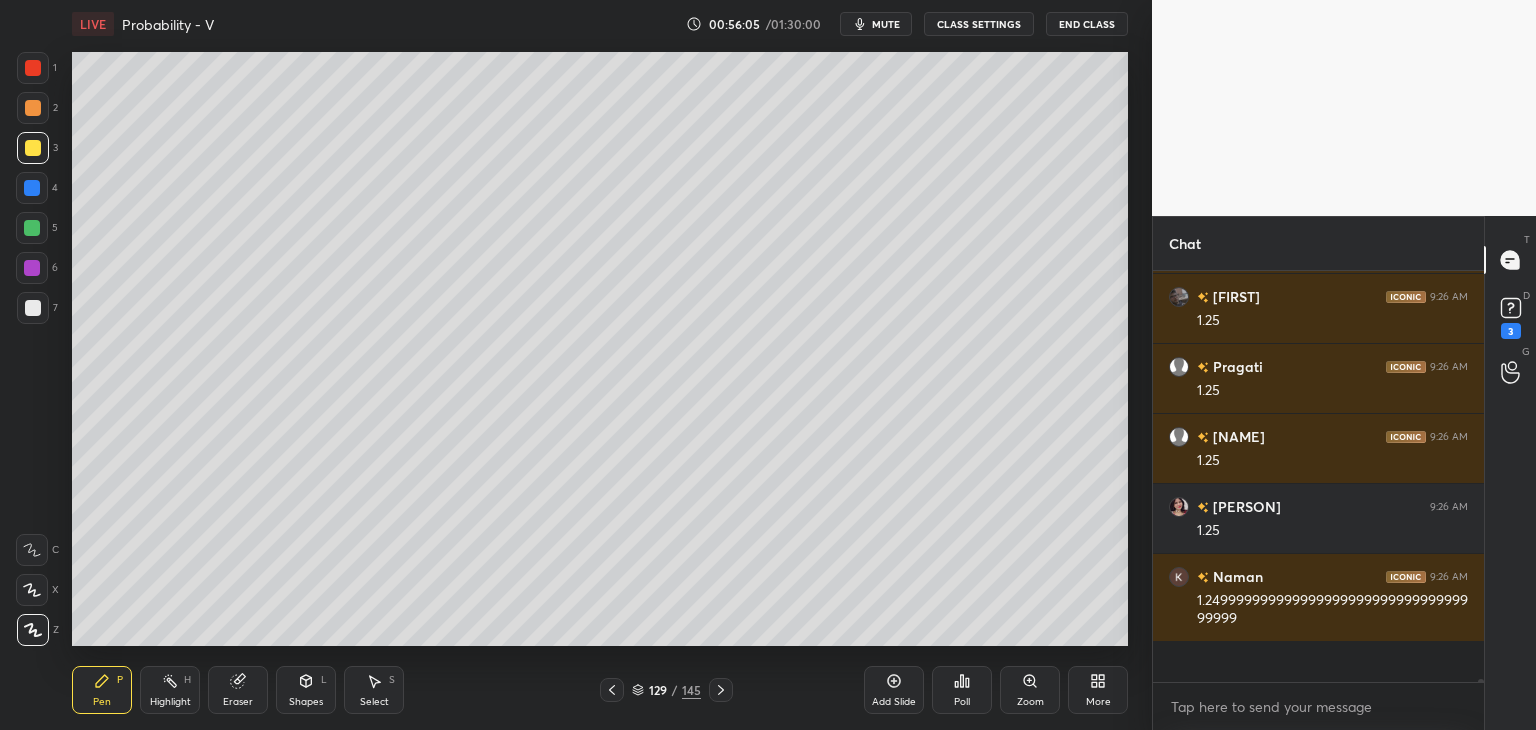scroll, scrollTop: 6, scrollLeft: 6, axis: both 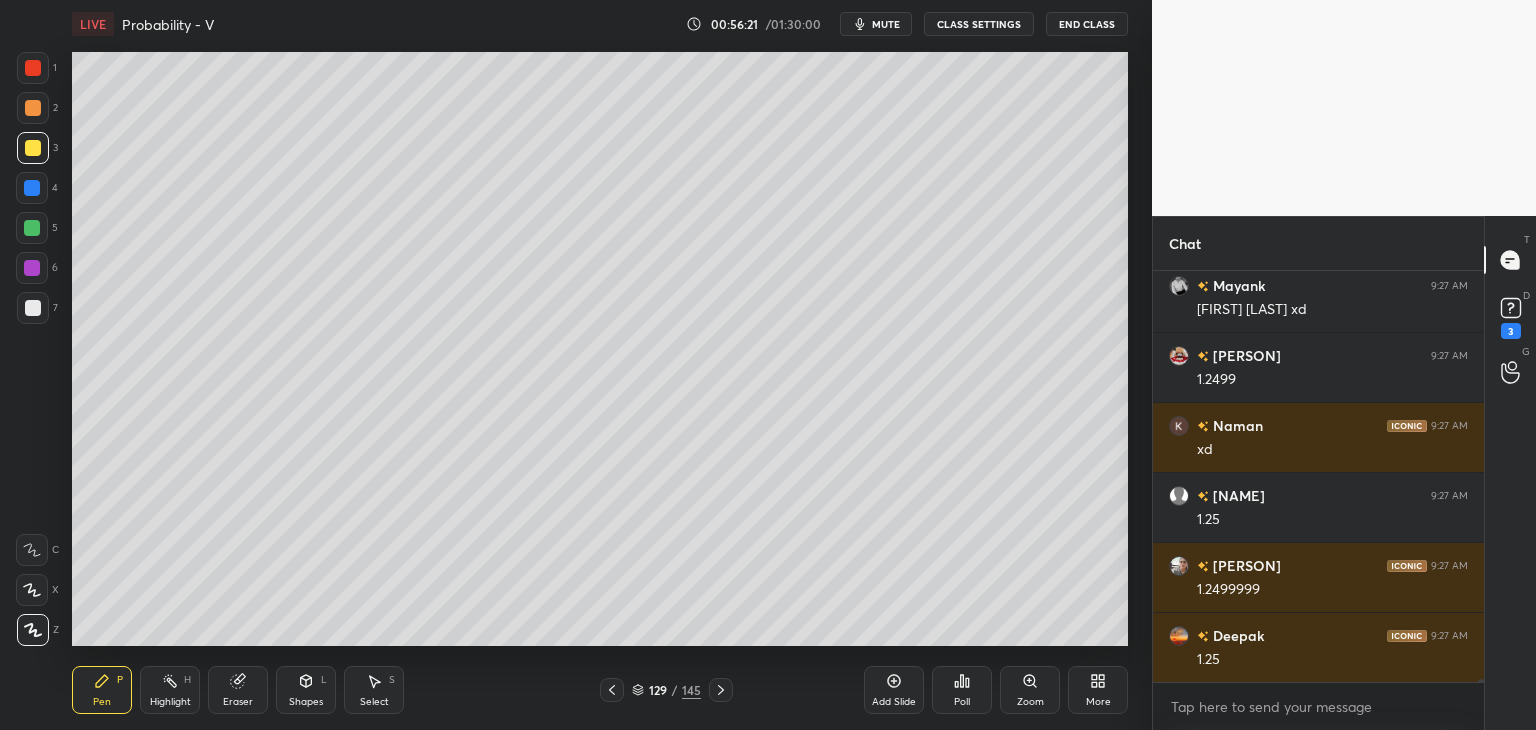 click 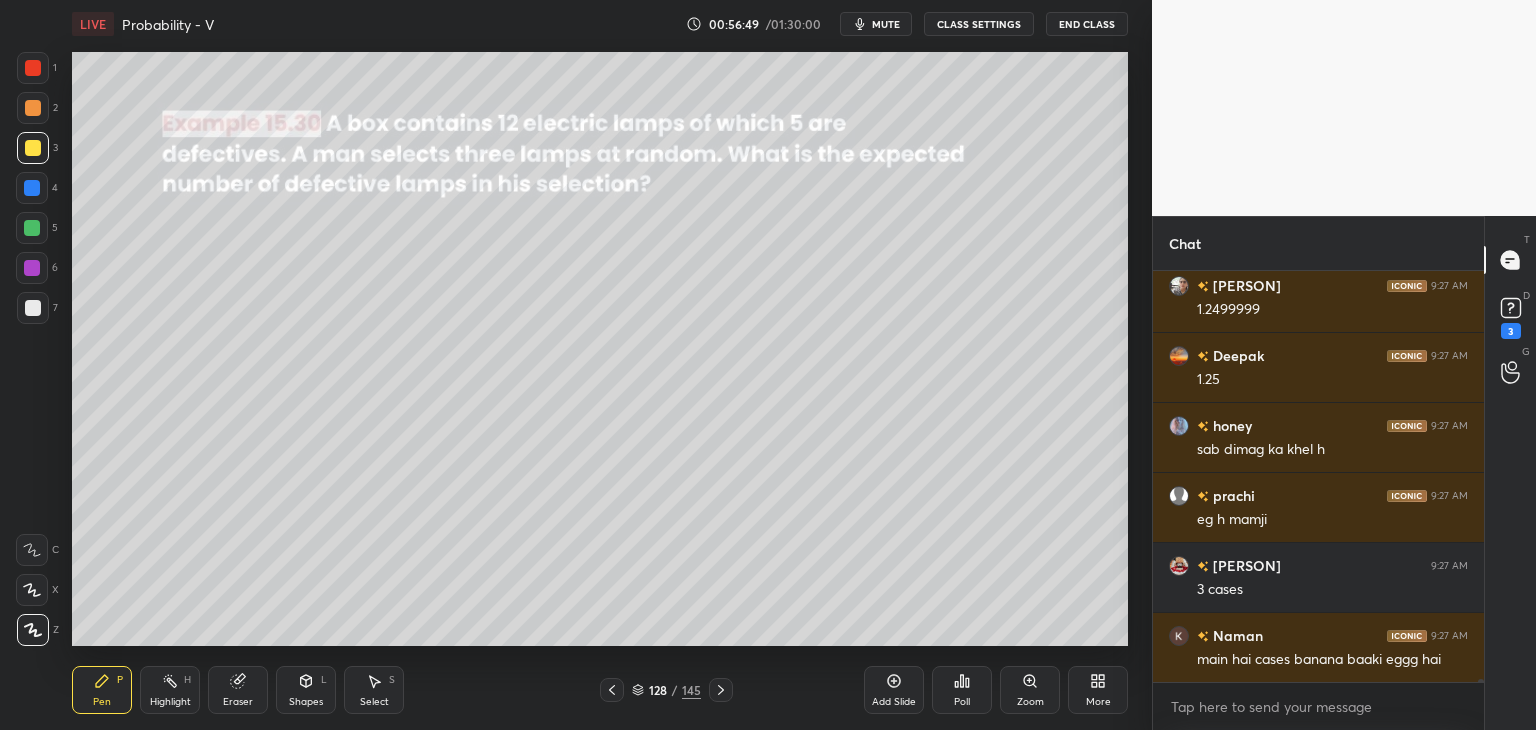 scroll, scrollTop: 57552, scrollLeft: 0, axis: vertical 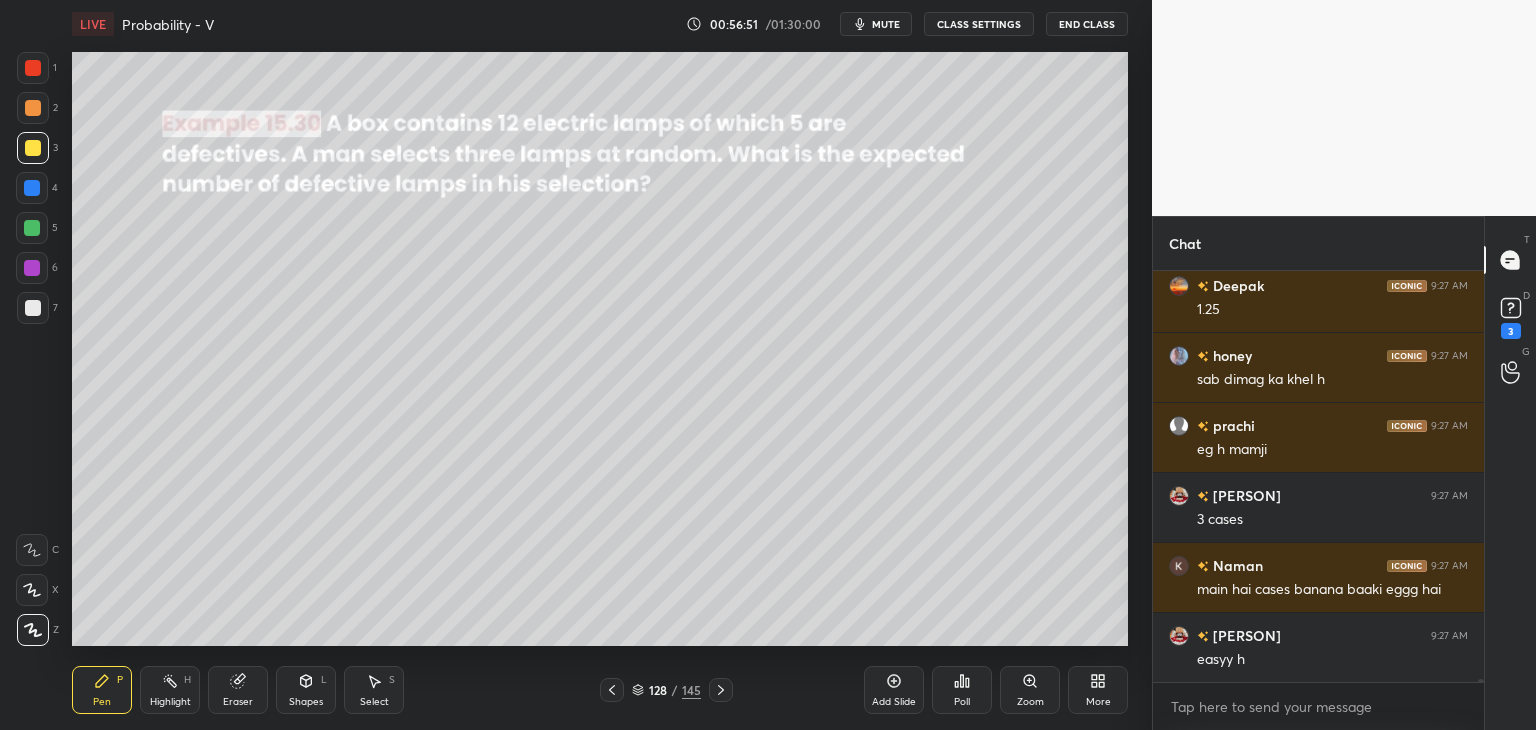 click 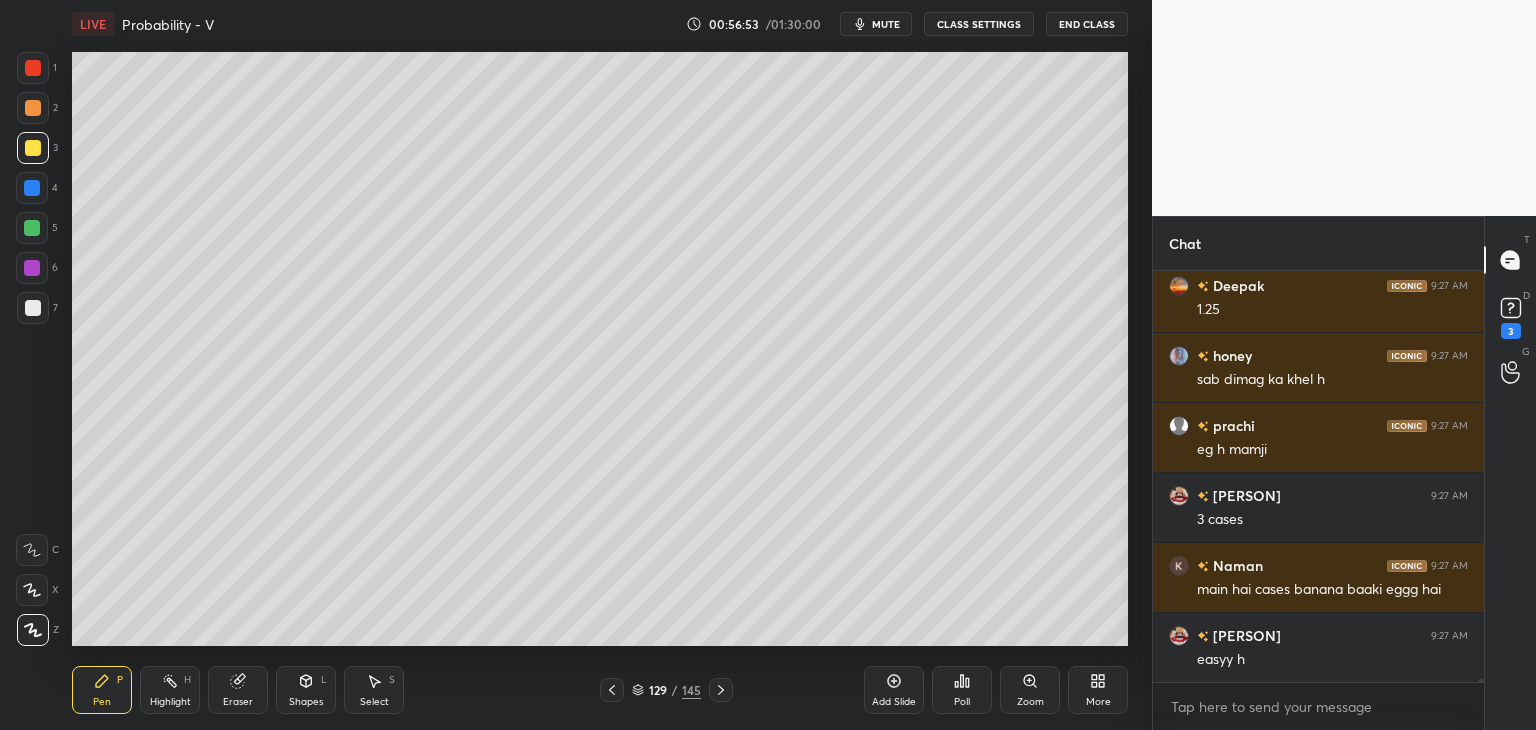 click on "Poll" at bounding box center (962, 690) 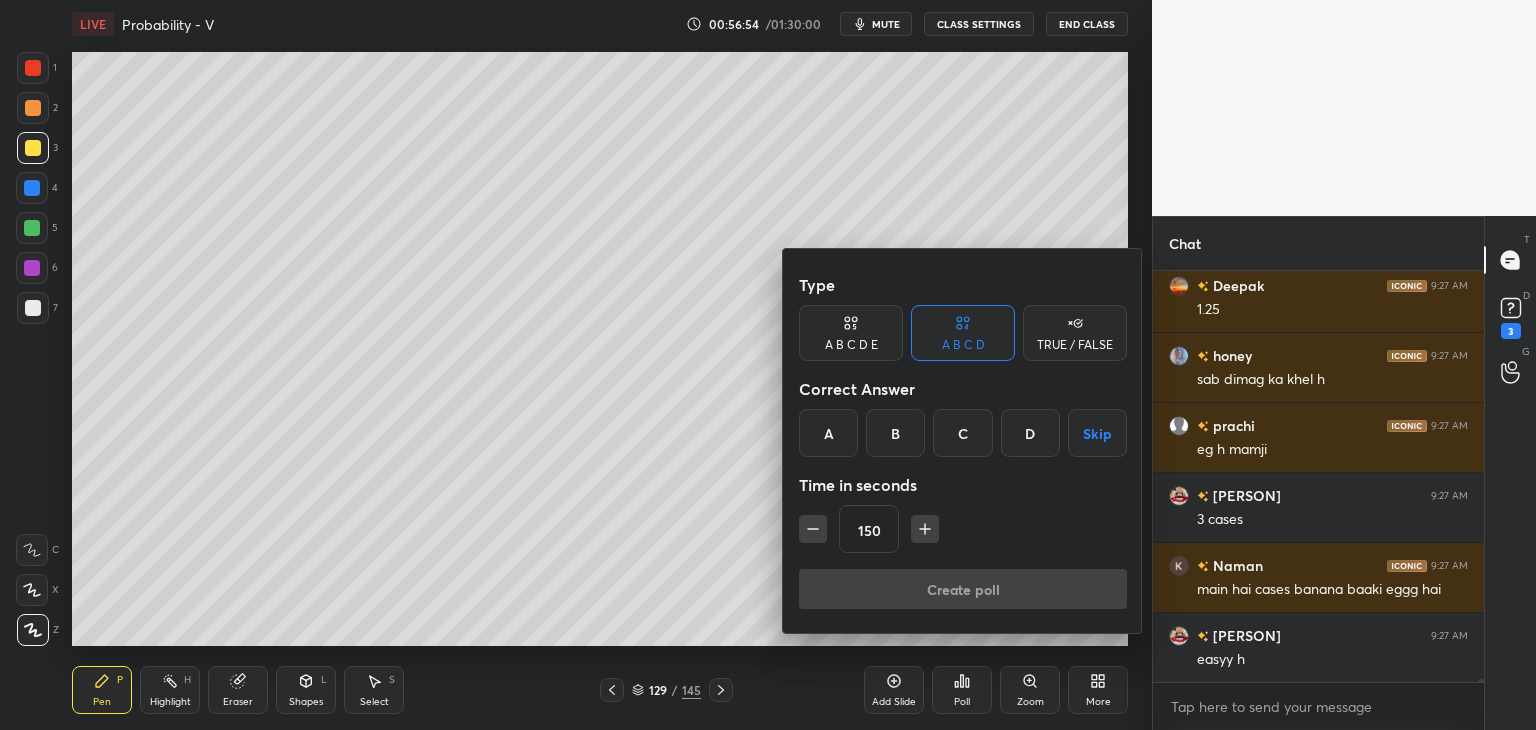 click at bounding box center [768, 365] 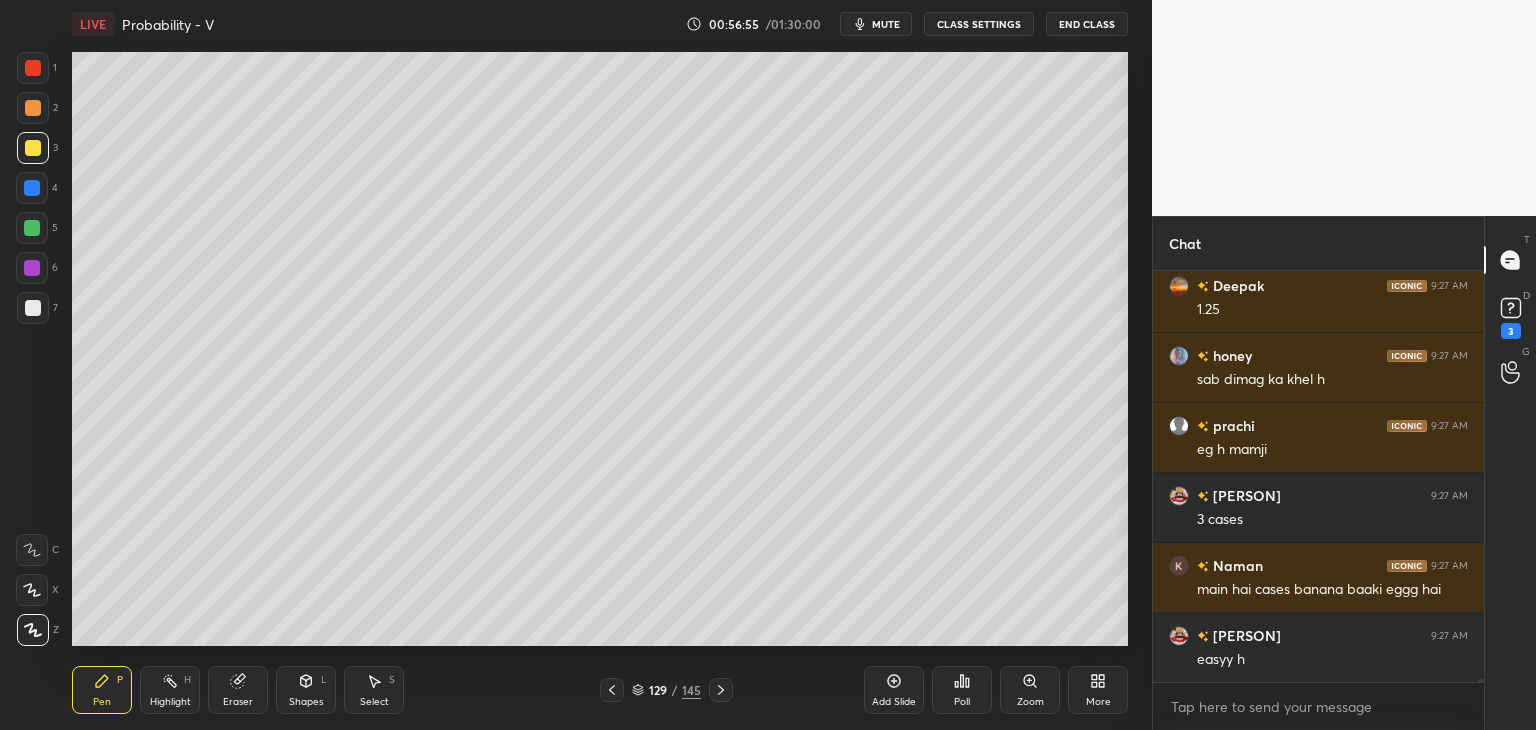 click on "Add Slide" at bounding box center [894, 690] 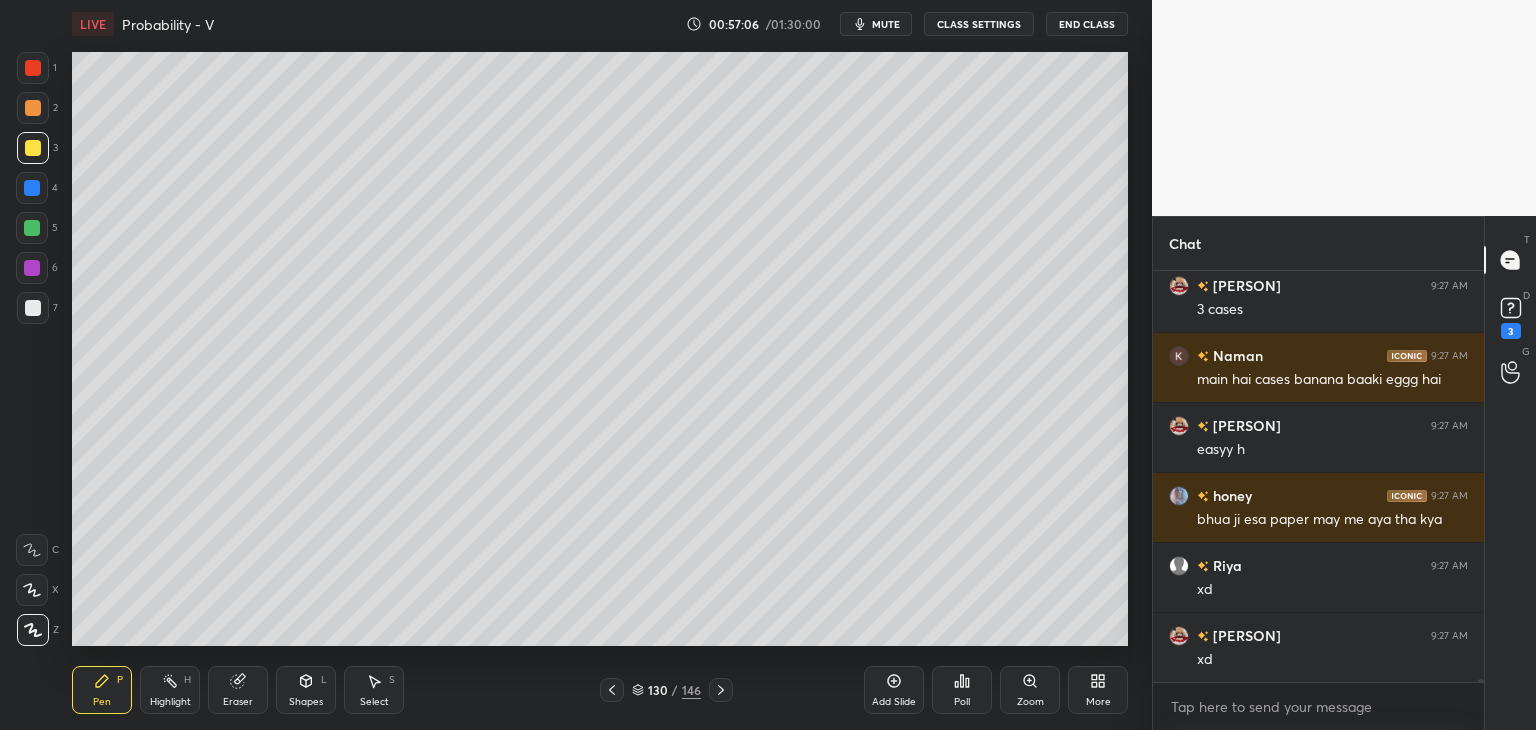 scroll, scrollTop: 57832, scrollLeft: 0, axis: vertical 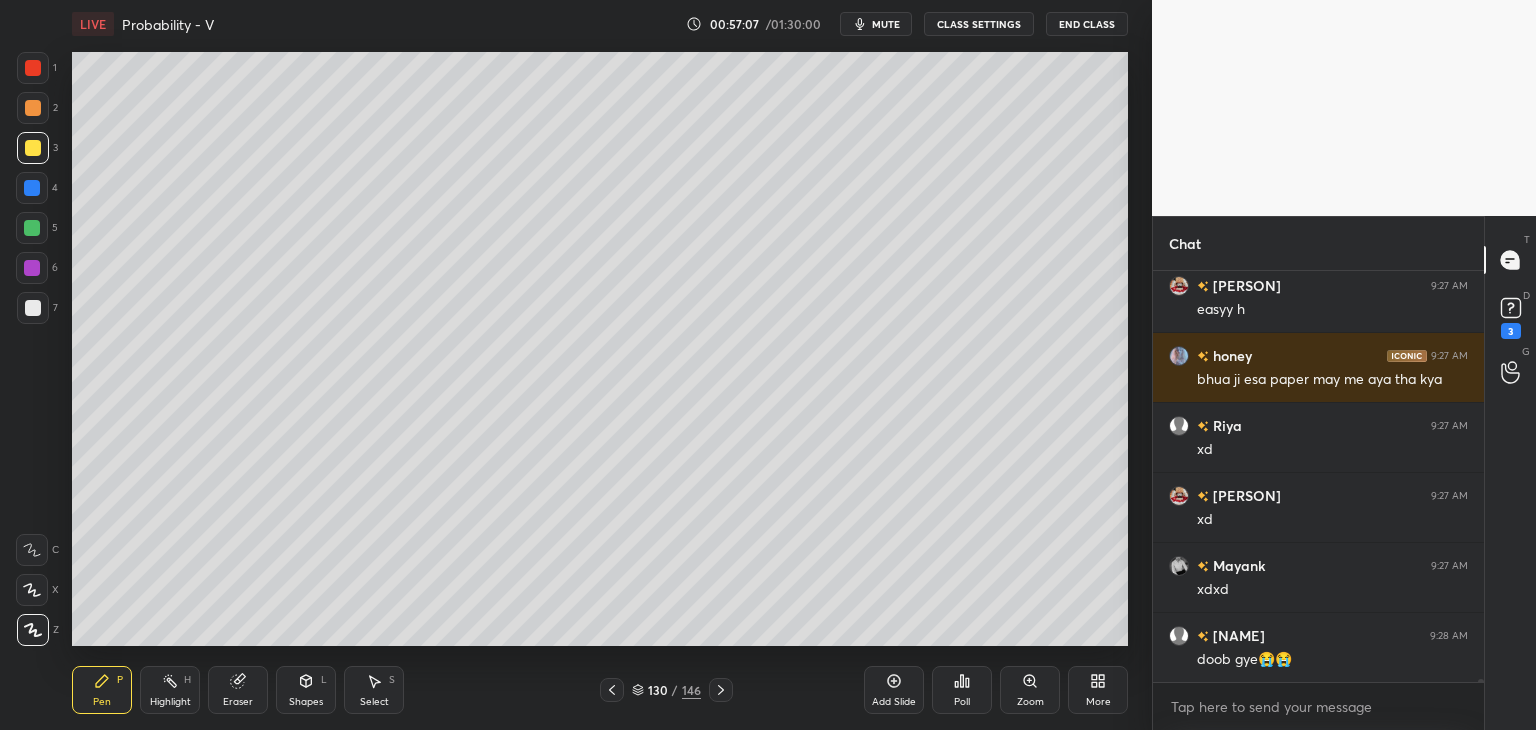 click on "Poll" at bounding box center [962, 702] 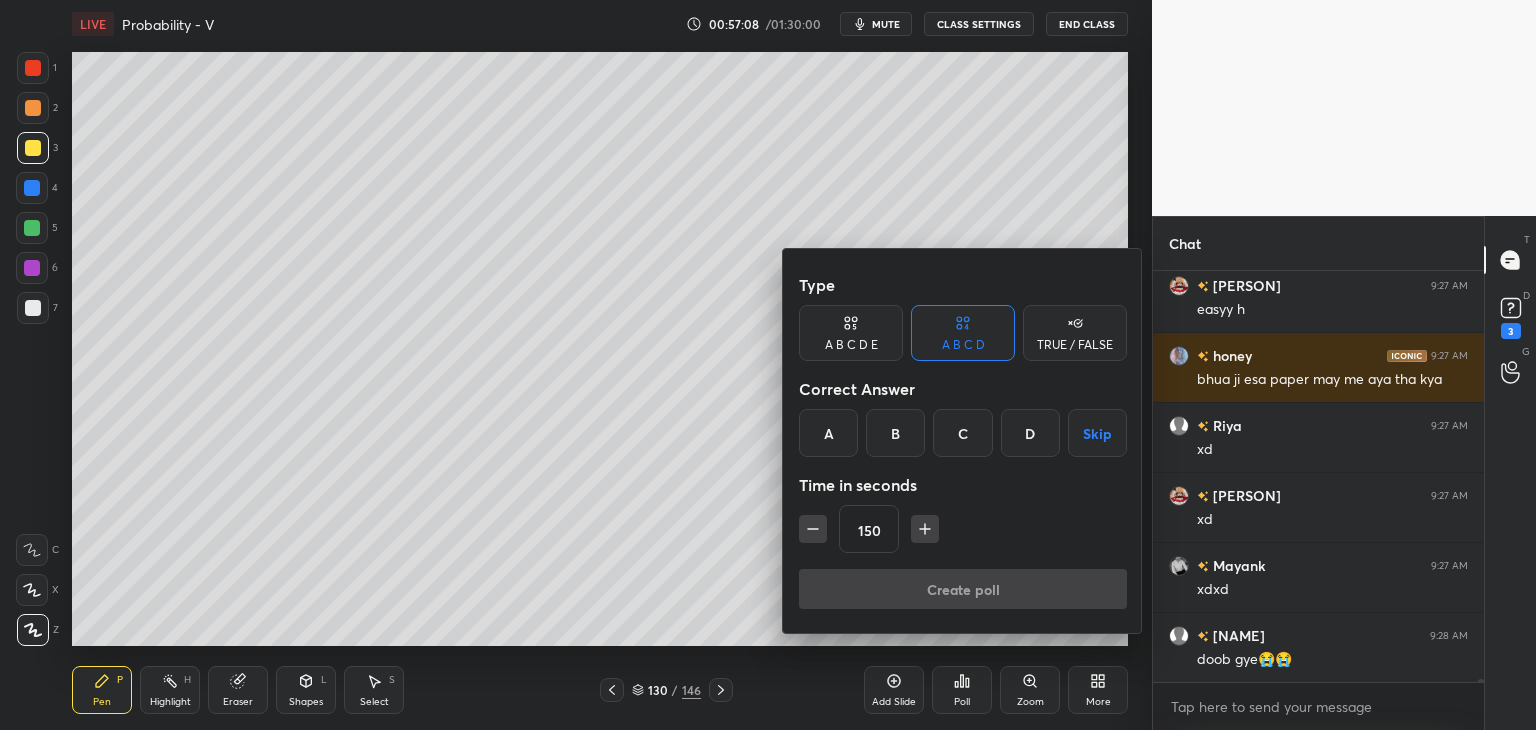 scroll, scrollTop: 57972, scrollLeft: 0, axis: vertical 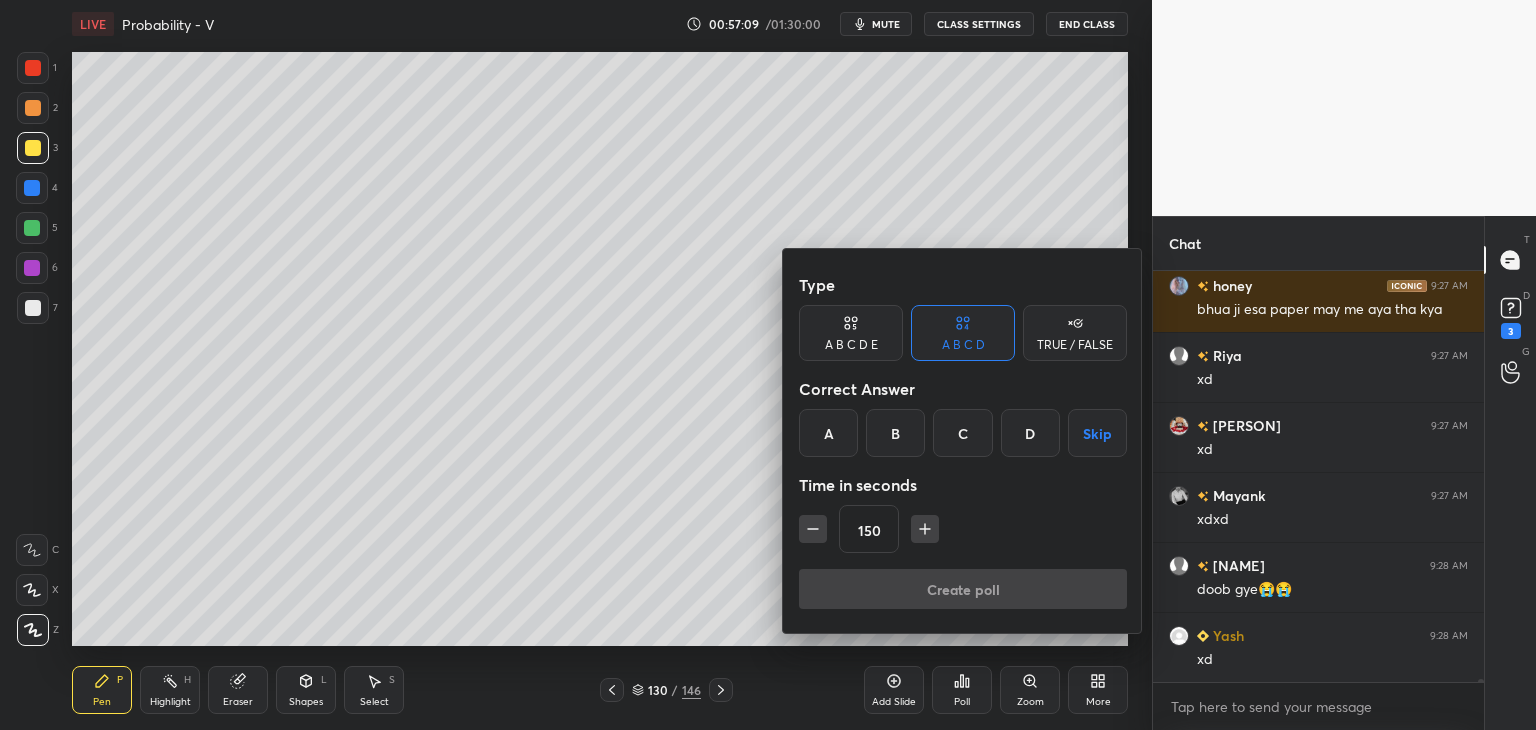 click 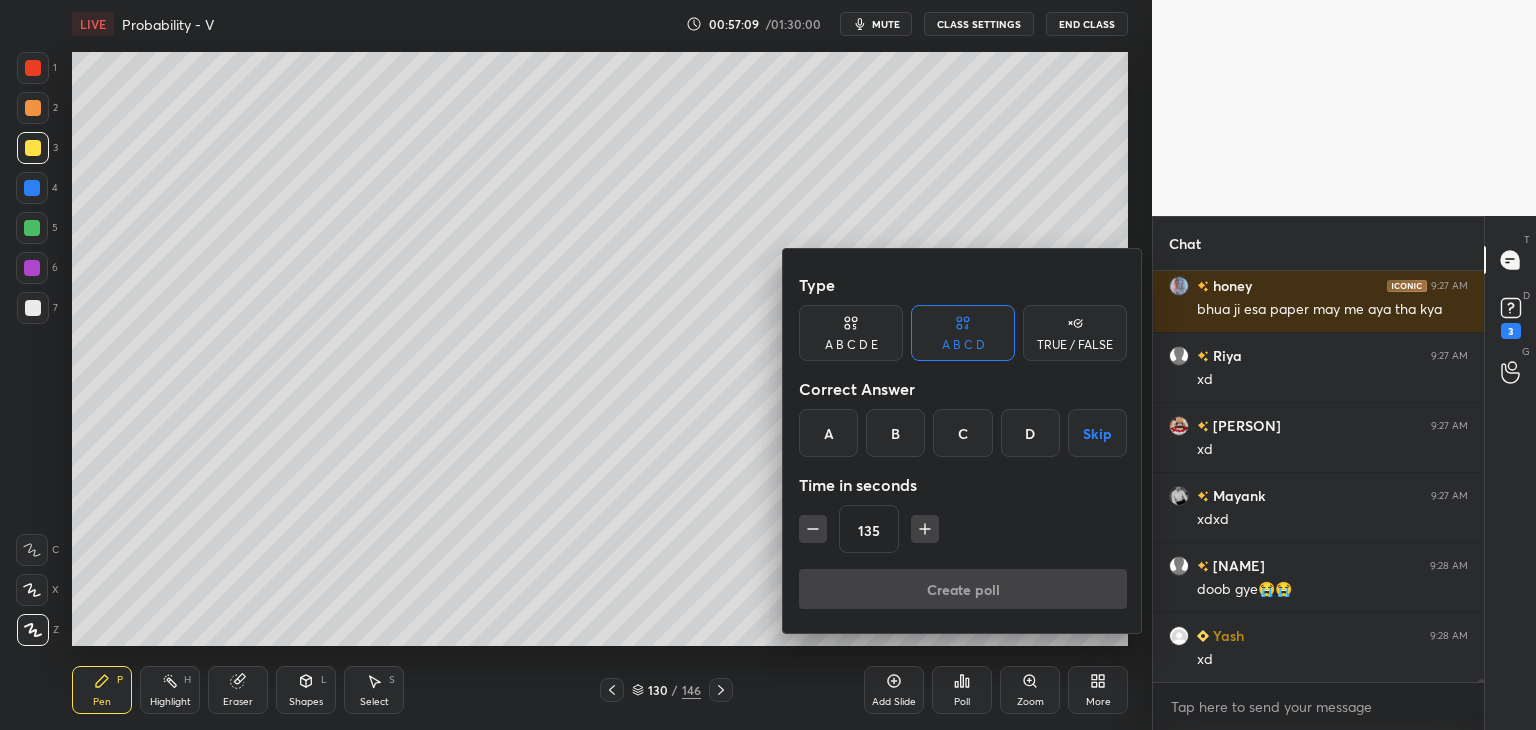click 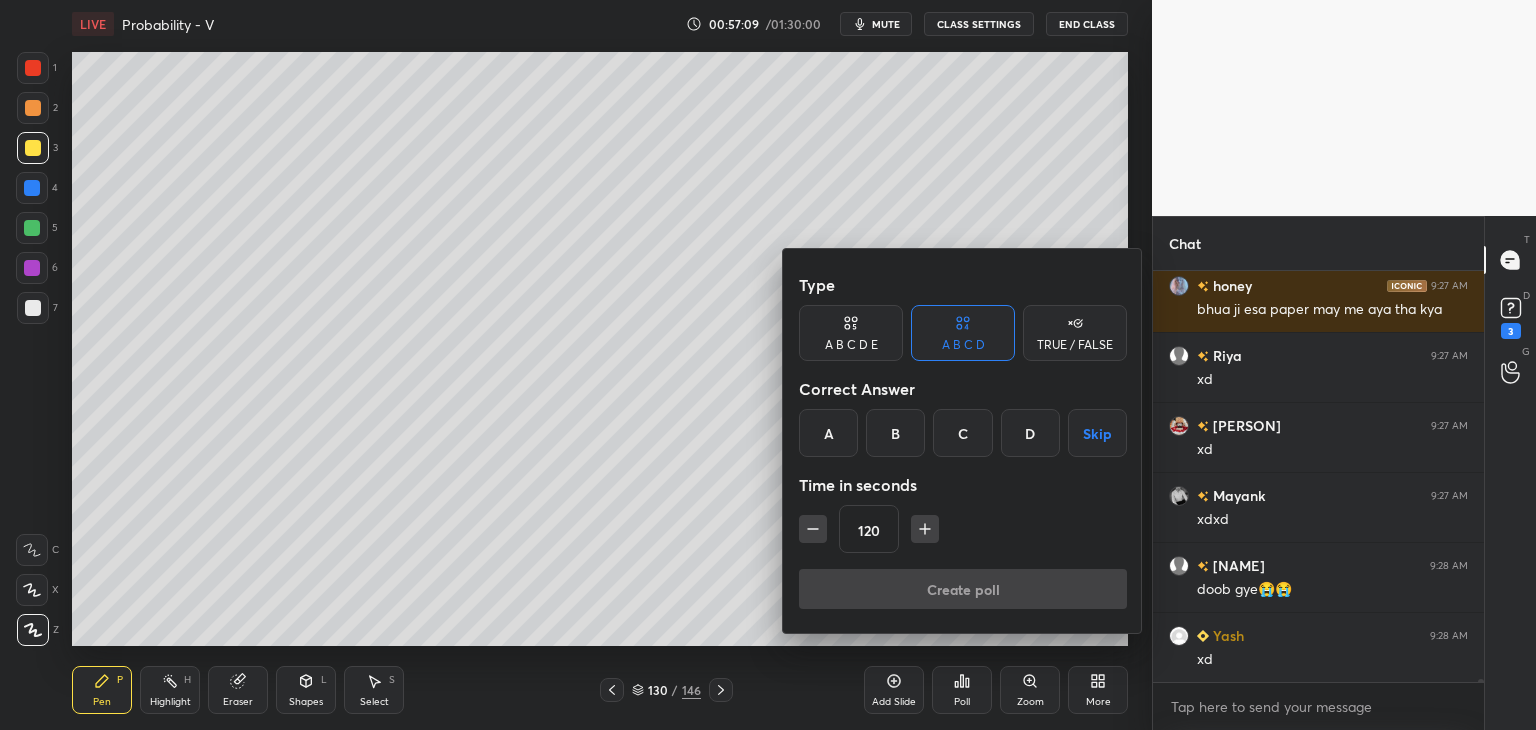 click 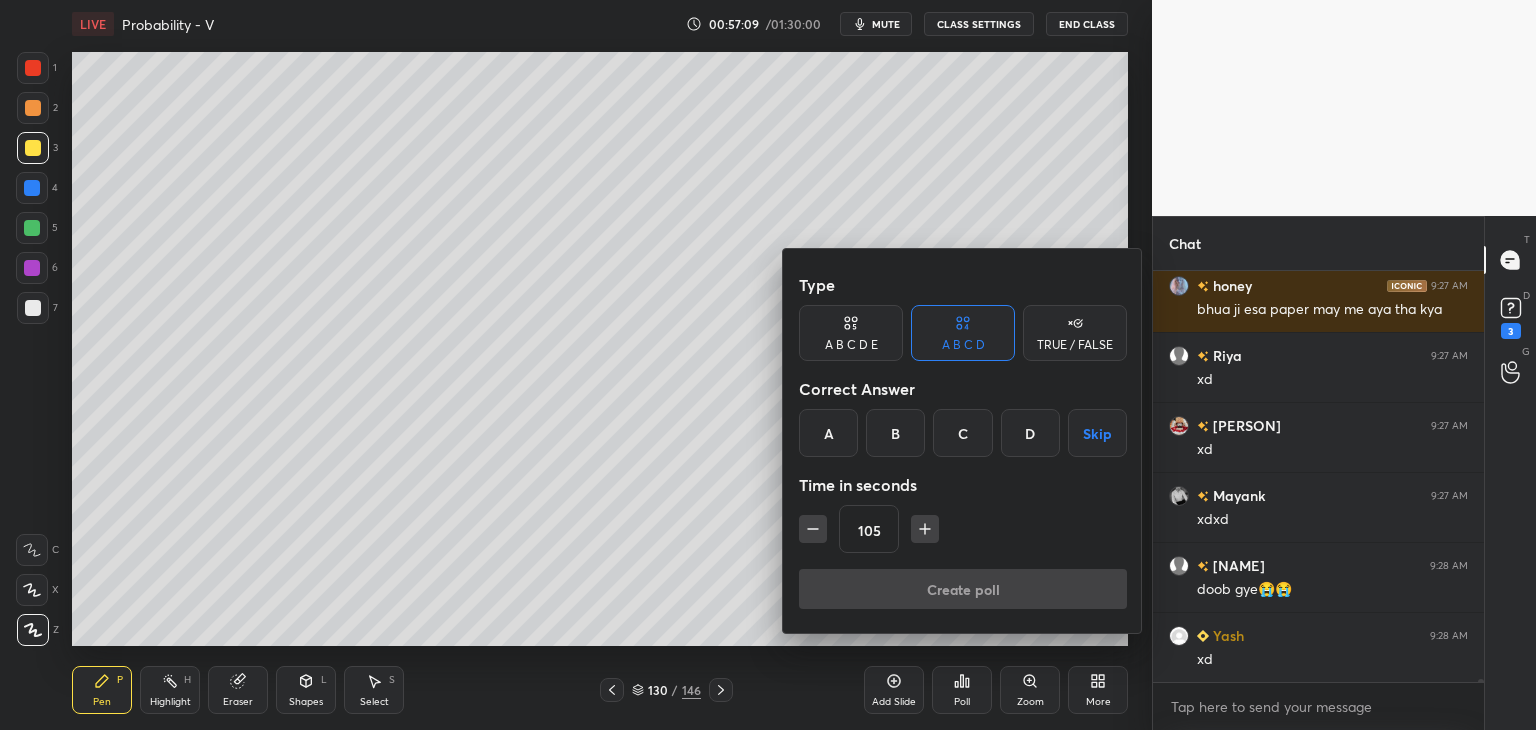 click 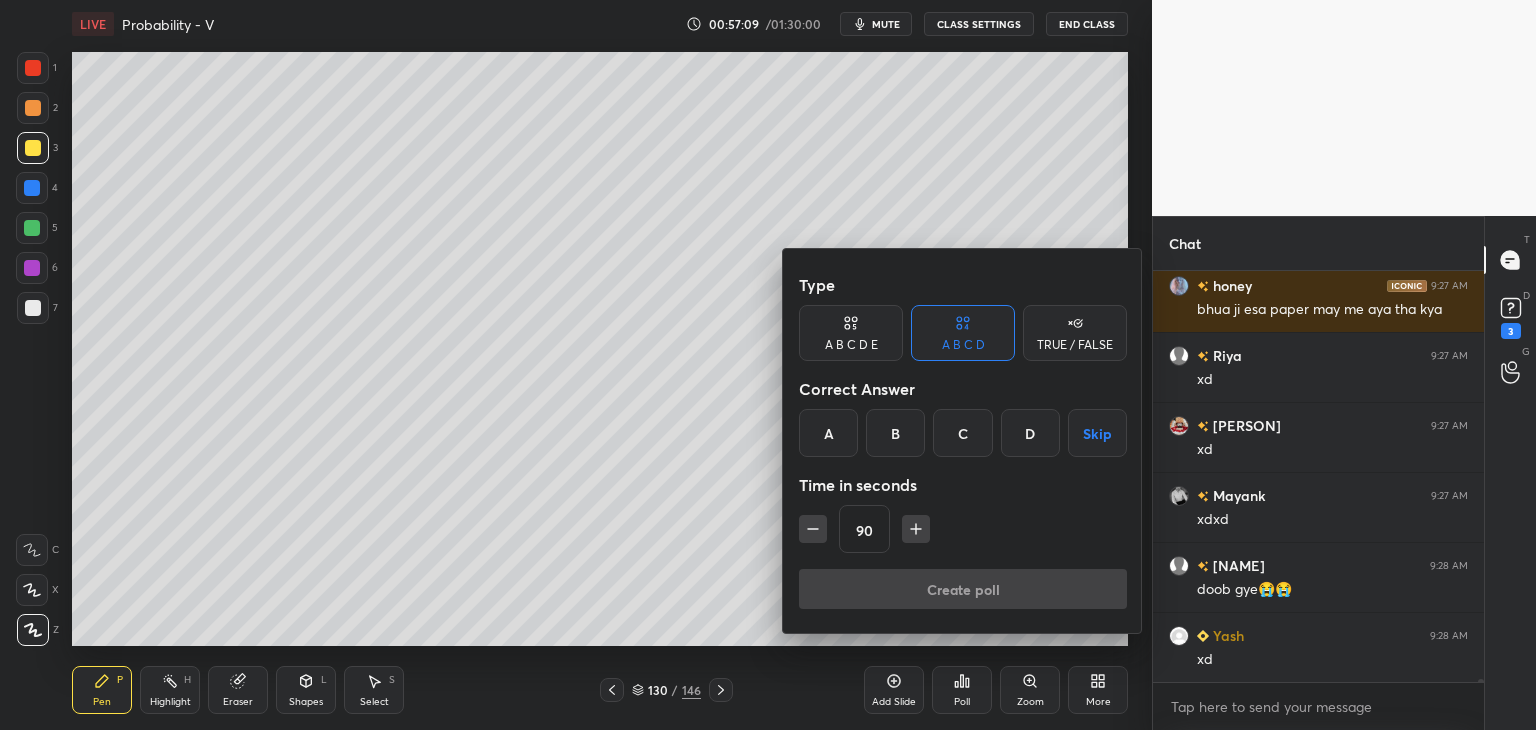 click 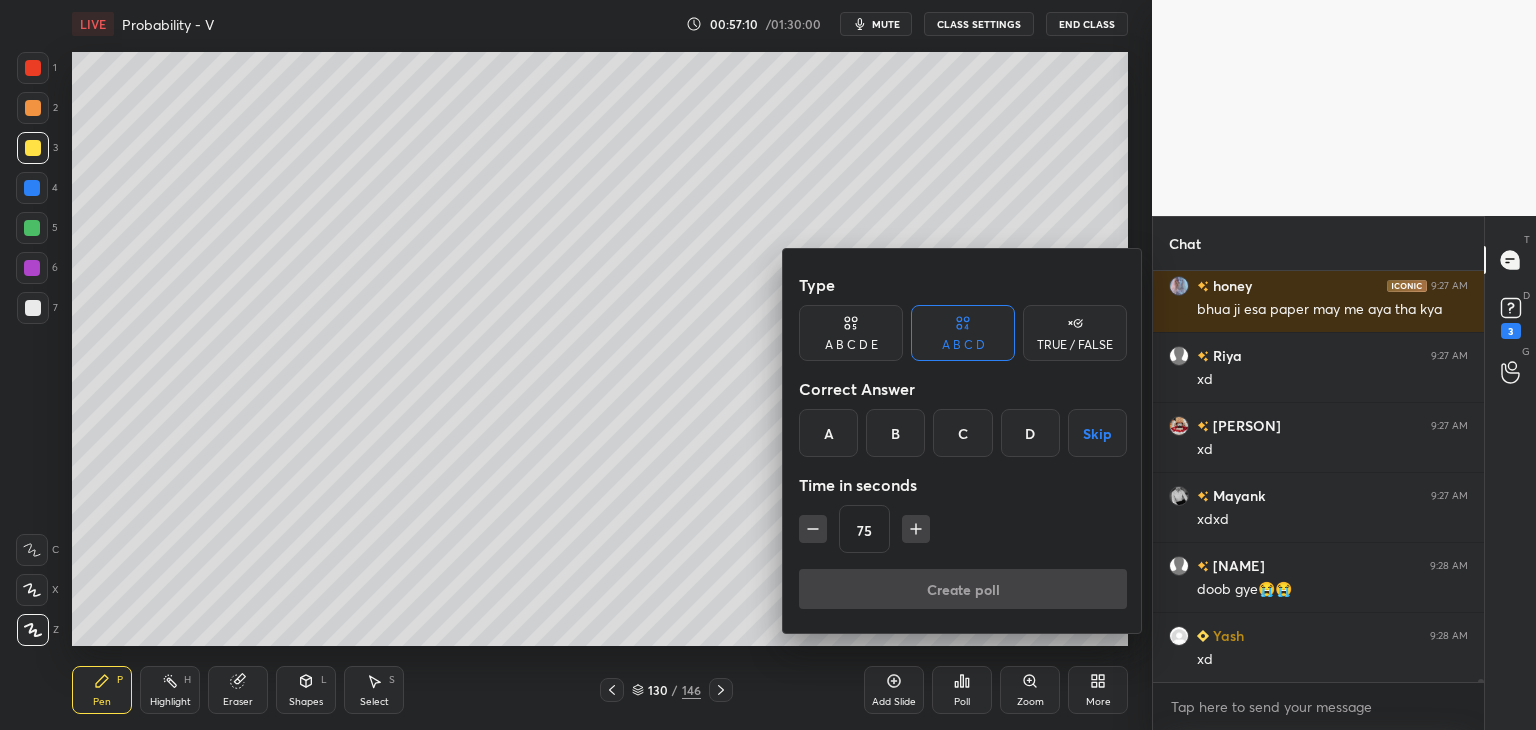click 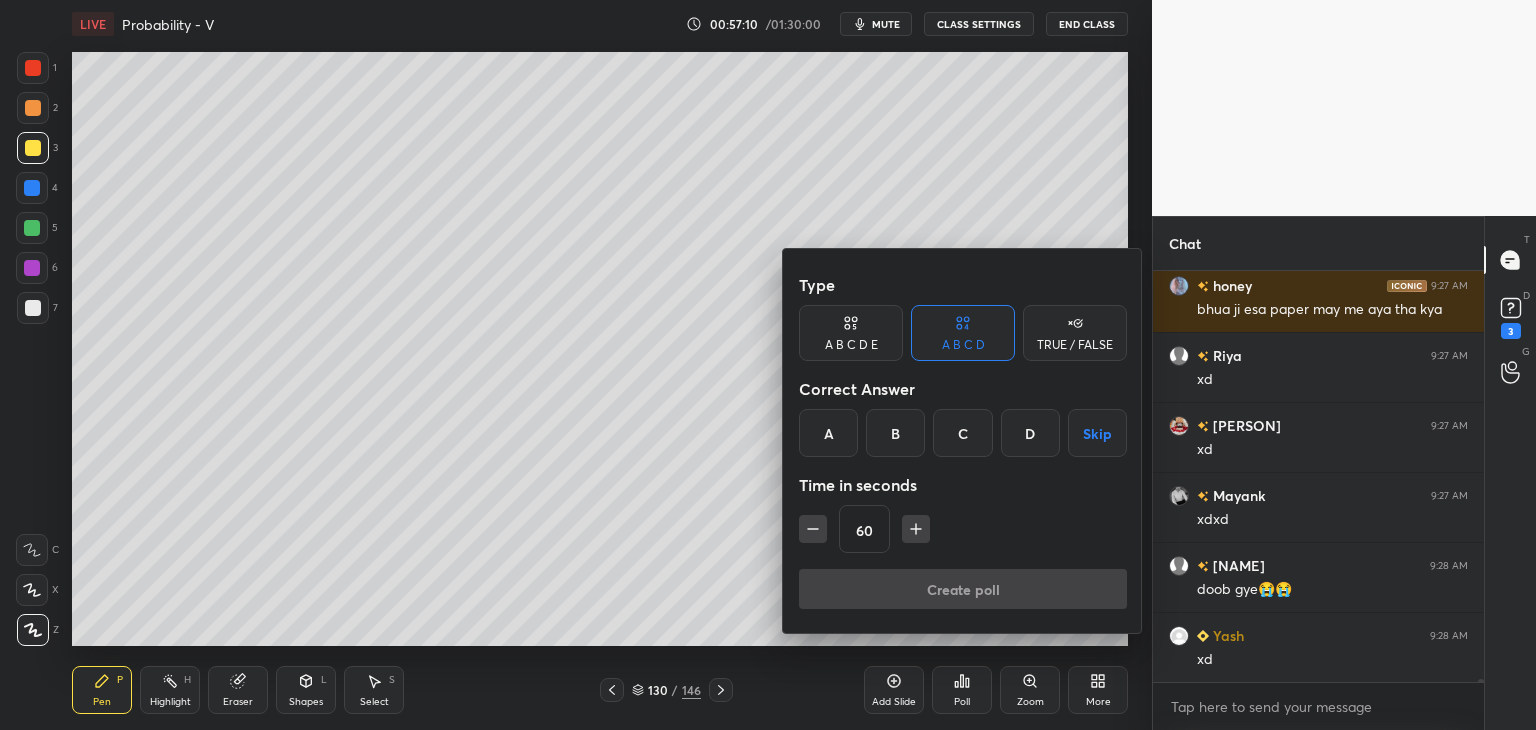 click 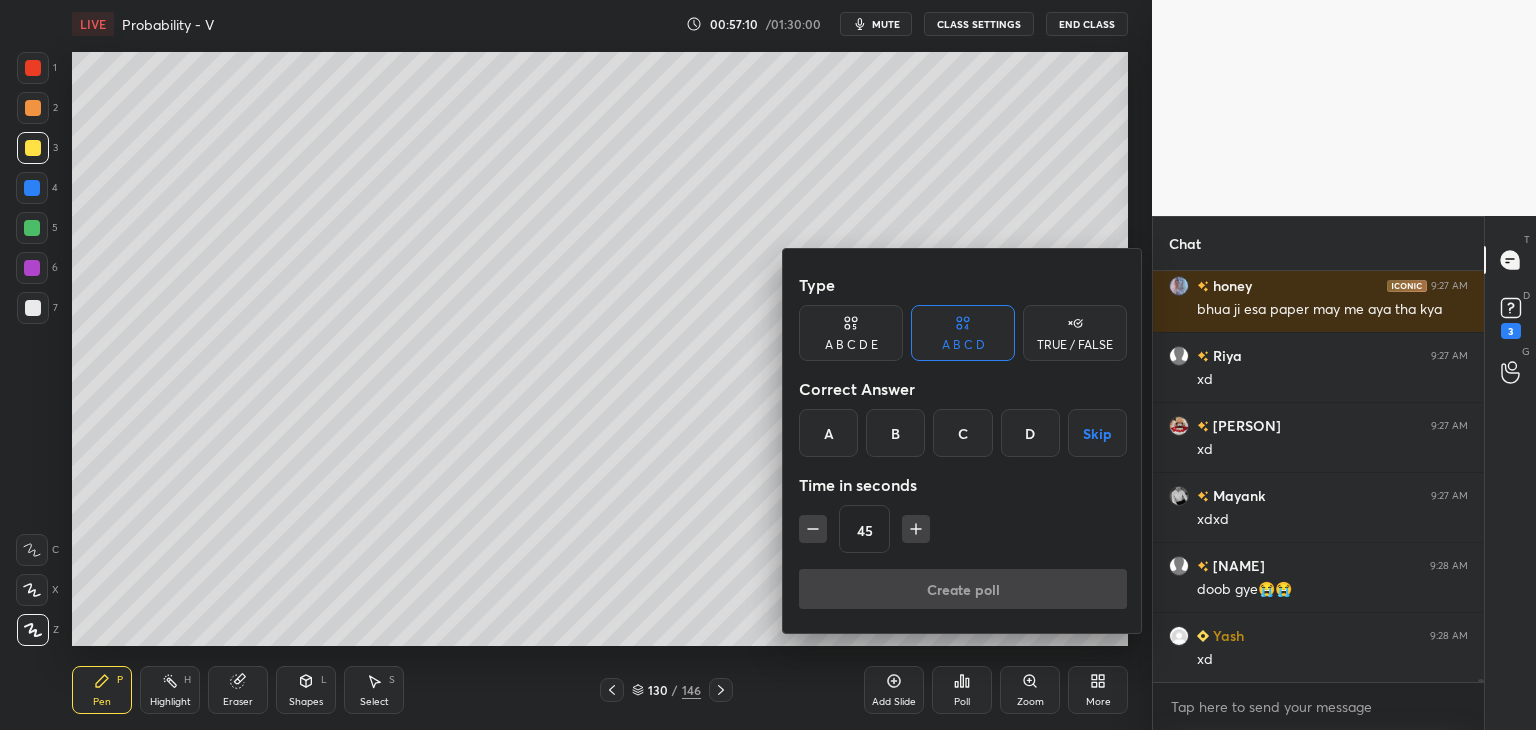 click 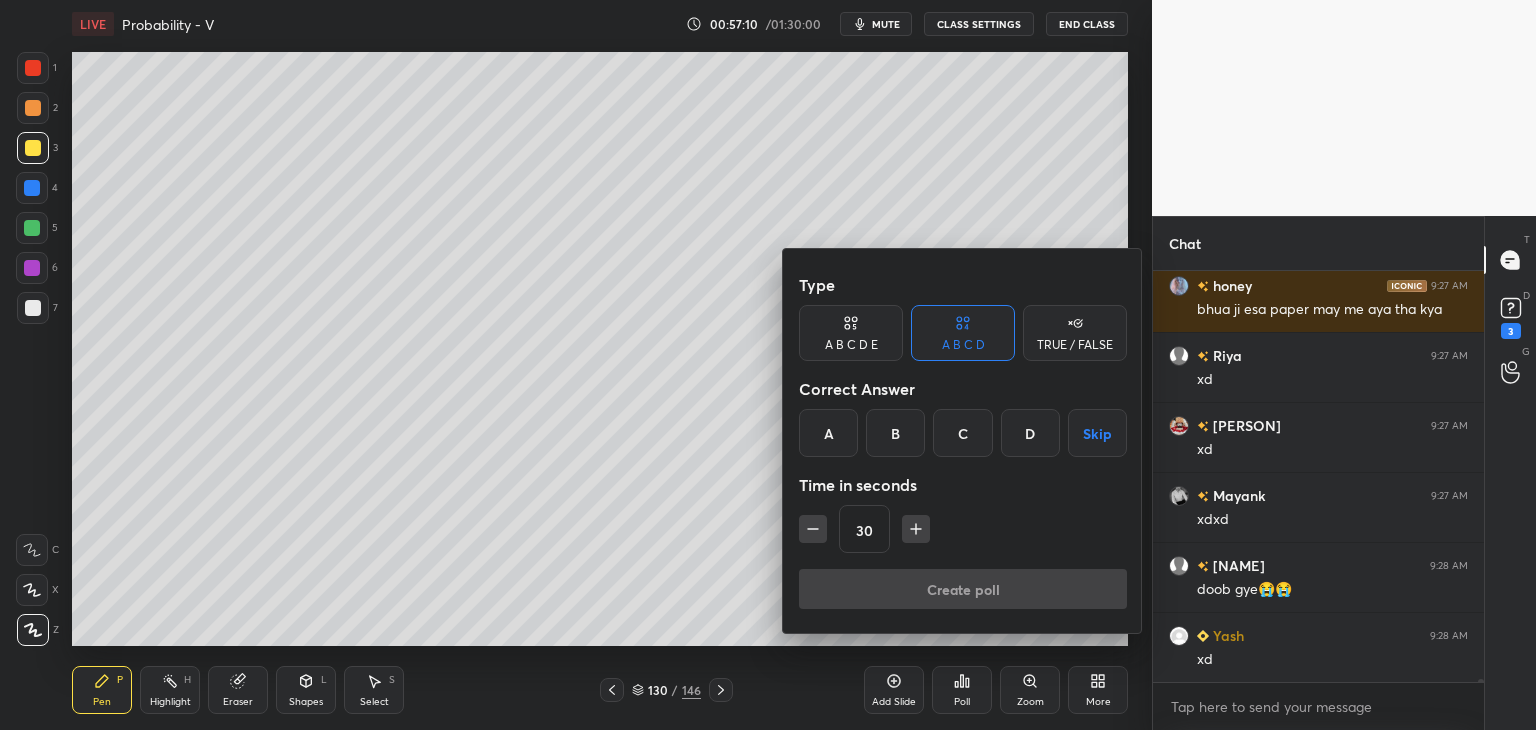 click 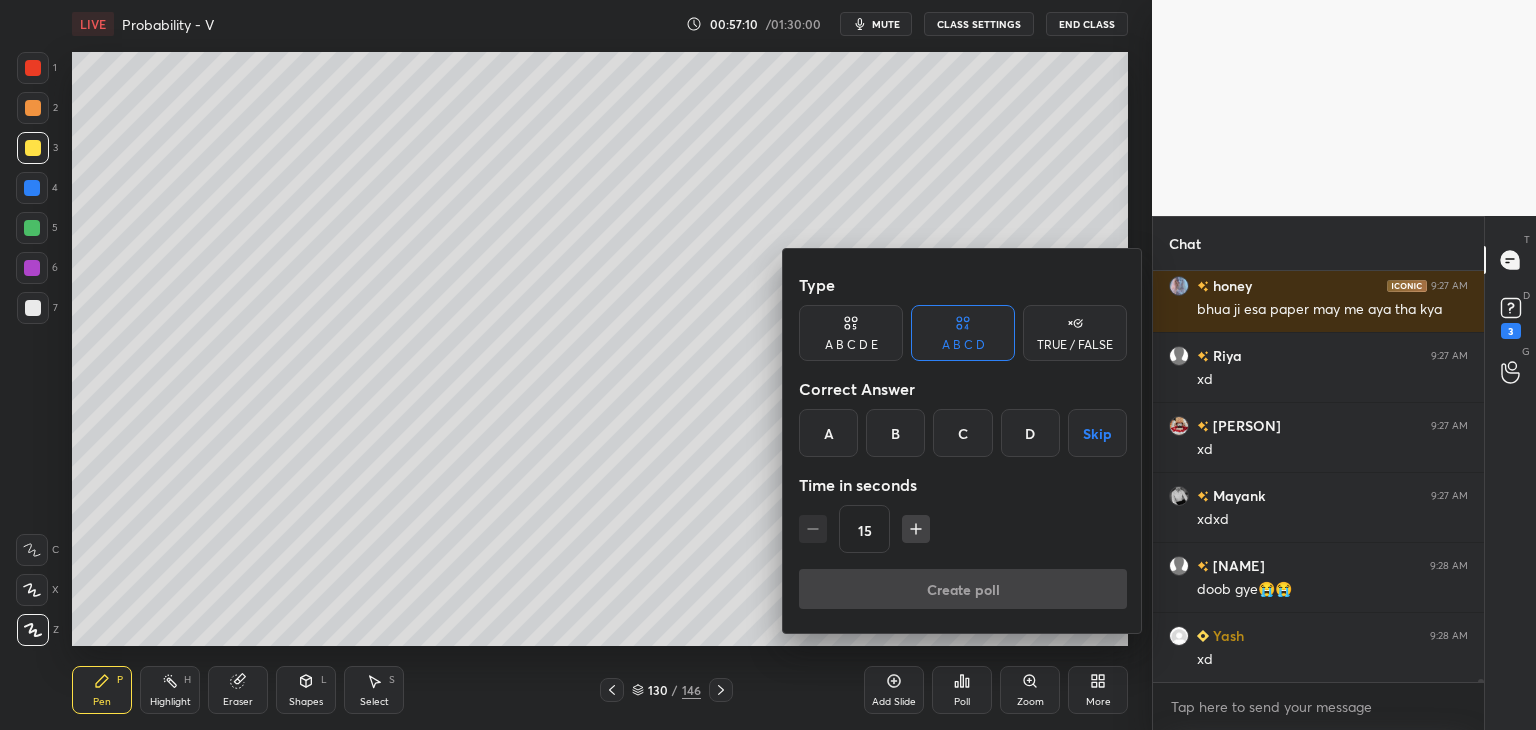 click on "15" at bounding box center [963, 529] 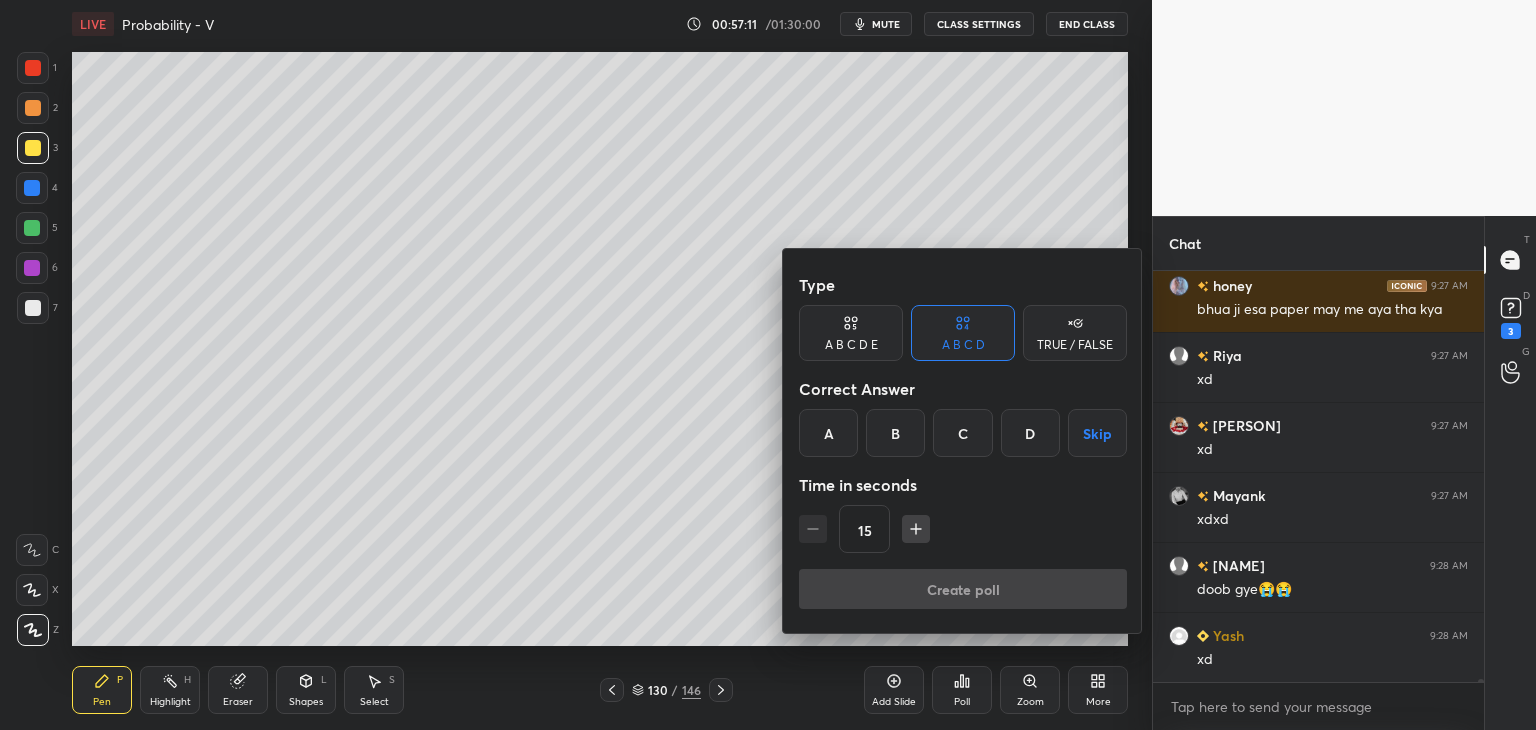click on "15" at bounding box center [963, 529] 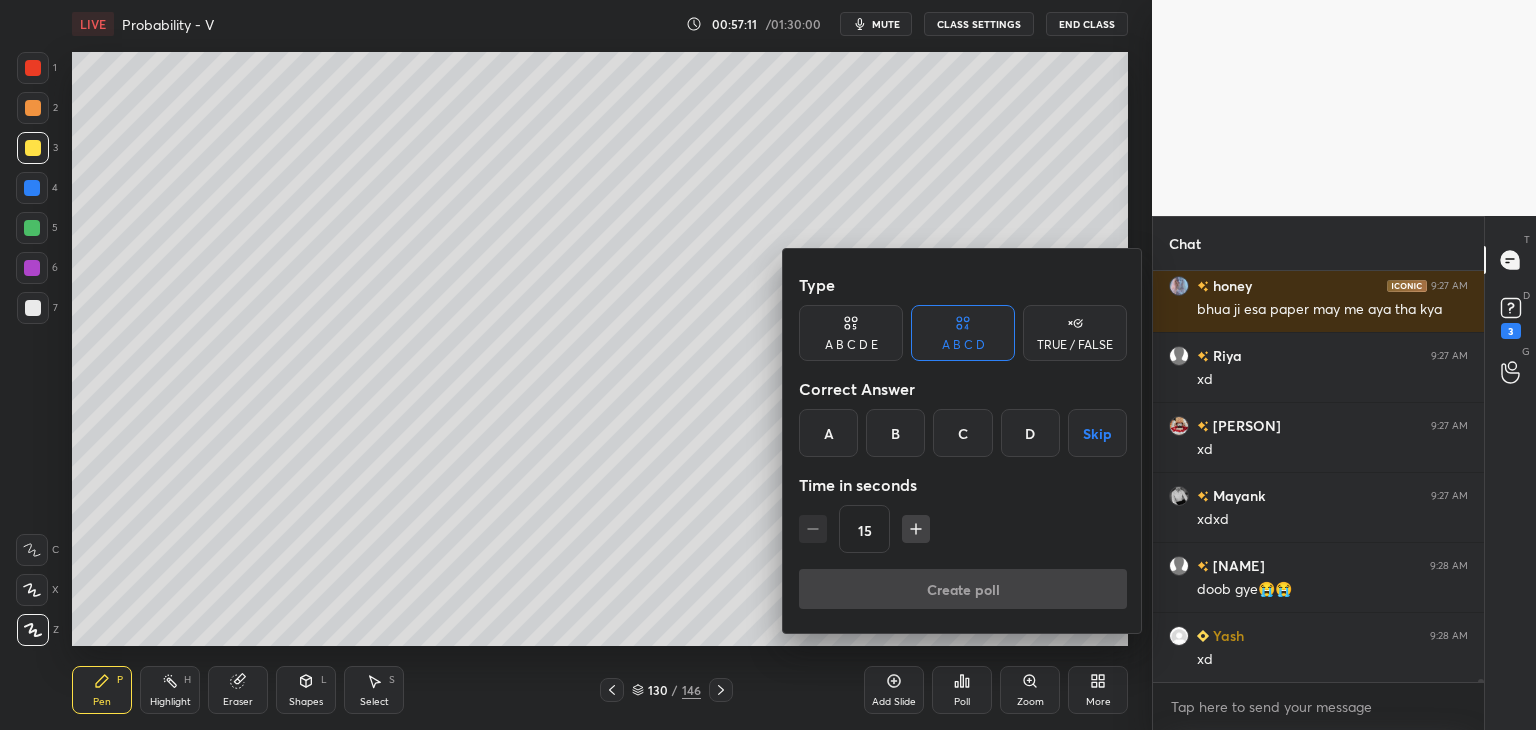 click on "15" at bounding box center (963, 529) 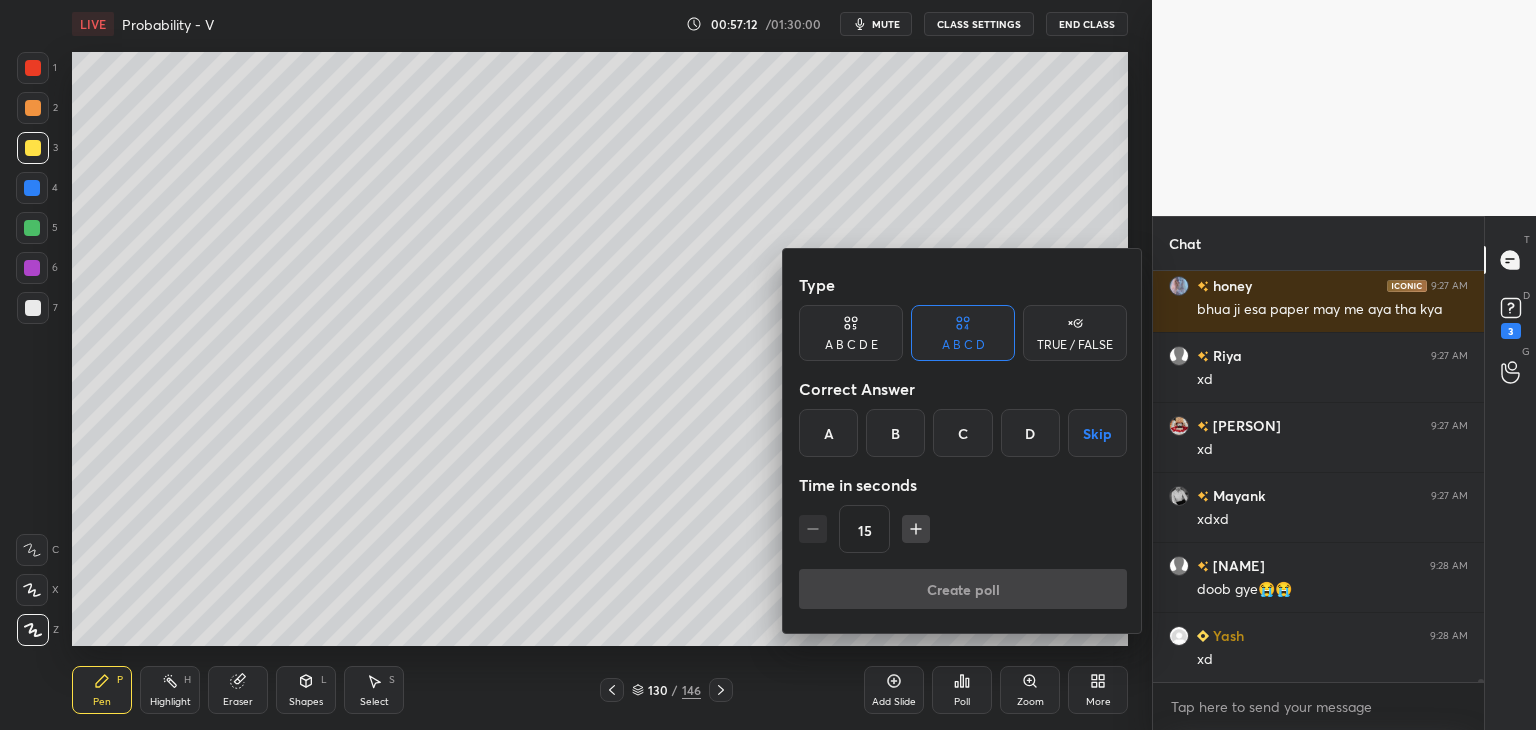 click on "B" at bounding box center [895, 433] 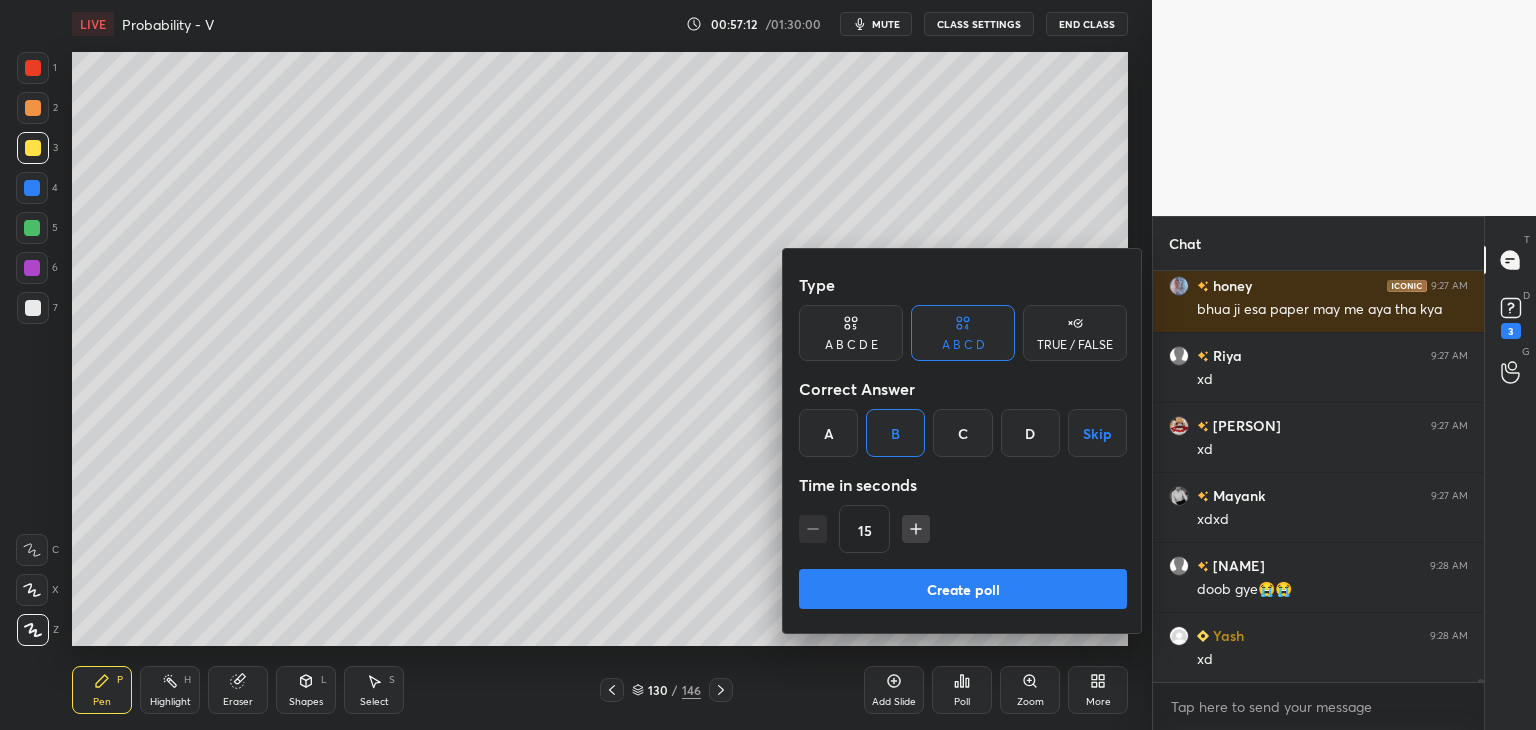 drag, startPoint x: 893, startPoint y: 580, endPoint x: 888, endPoint y: 569, distance: 12.083046 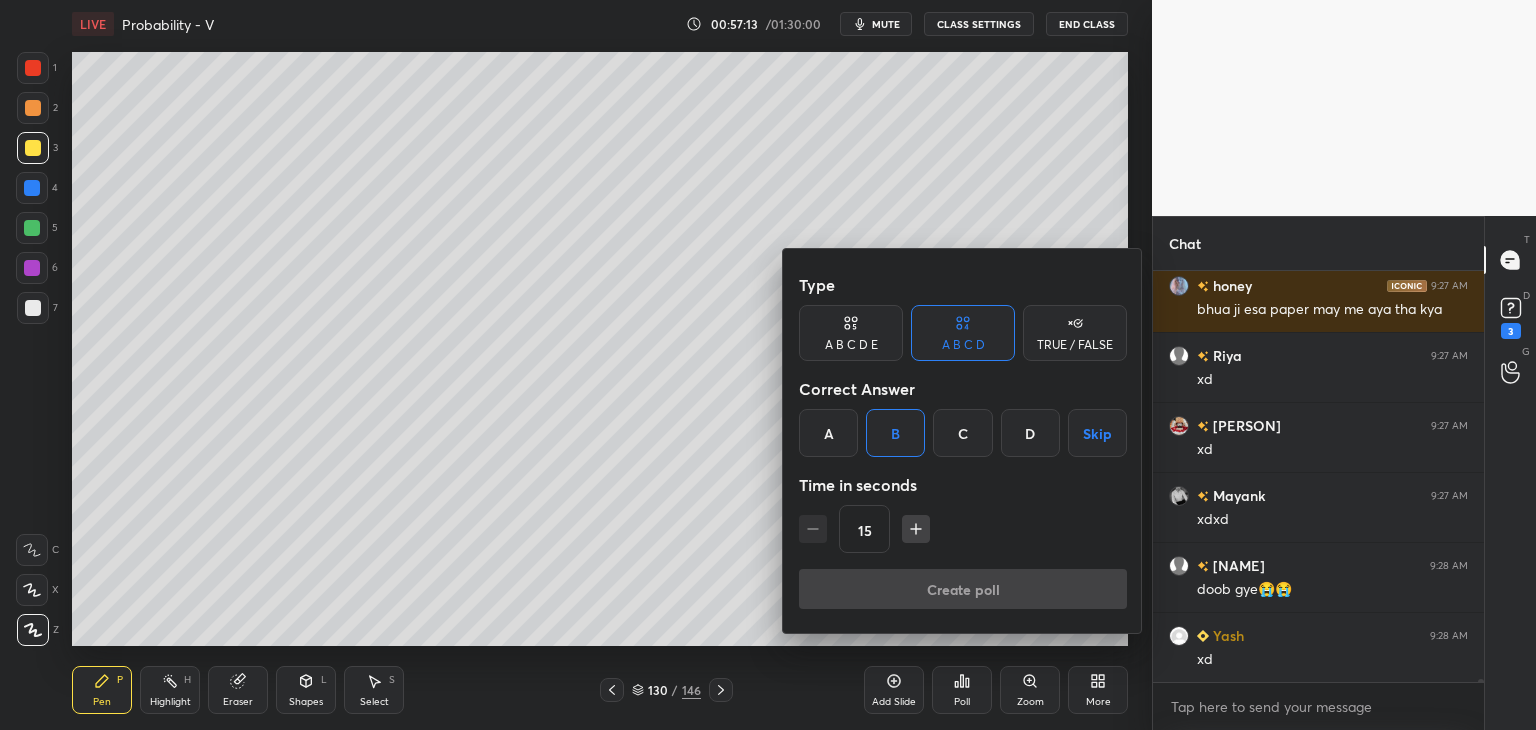 scroll, scrollTop: 372, scrollLeft: 325, axis: both 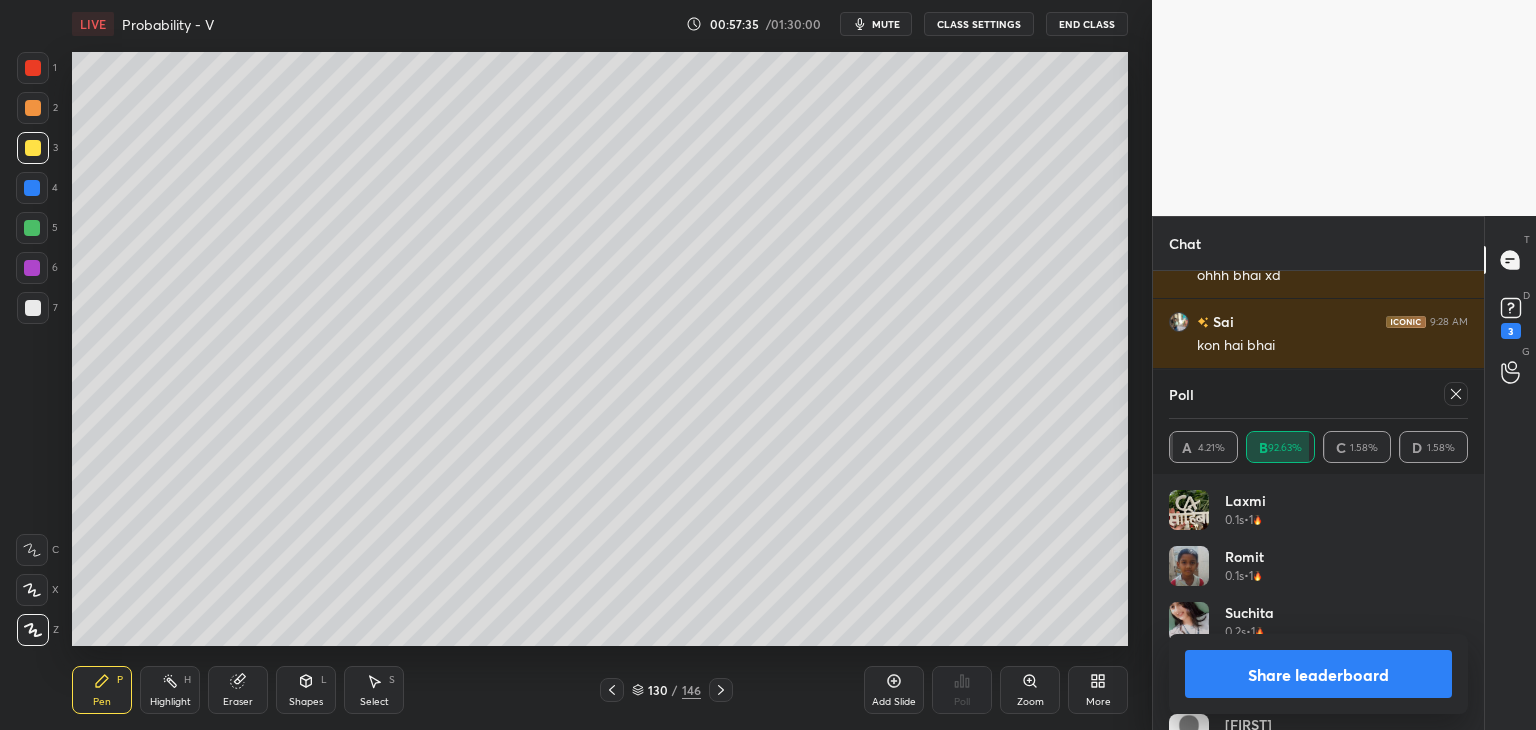 click 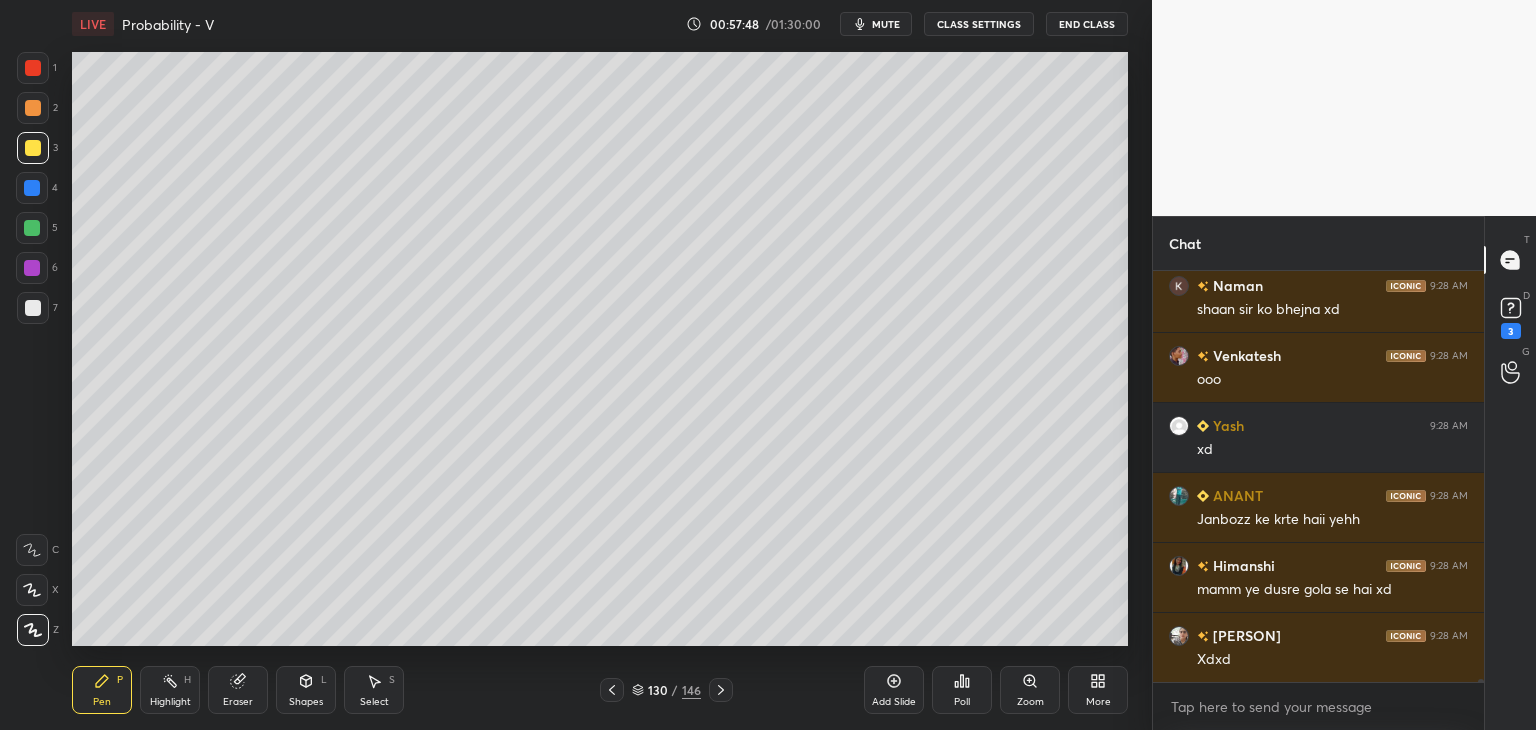 click on "Eraser" at bounding box center (238, 702) 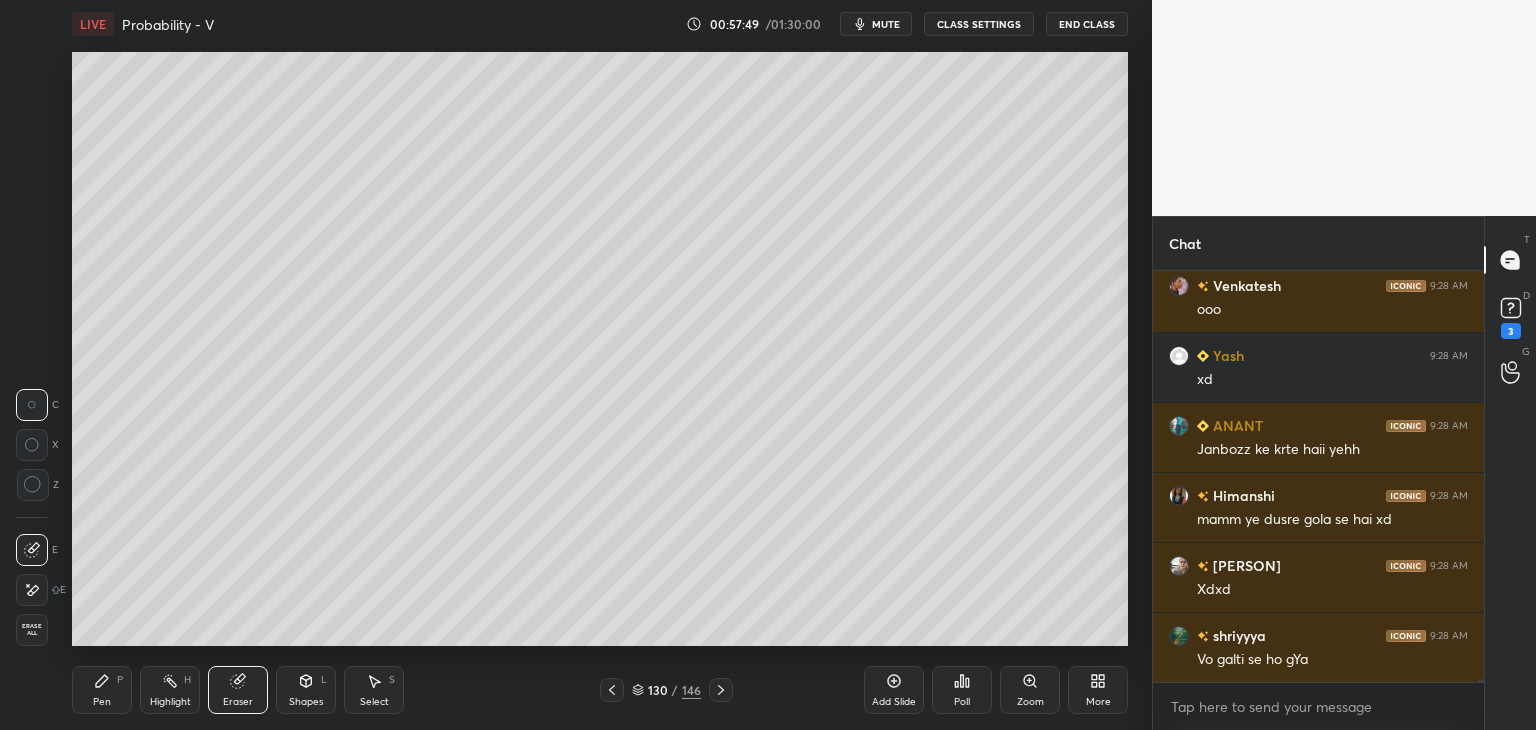 click on "Erase all" at bounding box center (32, 630) 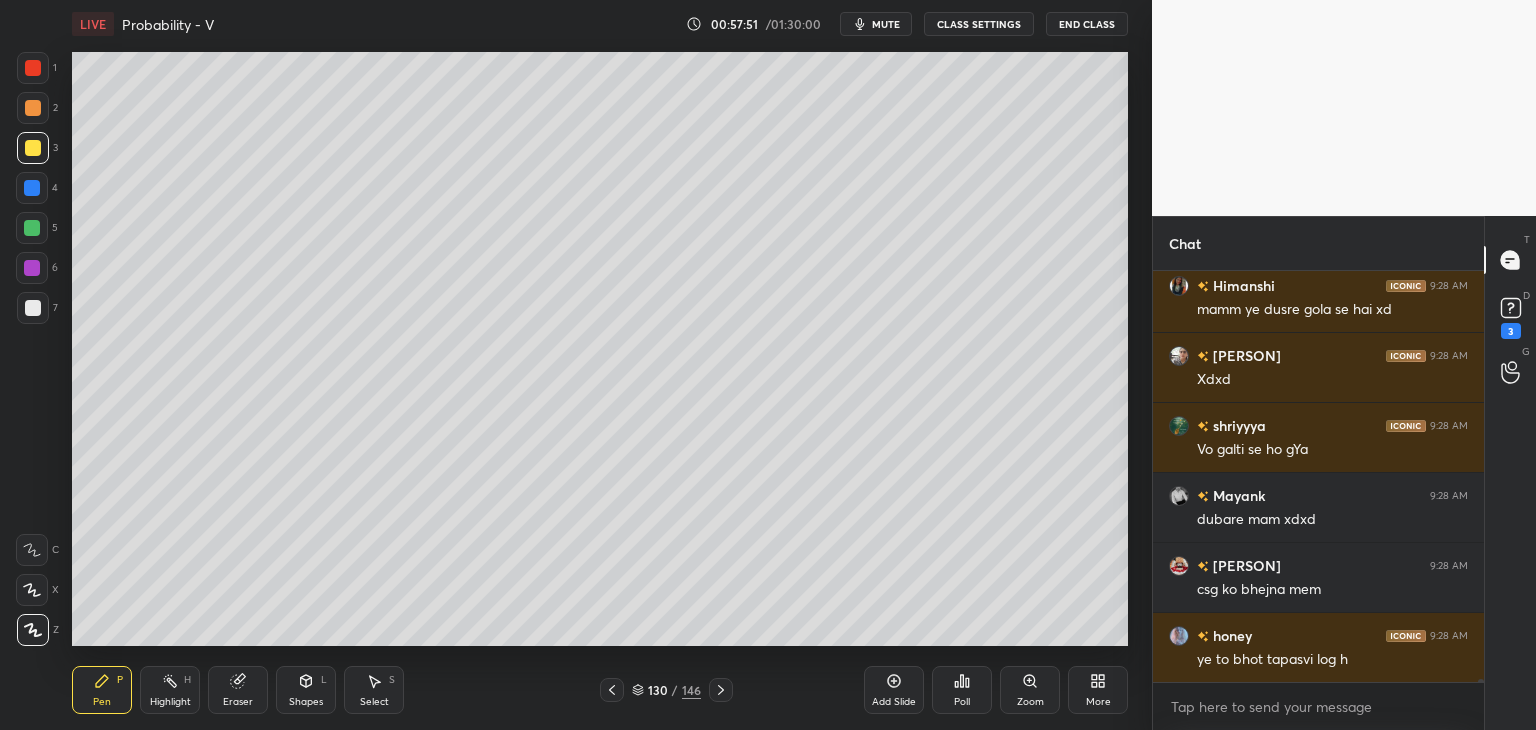 click 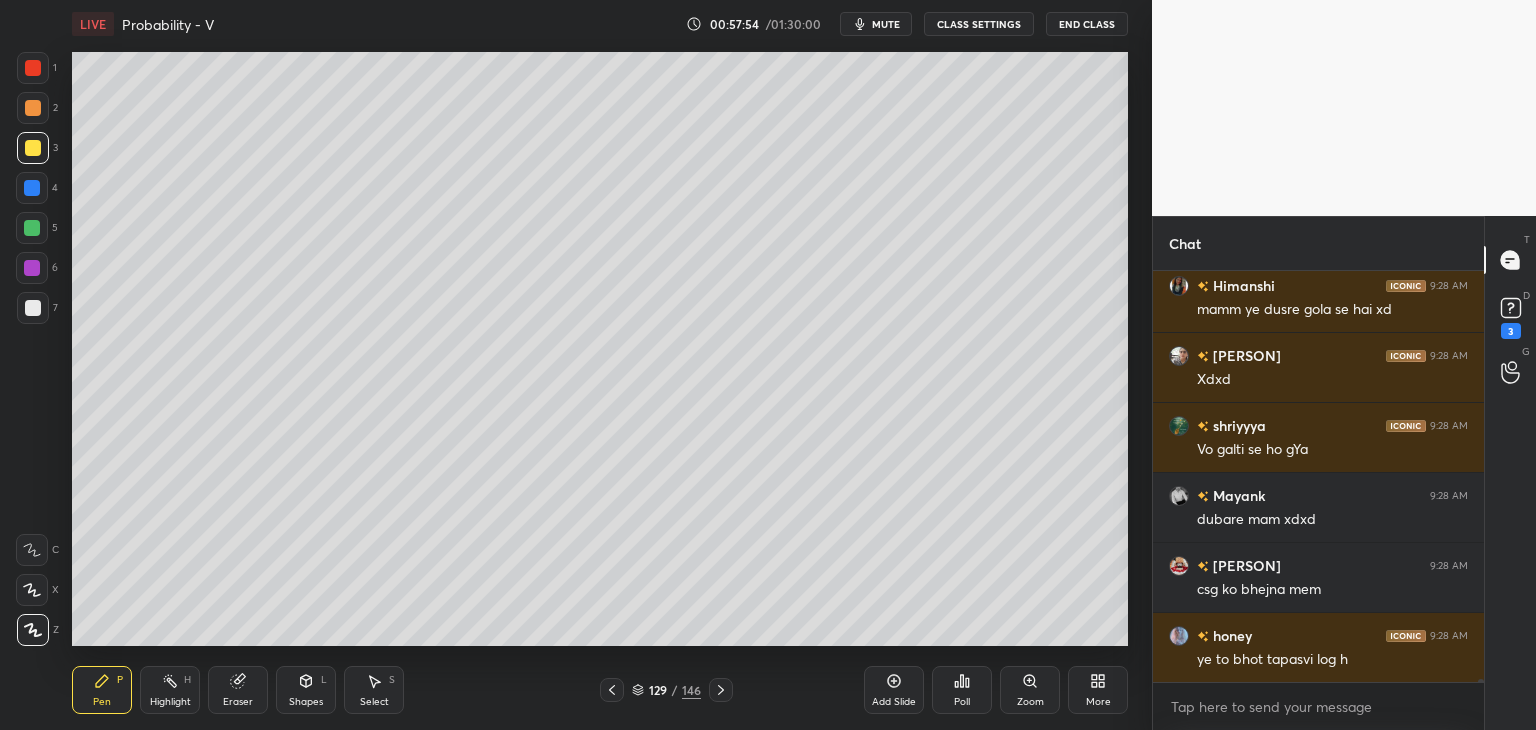 click 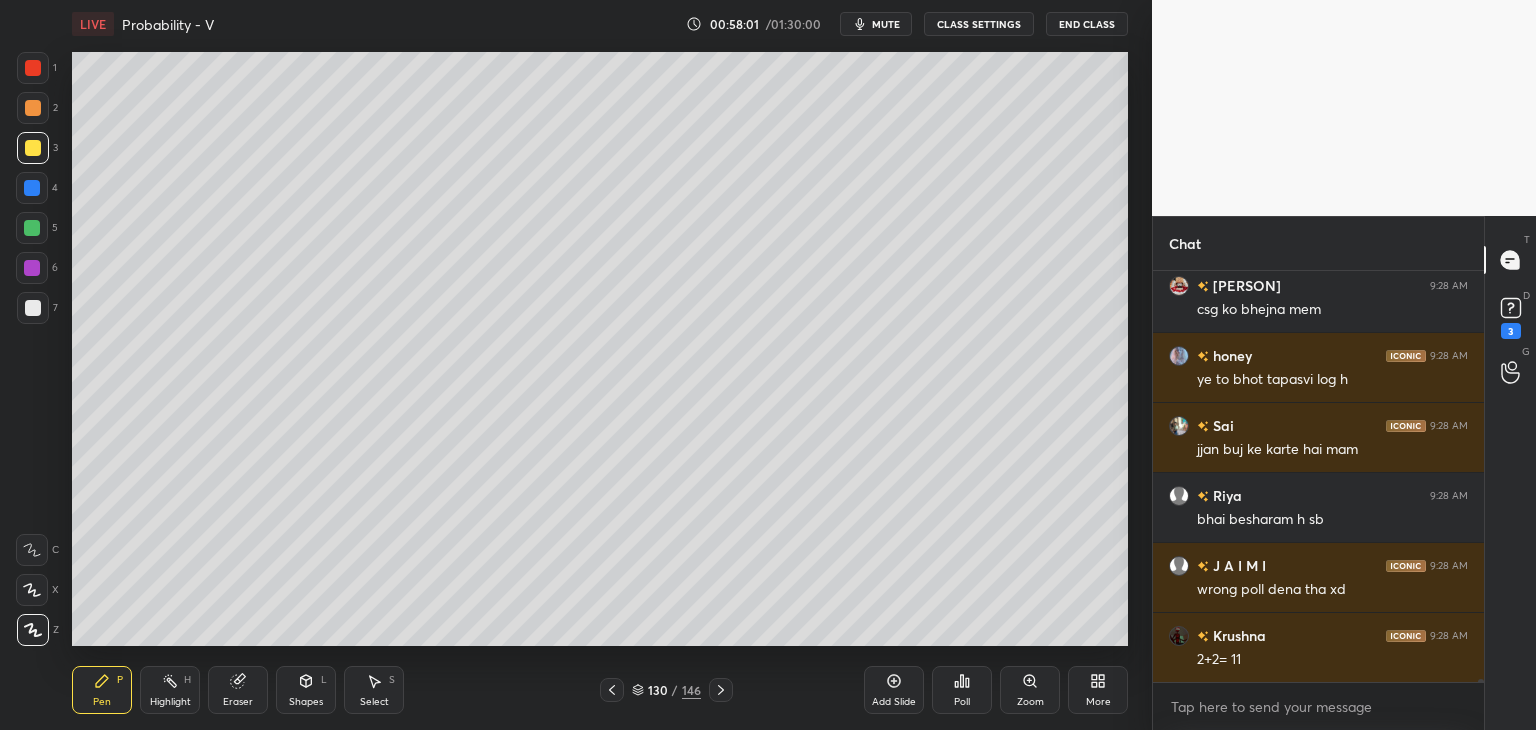 click 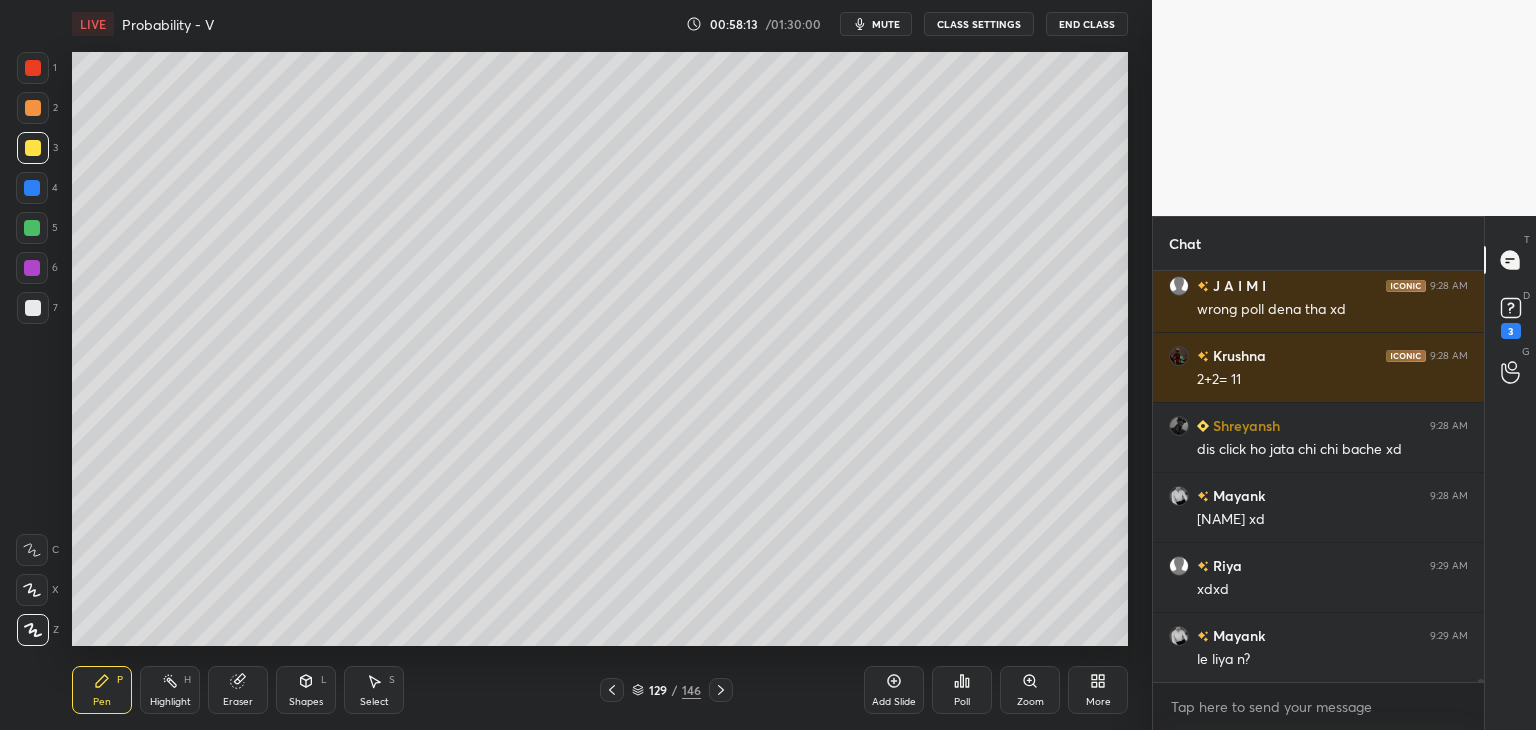 click 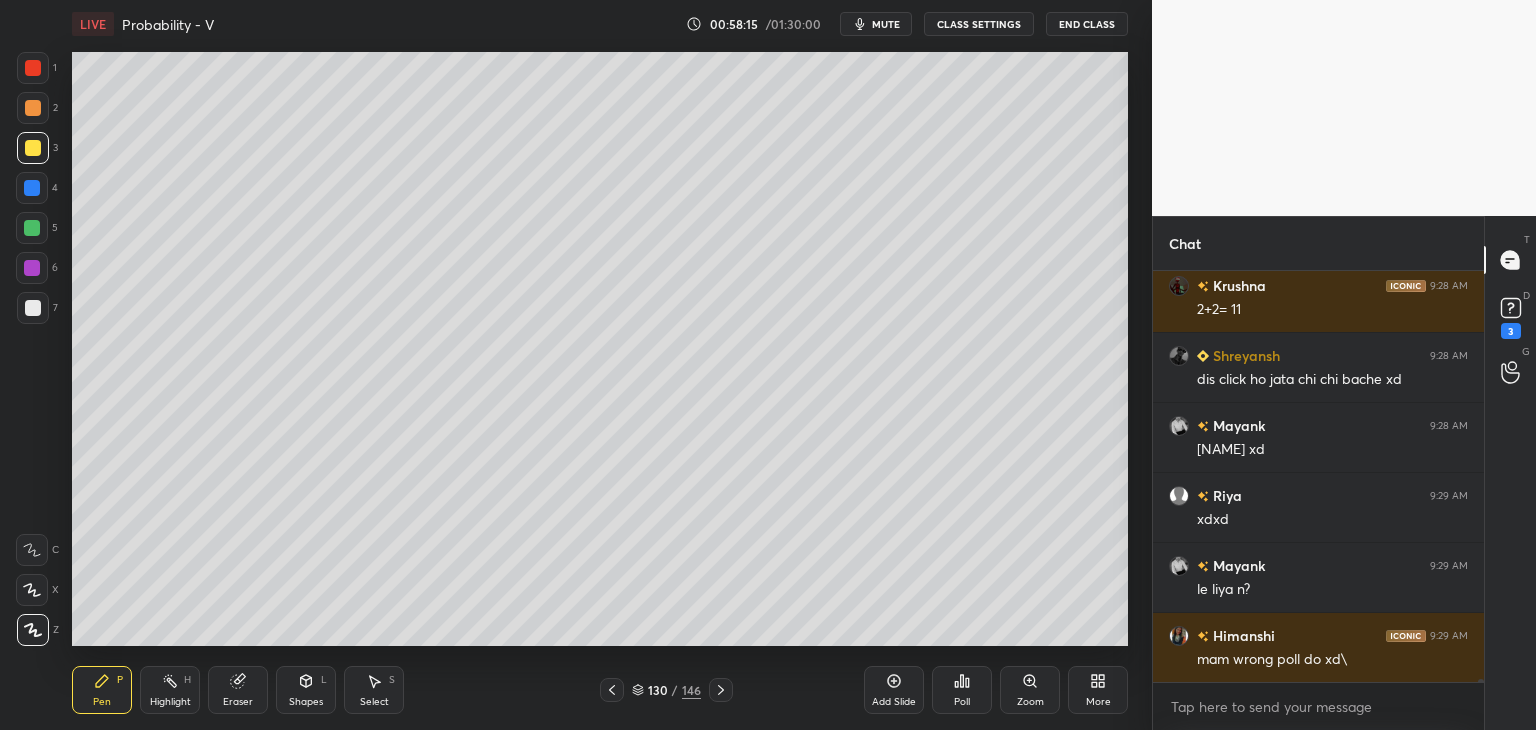 click 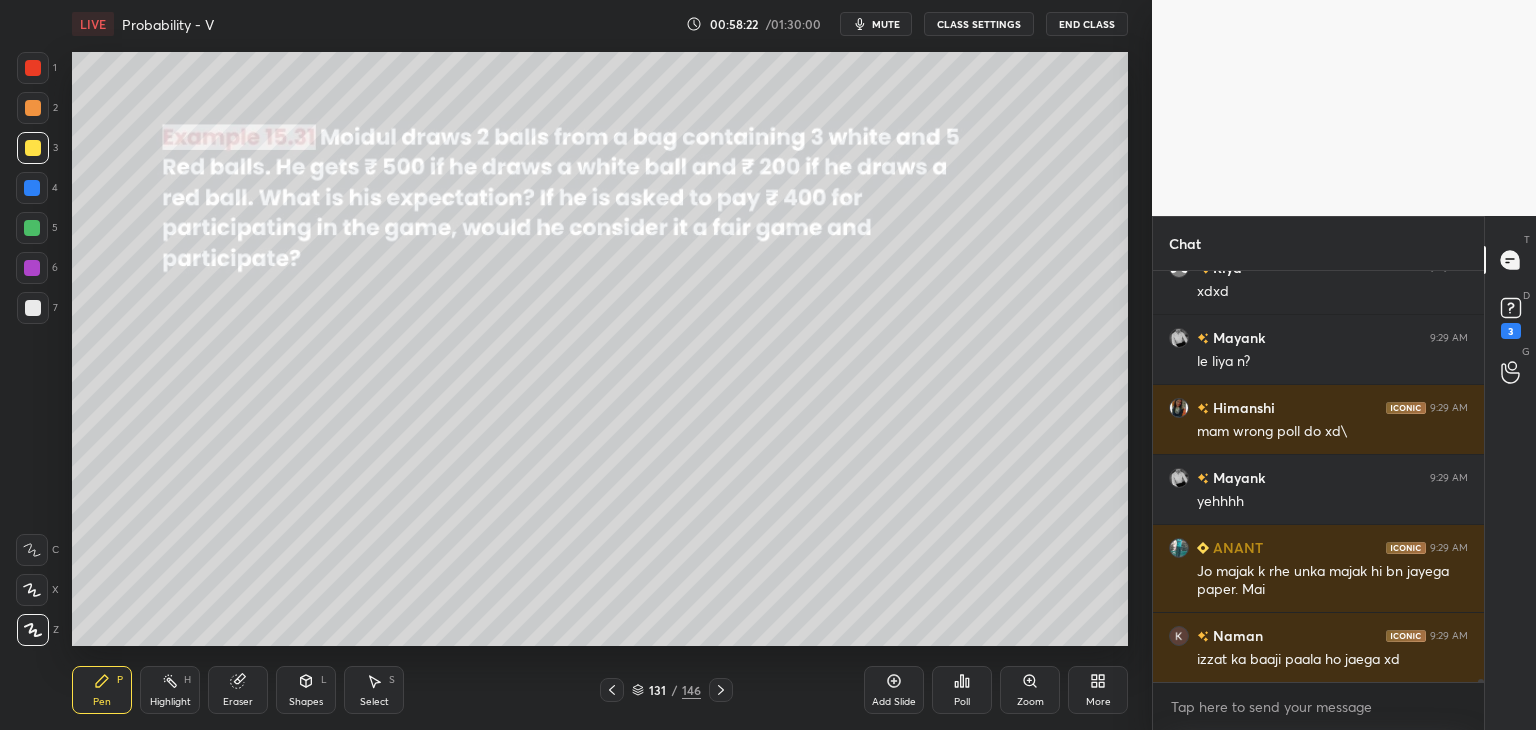click 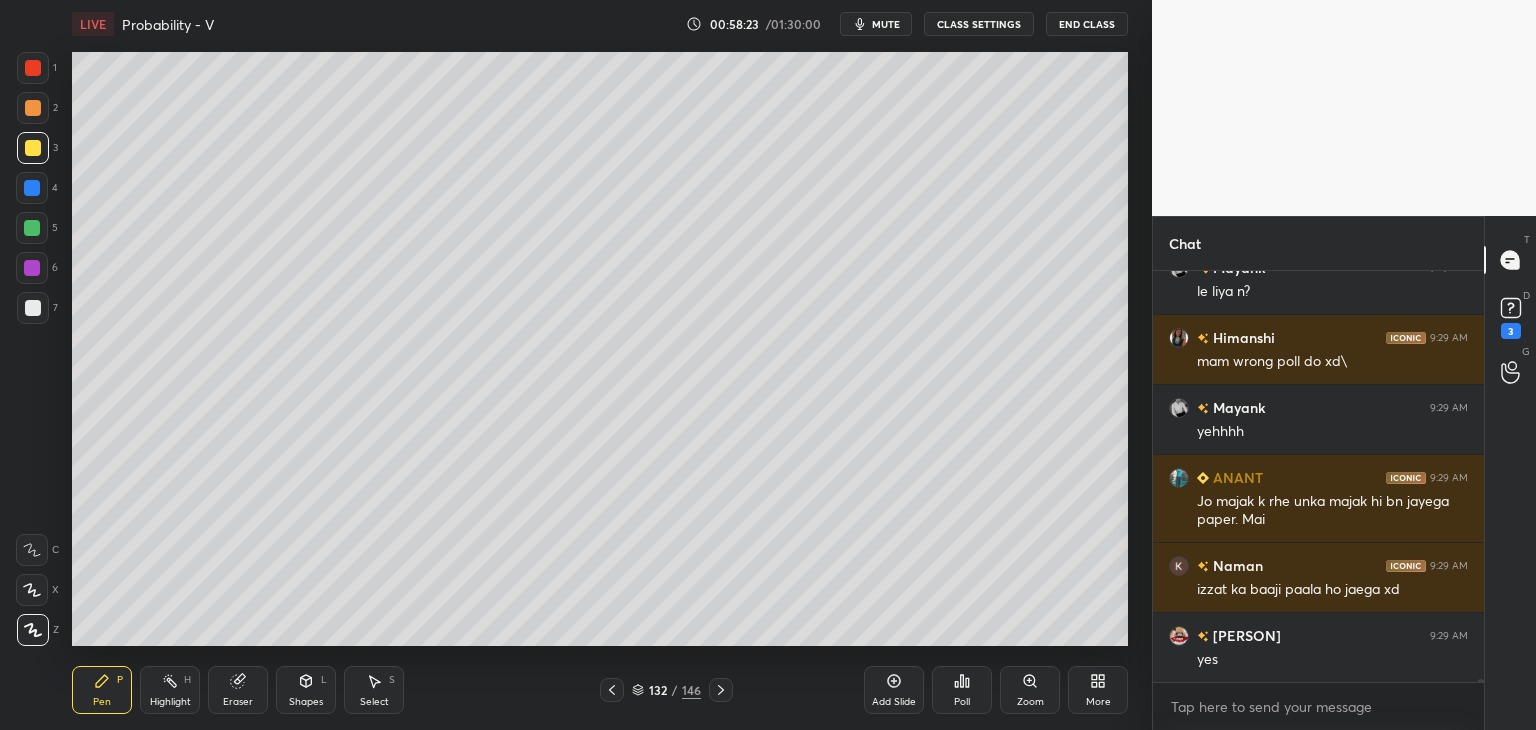 click 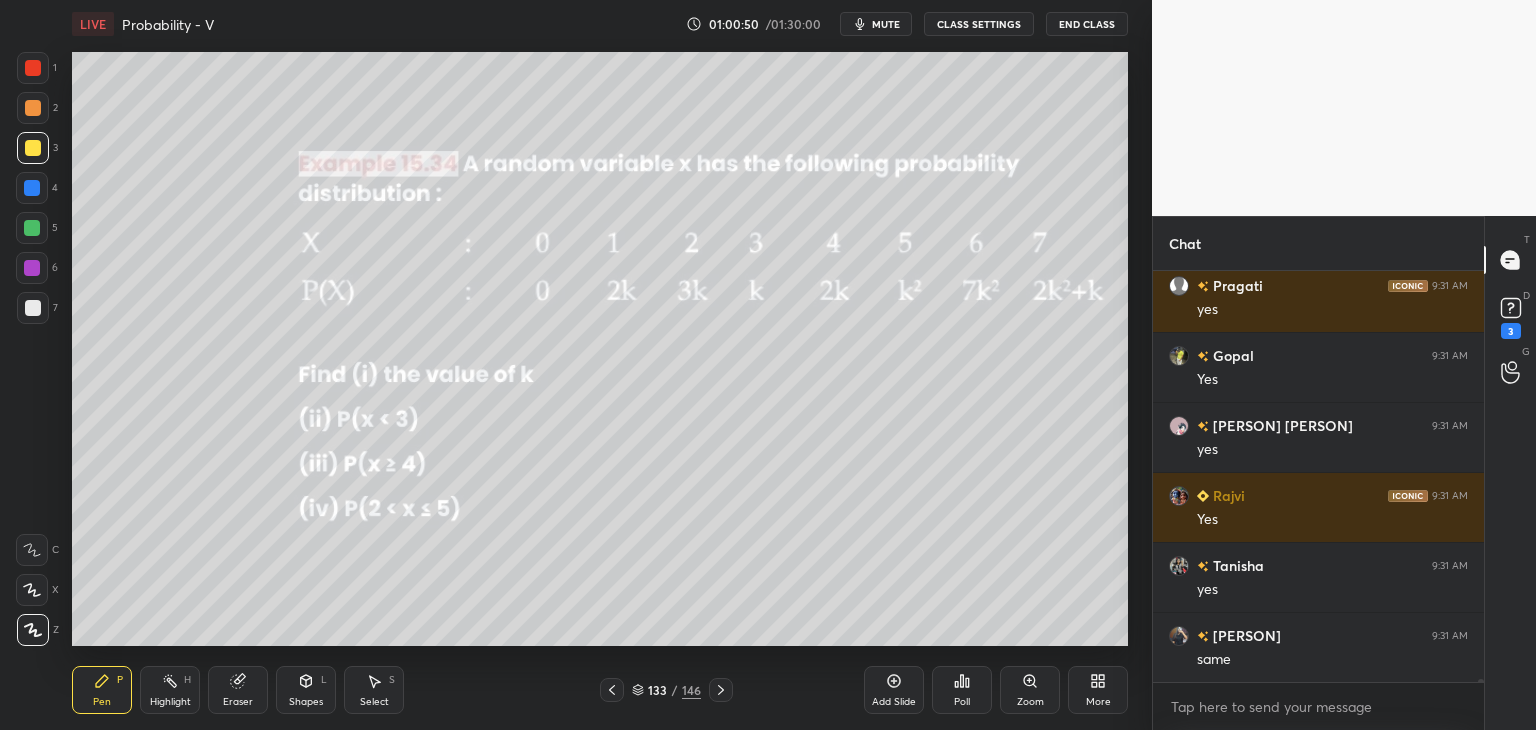 scroll, scrollTop: 62774, scrollLeft: 0, axis: vertical 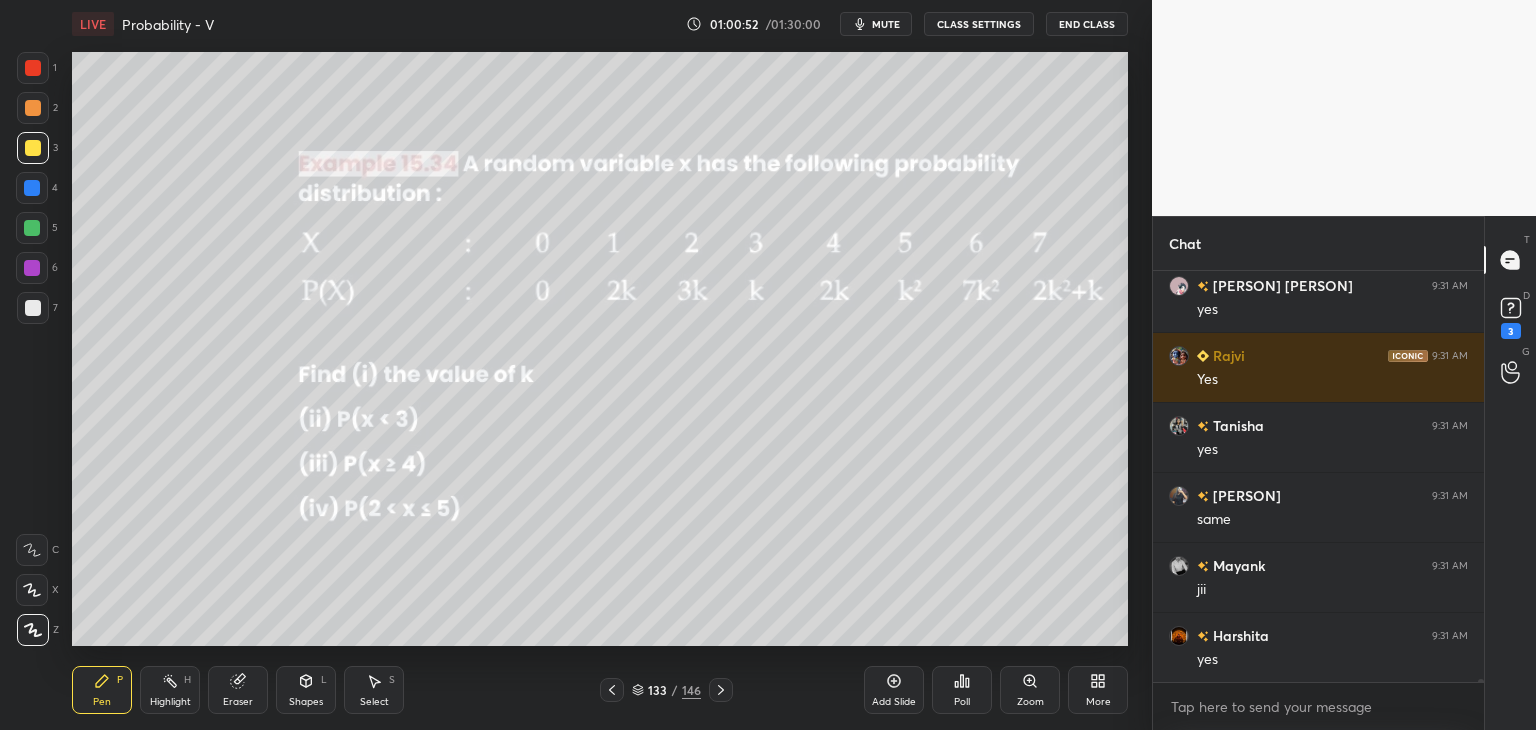 click on "Poll" at bounding box center (962, 702) 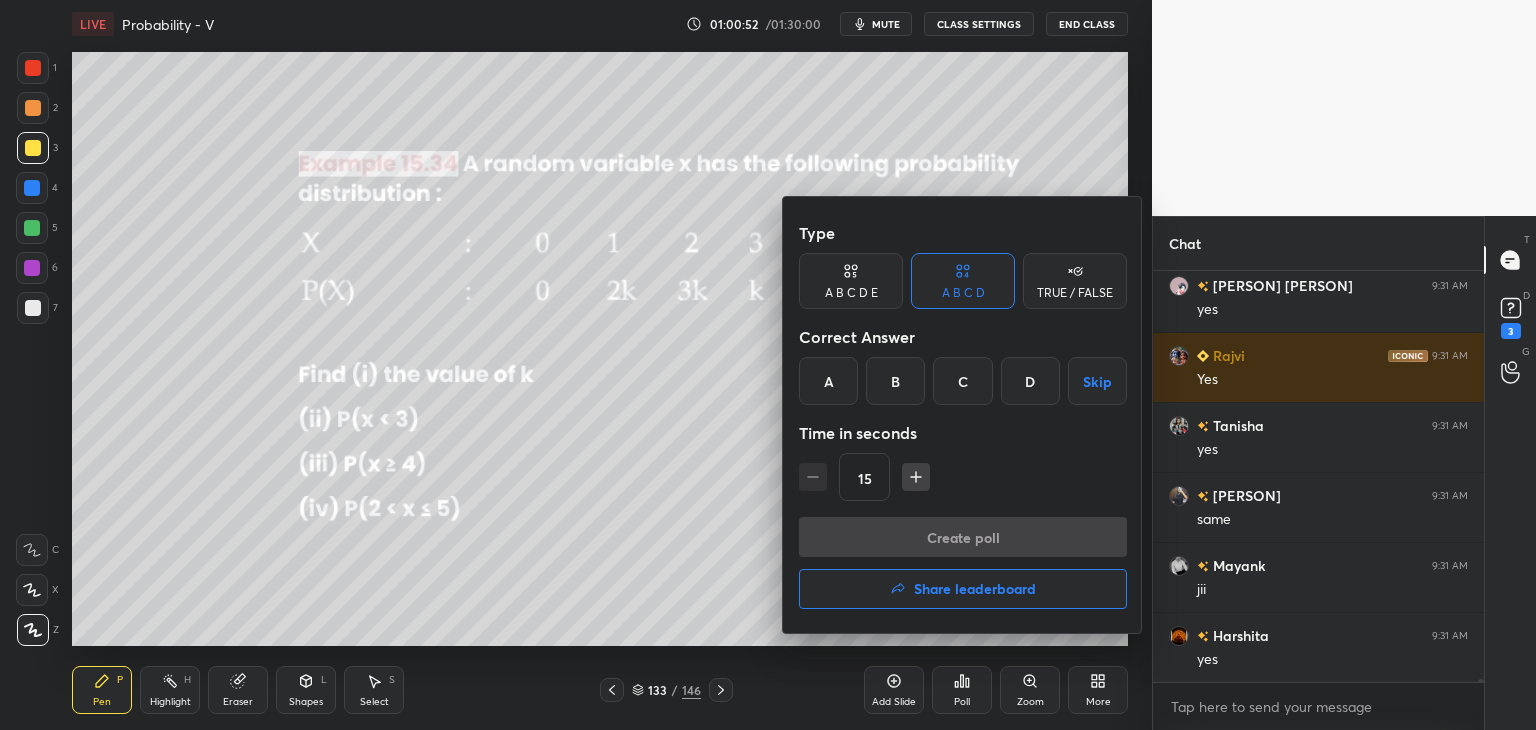 scroll, scrollTop: 62914, scrollLeft: 0, axis: vertical 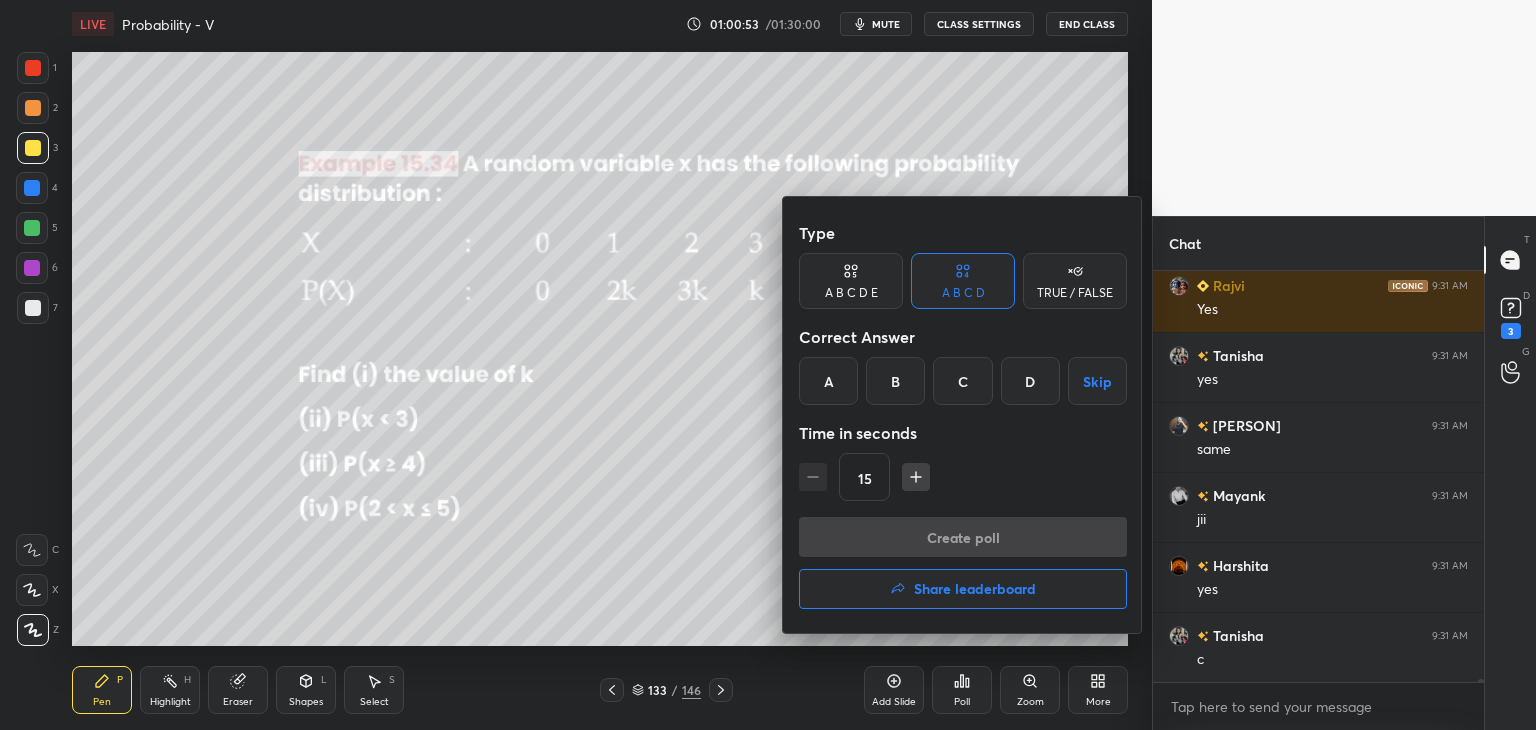 click on "C" at bounding box center (962, 381) 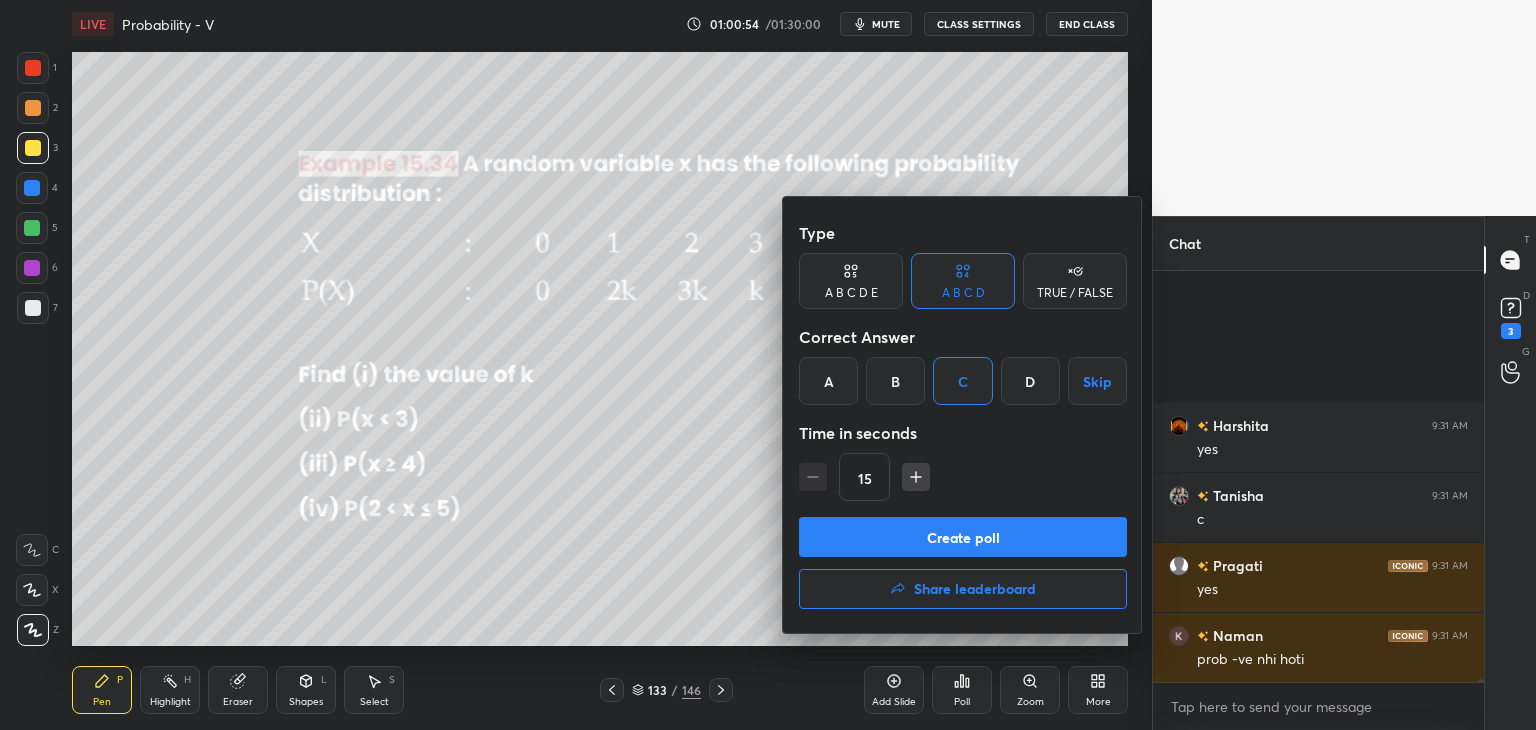 scroll, scrollTop: 63264, scrollLeft: 0, axis: vertical 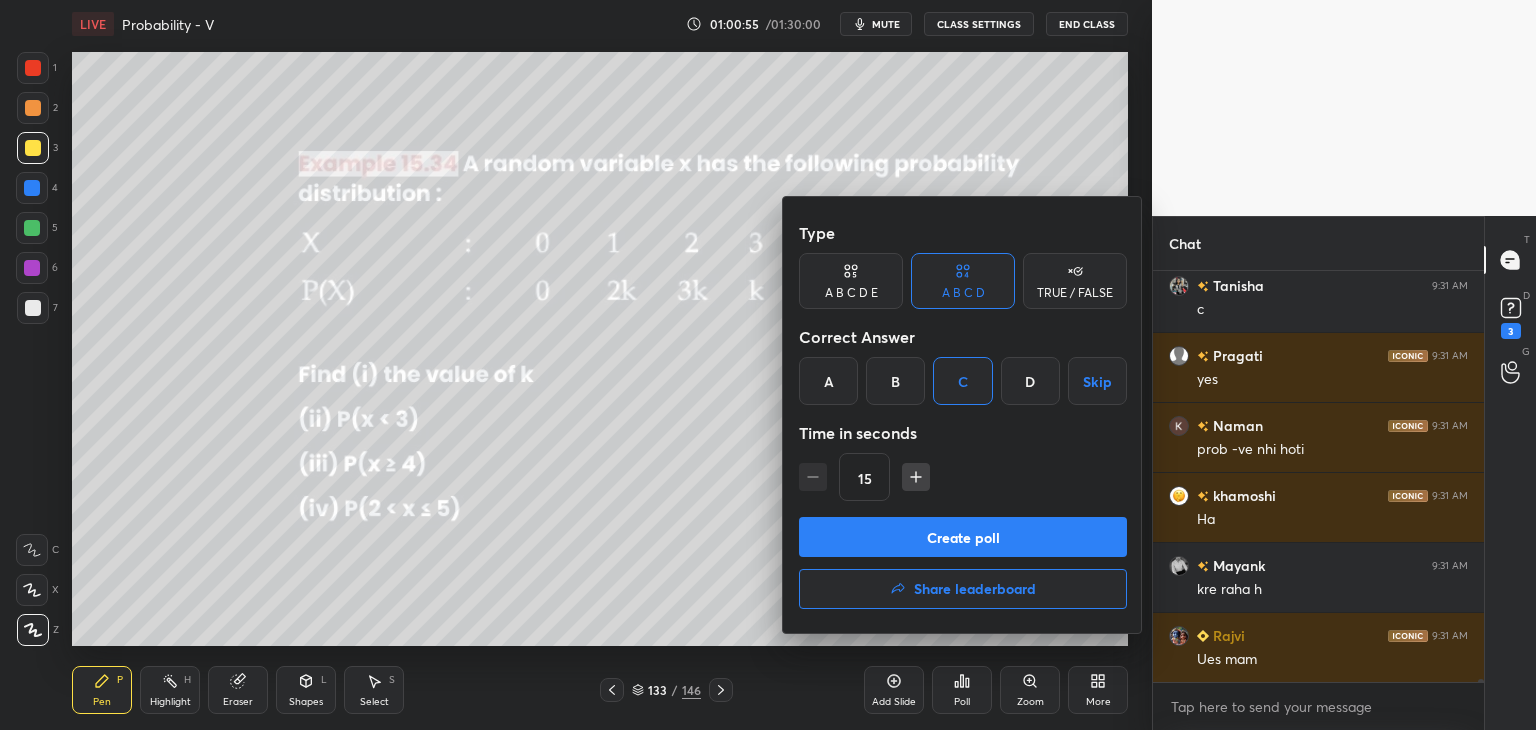 click on "Create poll" at bounding box center [963, 537] 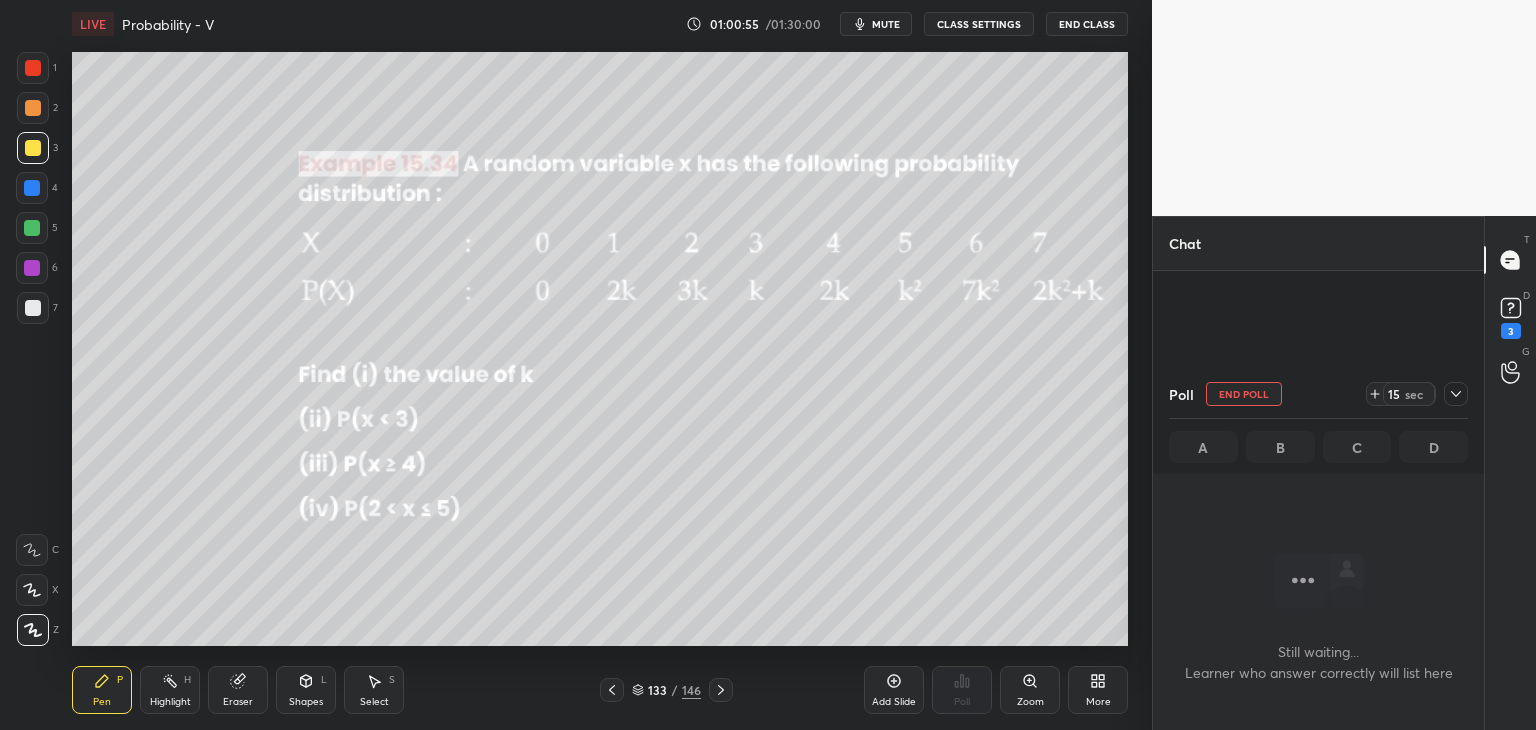 scroll, scrollTop: 308, scrollLeft: 325, axis: both 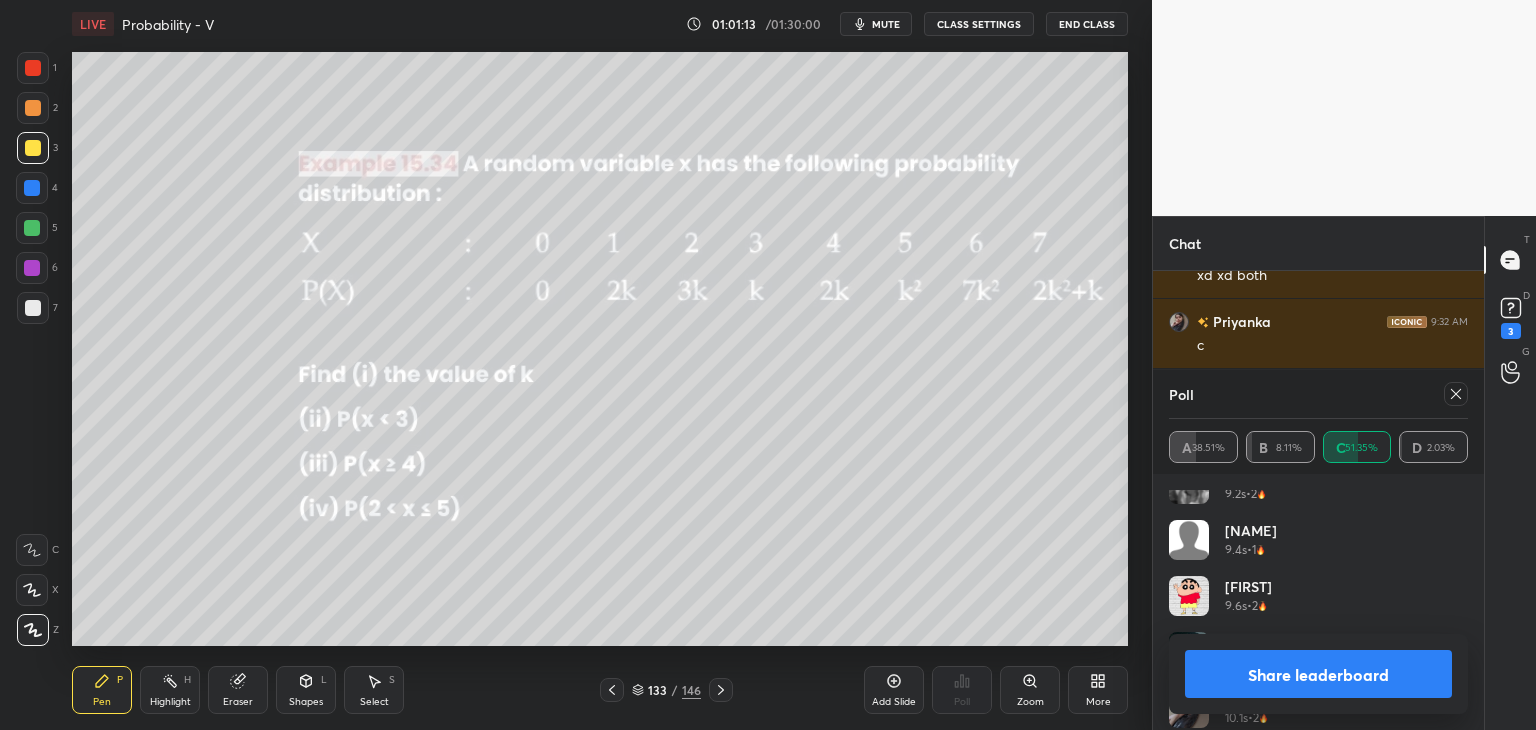 click 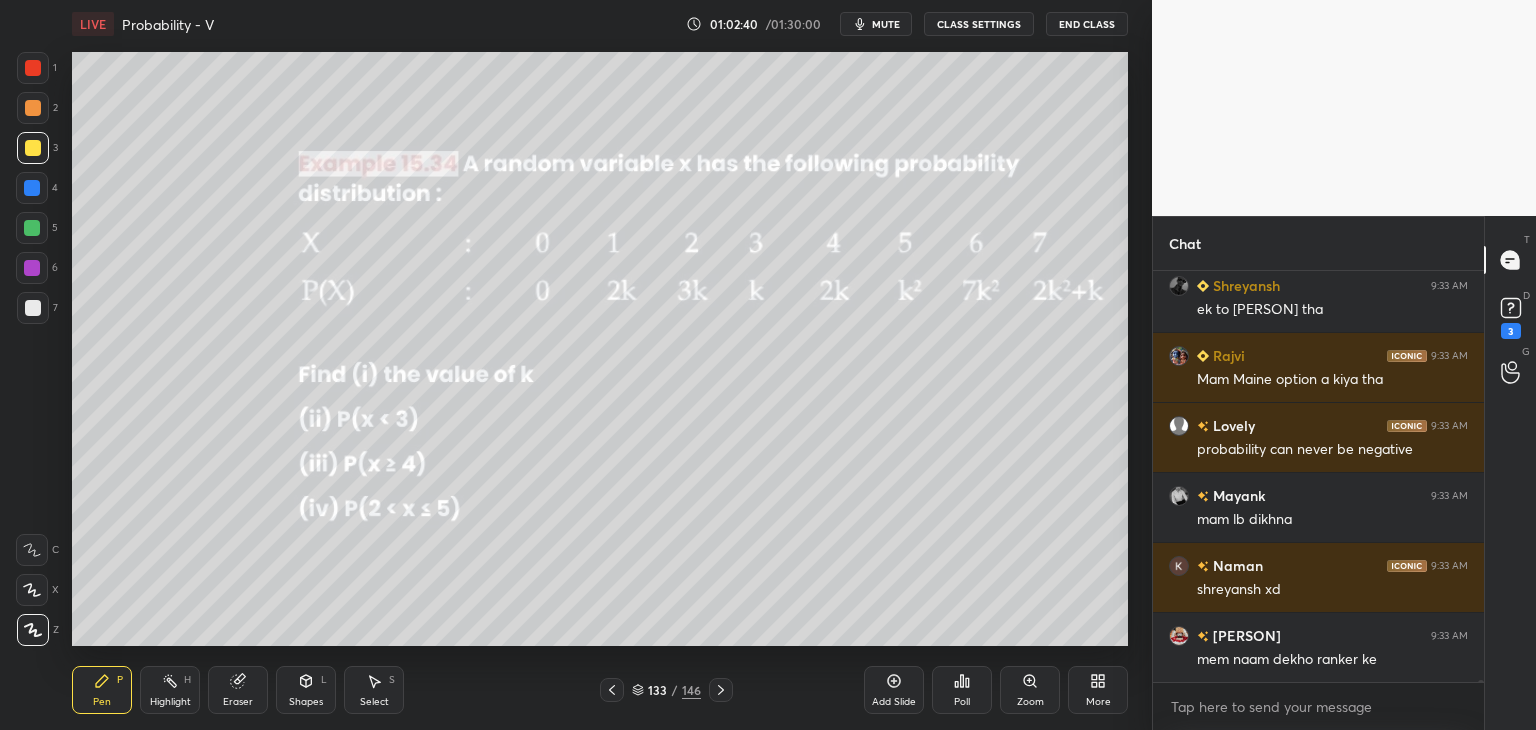 scroll, scrollTop: 67588, scrollLeft: 0, axis: vertical 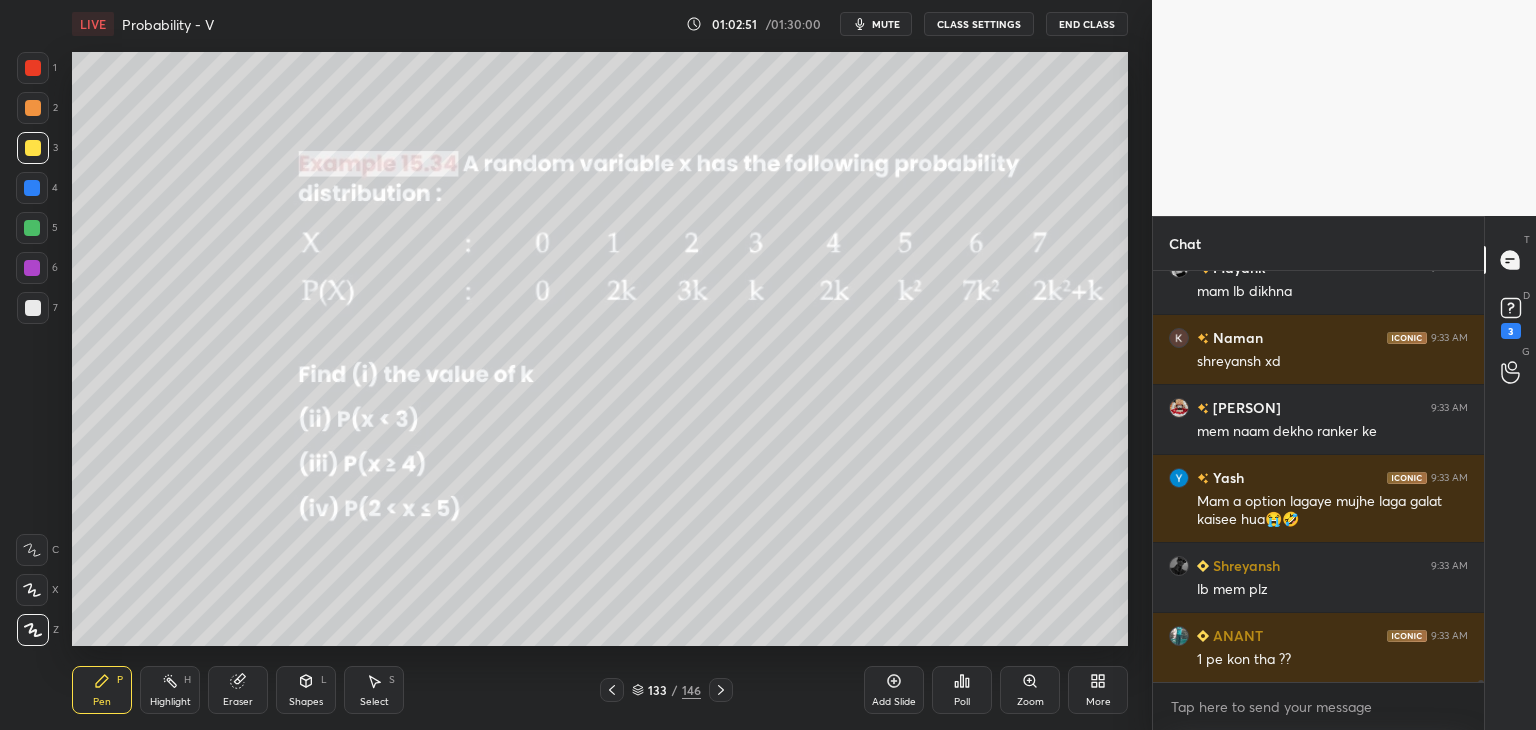 click on "Poll" at bounding box center (962, 702) 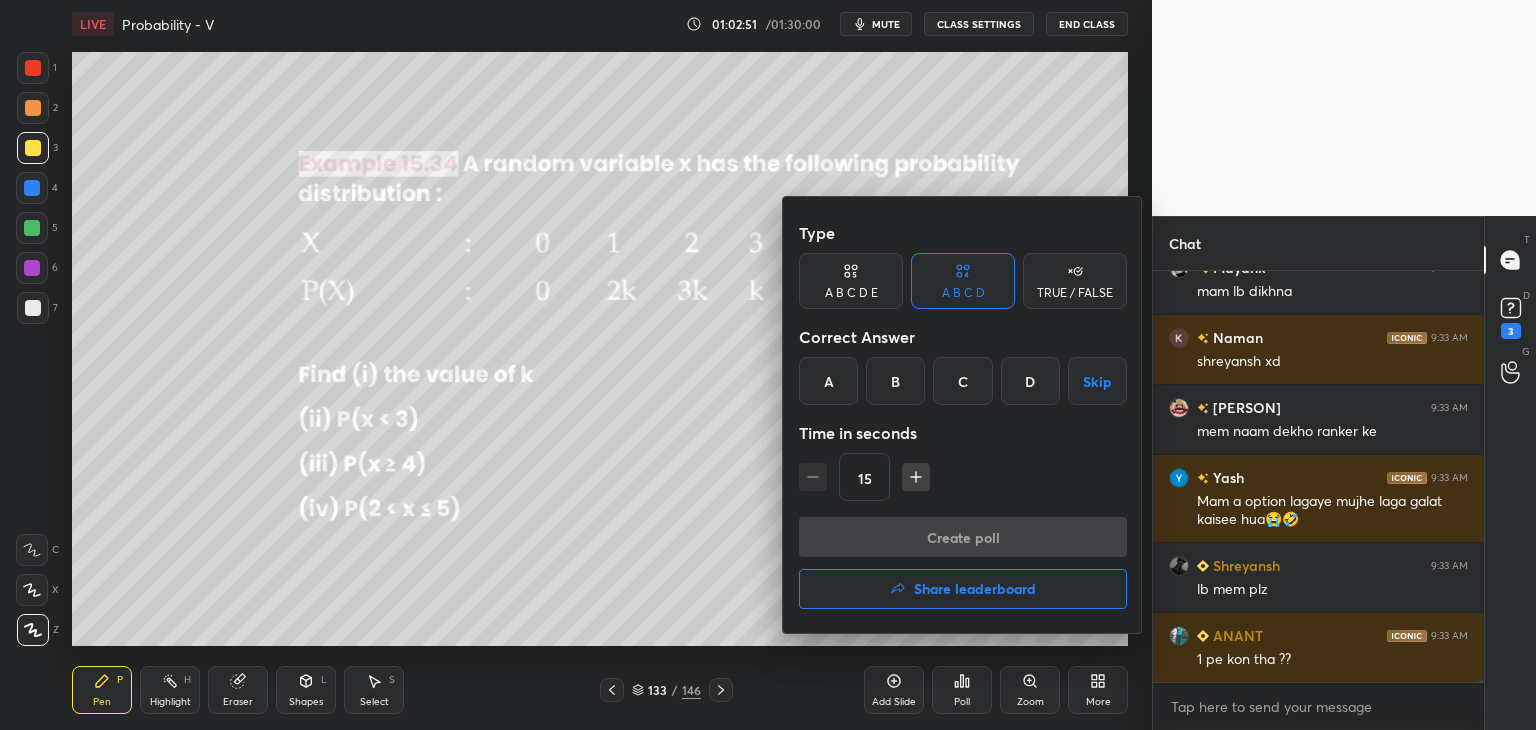scroll, scrollTop: 67798, scrollLeft: 0, axis: vertical 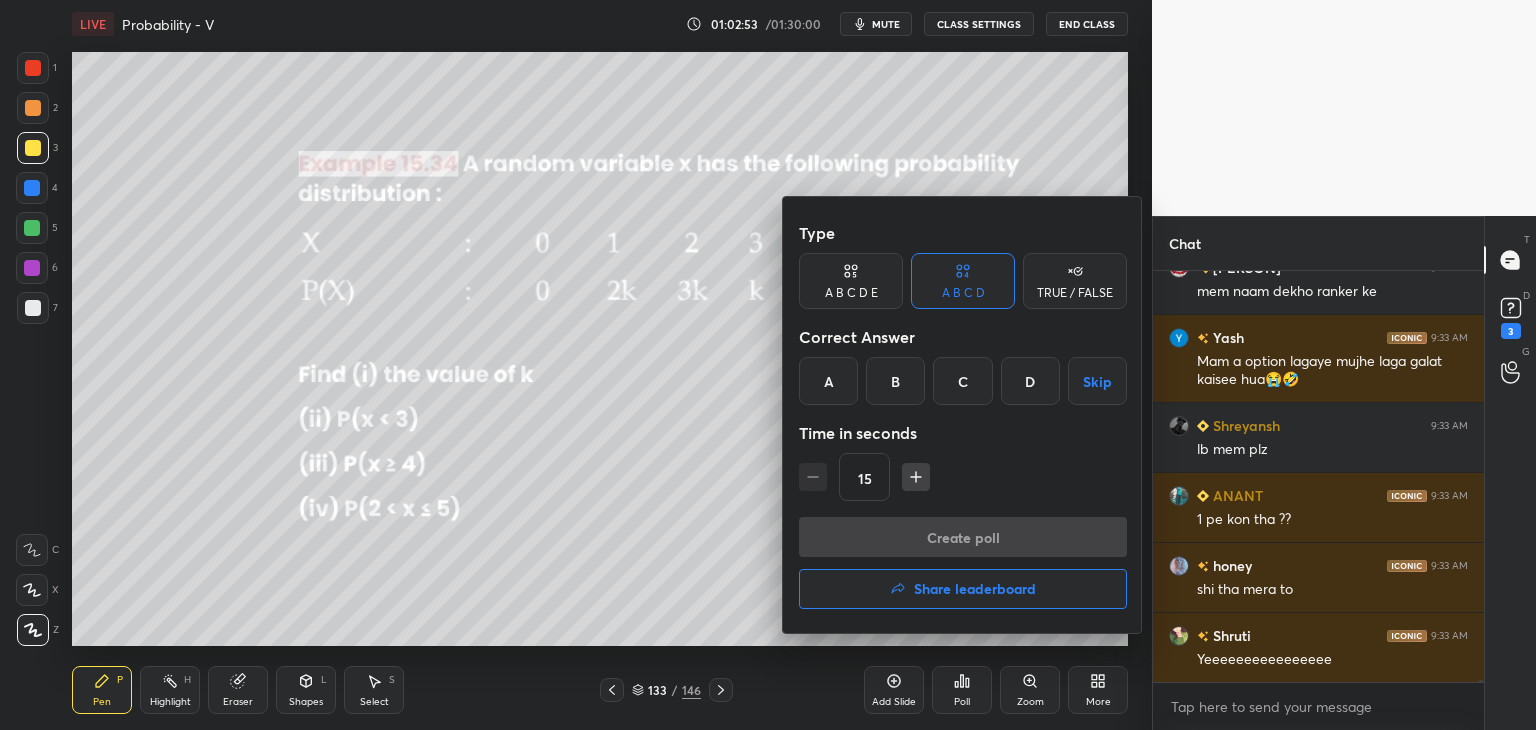 click on "Share leaderboard" at bounding box center [963, 589] 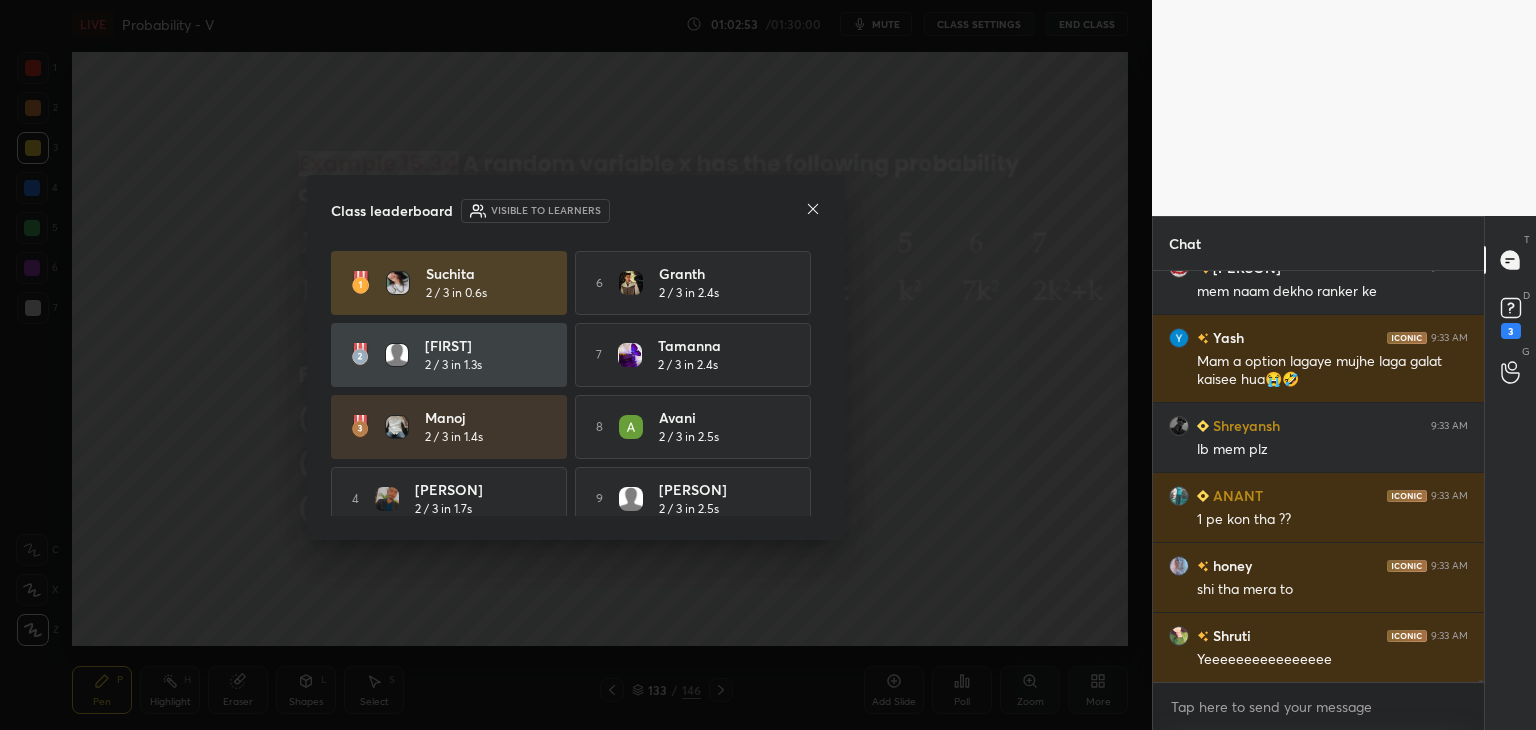 scroll, scrollTop: 67938, scrollLeft: 0, axis: vertical 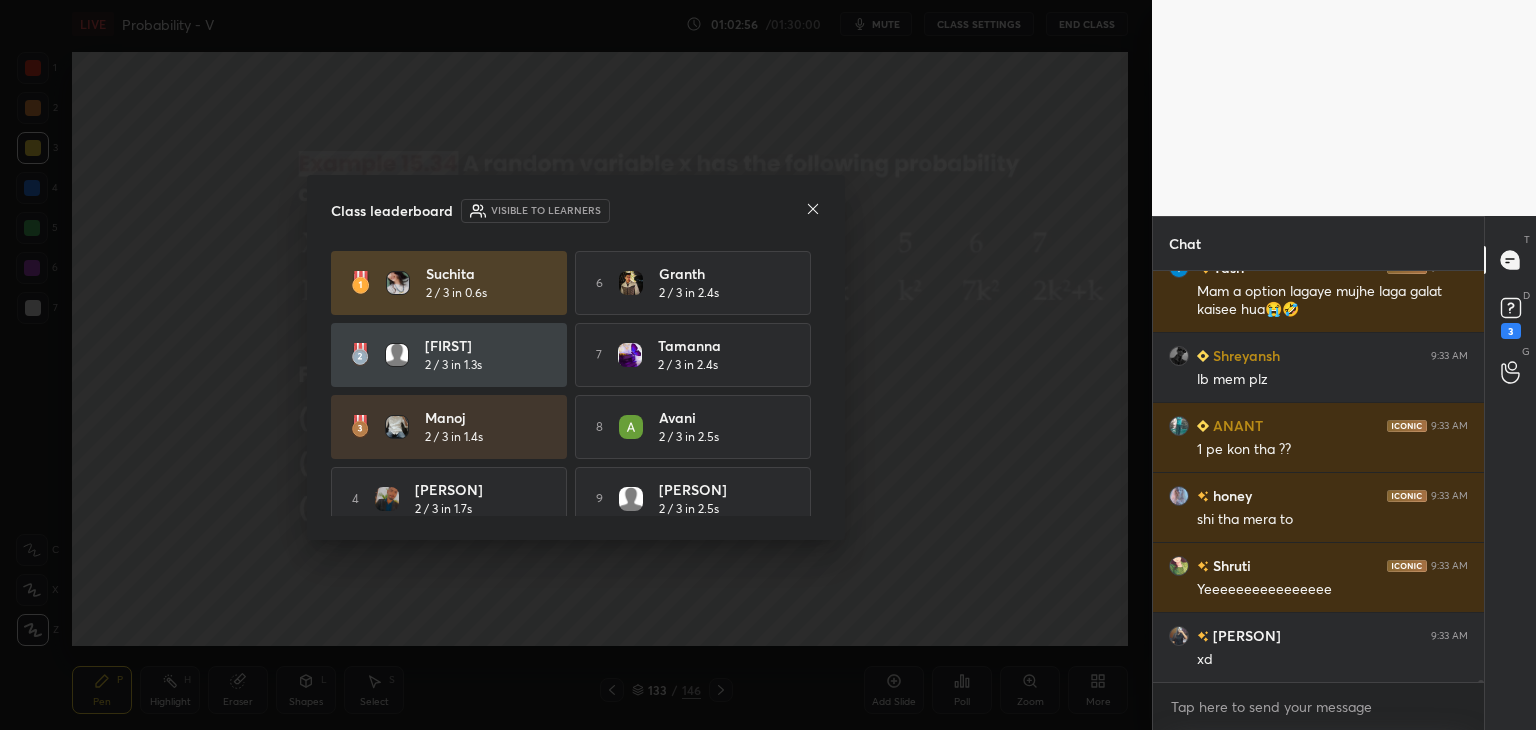 click on "[PERSON] 2 / 3 in 0.6s 6 [PERSON] 2 / 3 in 2.4s [PERSON] 2 / 3 in 1.3s 7 [PERSON] 2 / 3 in 2.4s [PERSON] 2 / 3 in 1.4s 8 [PERSON] 2 / 3 in 2.5s 4 [PERSON] 2 / 3 in 1.7s 9 [PERSON] 2 / 3 in 2.5s 5 [PERSON] 2 / 3 in 2.3s 10 [PERSON] 2 / 3 in 2.6s" at bounding box center (576, 427) 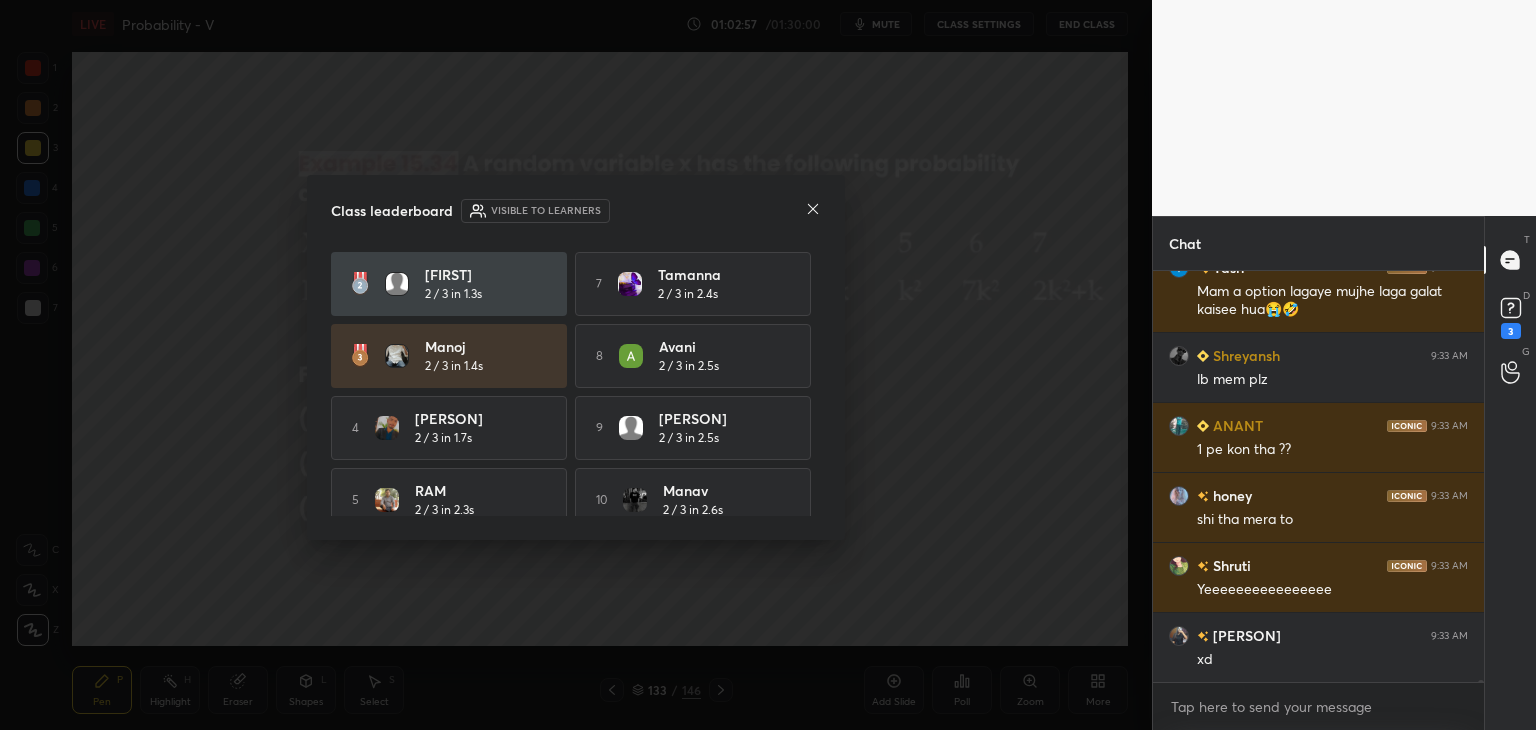 scroll, scrollTop: 48, scrollLeft: 0, axis: vertical 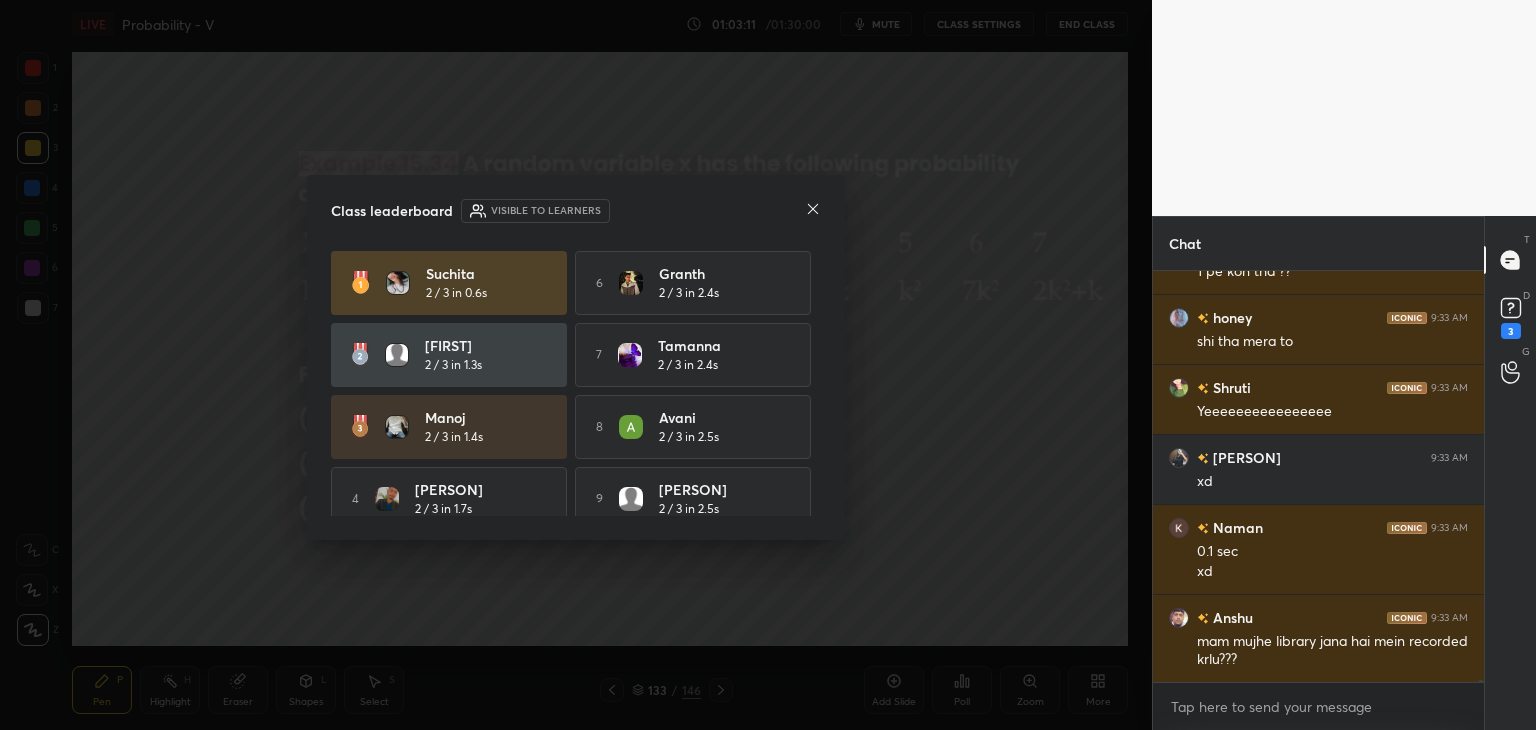 drag, startPoint x: 802, startPoint y: 213, endPoint x: 812, endPoint y: 212, distance: 10.049875 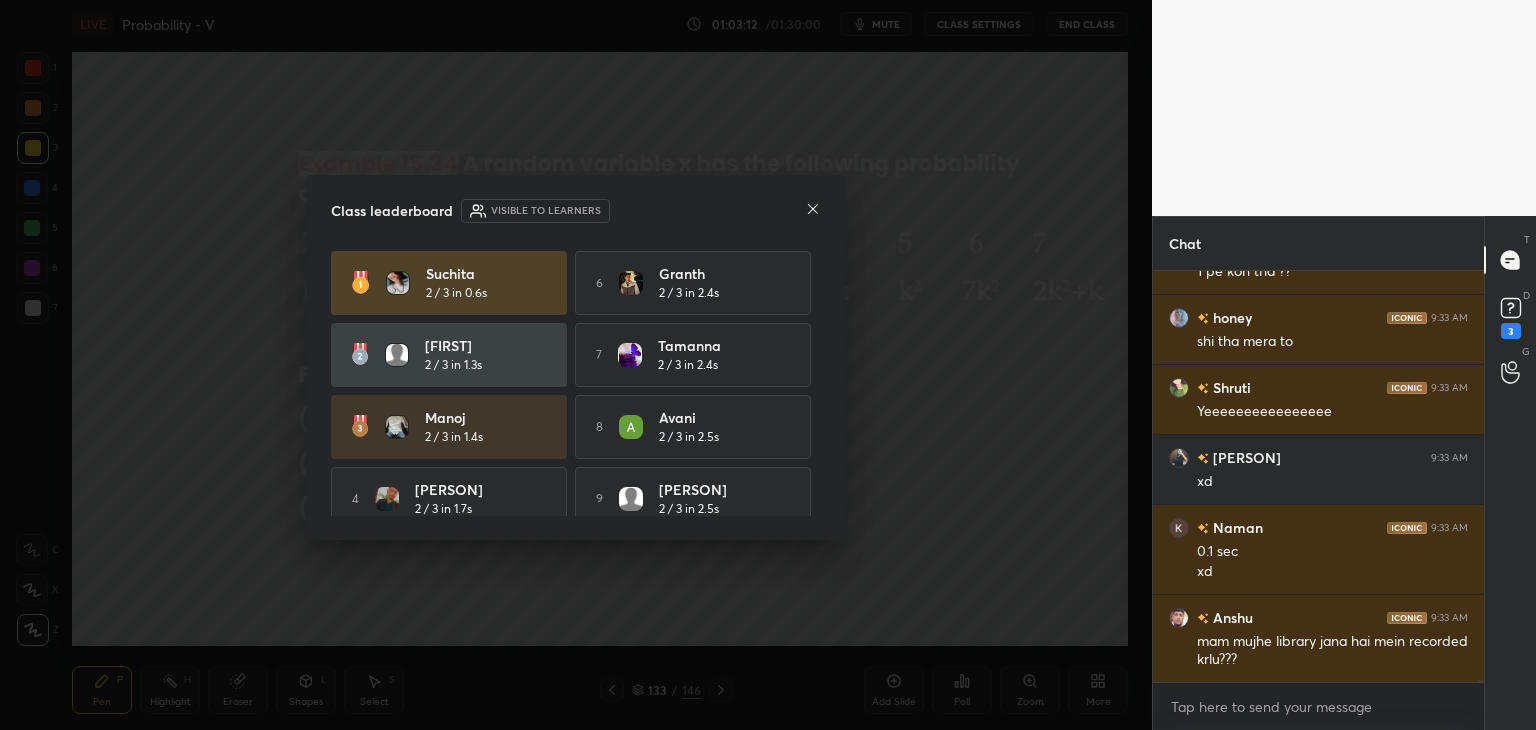 click 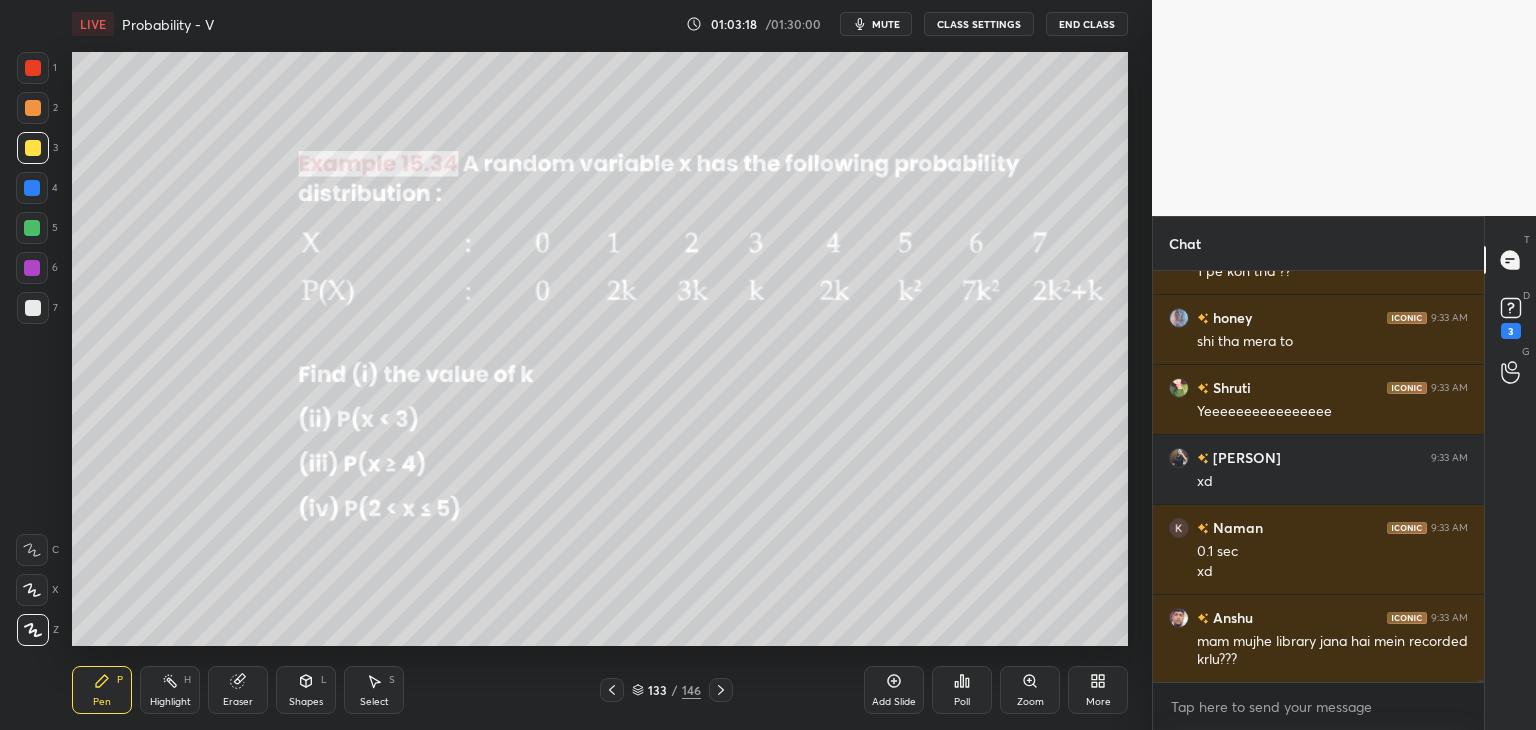 click on "Eraser" at bounding box center [238, 702] 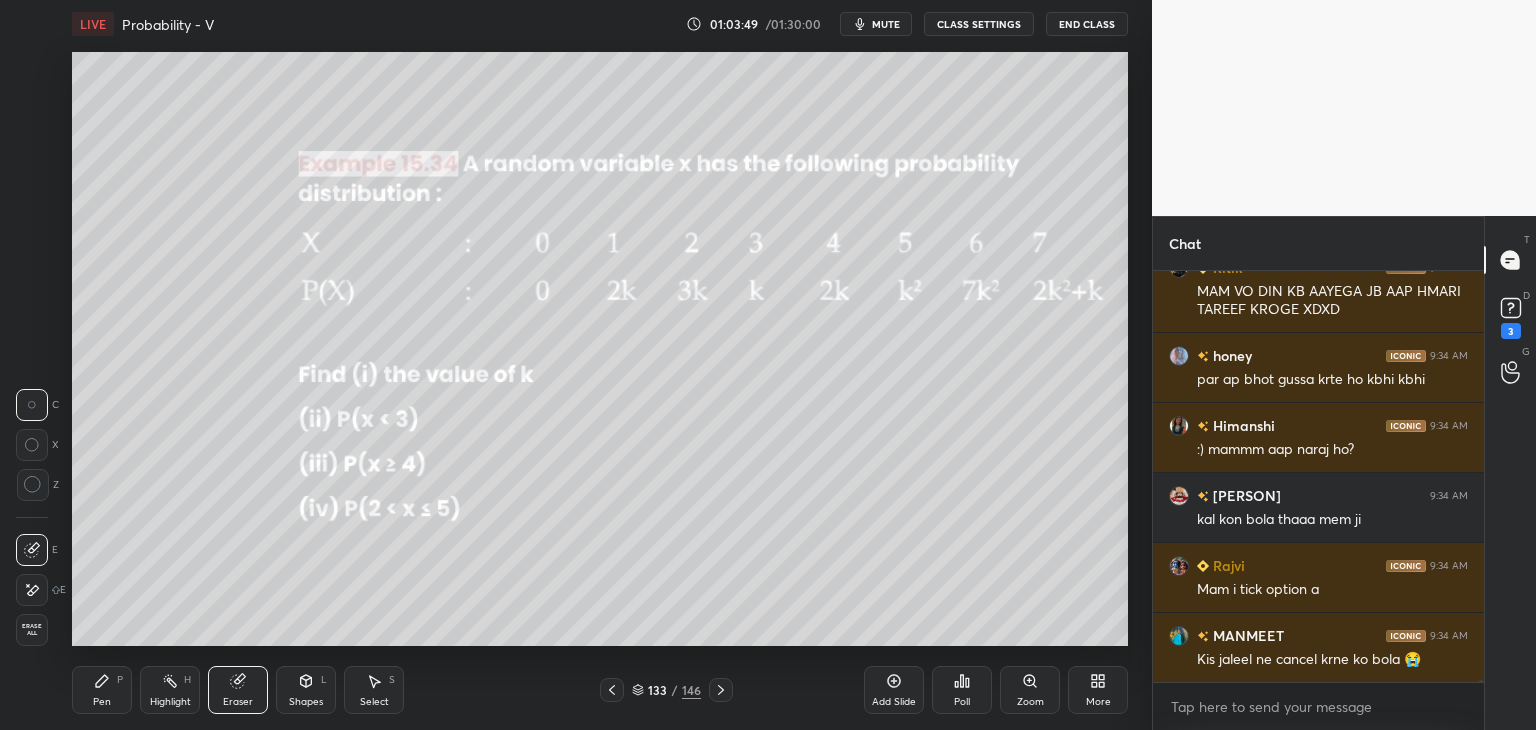 scroll, scrollTop: 68624, scrollLeft: 0, axis: vertical 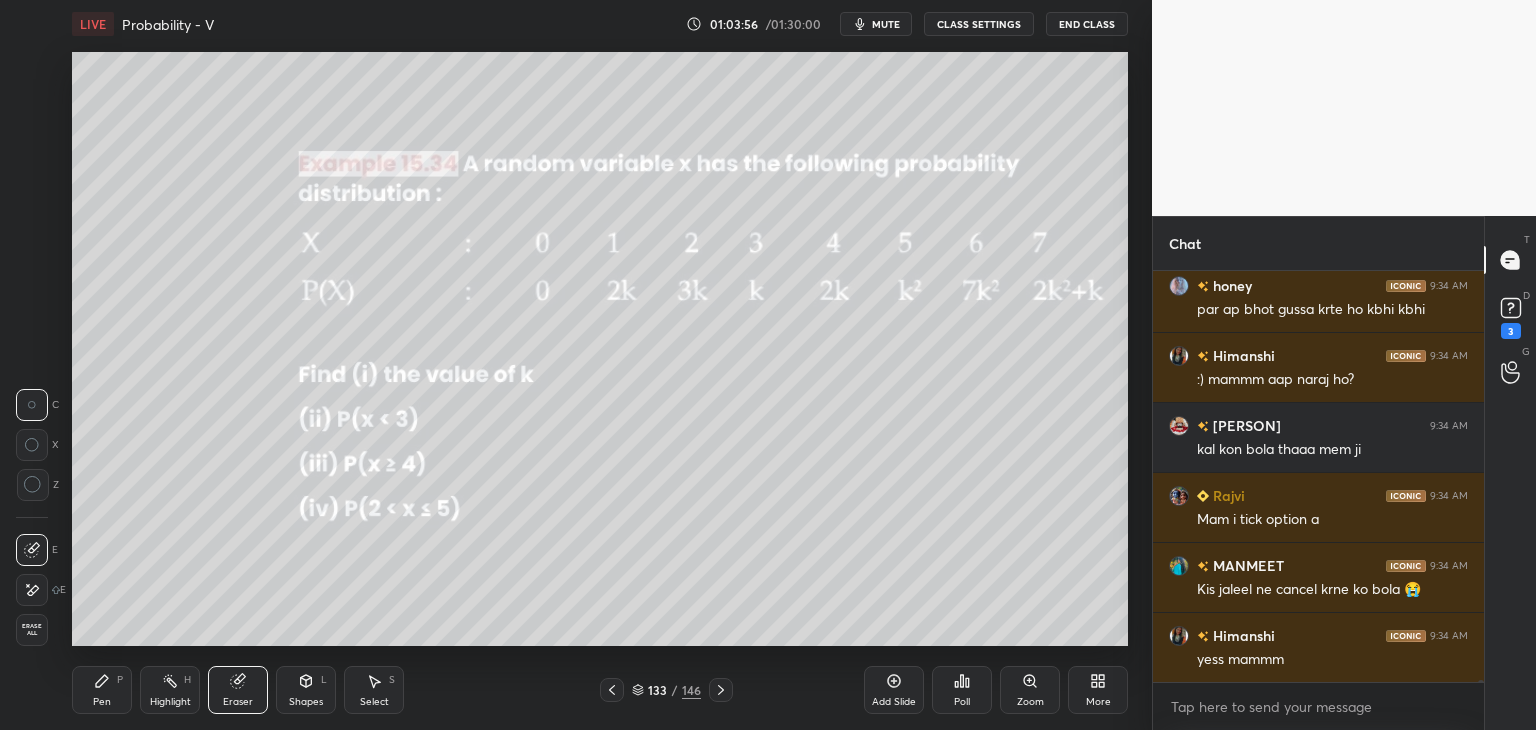 drag, startPoint x: 104, startPoint y: 701, endPoint x: 124, endPoint y: 683, distance: 26.907248 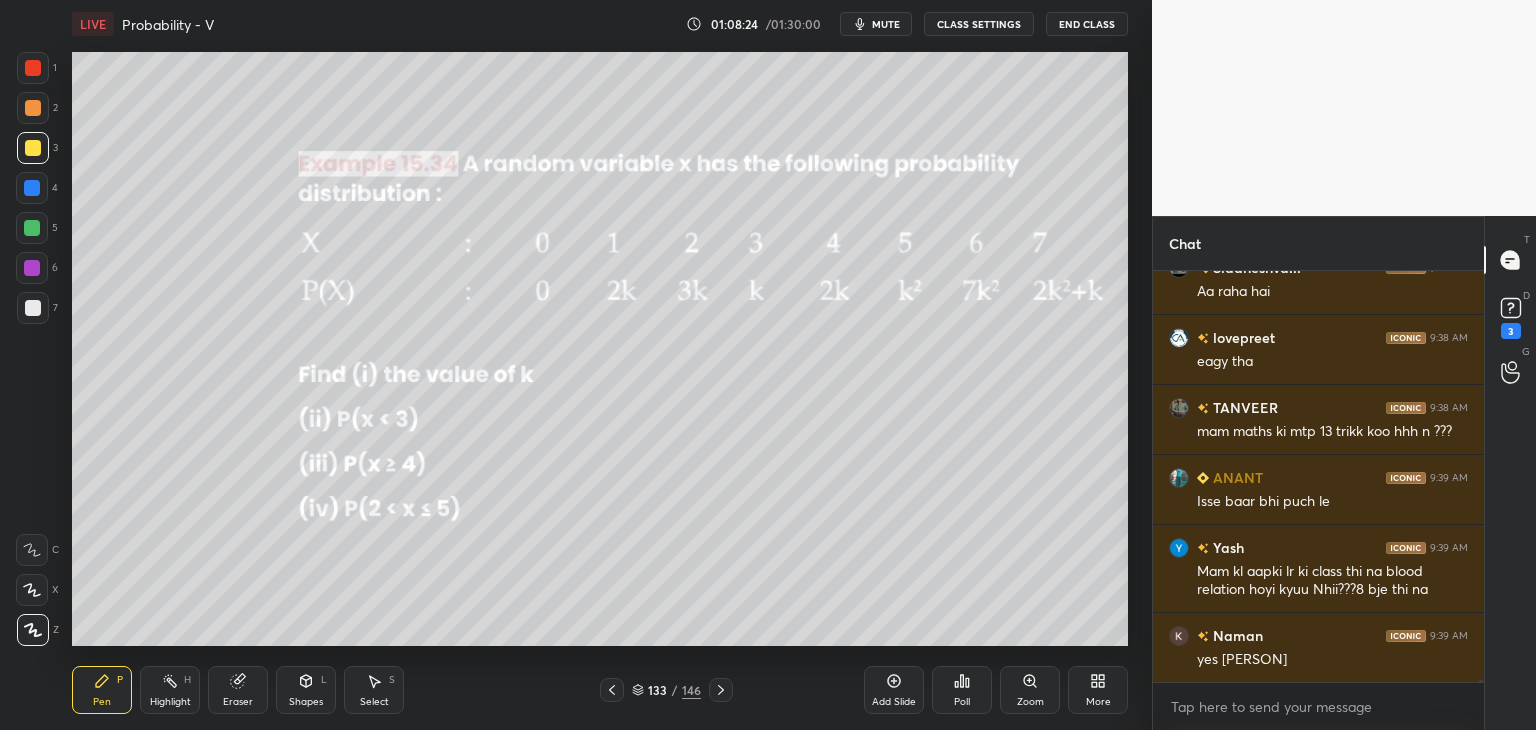 scroll, scrollTop: 81320, scrollLeft: 0, axis: vertical 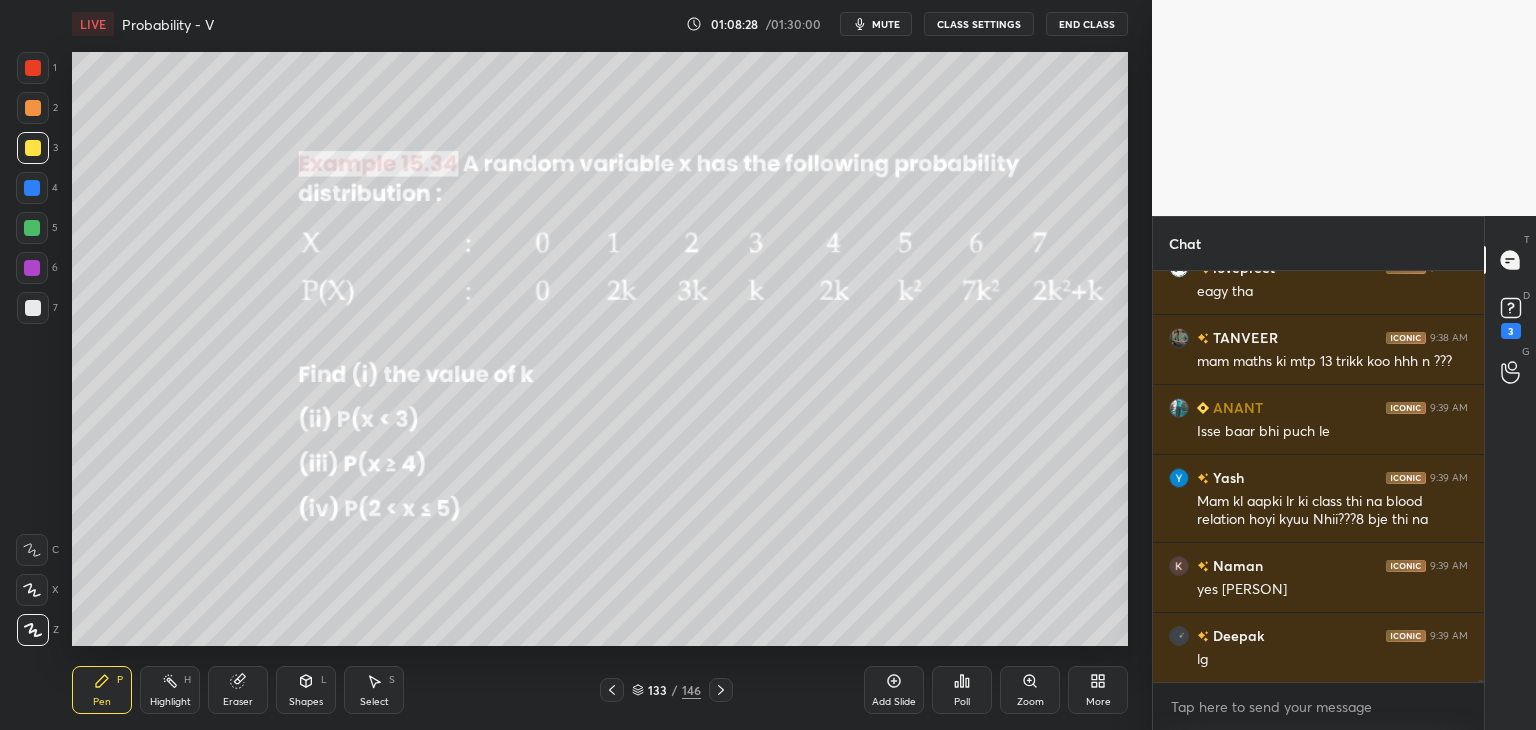 click 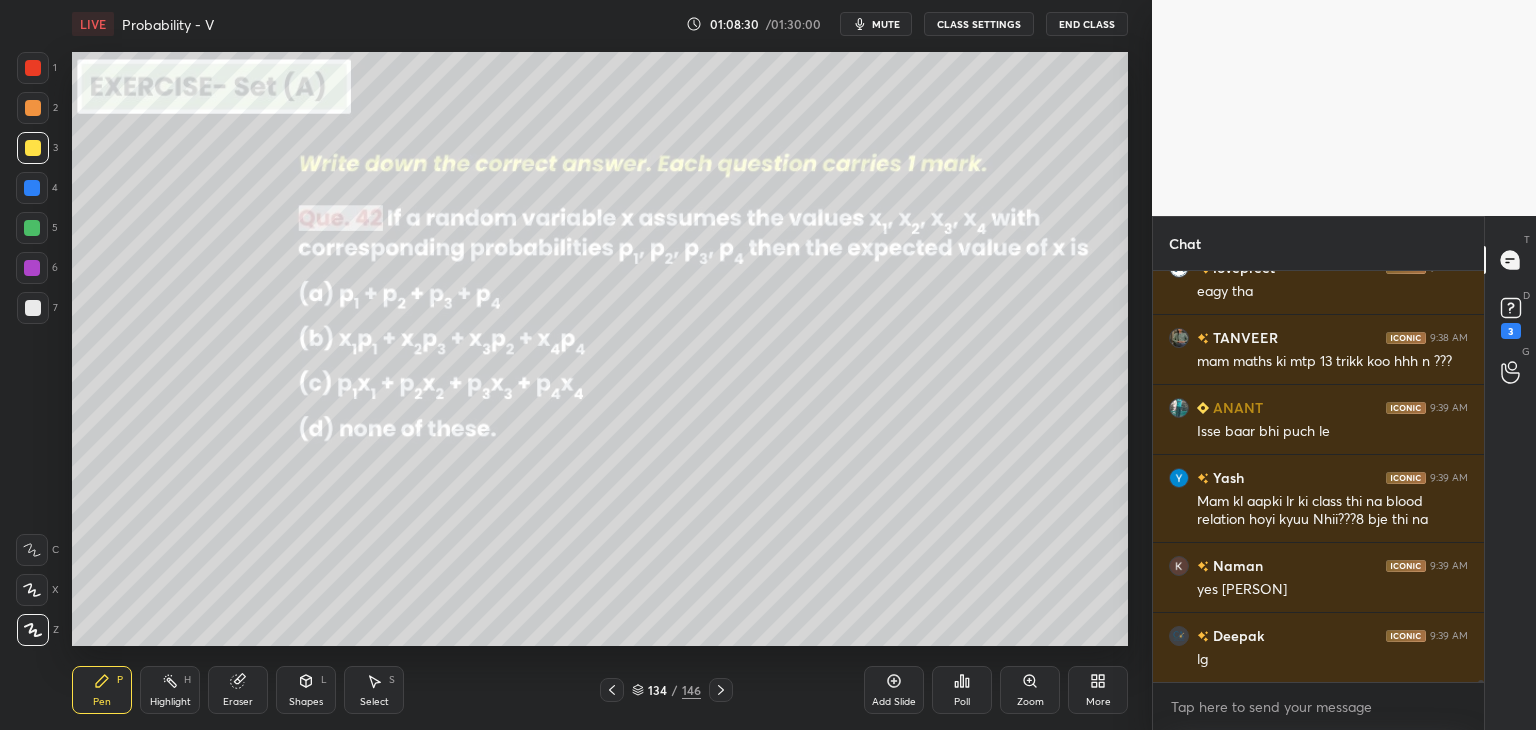 click on "Poll" at bounding box center (962, 702) 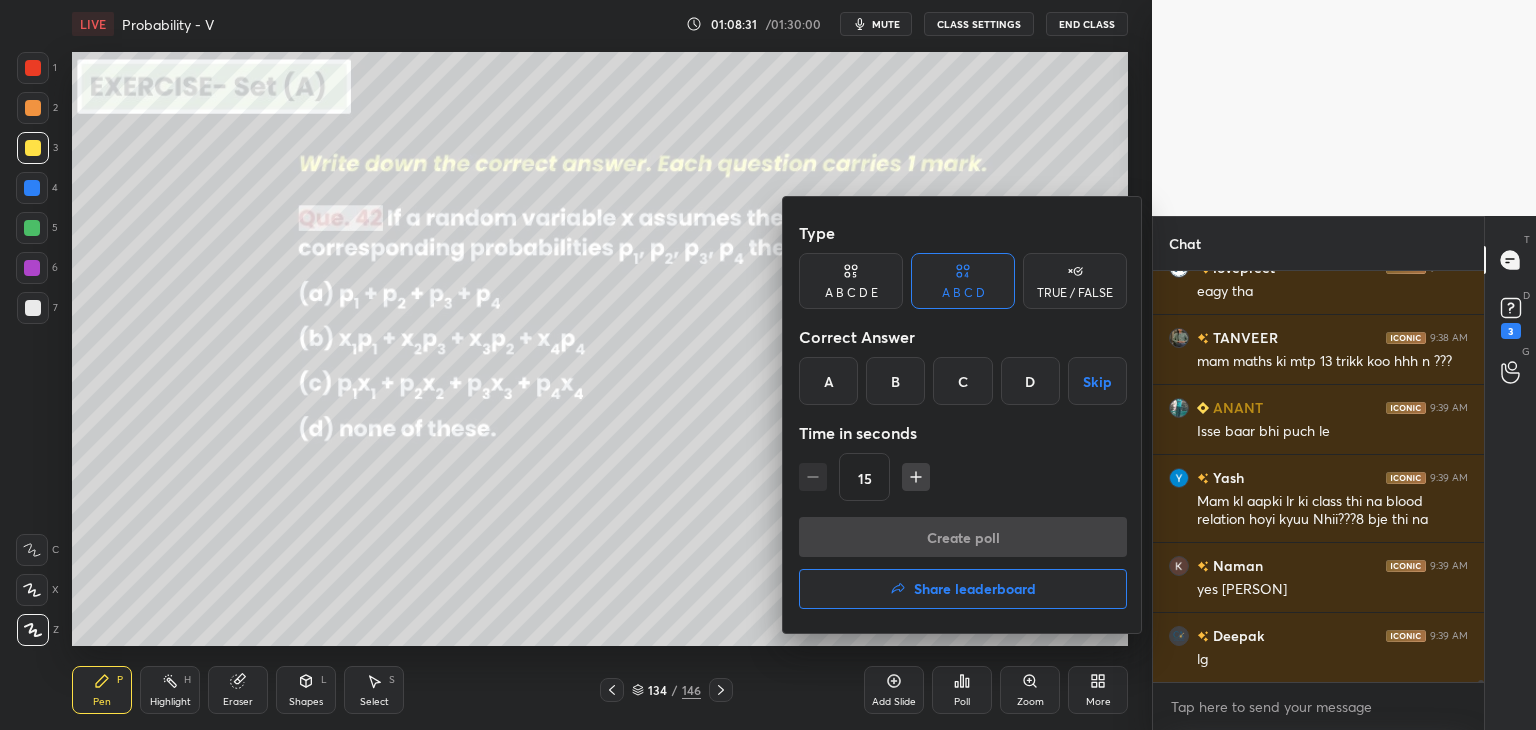 click 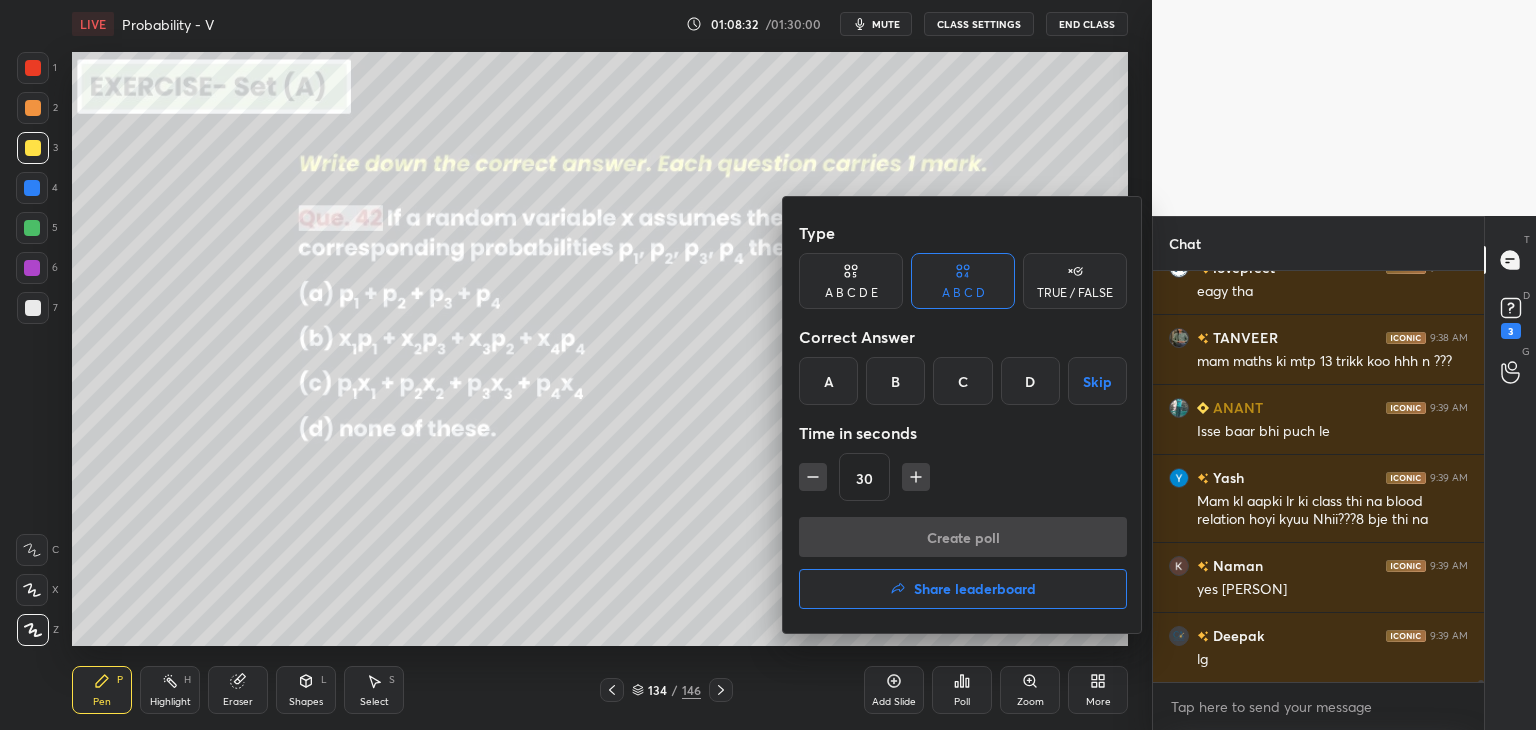 click 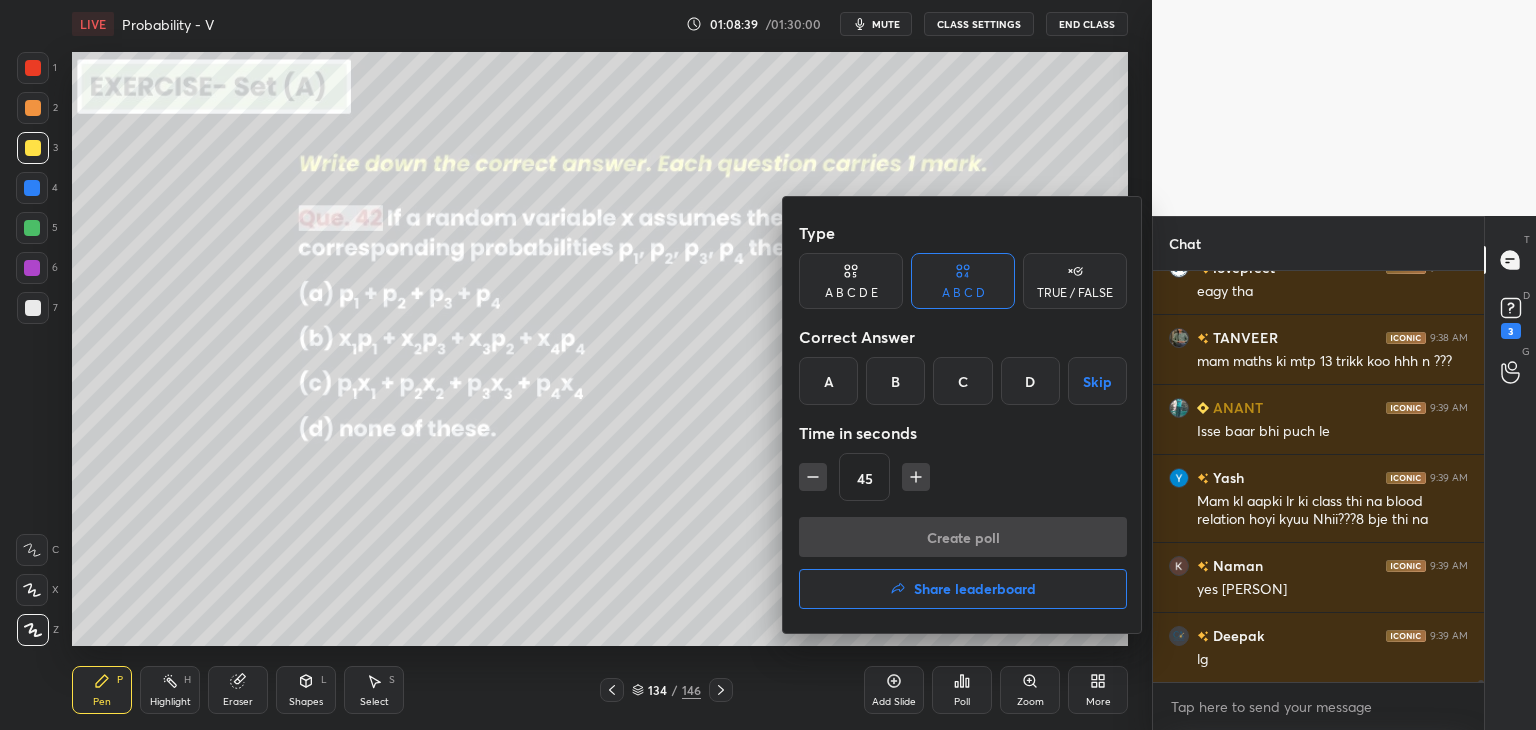 click on "C" at bounding box center (962, 381) 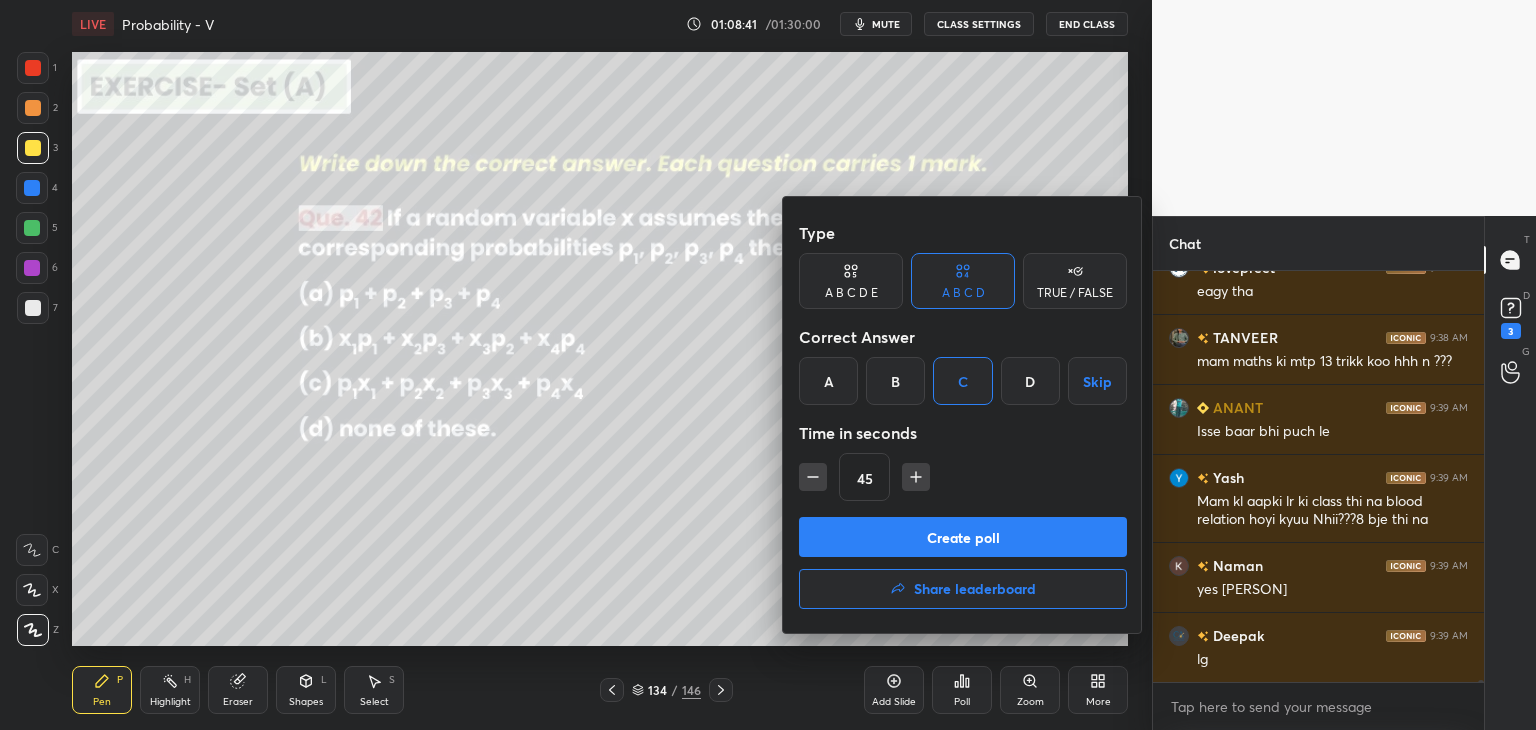 click on "Create poll" at bounding box center [963, 537] 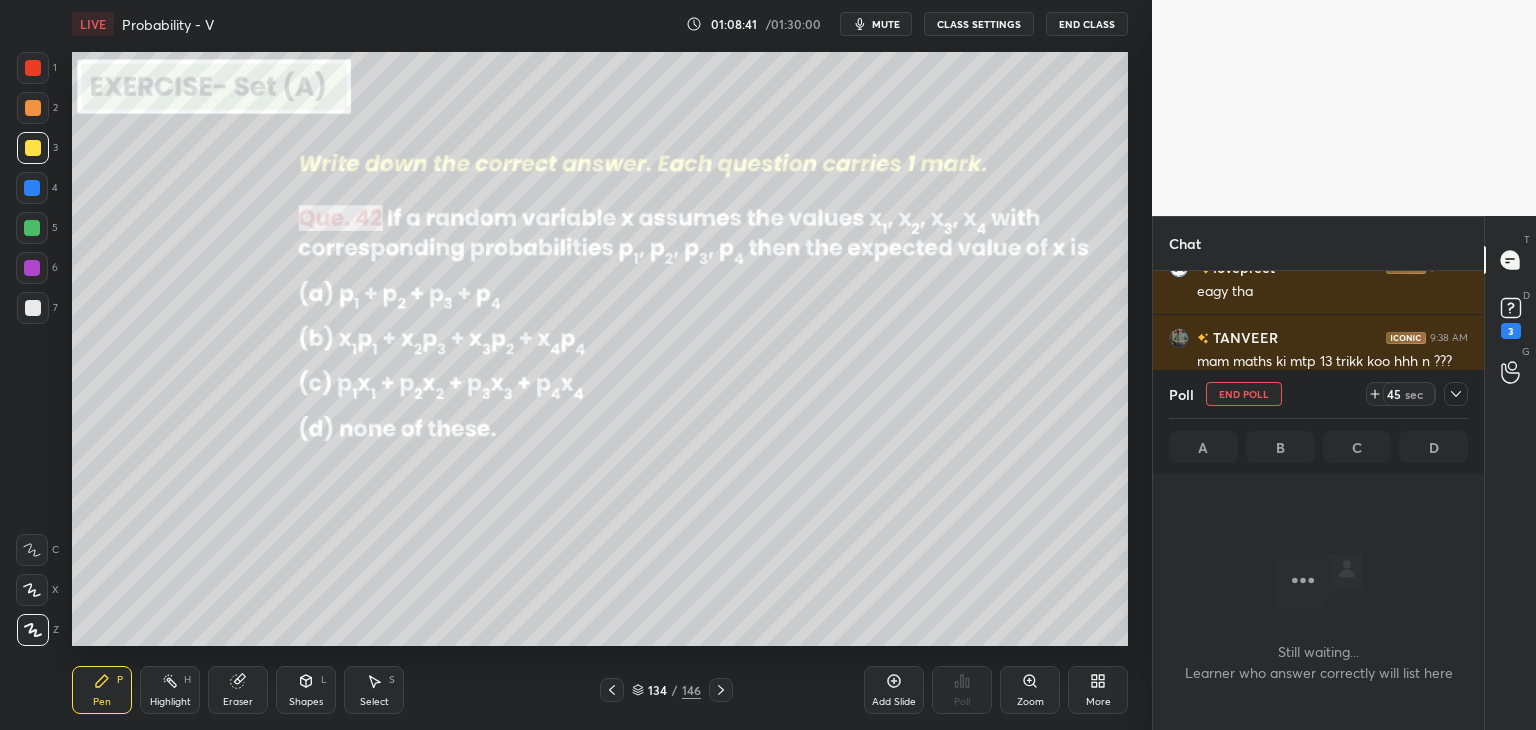 scroll, scrollTop: 381, scrollLeft: 325, axis: both 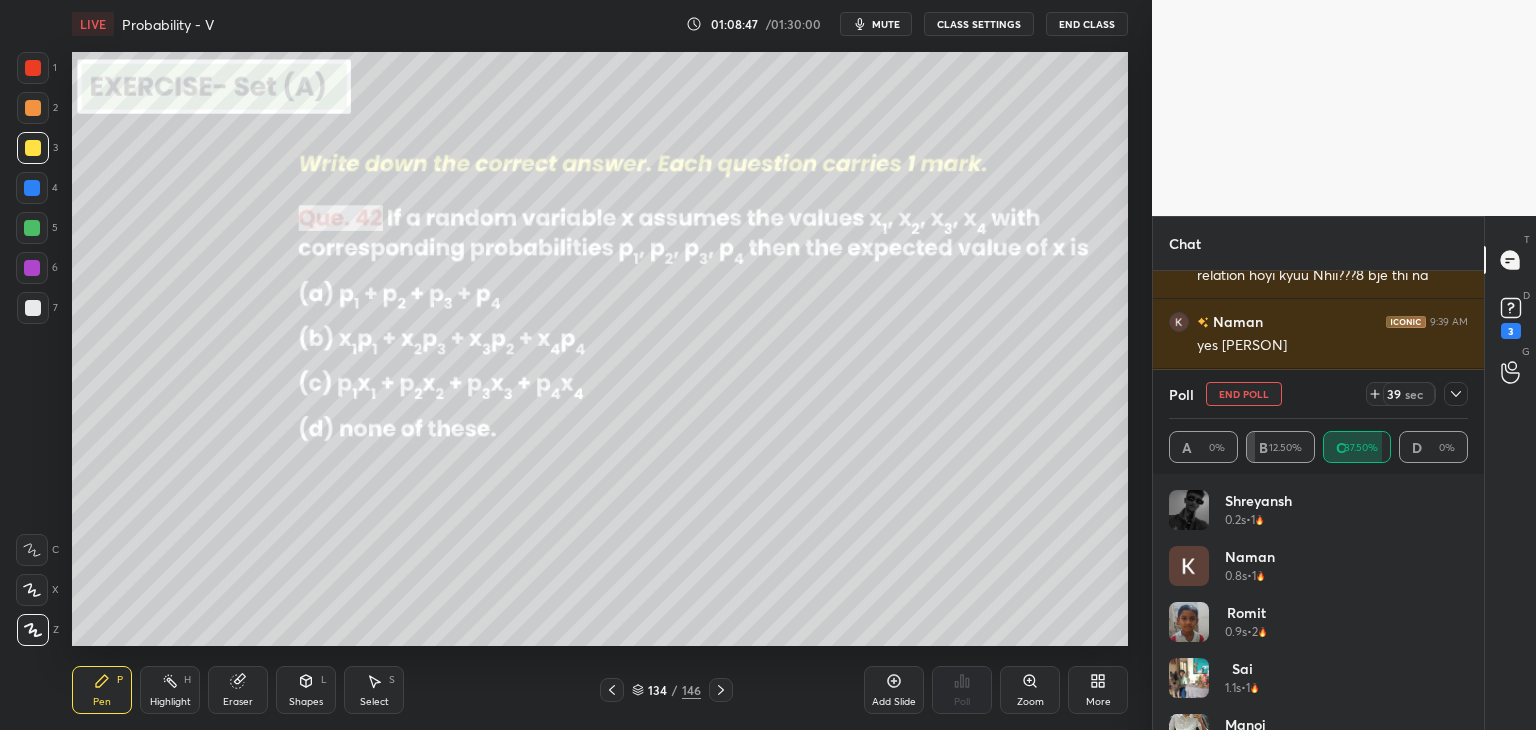 drag, startPoint x: 1459, startPoint y: 390, endPoint x: 1436, endPoint y: 391, distance: 23.021729 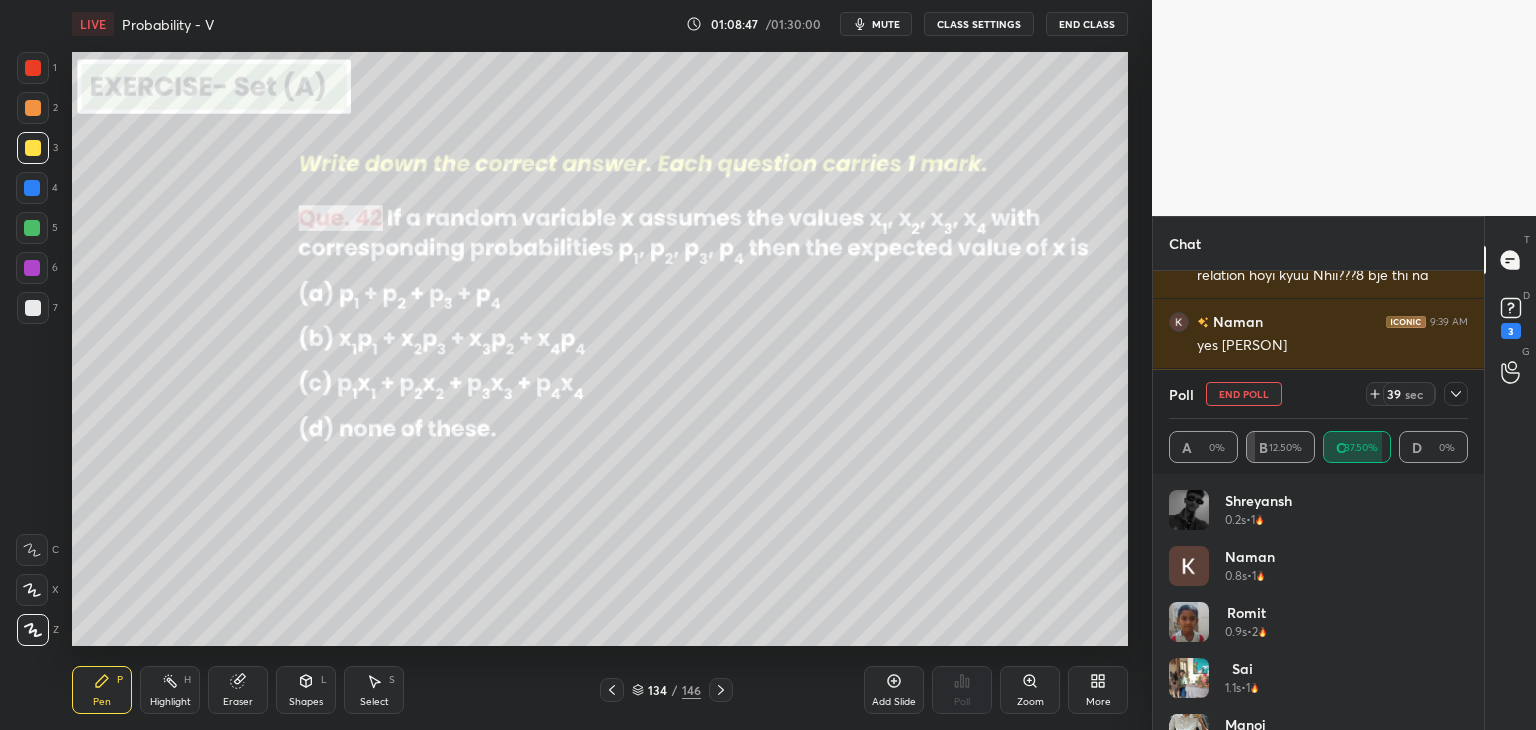 click 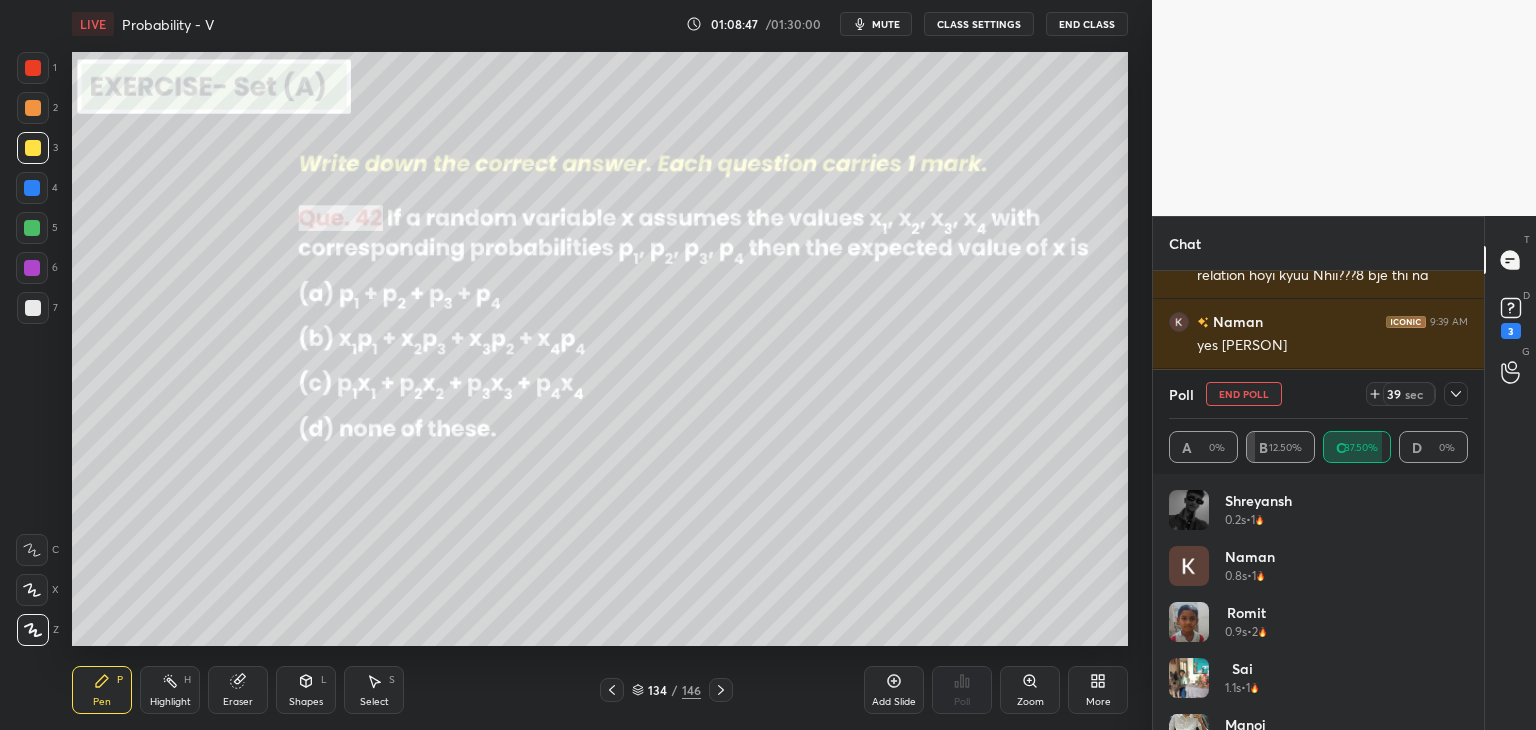scroll, scrollTop: 153, scrollLeft: 293, axis: both 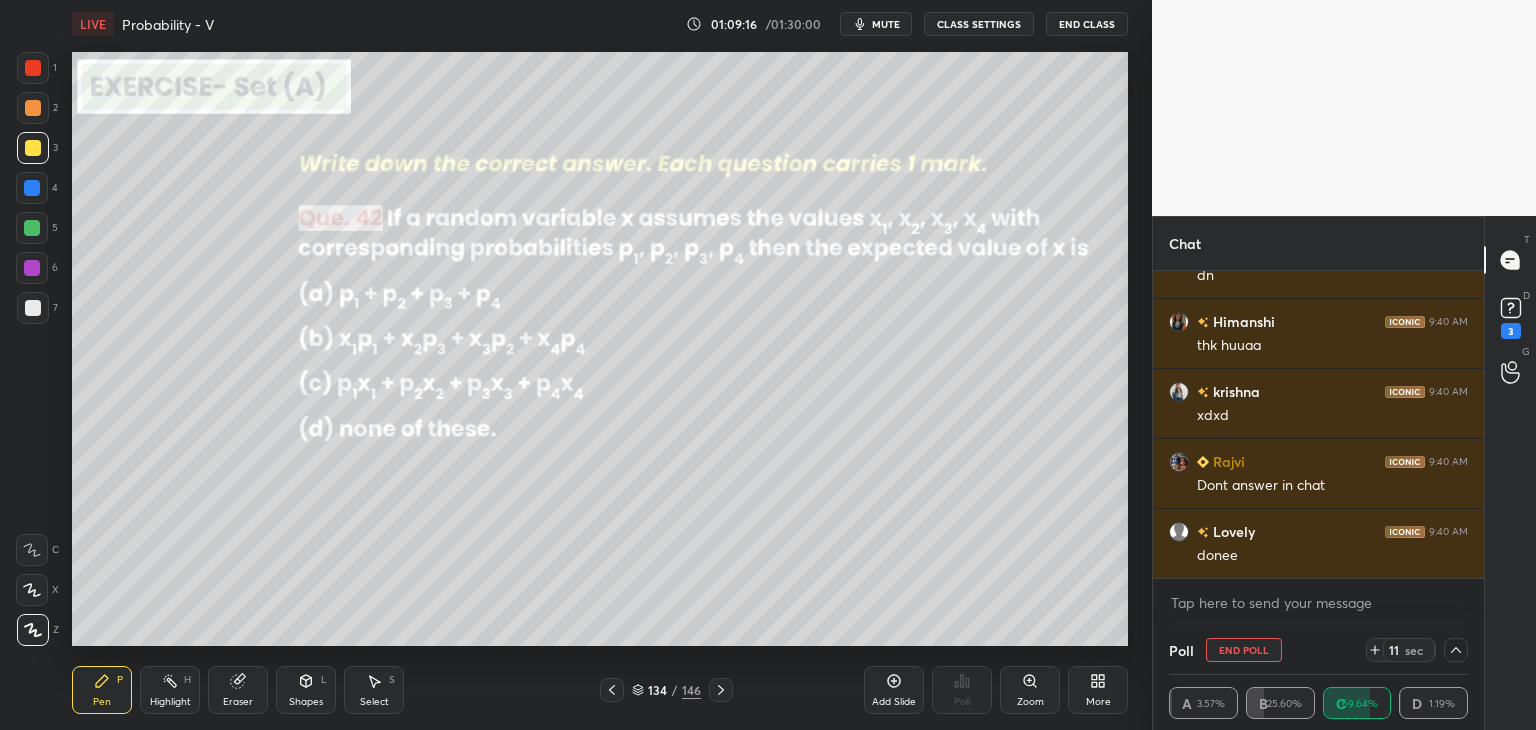 click 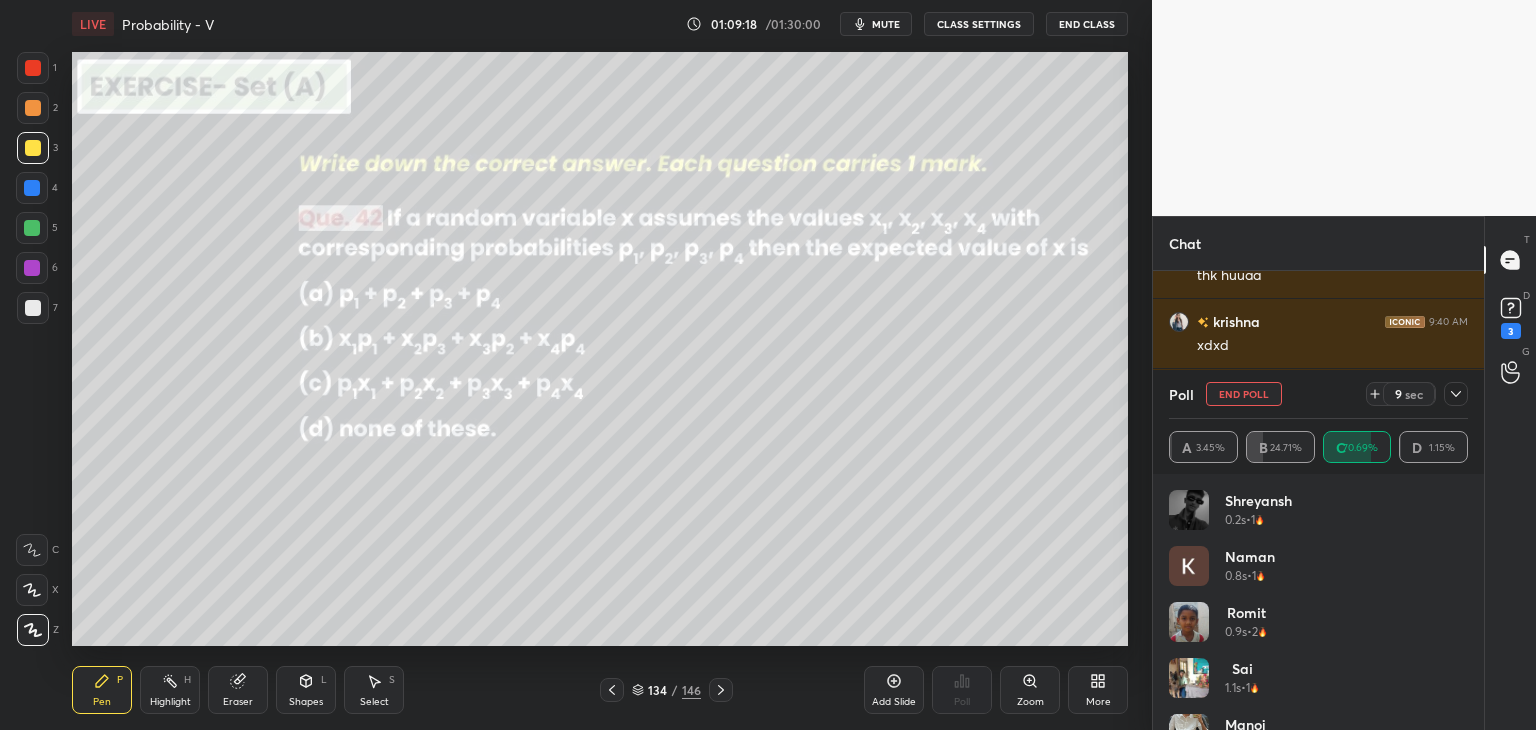click 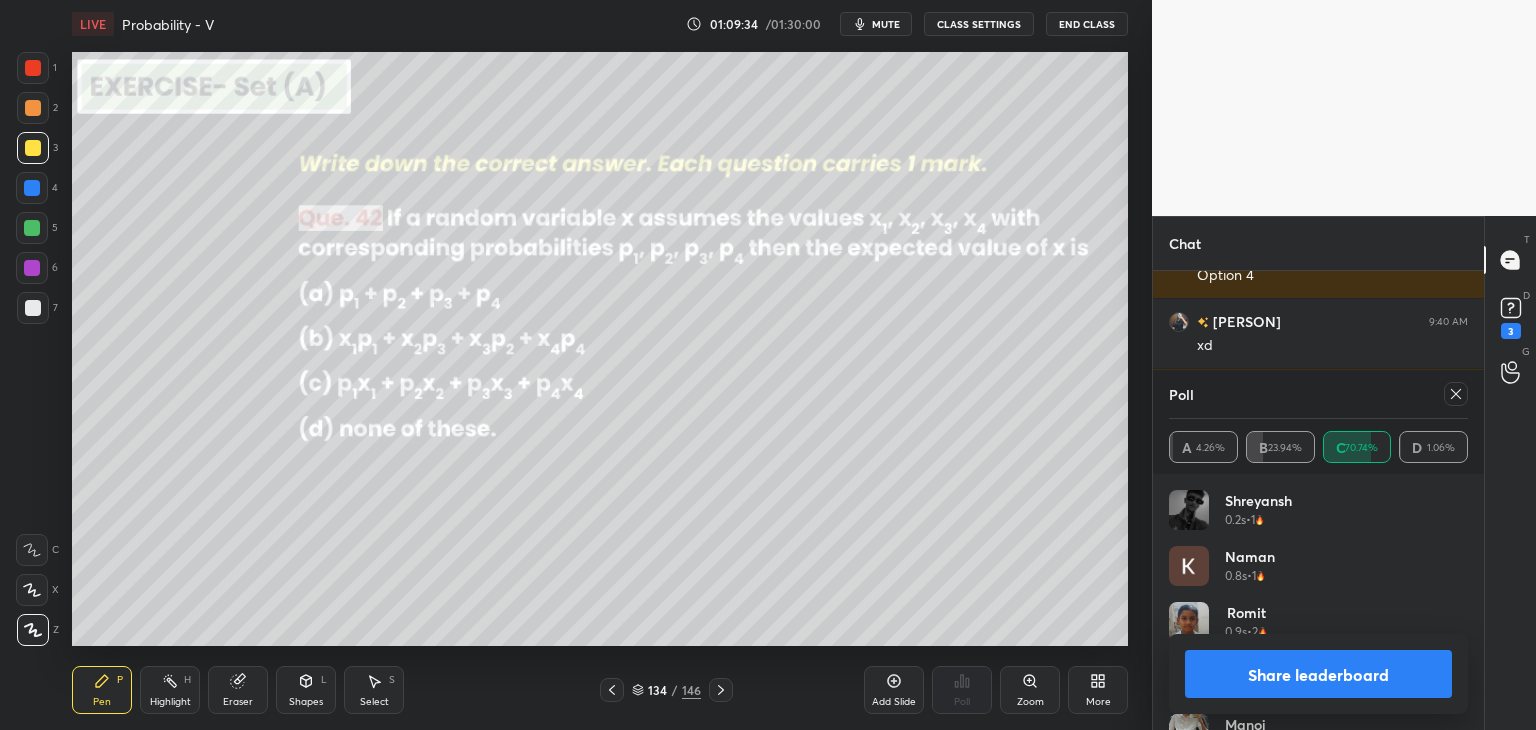 click 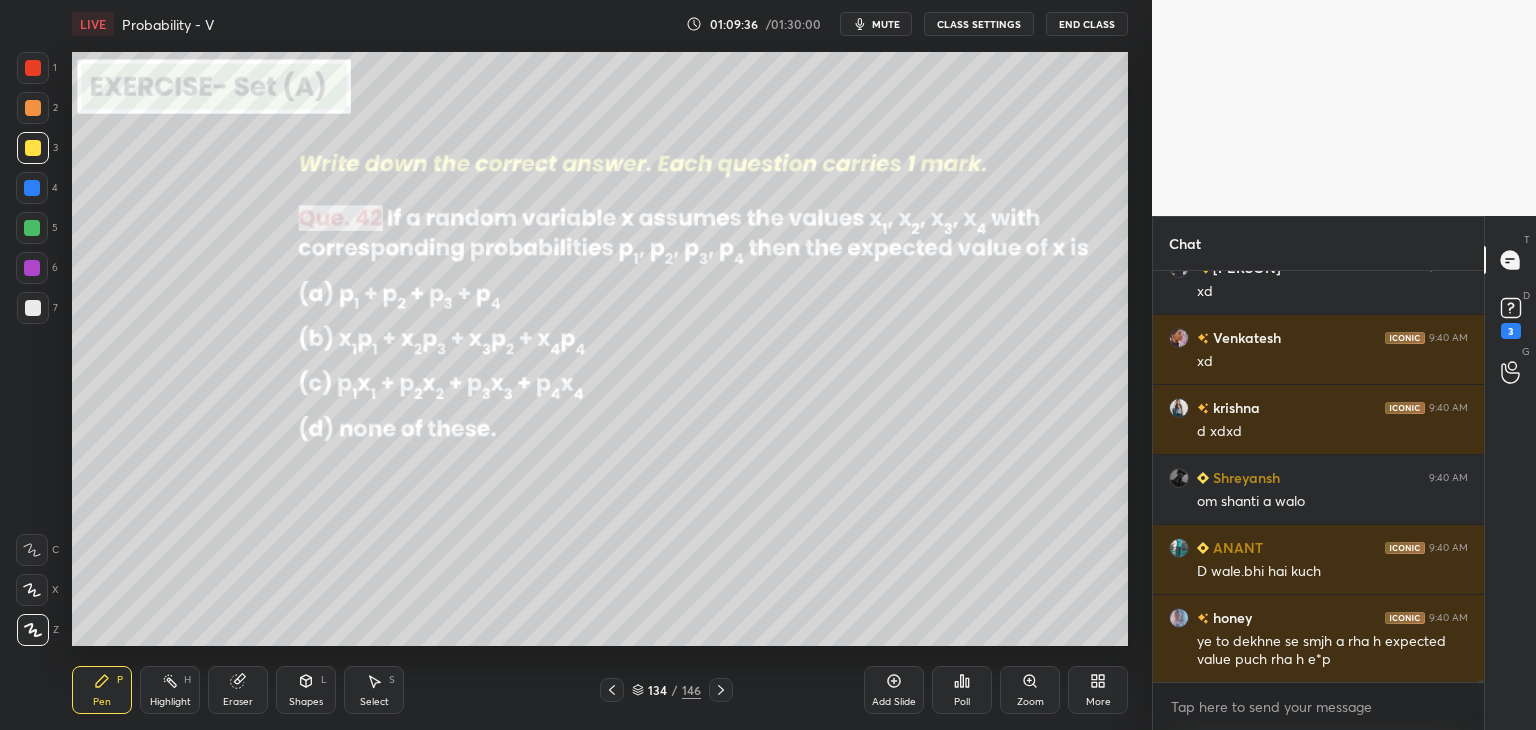 click on "Pen P Highlight H Eraser Shapes L Select S 134 / 146 Add Slide Poll Zoom More" at bounding box center (600, 690) 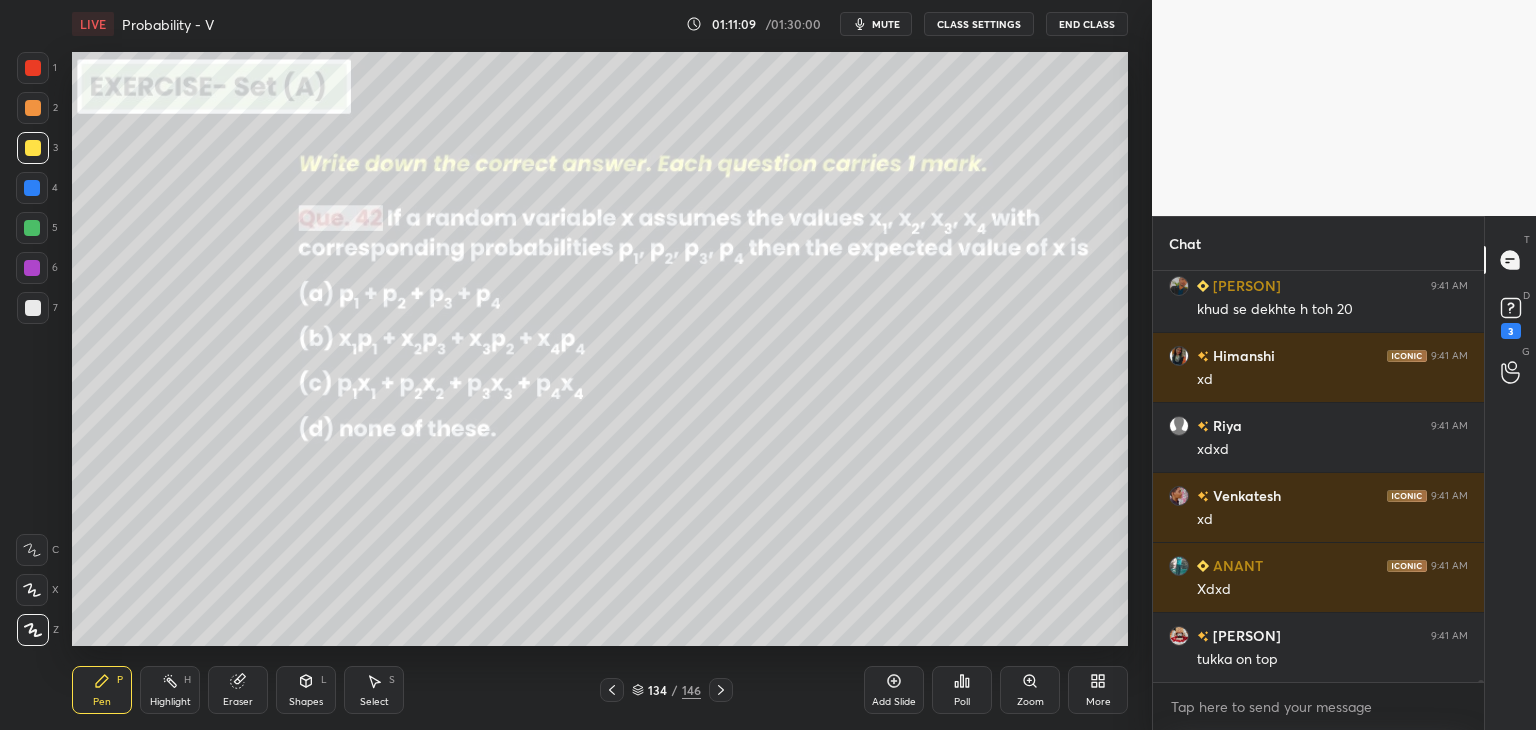 scroll, scrollTop: 85644, scrollLeft: 0, axis: vertical 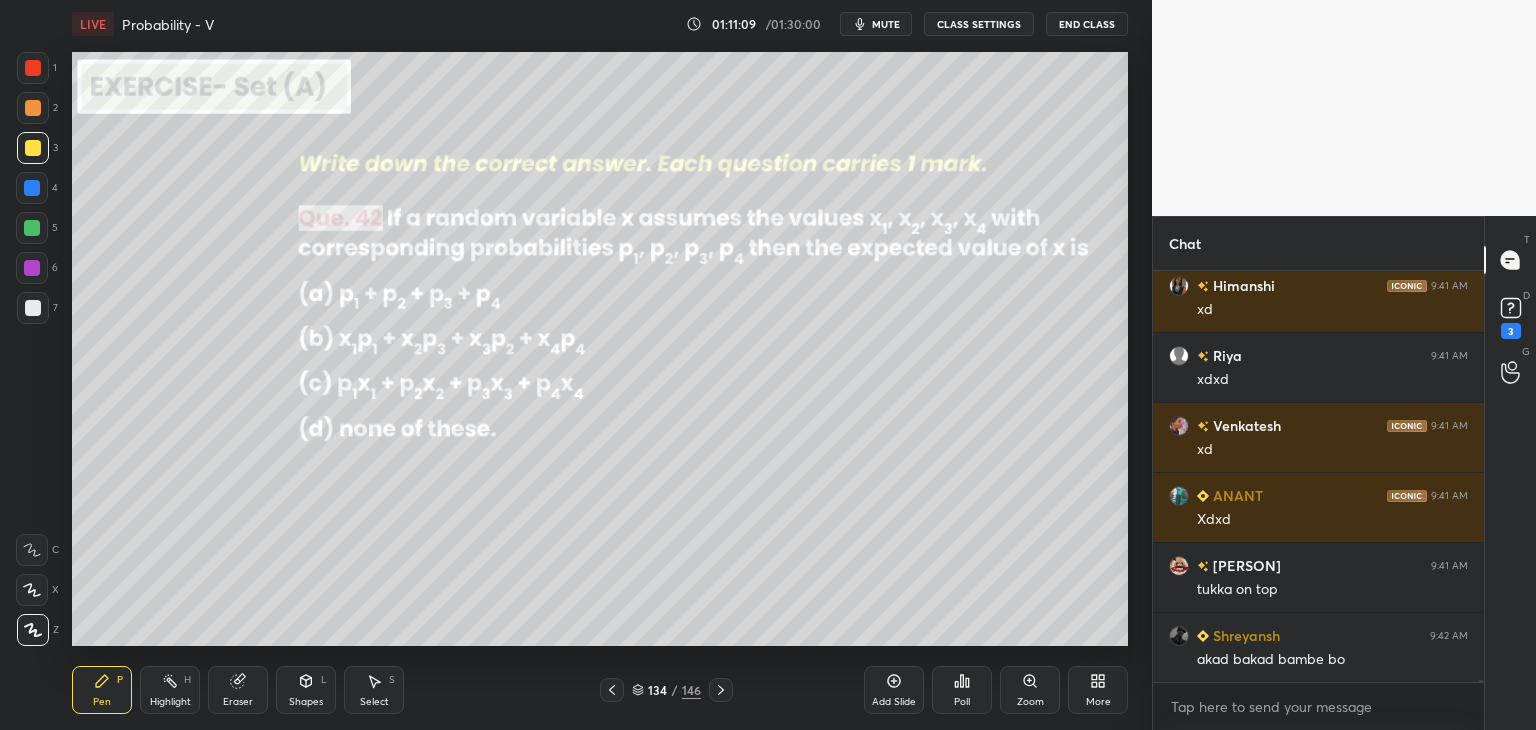 click 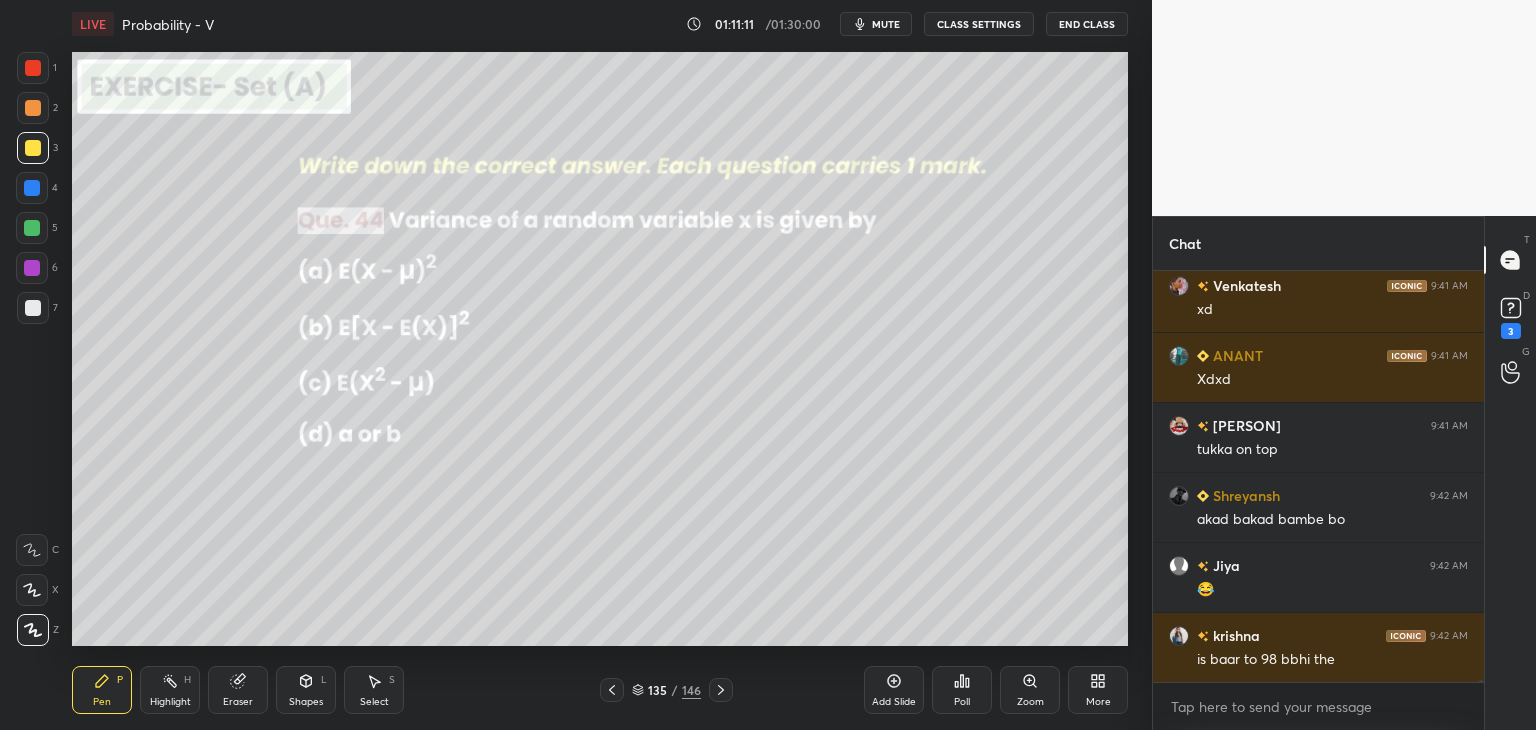 scroll, scrollTop: 85854, scrollLeft: 0, axis: vertical 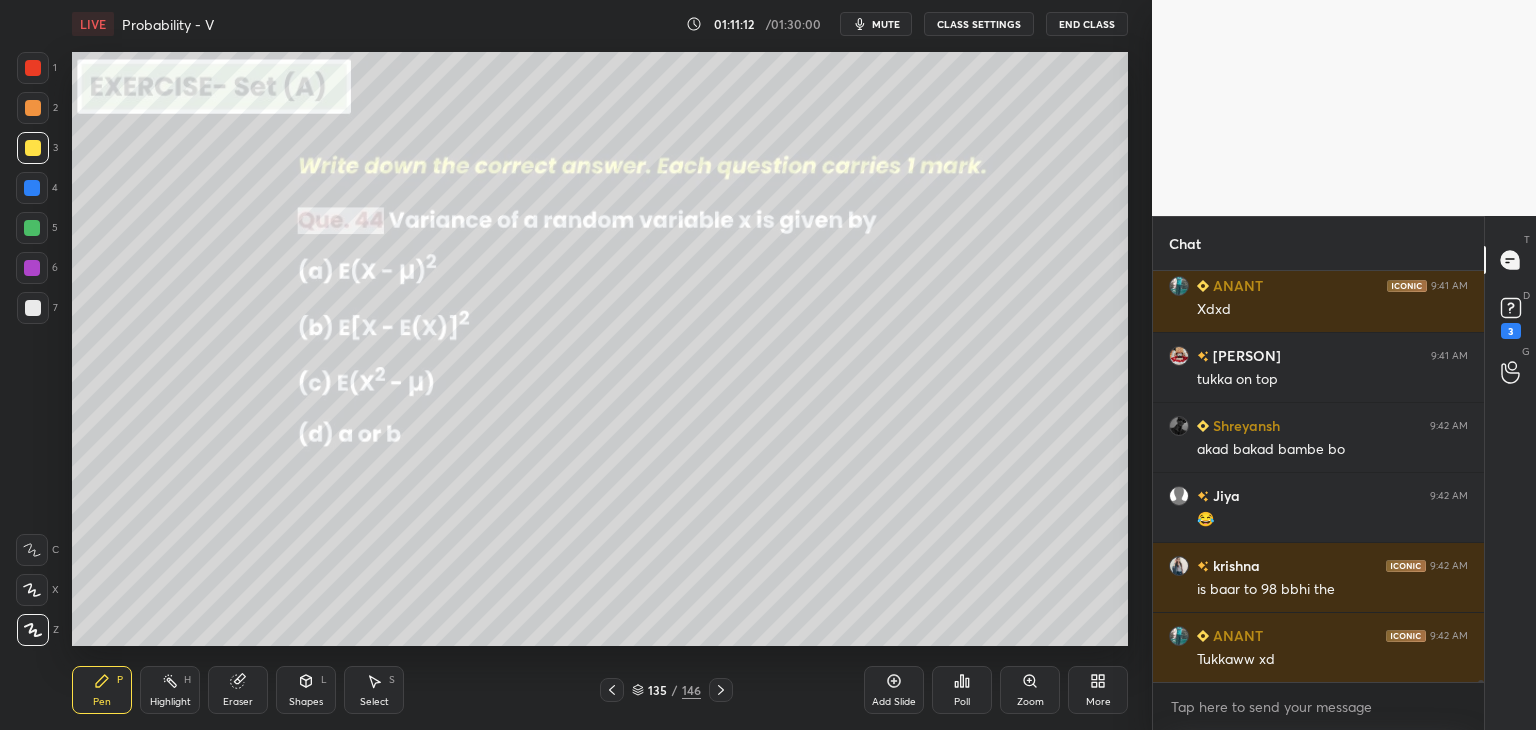 click on "Poll" at bounding box center [962, 702] 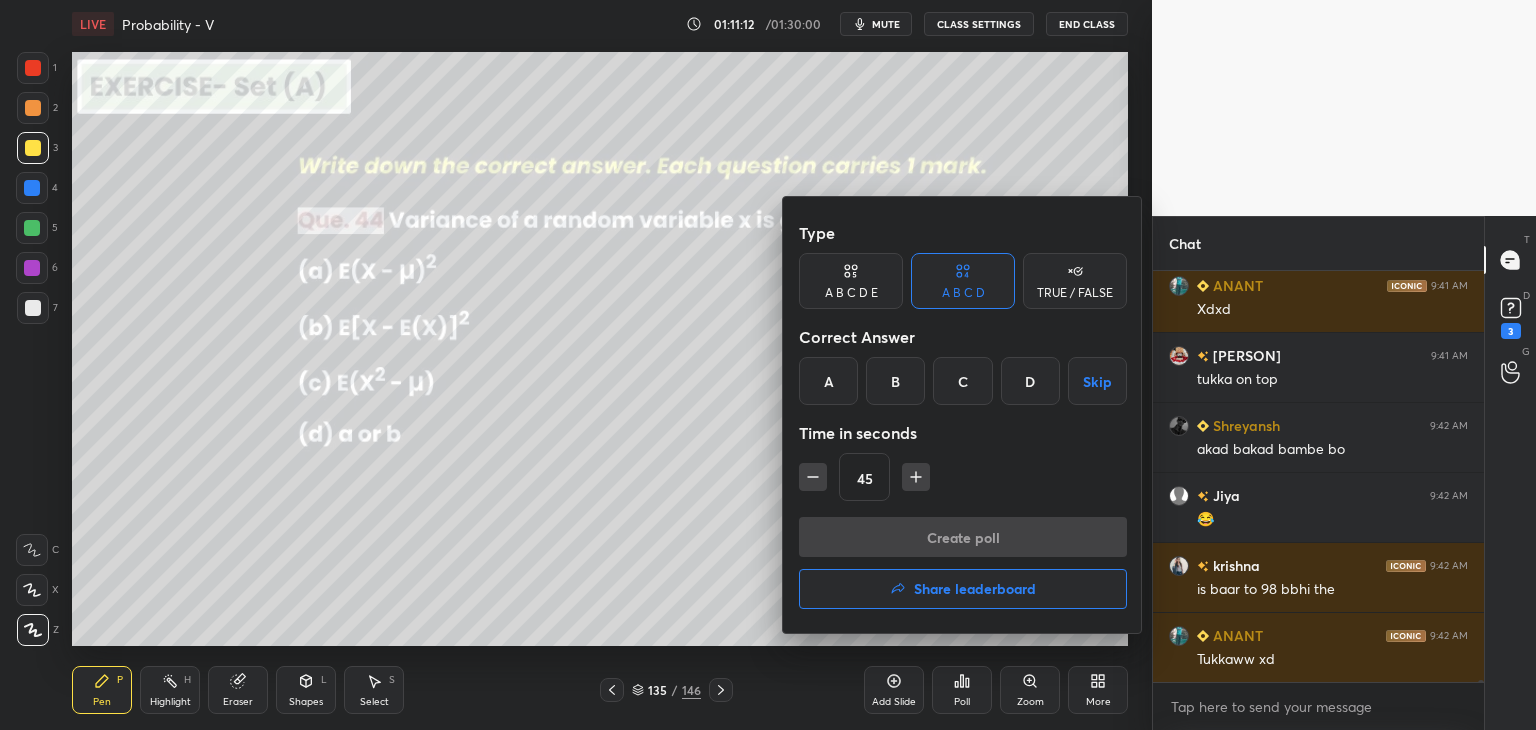 scroll, scrollTop: 85924, scrollLeft: 0, axis: vertical 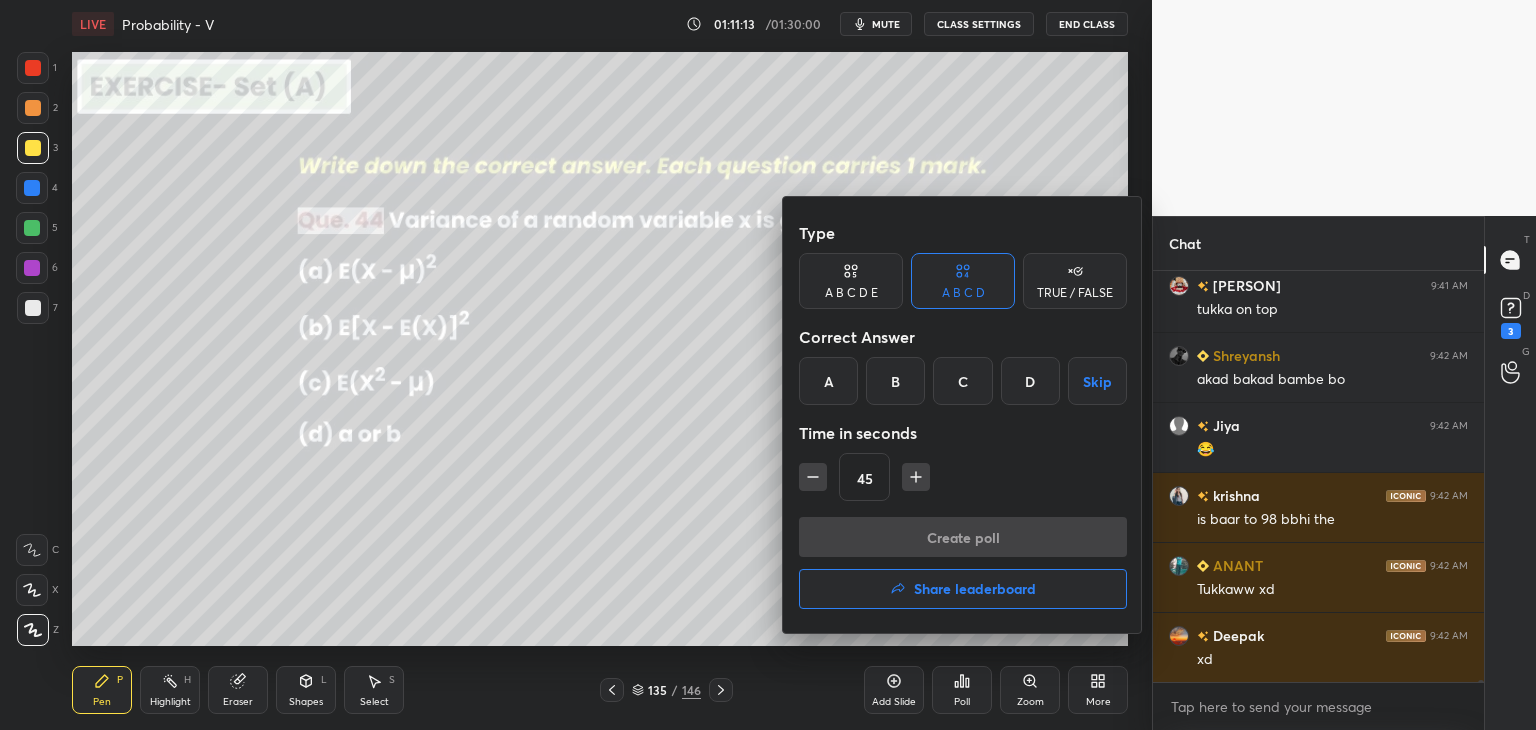 drag, startPoint x: 1026, startPoint y: 394, endPoint x: 1028, endPoint y: 407, distance: 13.152946 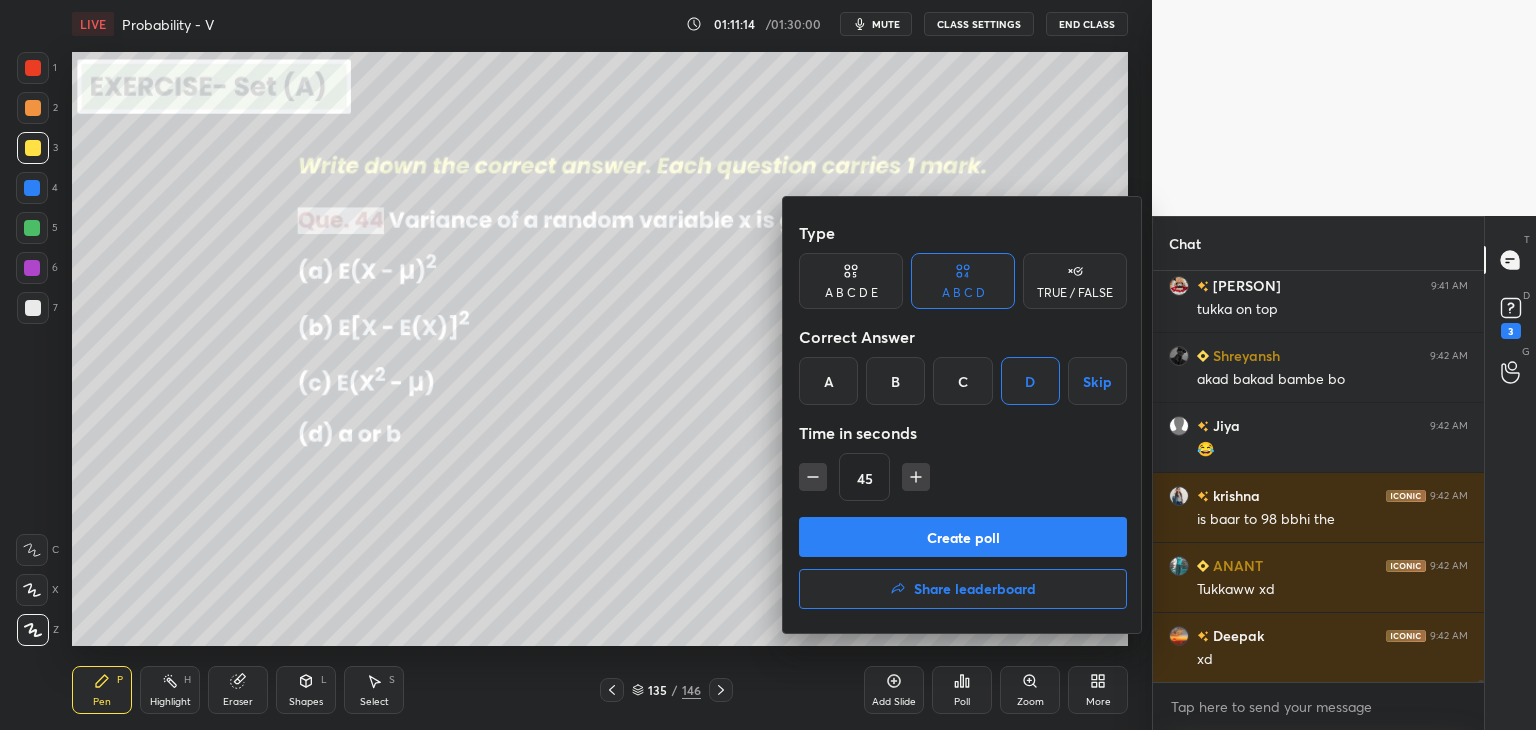 scroll, scrollTop: 85994, scrollLeft: 0, axis: vertical 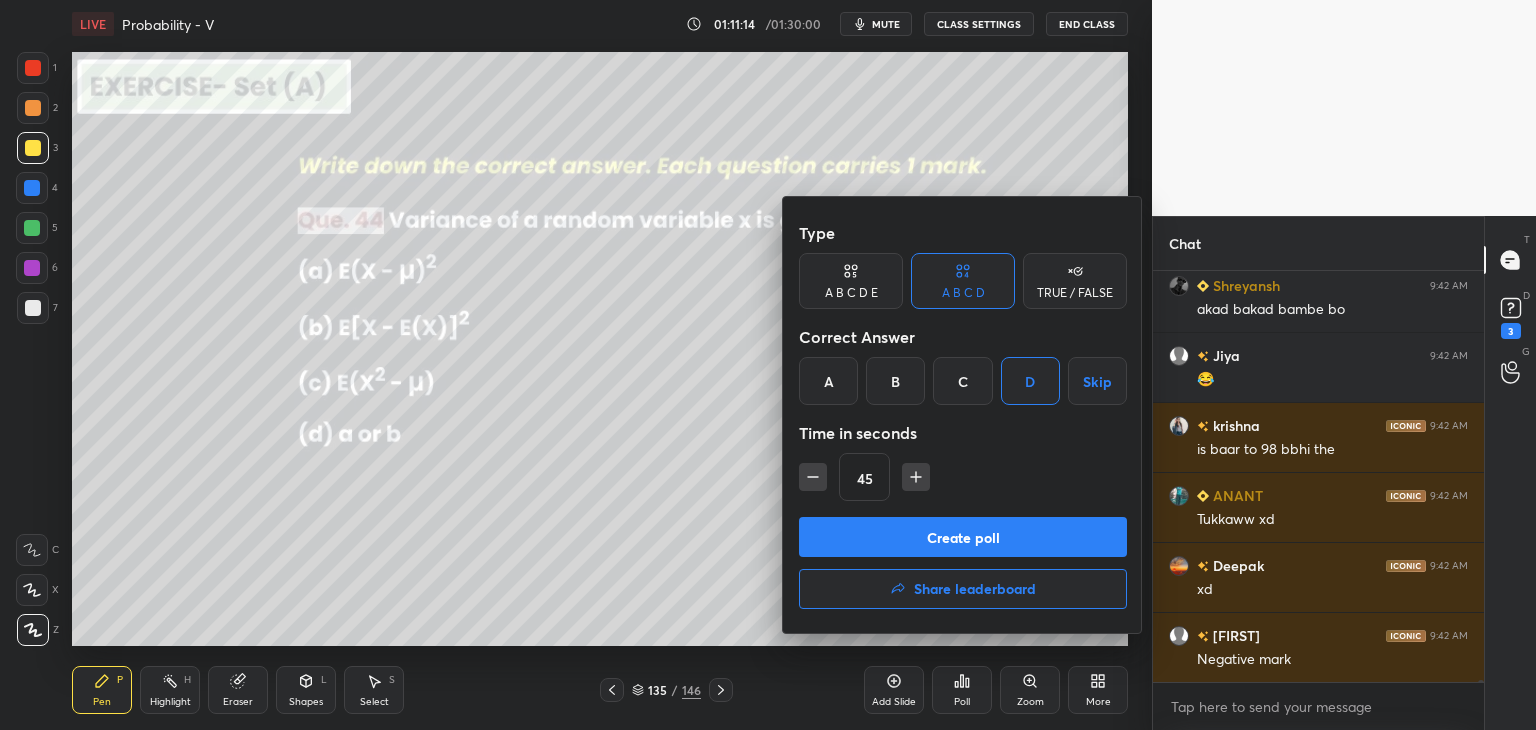 click on "Create poll" at bounding box center (963, 537) 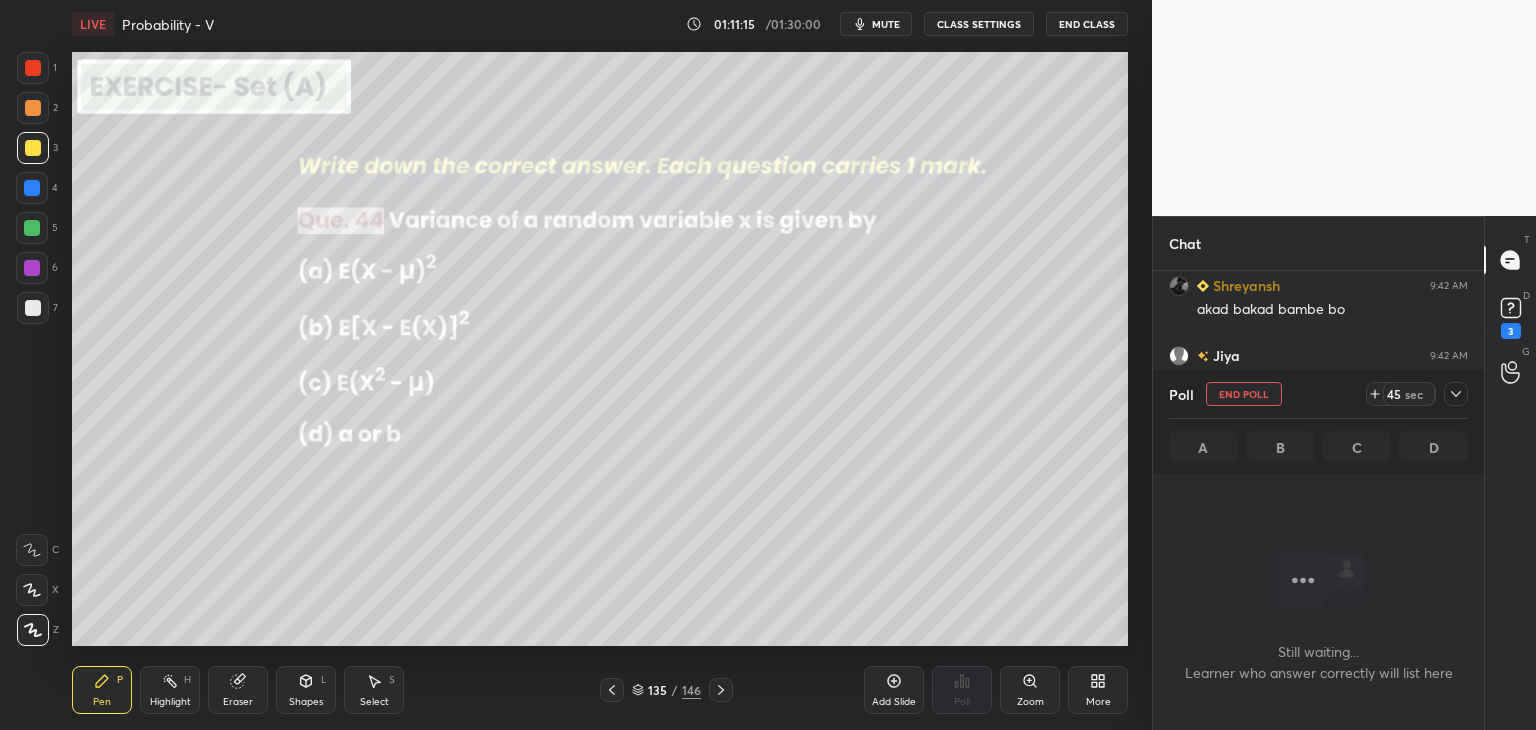 scroll, scrollTop: 372, scrollLeft: 325, axis: both 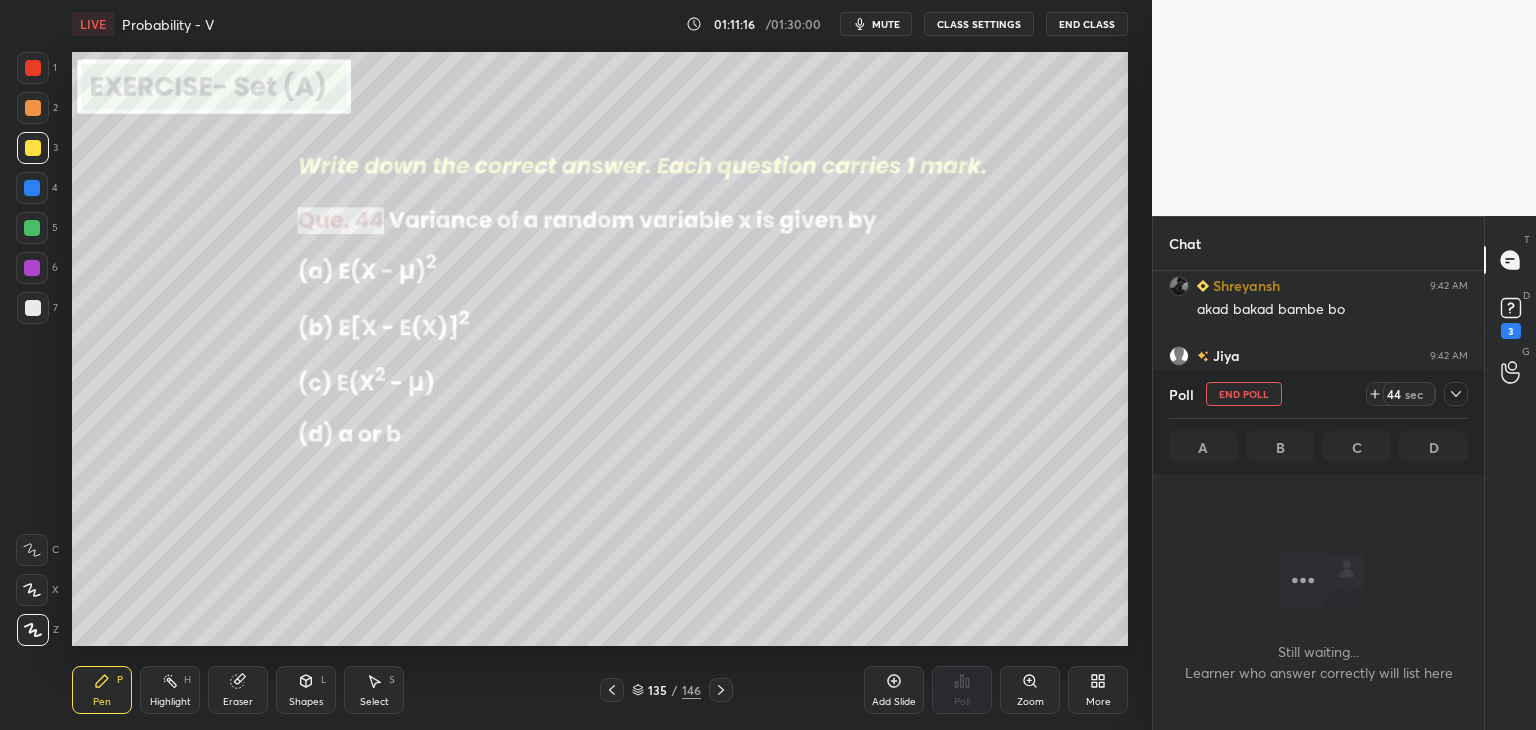 drag, startPoint x: 1456, startPoint y: 396, endPoint x: 1447, endPoint y: 404, distance: 12.0415945 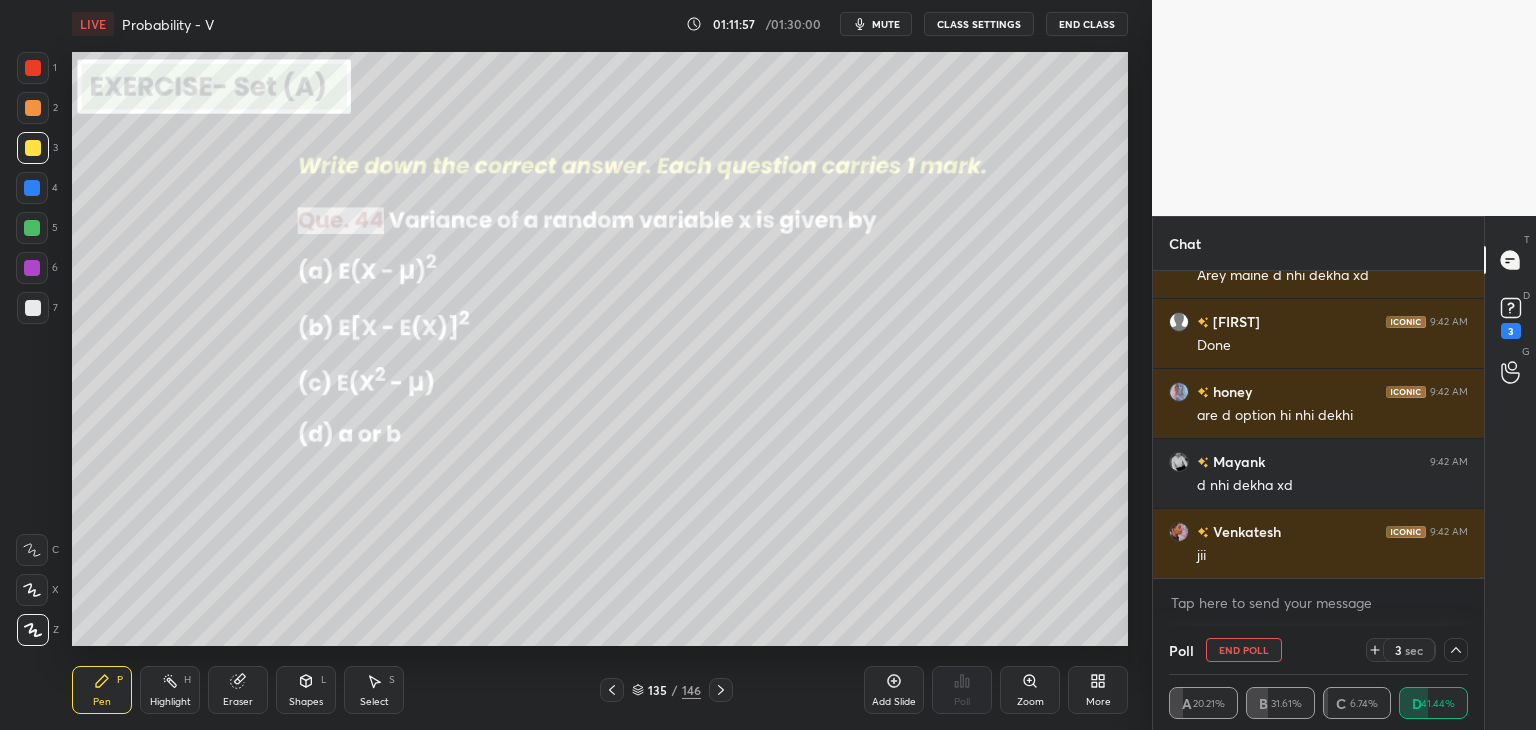 click on "End Poll" at bounding box center [1244, 650] 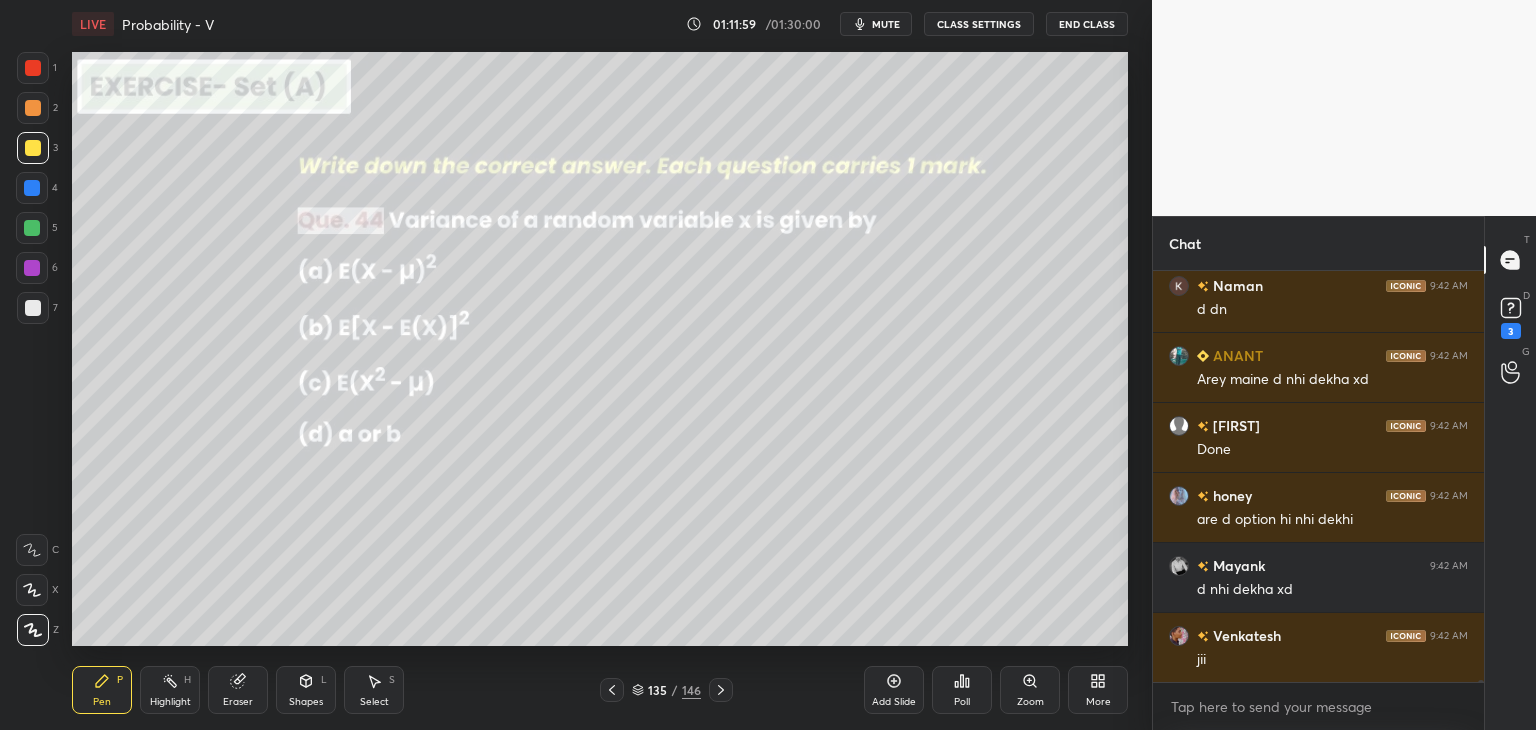 click 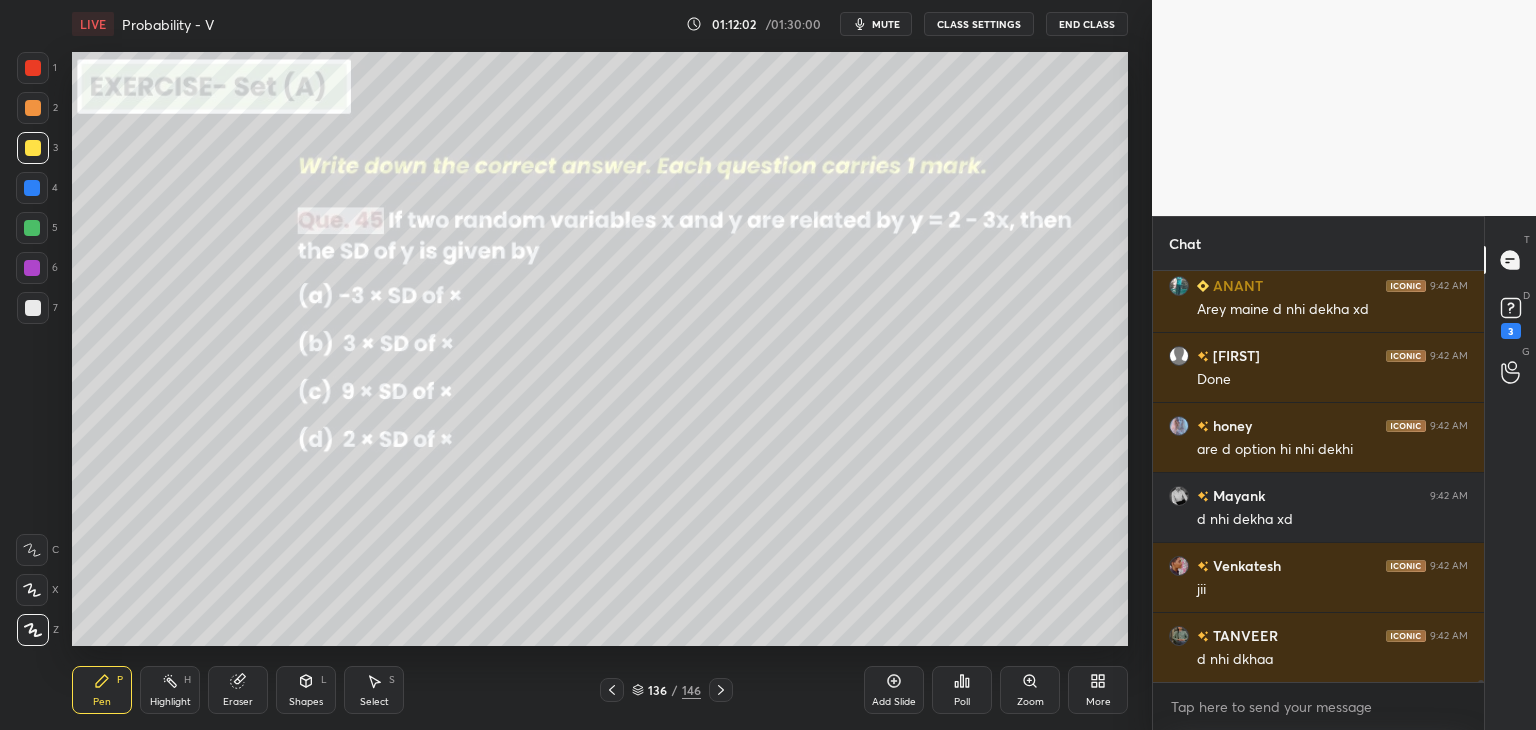 click on "Poll" at bounding box center [962, 702] 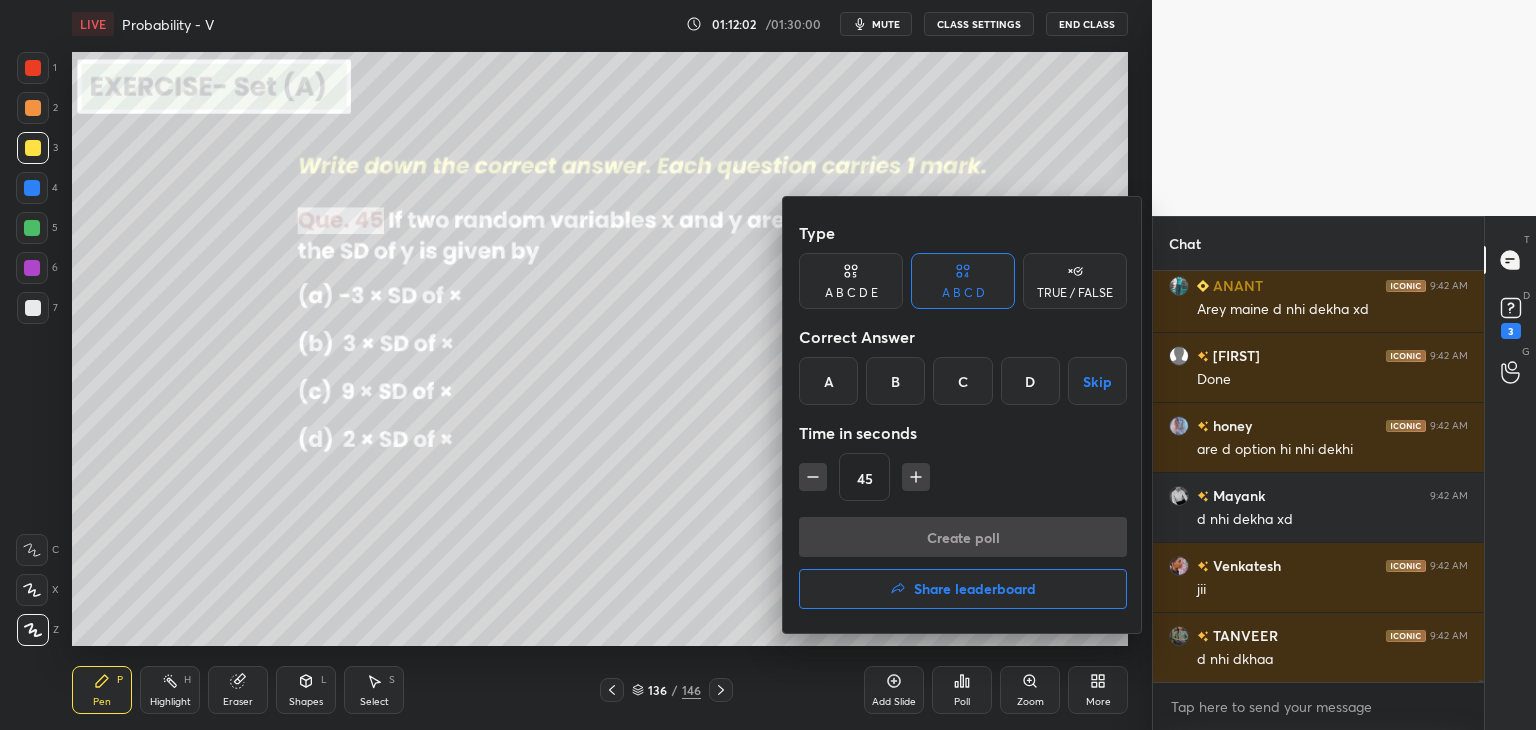 click at bounding box center [768, 365] 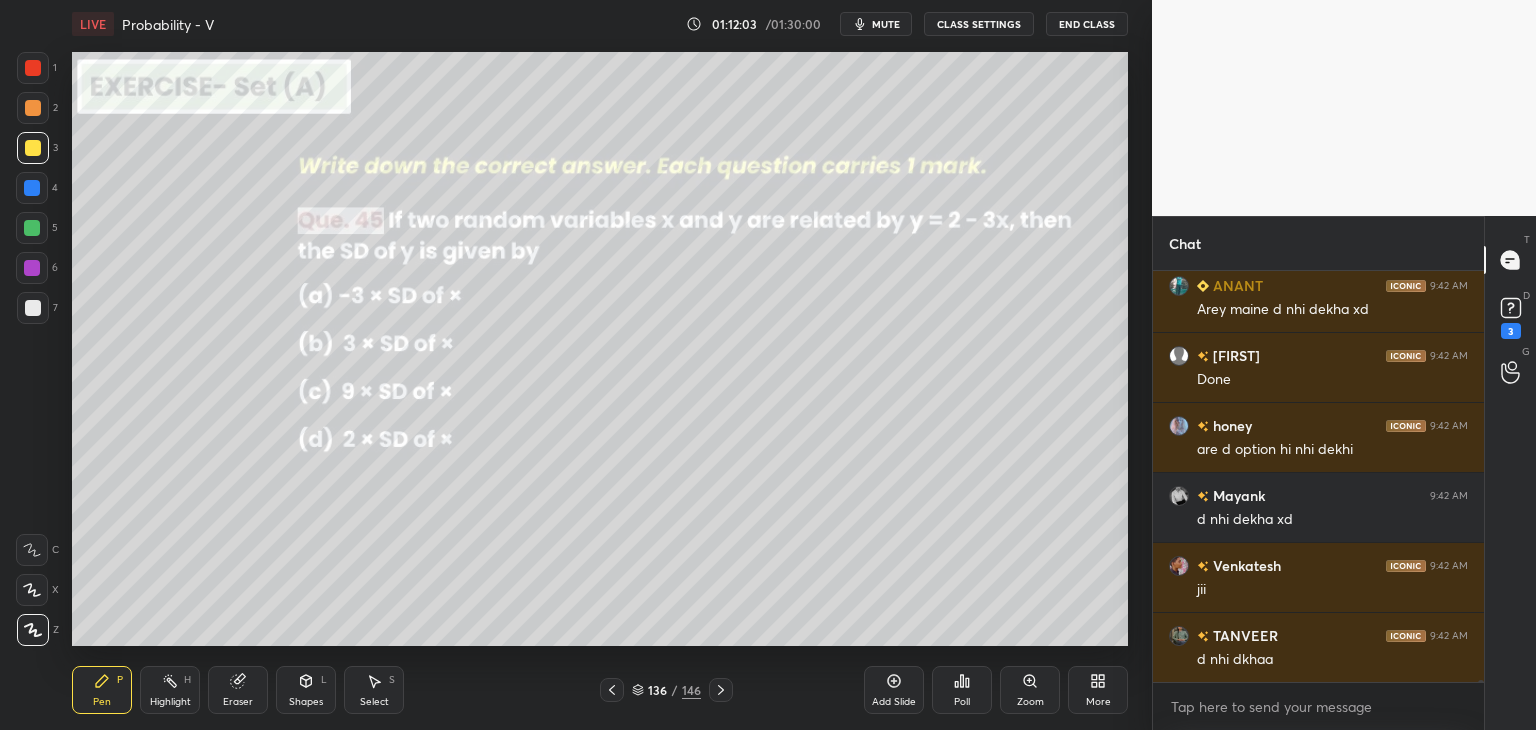 click on "Poll" at bounding box center [962, 690] 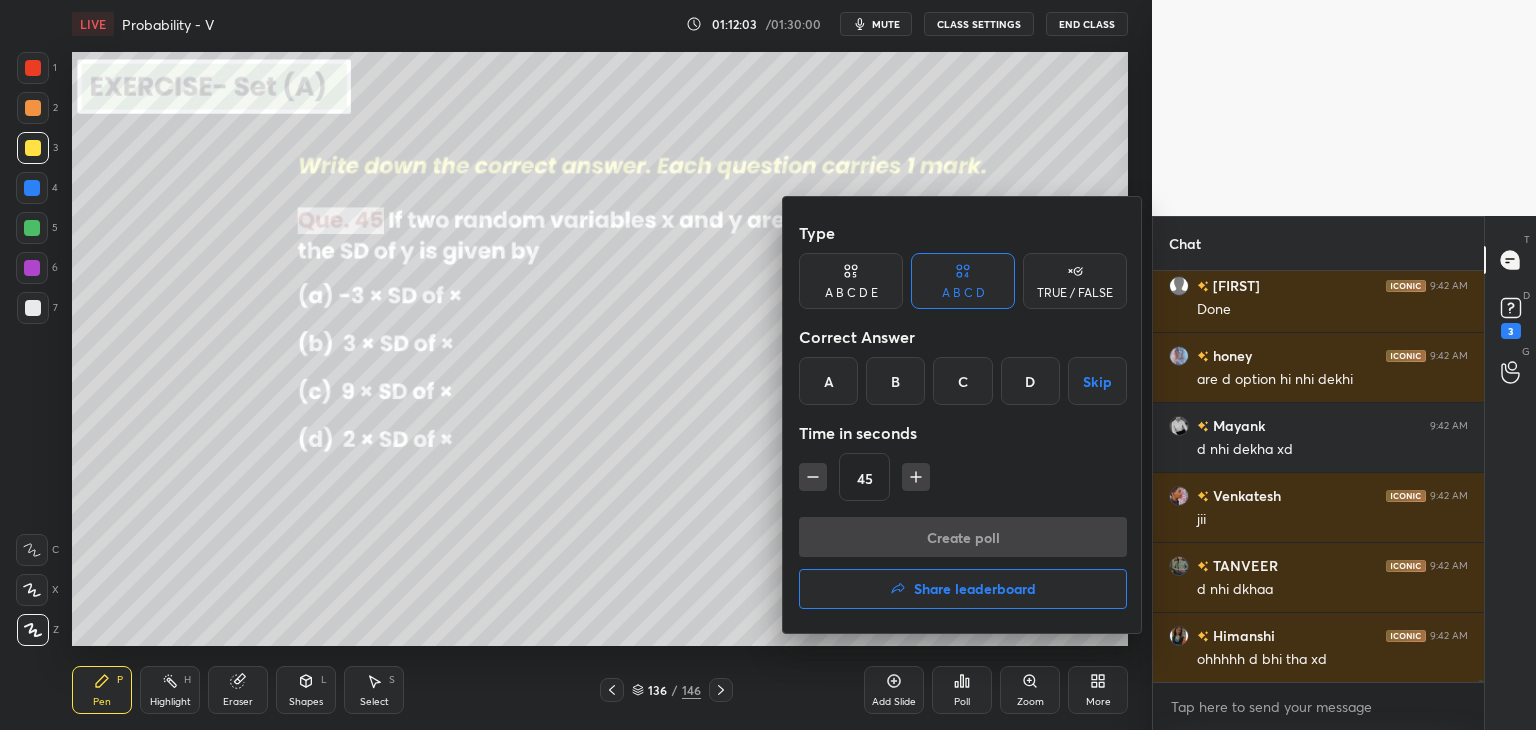 type on "x" 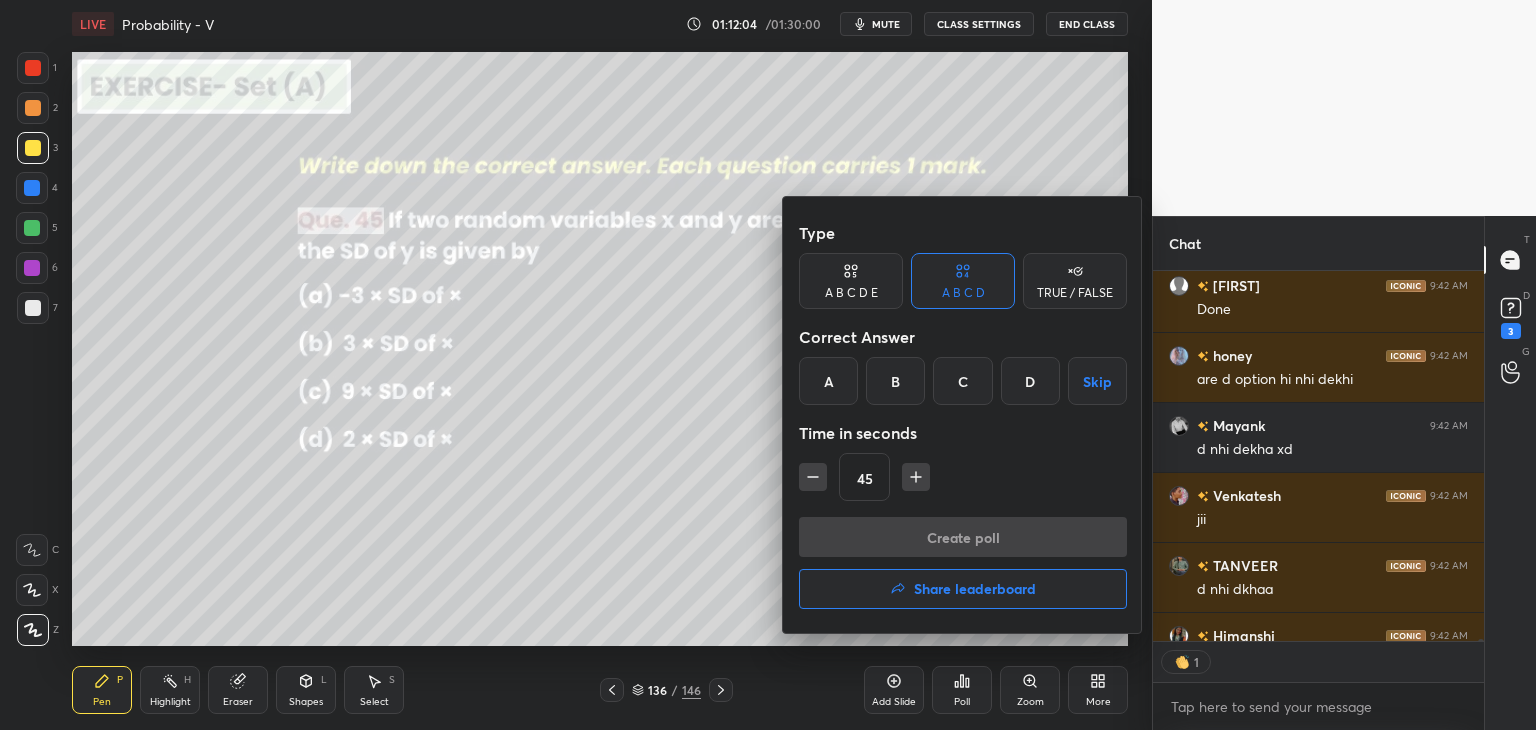 click 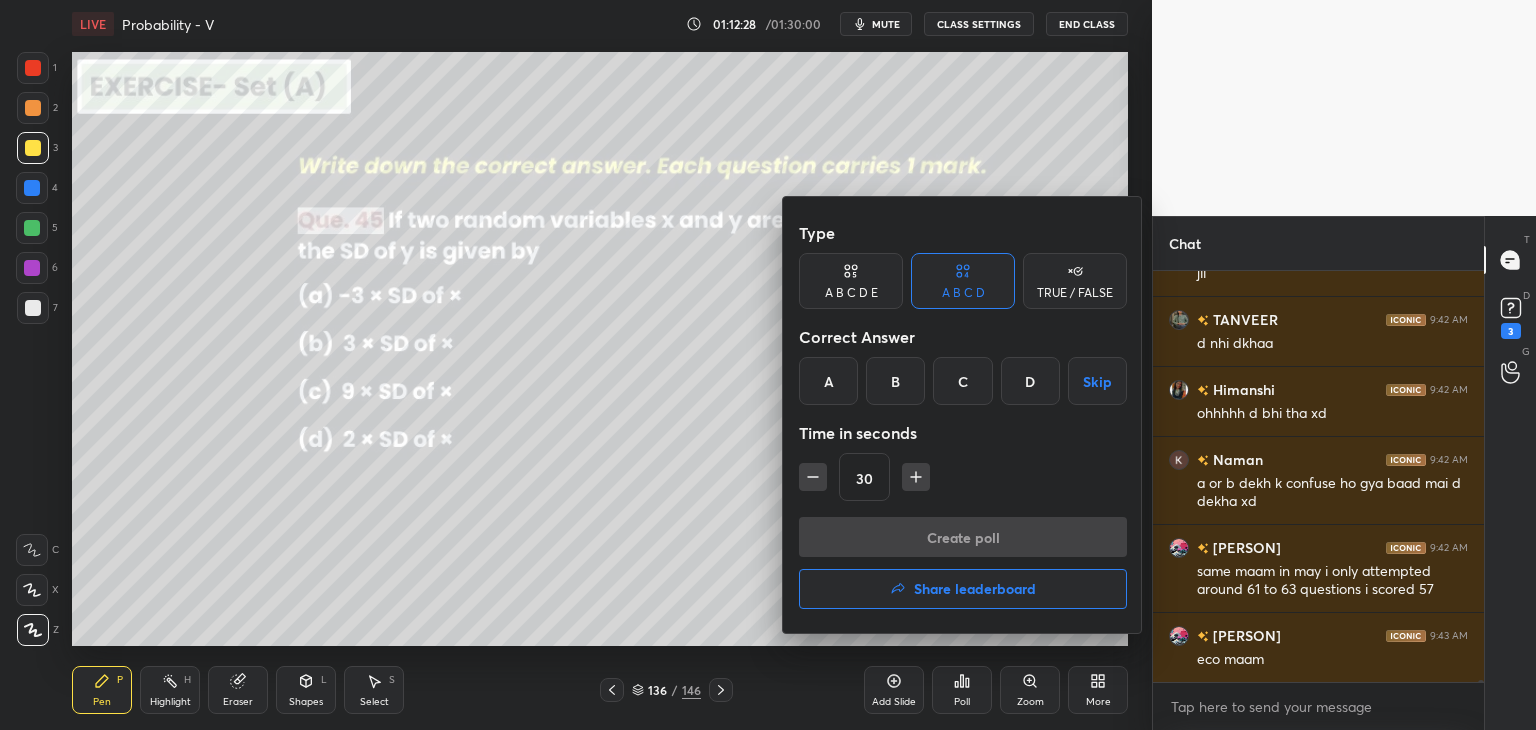 click on "A" at bounding box center [828, 381] 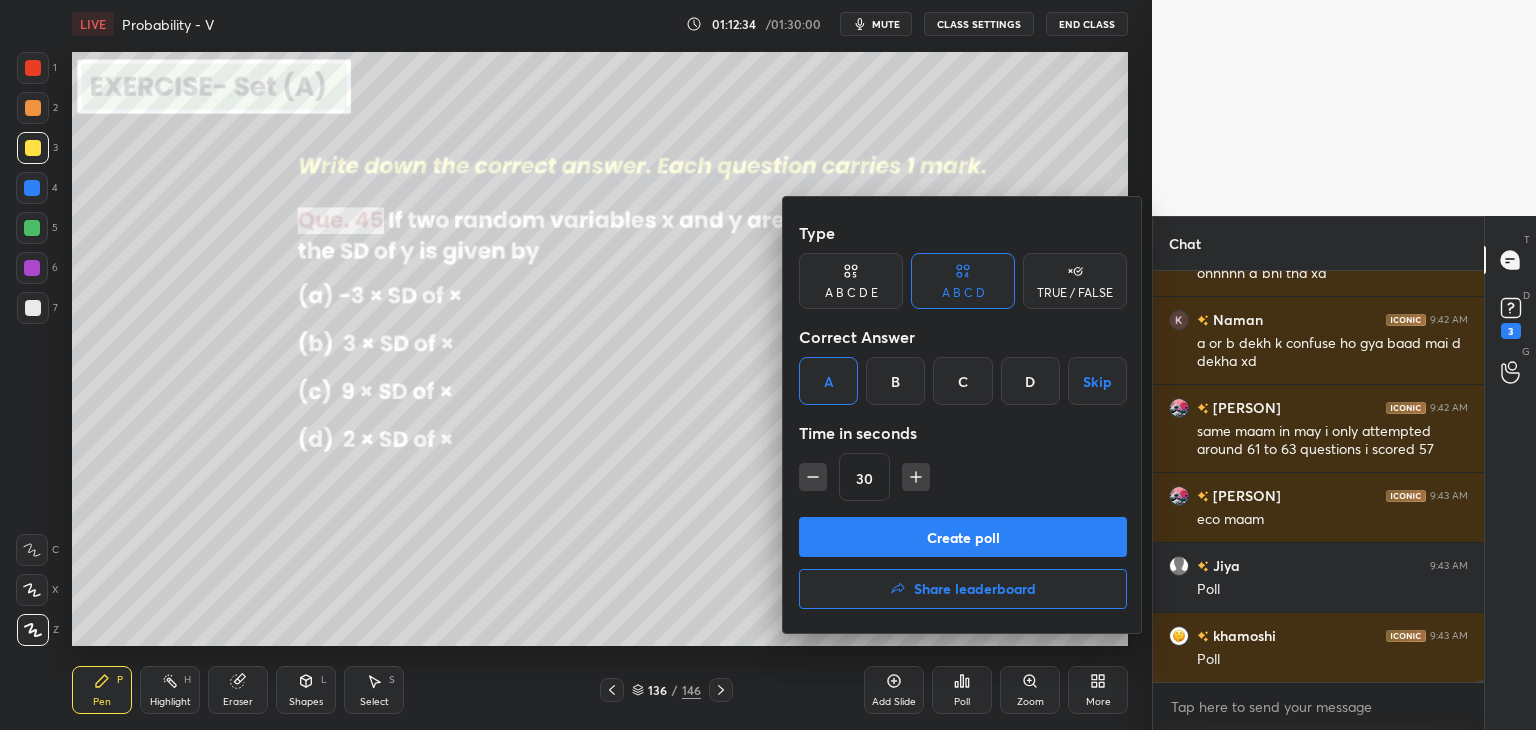 click on "Create poll" at bounding box center (963, 537) 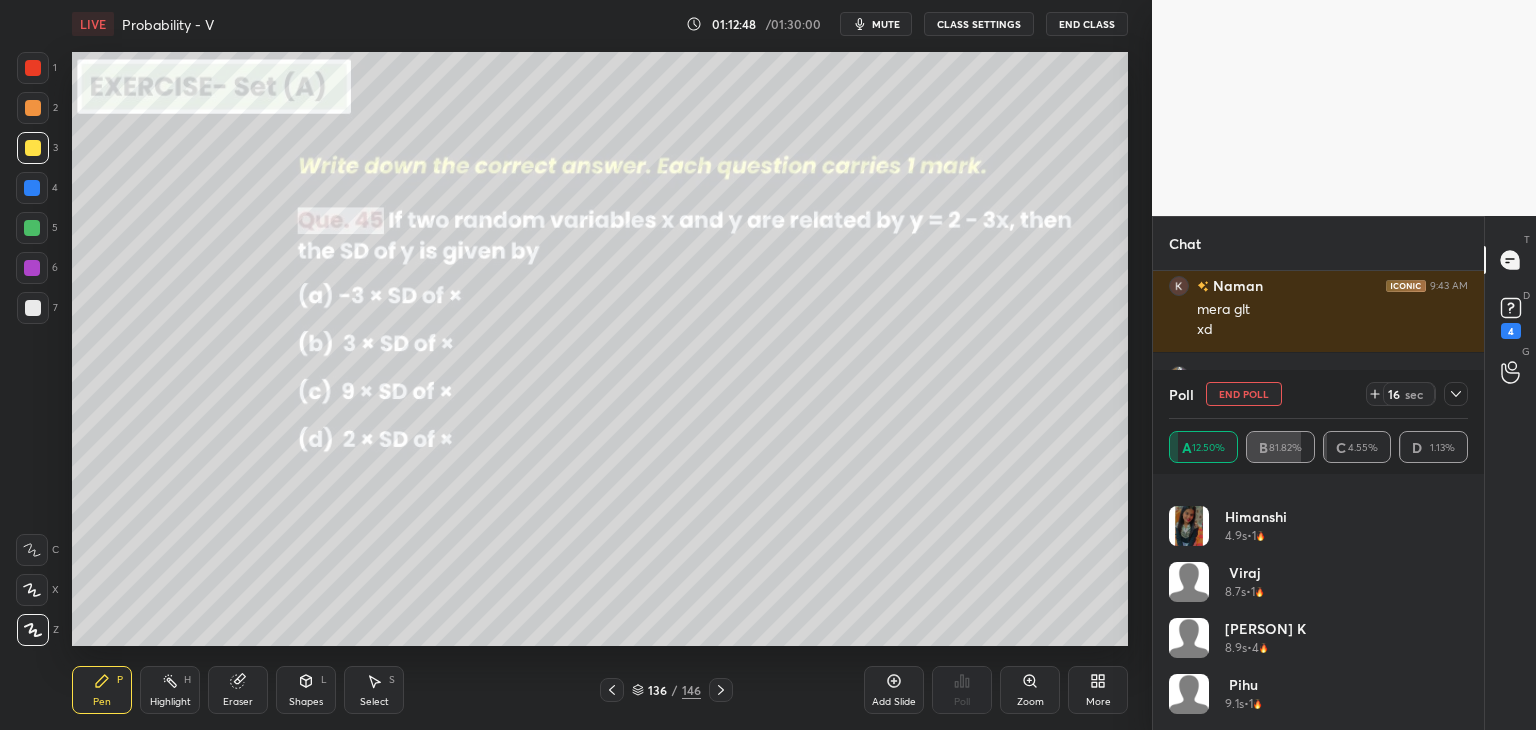 click on "[PERSON] 9.1s  •  1" at bounding box center (1318, 702) 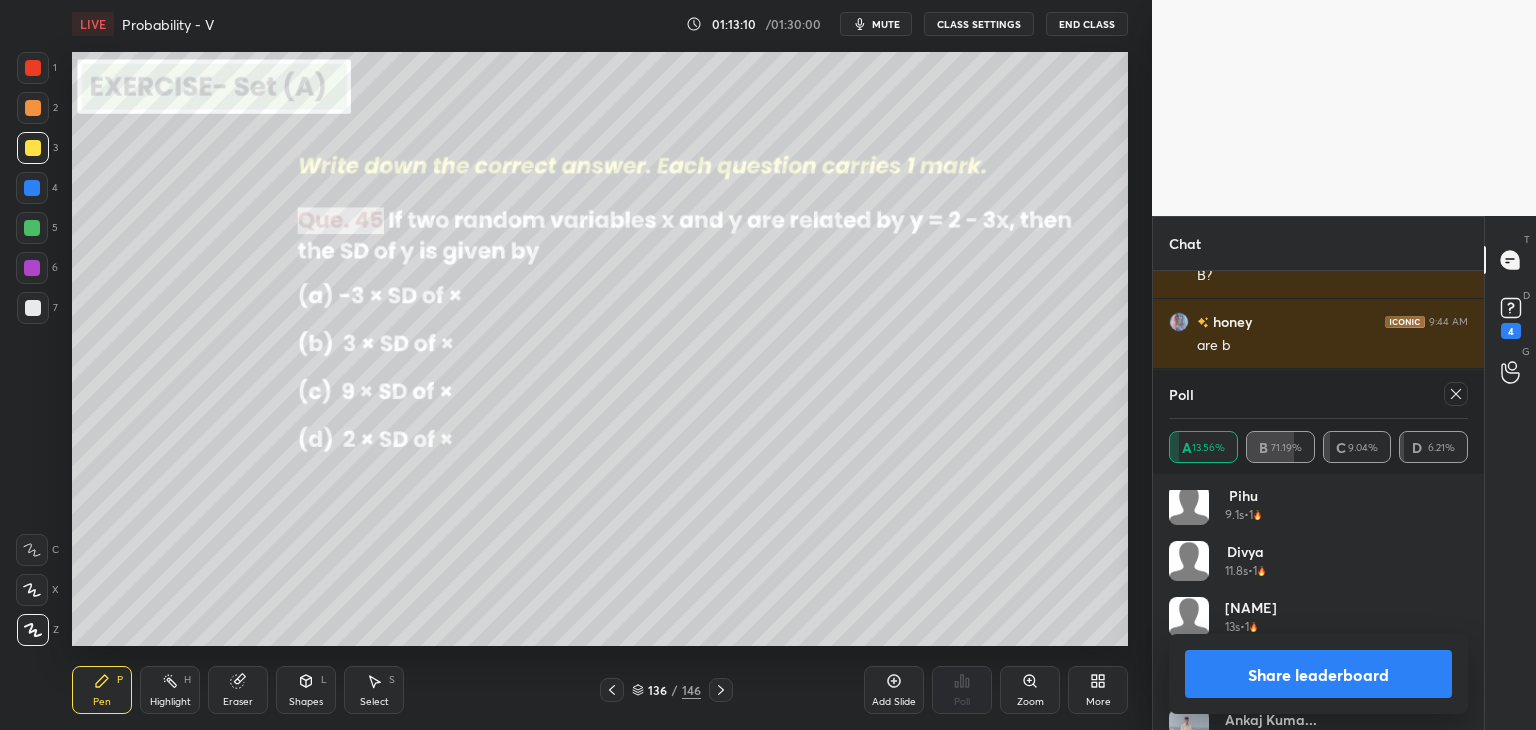 click on "Poll A 13.56% B 71.19% C 9.04% D 6.21% [FIRST] K 8.9s  •  4 [FIRST] 9.1s  •  1 [FIRST] 11.8s  •  1 [FIRST] 13s  •  1 [FIRST] 13.5s  •  2 [FIRST] 14.7s  •  2 [FIRST] 15.9s  •  2 [FIRST] 17.3s  •  1 [FIRST] 18.1s  •  1 Share leaderboard" at bounding box center [1318, 550] 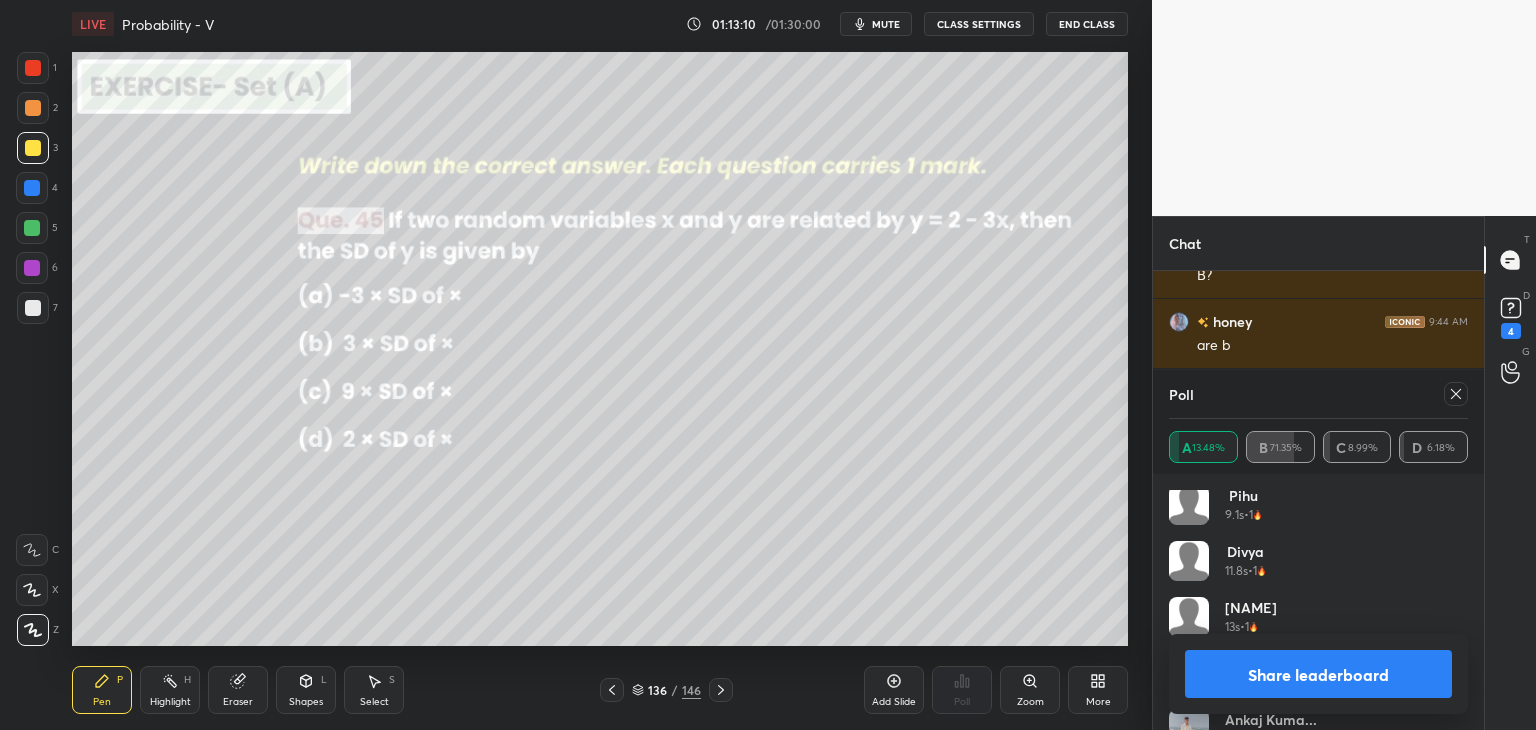 click on "Share leaderboard" at bounding box center [1318, 674] 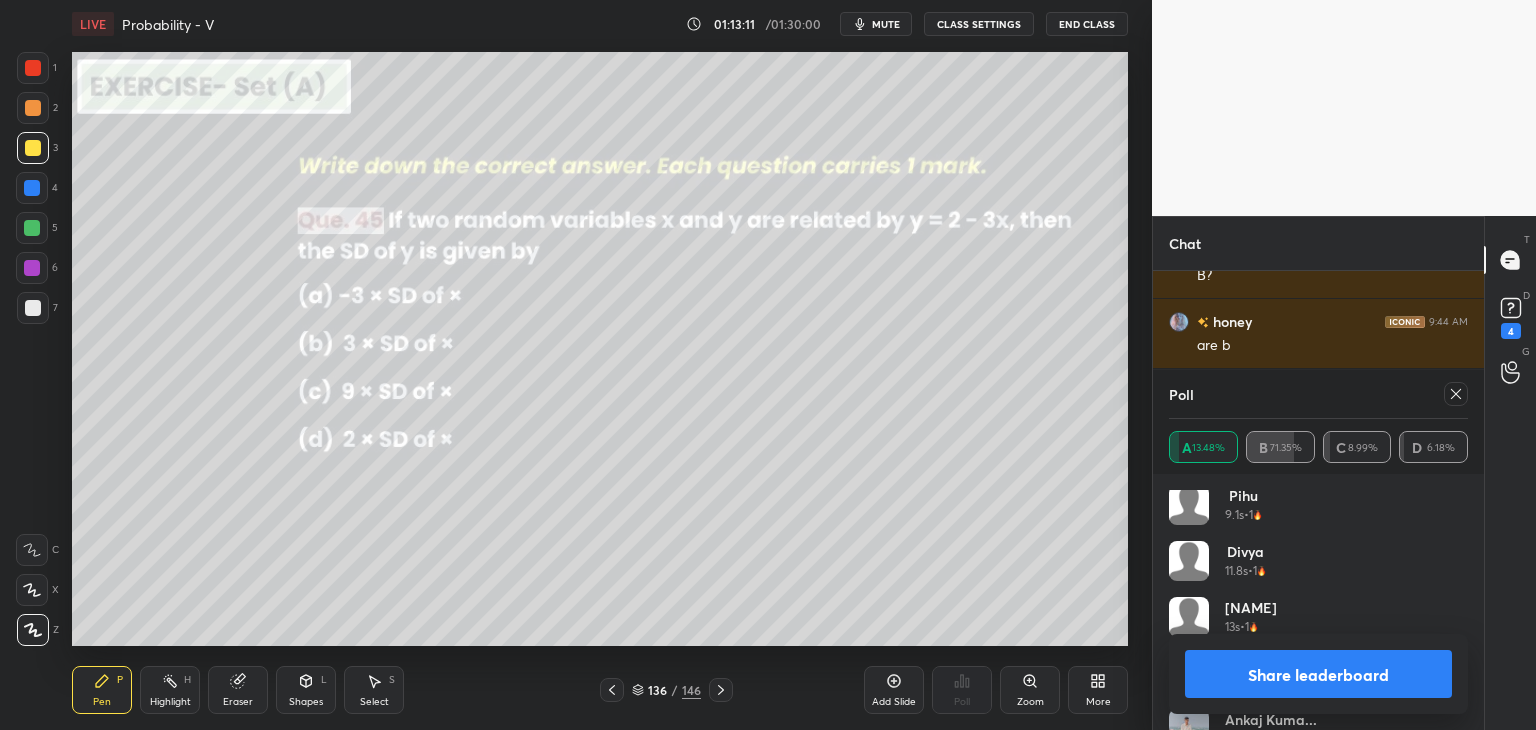 click on "Share leaderboard" at bounding box center (1318, 674) 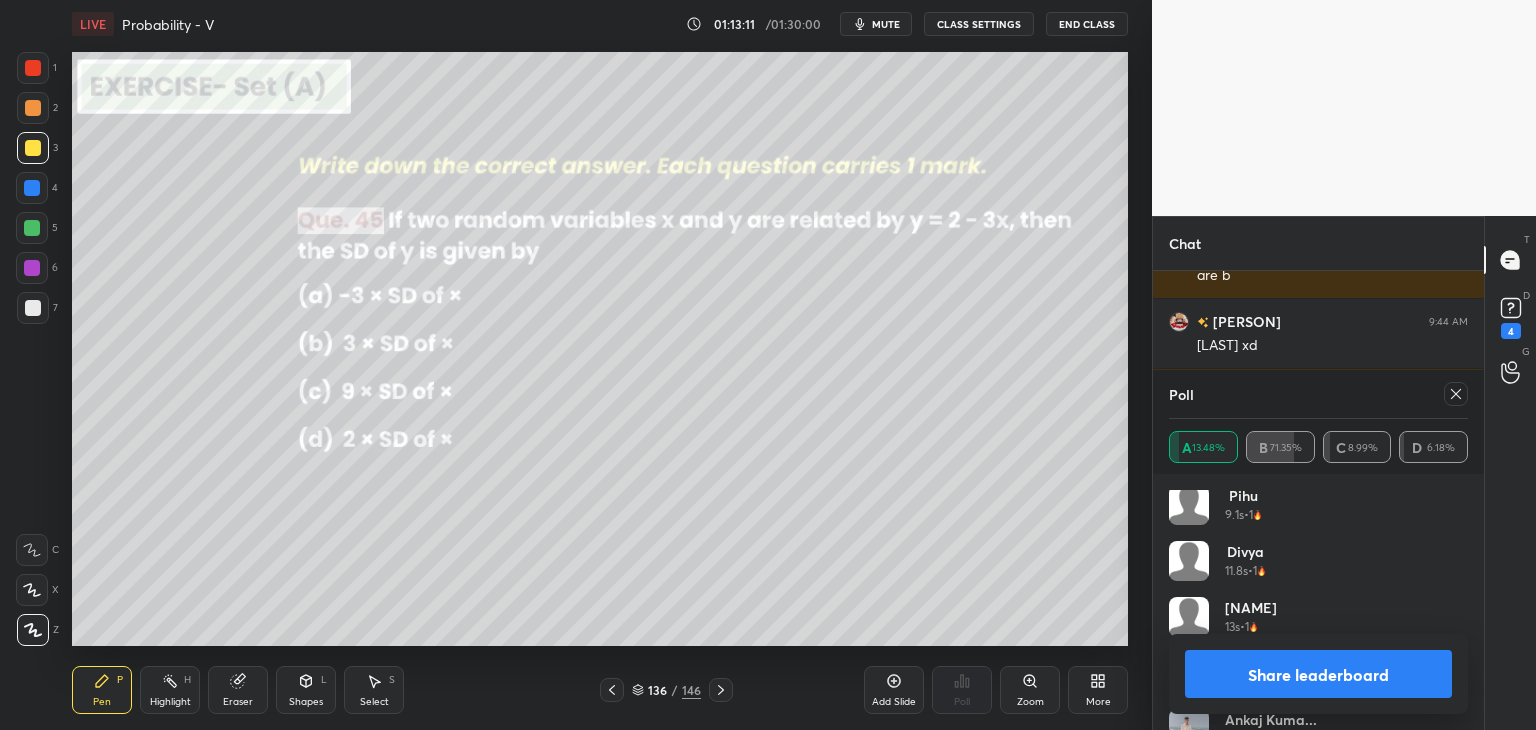 click on "Share leaderboard" at bounding box center (1318, 674) 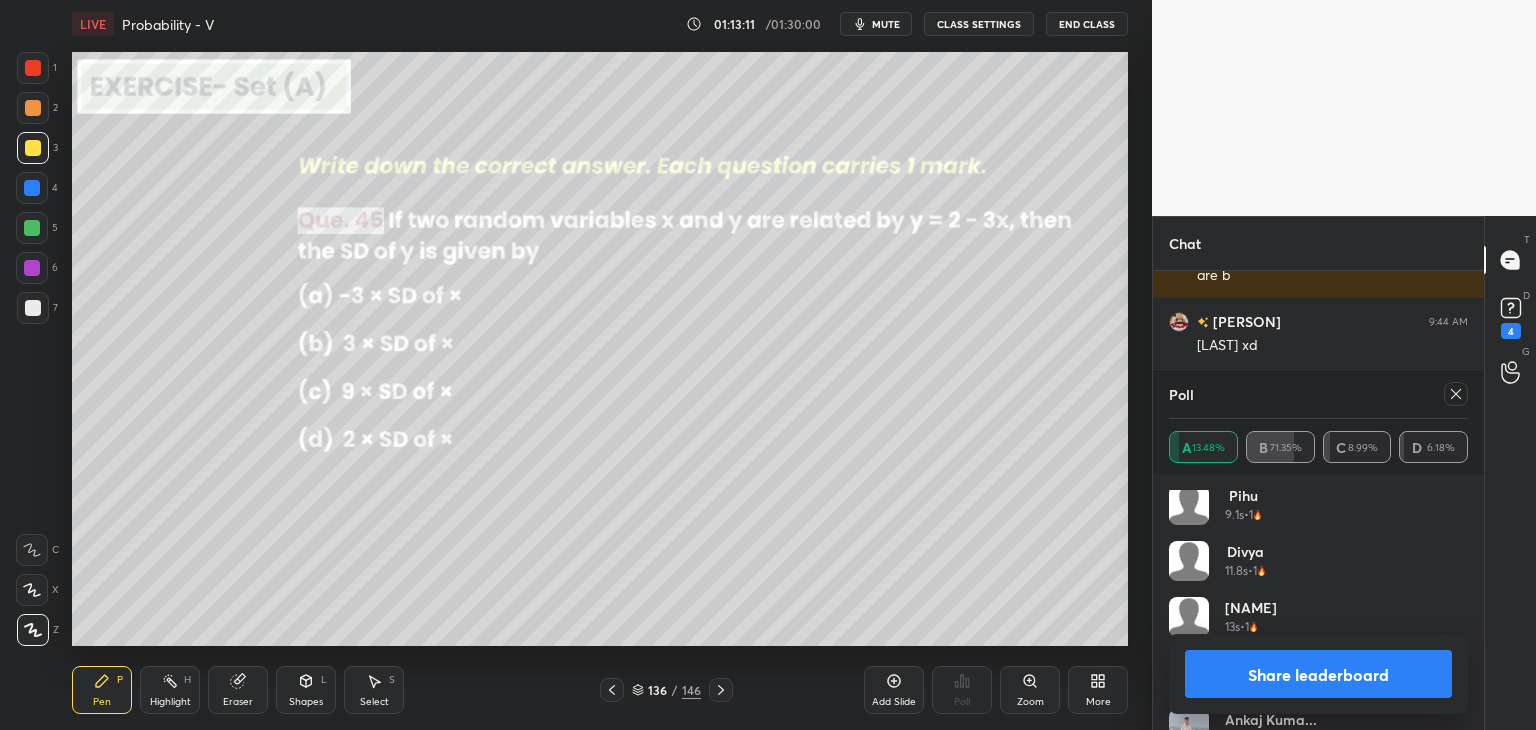 click on "Share leaderboard" at bounding box center (1318, 674) 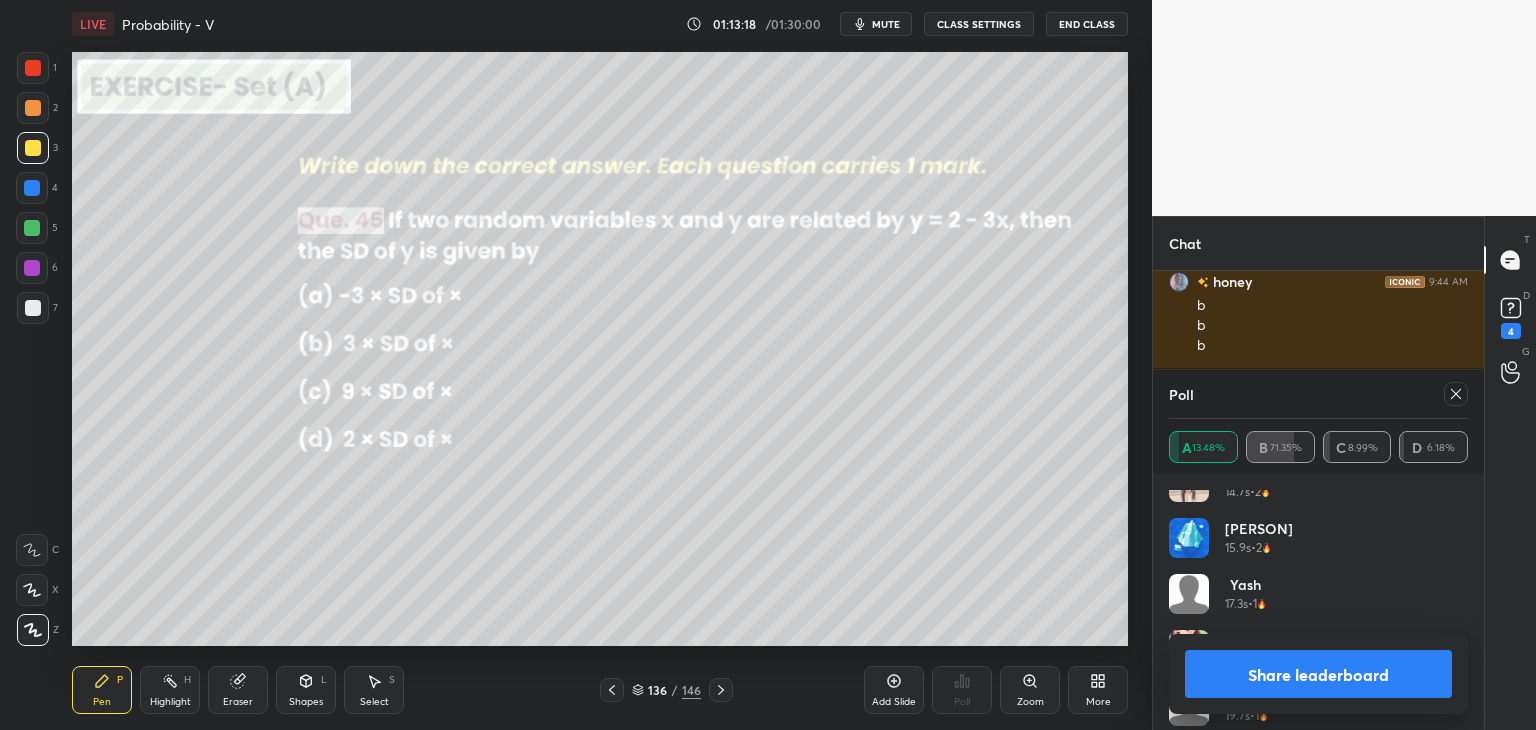 click on "Share leaderboard" at bounding box center [1318, 674] 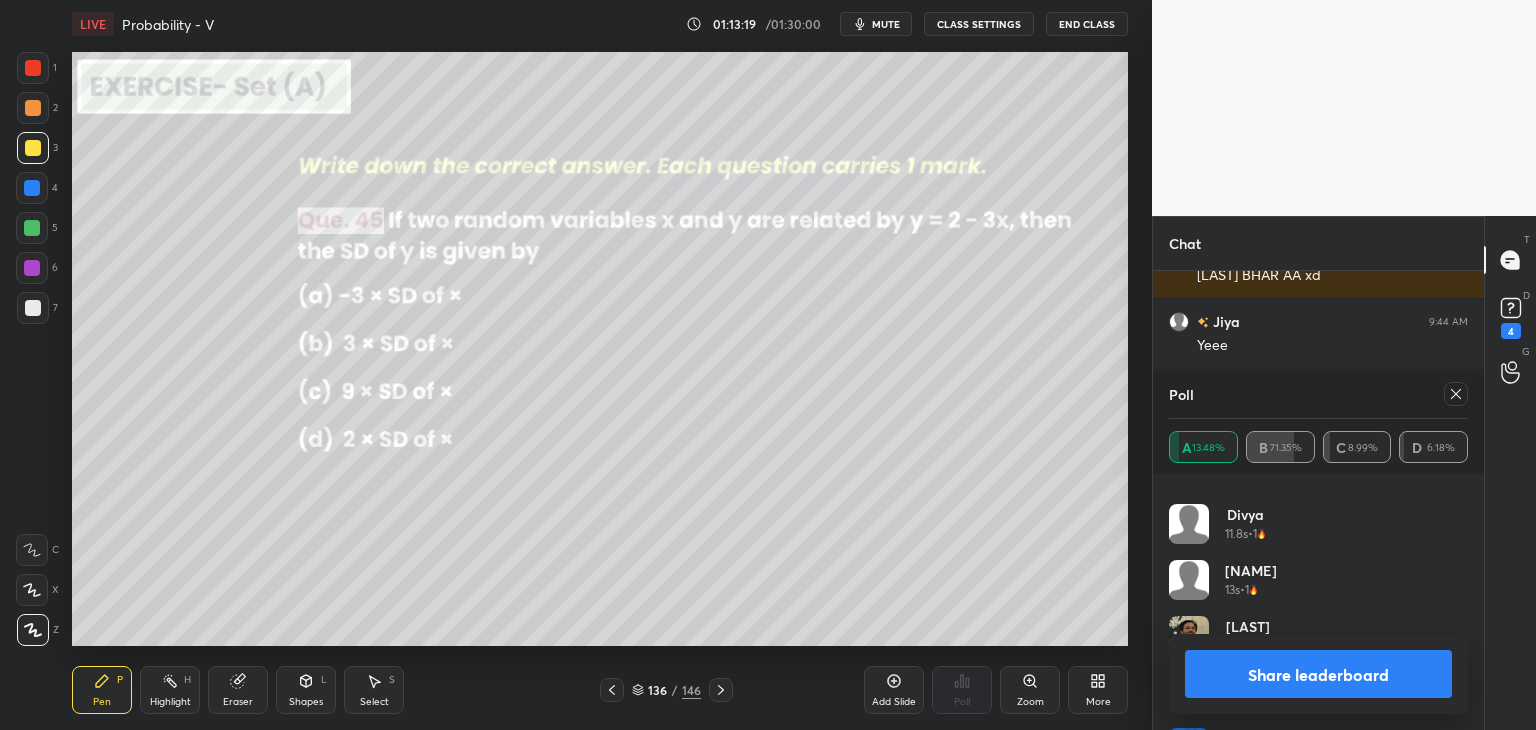 click on "Share leaderboard" at bounding box center (1318, 674) 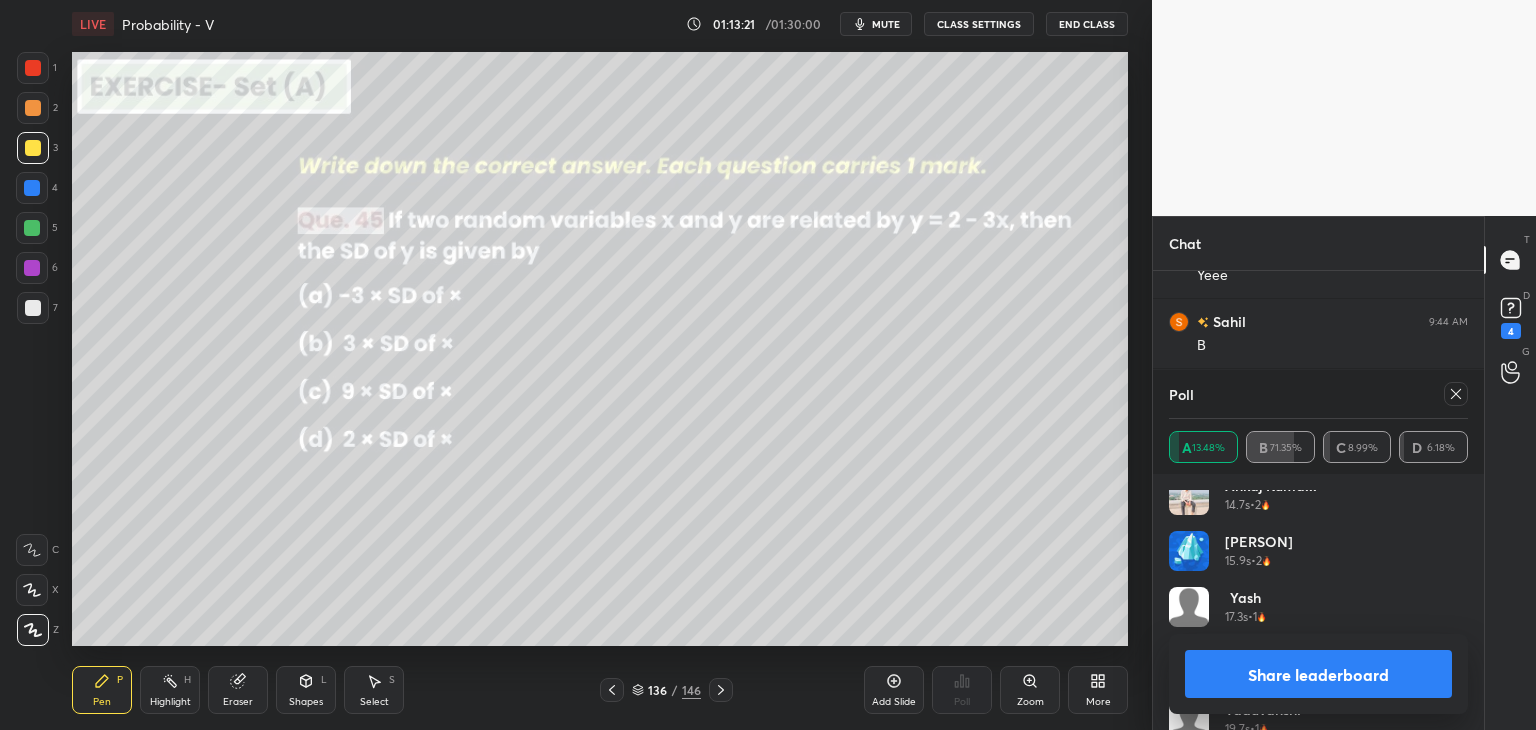 drag, startPoint x: 1468, startPoint y: 636, endPoint x: 1467, endPoint y: 649, distance: 13.038404 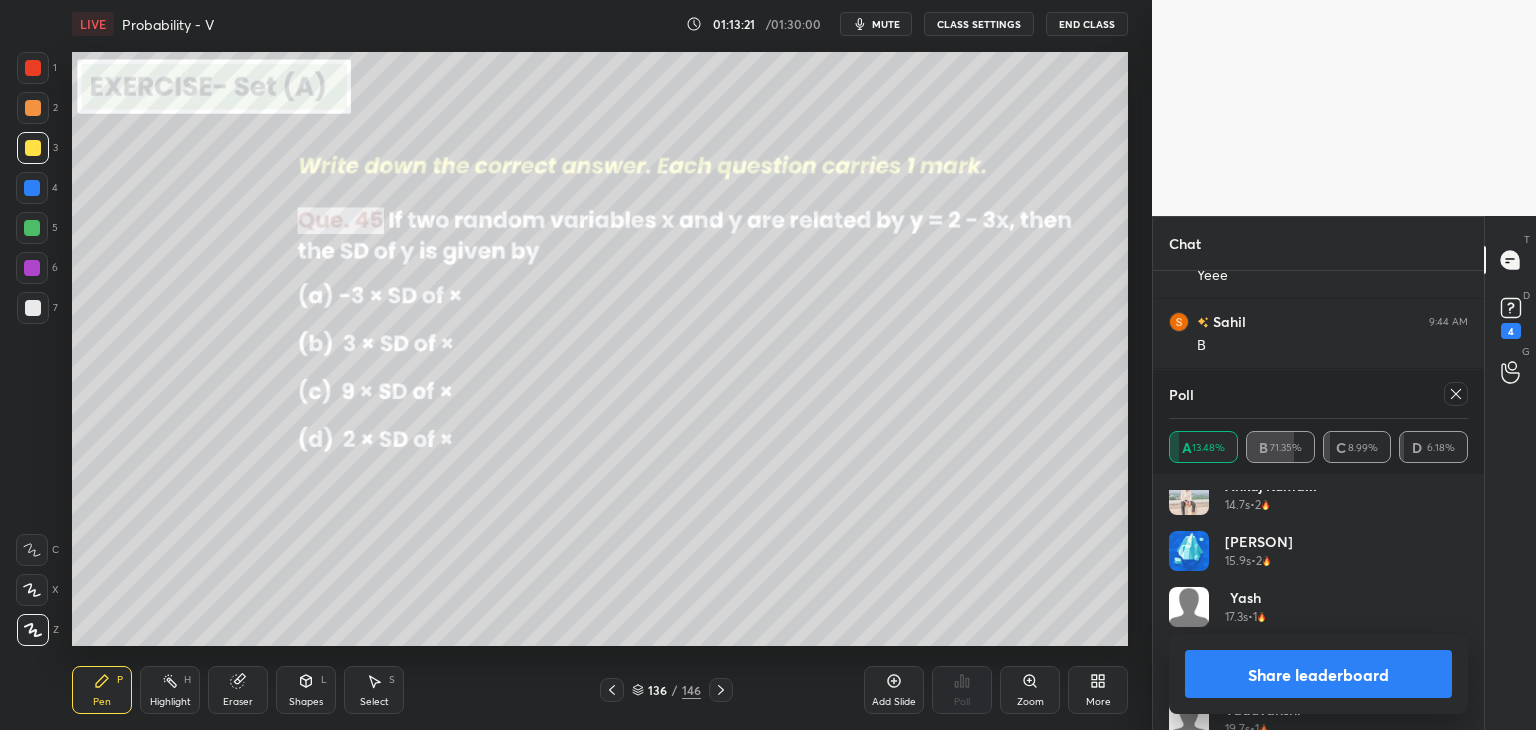 click on "Poll A 13.48% B 71.35% C 8.99% D 6.18% KHATRI 13.5s • 2 Ankaj kuma... 14.7s • 2 Rajni 15.9s • 2 Yash 17.3s • 1 Shruti 18.1s • 1 Yaduvanshi 19.7s • 1 Ansh 22.2s • 5 ???? 27s • 1 Zenisha 27.1s • 2 Share leaderboard" at bounding box center (1318, 550) 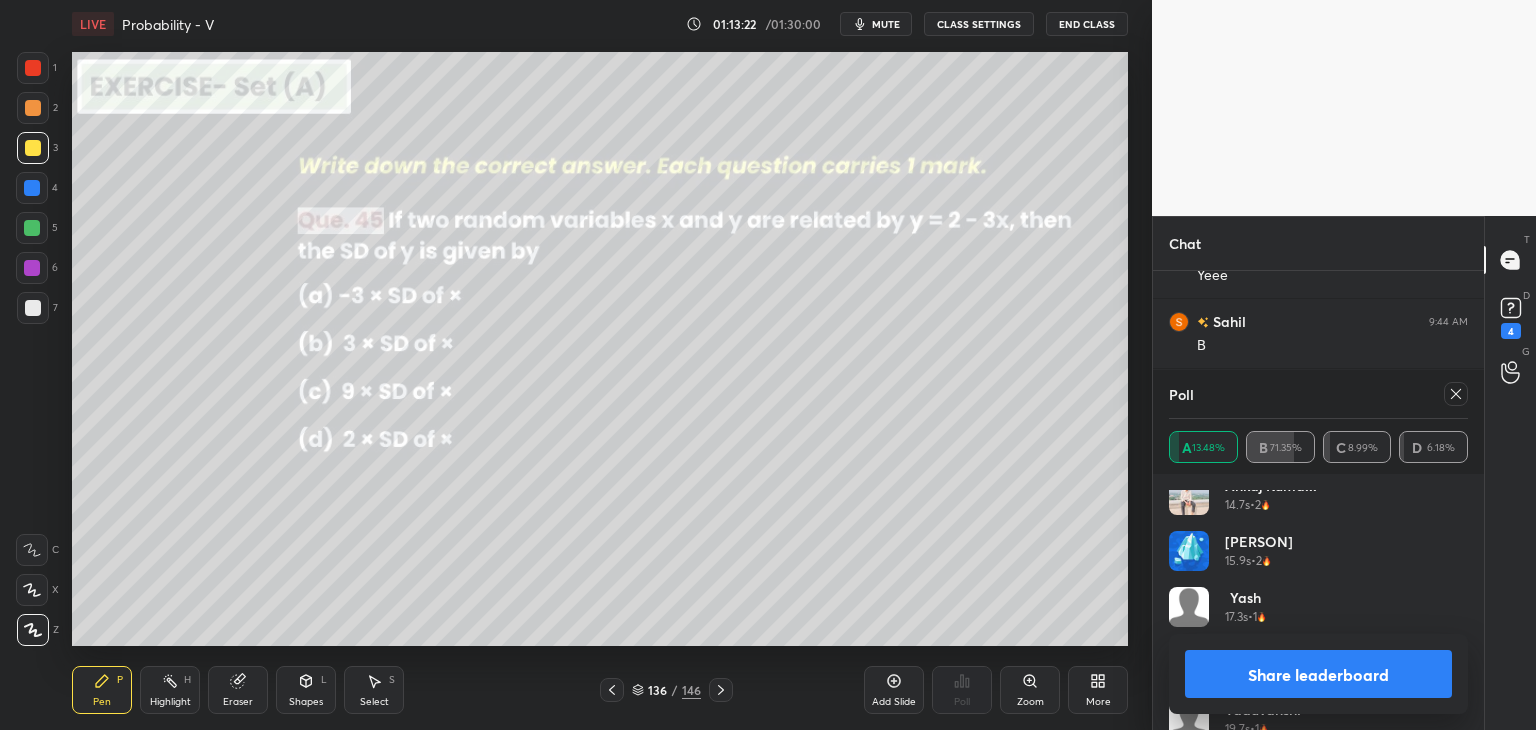 click on "Share leaderboard" at bounding box center (1318, 674) 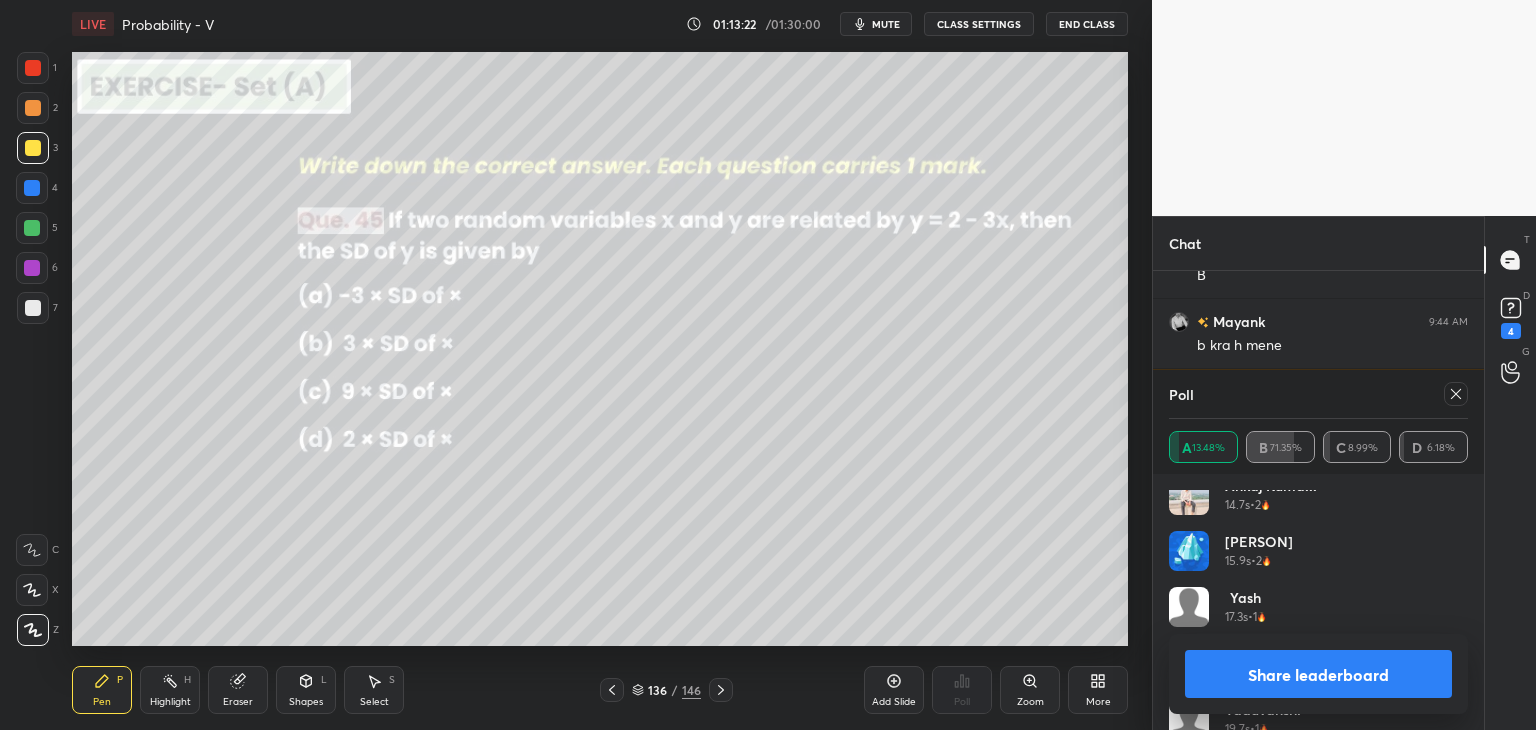 click on "Share leaderboard" at bounding box center [1318, 674] 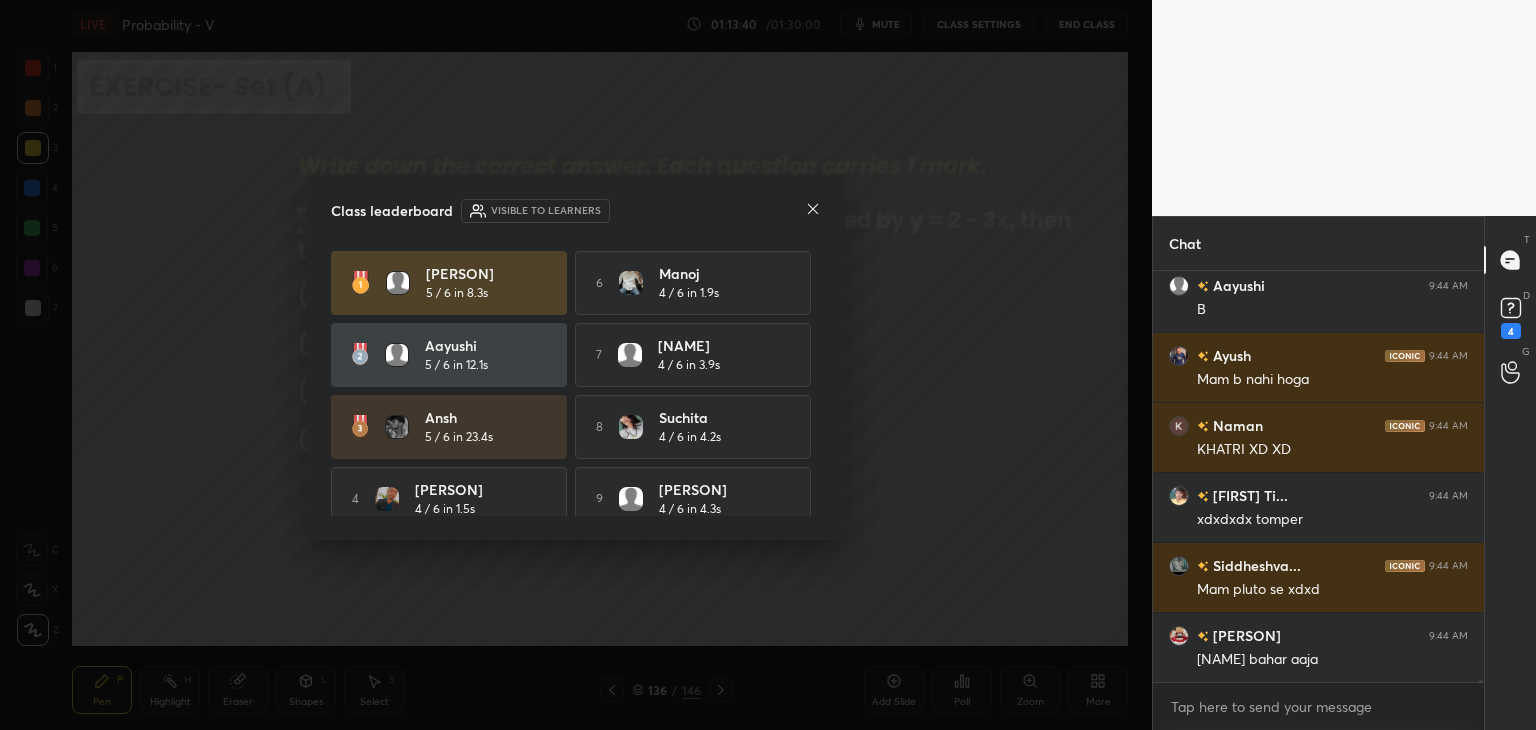click 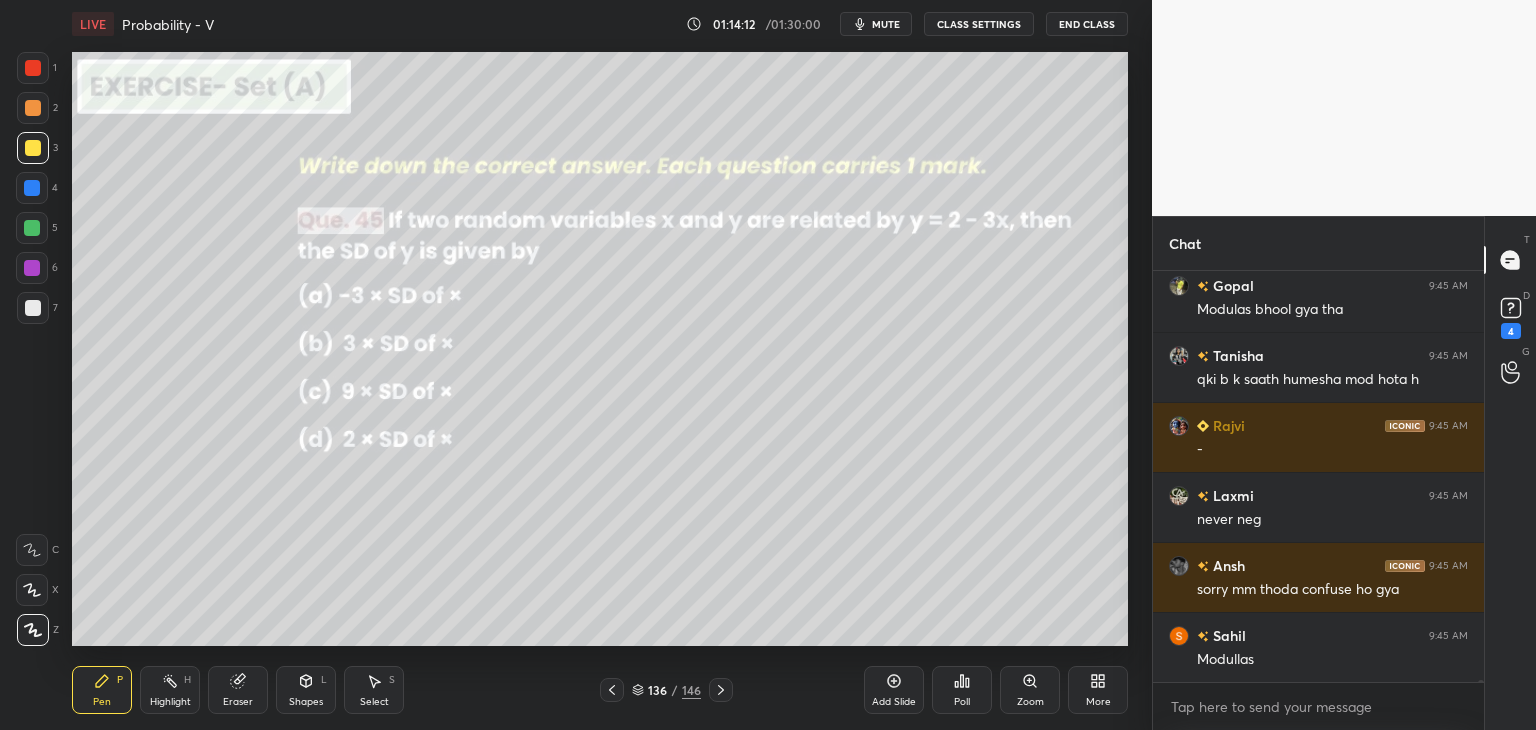 click on "Eraser" at bounding box center (238, 690) 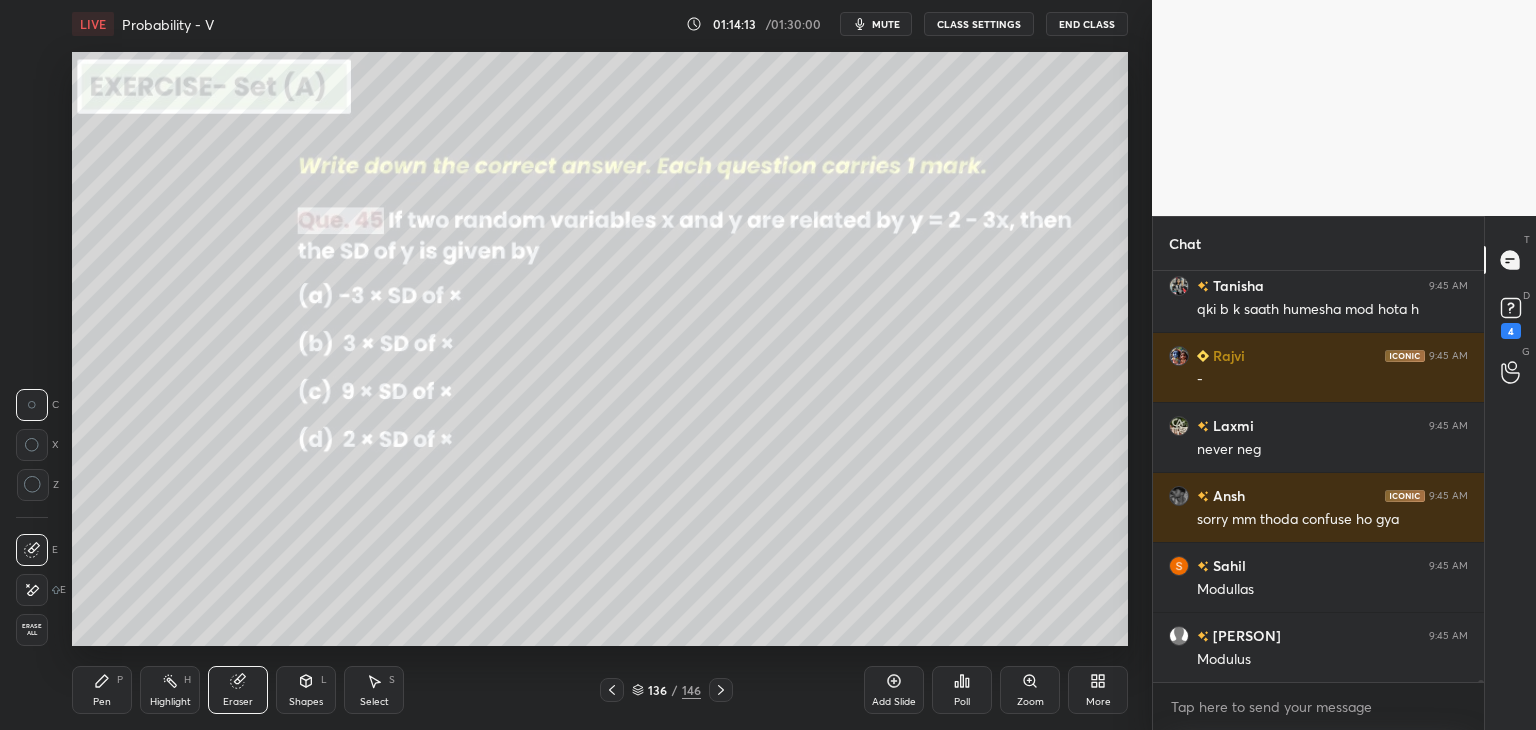 drag, startPoint x: 32, startPoint y: 637, endPoint x: 46, endPoint y: 627, distance: 17.20465 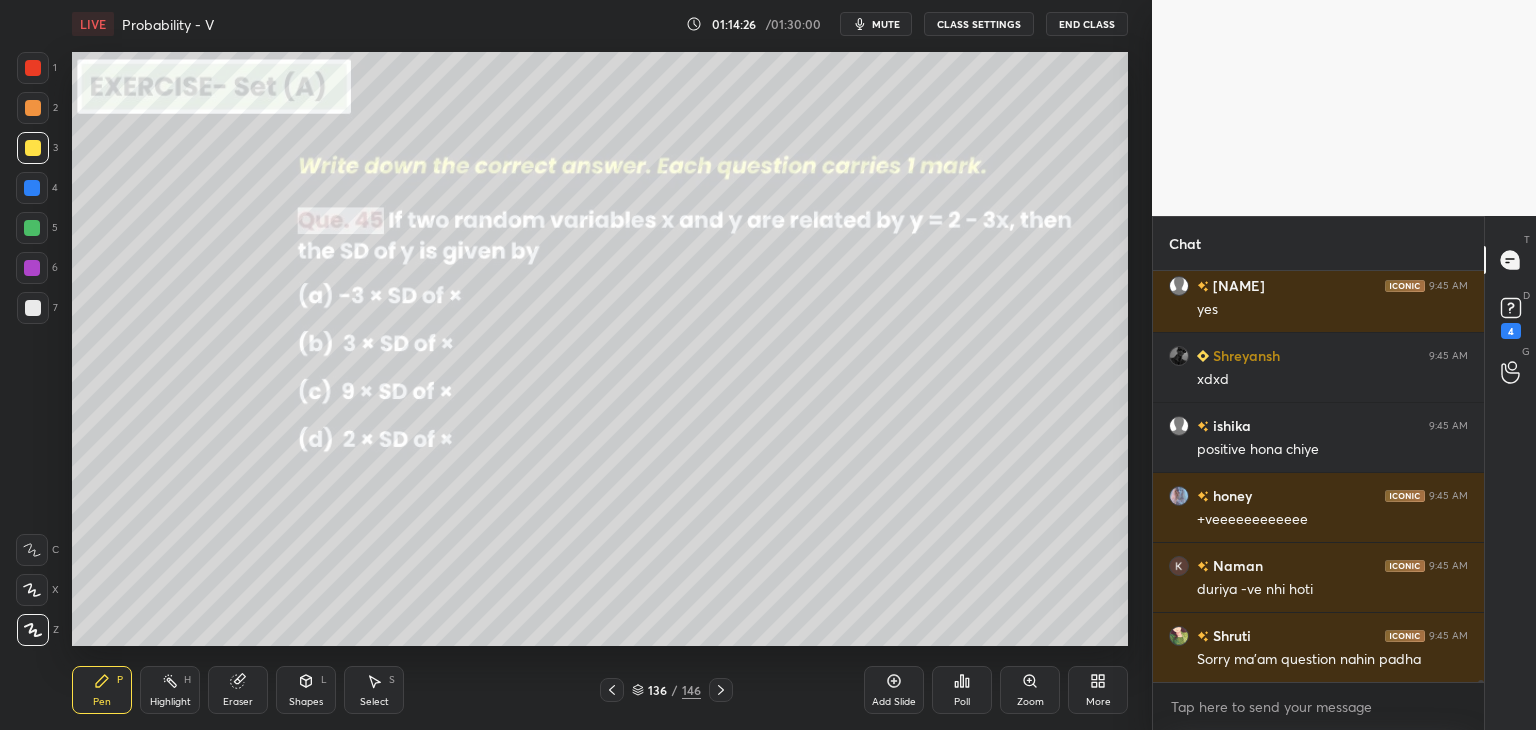 scroll, scrollTop: 365, scrollLeft: 325, axis: both 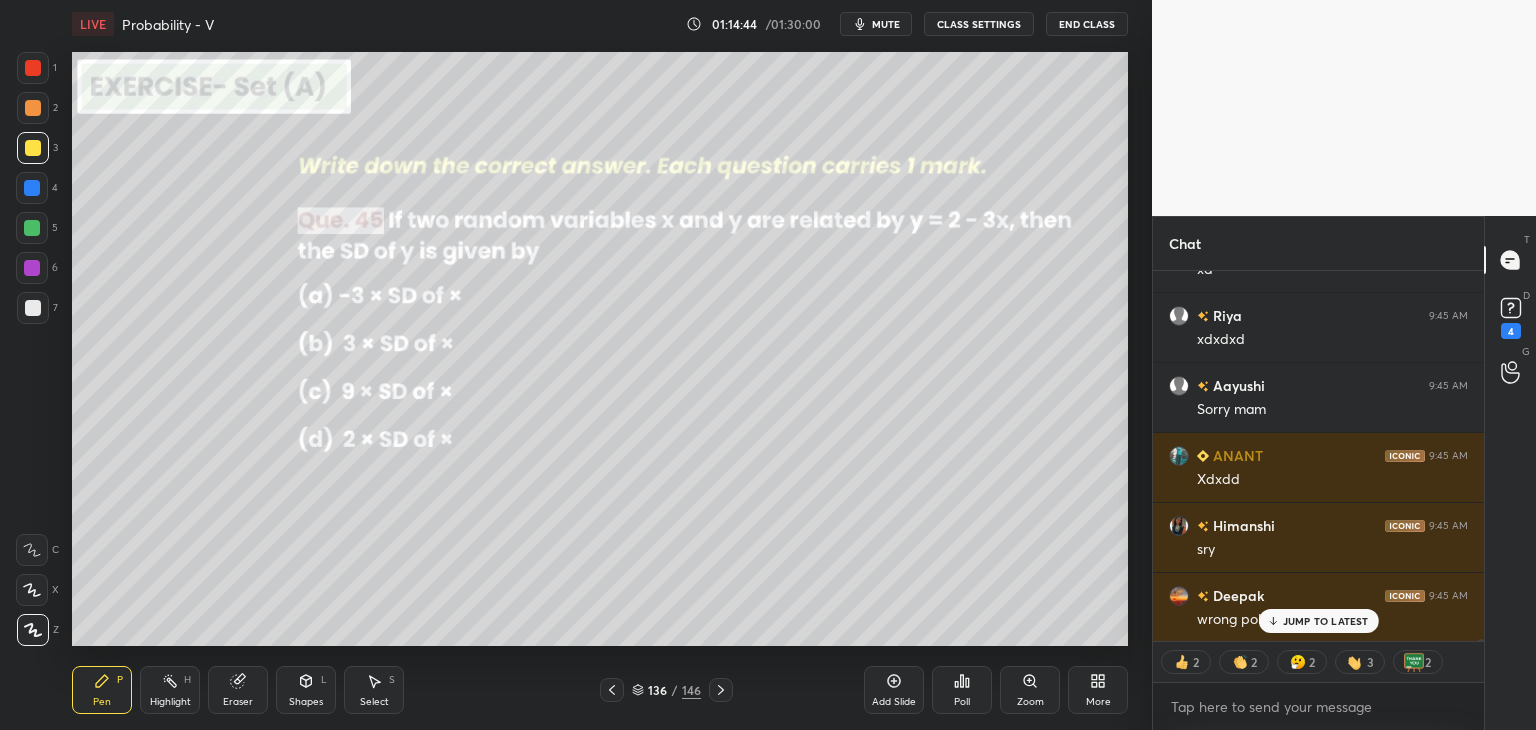 type on "x" 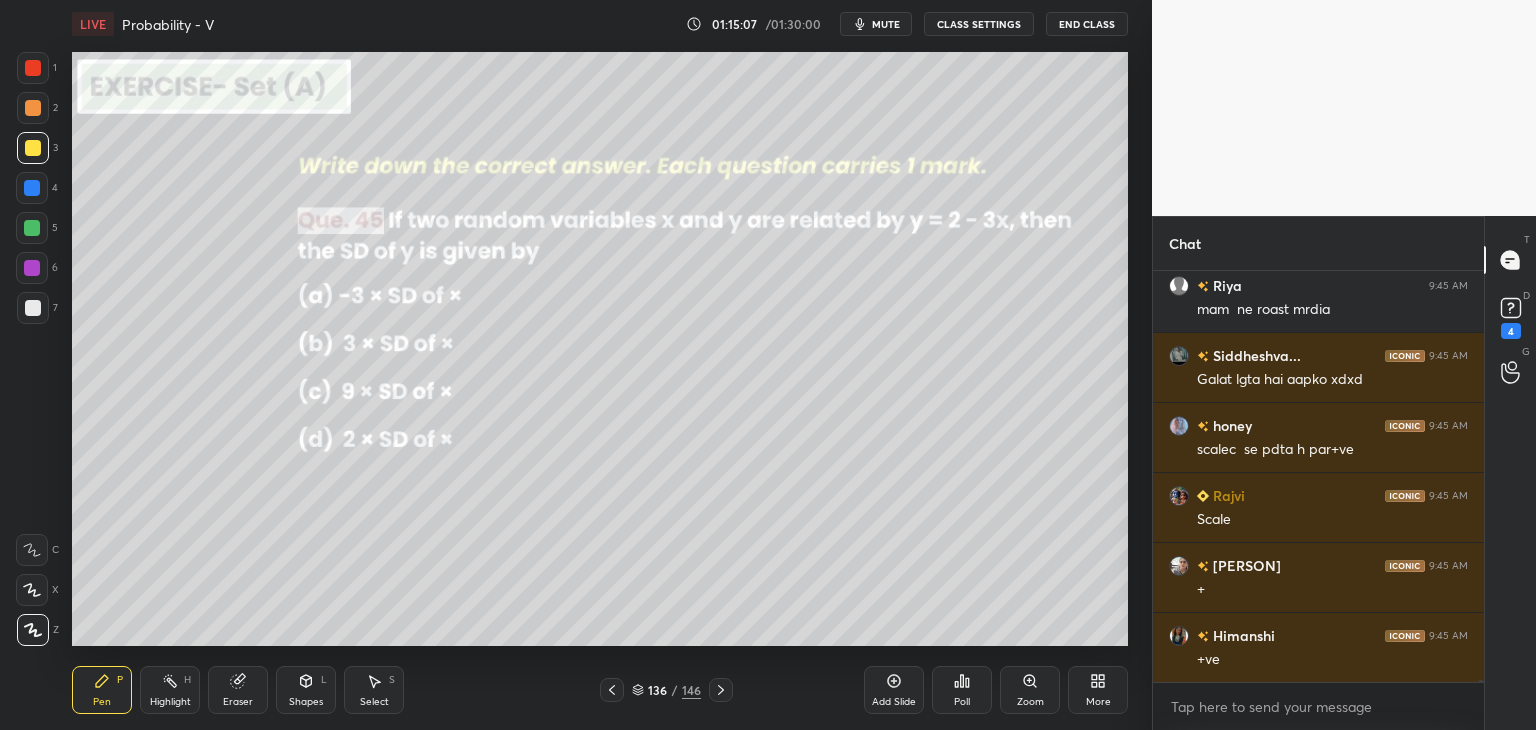 click on "Eraser" at bounding box center (238, 690) 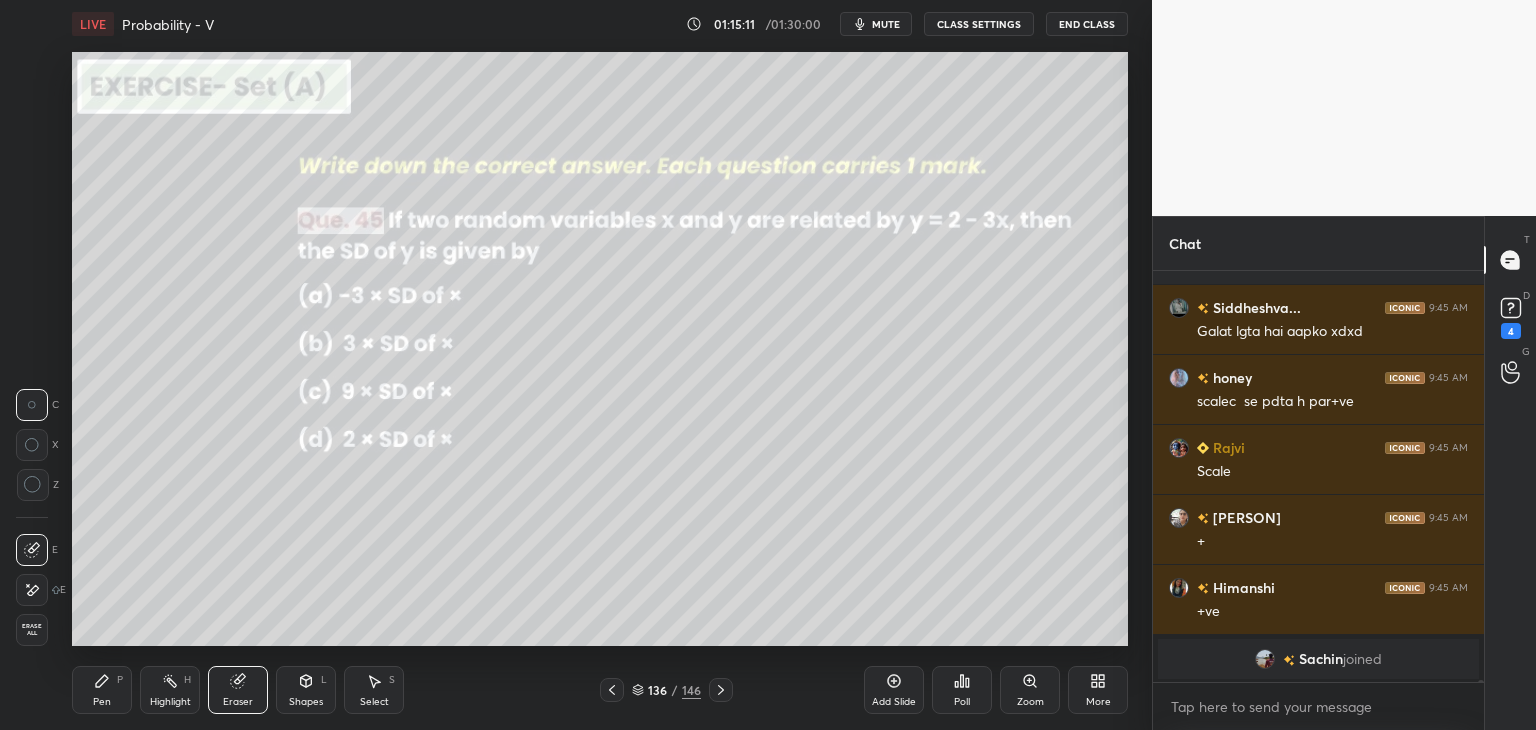 click on "Pen" at bounding box center (102, 702) 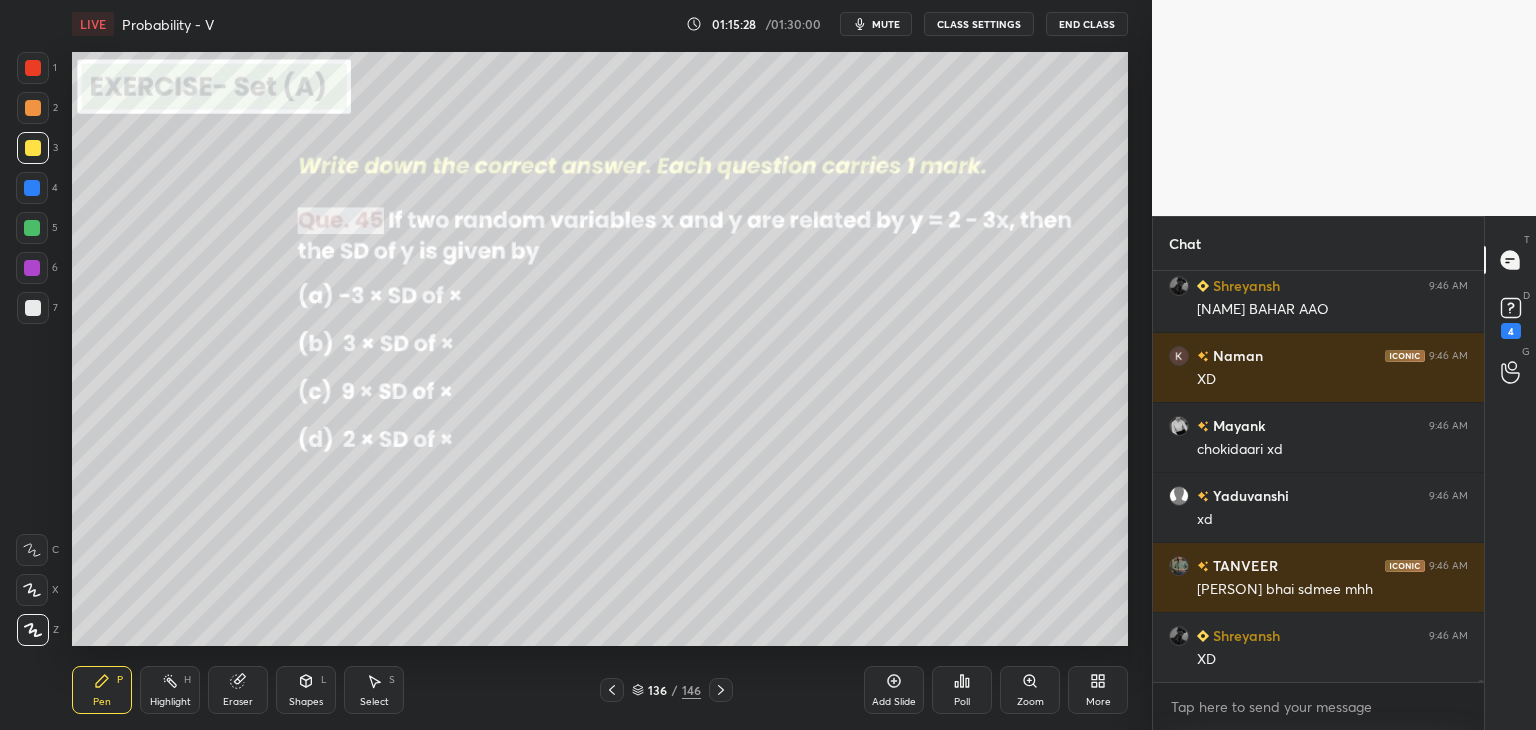 click 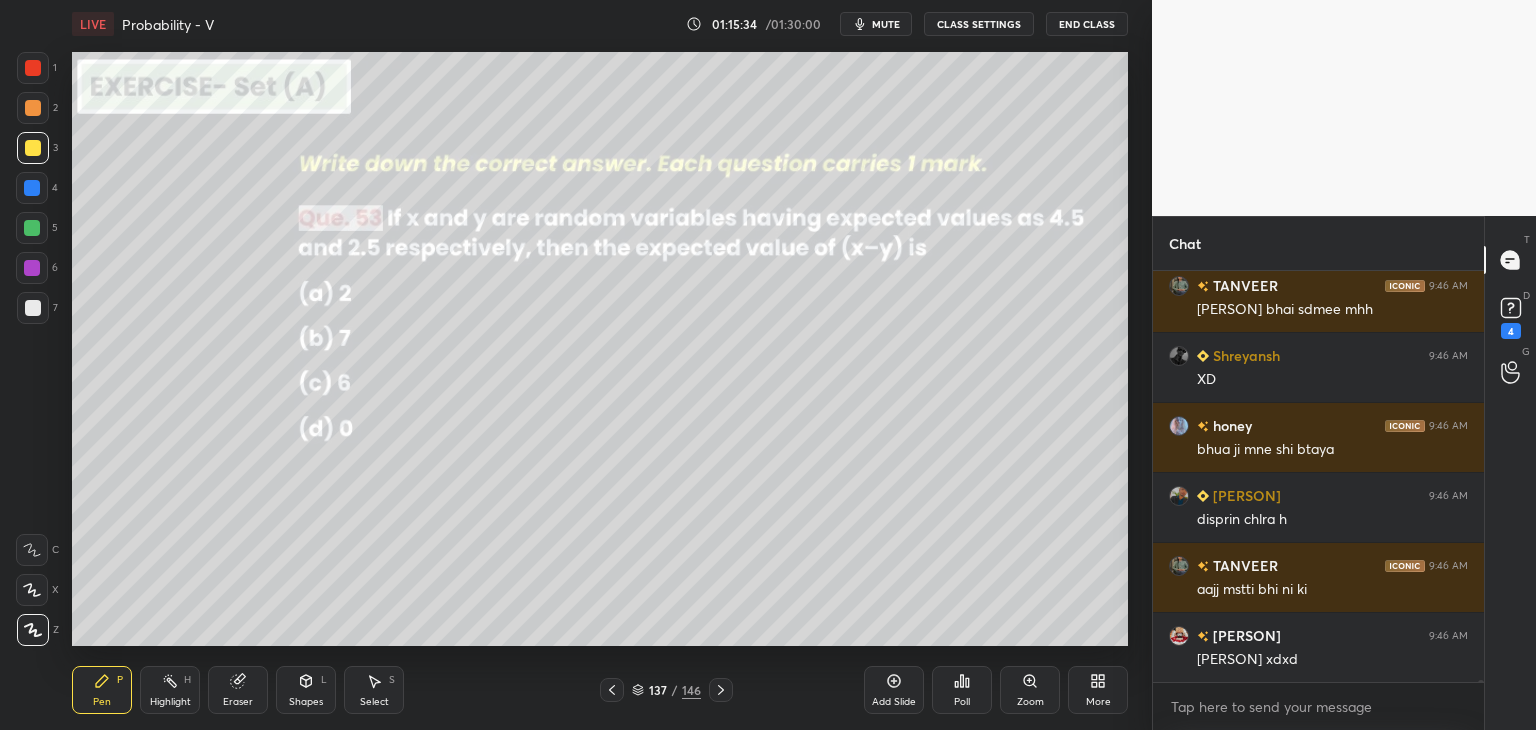 click on "Poll" at bounding box center (962, 702) 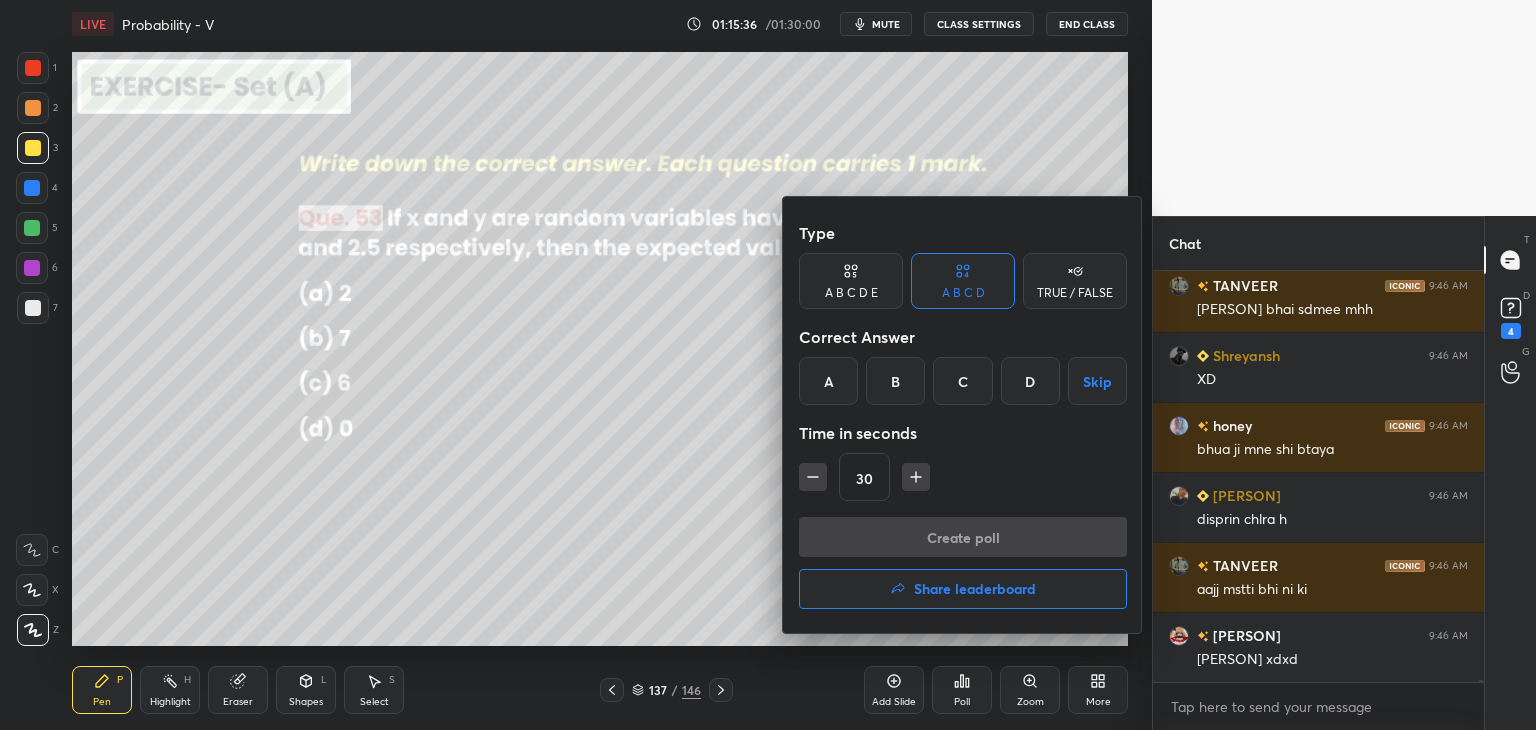 scroll, scrollTop: 87316, scrollLeft: 0, axis: vertical 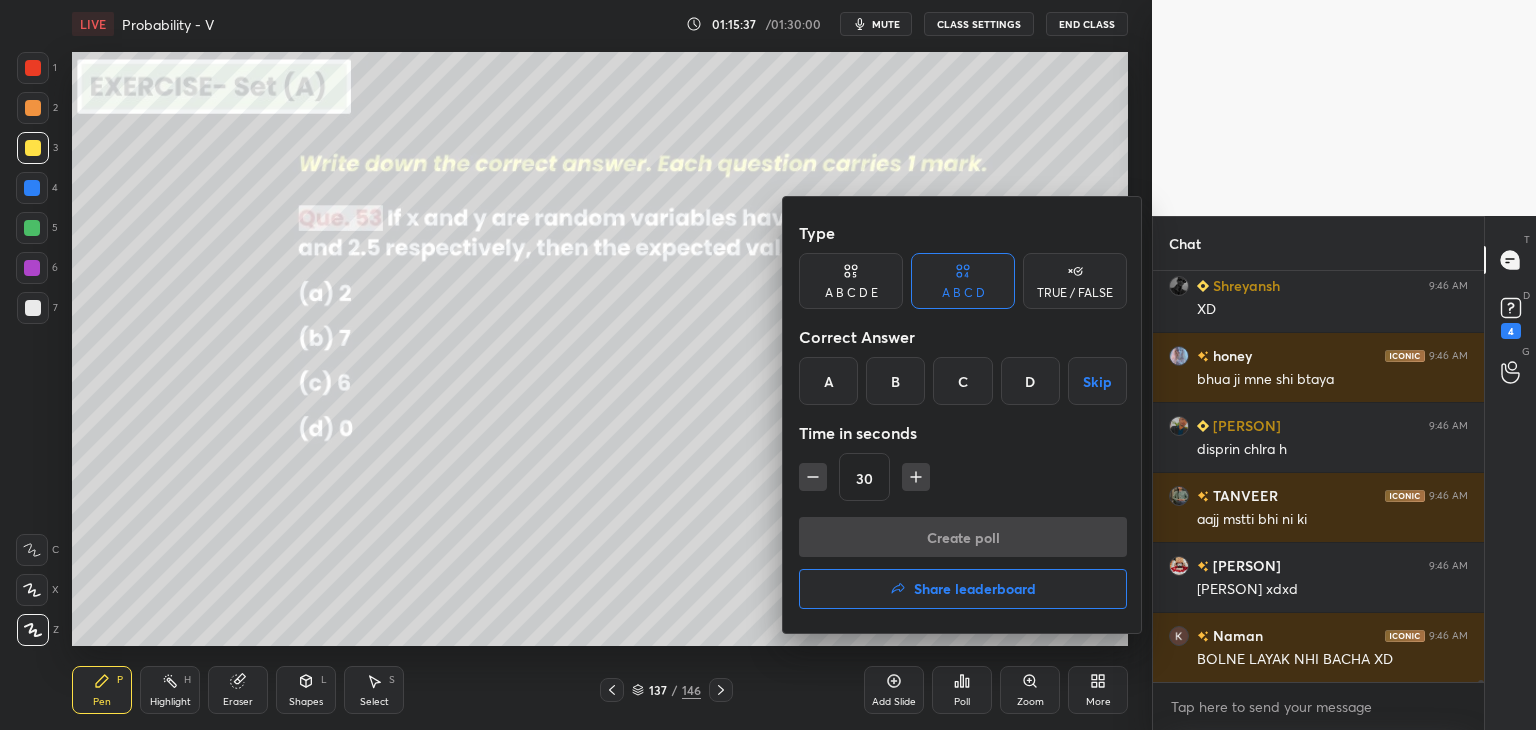 click 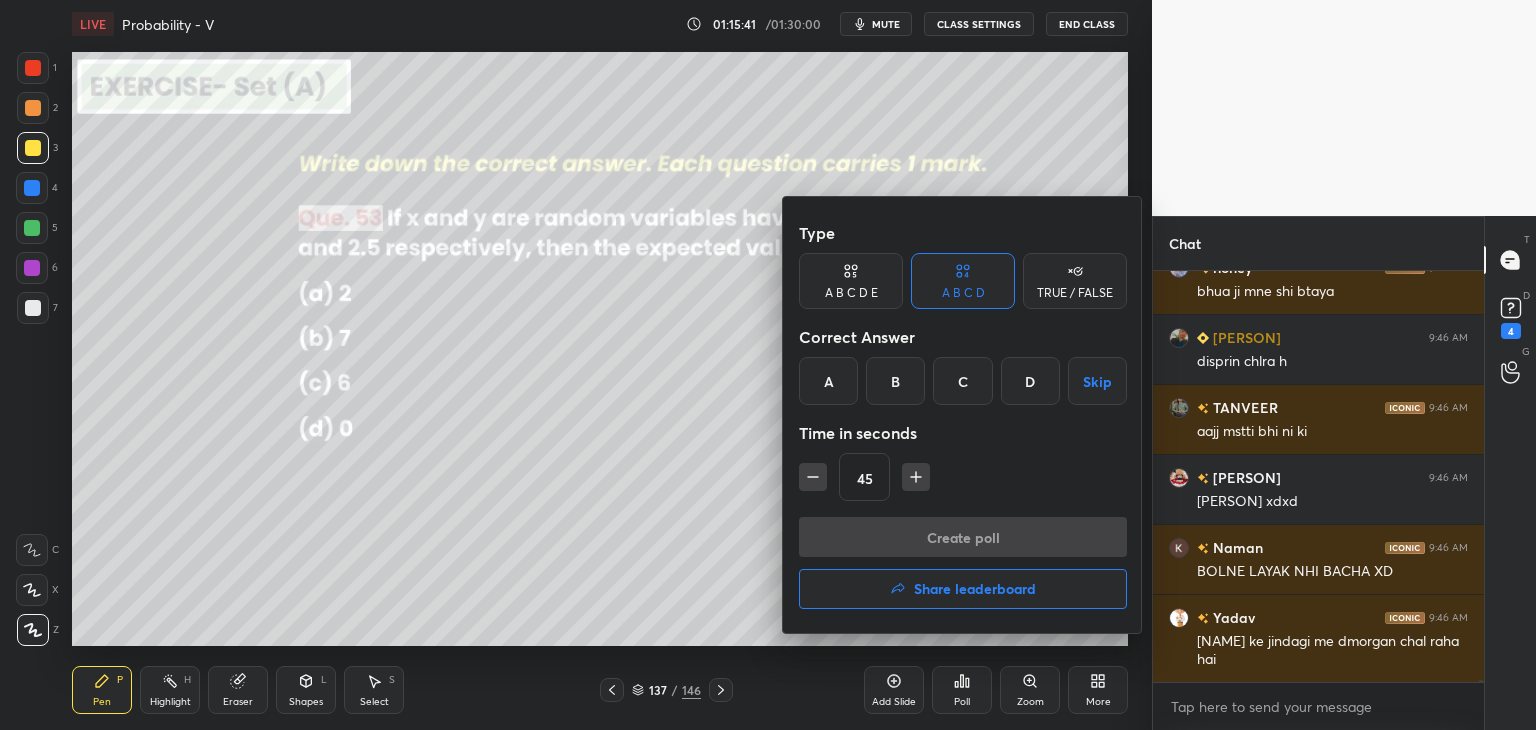 scroll, scrollTop: 87474, scrollLeft: 0, axis: vertical 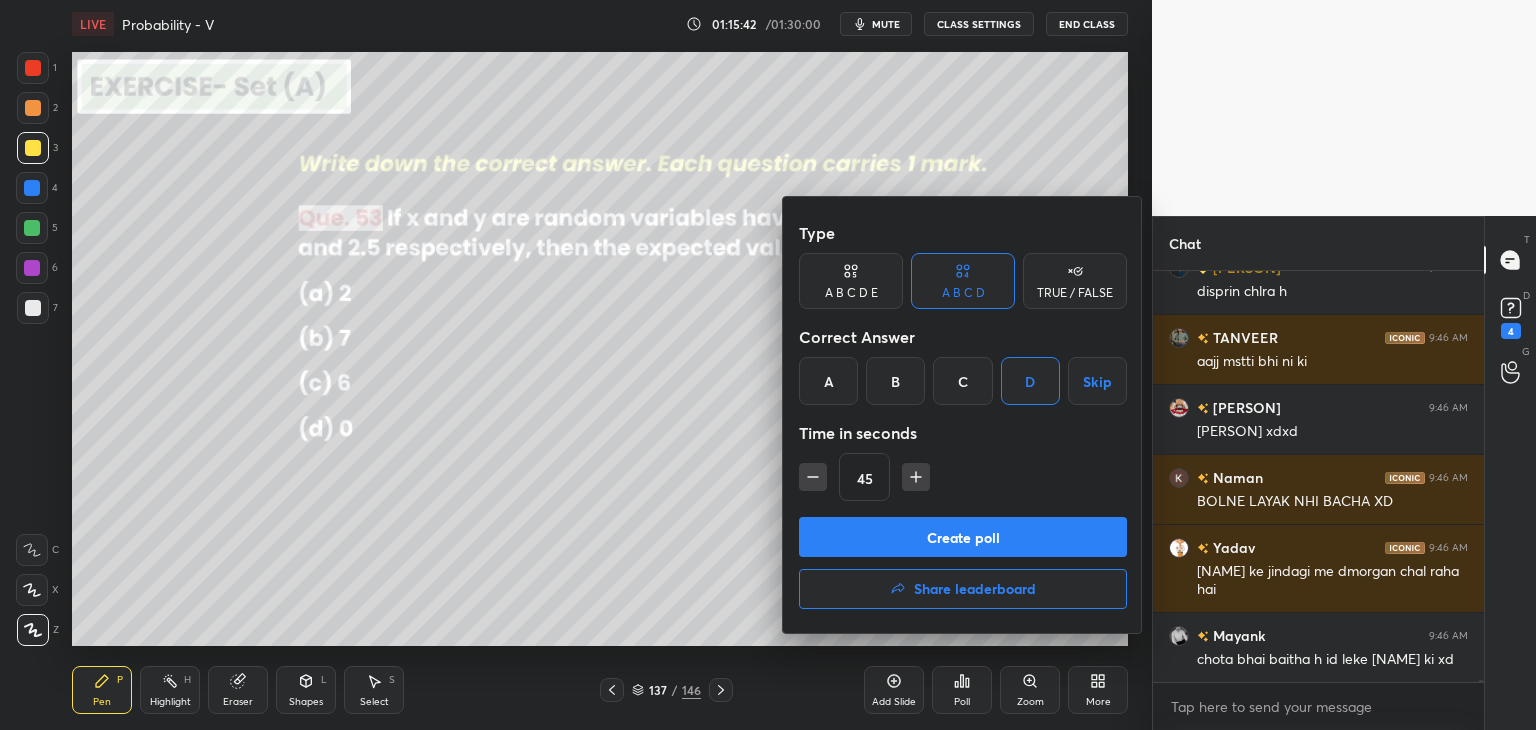 click on "Create poll" at bounding box center (963, 537) 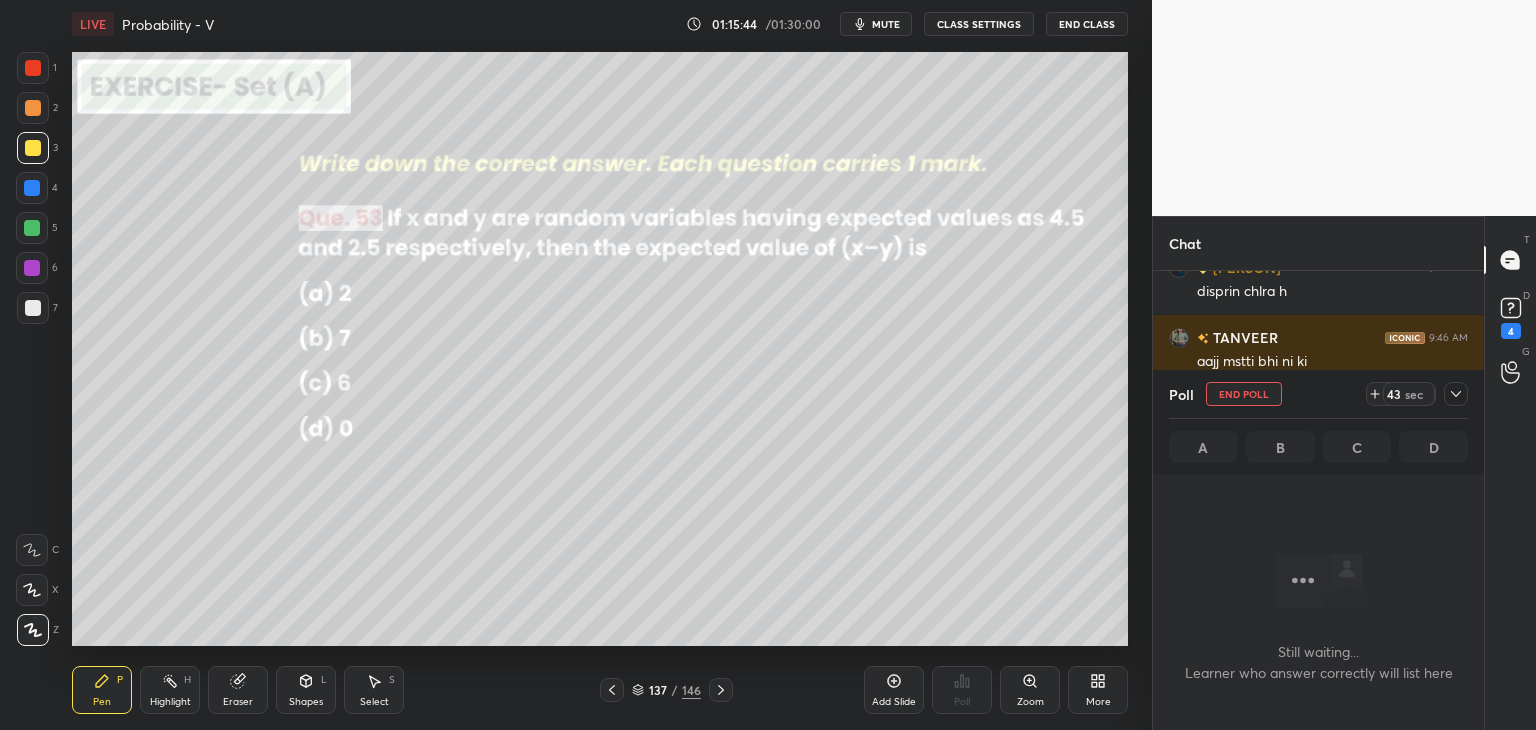 click 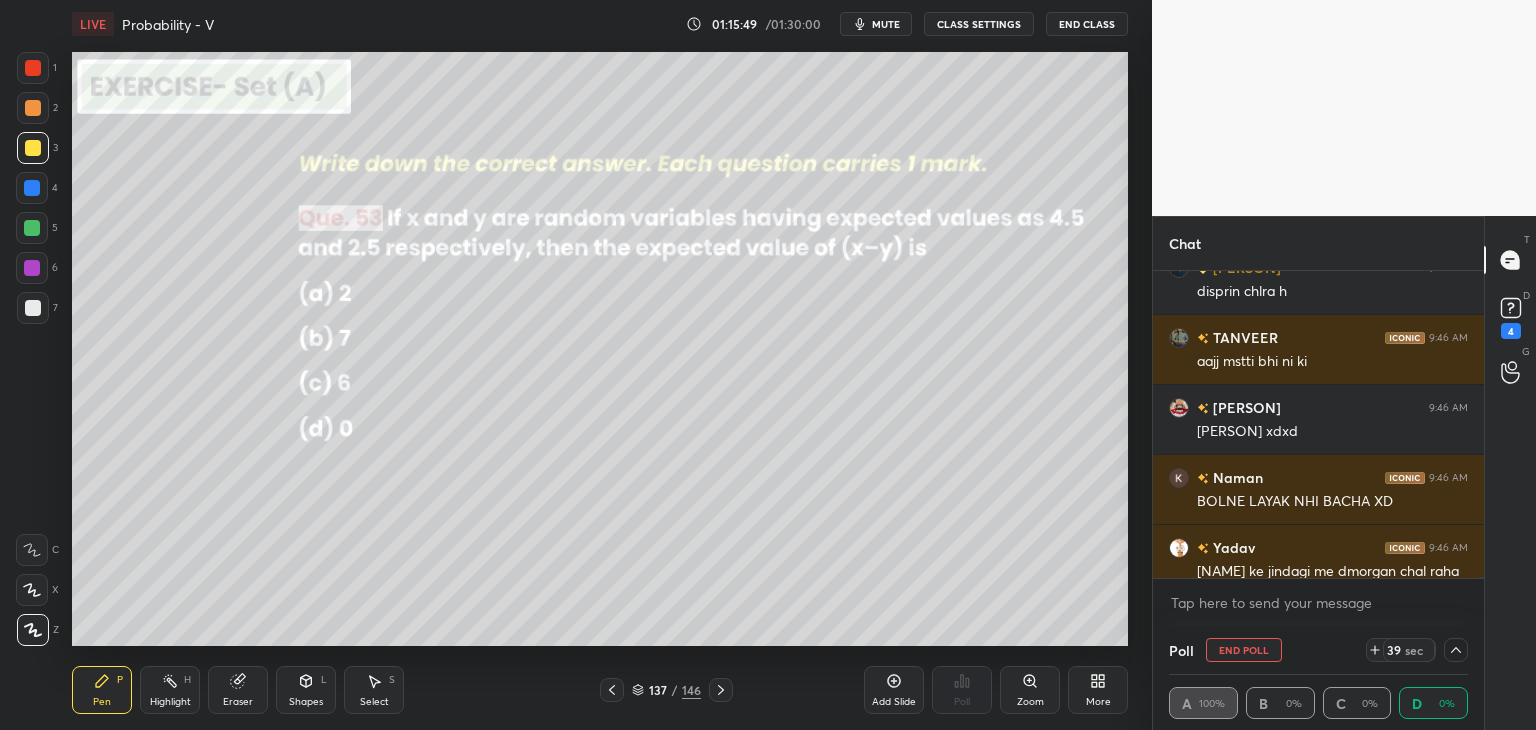 click 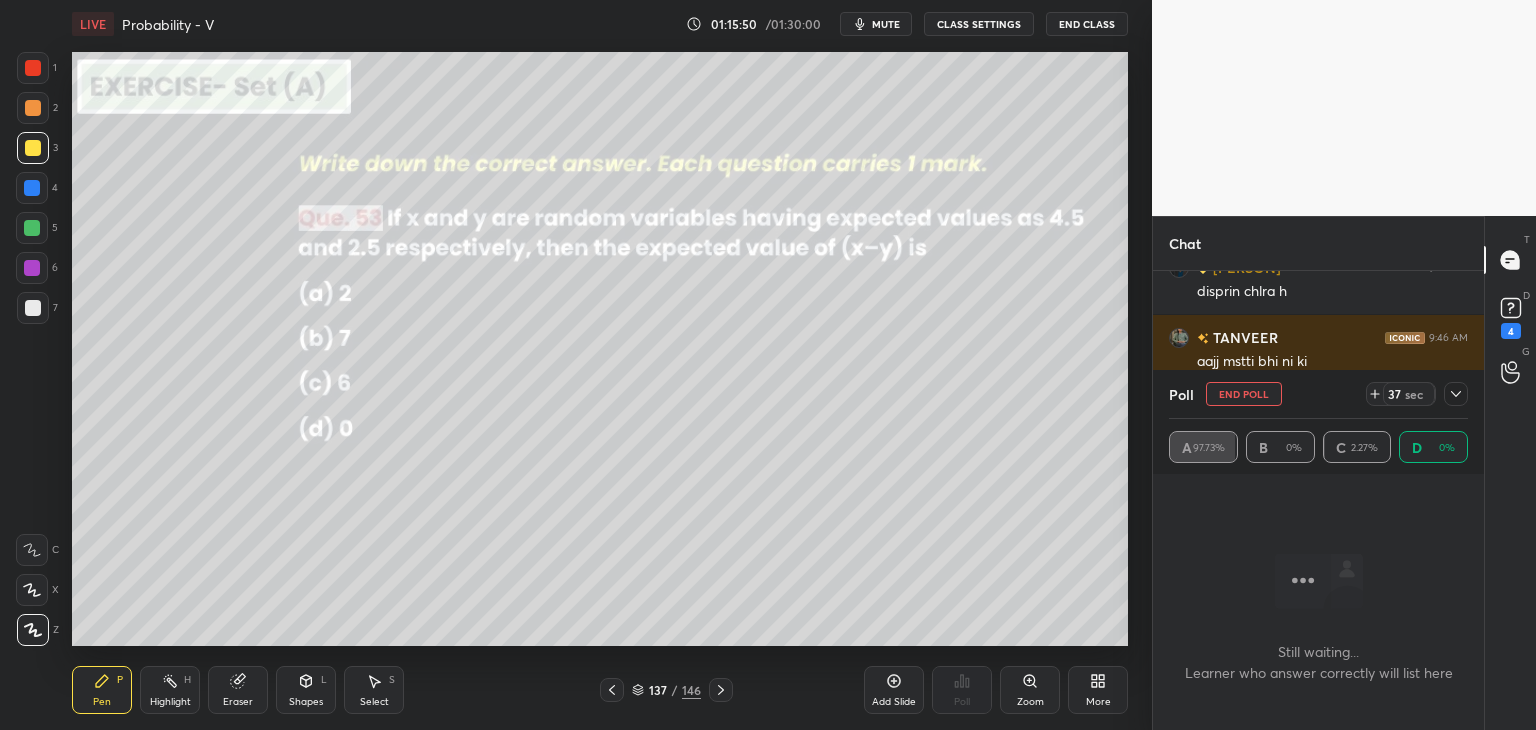 click 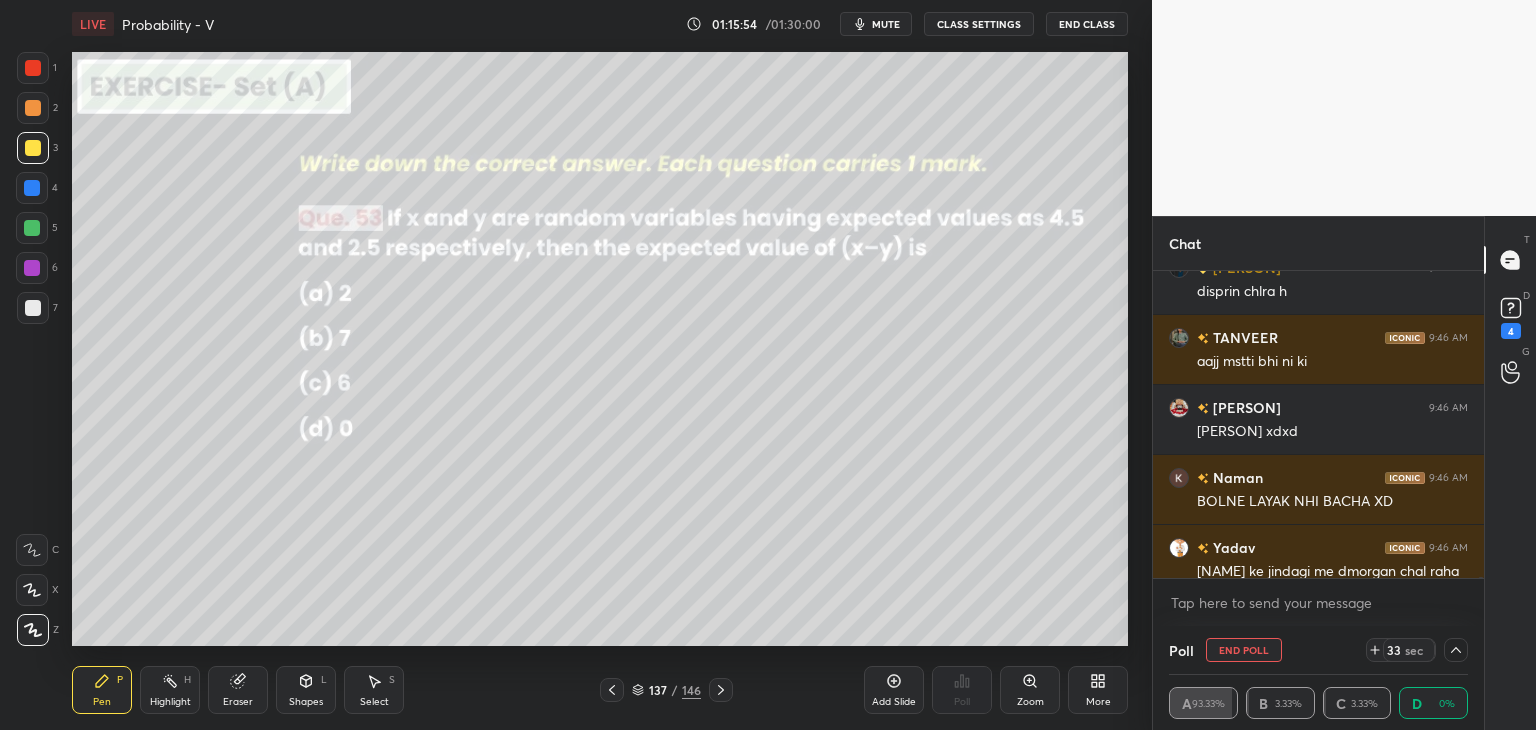 scroll, scrollTop: 0, scrollLeft: 6, axis: horizontal 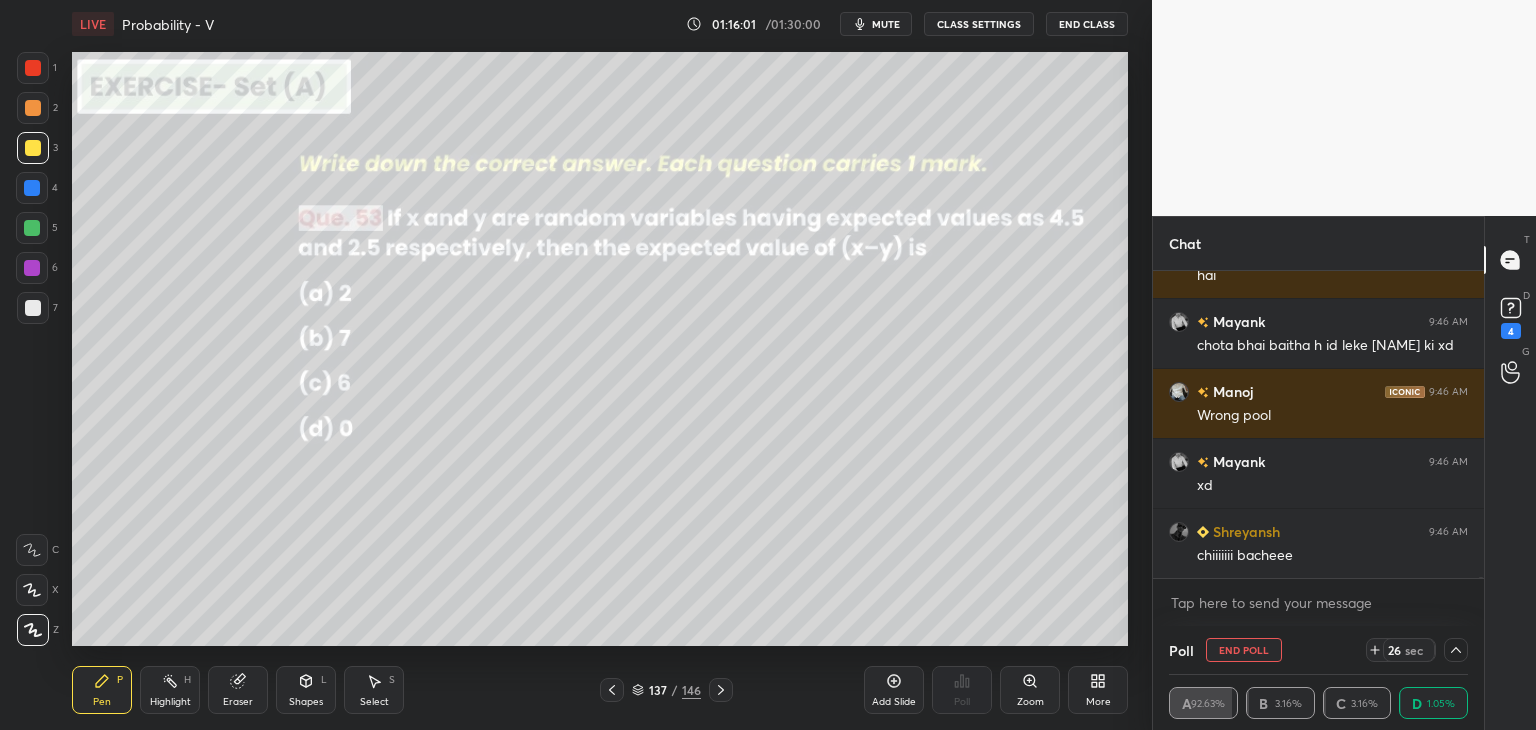 click 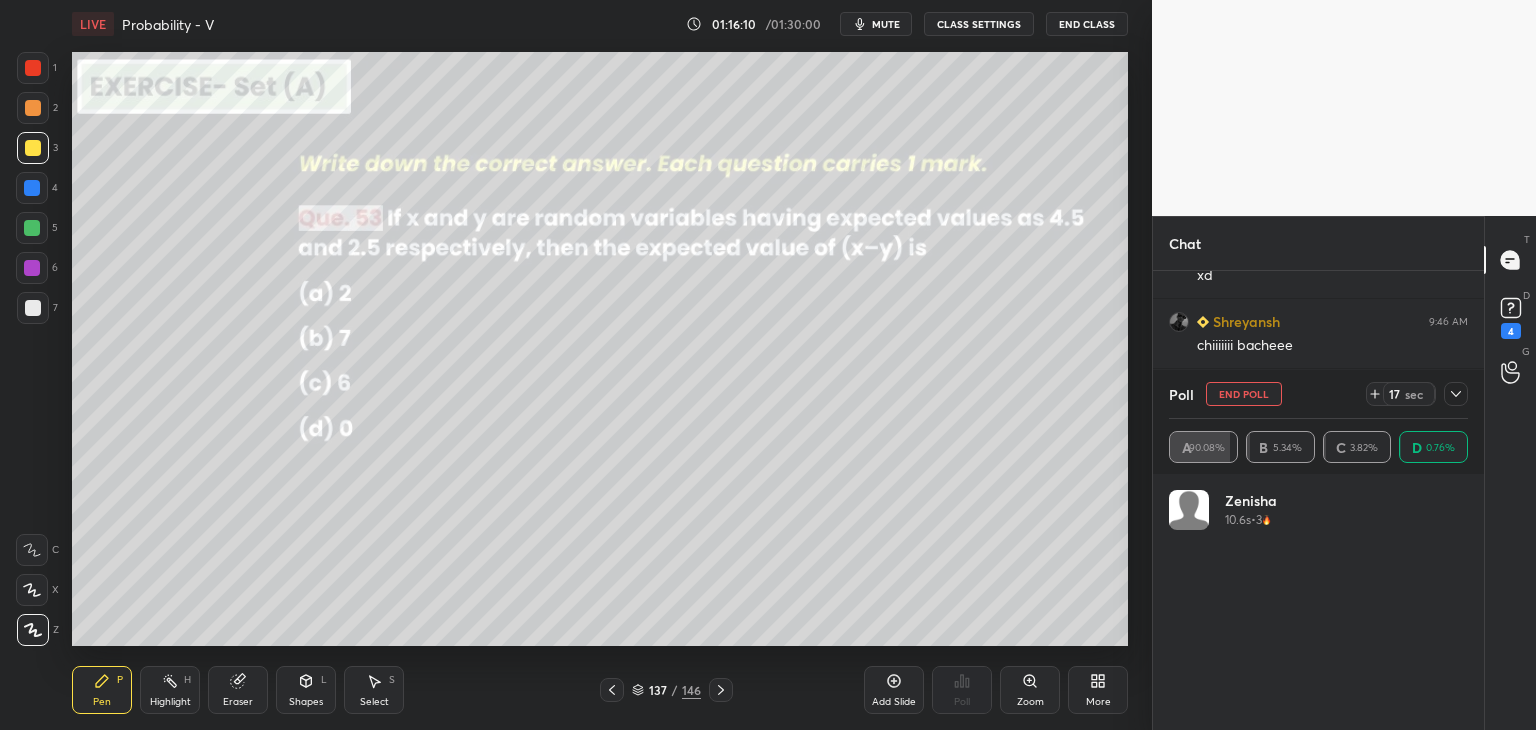 click 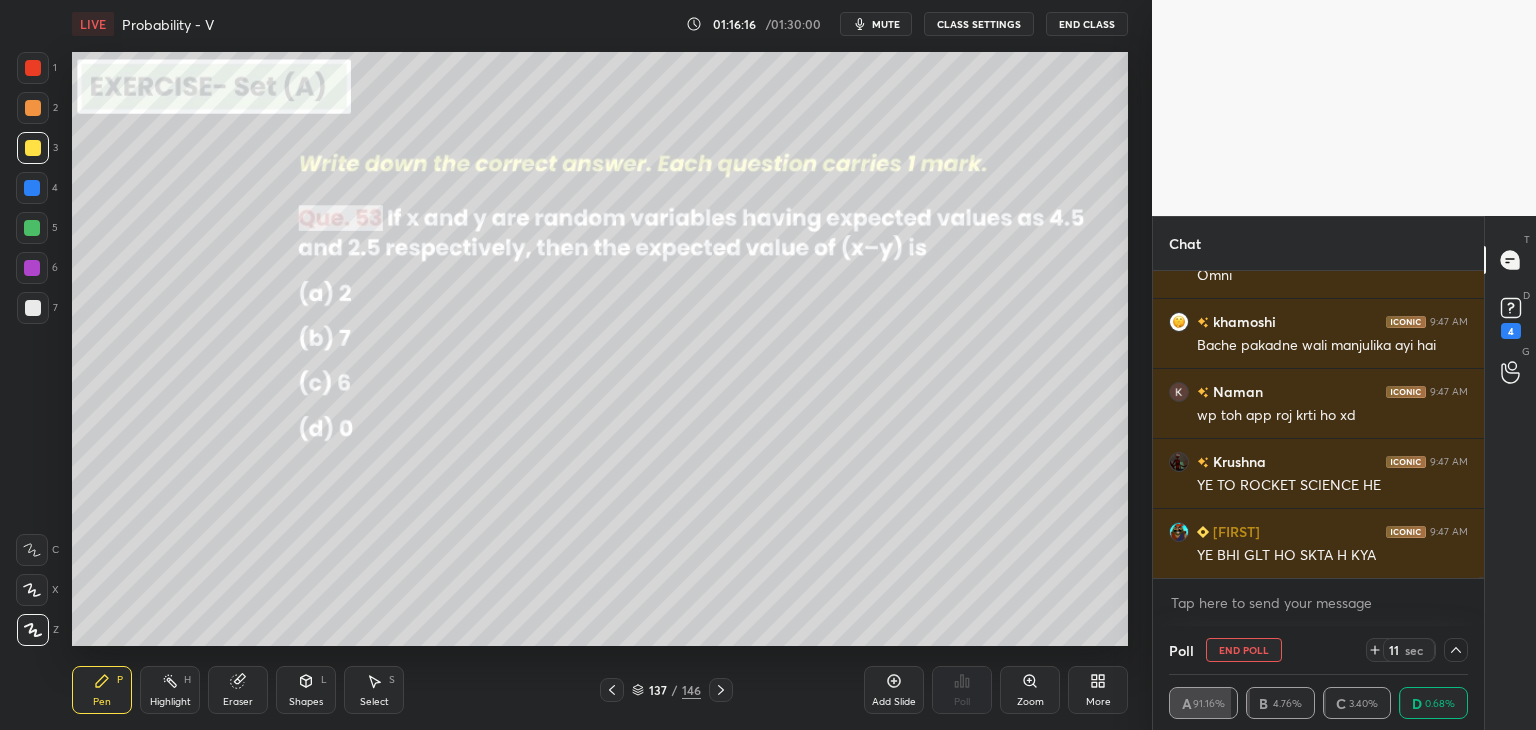 click 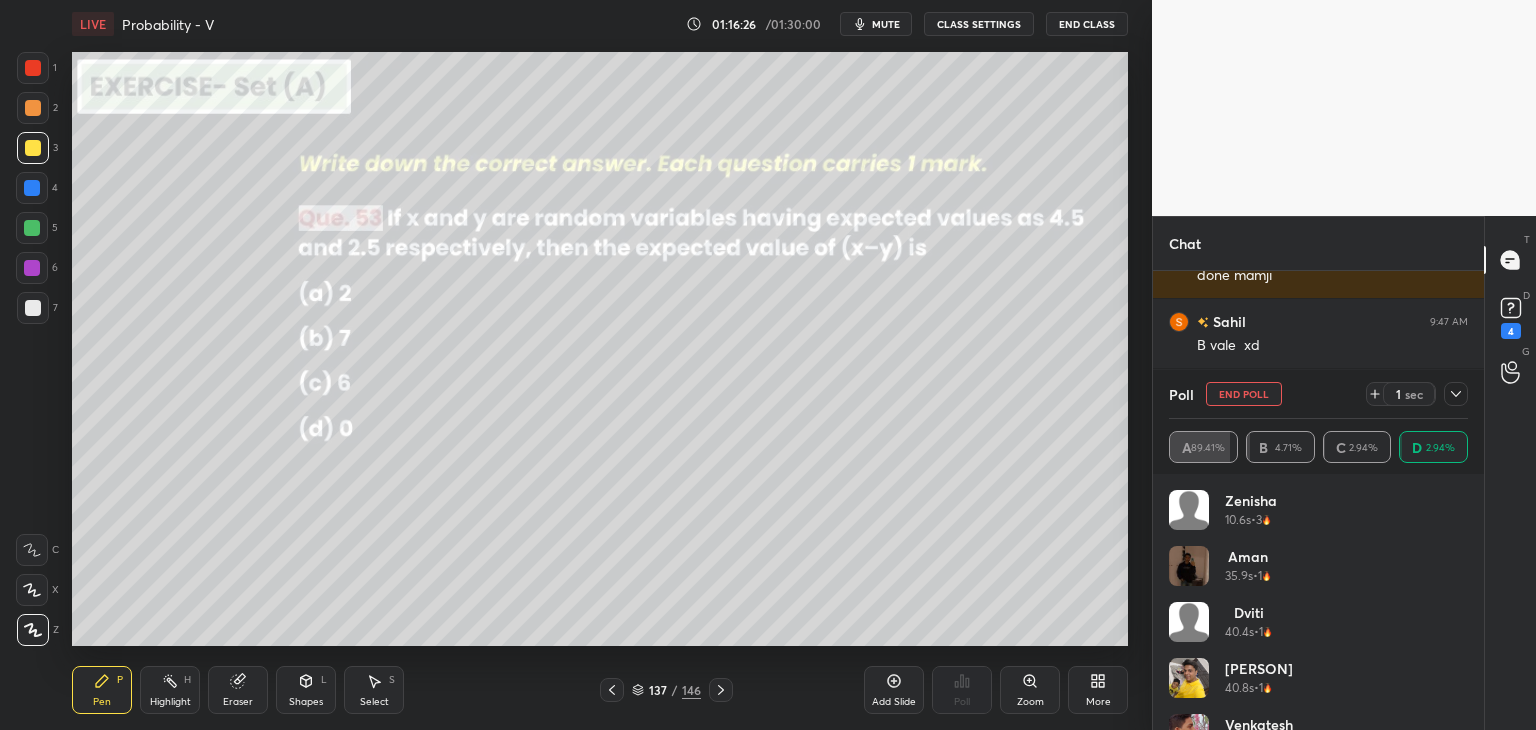 click on "[NAME] 40.4s  •  1" at bounding box center [1318, 630] 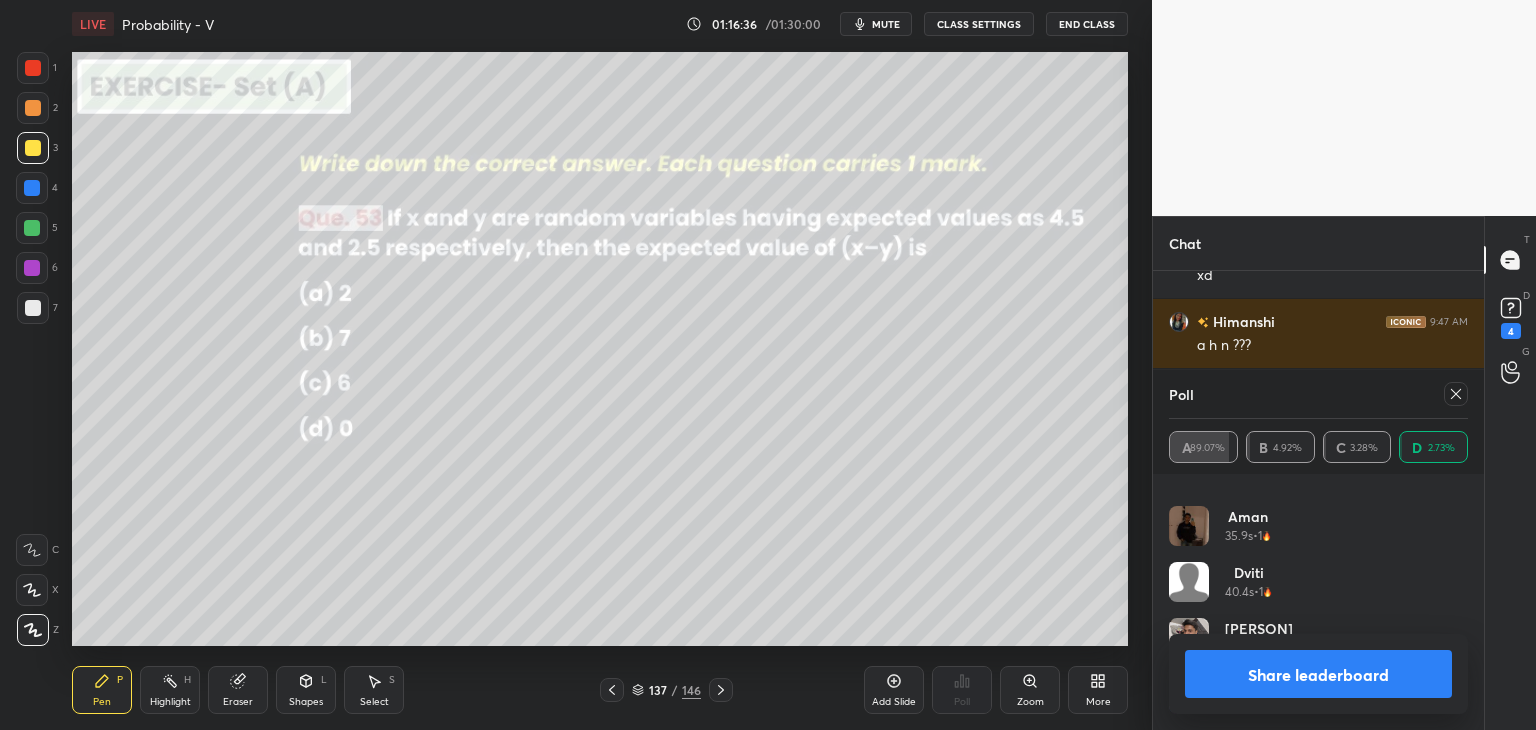 drag, startPoint x: 1307, startPoint y: 674, endPoint x: 1282, endPoint y: 674, distance: 25 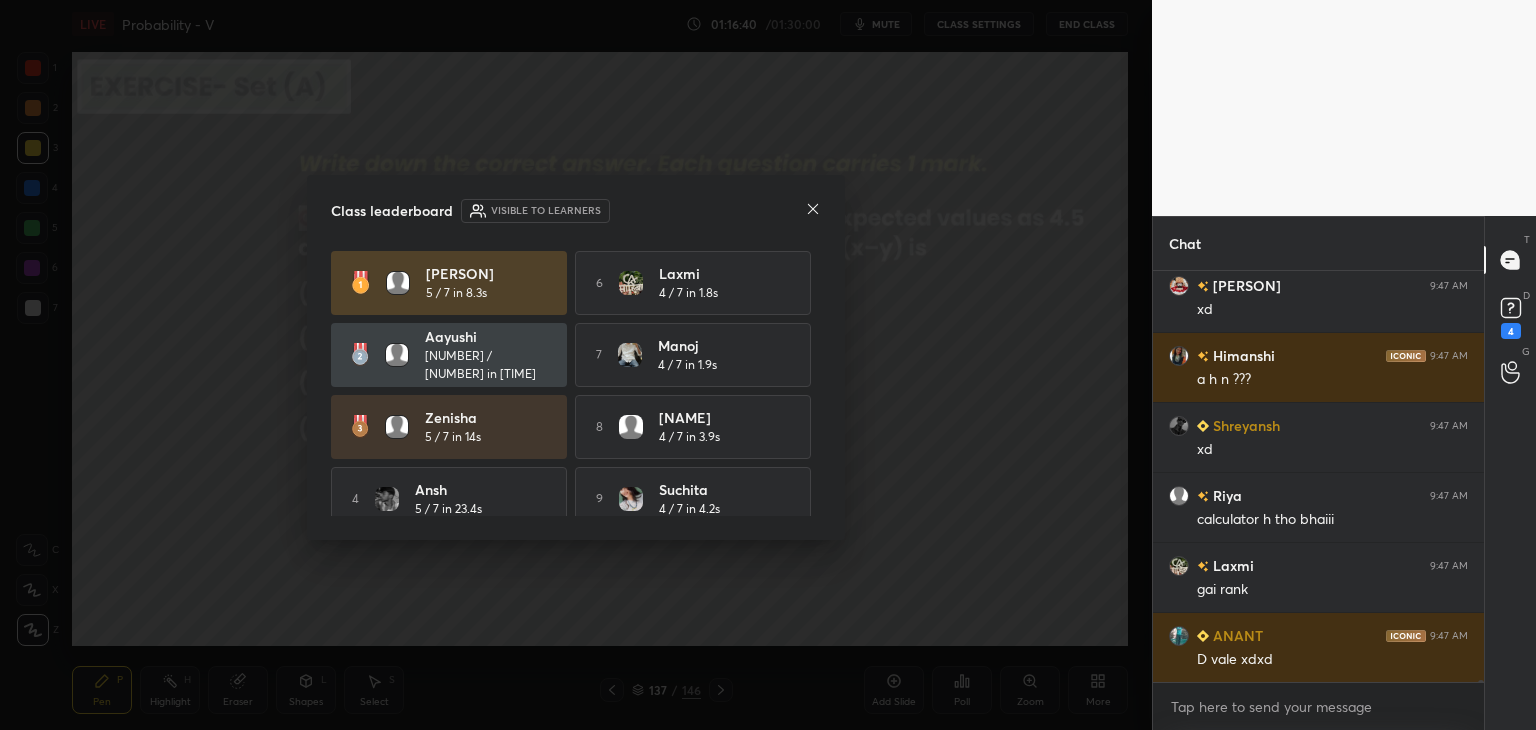 click 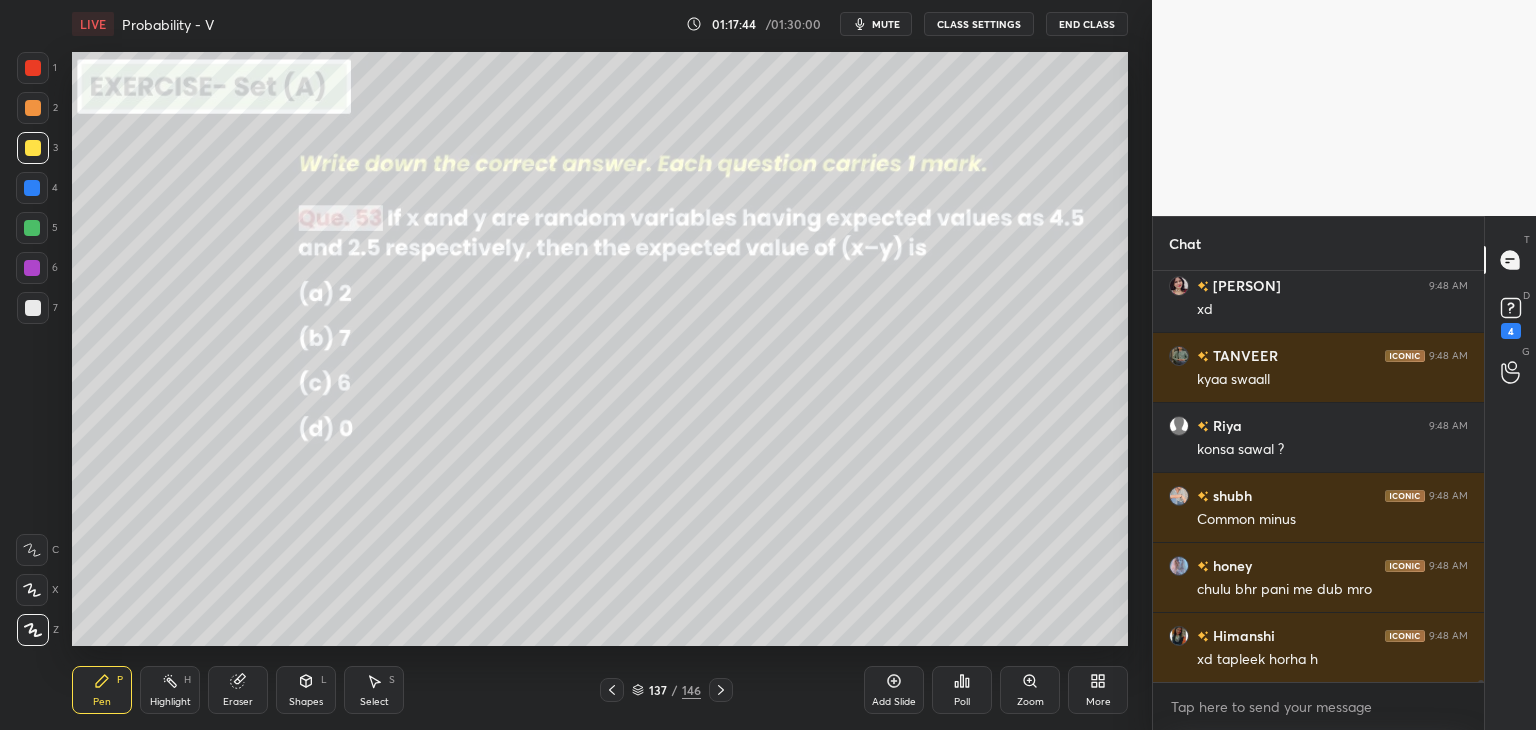 scroll, scrollTop: 92882, scrollLeft: 0, axis: vertical 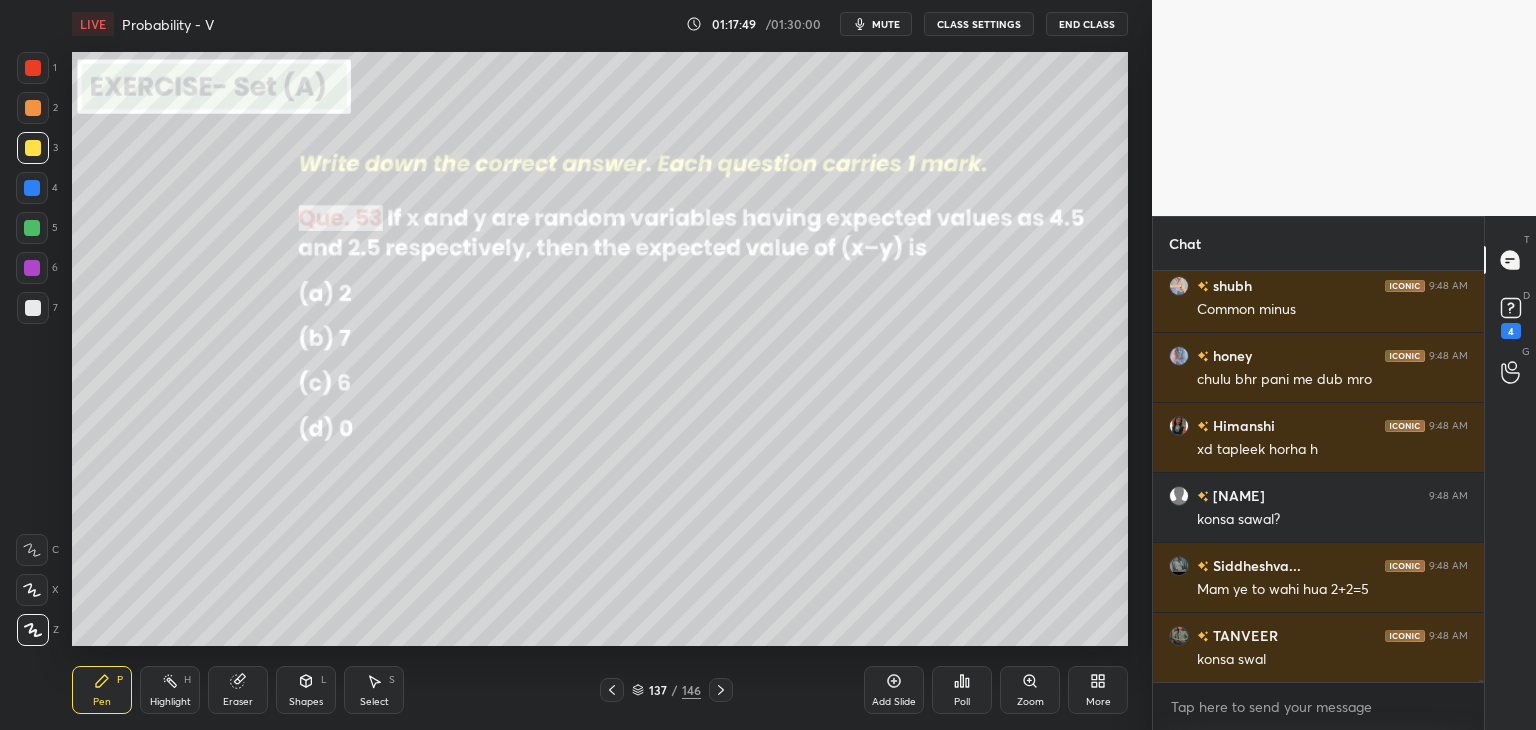 click 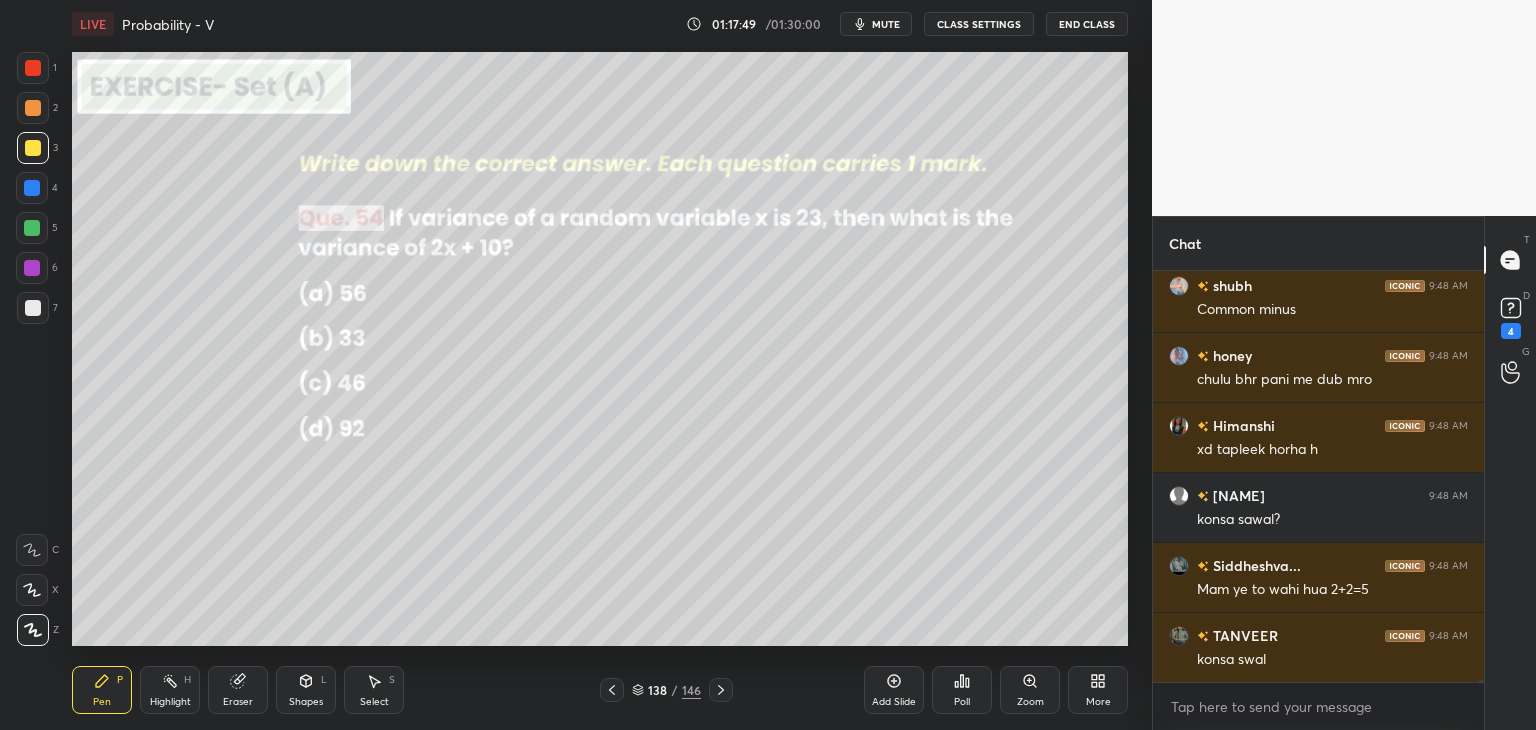 click 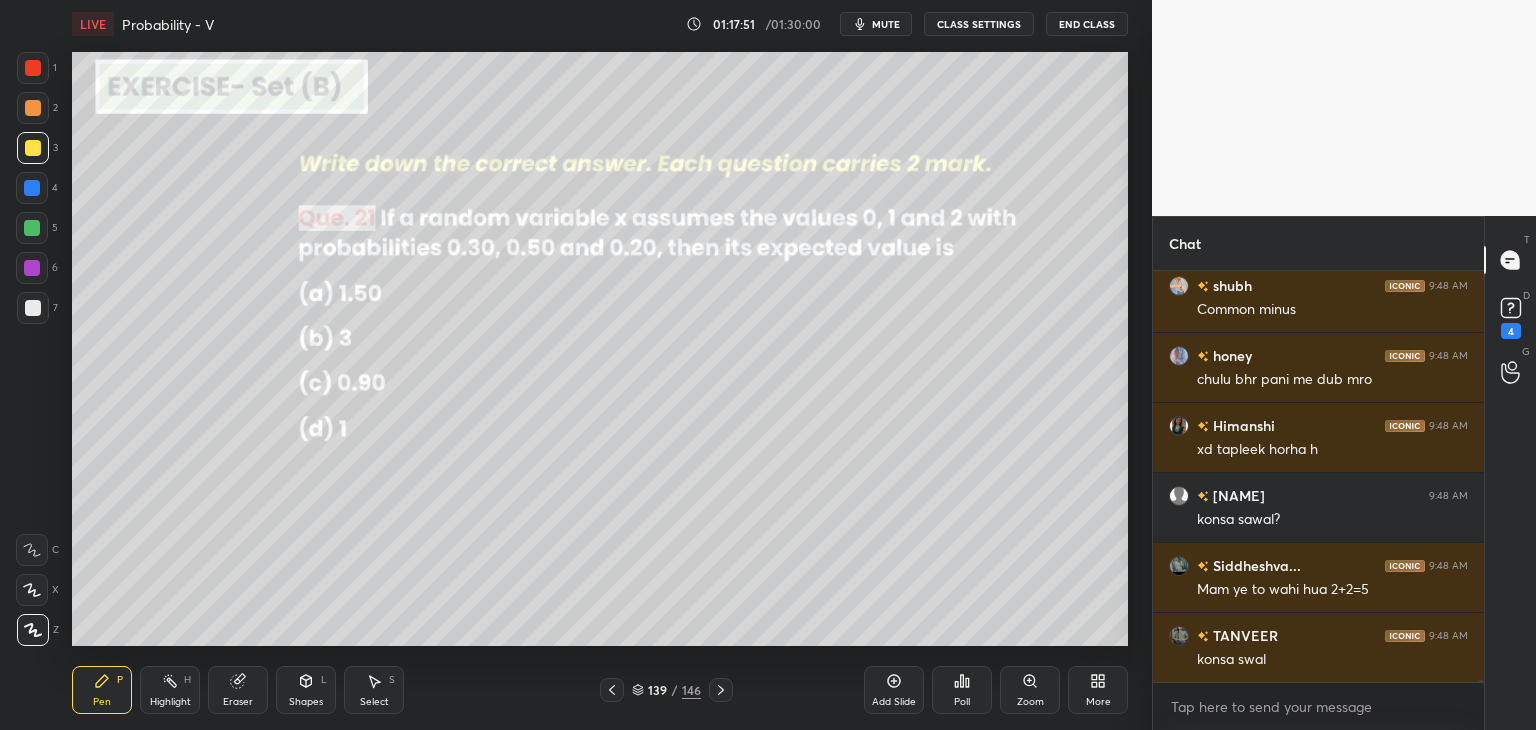 click on "Pen P Highlight H Eraser Shapes L Select S 139 / 146 Add Slide Poll Zoom More" at bounding box center [600, 690] 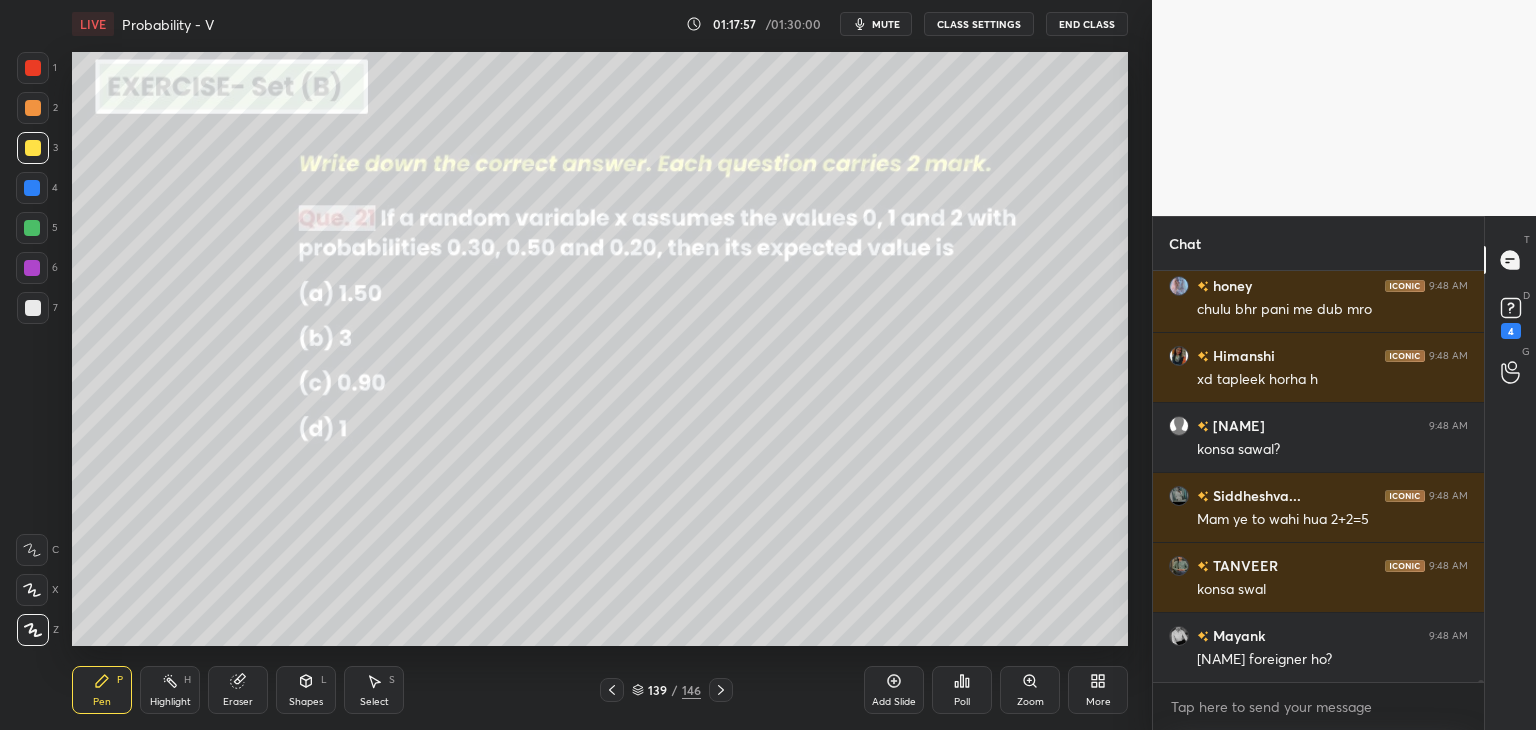scroll, scrollTop: 93162, scrollLeft: 0, axis: vertical 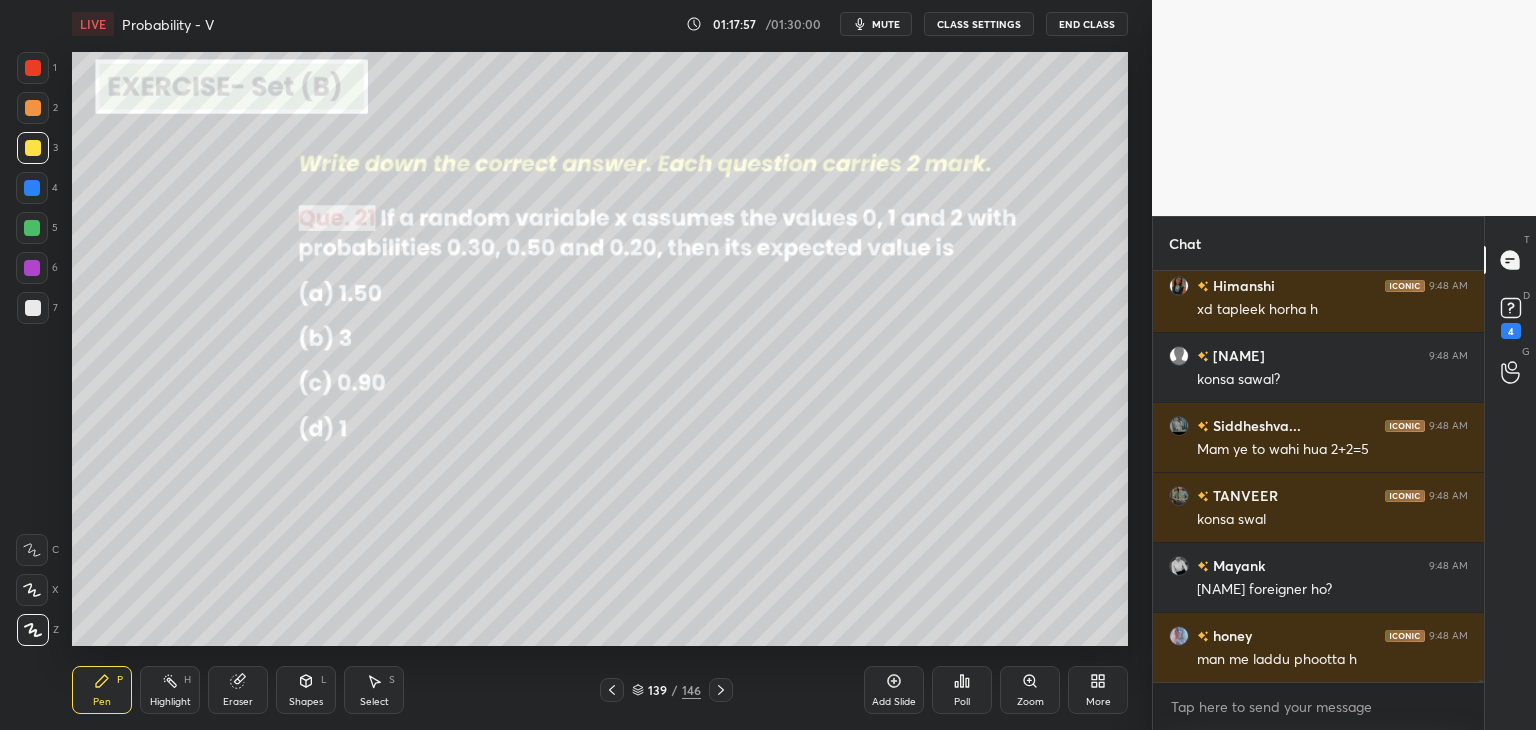 click 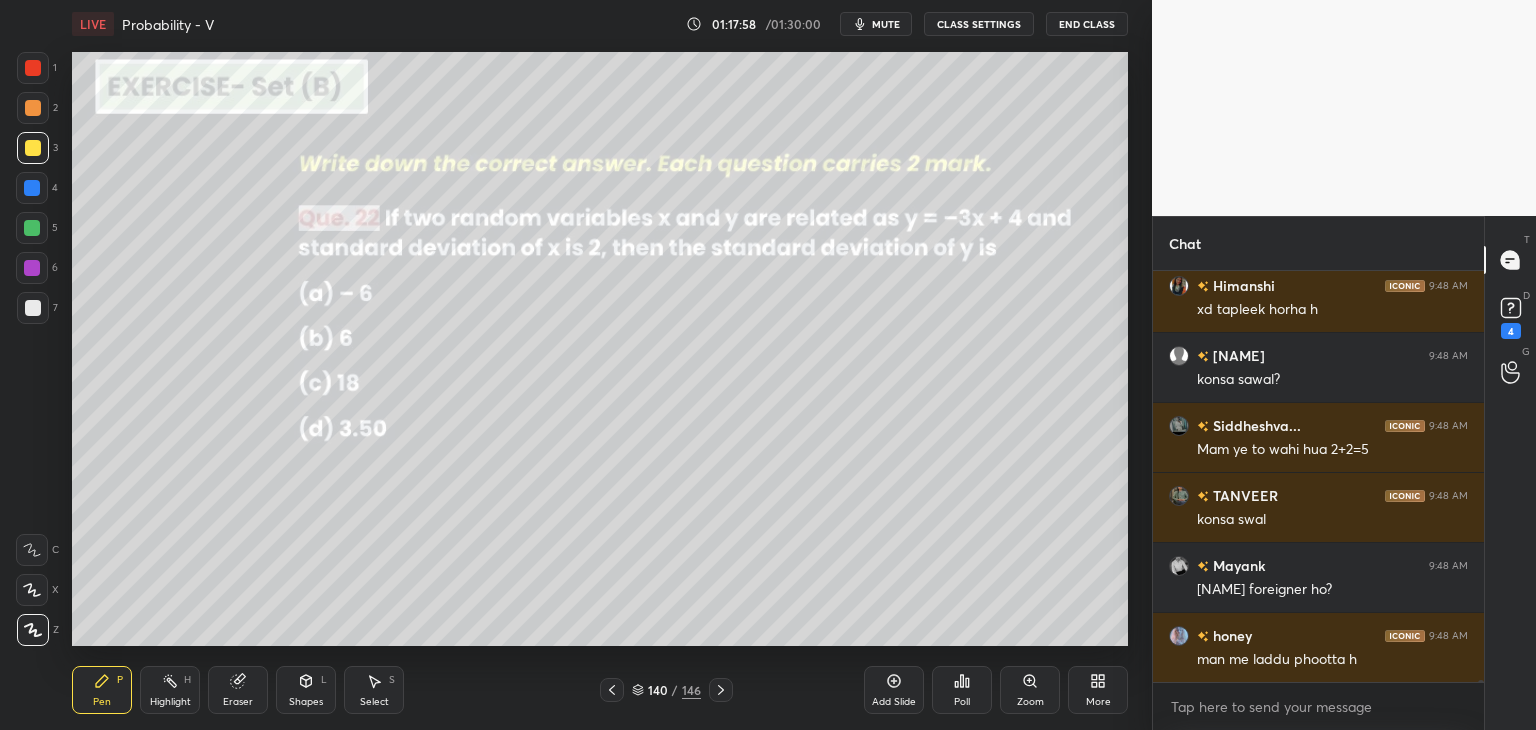 scroll, scrollTop: 93232, scrollLeft: 0, axis: vertical 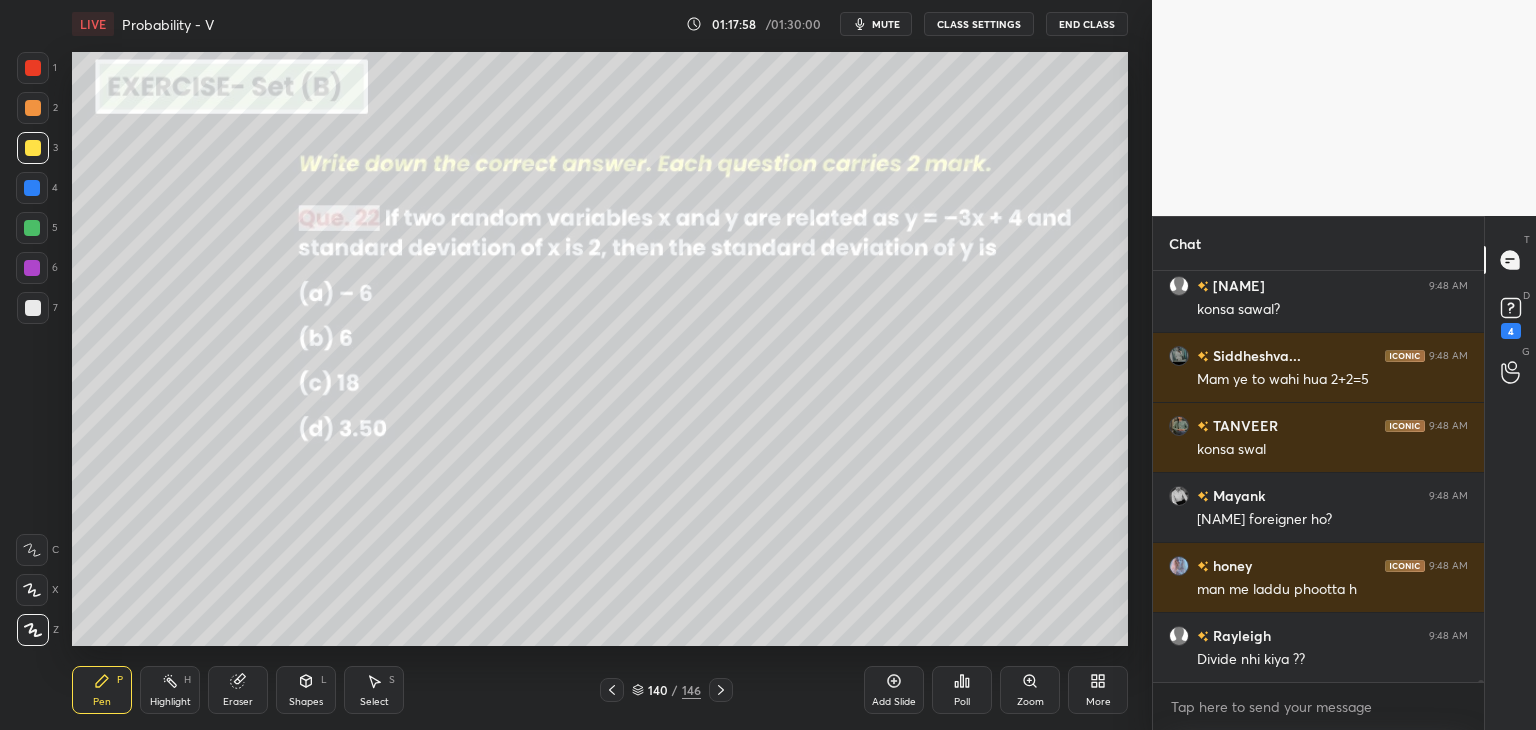 click 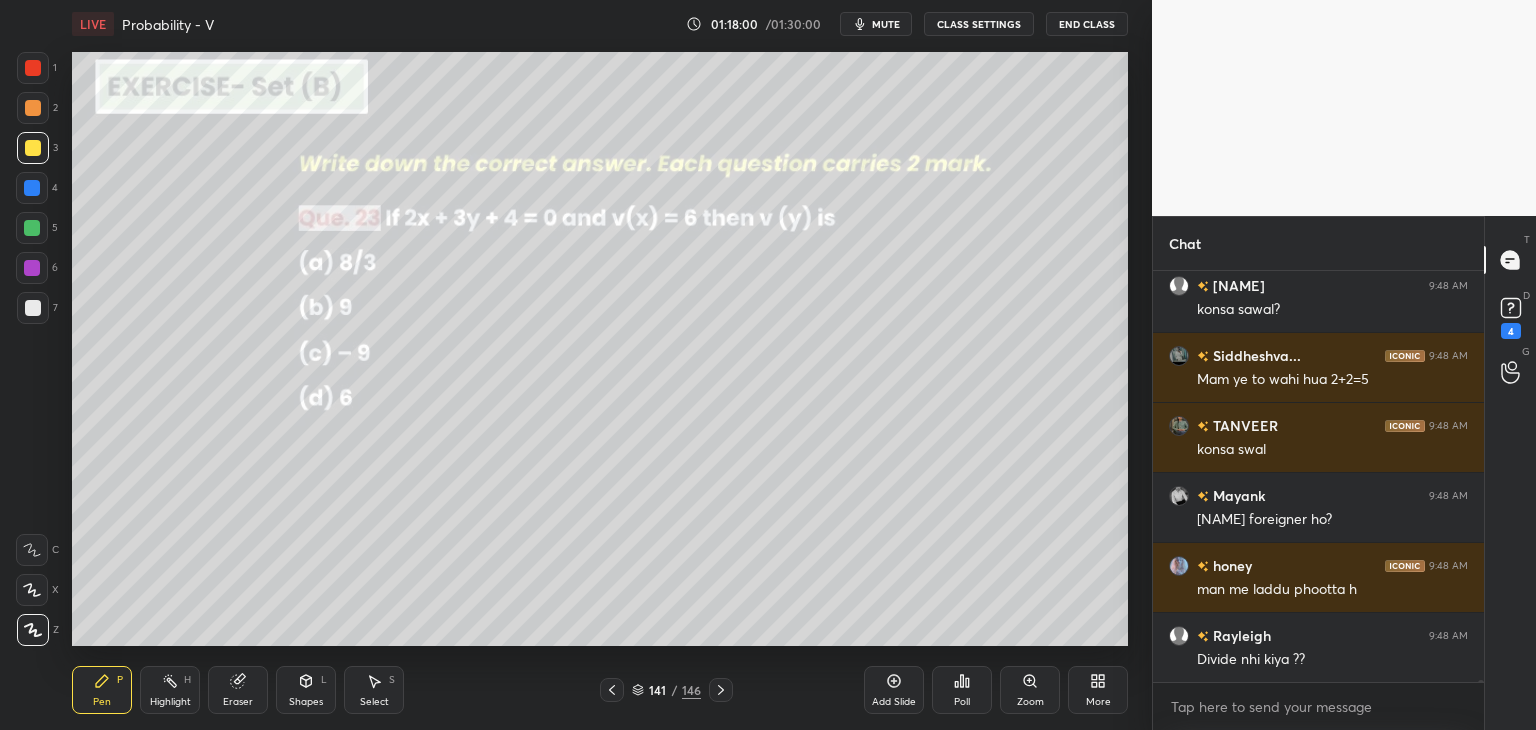 click 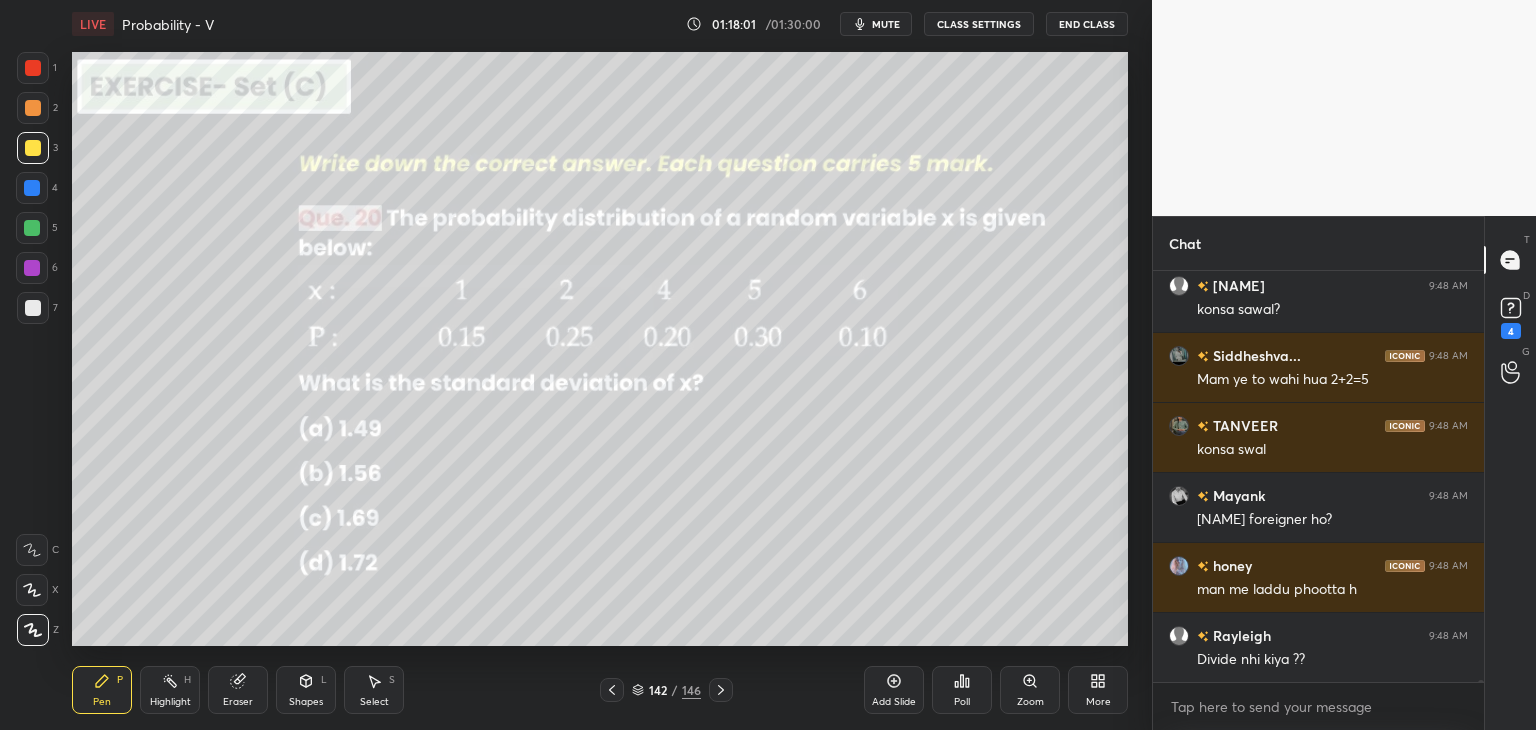 click 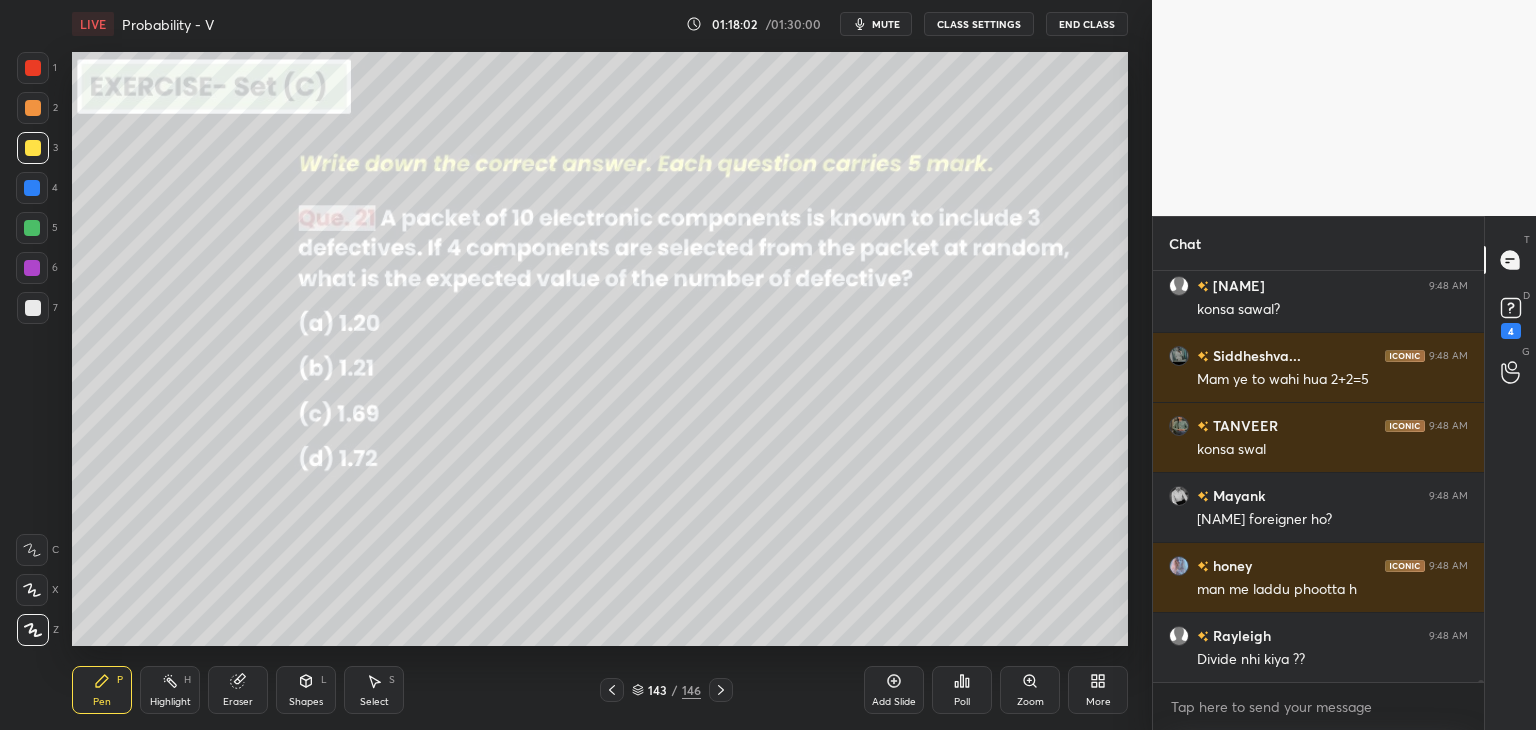 click 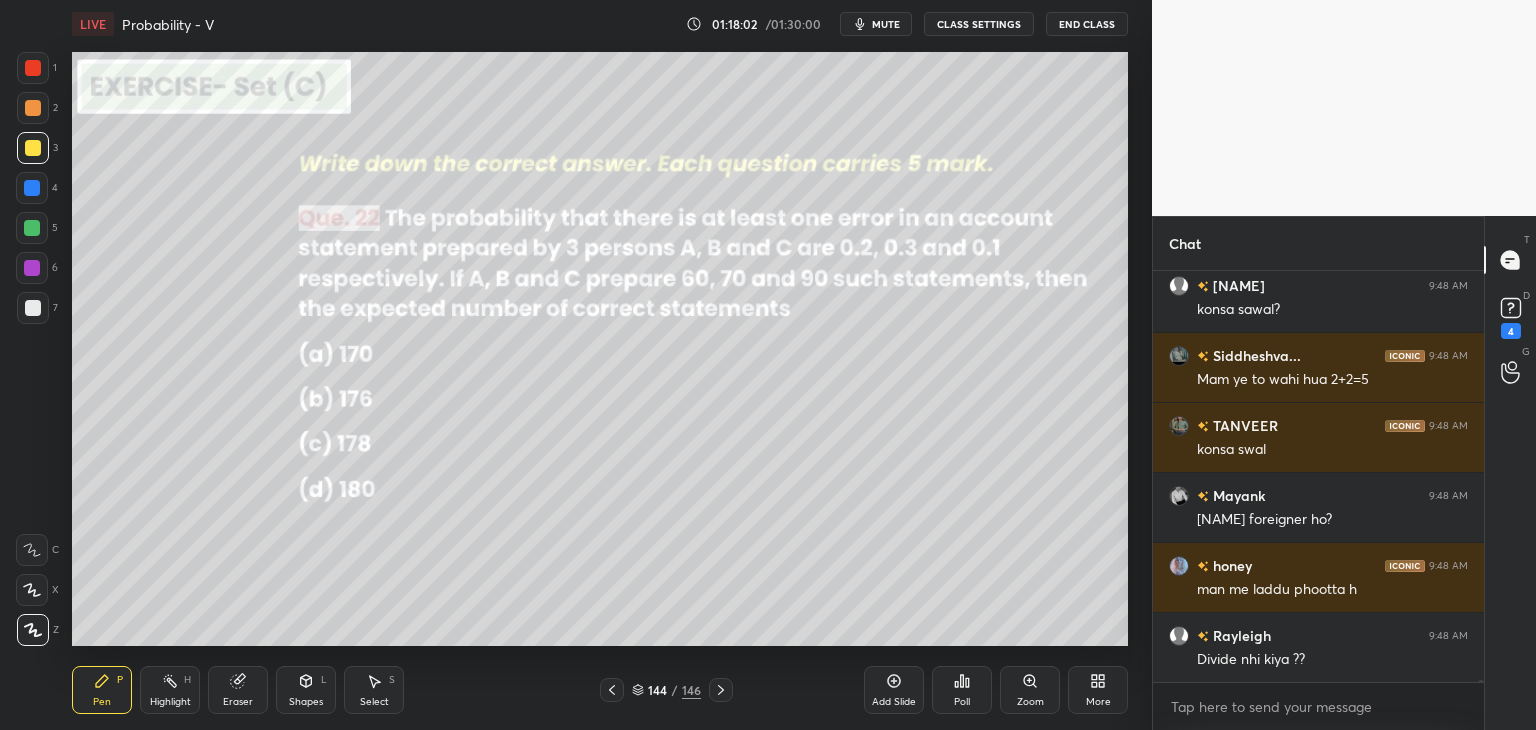 click 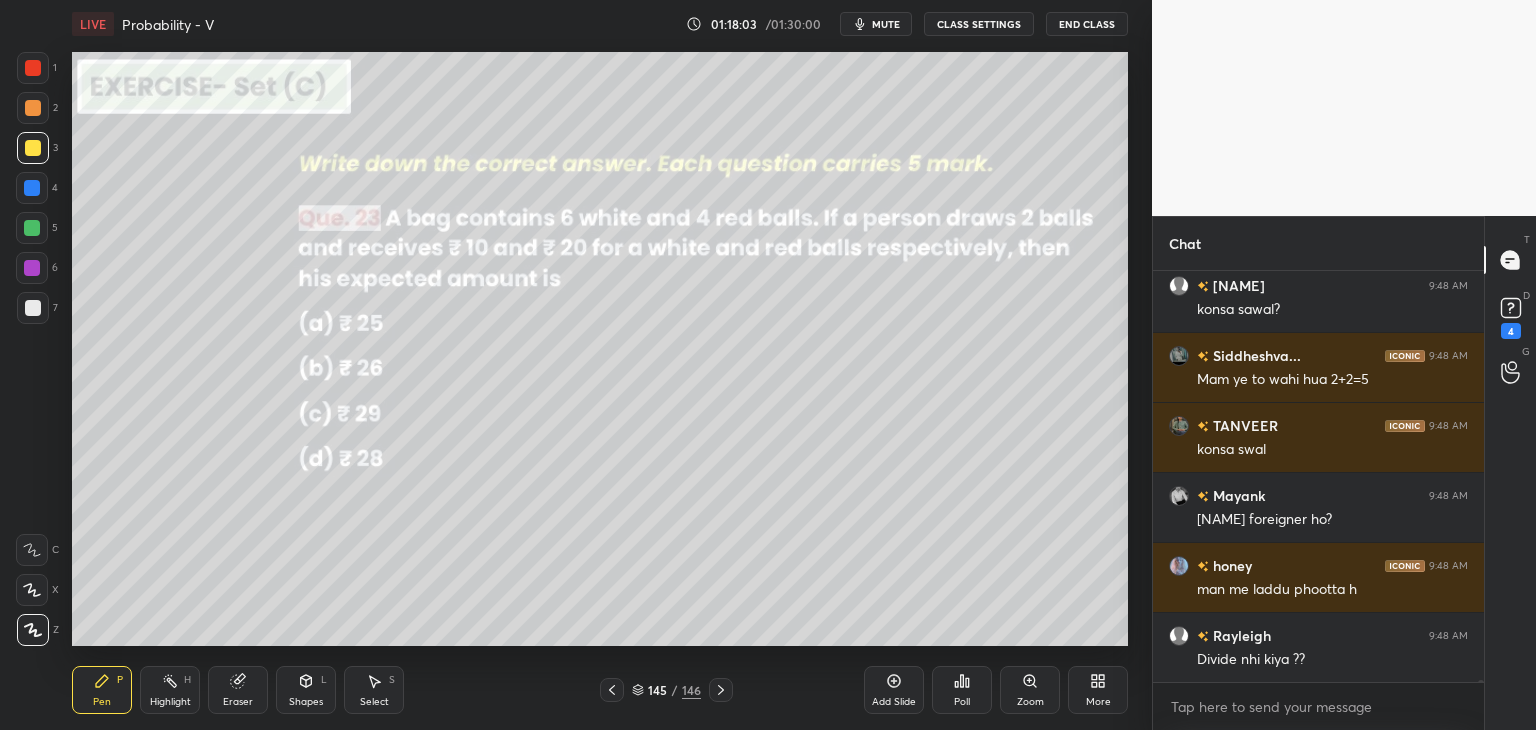 scroll, scrollTop: 93302, scrollLeft: 0, axis: vertical 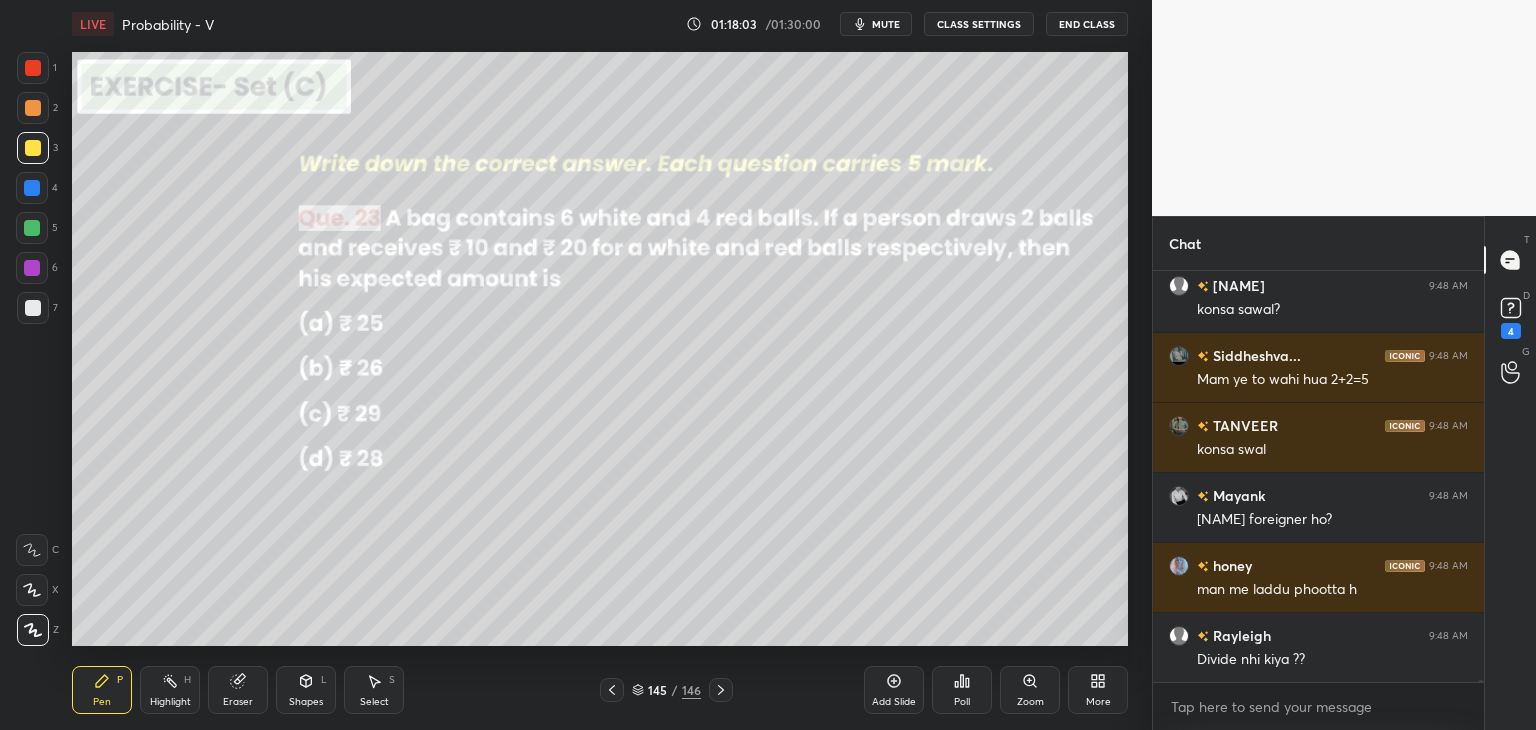 click 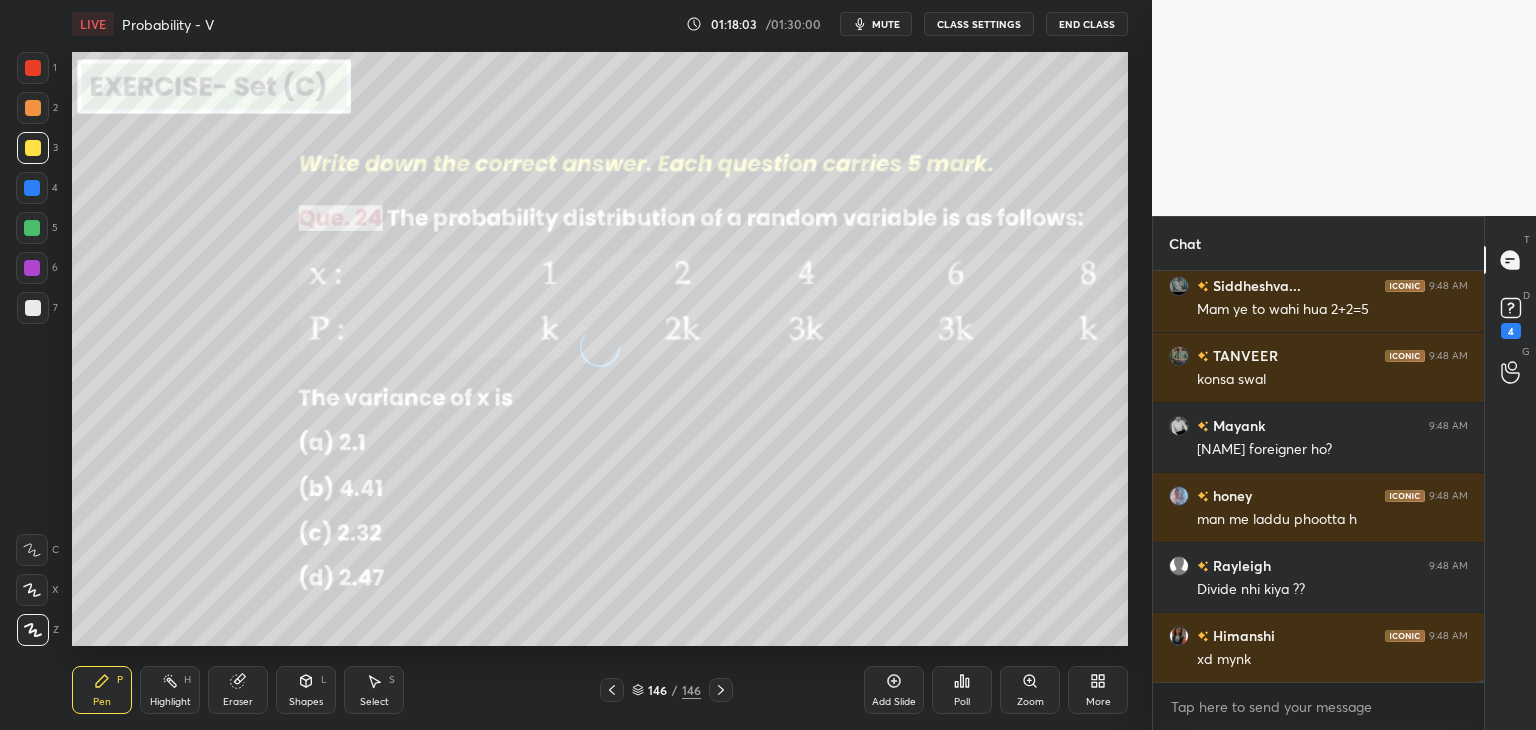 click 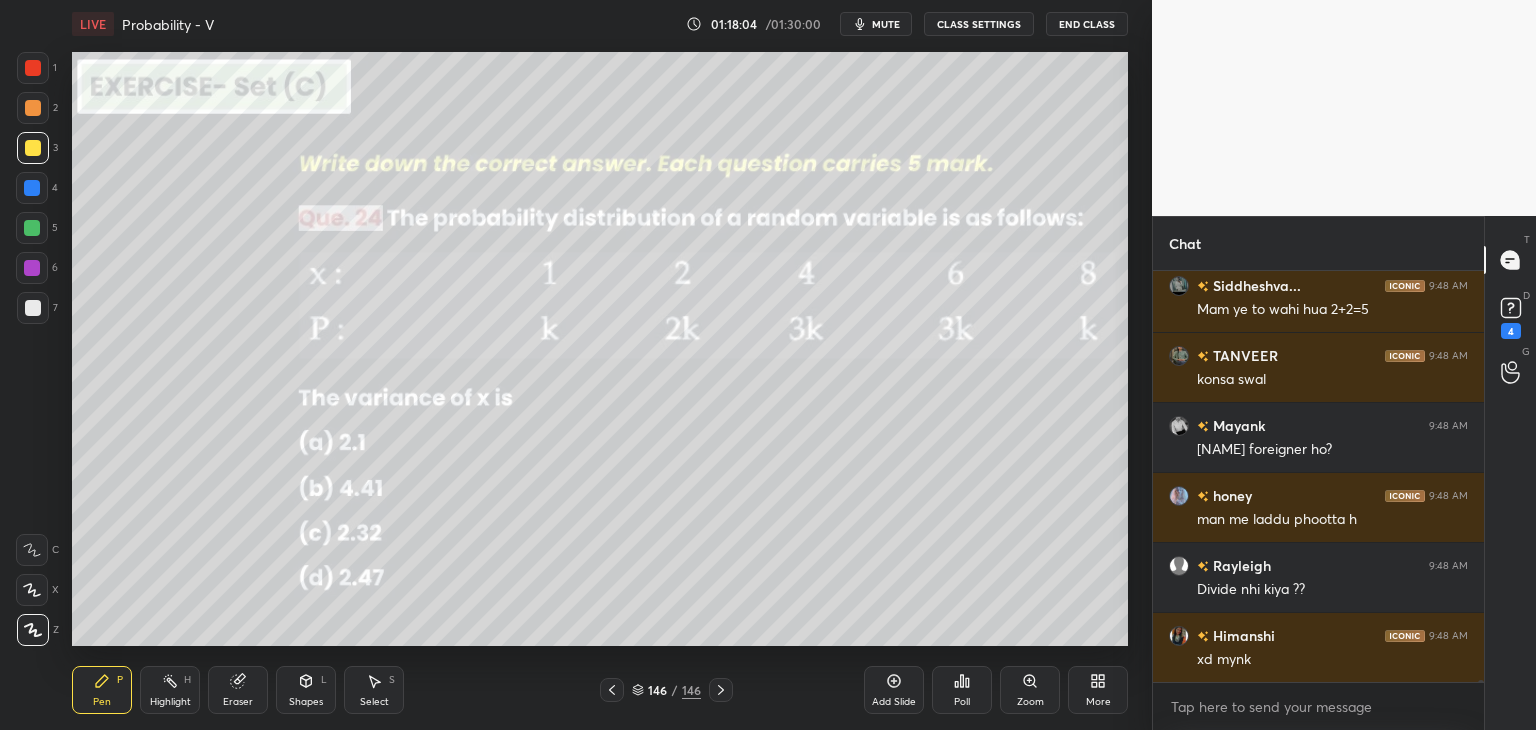scroll, scrollTop: 93372, scrollLeft: 0, axis: vertical 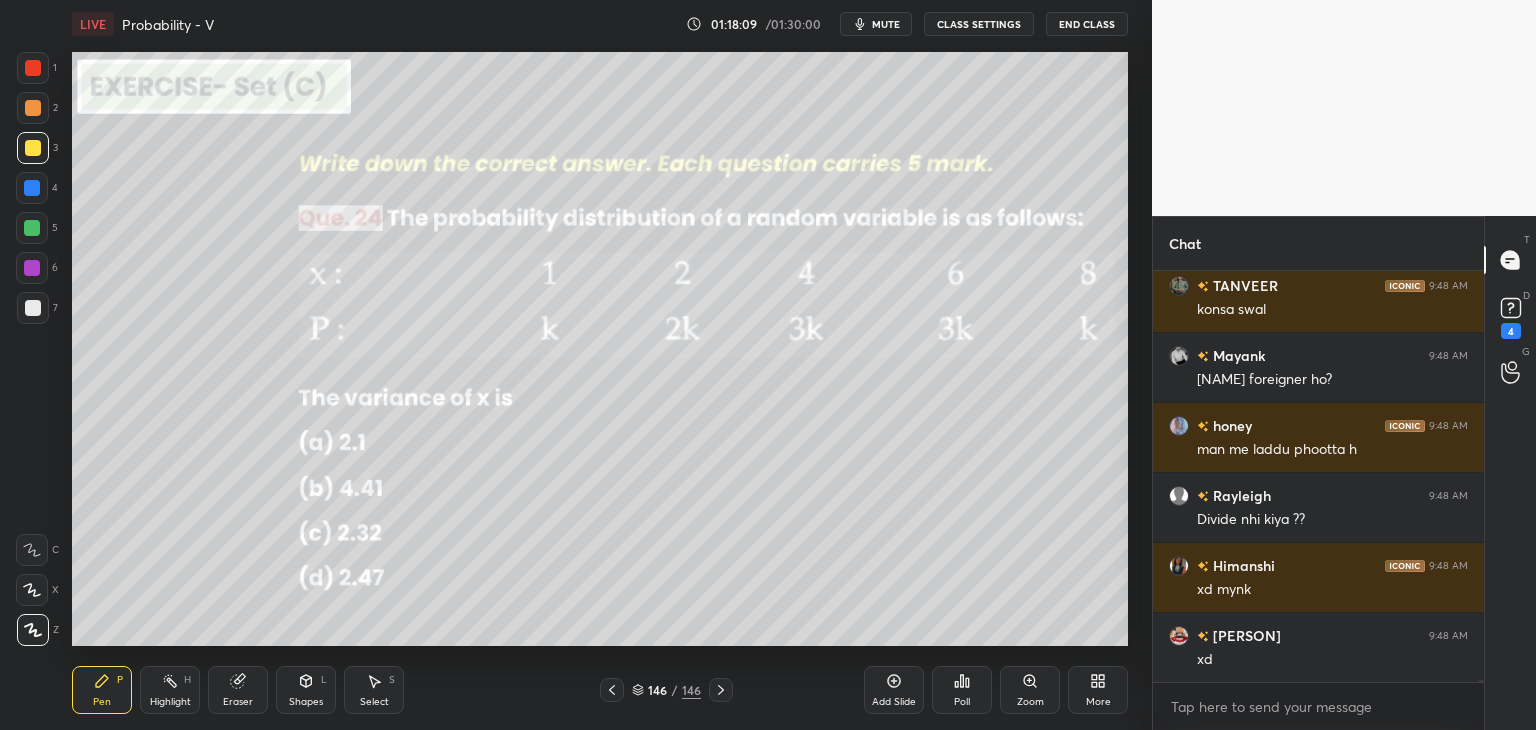 click 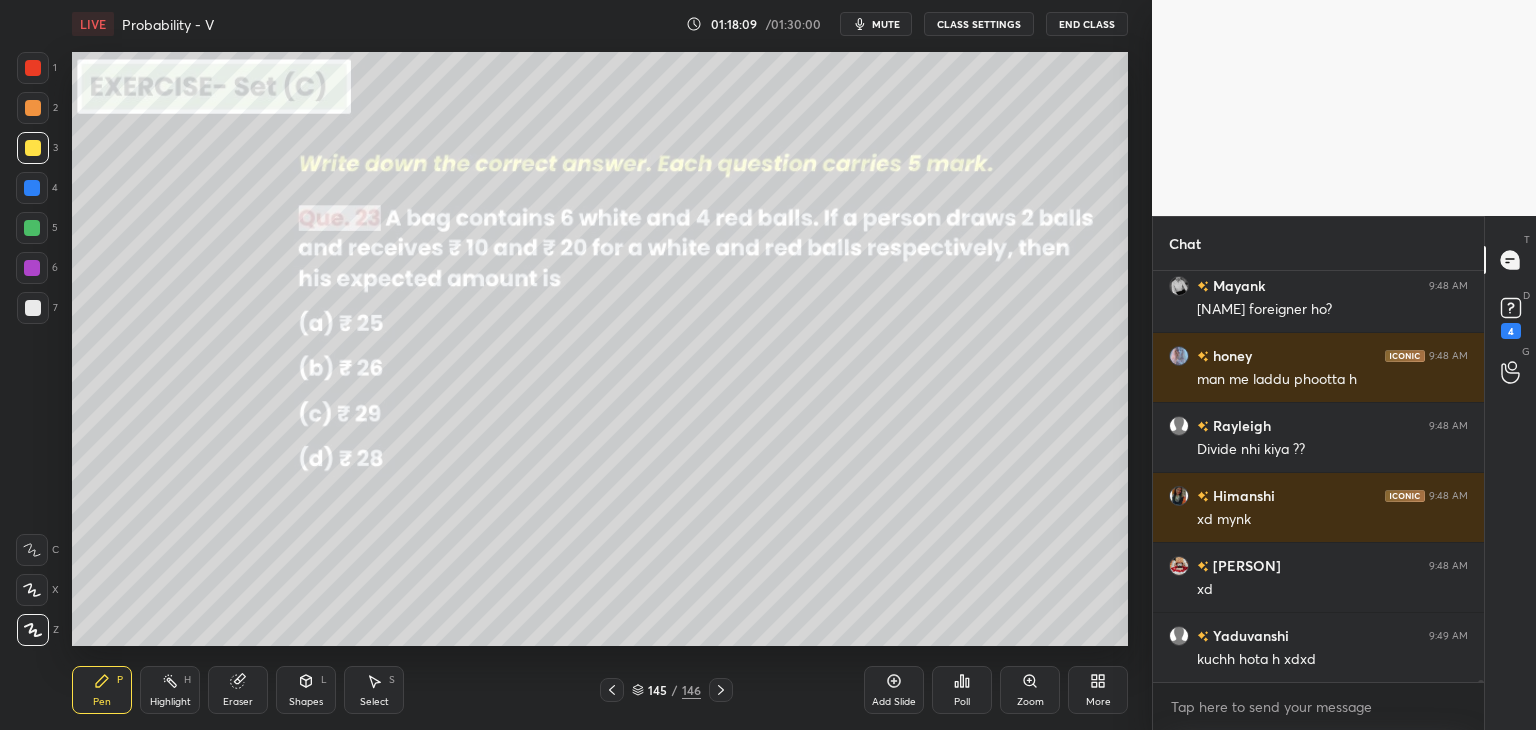 click 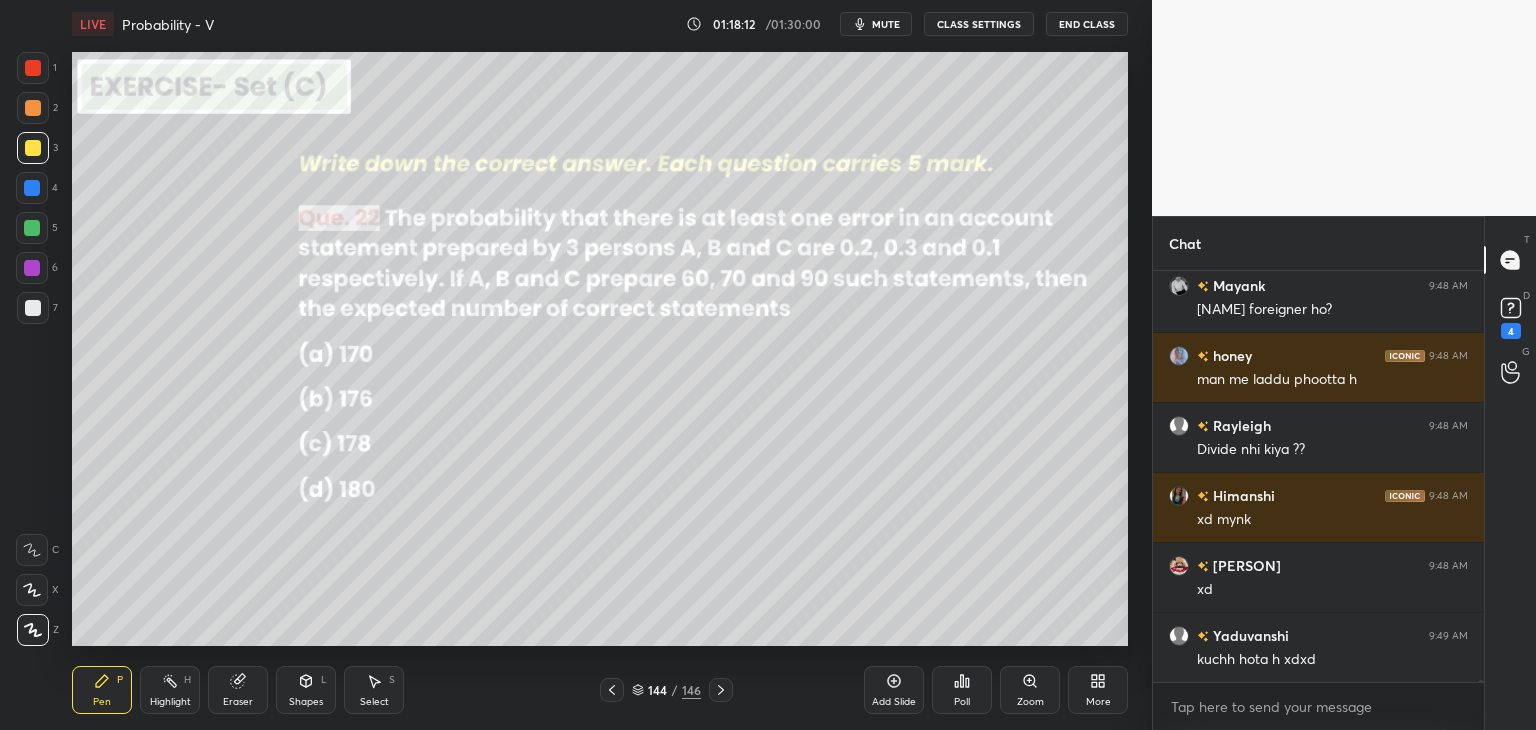 click 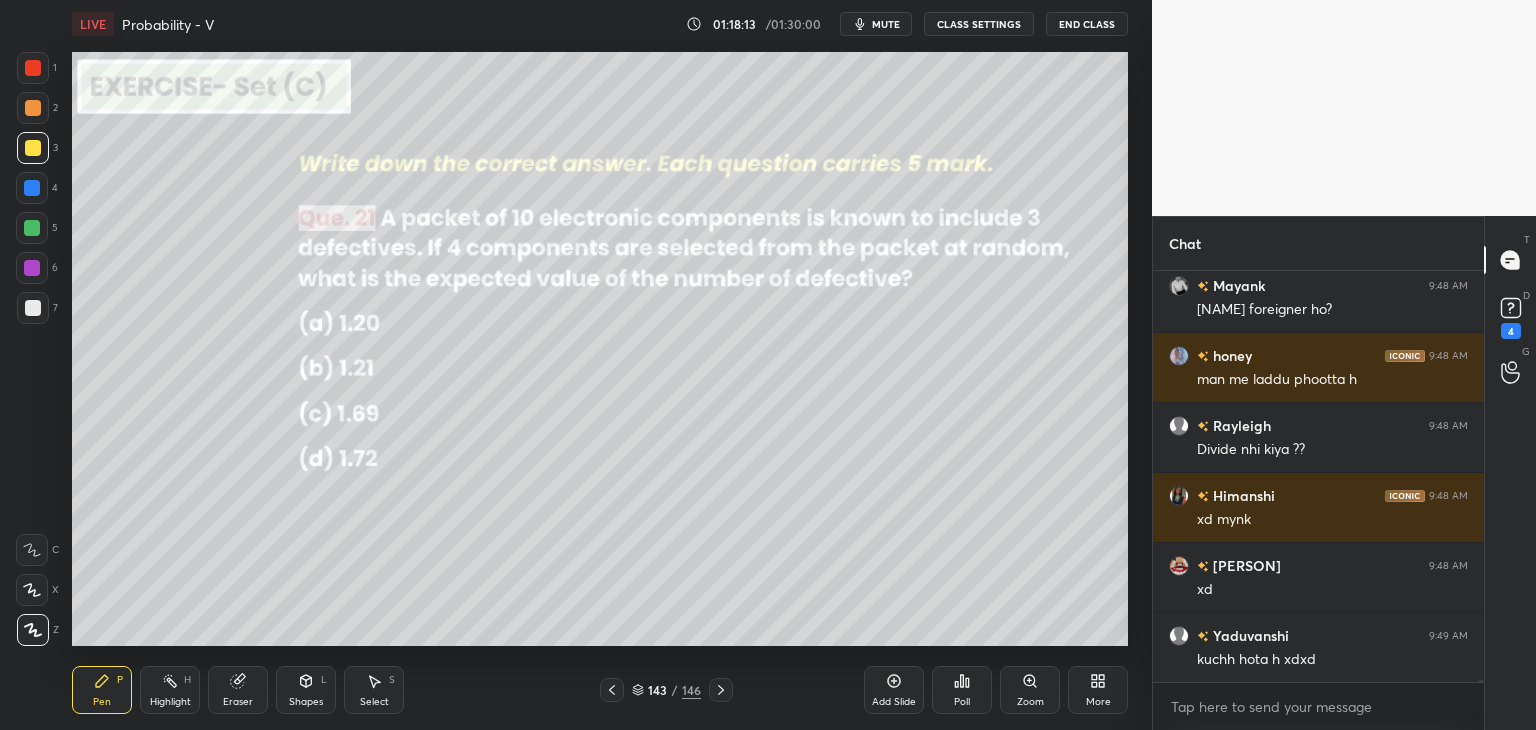 click at bounding box center (612, 690) 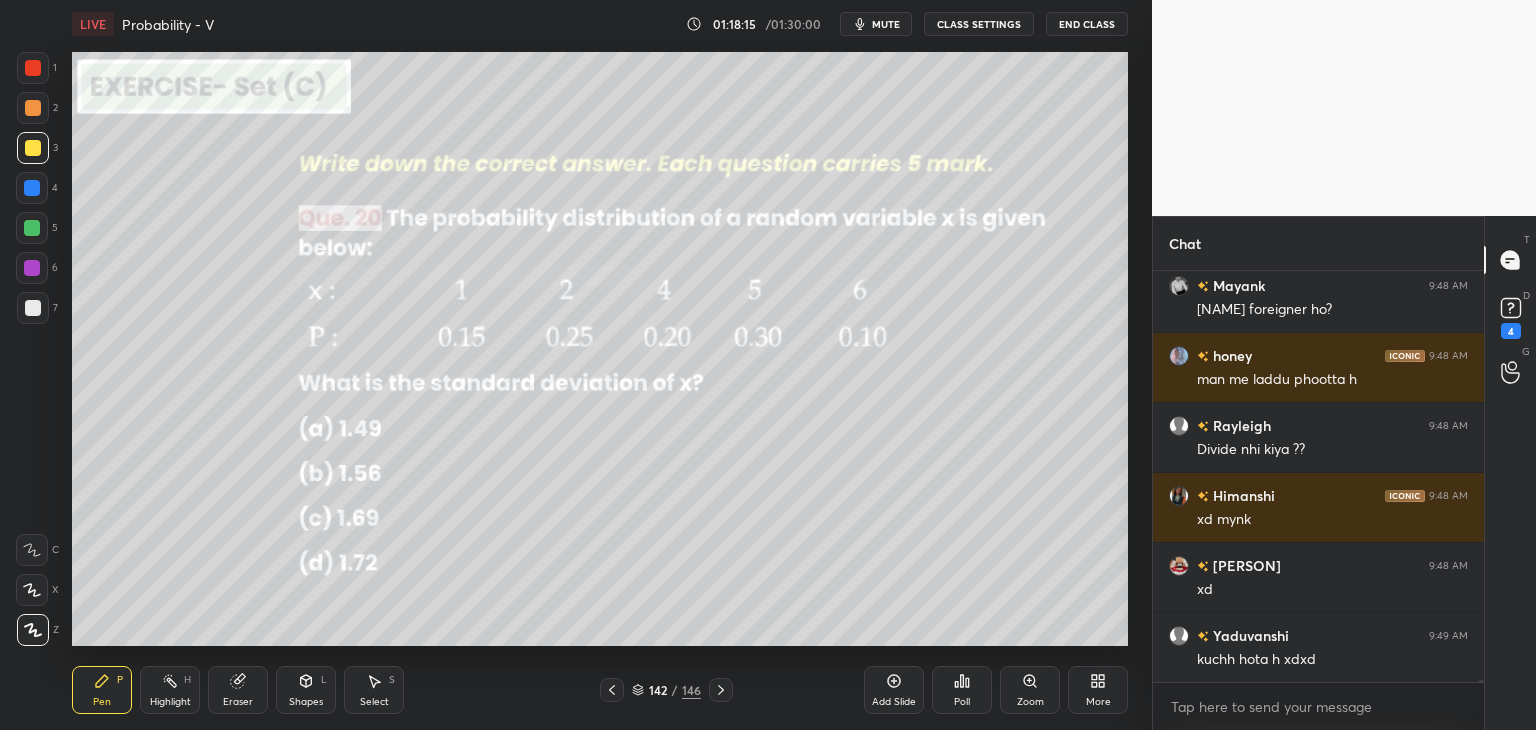 scroll, scrollTop: 93512, scrollLeft: 0, axis: vertical 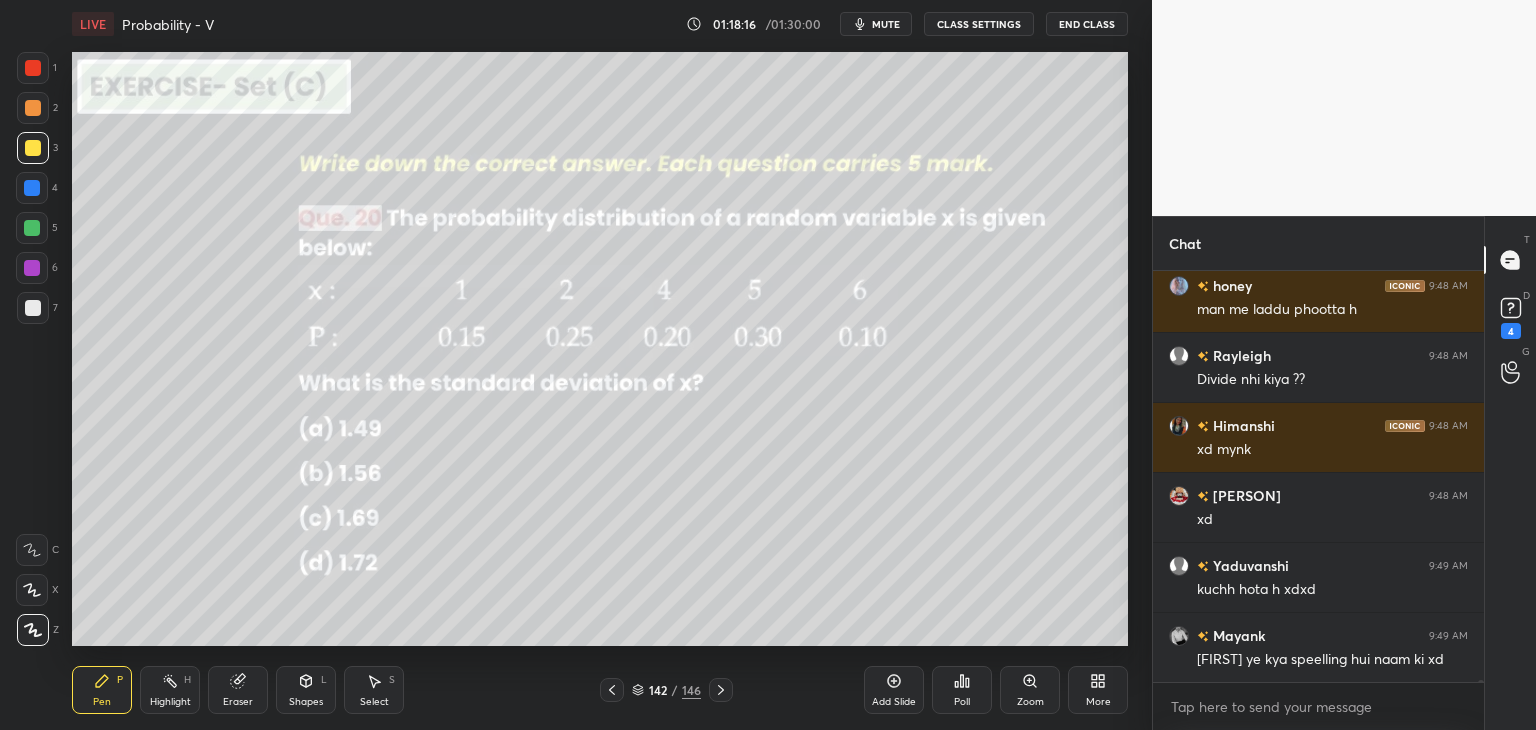 click 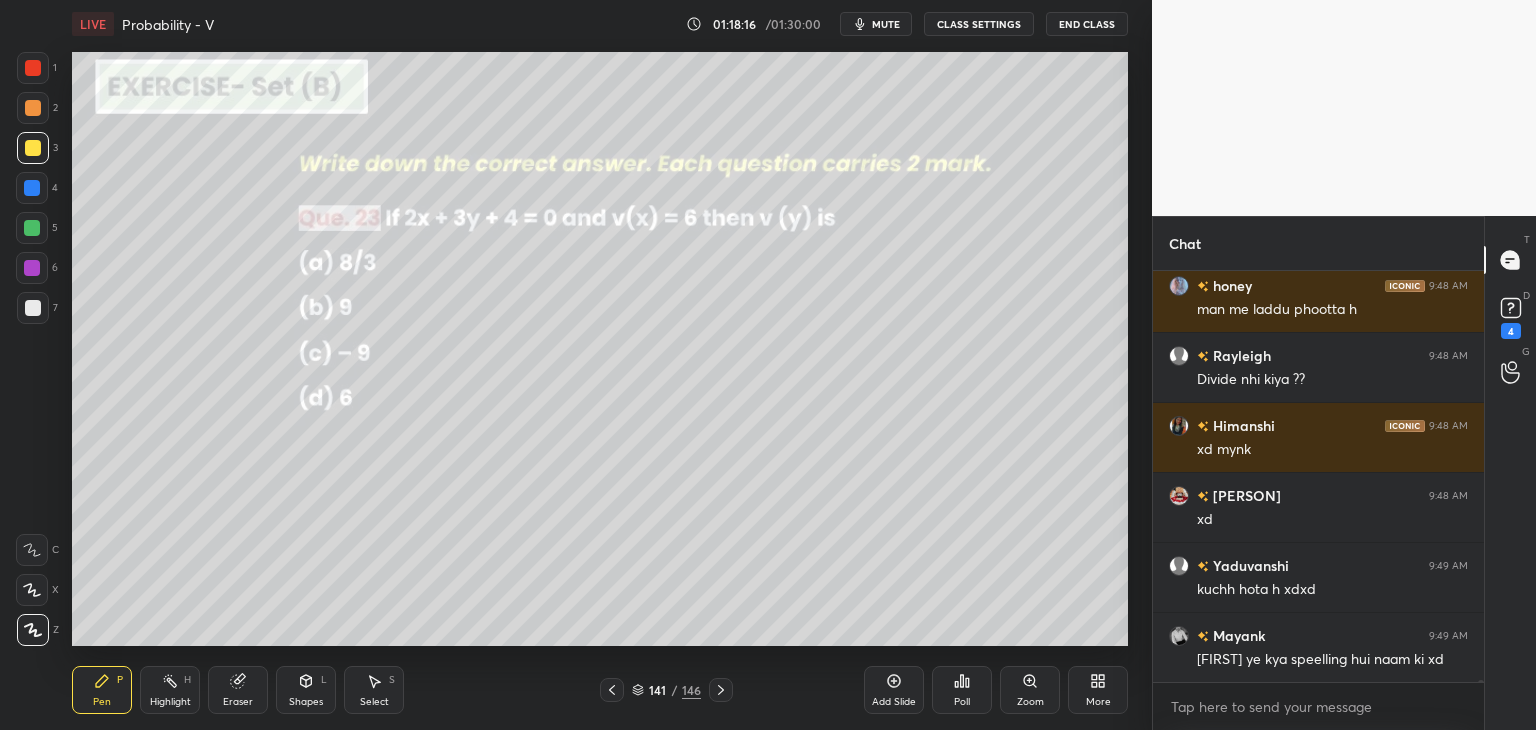 click 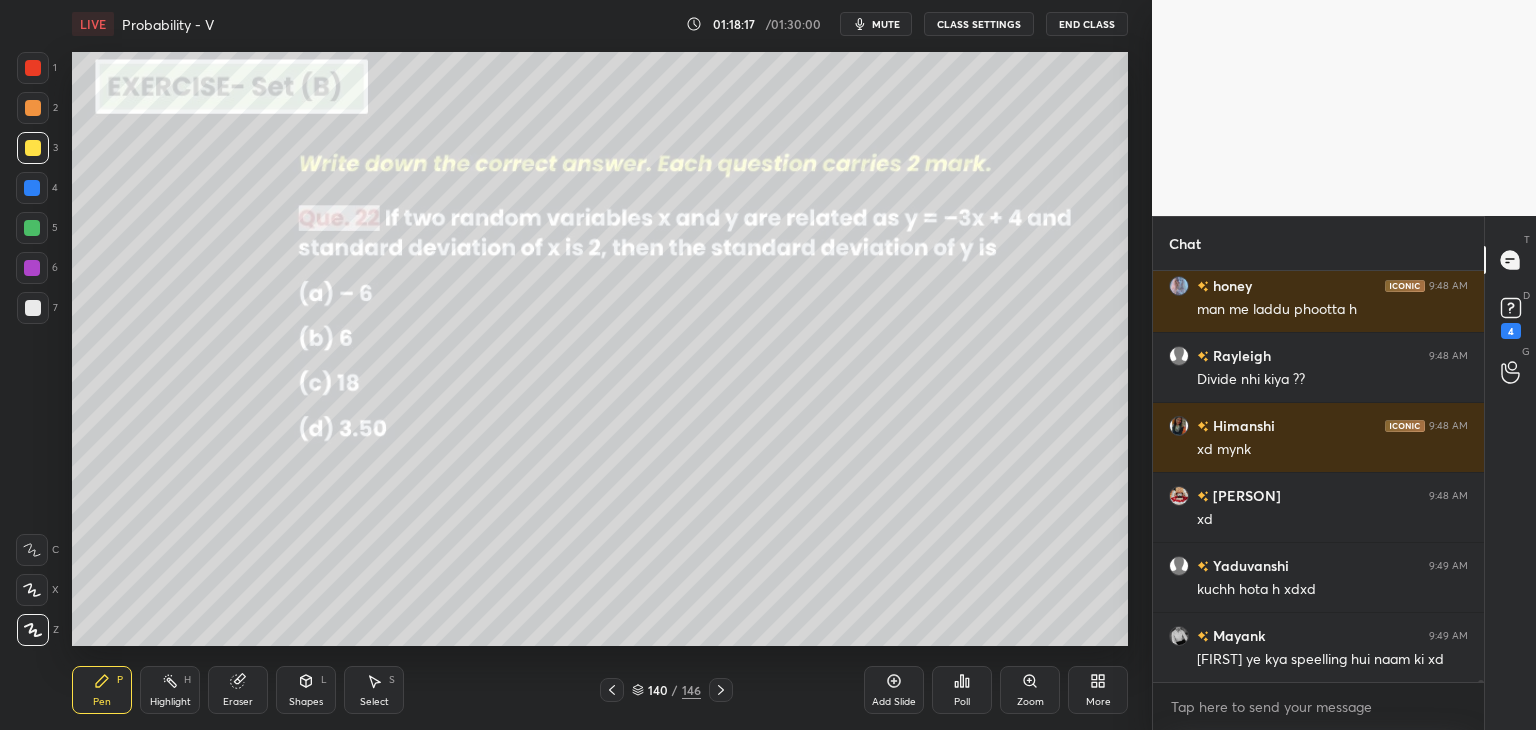 scroll, scrollTop: 93582, scrollLeft: 0, axis: vertical 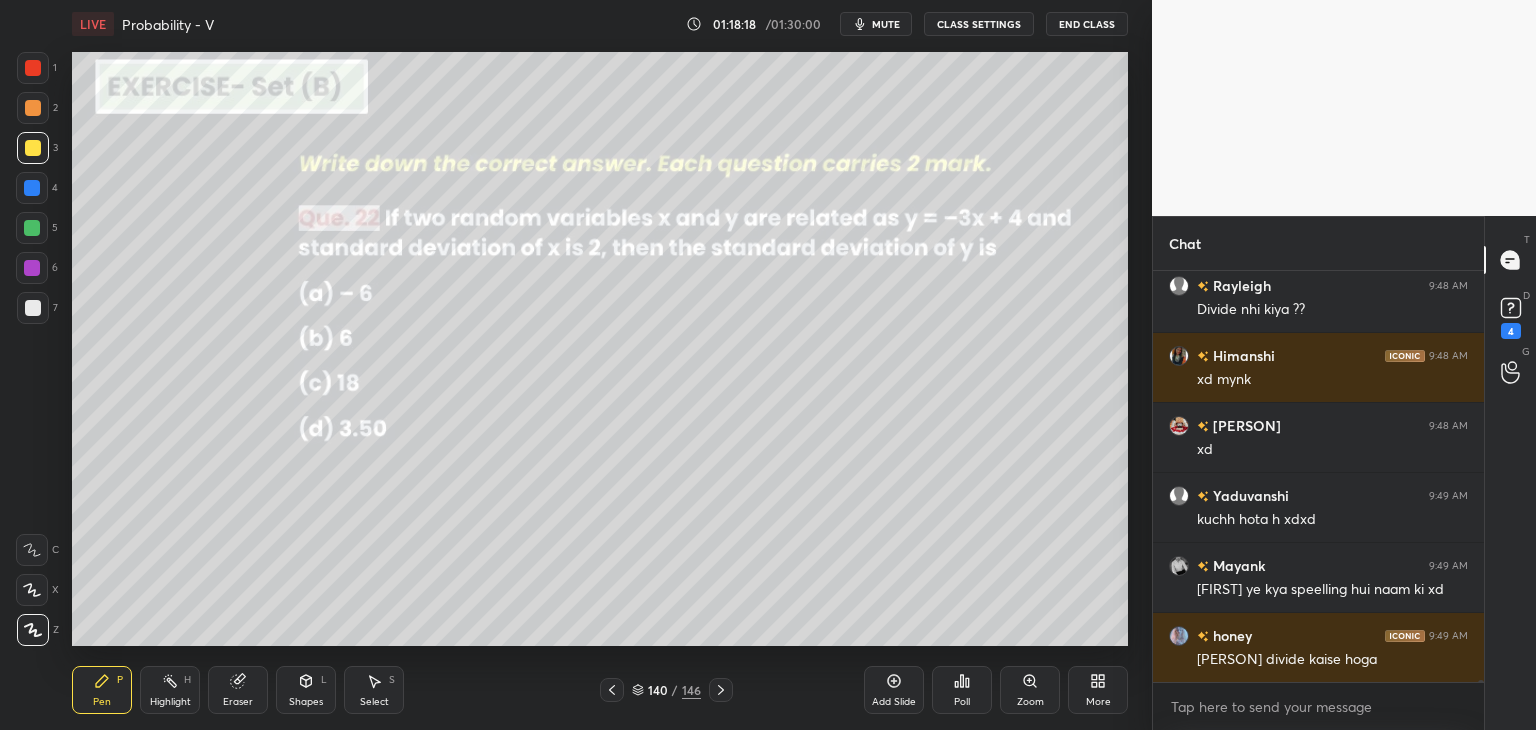 click 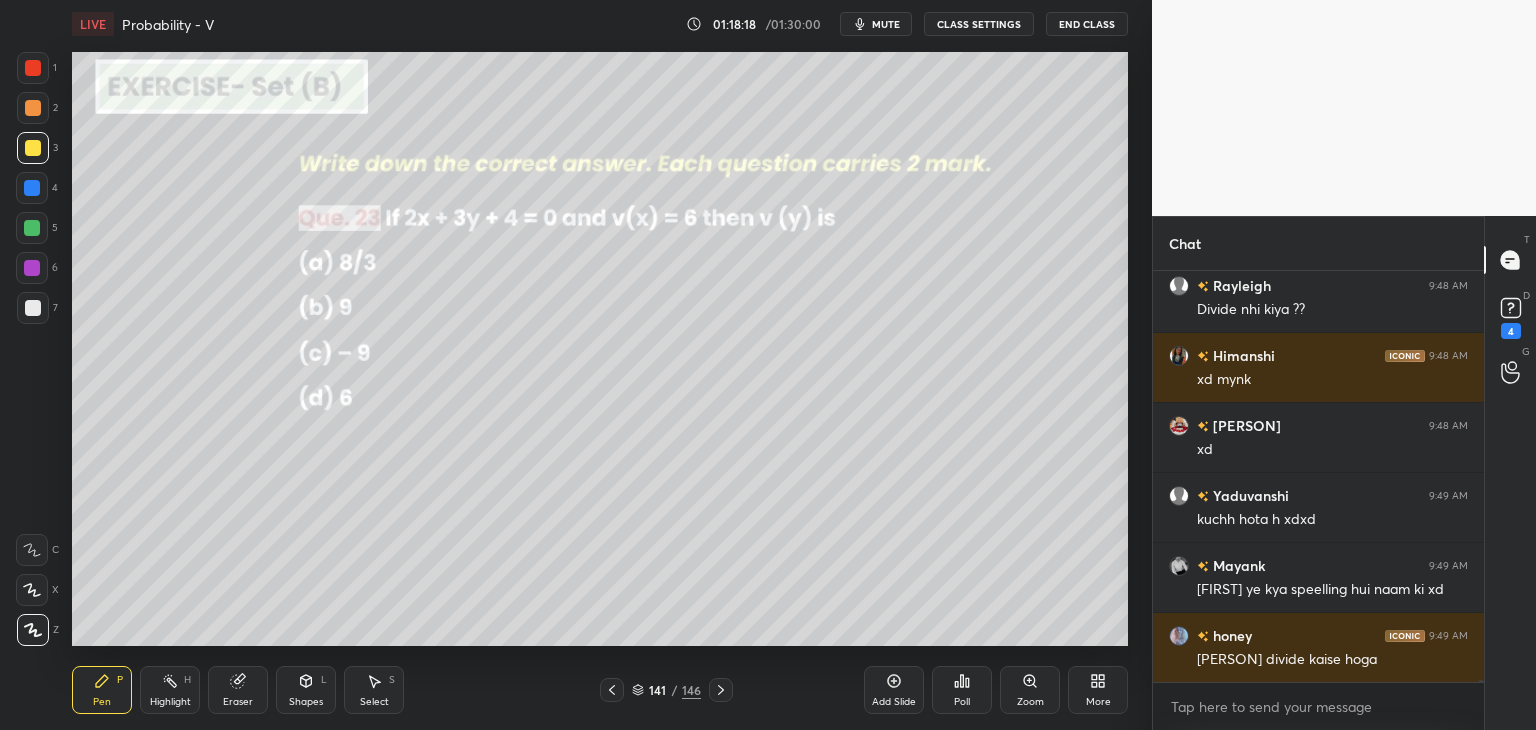 click 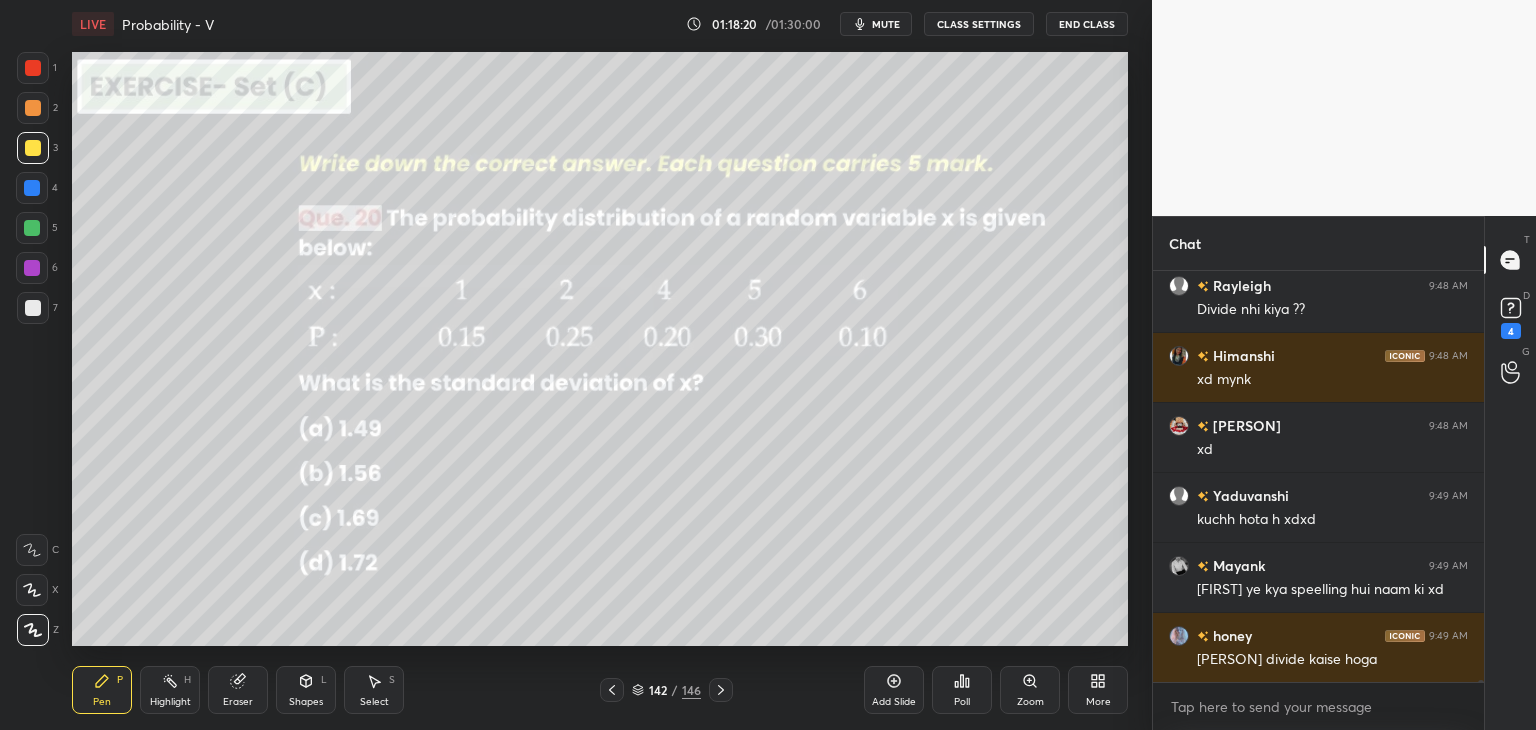 click 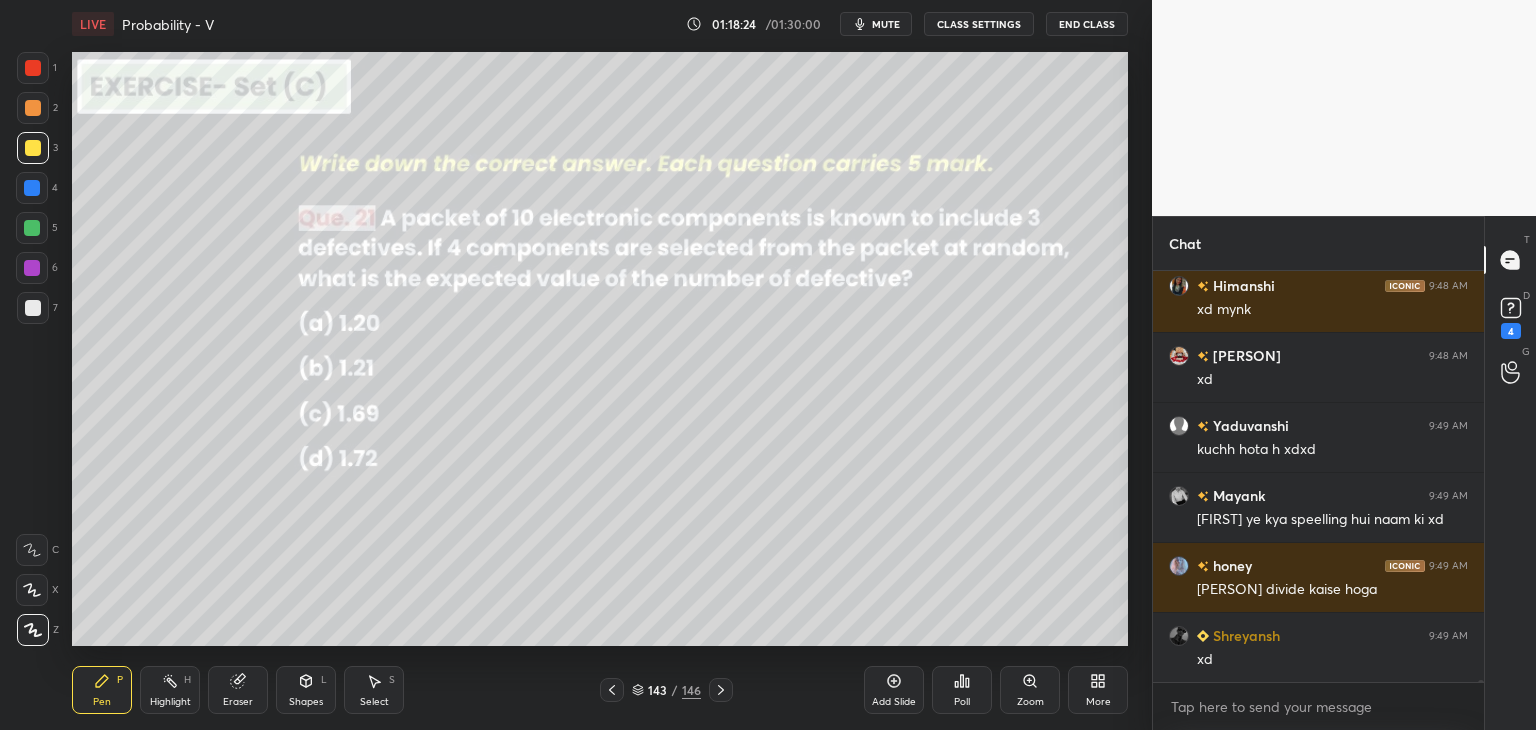 scroll, scrollTop: 93722, scrollLeft: 0, axis: vertical 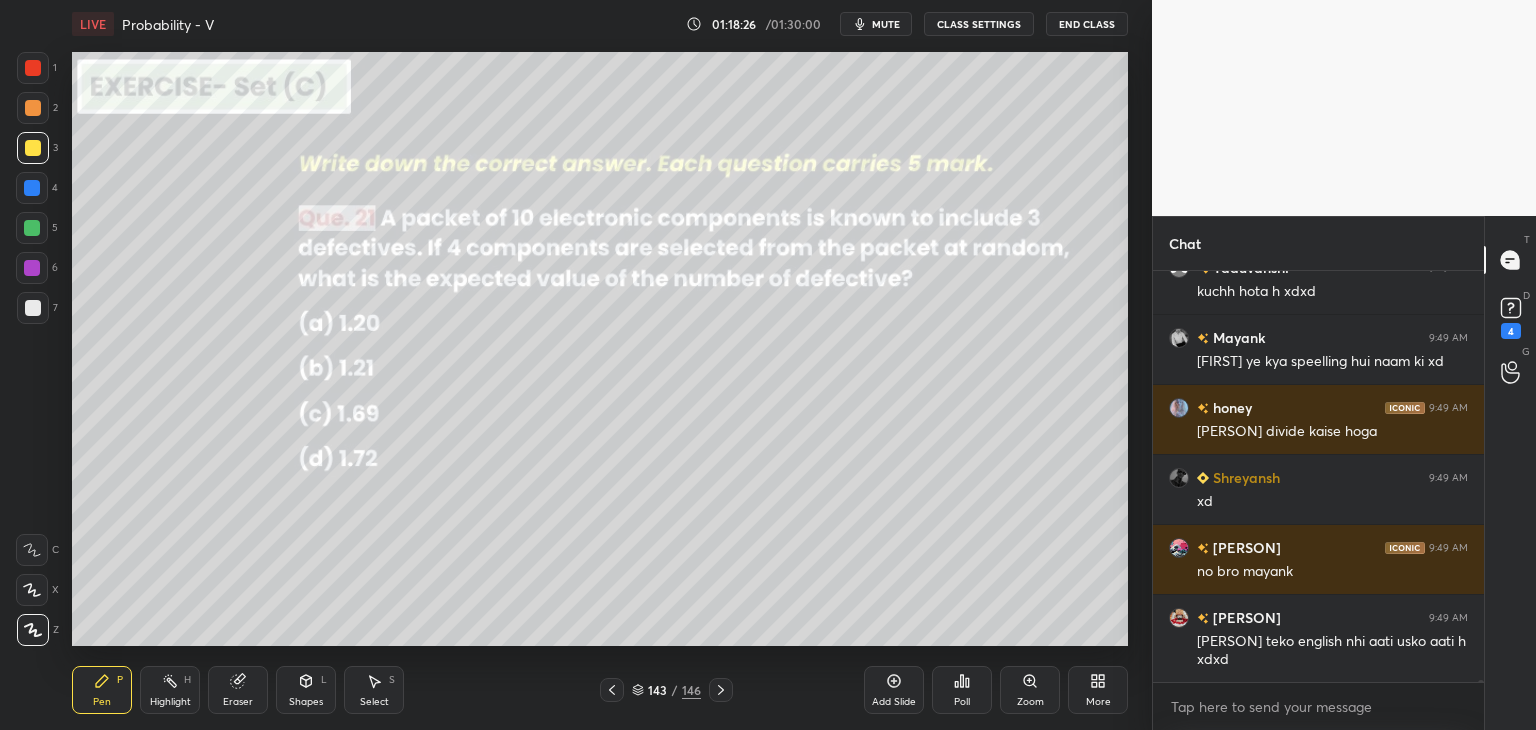 click 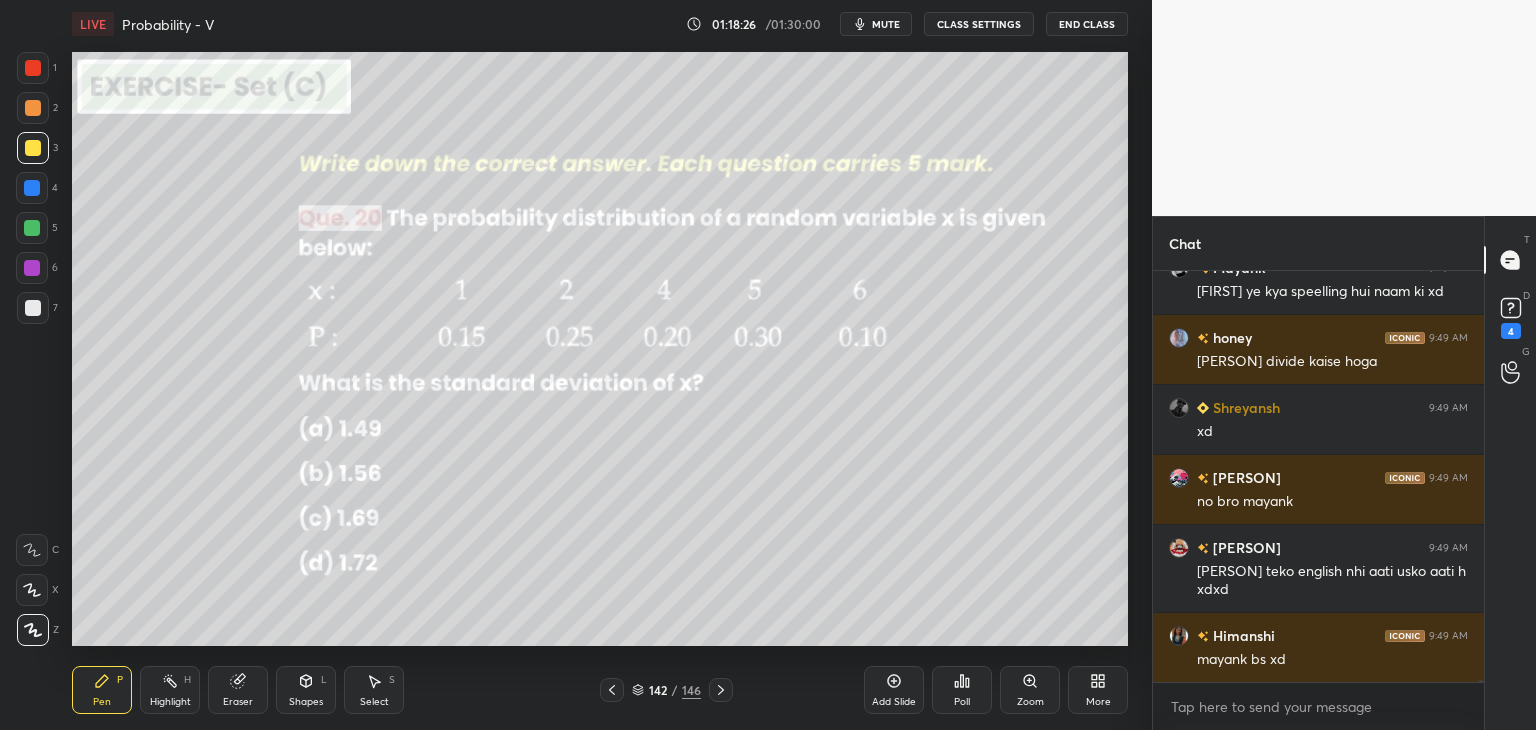 click 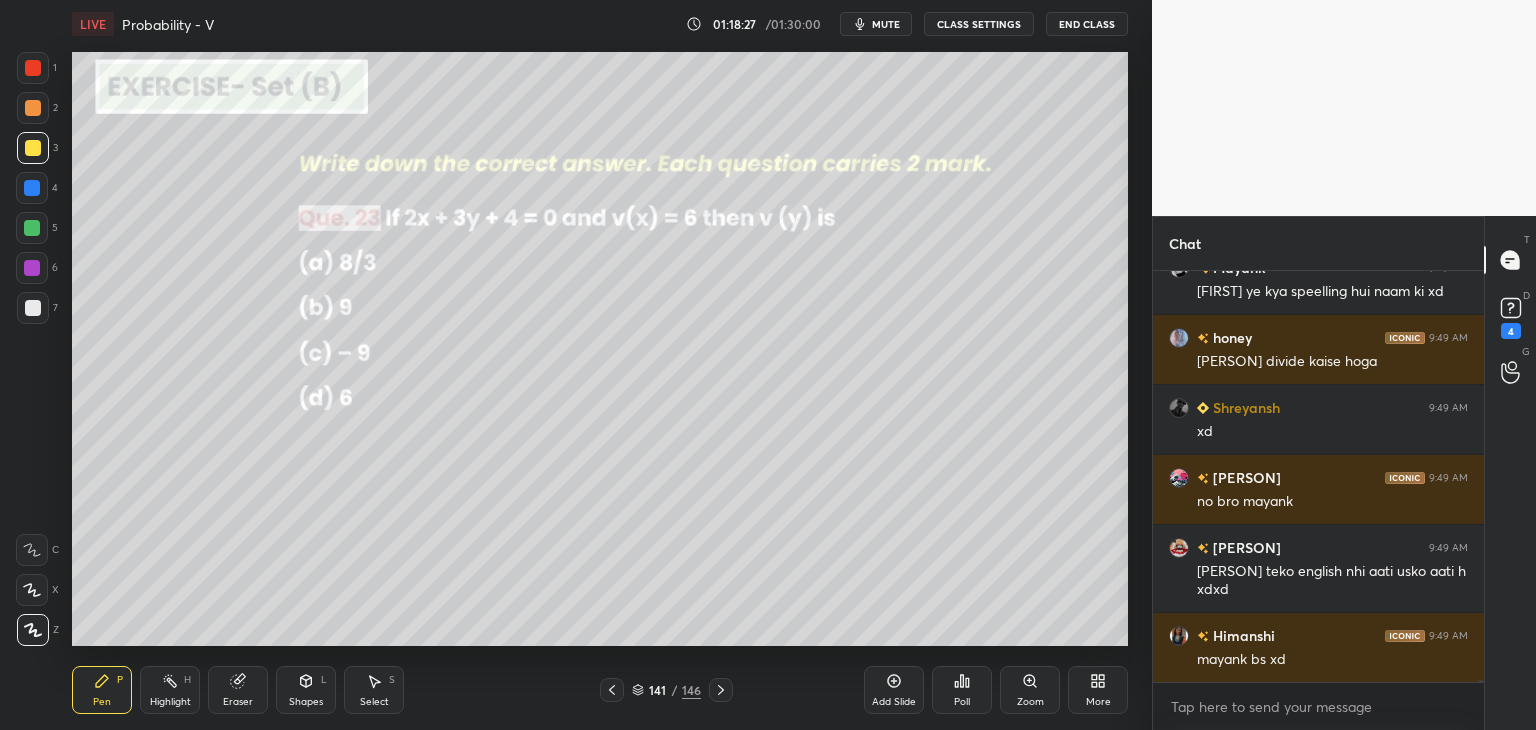 click at bounding box center (612, 690) 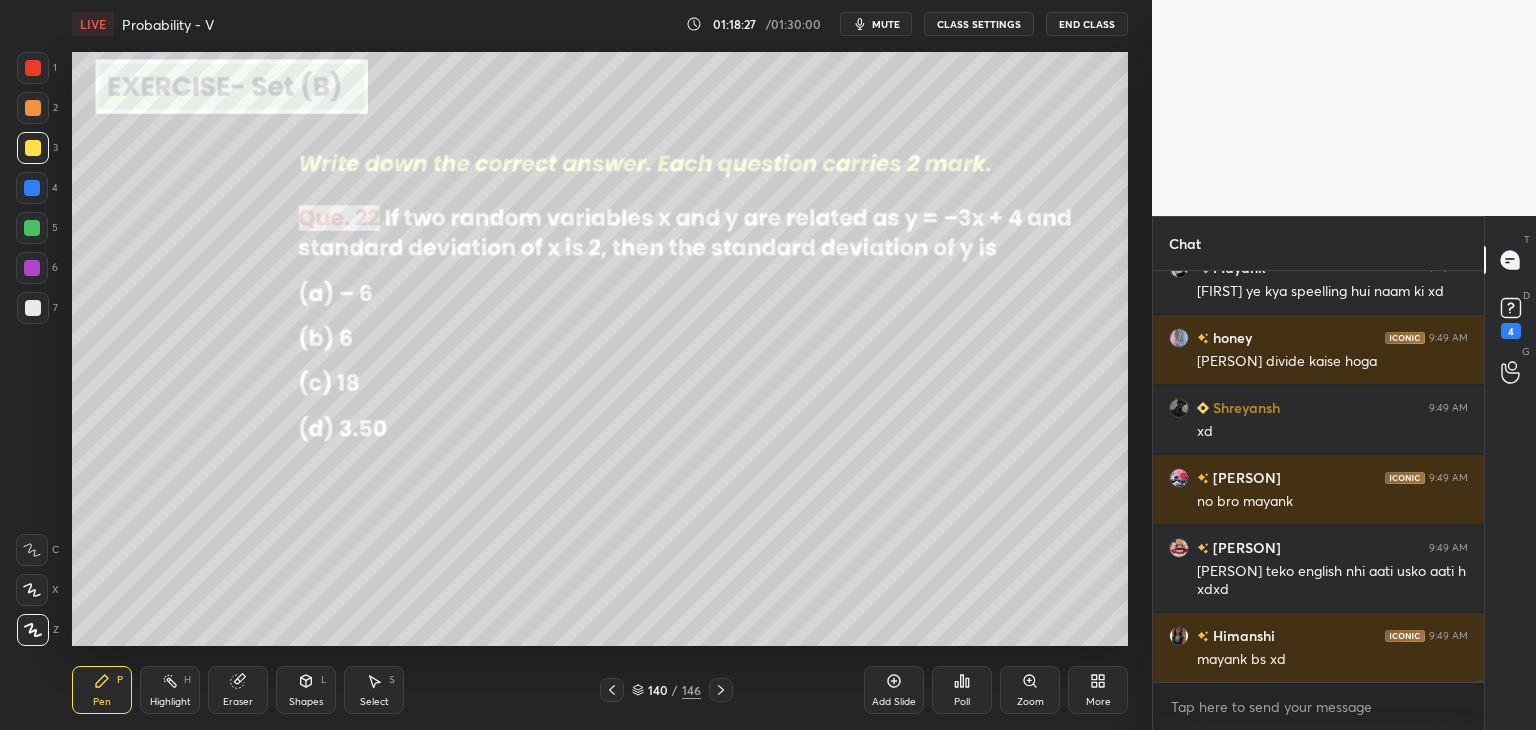 scroll, scrollTop: 93950, scrollLeft: 0, axis: vertical 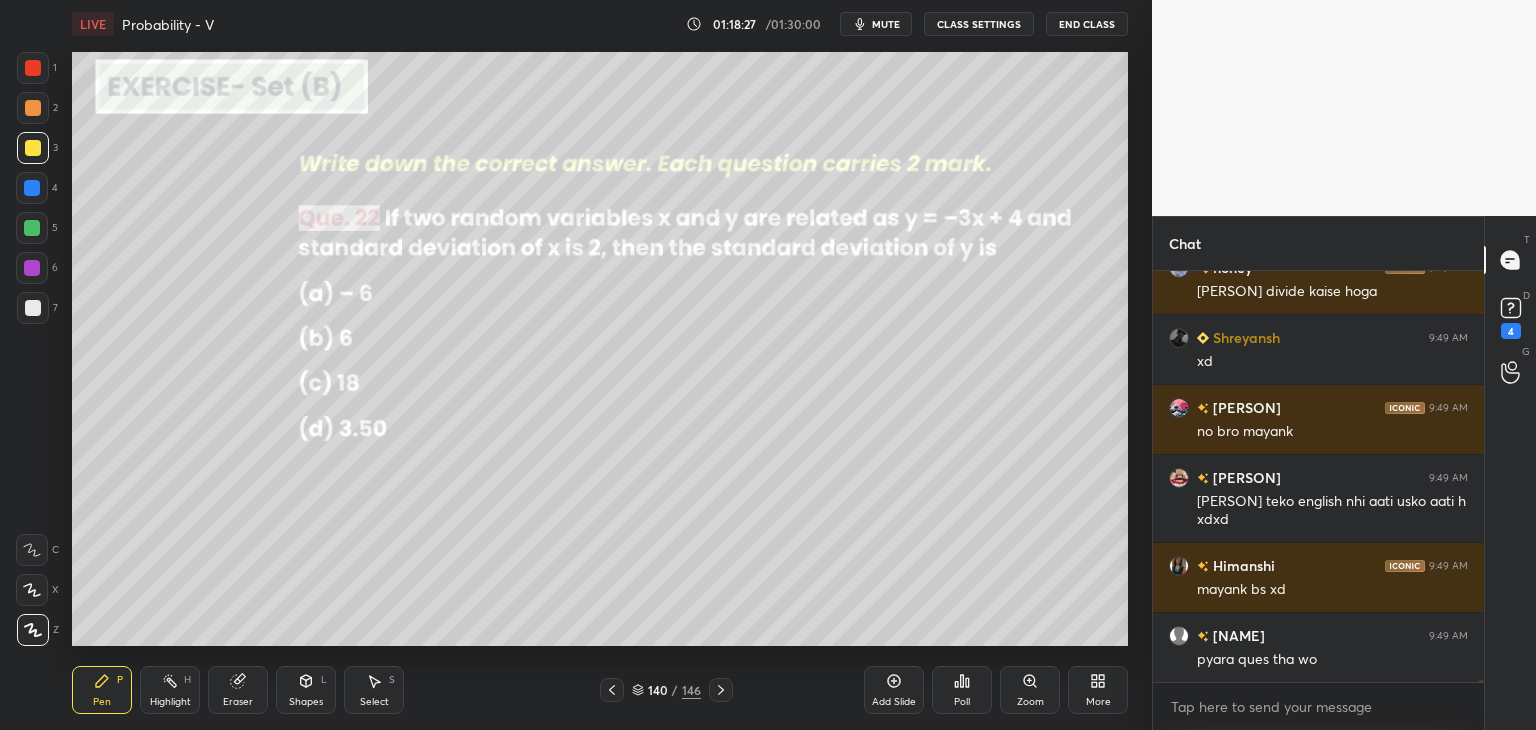 click on "140 / 146" at bounding box center [666, 690] 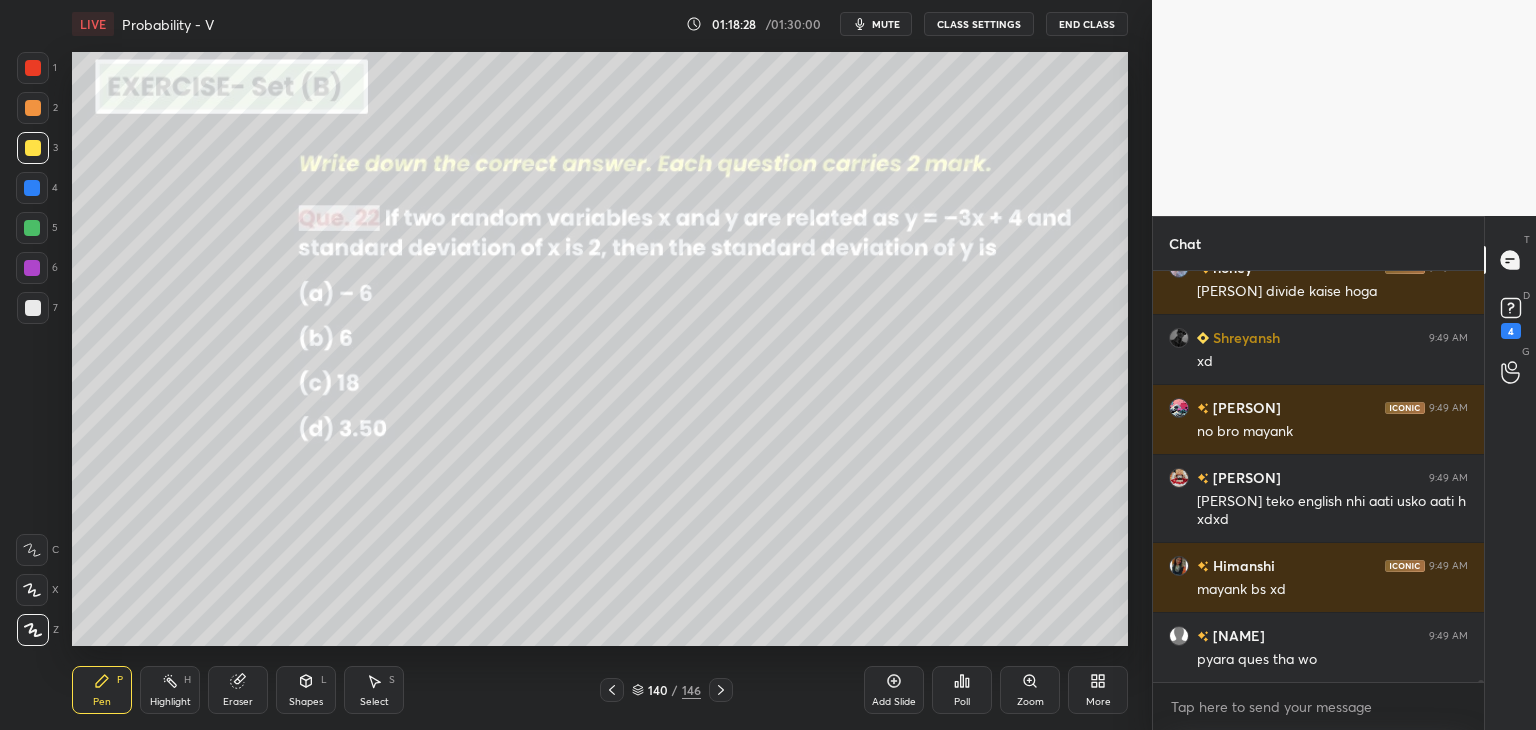 click on "140 / 146" at bounding box center (666, 690) 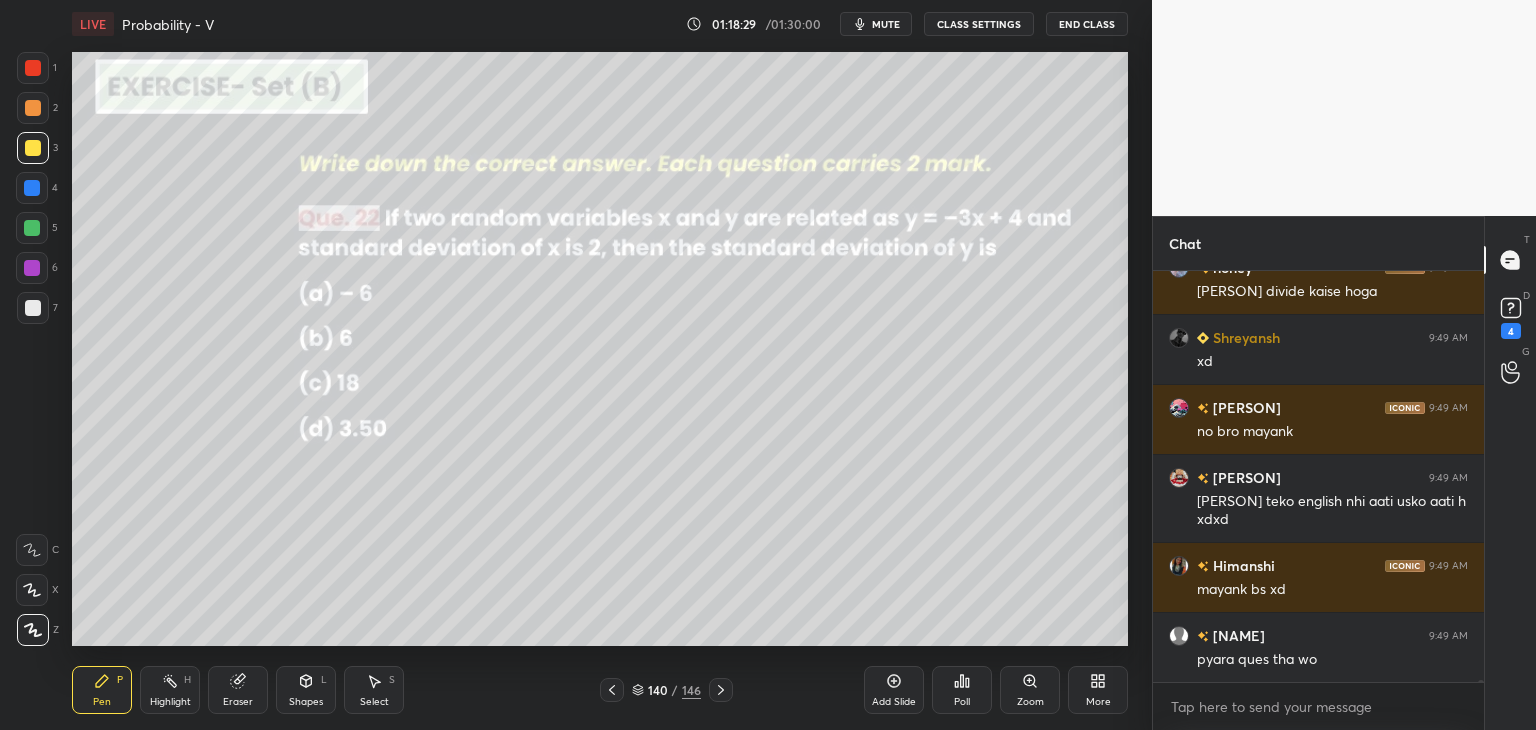 click 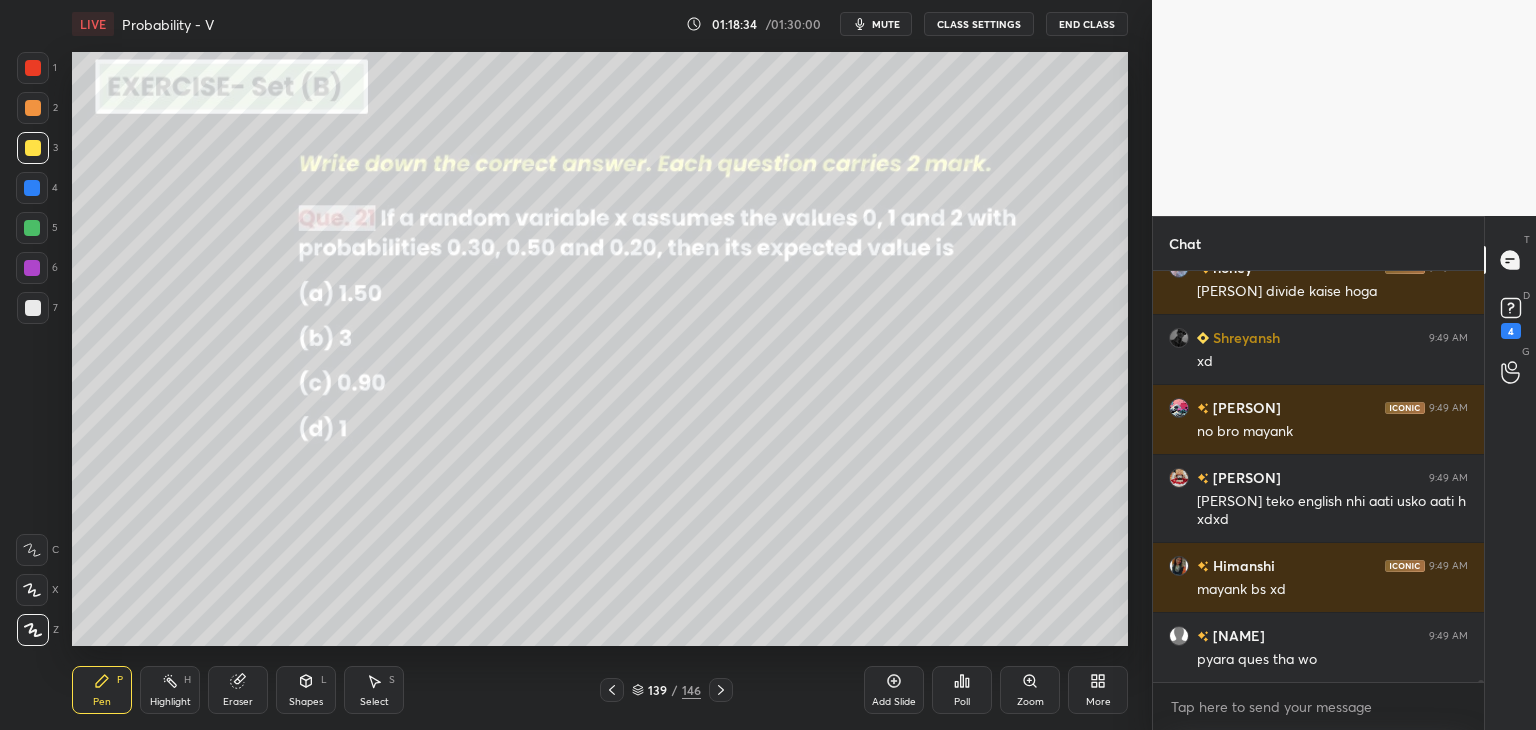 click 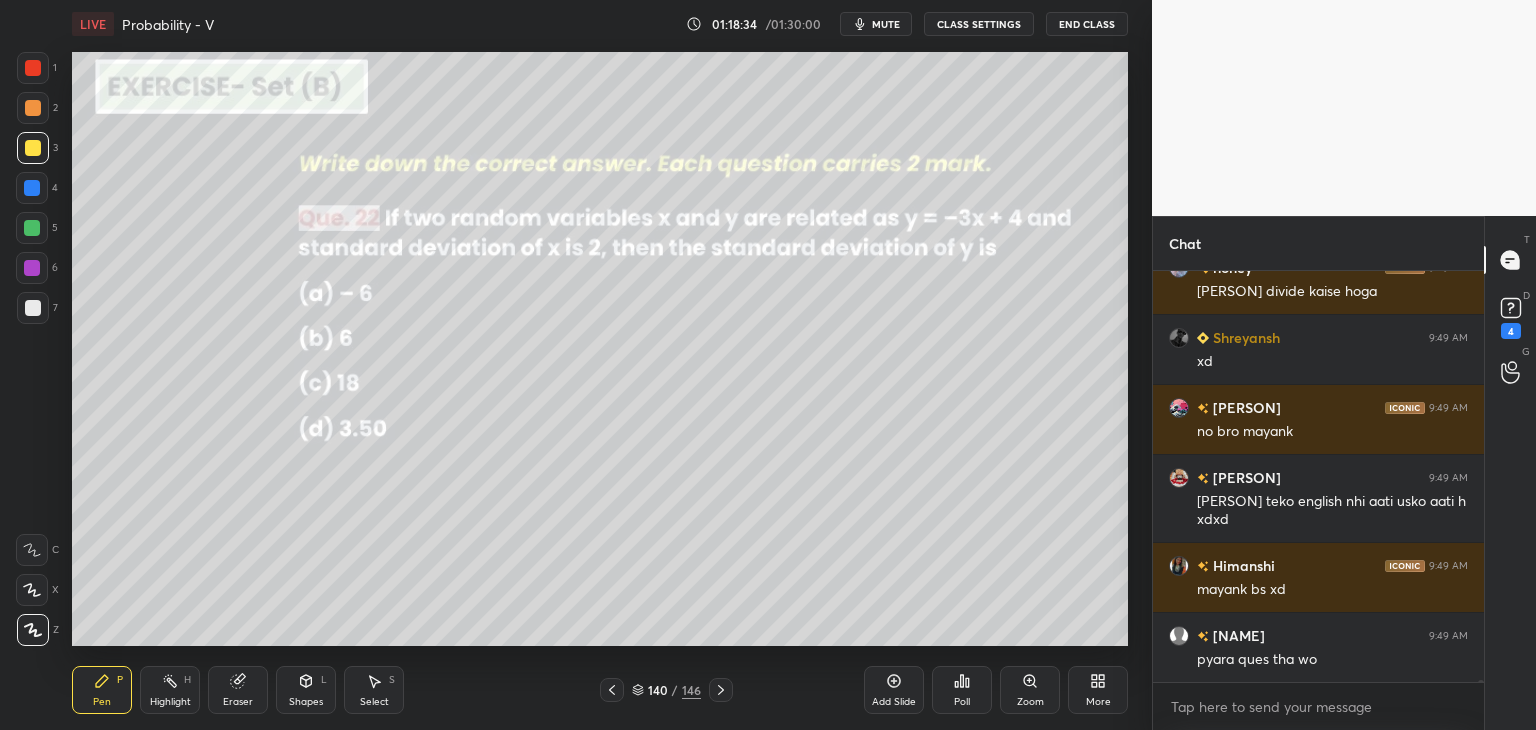 scroll, scrollTop: 94020, scrollLeft: 0, axis: vertical 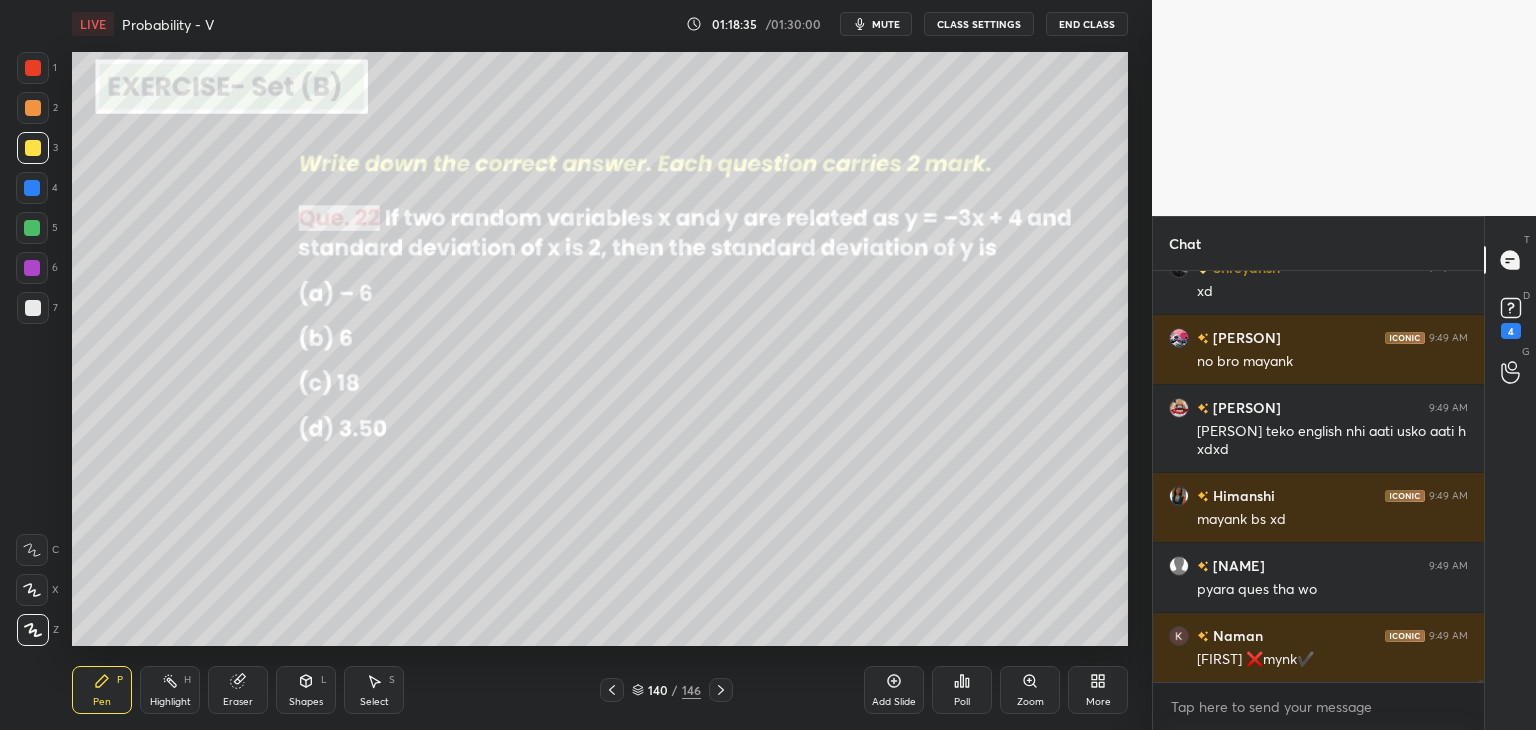 click 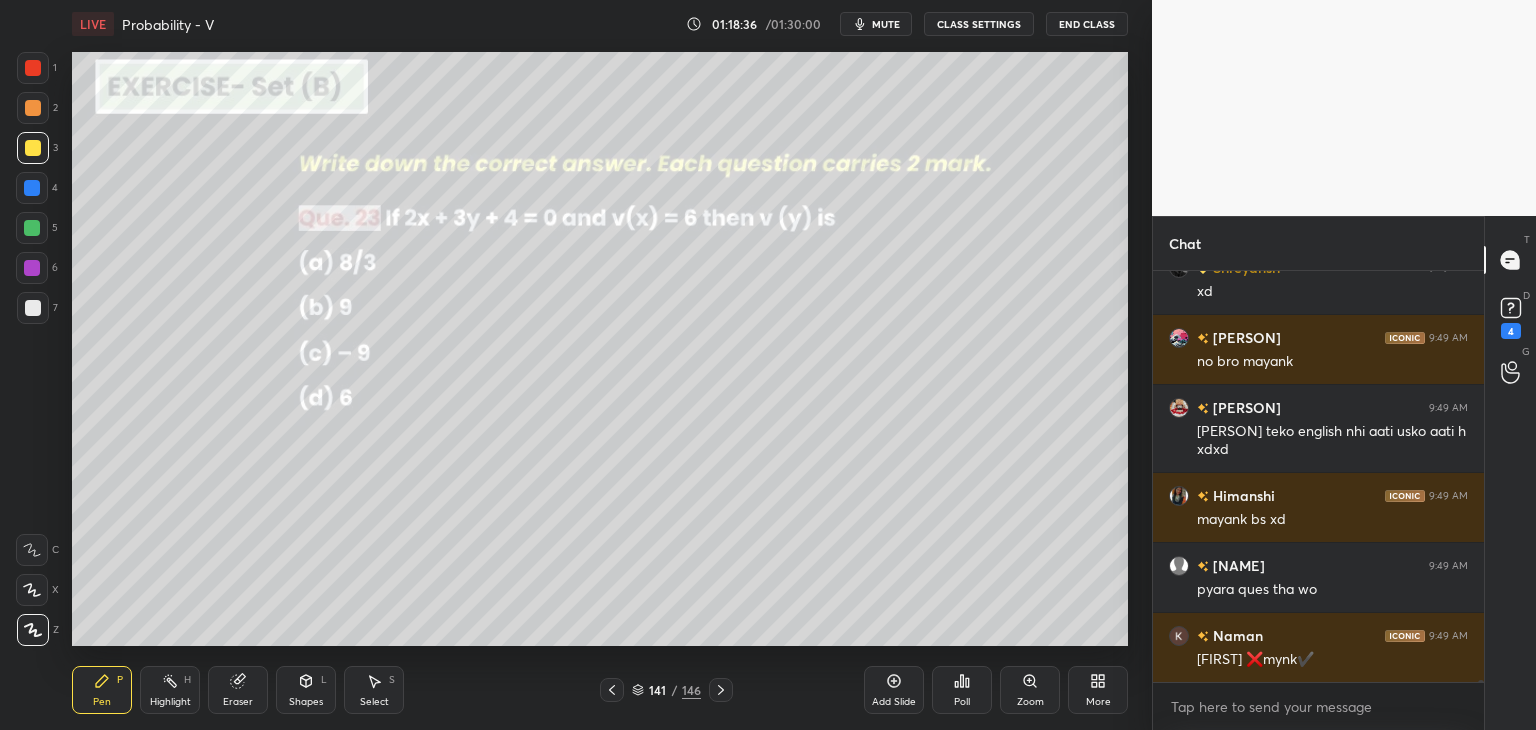 scroll, scrollTop: 94090, scrollLeft: 0, axis: vertical 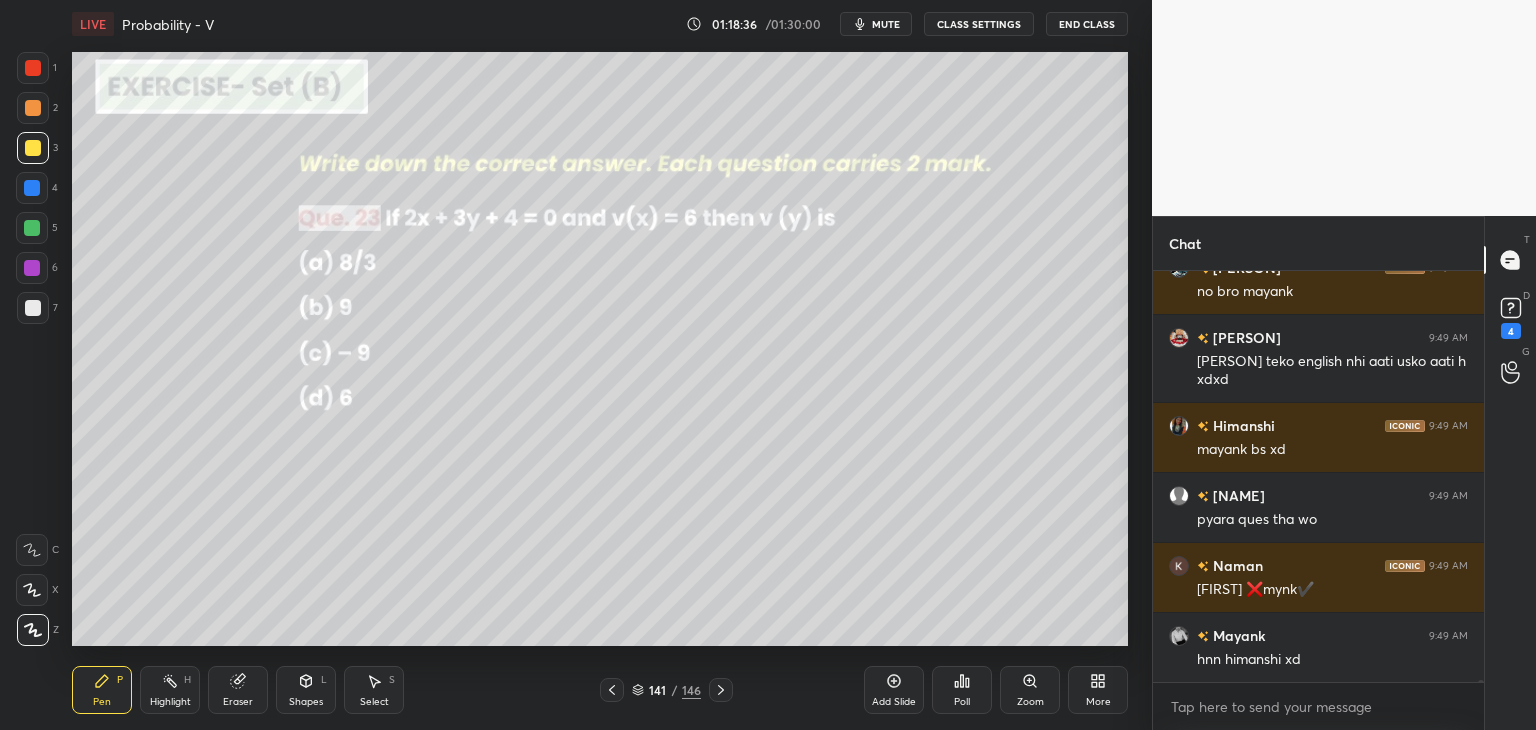 click on "Poll" at bounding box center (962, 702) 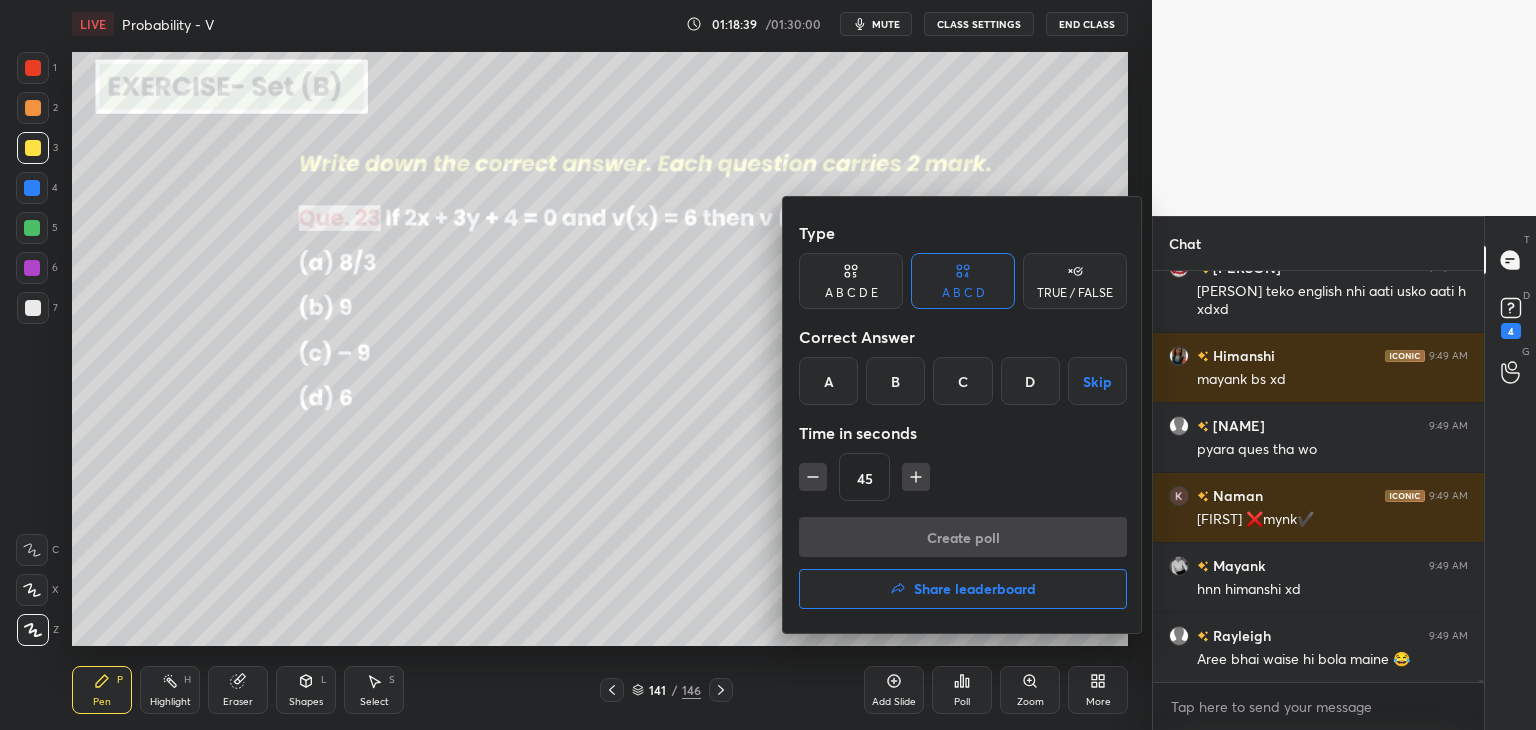 scroll, scrollTop: 94230, scrollLeft: 0, axis: vertical 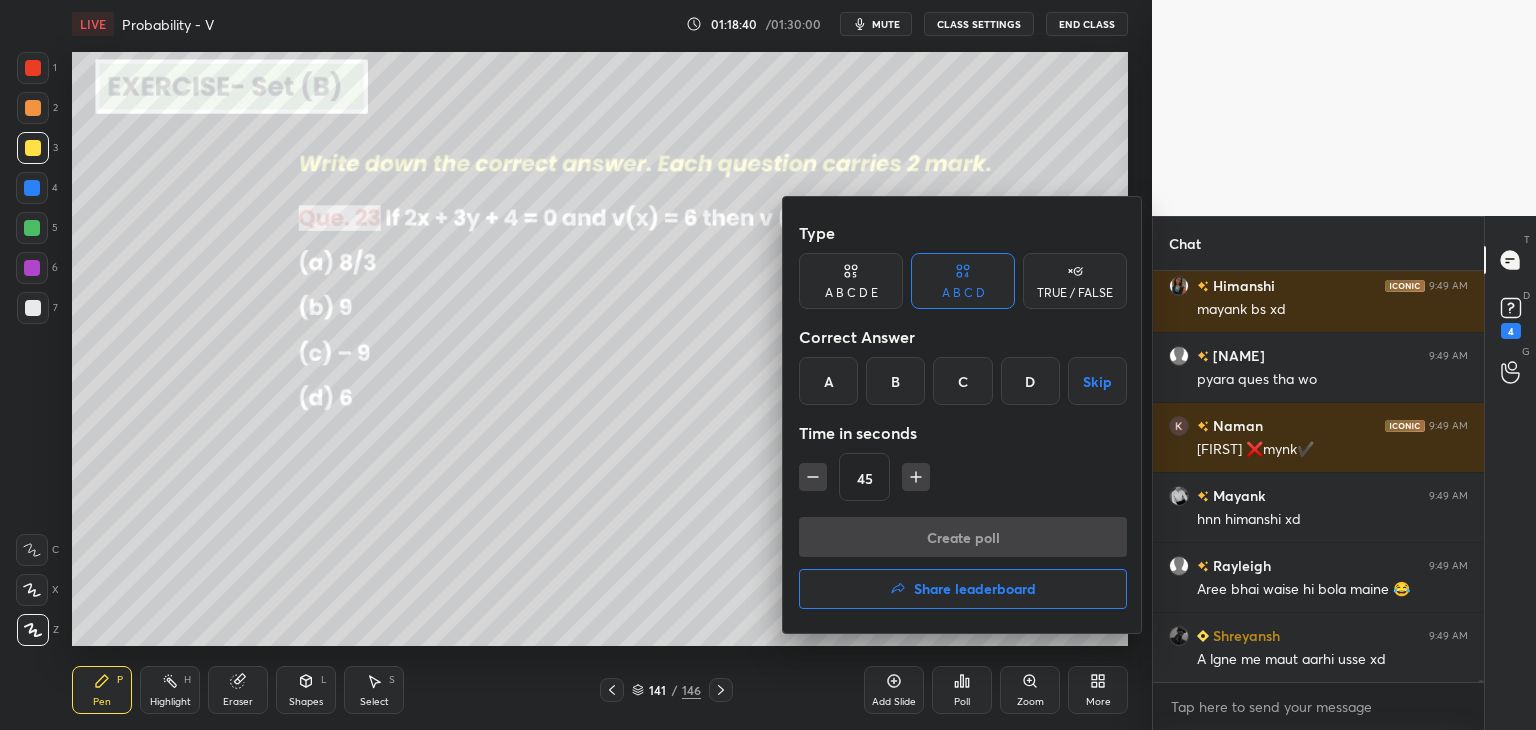 click on "A" at bounding box center [828, 381] 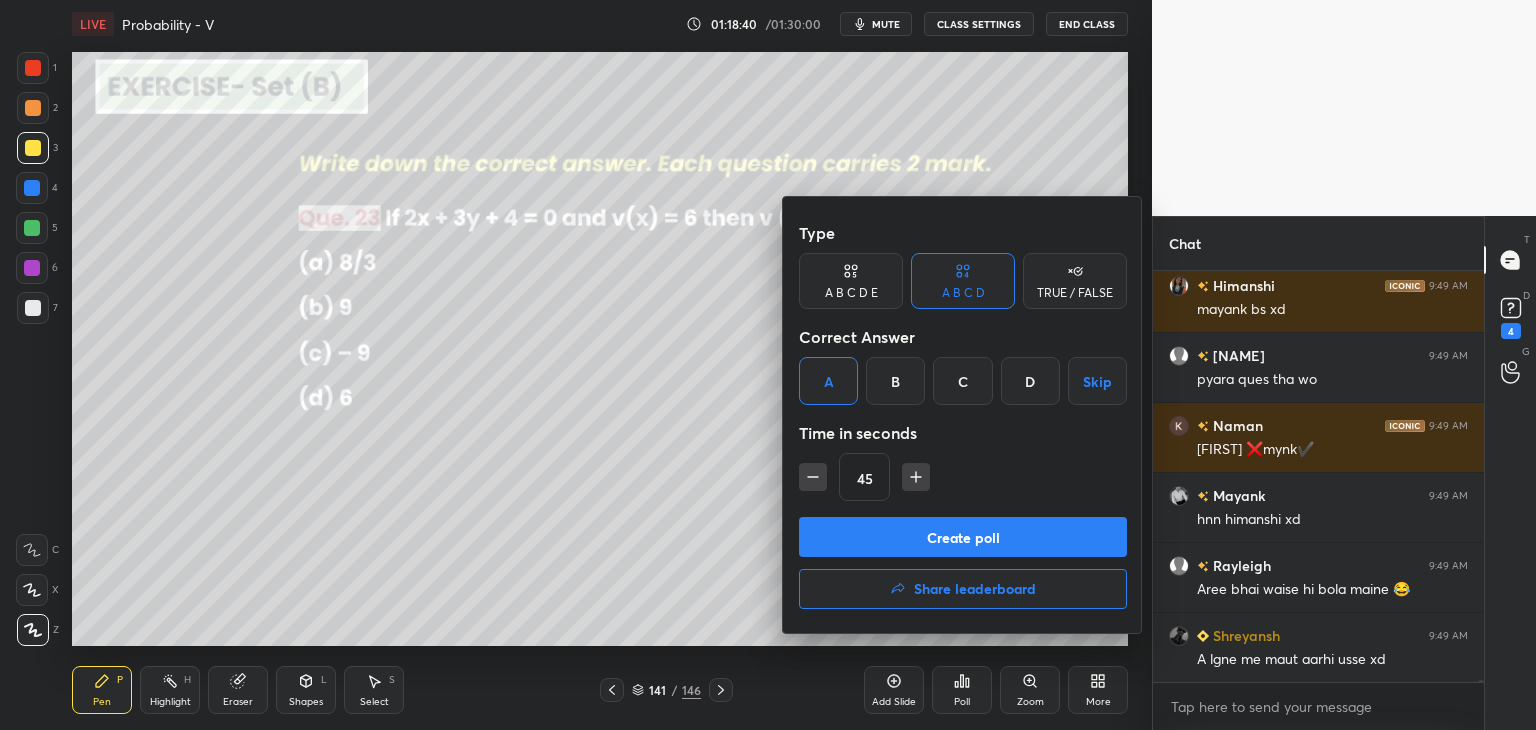 drag, startPoint x: 874, startPoint y: 525, endPoint x: 864, endPoint y: 510, distance: 18.027756 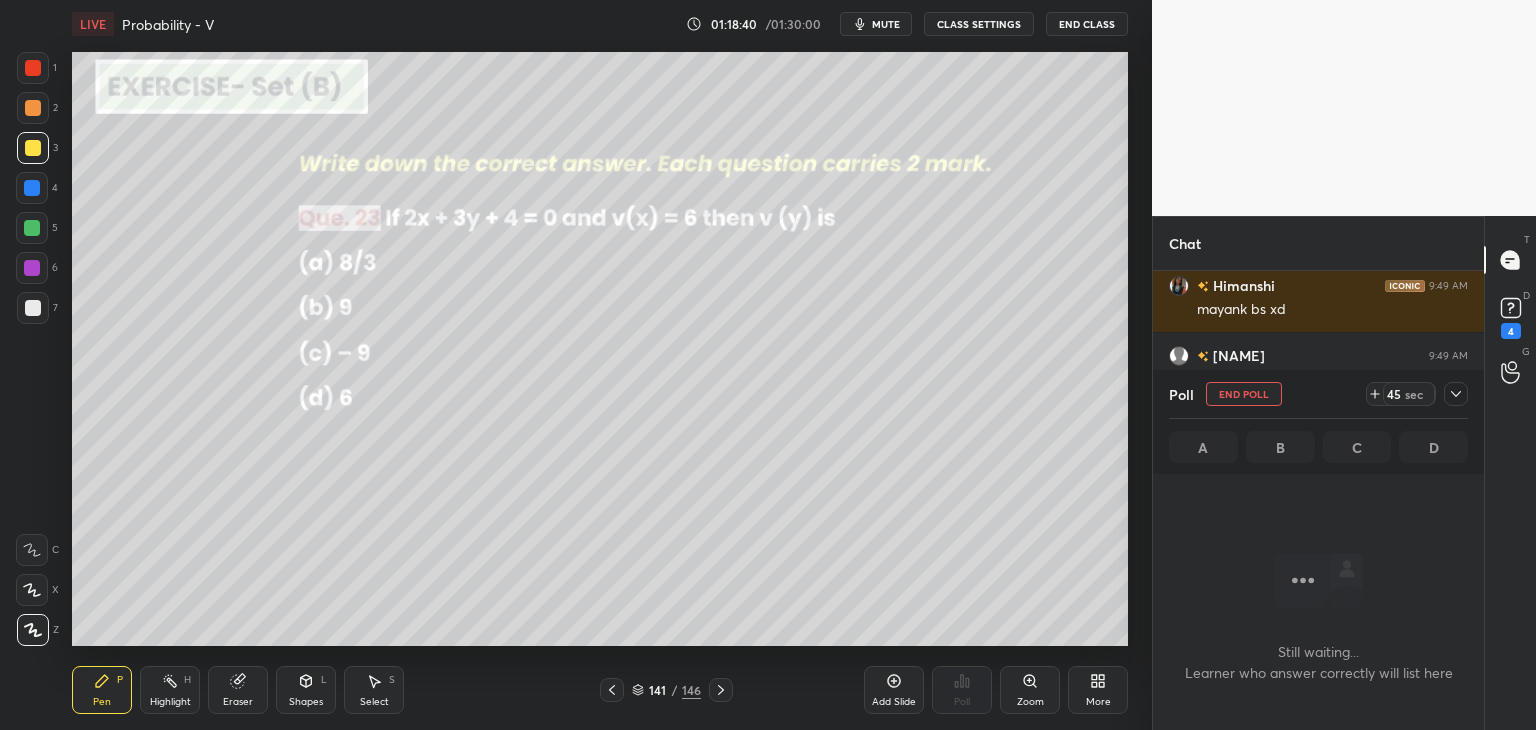 scroll, scrollTop: 312, scrollLeft: 325, axis: both 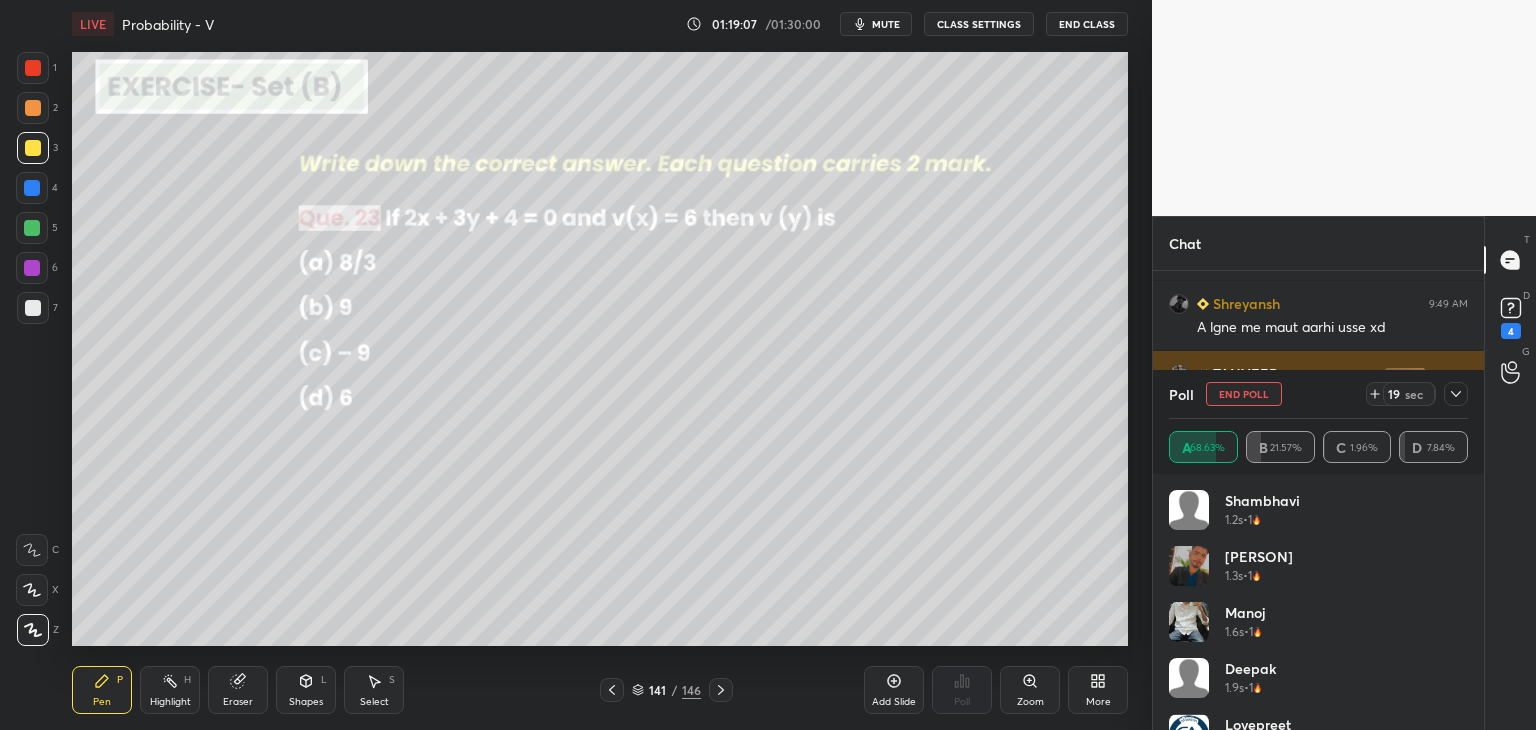 click 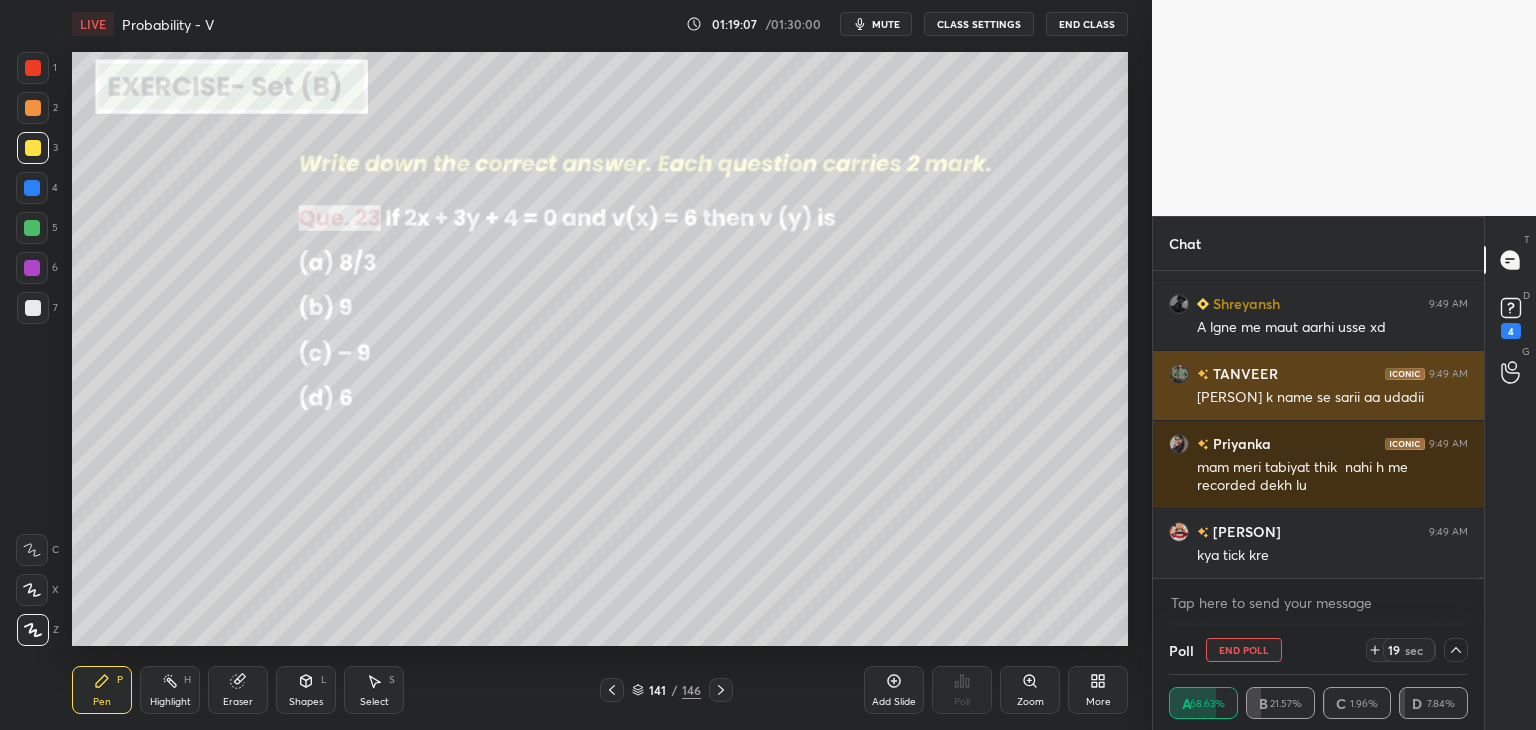 scroll, scrollTop: 154, scrollLeft: 293, axis: both 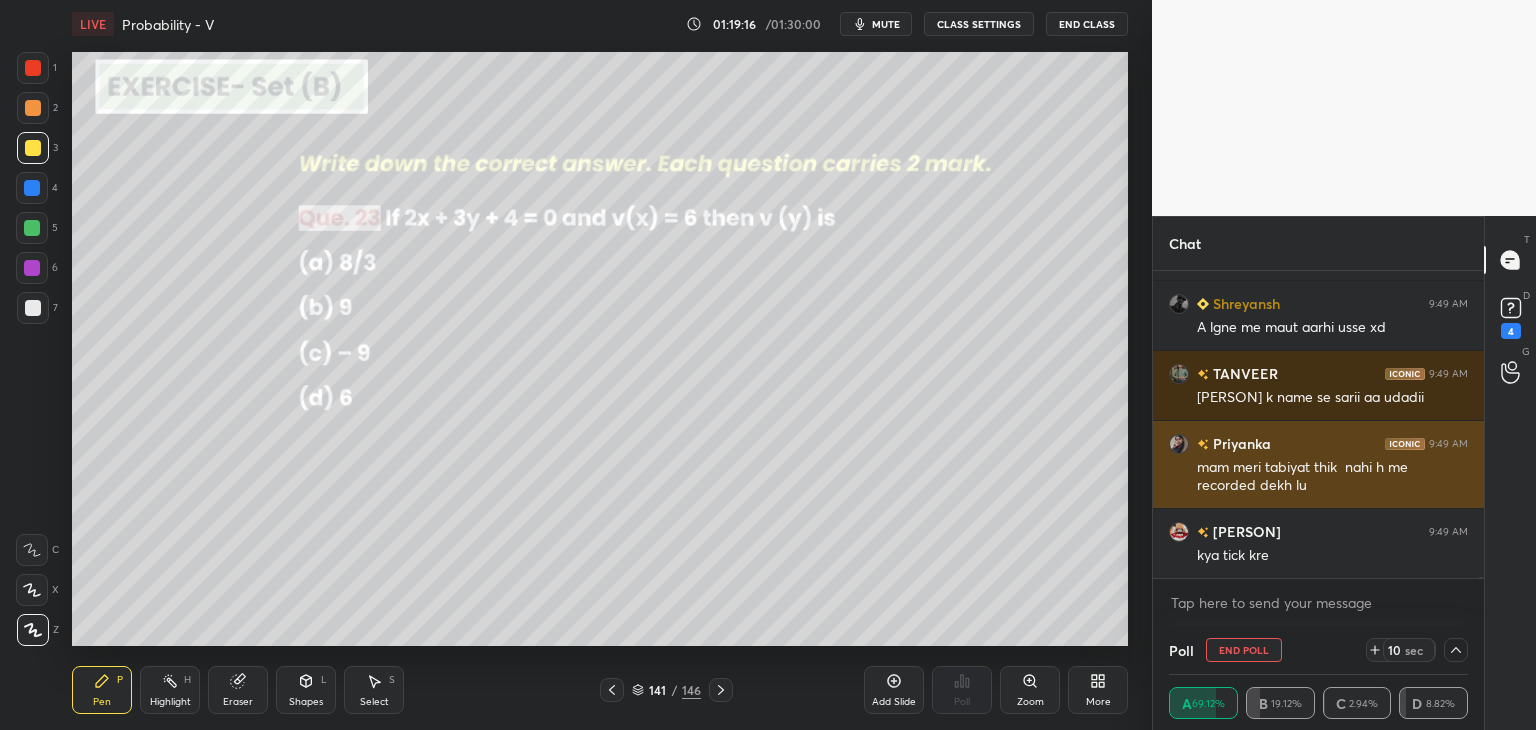 click at bounding box center [1179, 444] 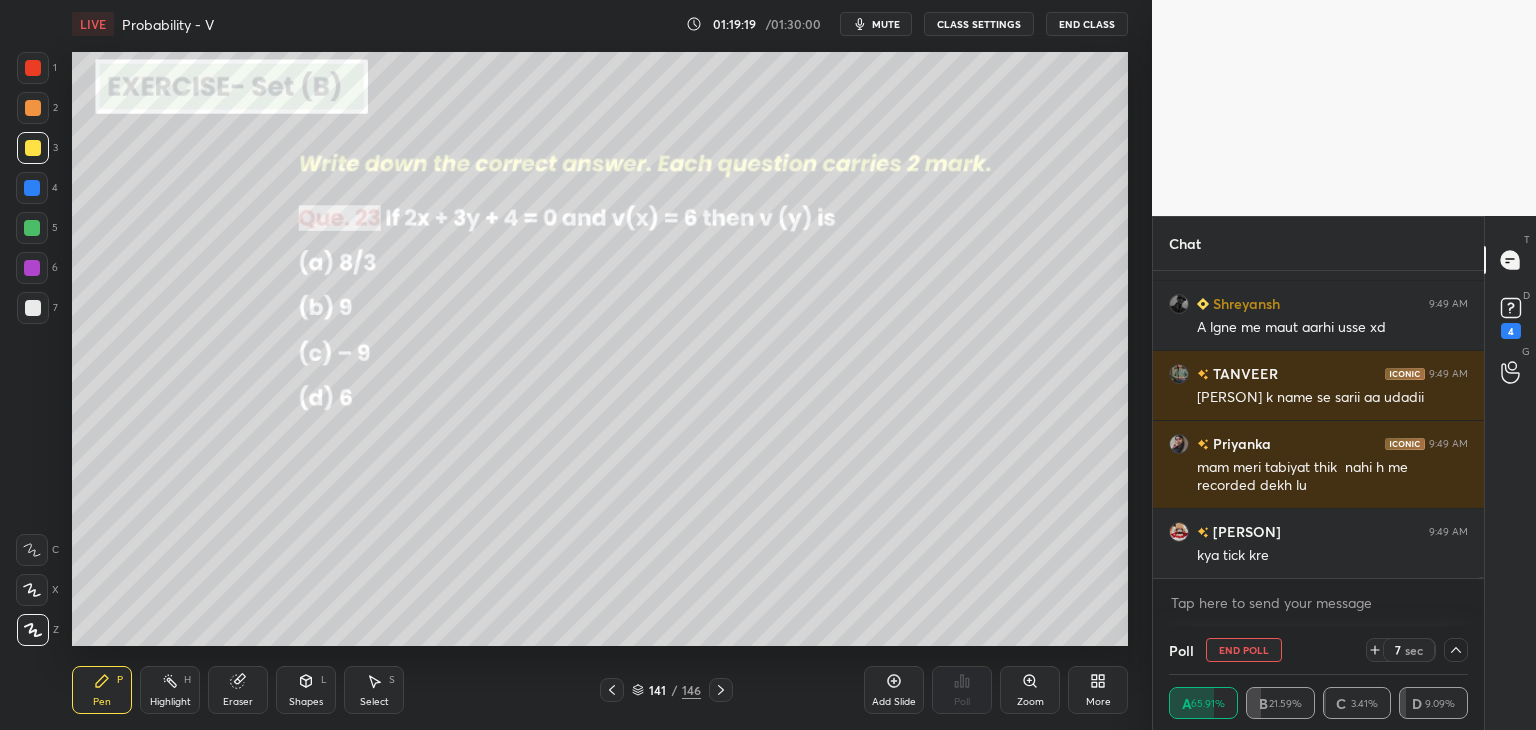 scroll, scrollTop: 94632, scrollLeft: 0, axis: vertical 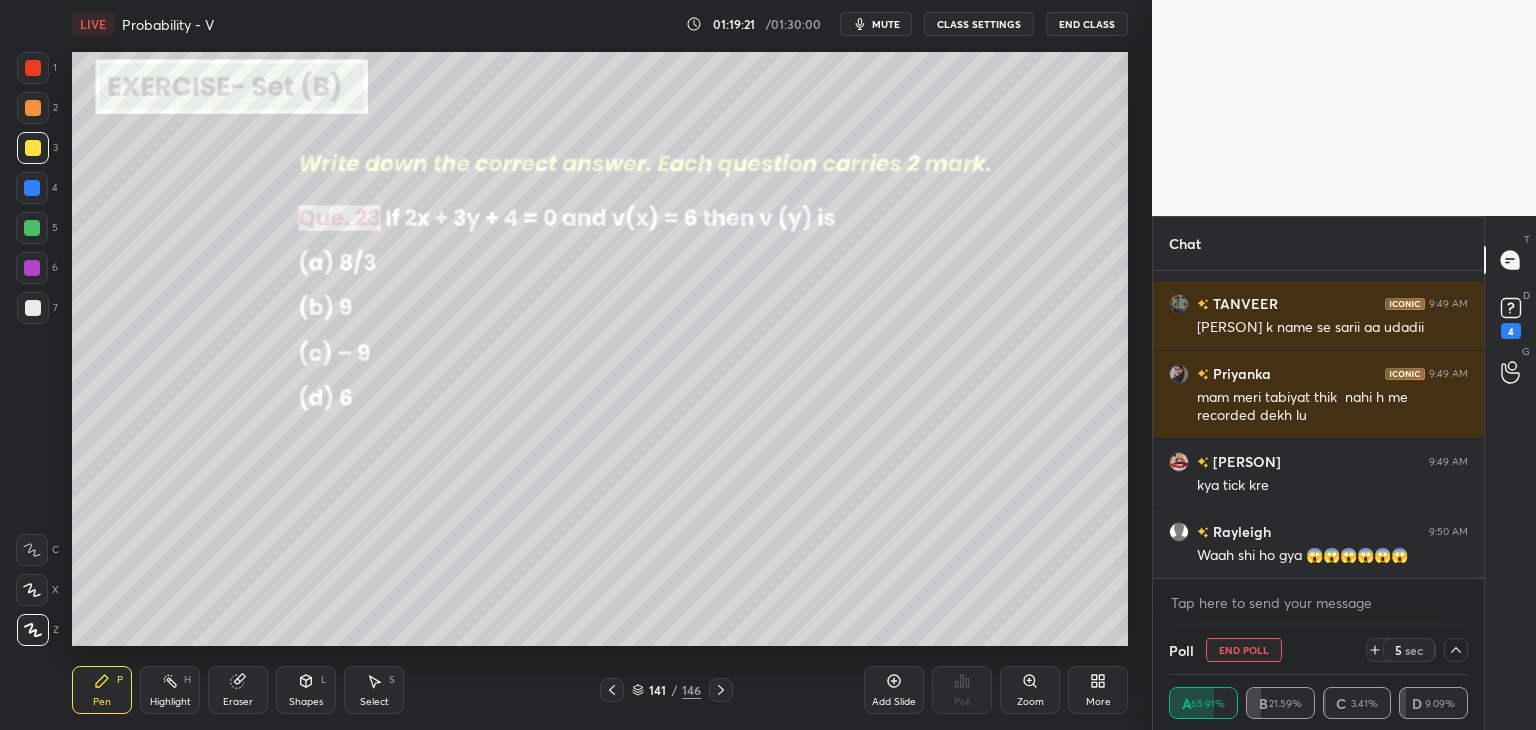 click 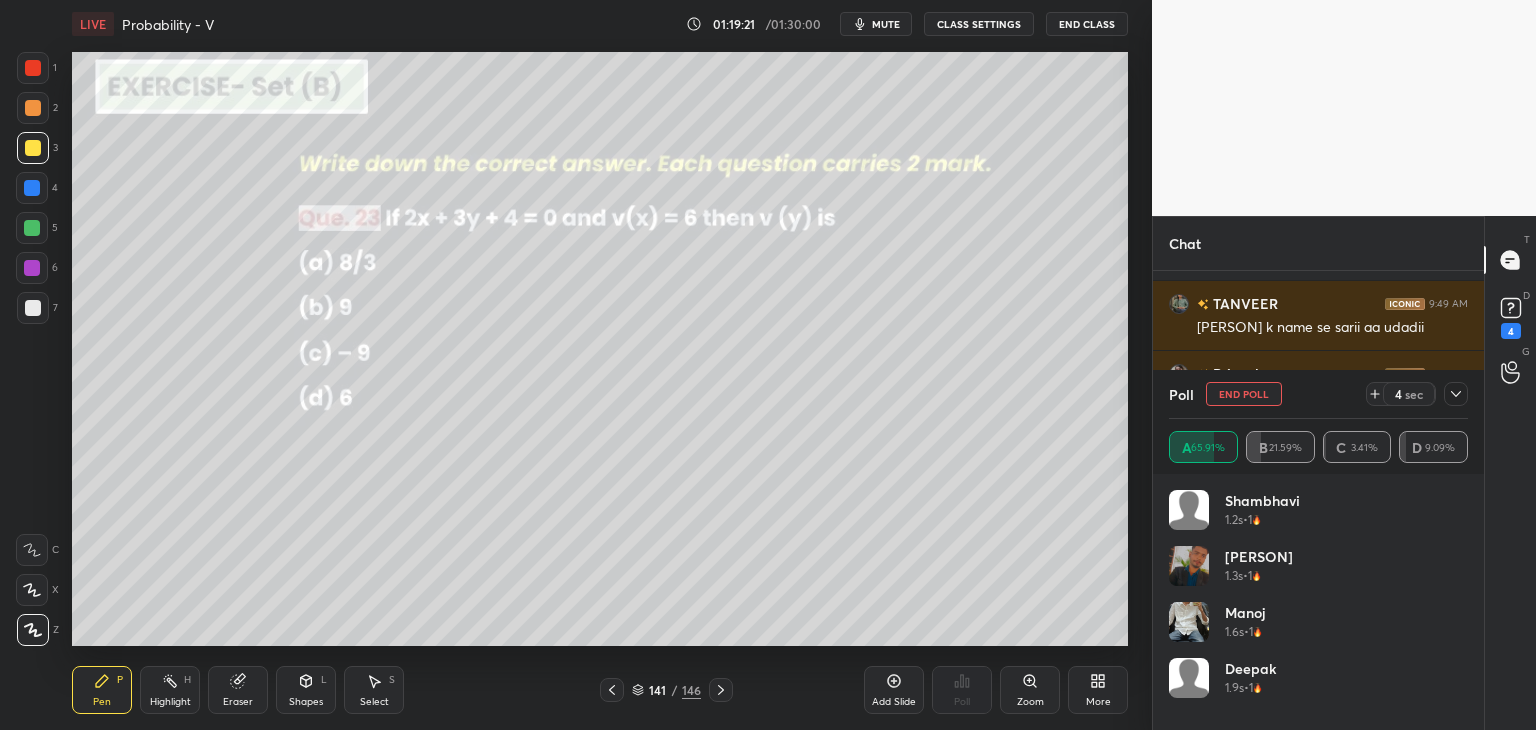 scroll, scrollTop: 6, scrollLeft: 6, axis: both 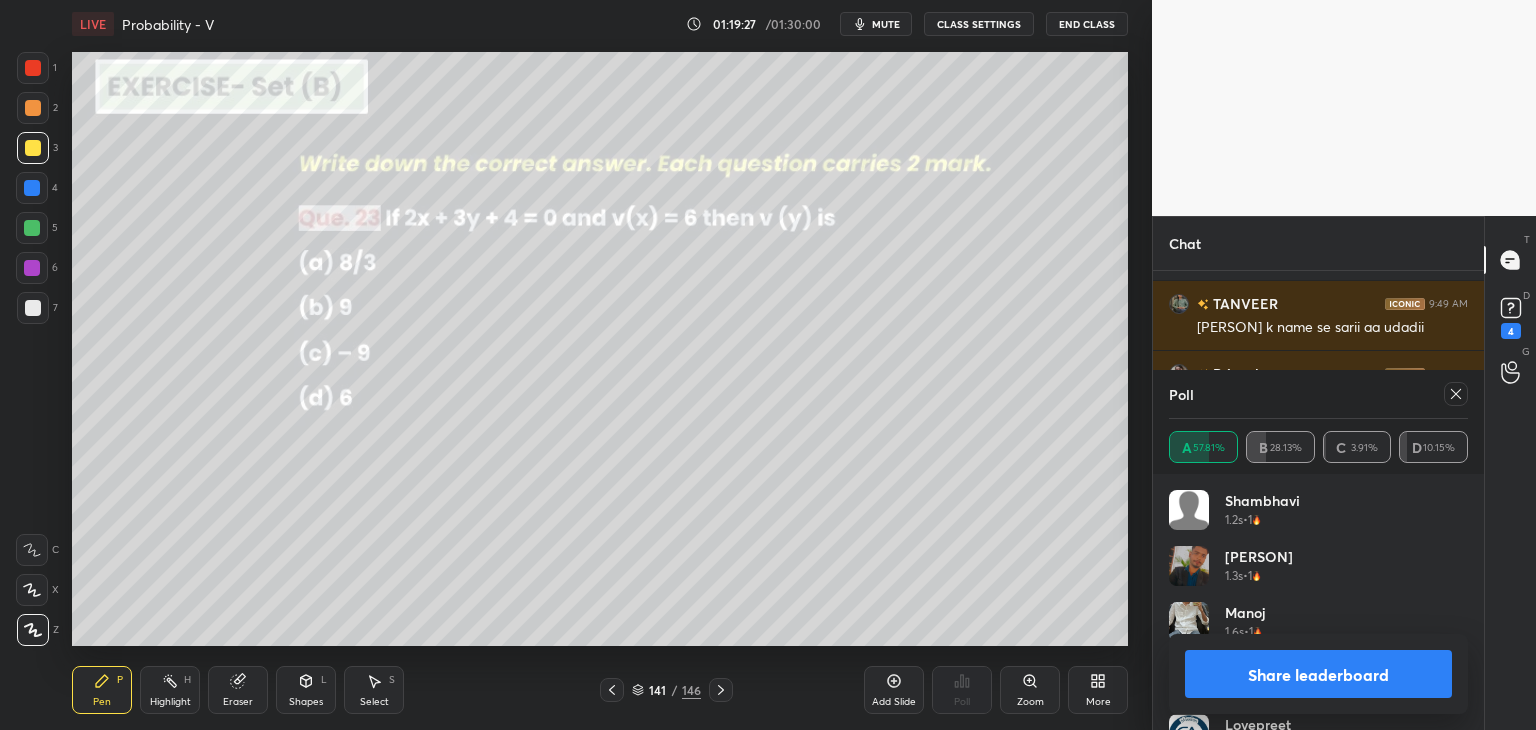 drag, startPoint x: 1297, startPoint y: 677, endPoint x: 1296, endPoint y: 657, distance: 20.024984 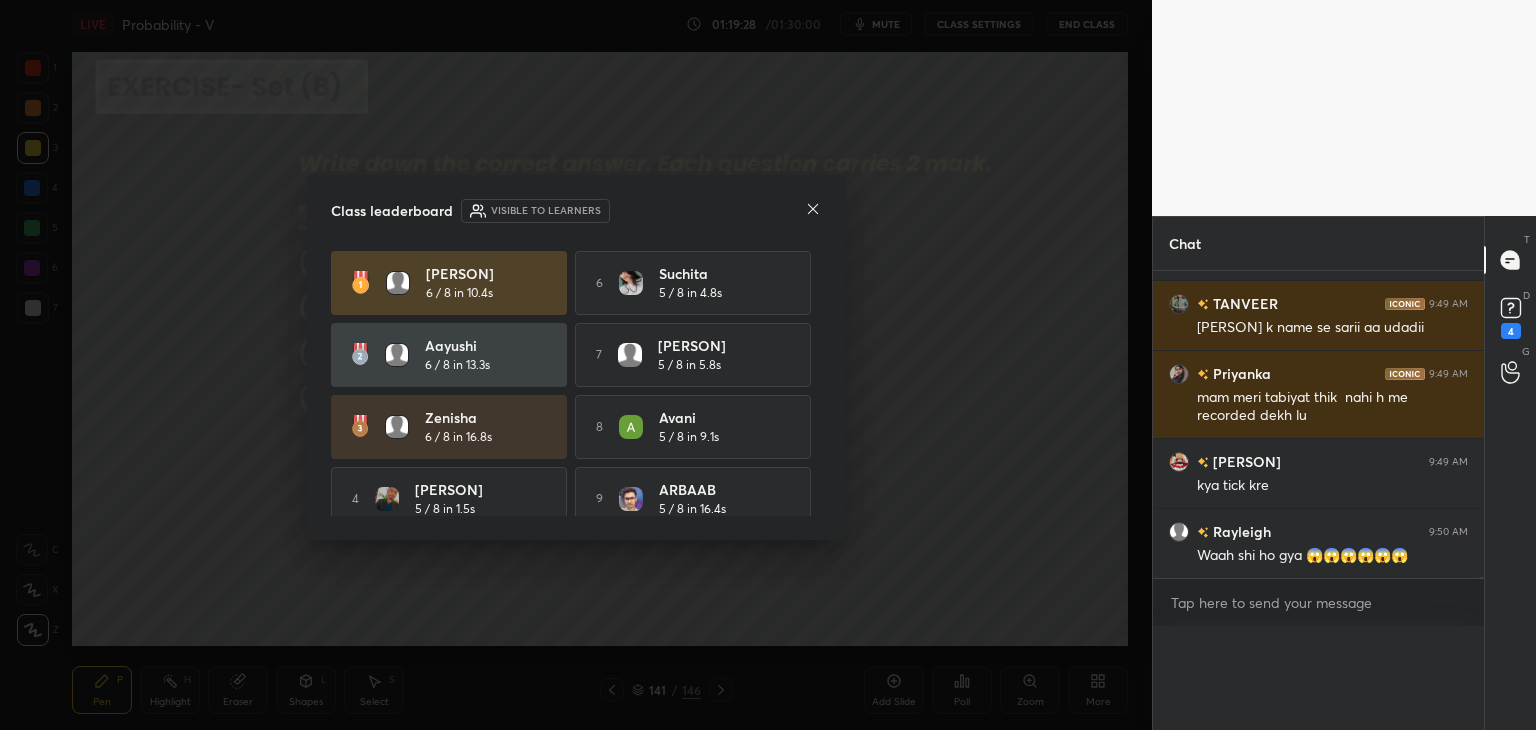 scroll, scrollTop: 0, scrollLeft: 0, axis: both 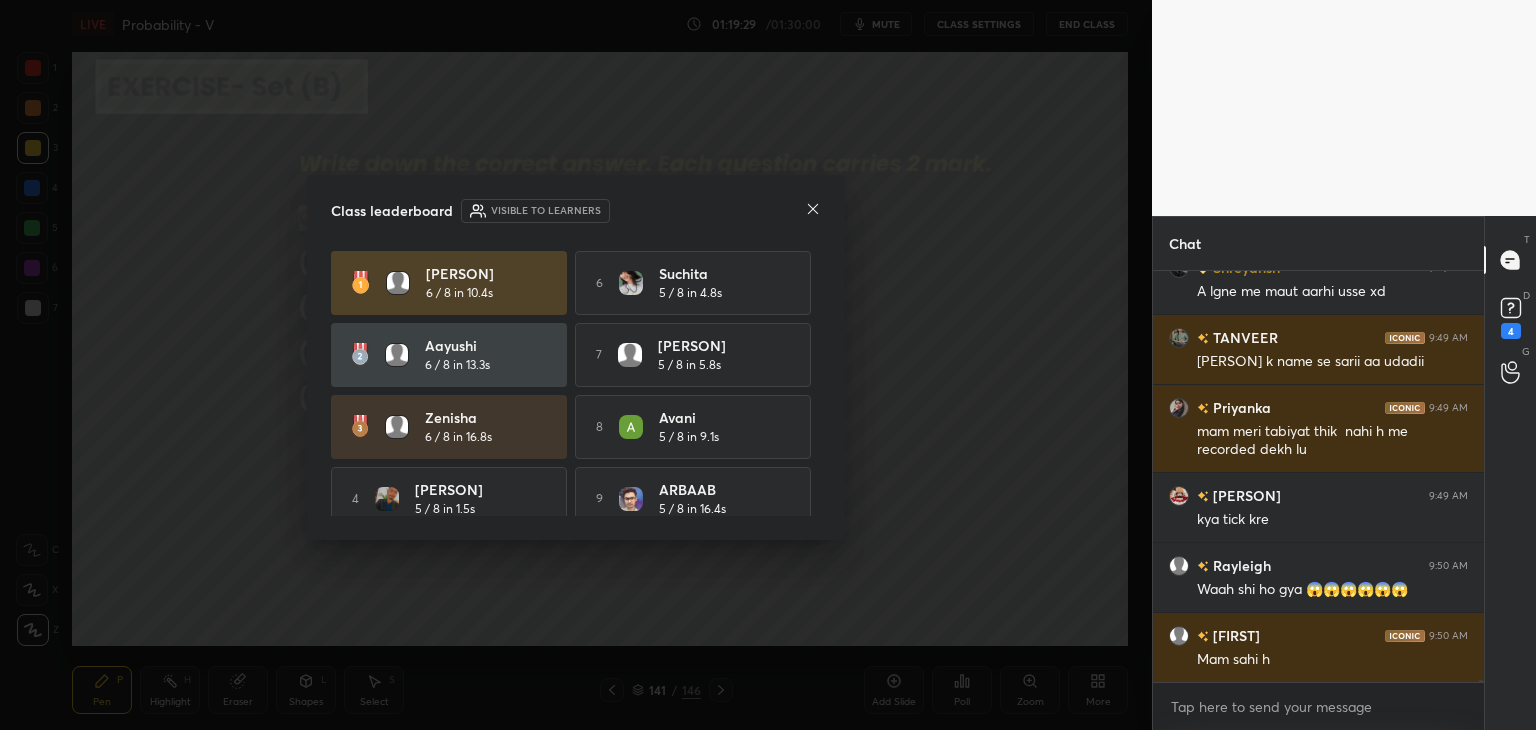 click 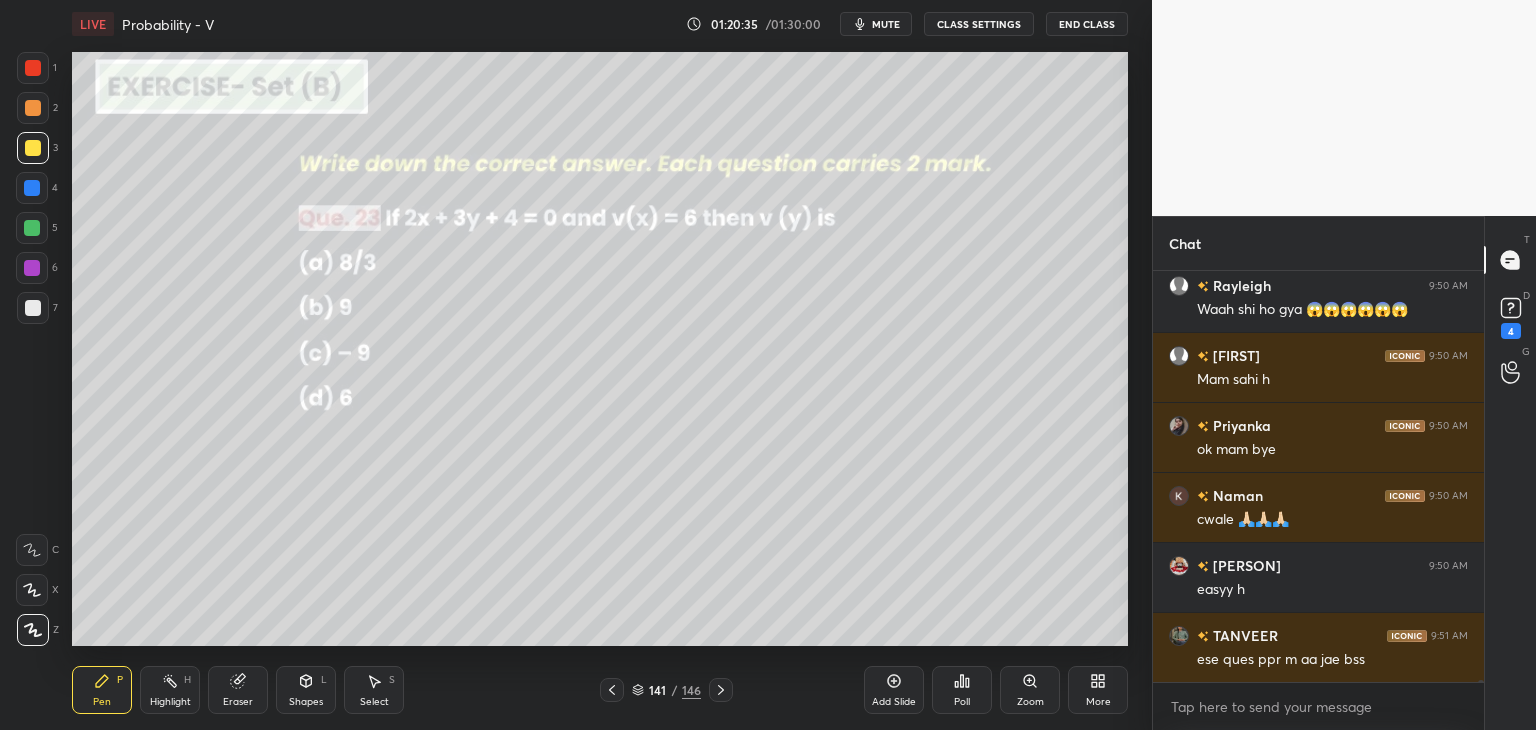 scroll, scrollTop: 94948, scrollLeft: 0, axis: vertical 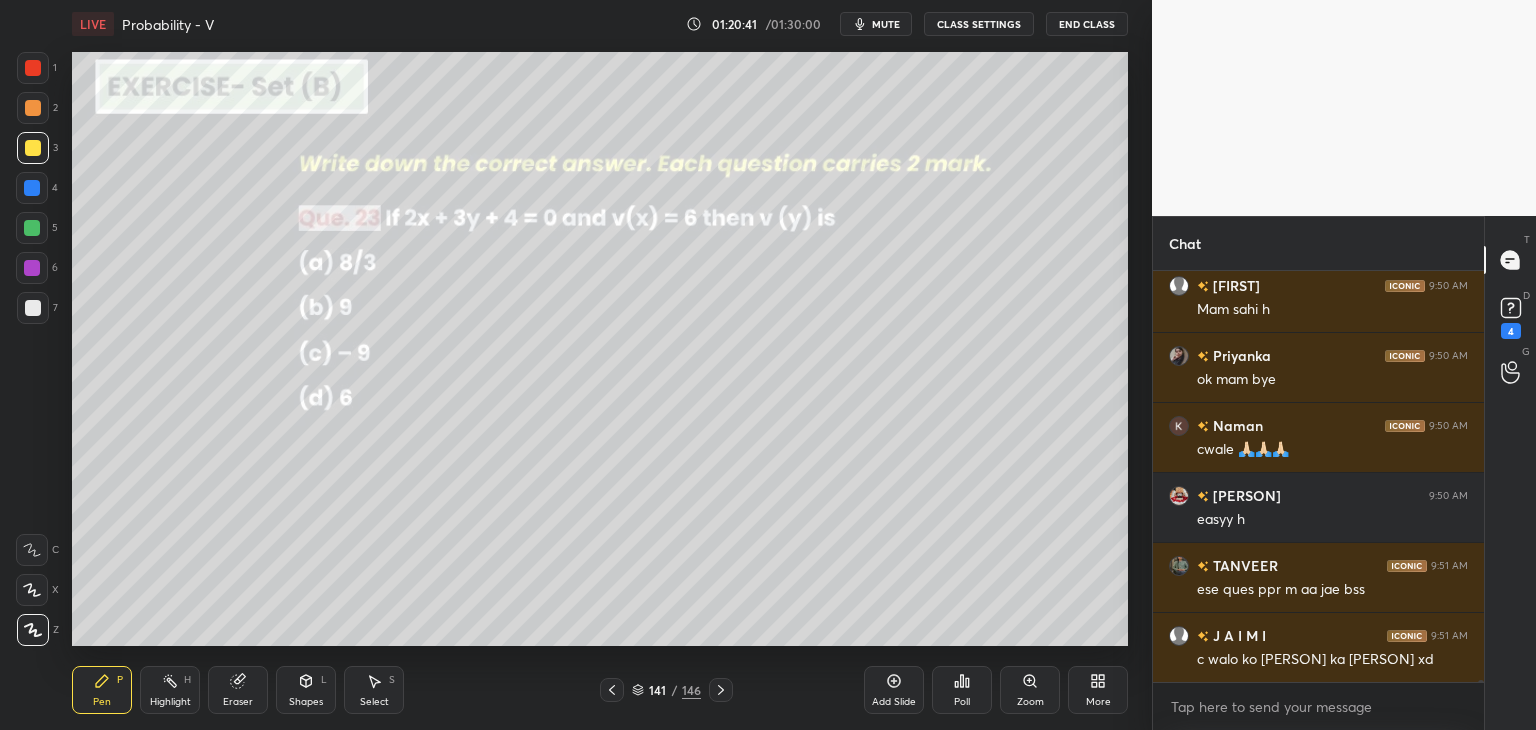 click 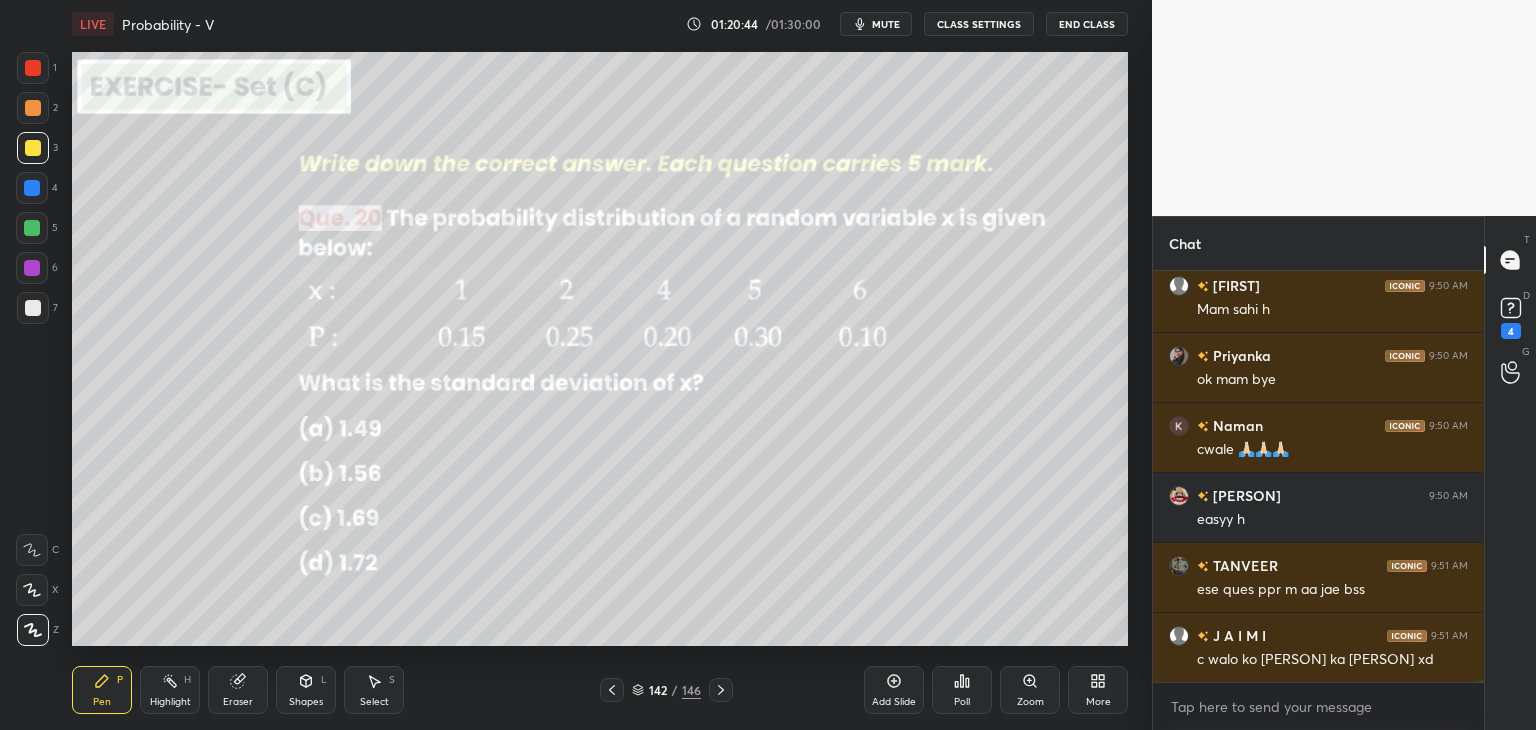 click on "Poll" at bounding box center [962, 690] 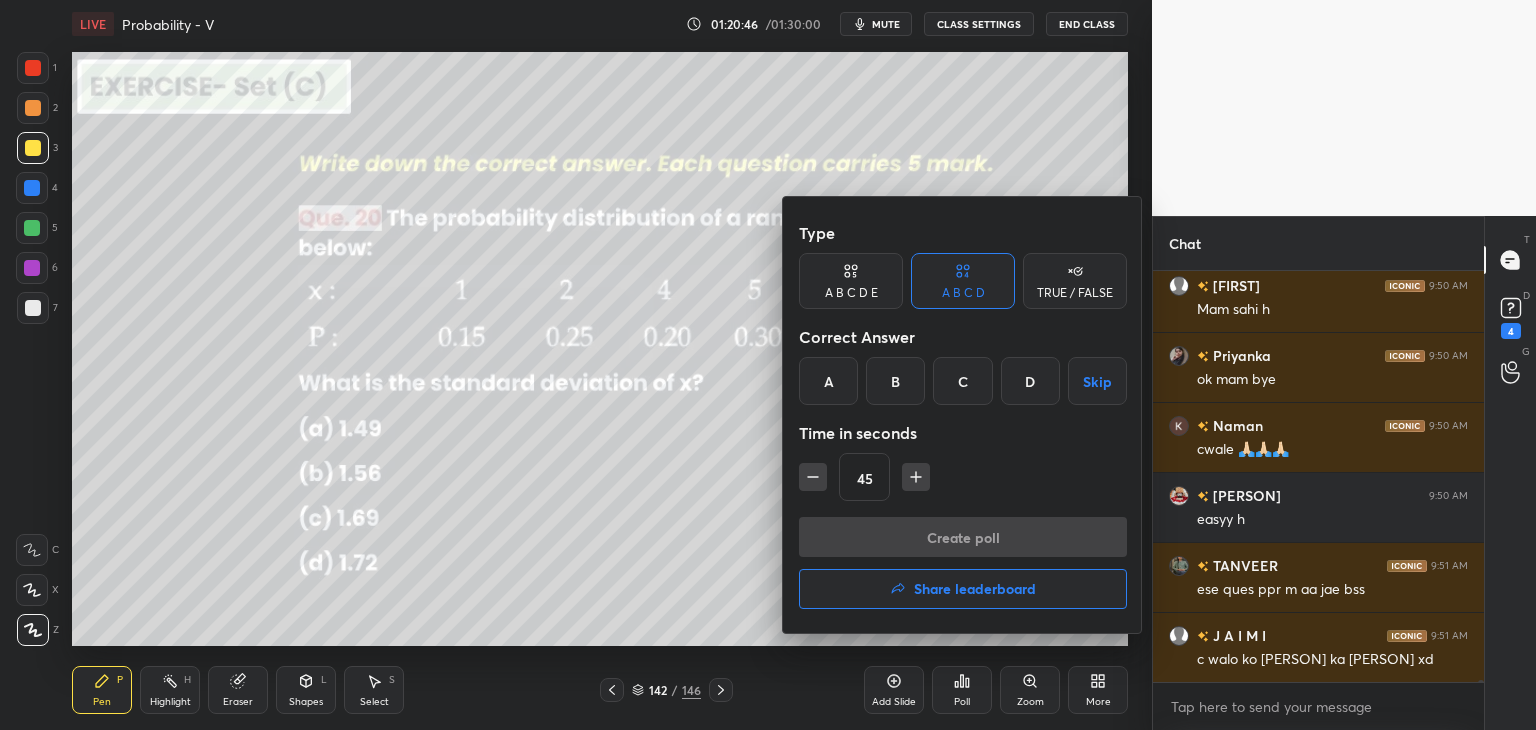 click 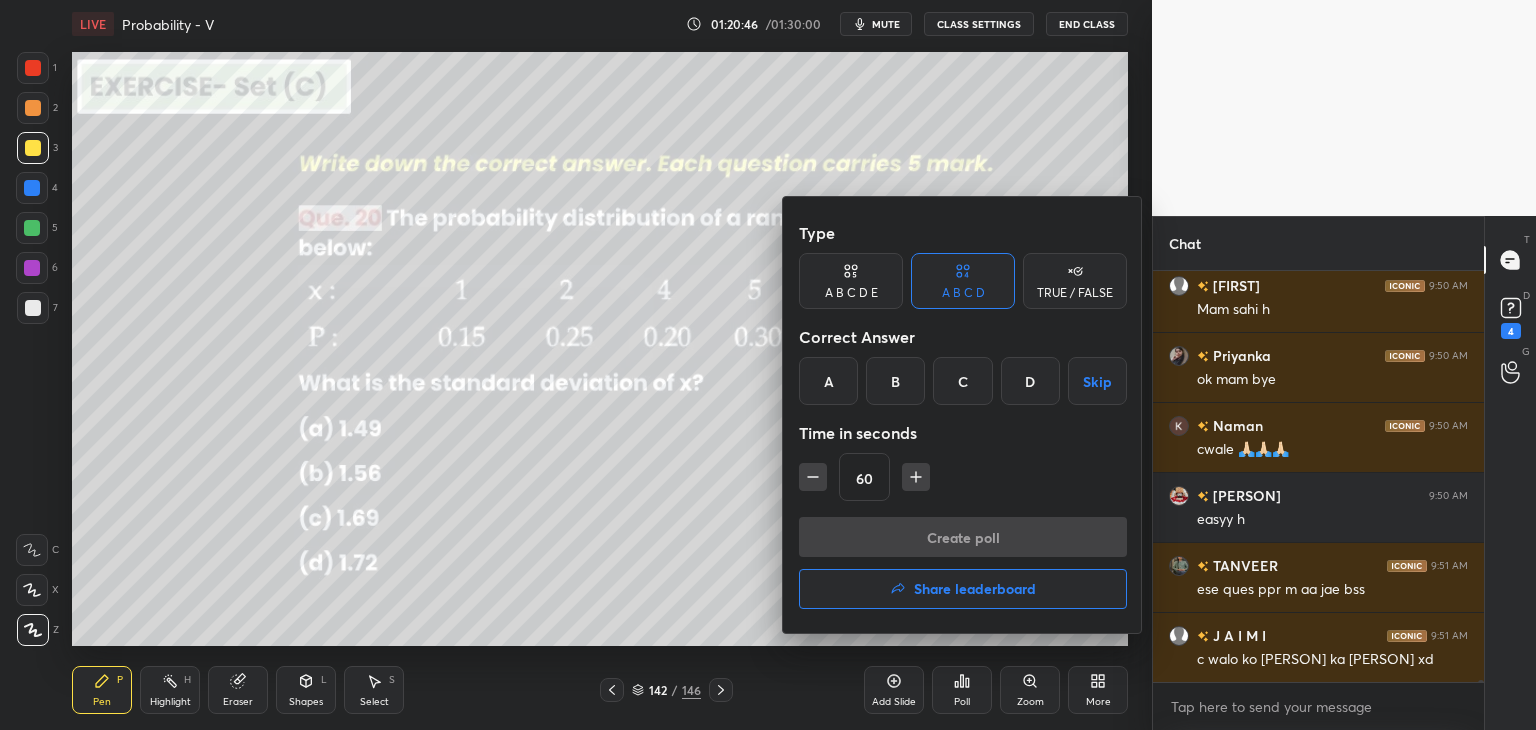 click 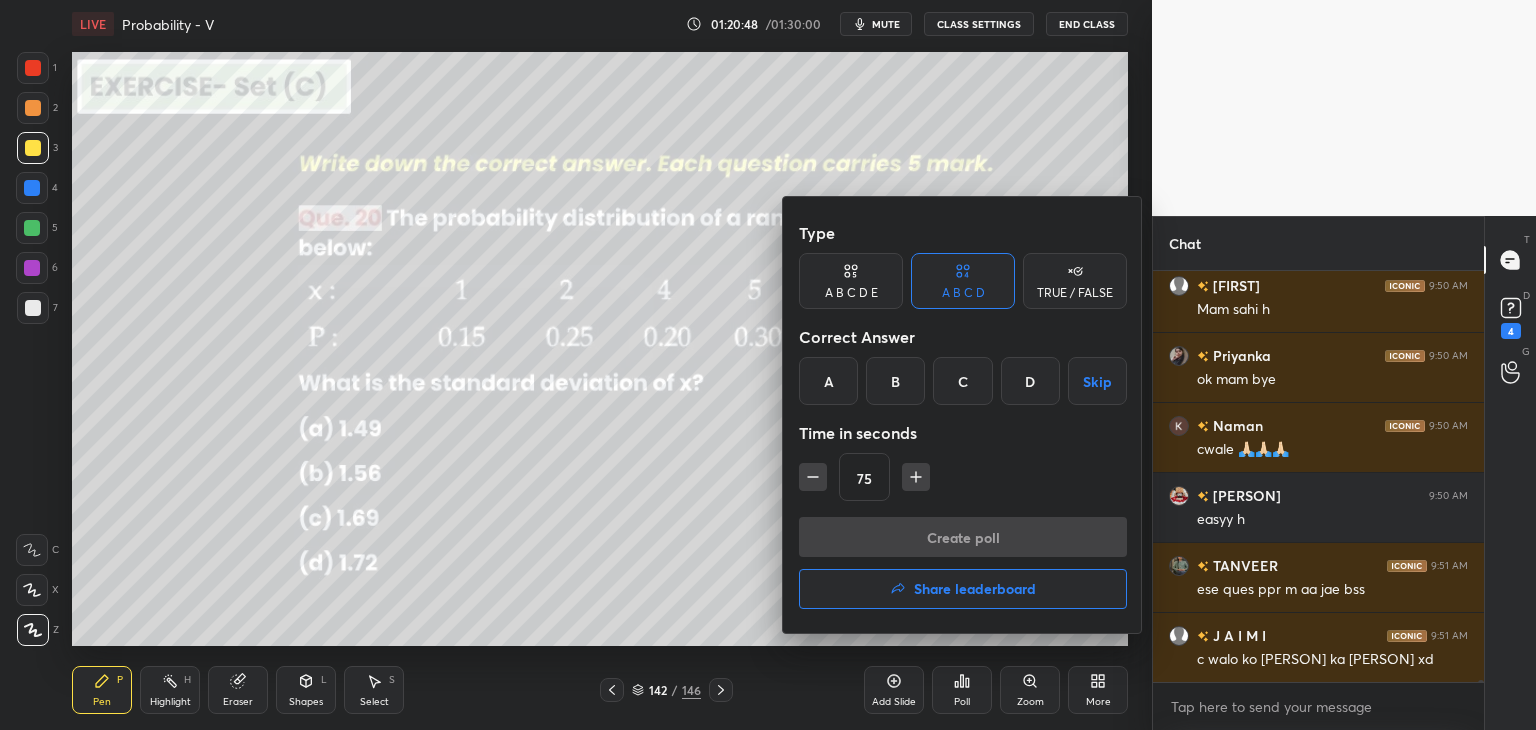 click on "C" at bounding box center (962, 381) 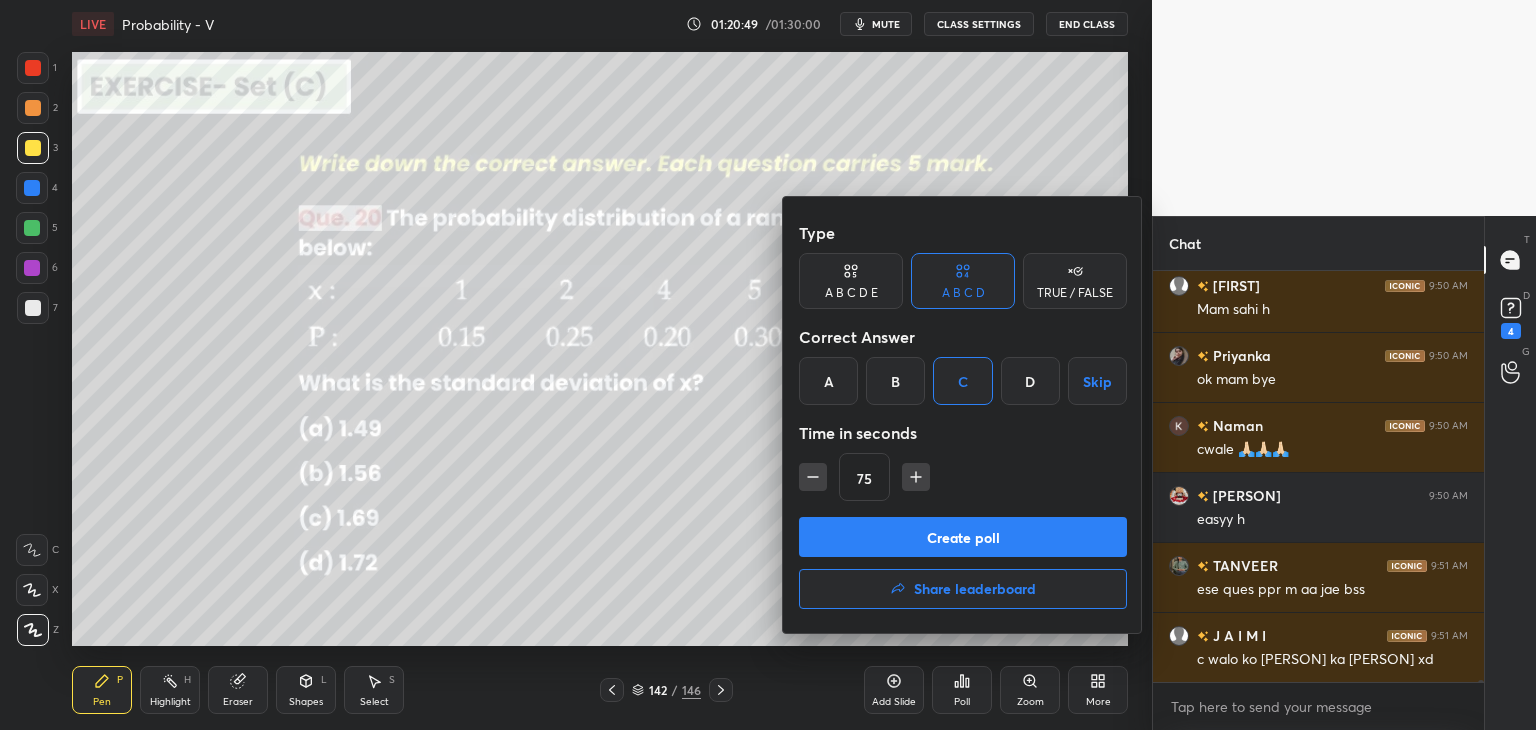 click on "Create poll" at bounding box center [963, 537] 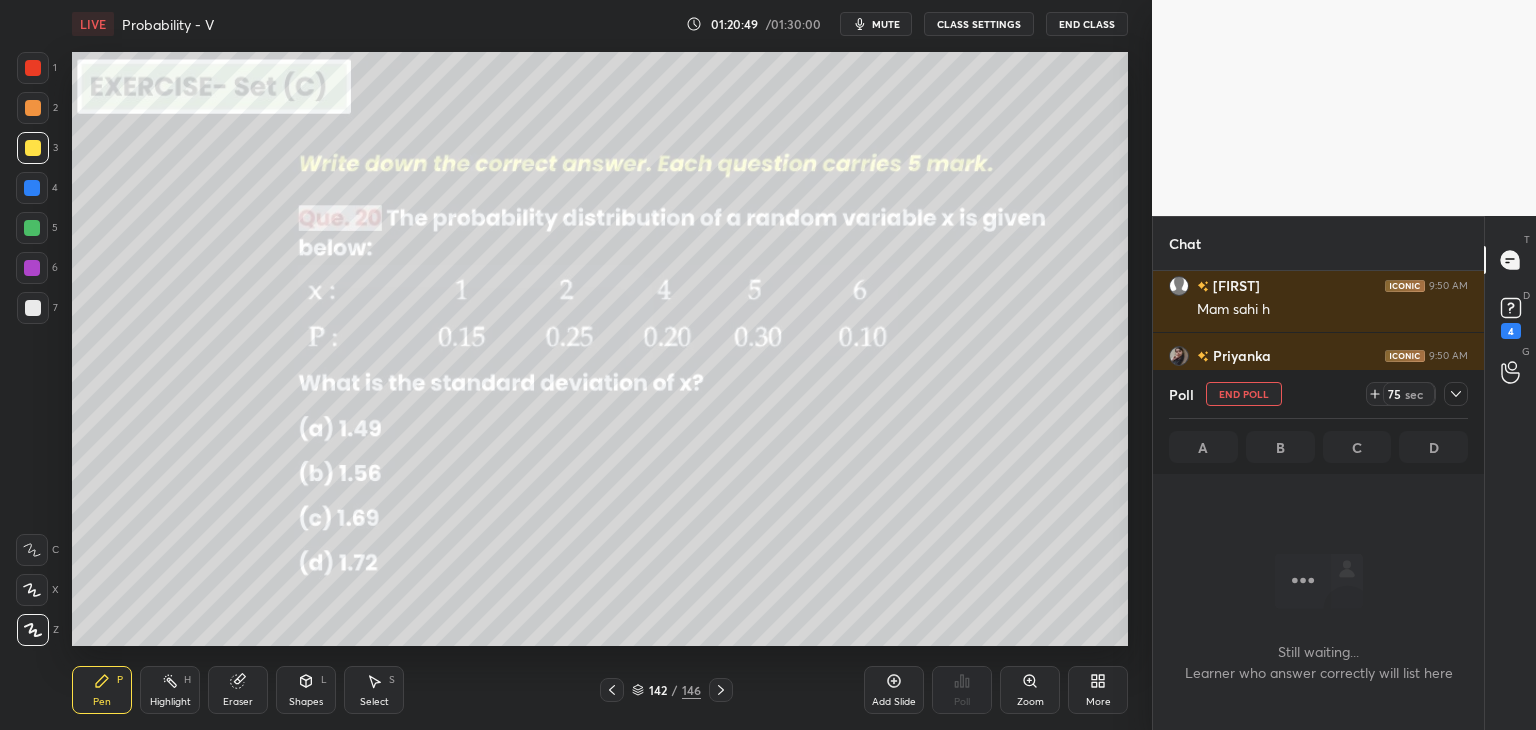 scroll, scrollTop: 187, scrollLeft: 325, axis: both 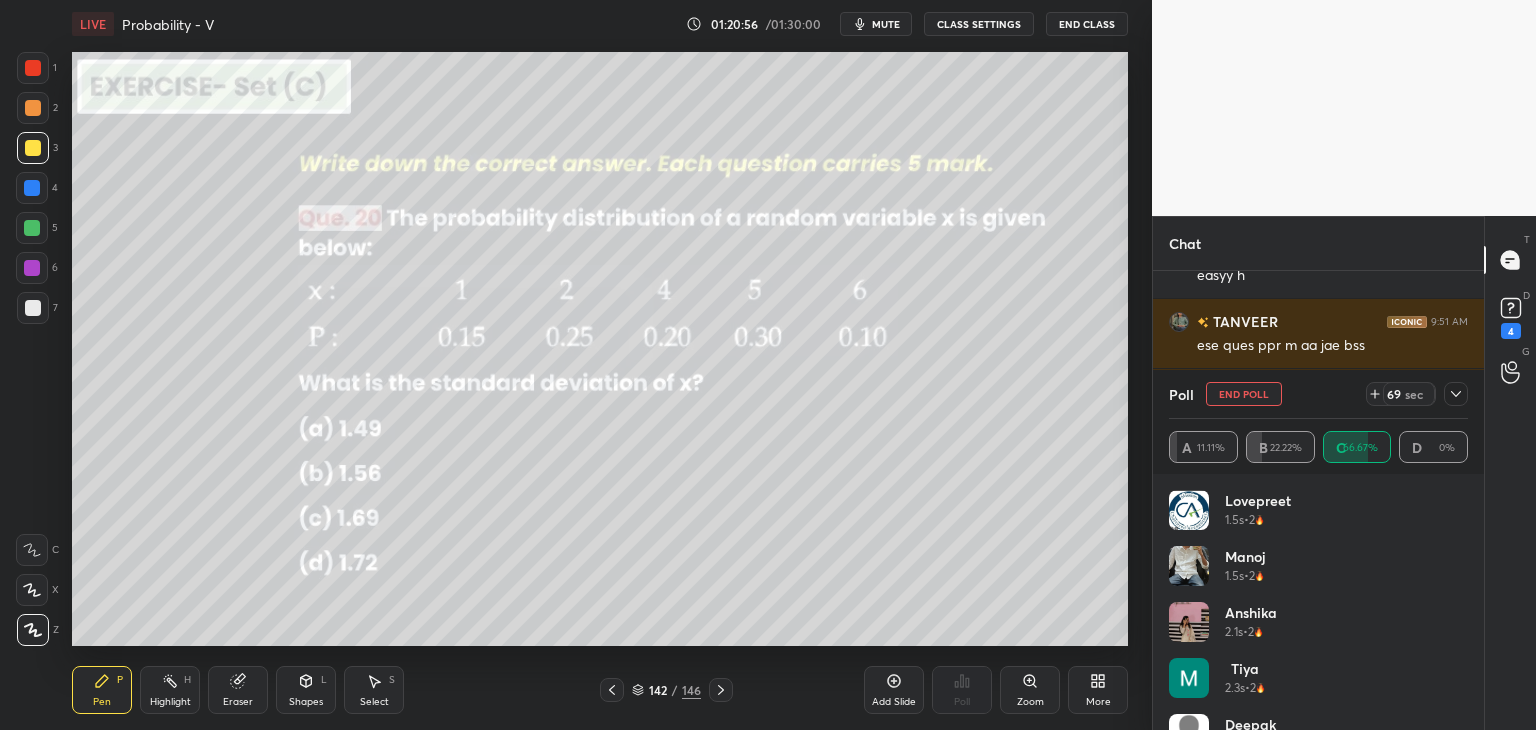 click 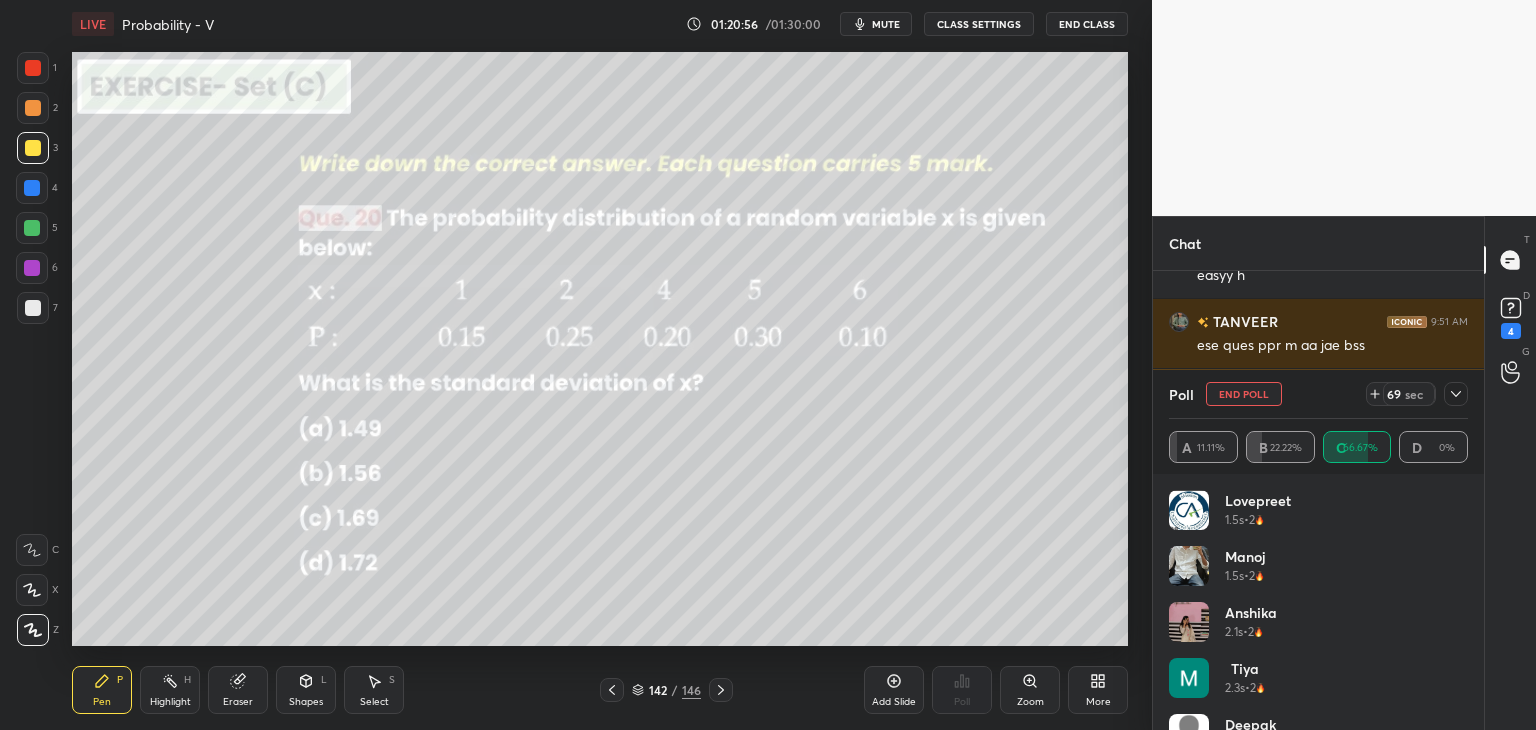 scroll, scrollTop: 131, scrollLeft: 293, axis: both 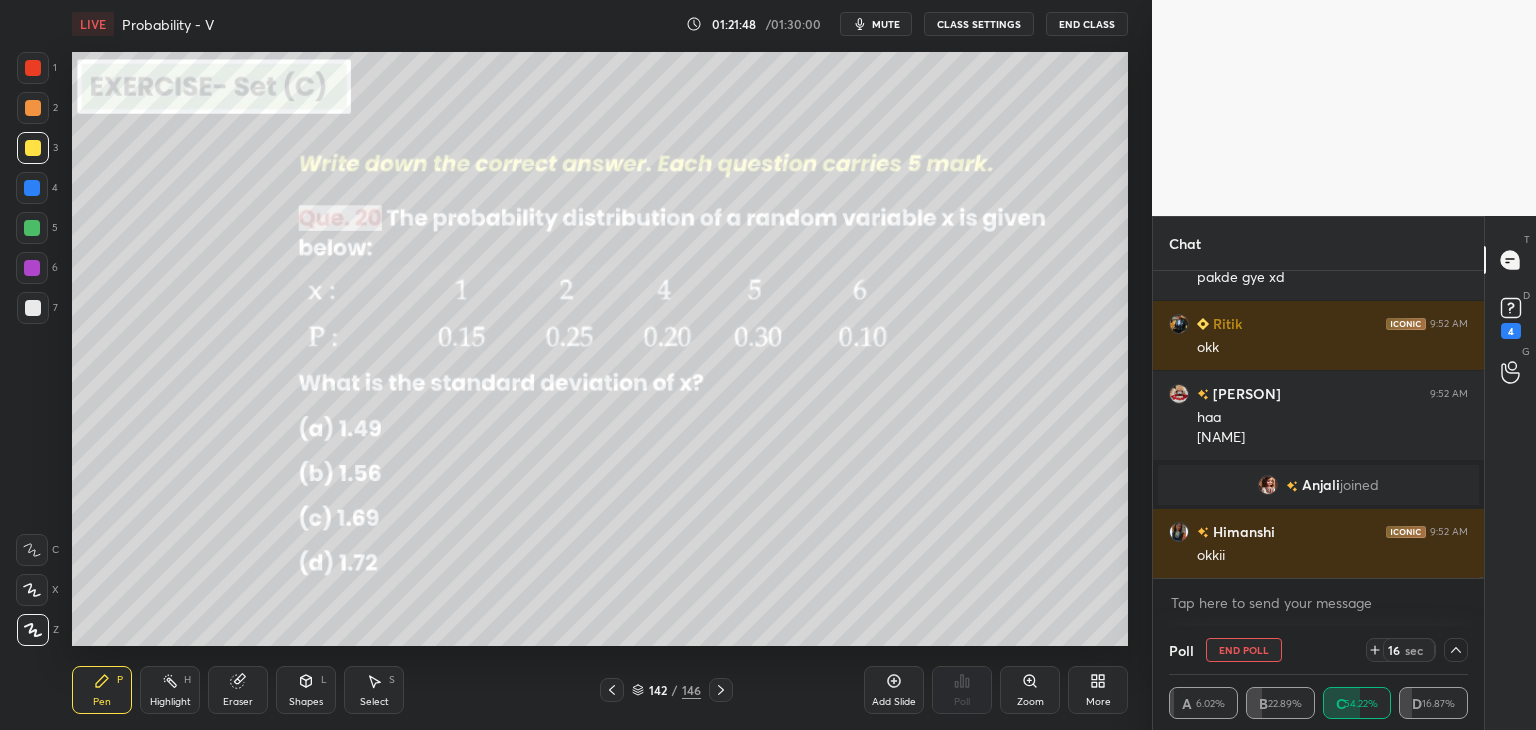 click 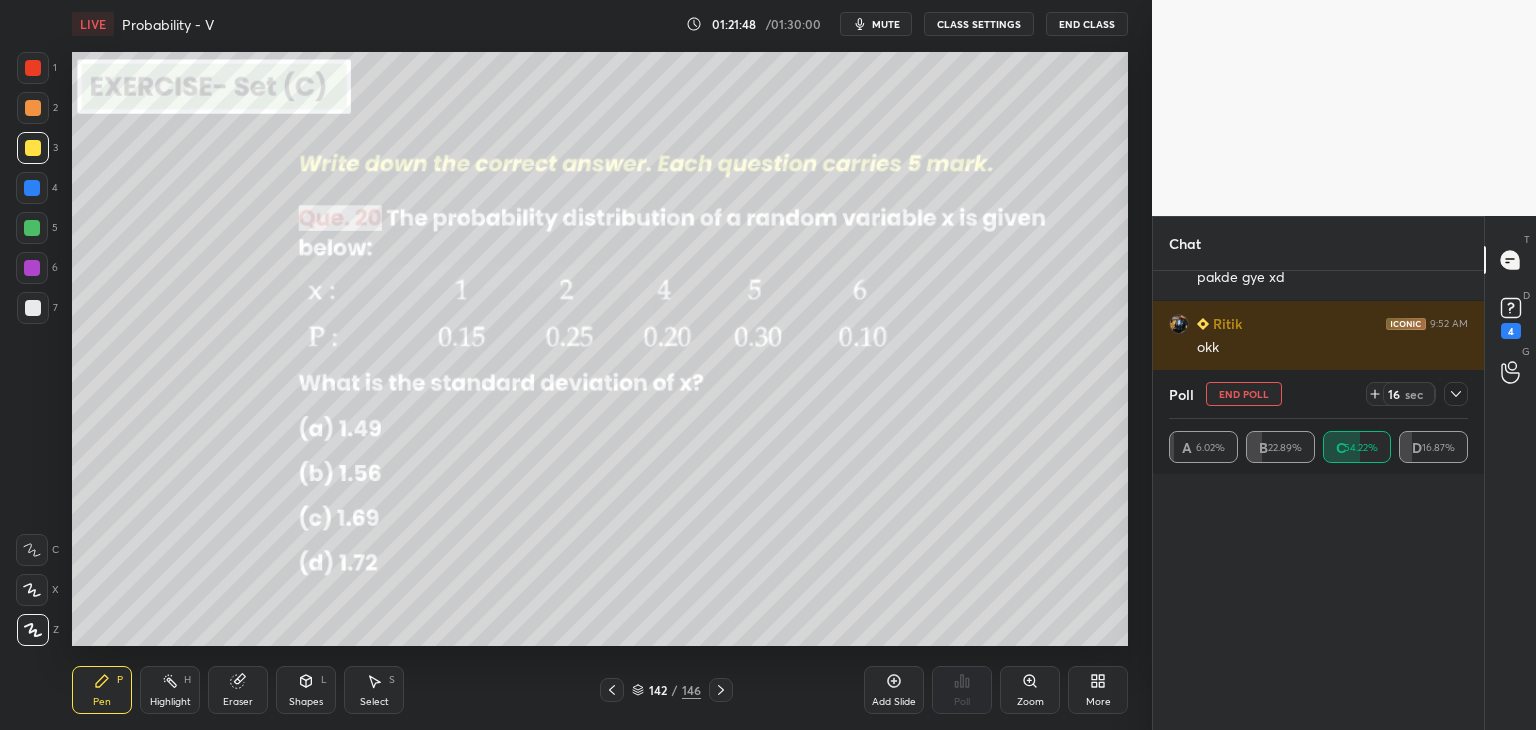 scroll, scrollTop: 6, scrollLeft: 6, axis: both 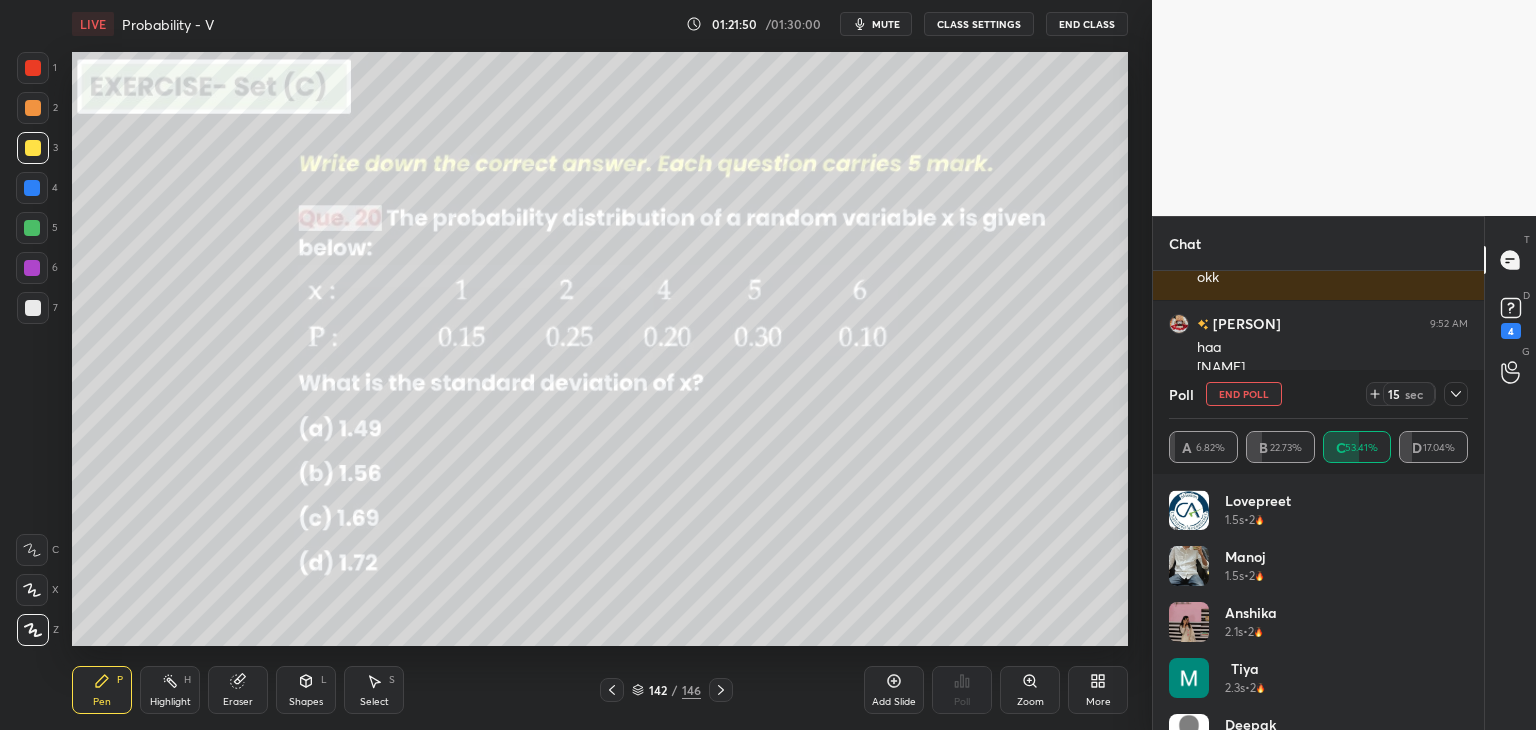 drag, startPoint x: 1450, startPoint y: 399, endPoint x: 1462, endPoint y: 413, distance: 18.439089 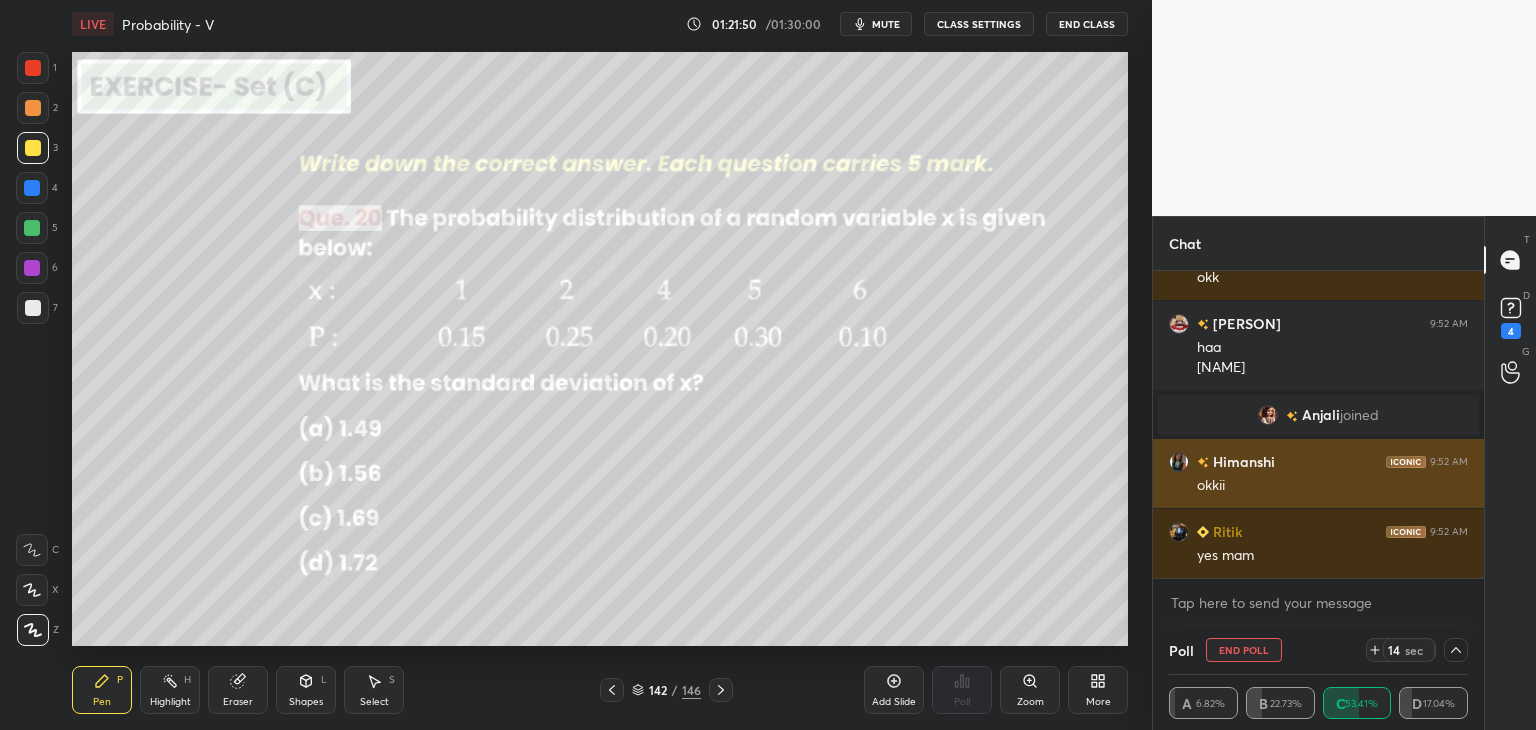 scroll, scrollTop: 6, scrollLeft: 6, axis: both 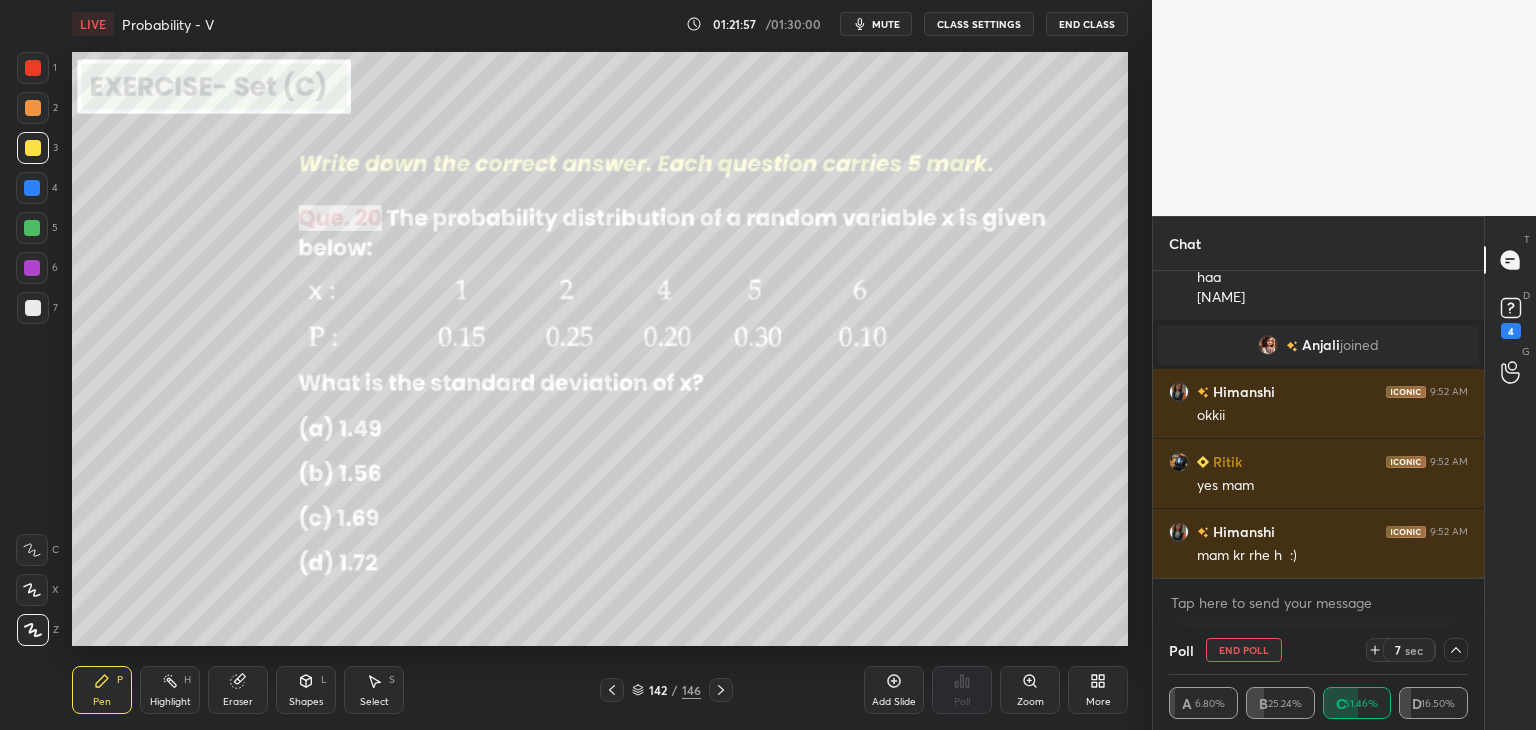 click 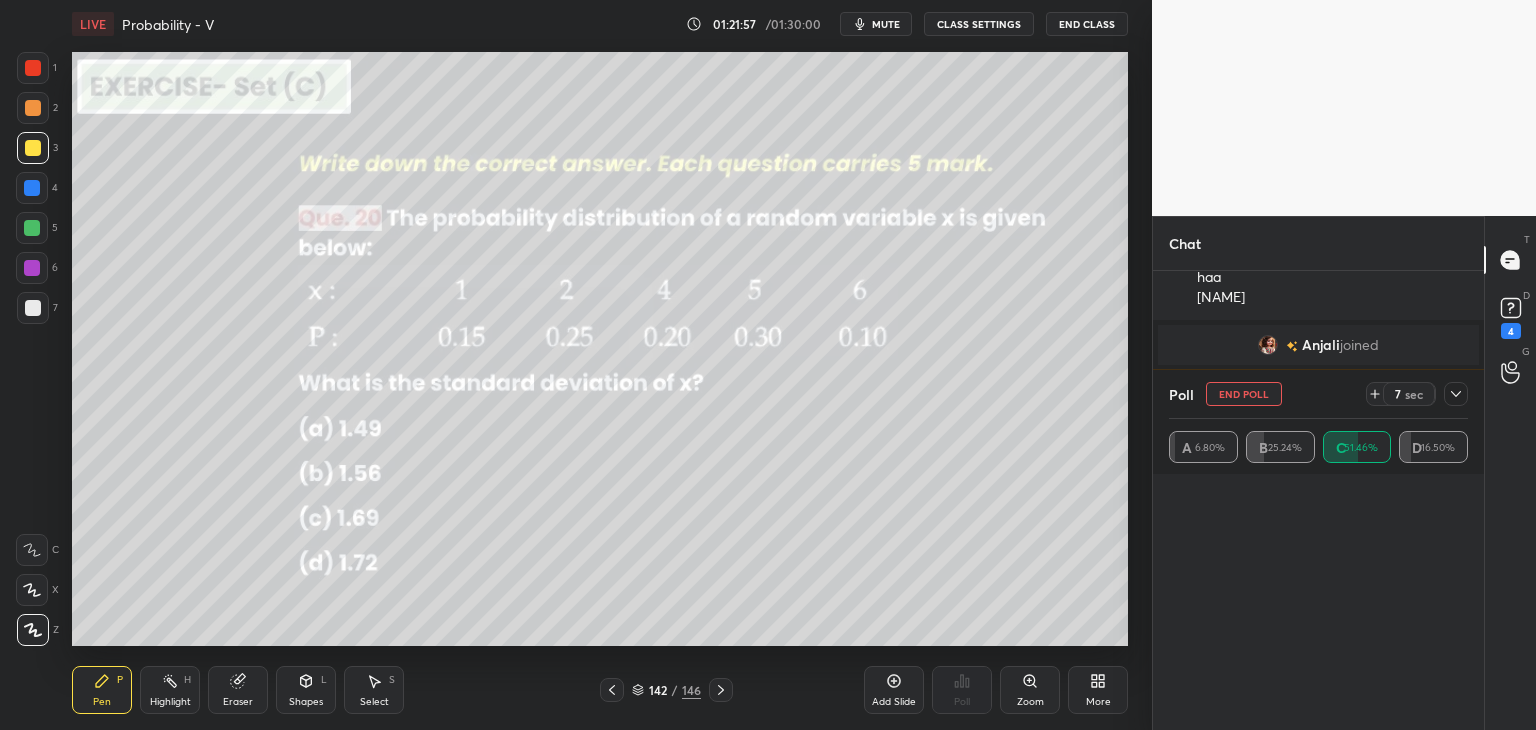 scroll, scrollTop: 0, scrollLeft: 0, axis: both 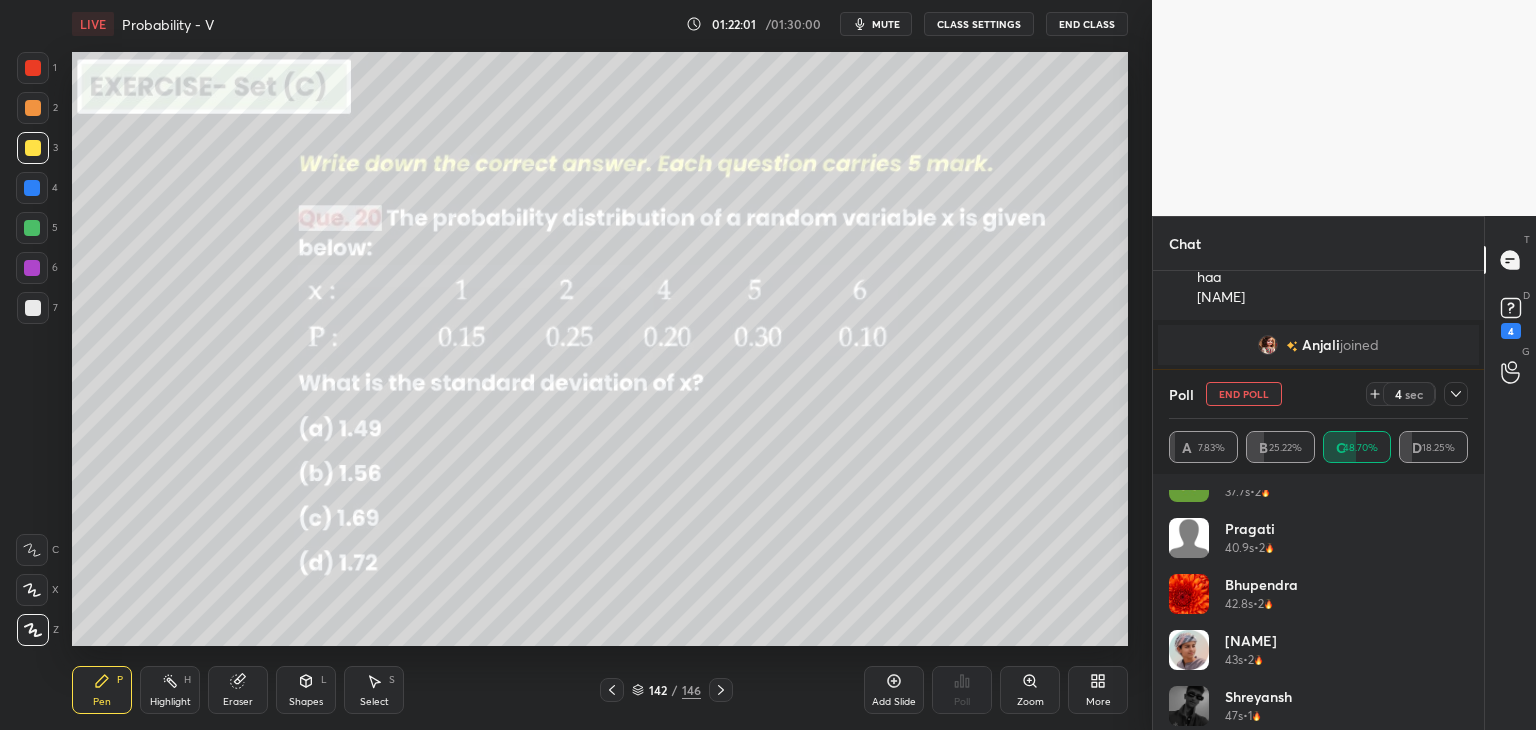 click on "[PERSON] 30.9s • 2 [PERSON] 37.7s • 2 [PERSON] 40.9s • 2 [PERSON] 42.8s • 2 [PERSON] 43s • 2 [PERSON] 47s • 1 [PERSON] 47.6s • 1 [PERSON] 48.3s • 2 [PERSON] 48.6s • 1" at bounding box center (1318, 610) 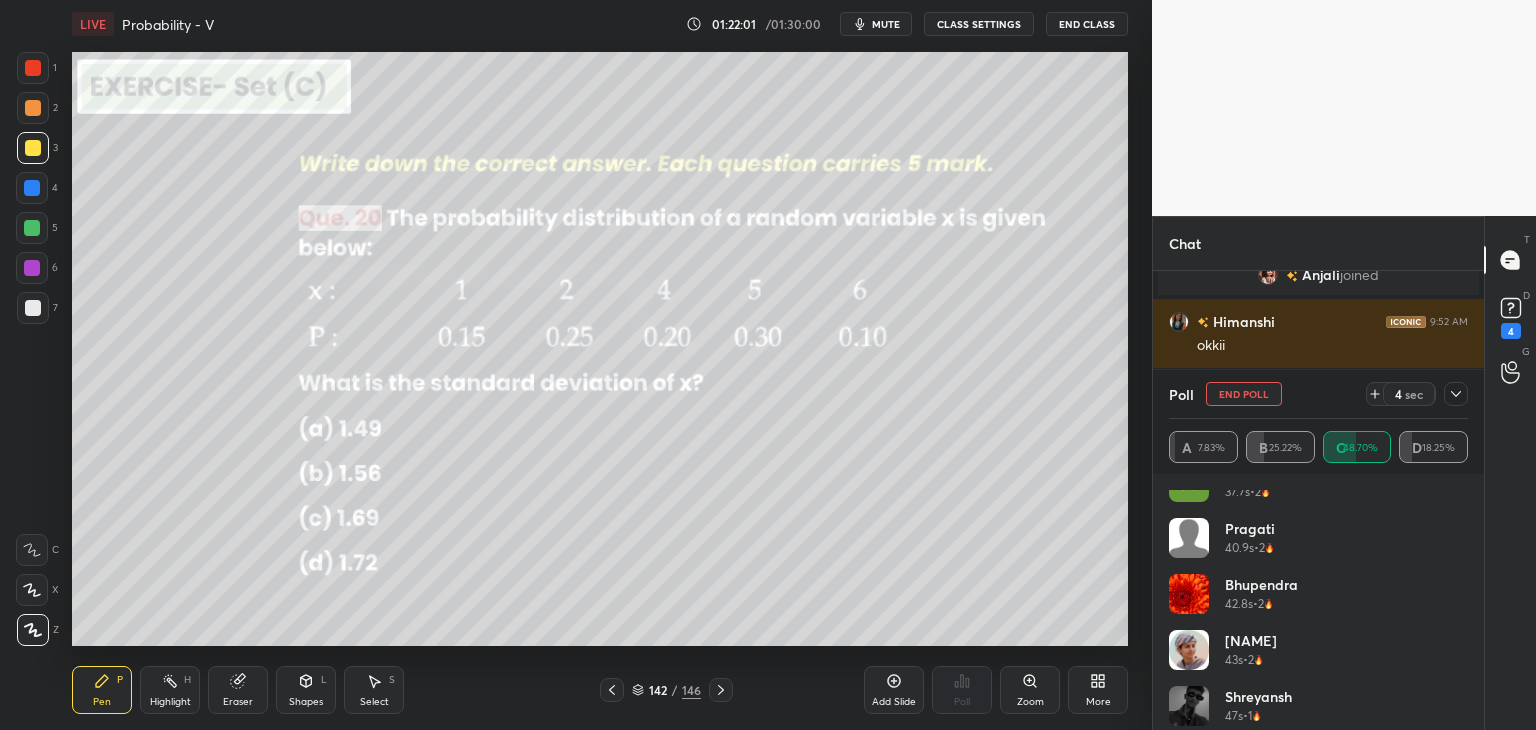 click on "[PERSON] 42.8s  •  2" at bounding box center (1318, 602) 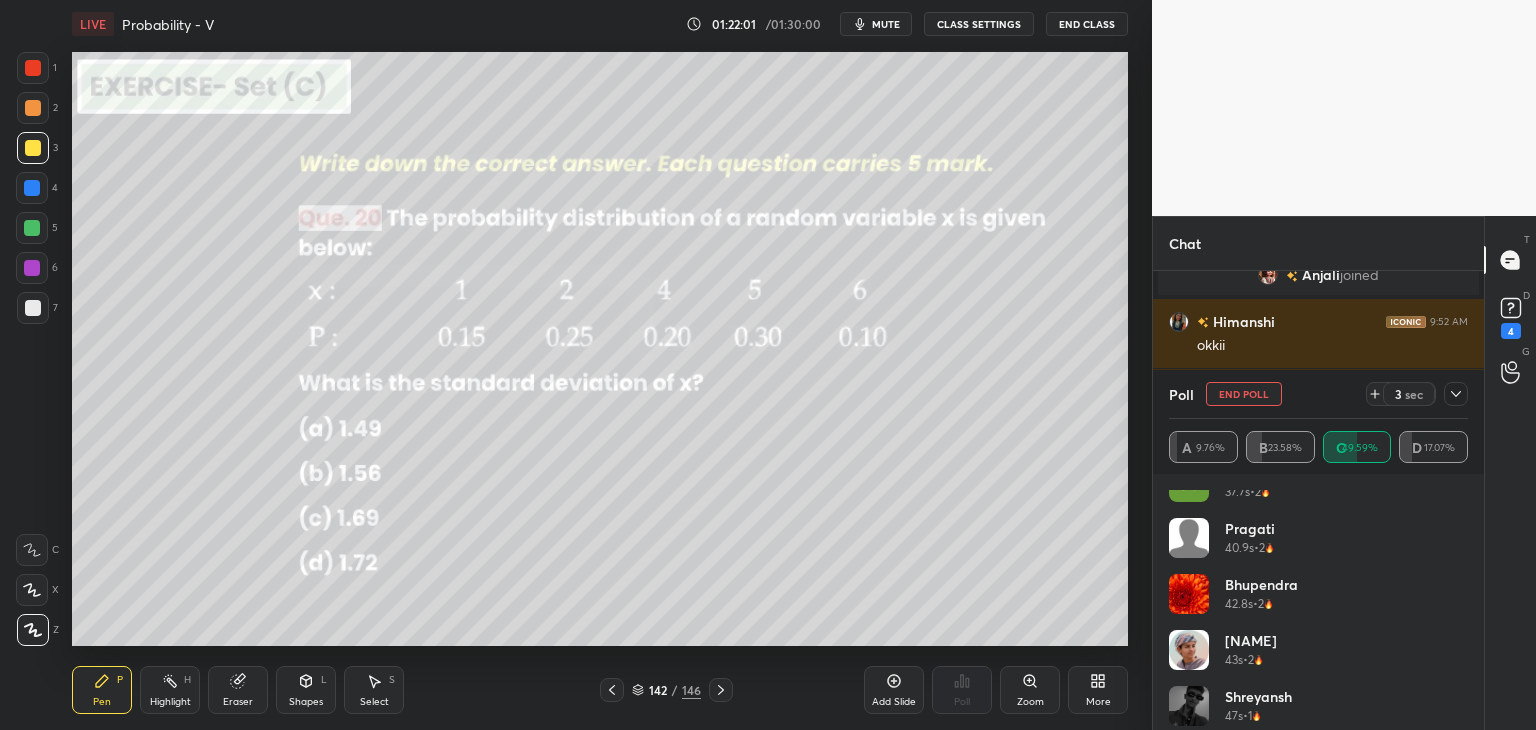 drag, startPoint x: 1460, startPoint y: 631, endPoint x: 1456, endPoint y: 597, distance: 34.234486 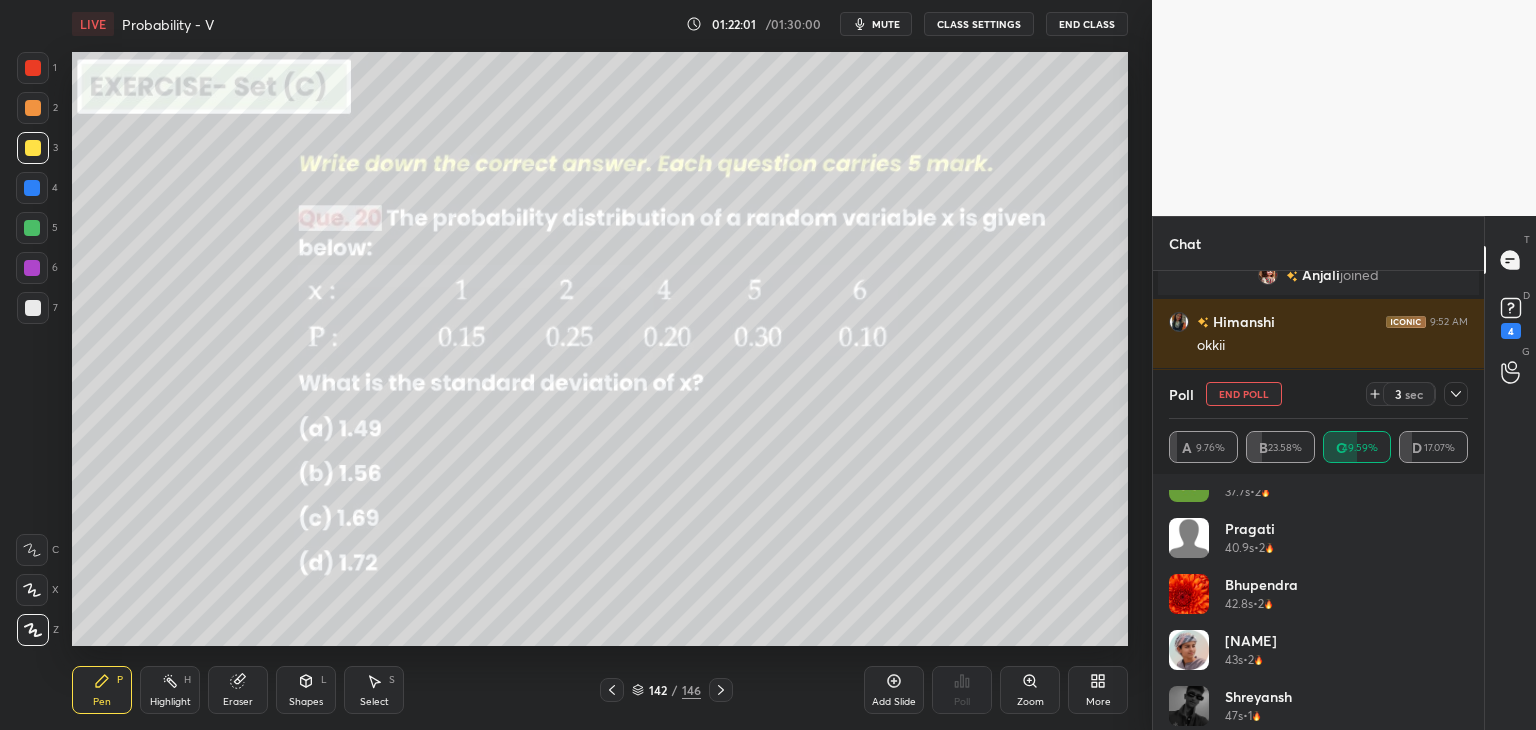 click on "[NAME] [TIME] • 2" at bounding box center (1318, 658) 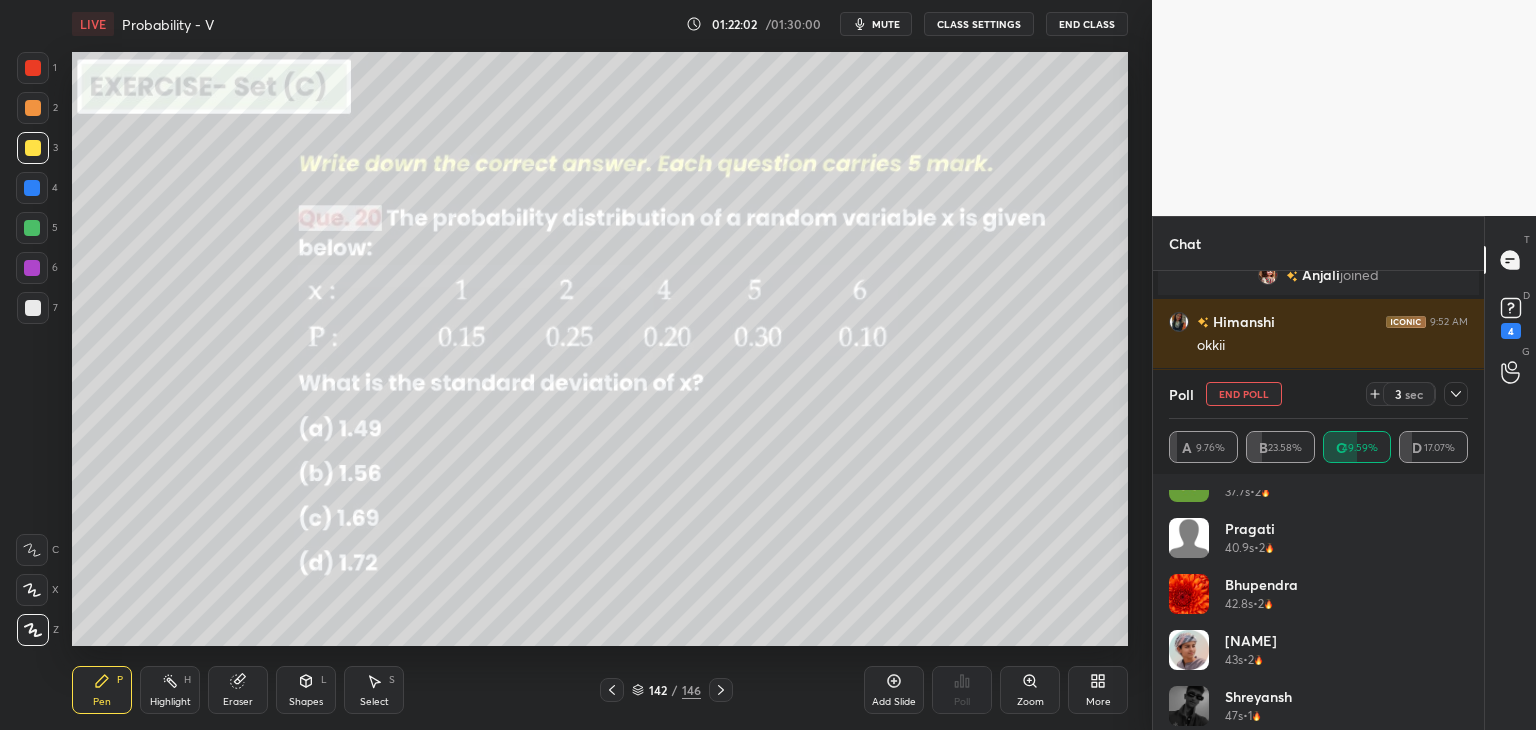 click 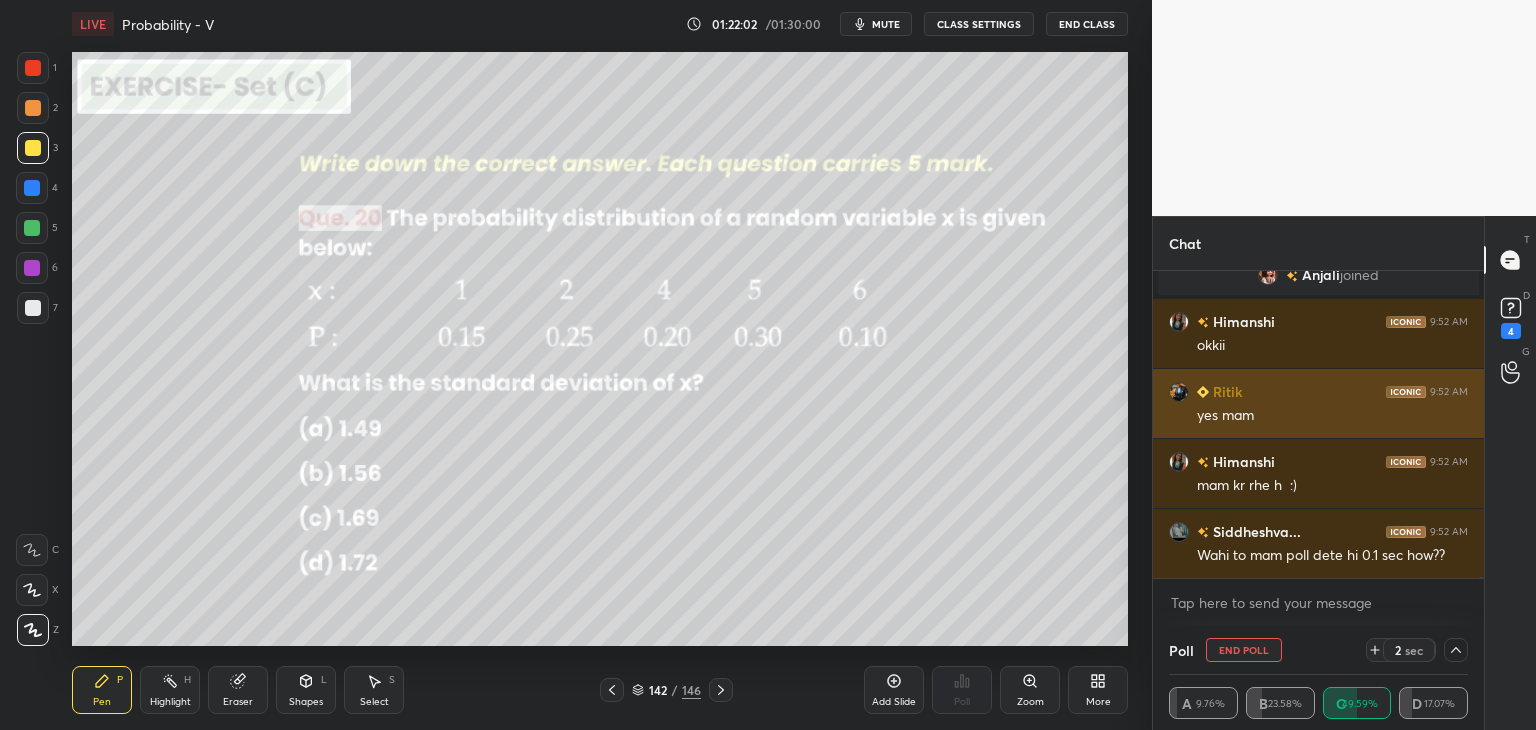 scroll, scrollTop: 154, scrollLeft: 293, axis: both 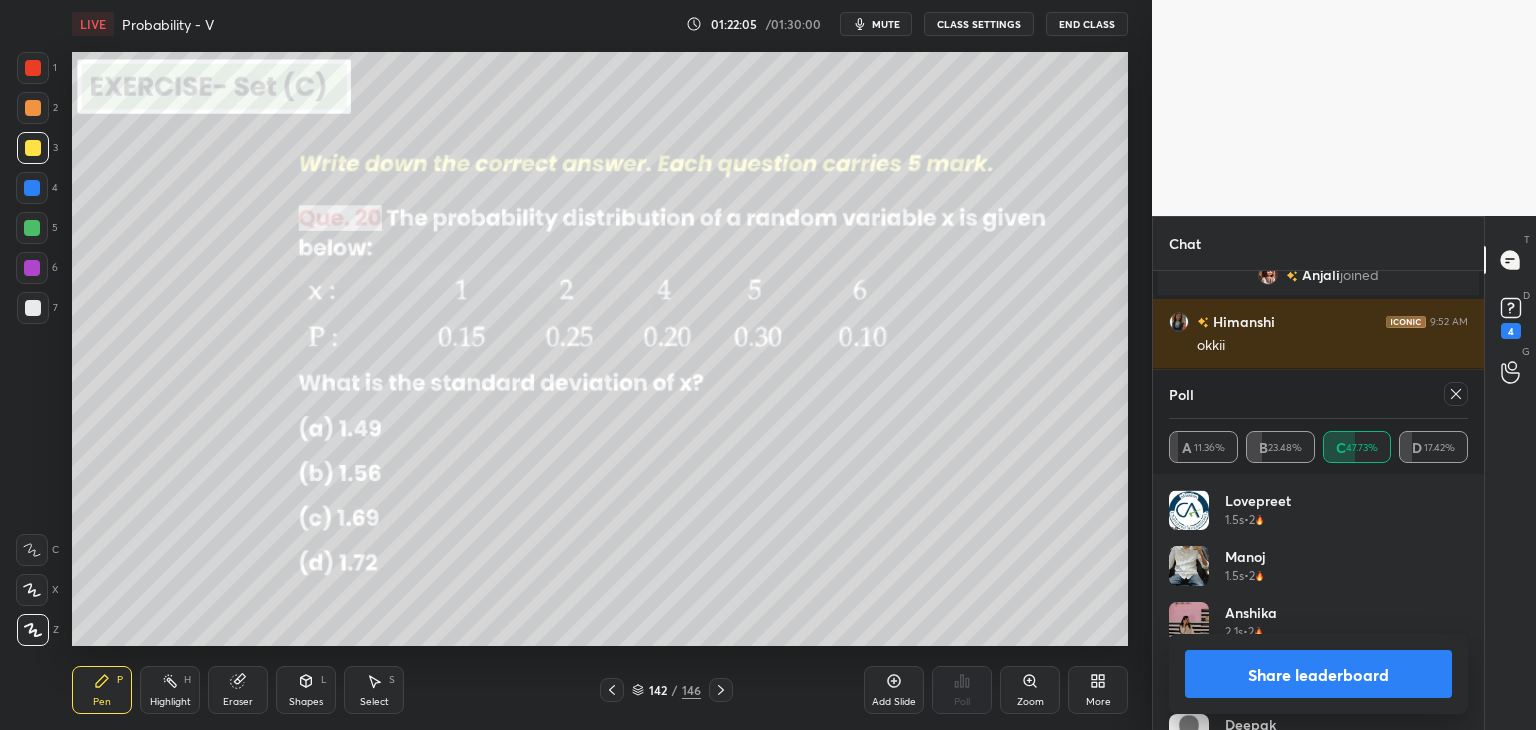 click on "Share leaderboard" at bounding box center (1318, 674) 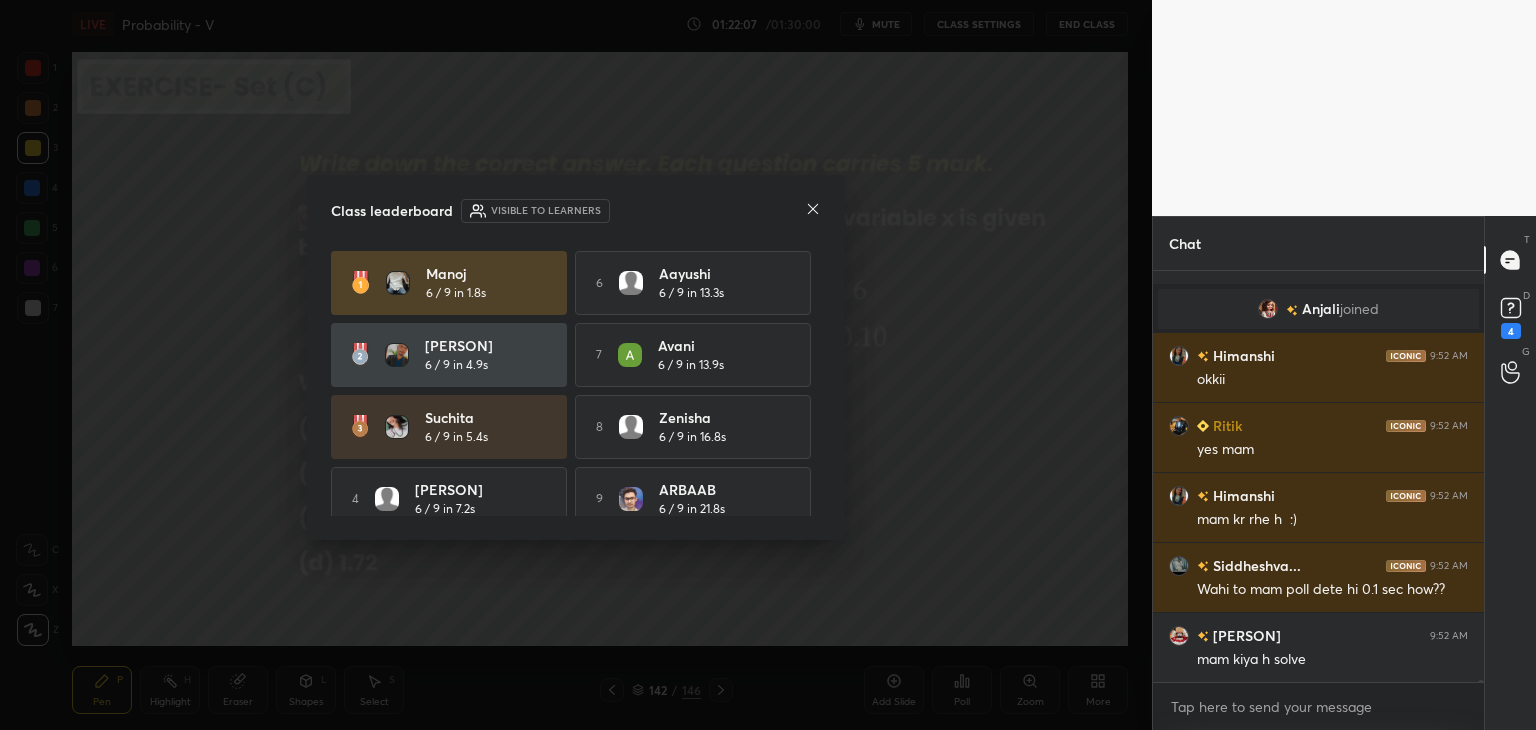 click 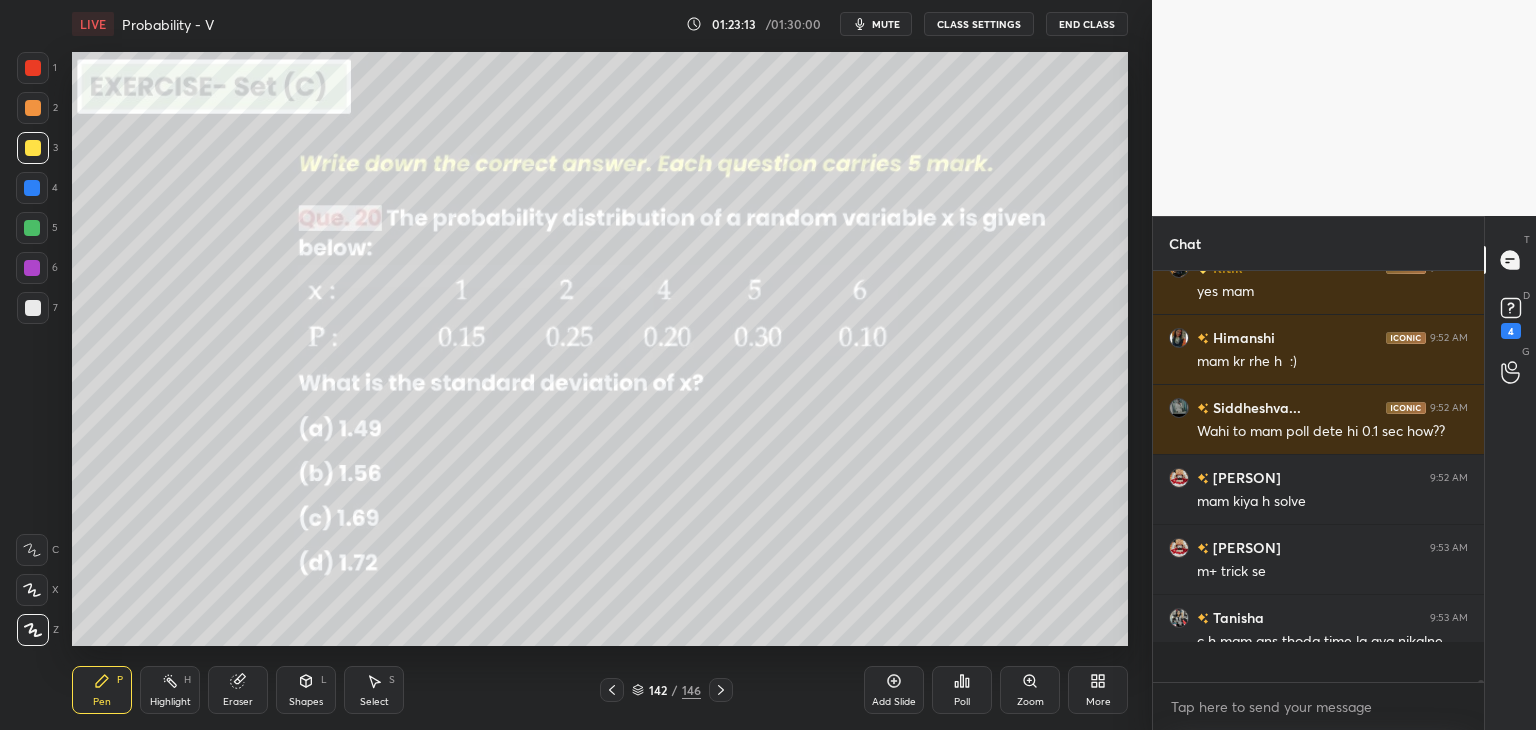 scroll, scrollTop: 6, scrollLeft: 6, axis: both 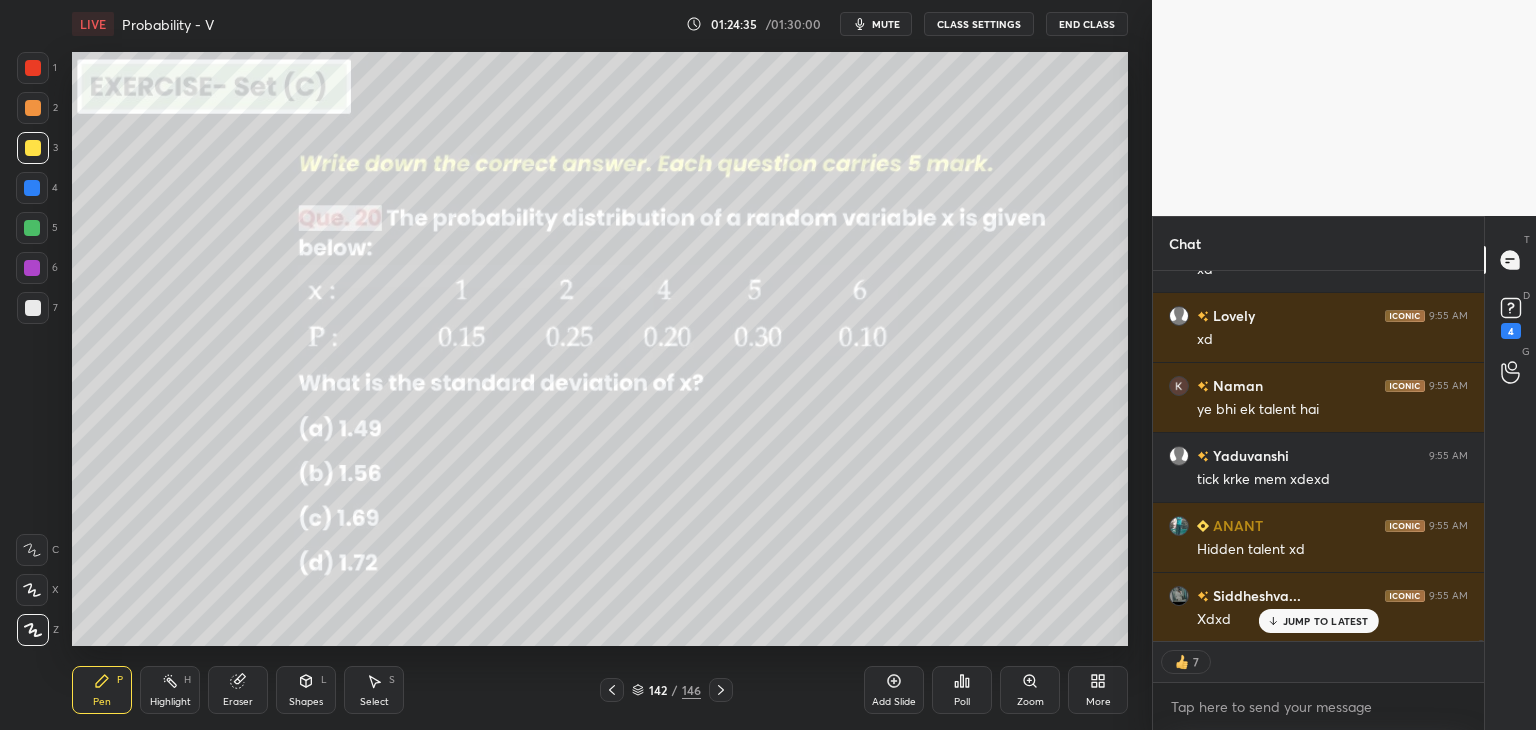 click 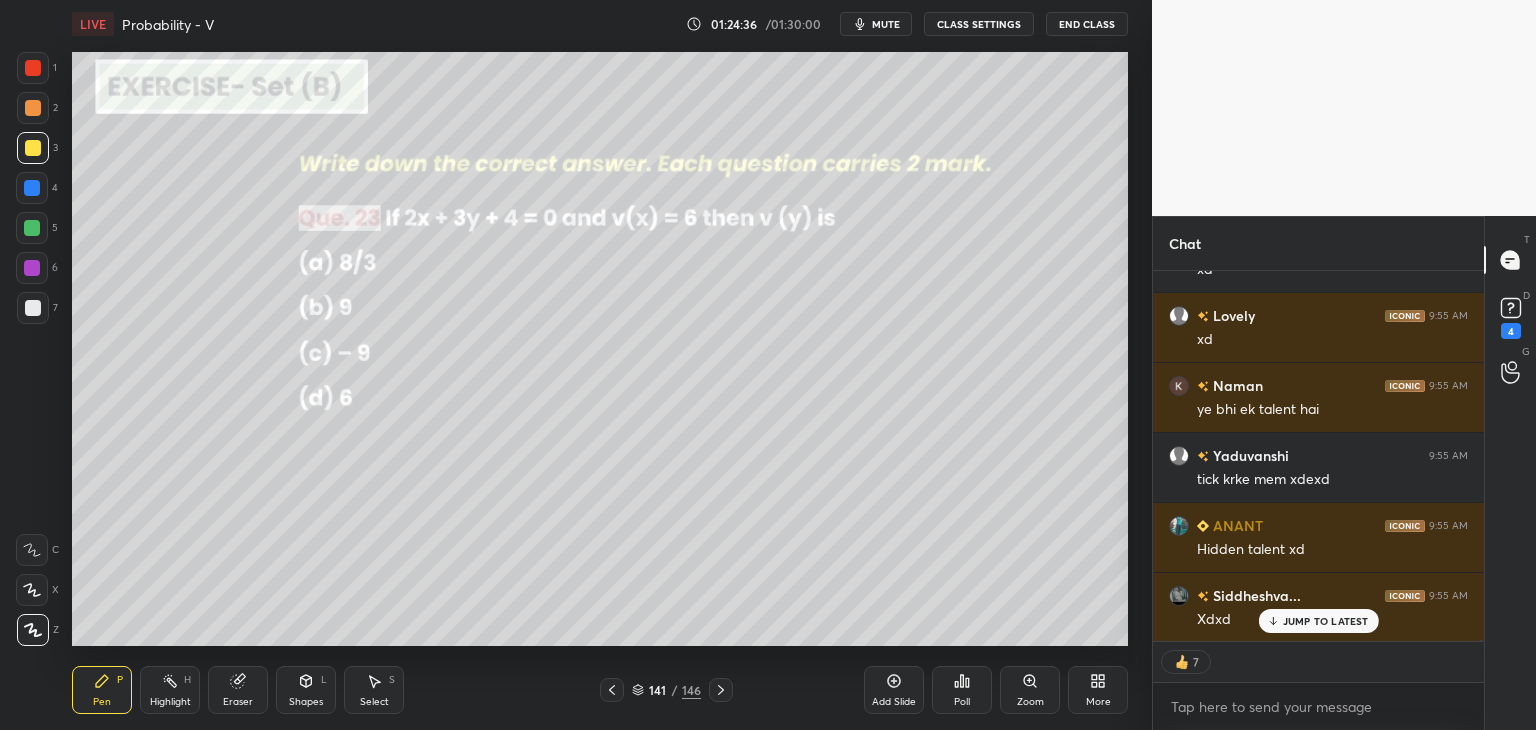 click at bounding box center (612, 690) 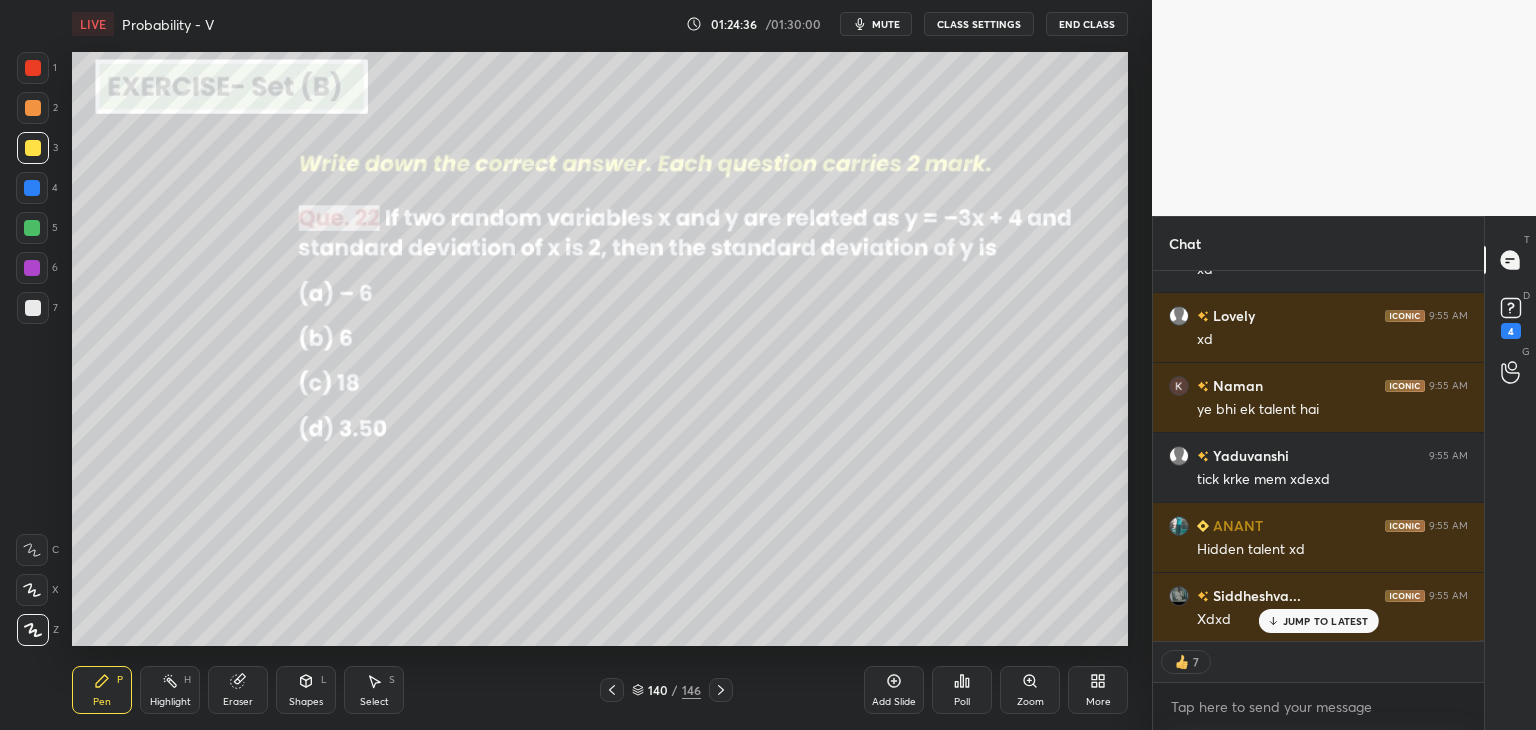 click 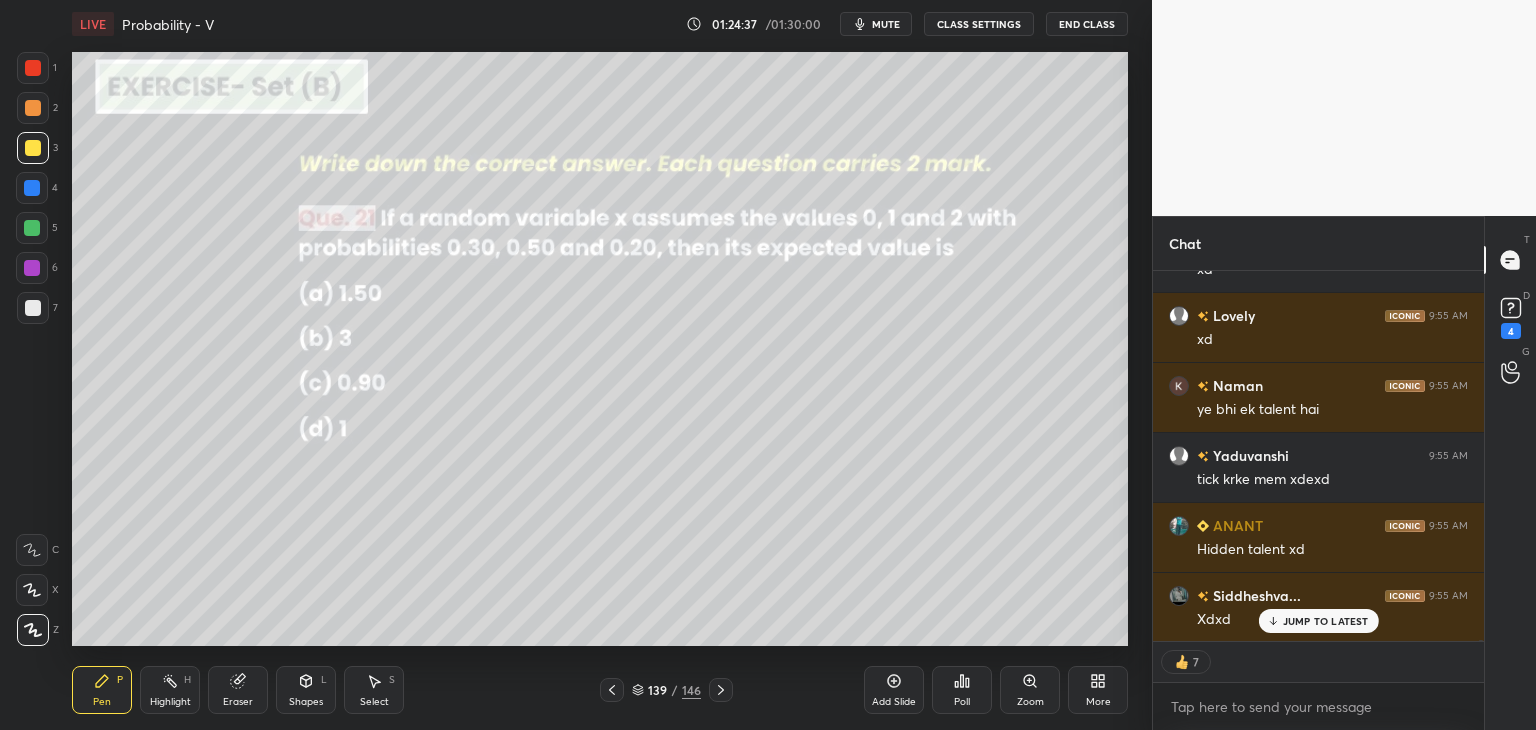 type on "x" 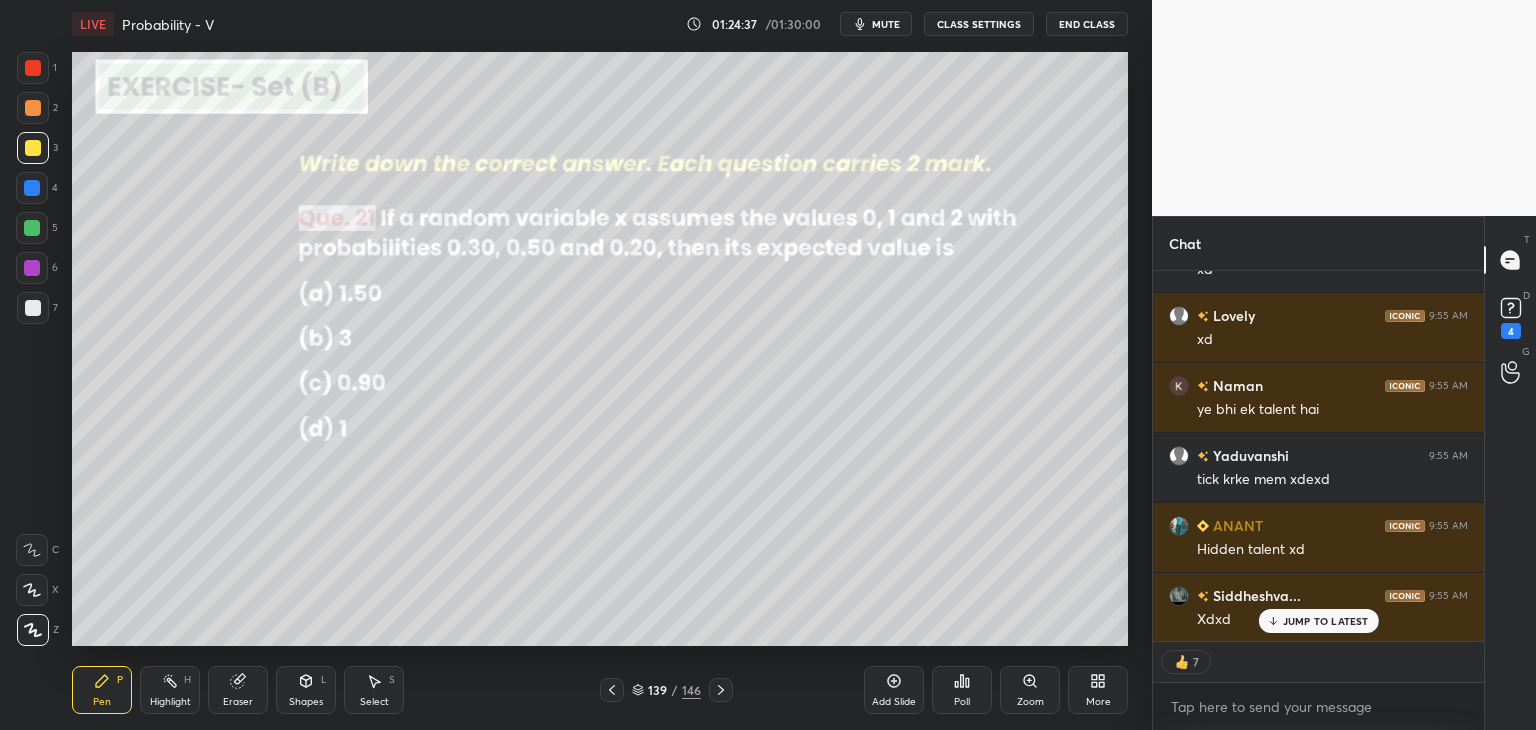 scroll, scrollTop: 6, scrollLeft: 6, axis: both 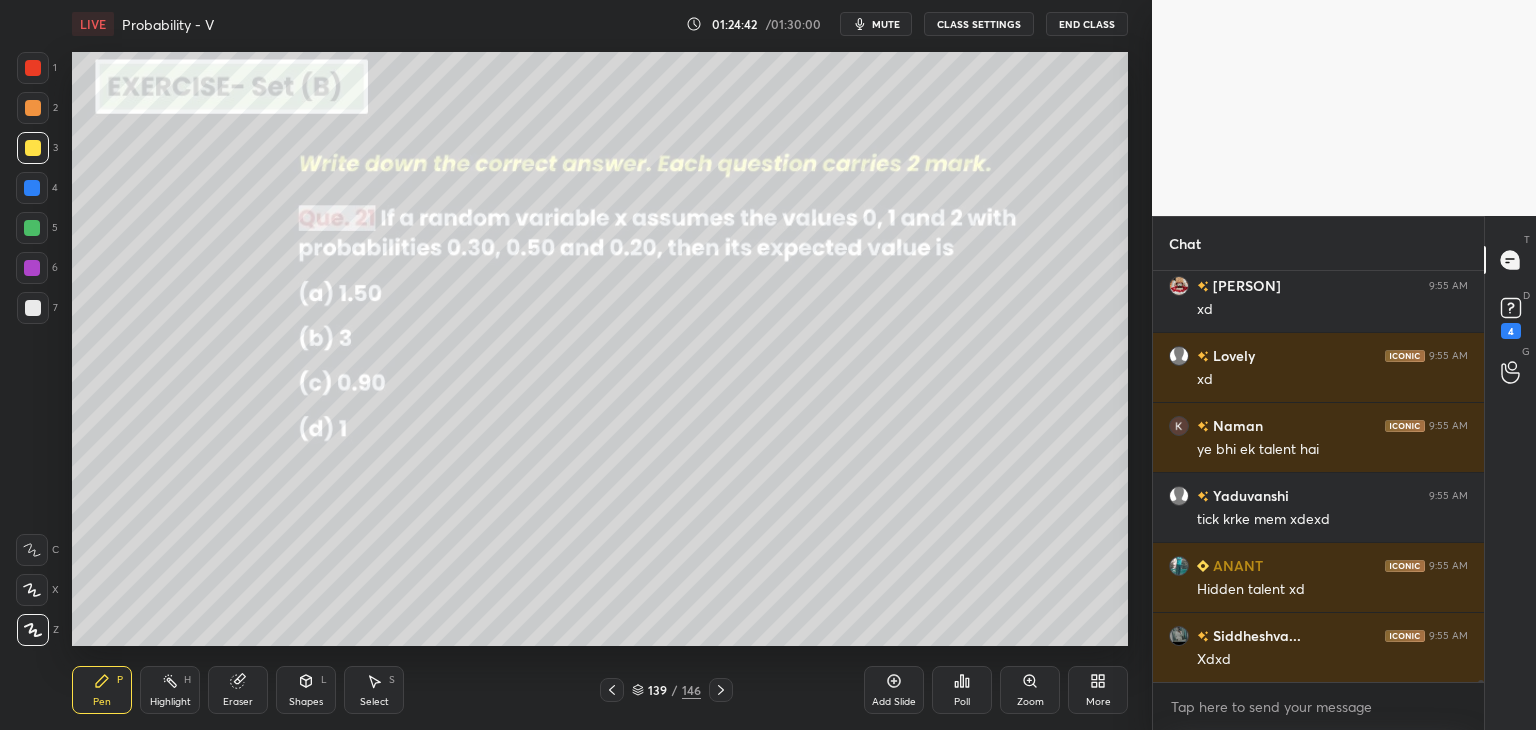 click 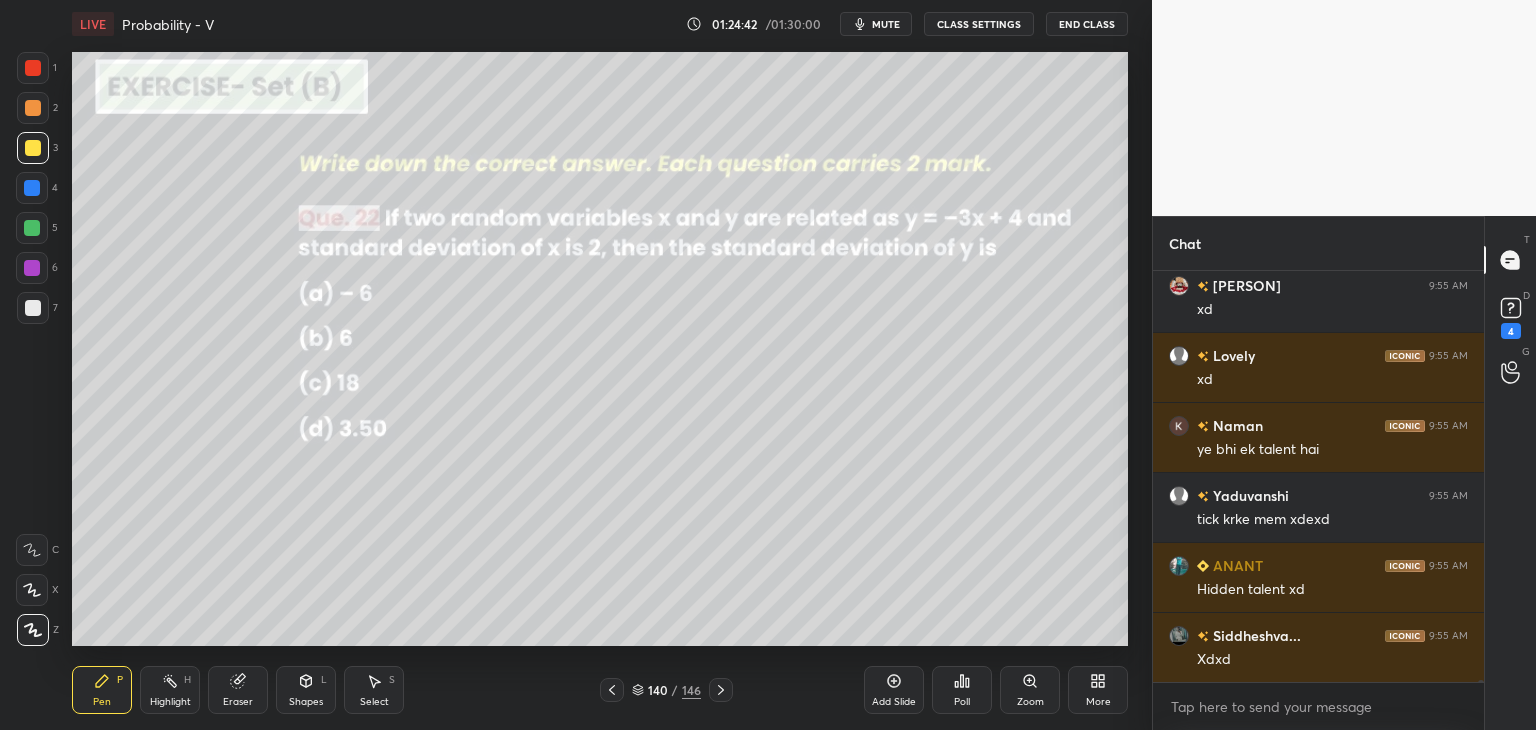 click 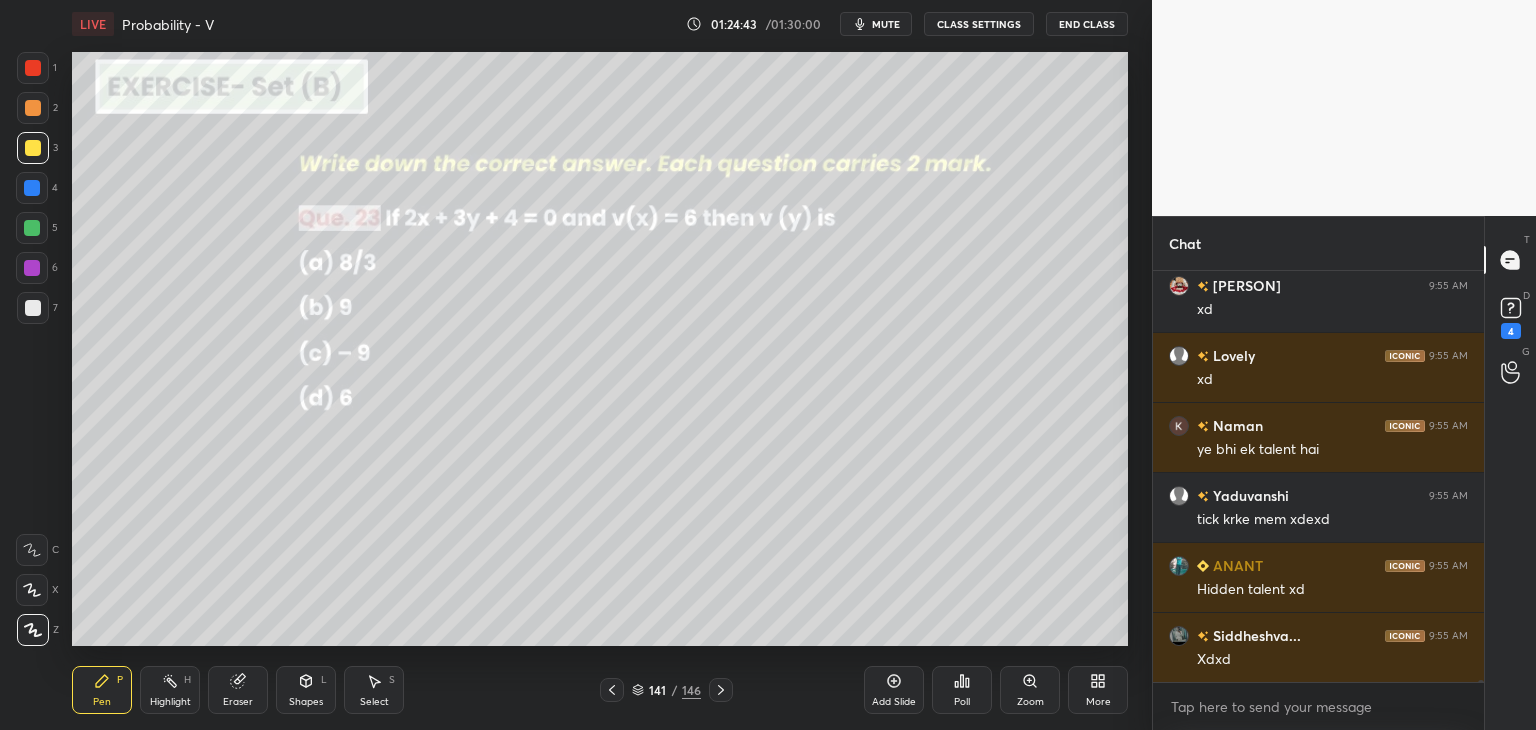 click 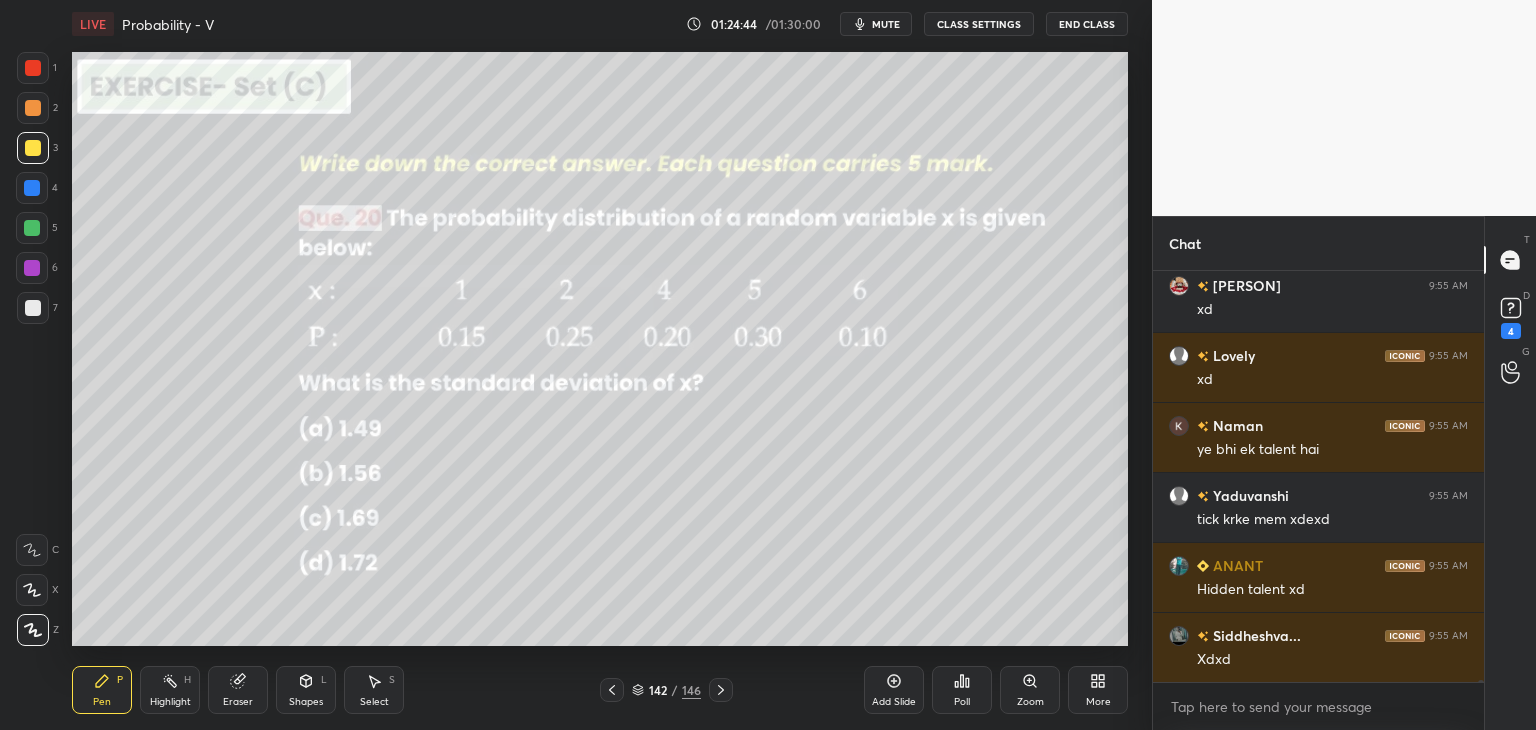 click 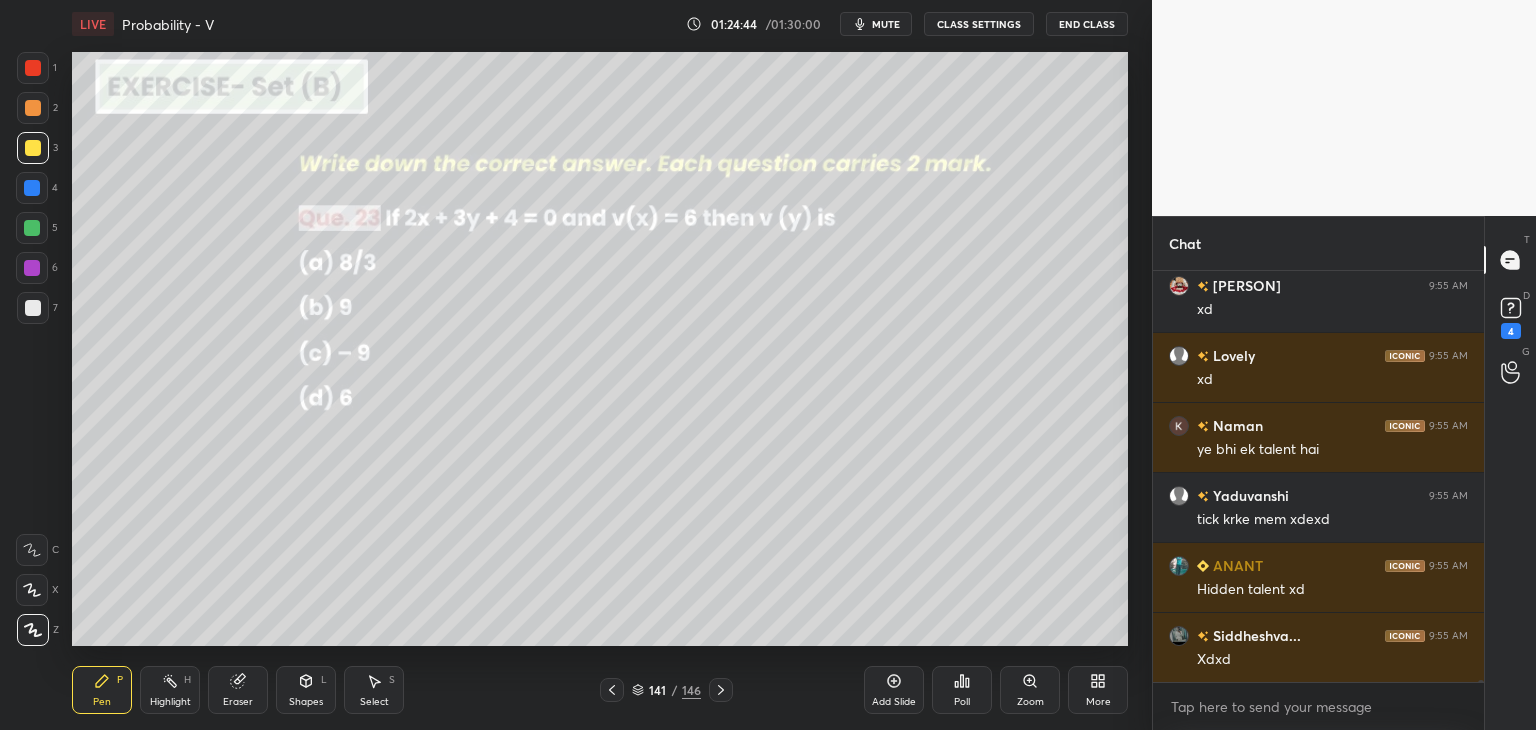 click 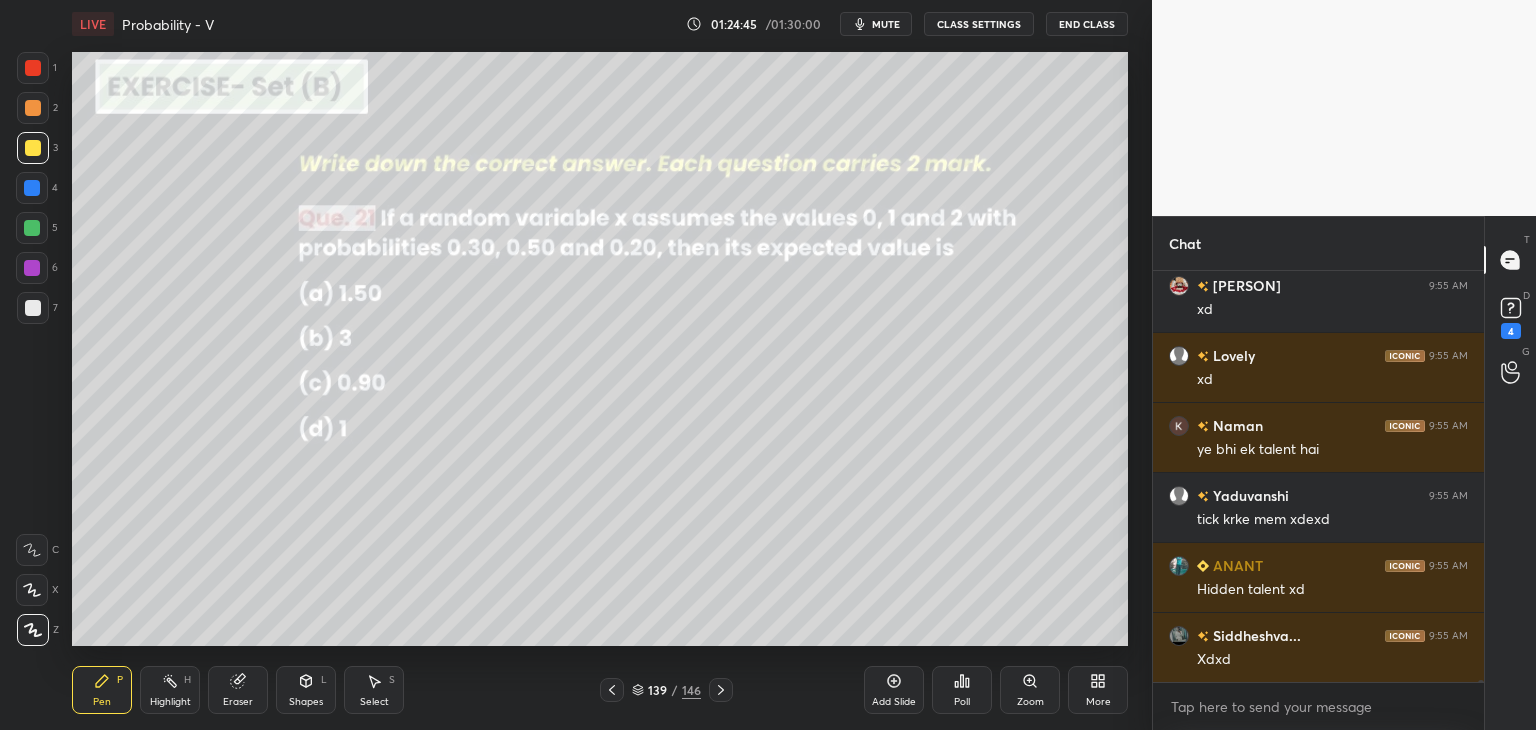 click 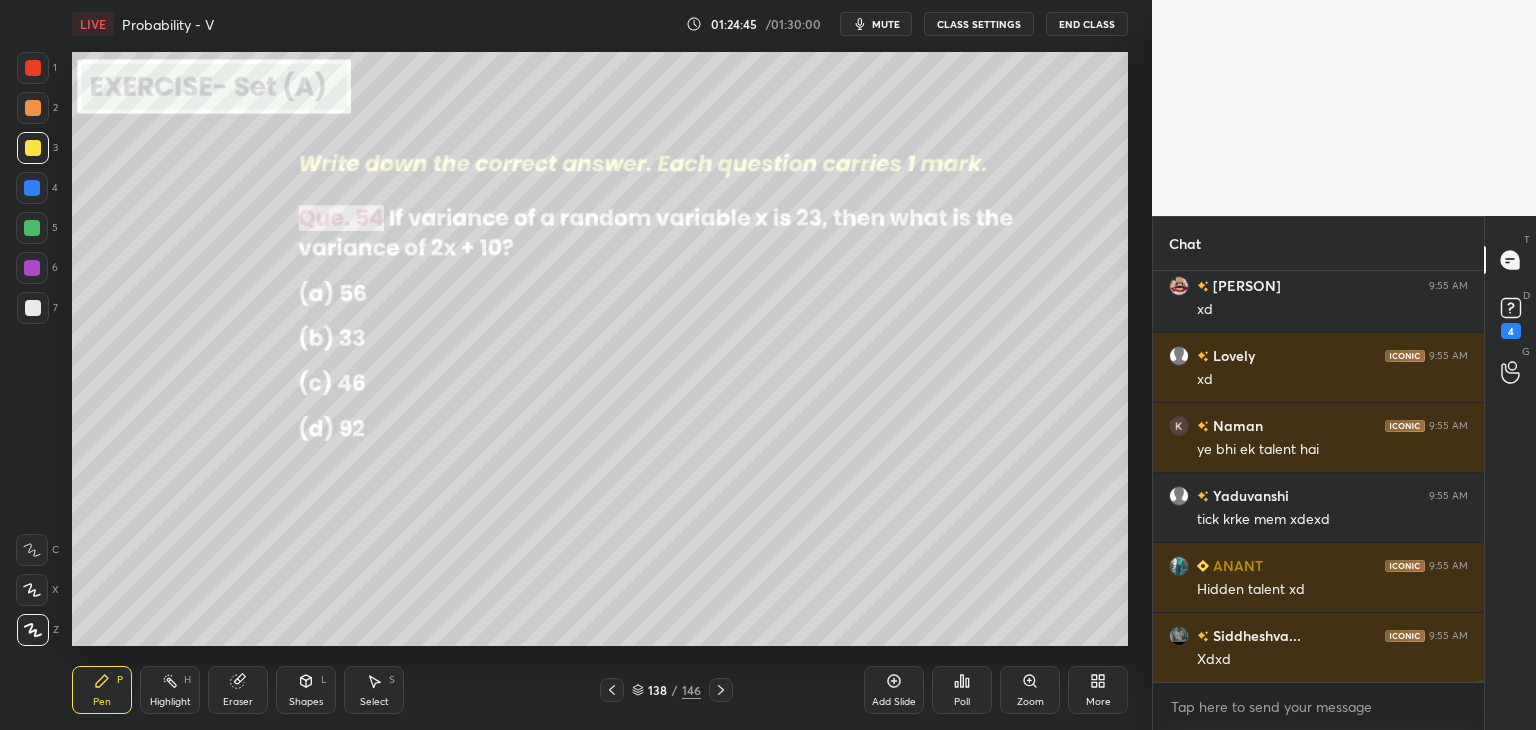 click 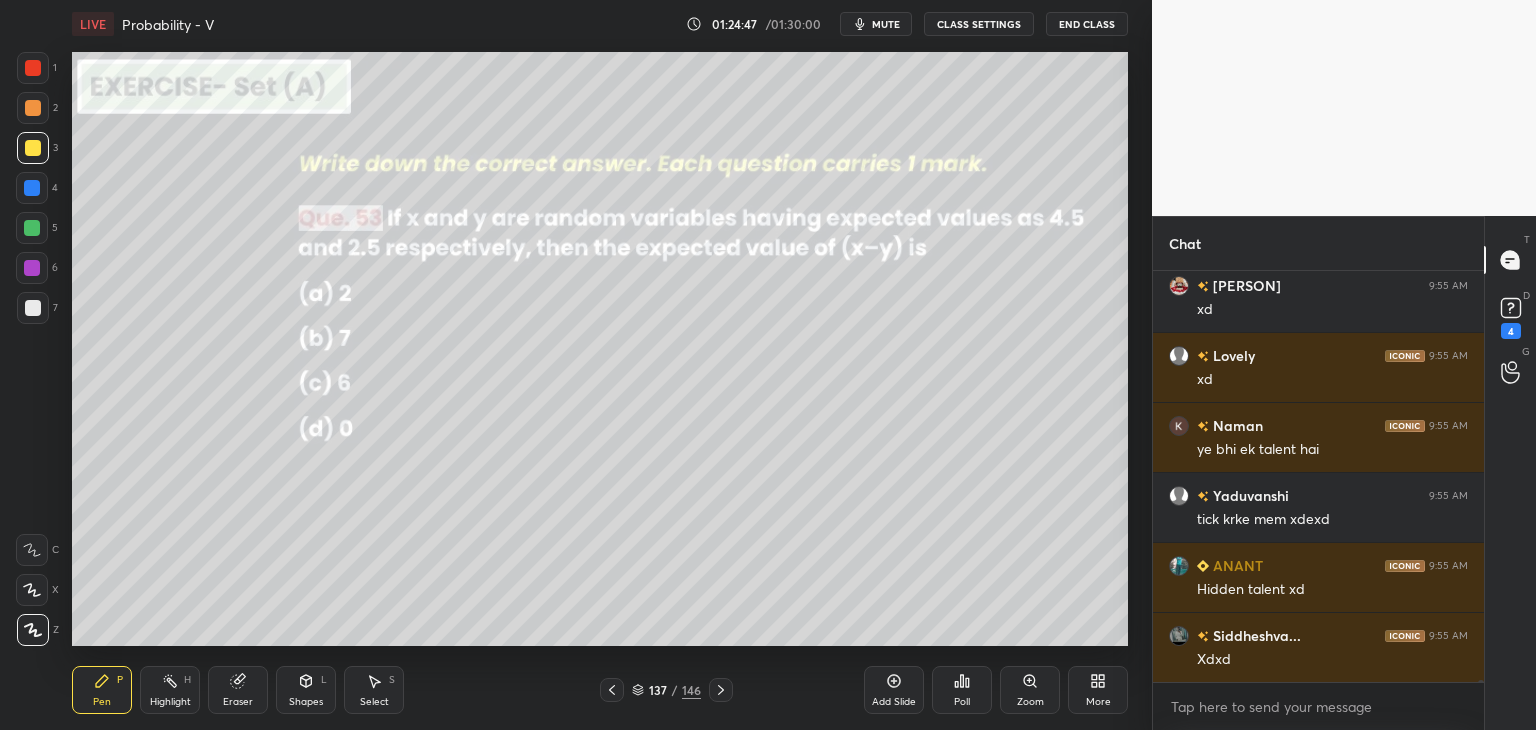 click 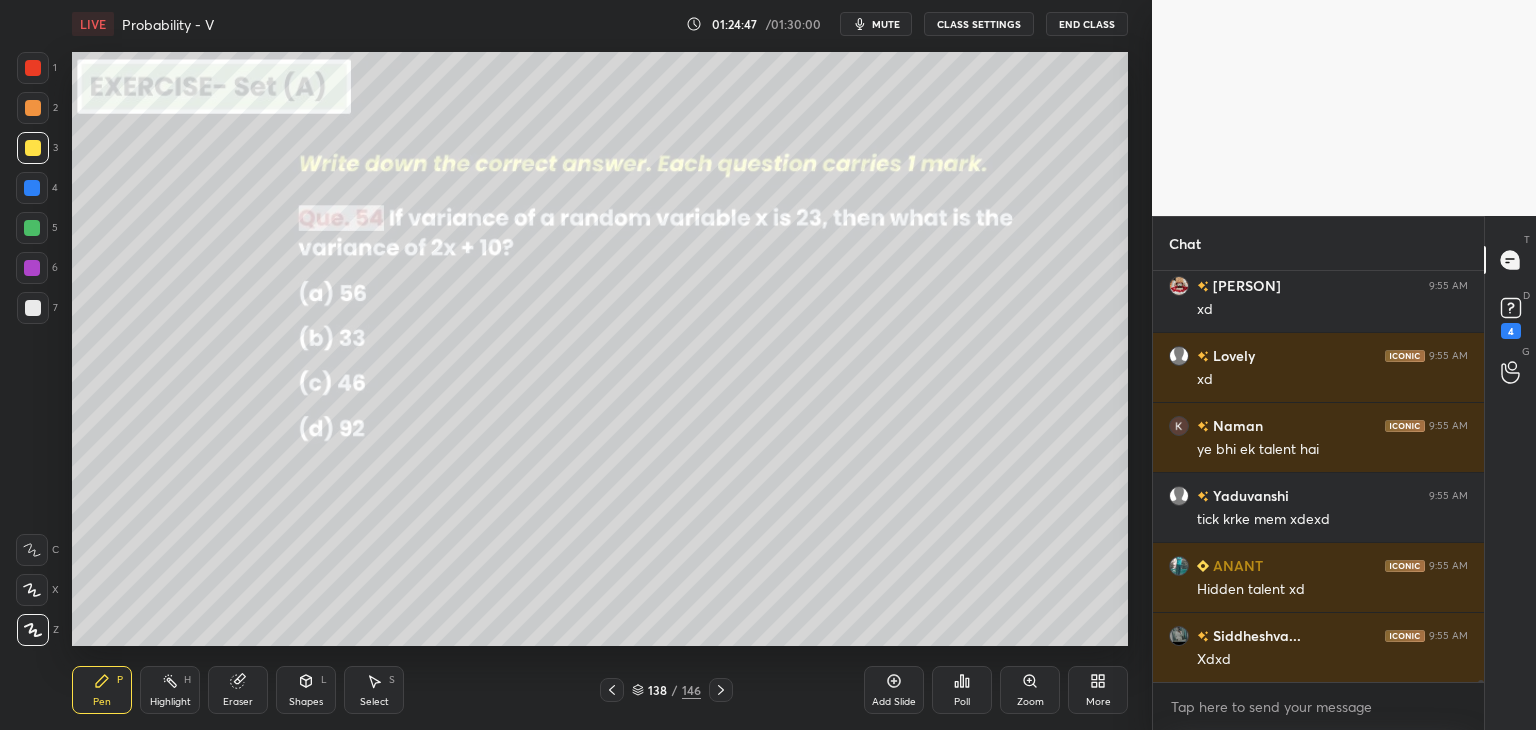 scroll, scrollTop: 94294, scrollLeft: 0, axis: vertical 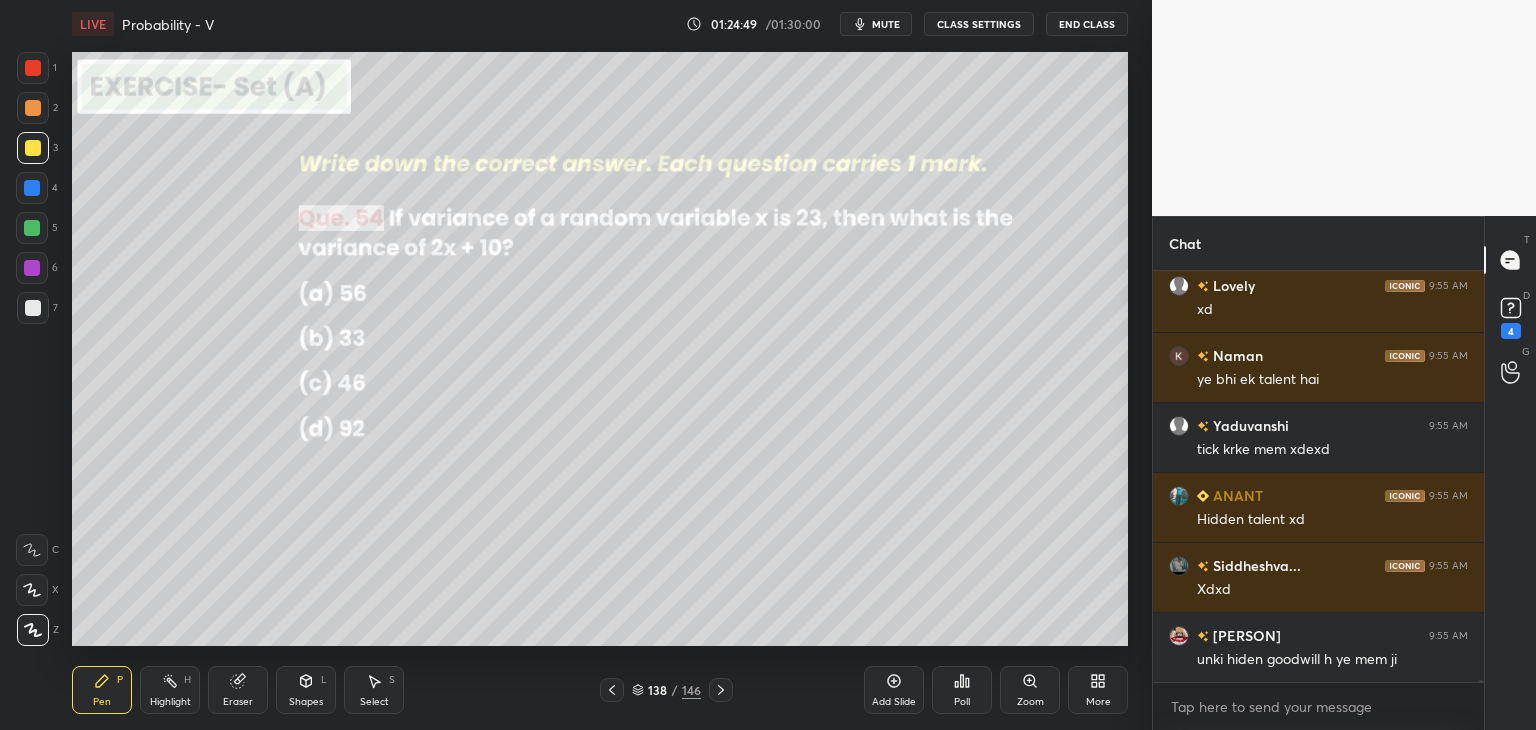 click on "Poll" at bounding box center [962, 702] 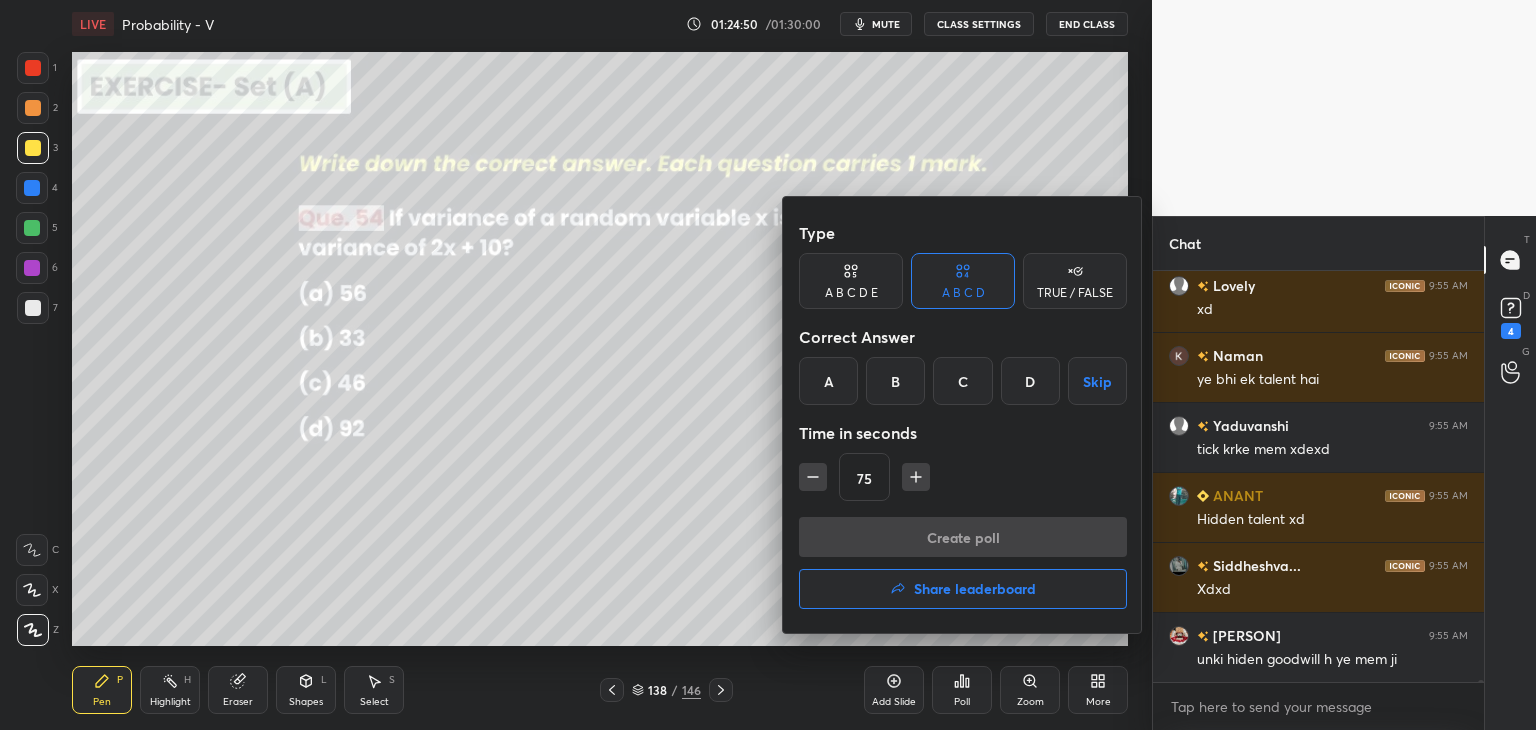 click on "D" at bounding box center [1030, 381] 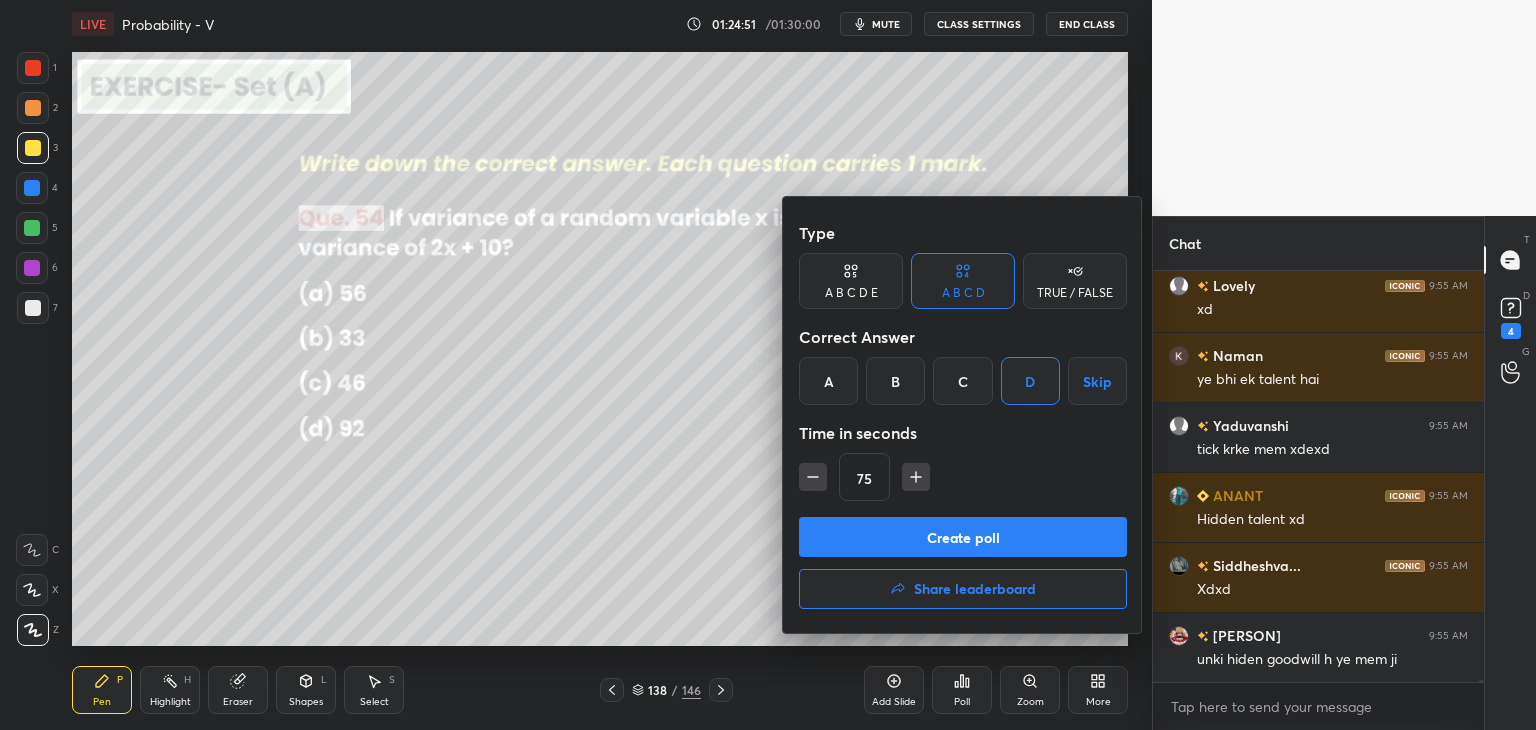 click 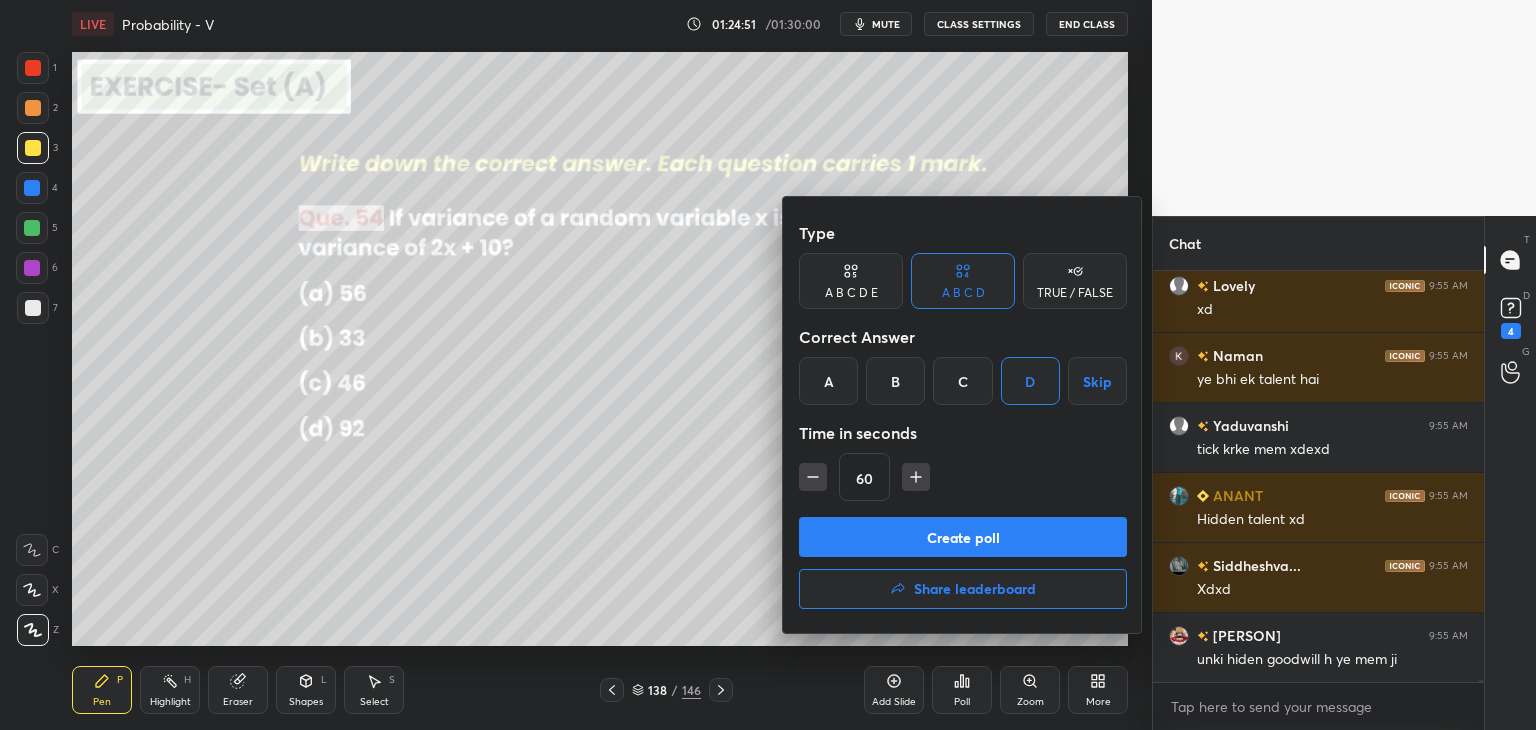 click 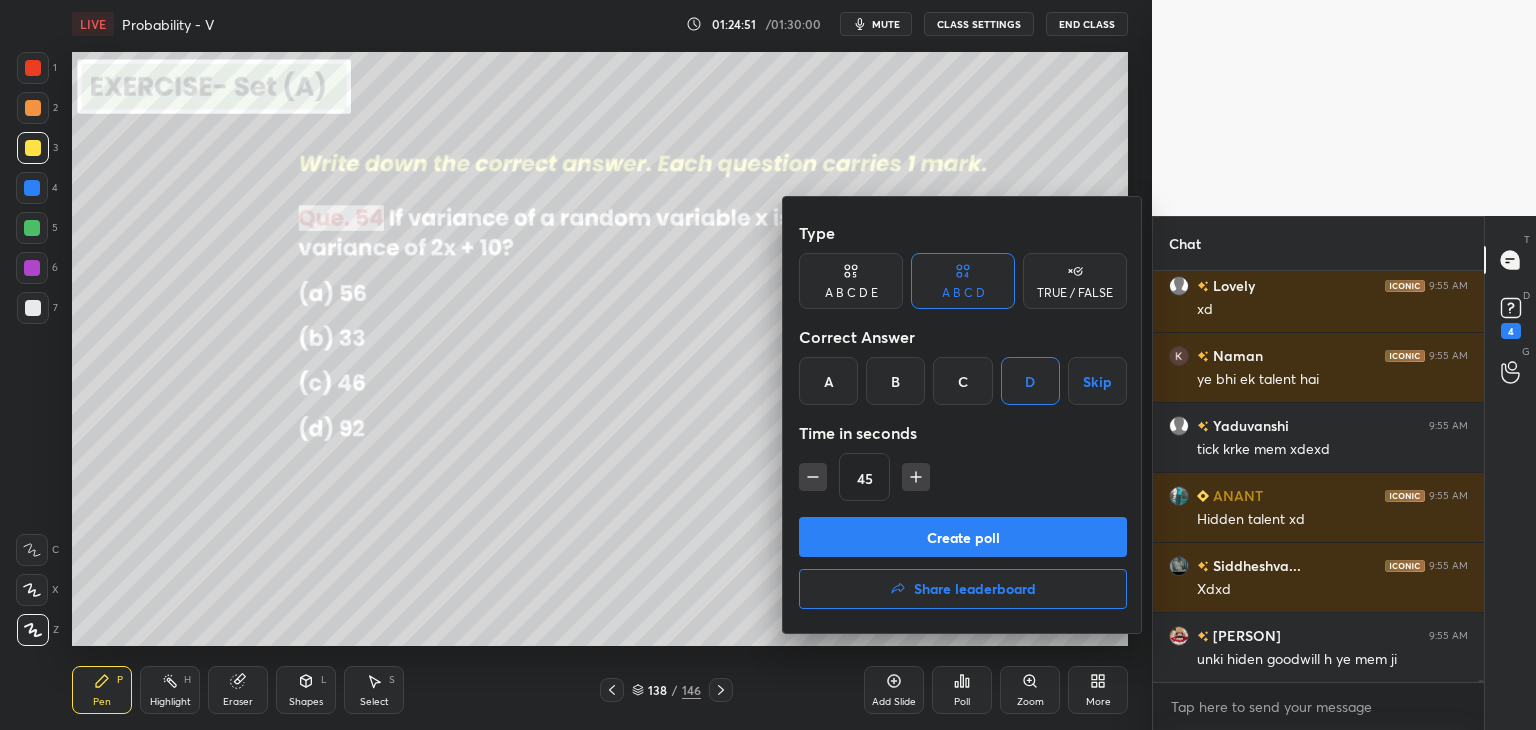 click 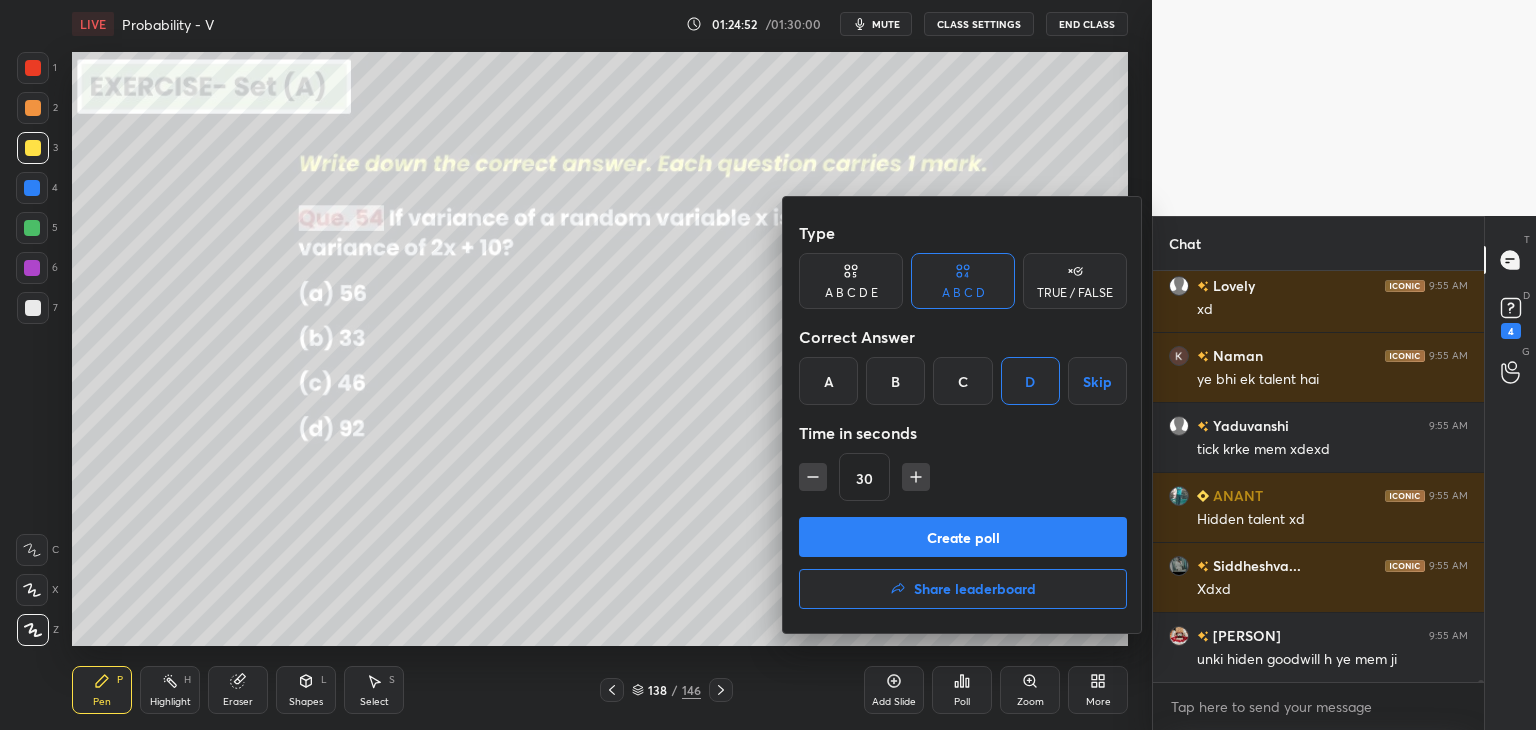click 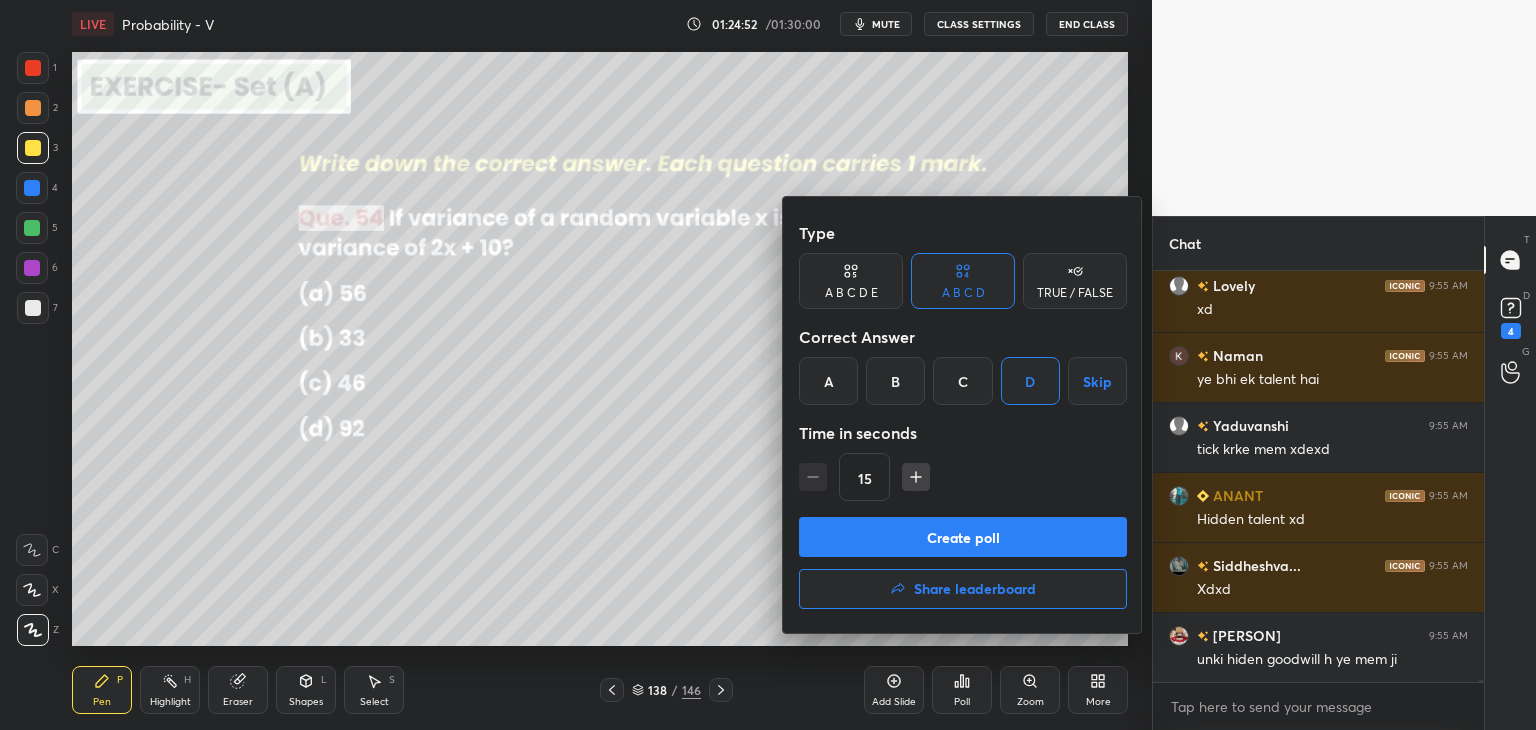 click 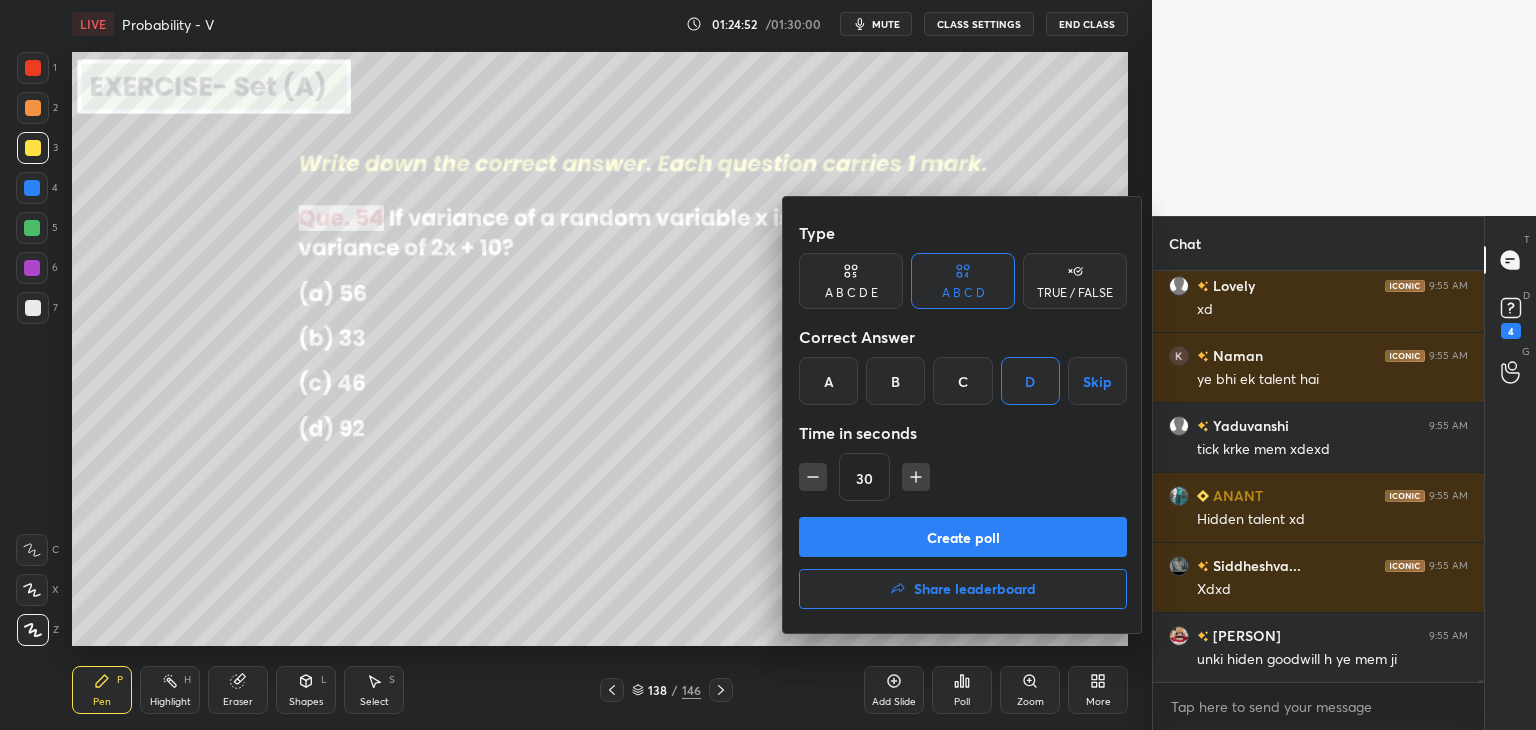 click 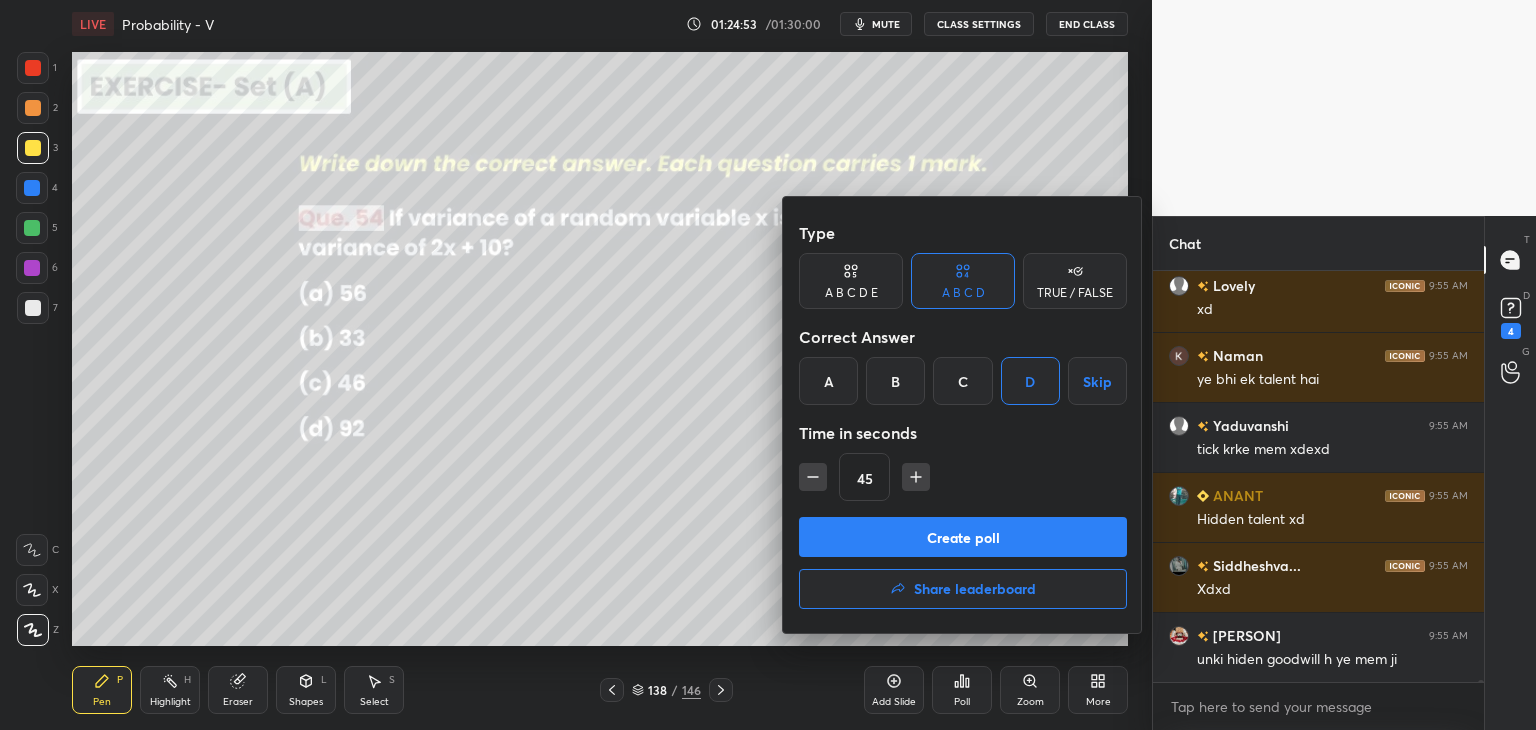 click on "Create poll" at bounding box center (963, 537) 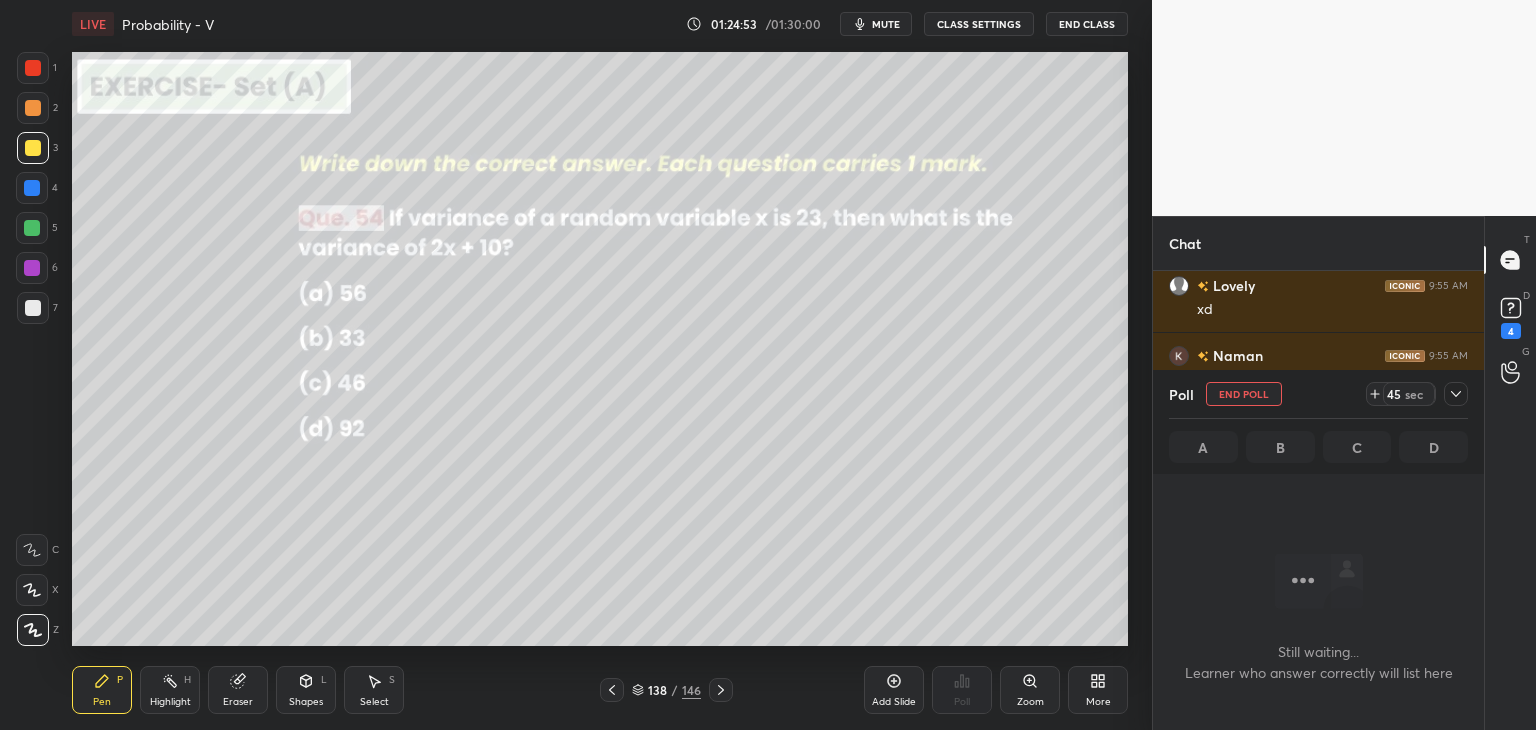 scroll, scrollTop: 312, scrollLeft: 325, axis: both 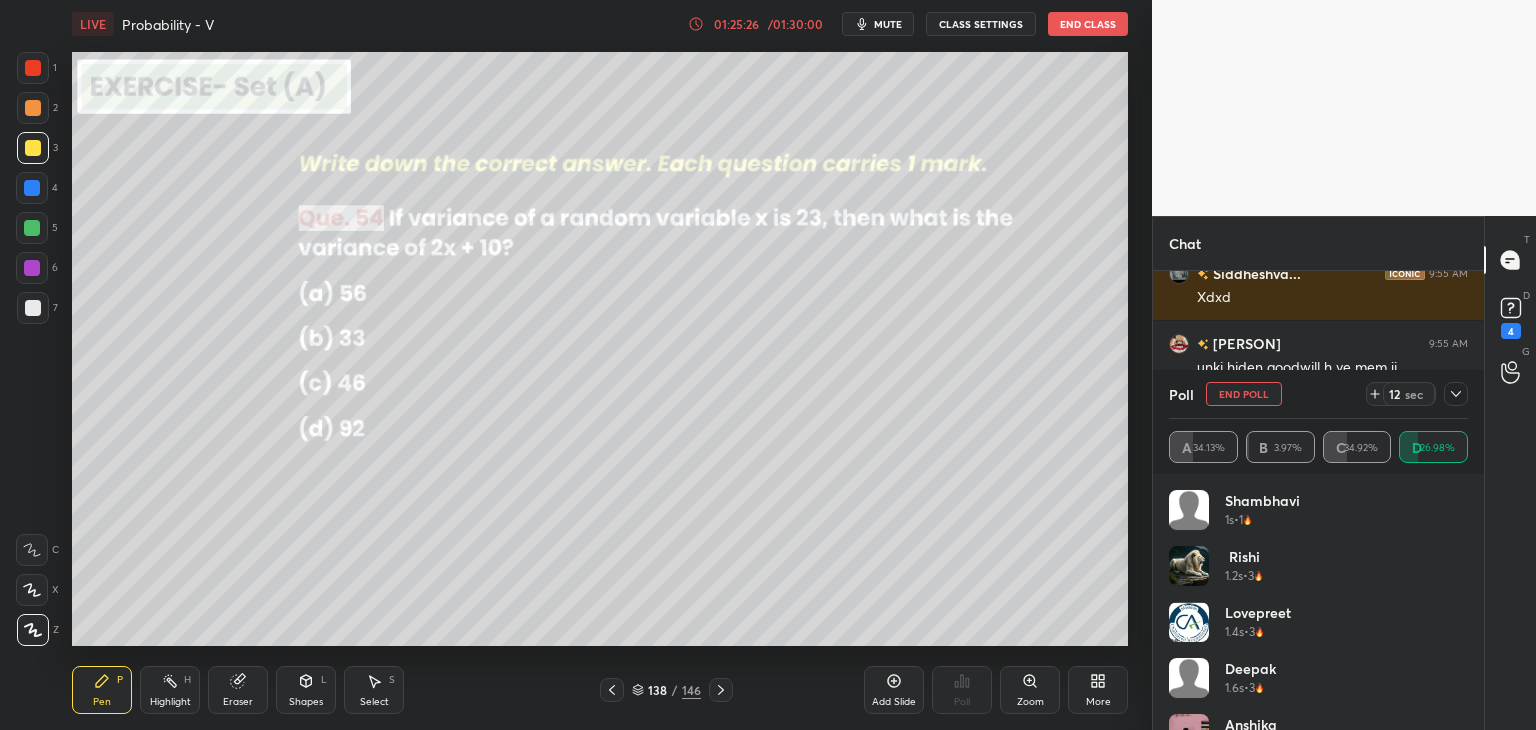 drag, startPoint x: 1454, startPoint y: 396, endPoint x: 1341, endPoint y: 419, distance: 115.316956 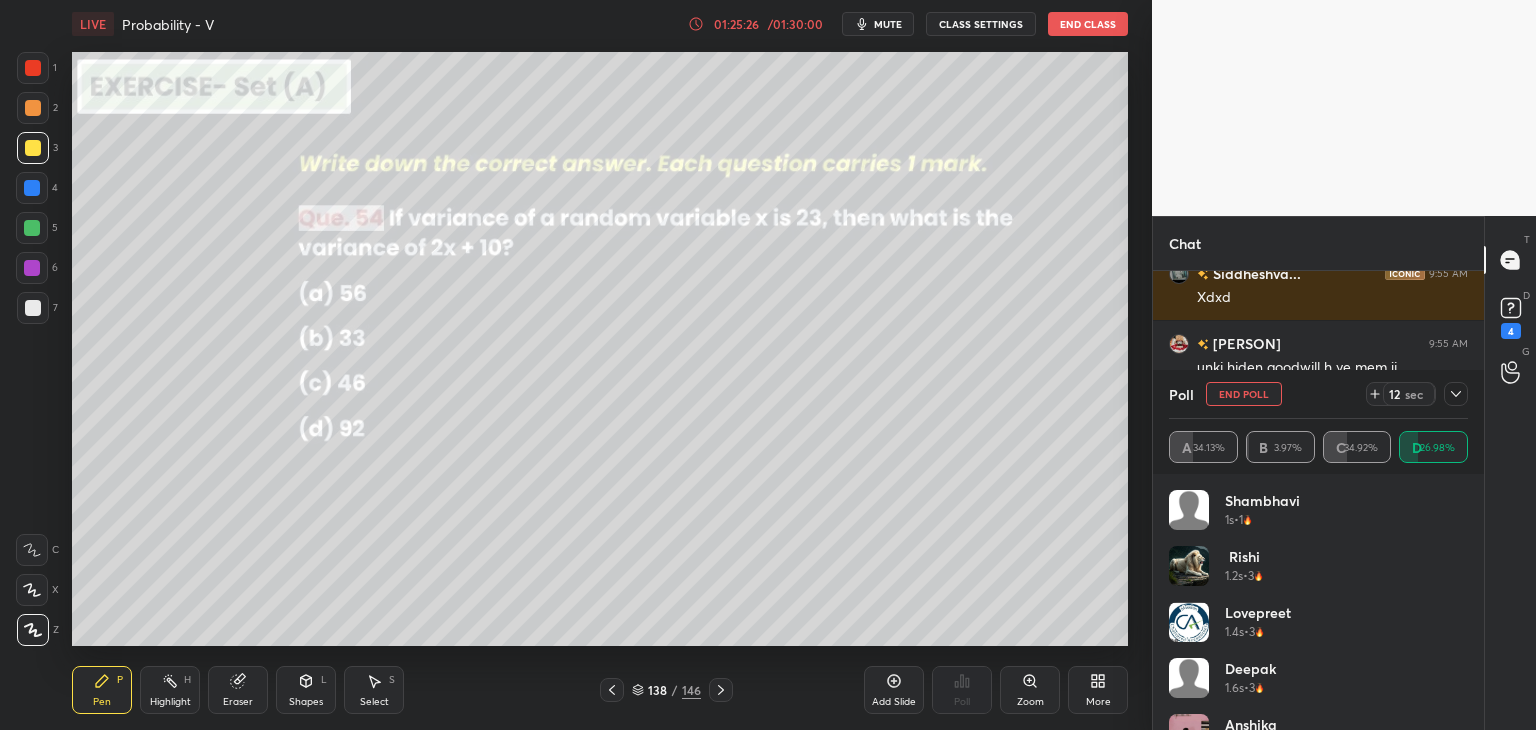 click 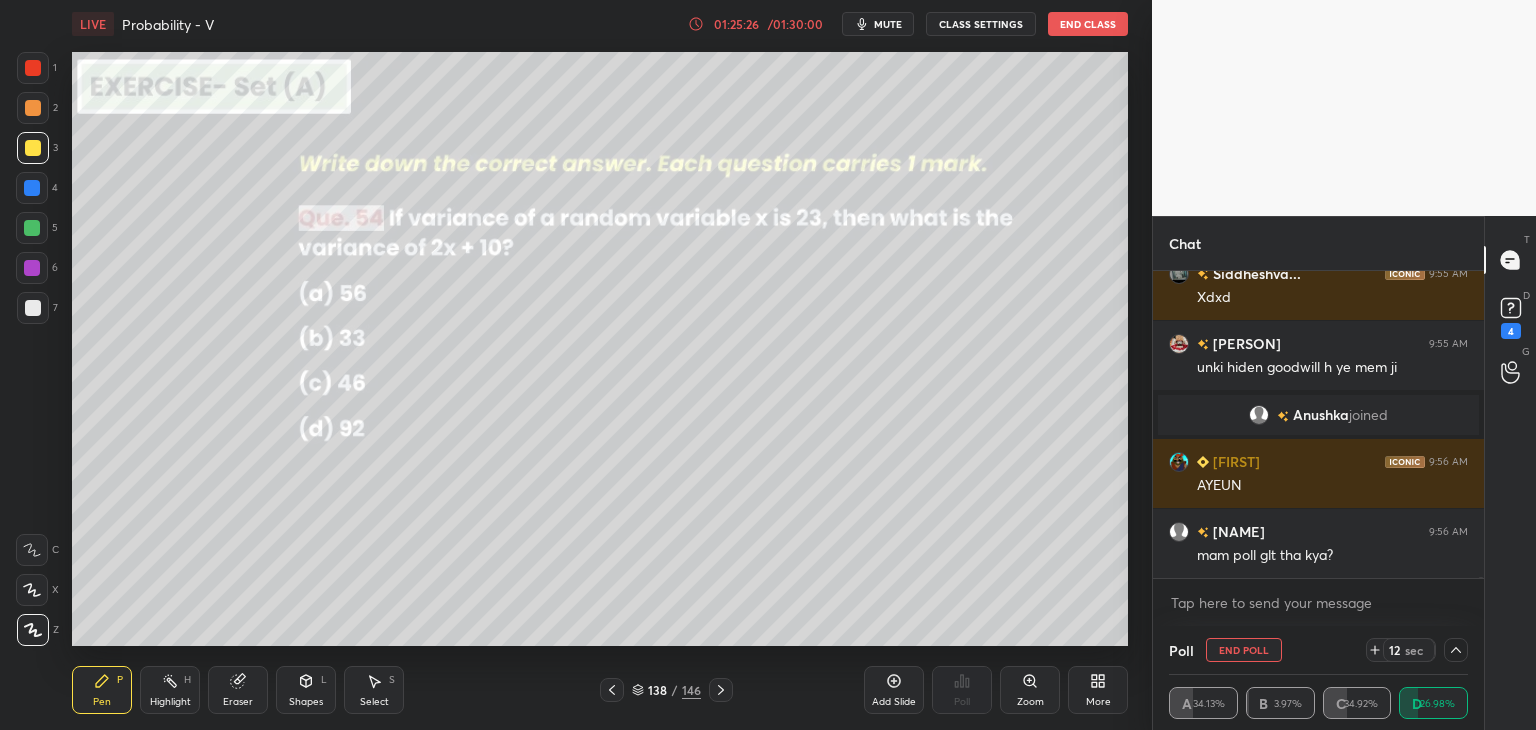 scroll, scrollTop: 131, scrollLeft: 293, axis: both 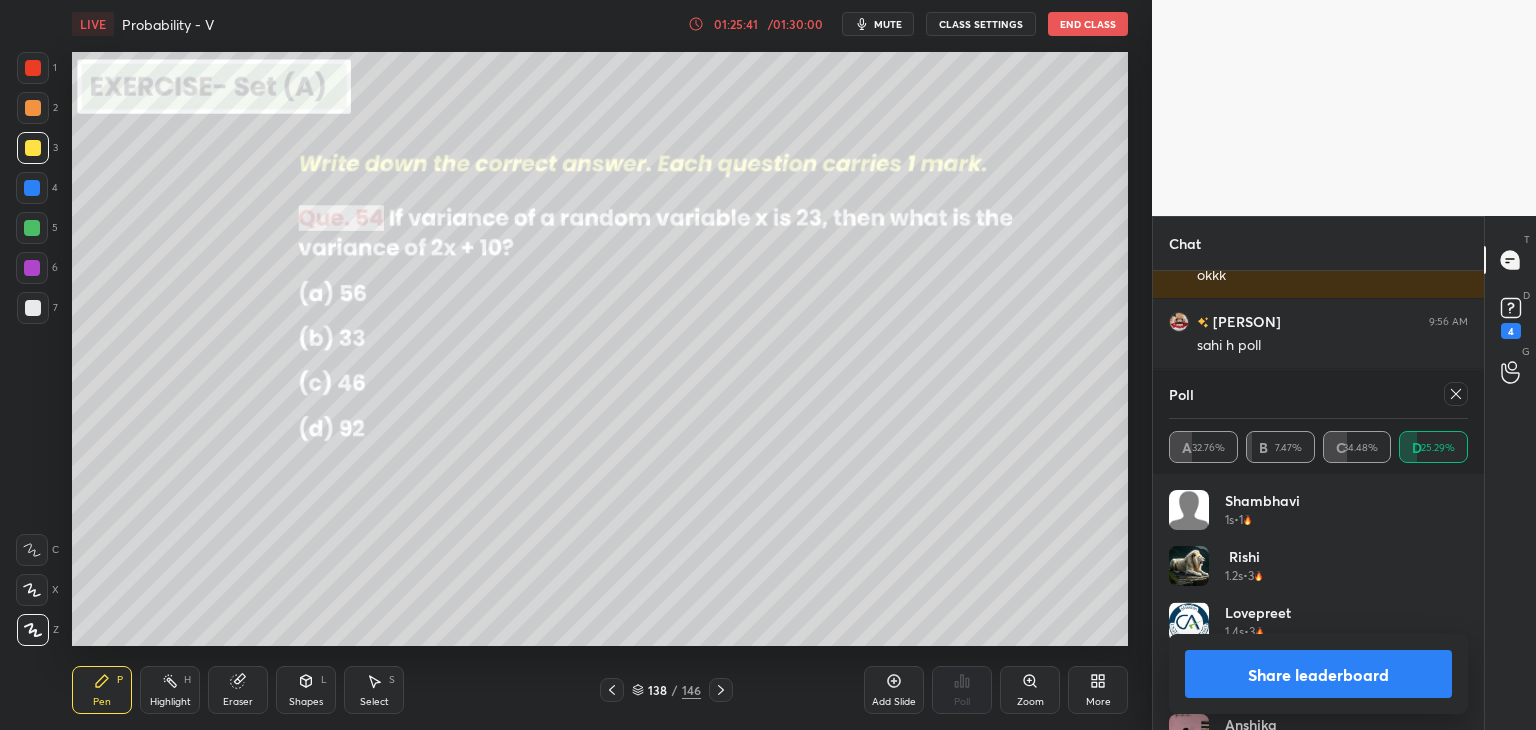 drag, startPoint x: 1277, startPoint y: 673, endPoint x: 1266, endPoint y: 670, distance: 11.401754 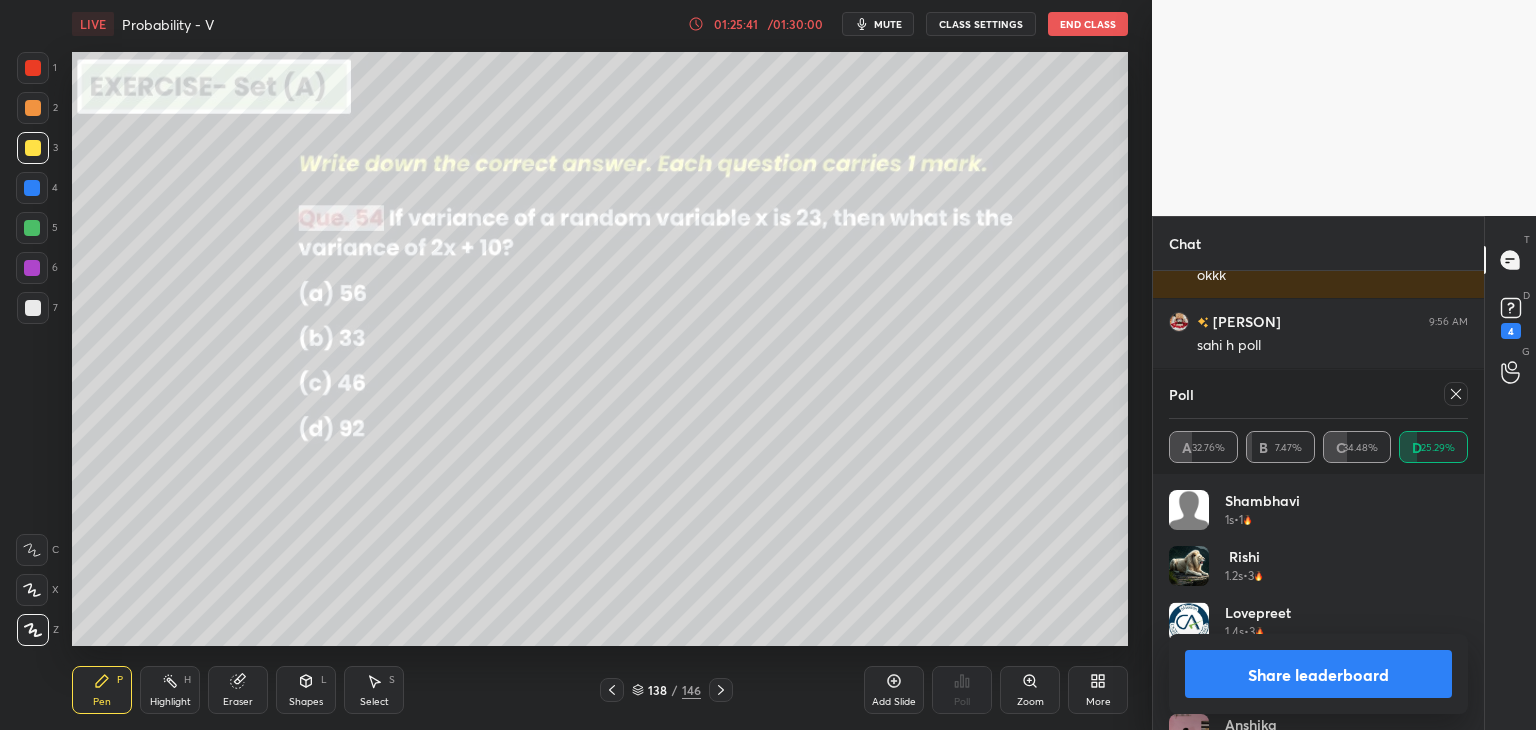 click on "Share leaderboard" at bounding box center (1318, 674) 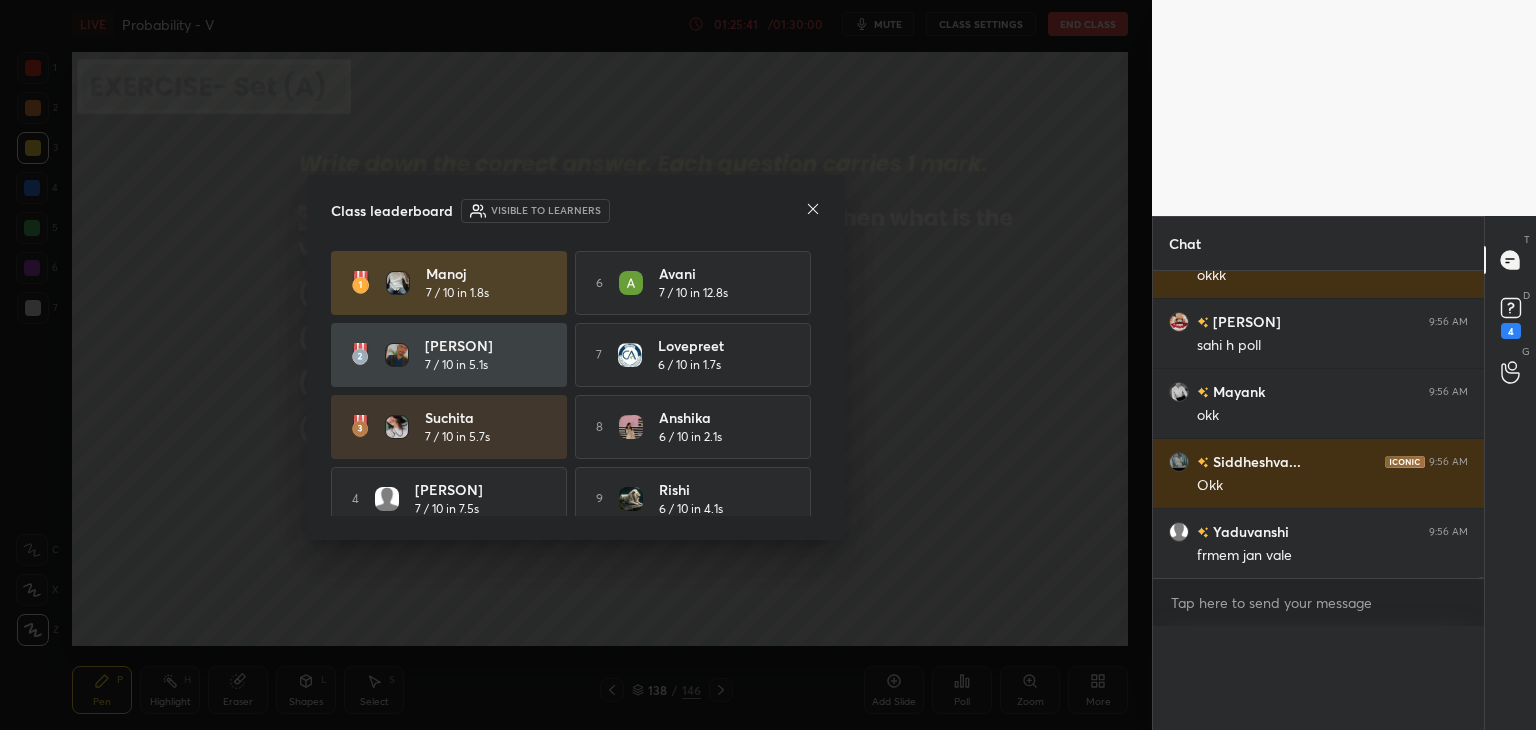 scroll, scrollTop: 0, scrollLeft: 6, axis: horizontal 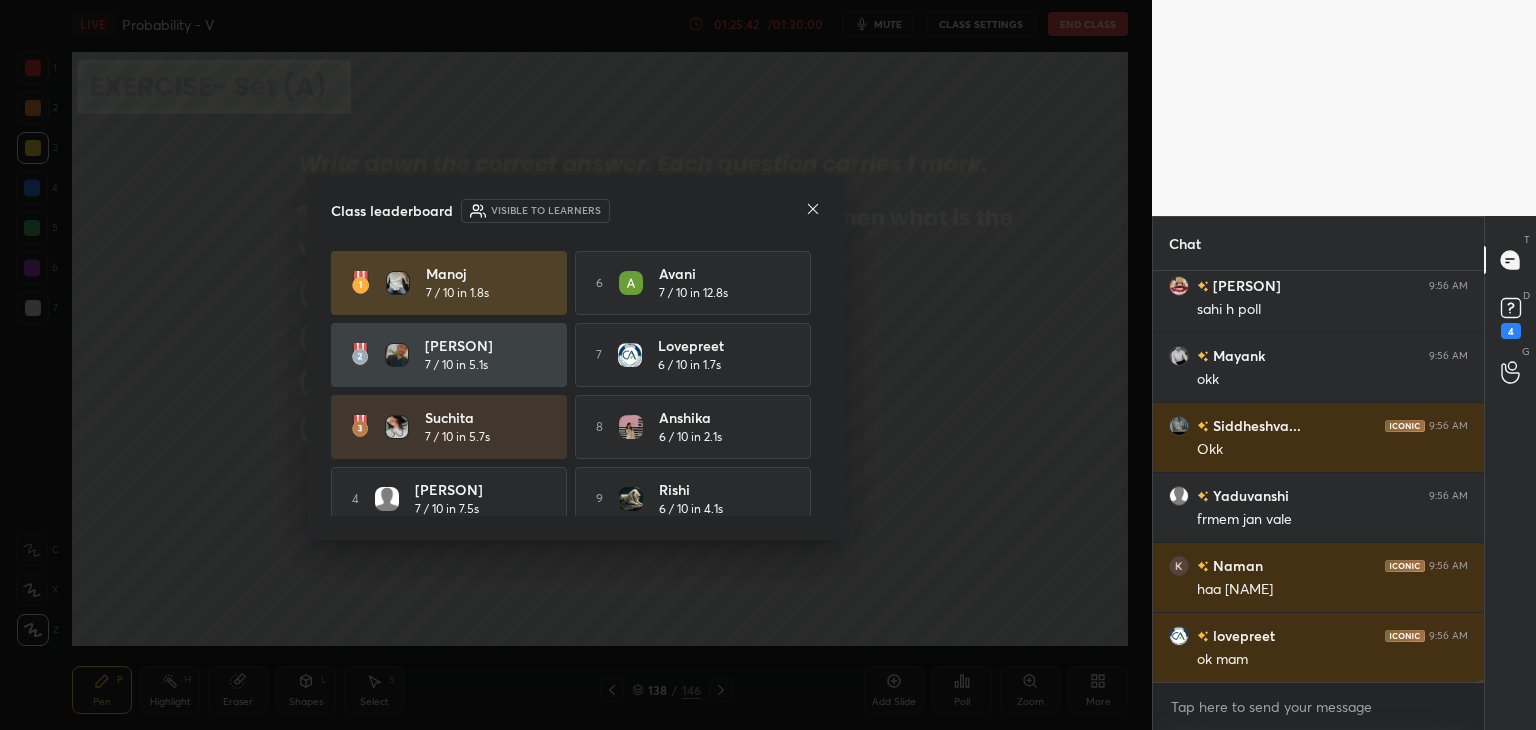click 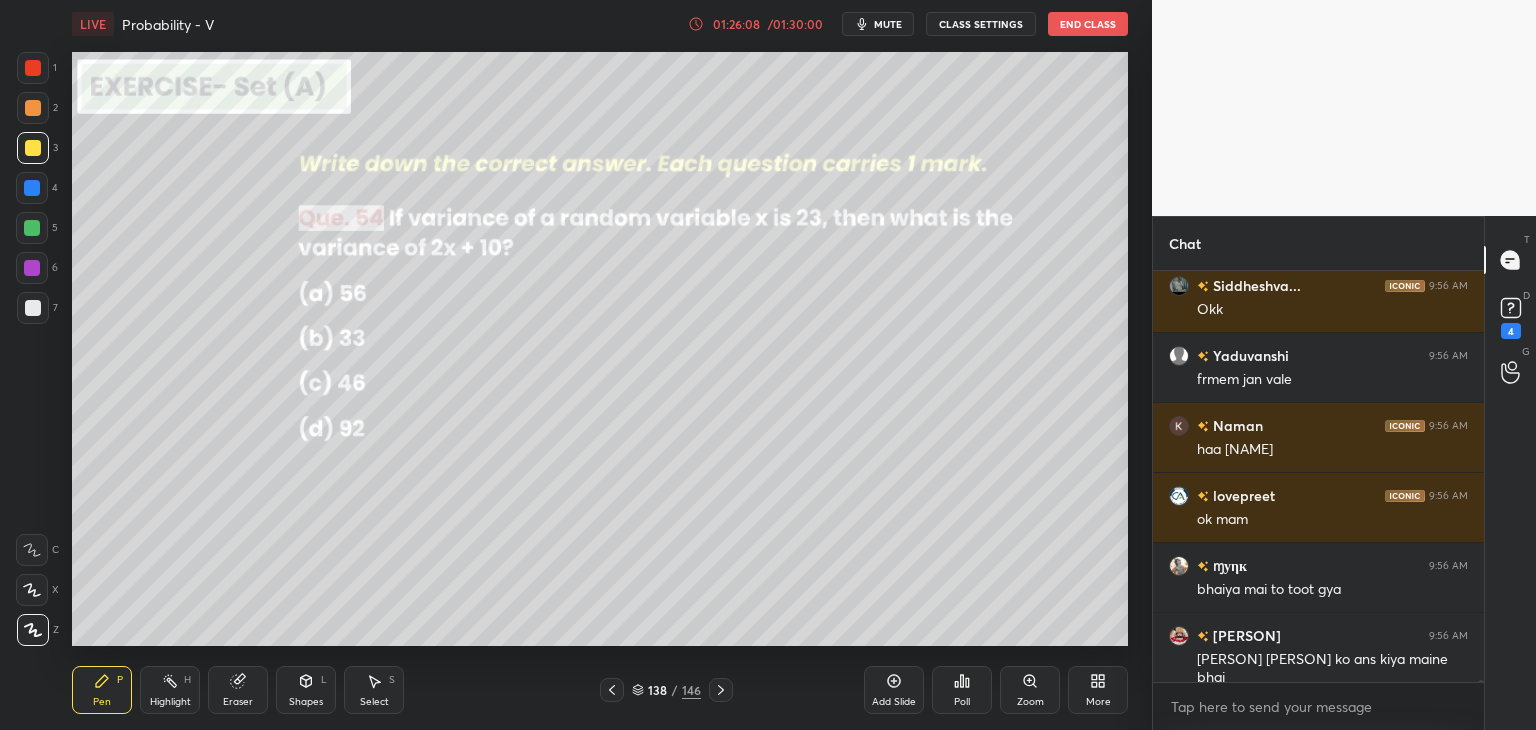 scroll, scrollTop: 94834, scrollLeft: 0, axis: vertical 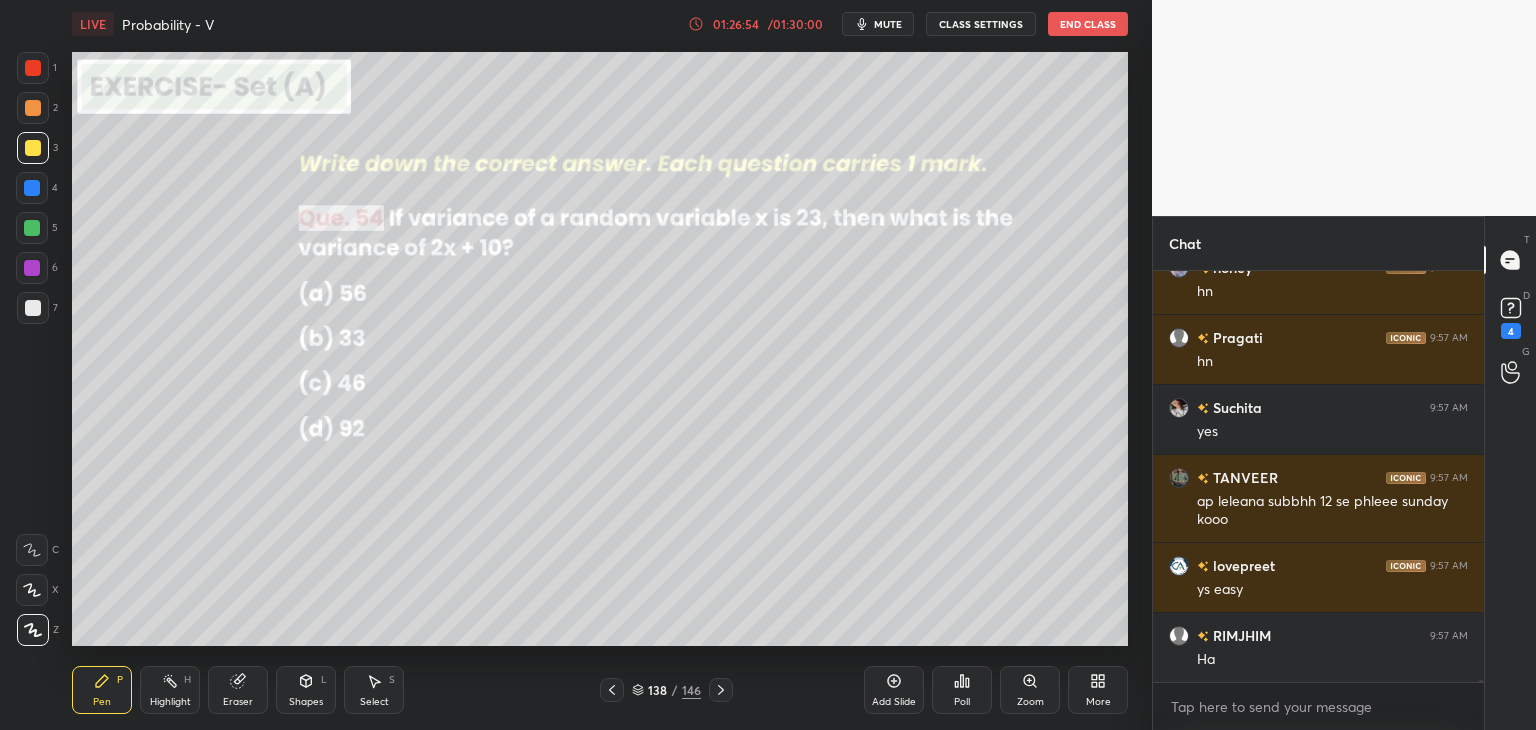 click 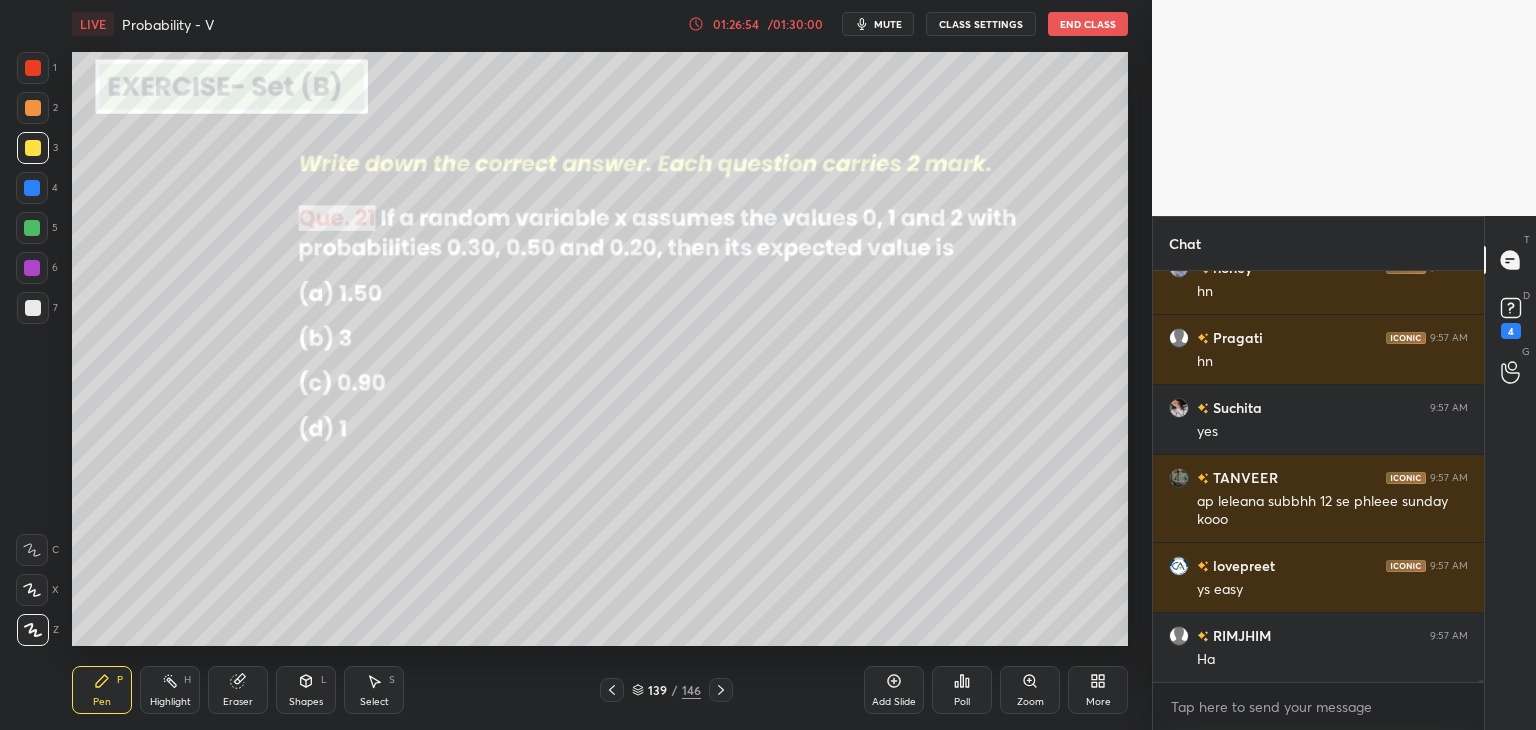 click 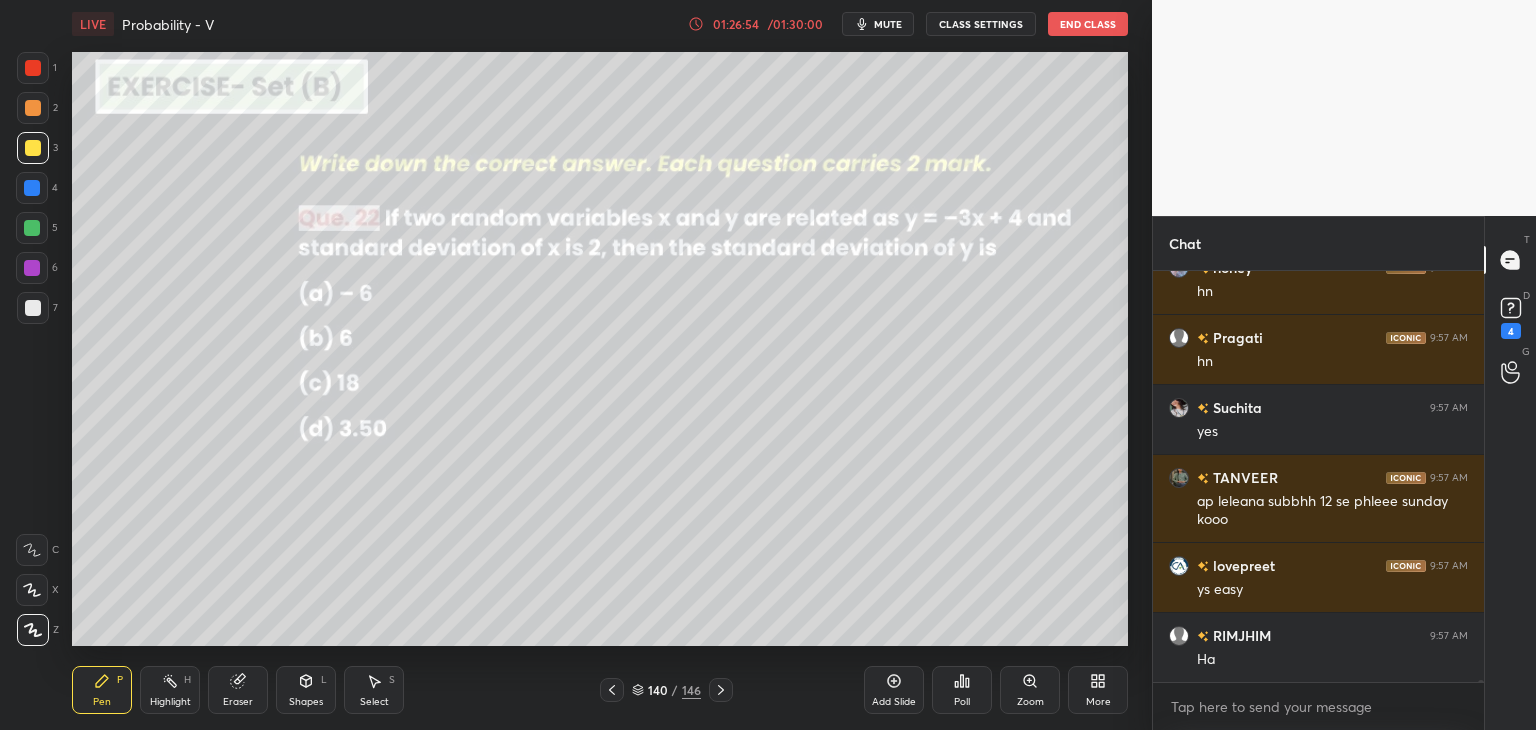 click 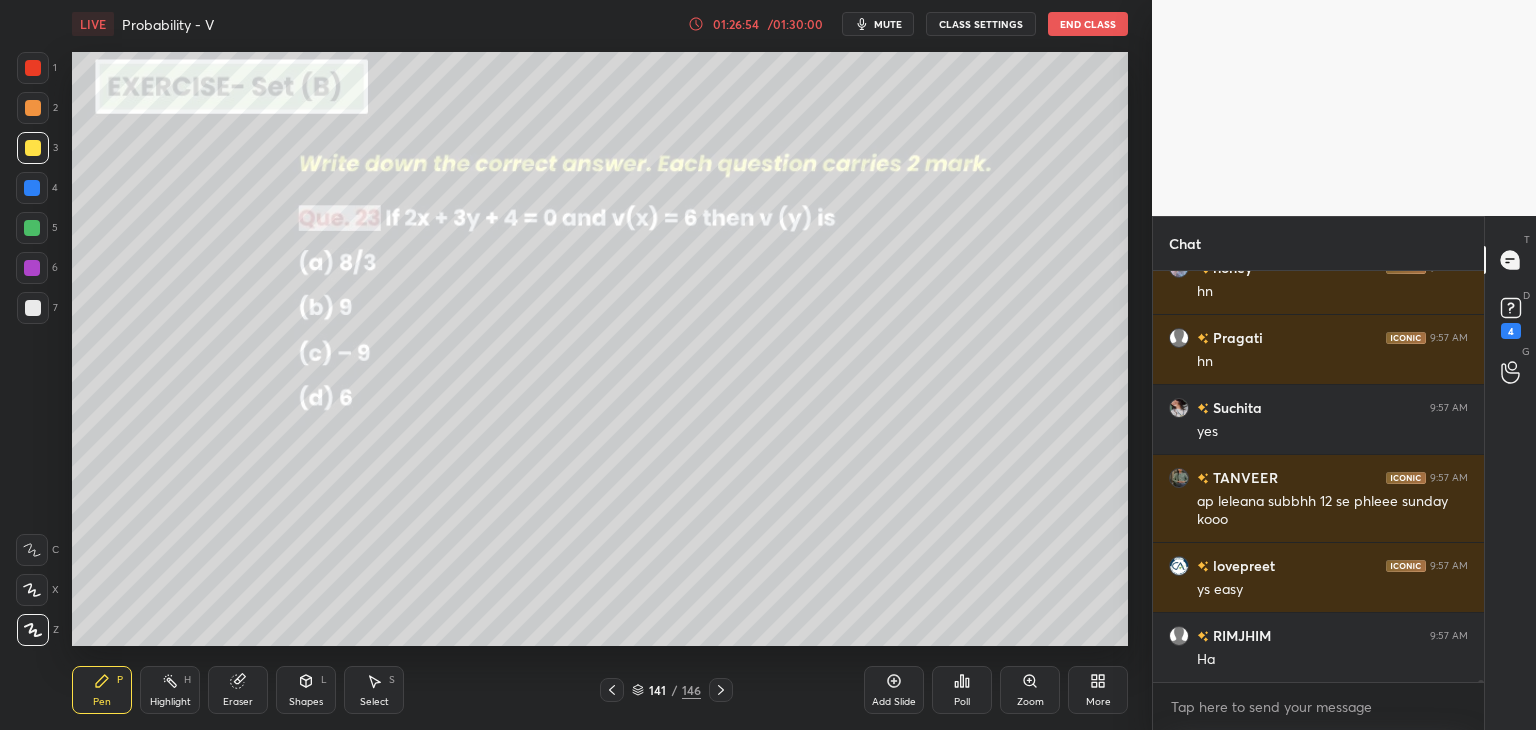 click 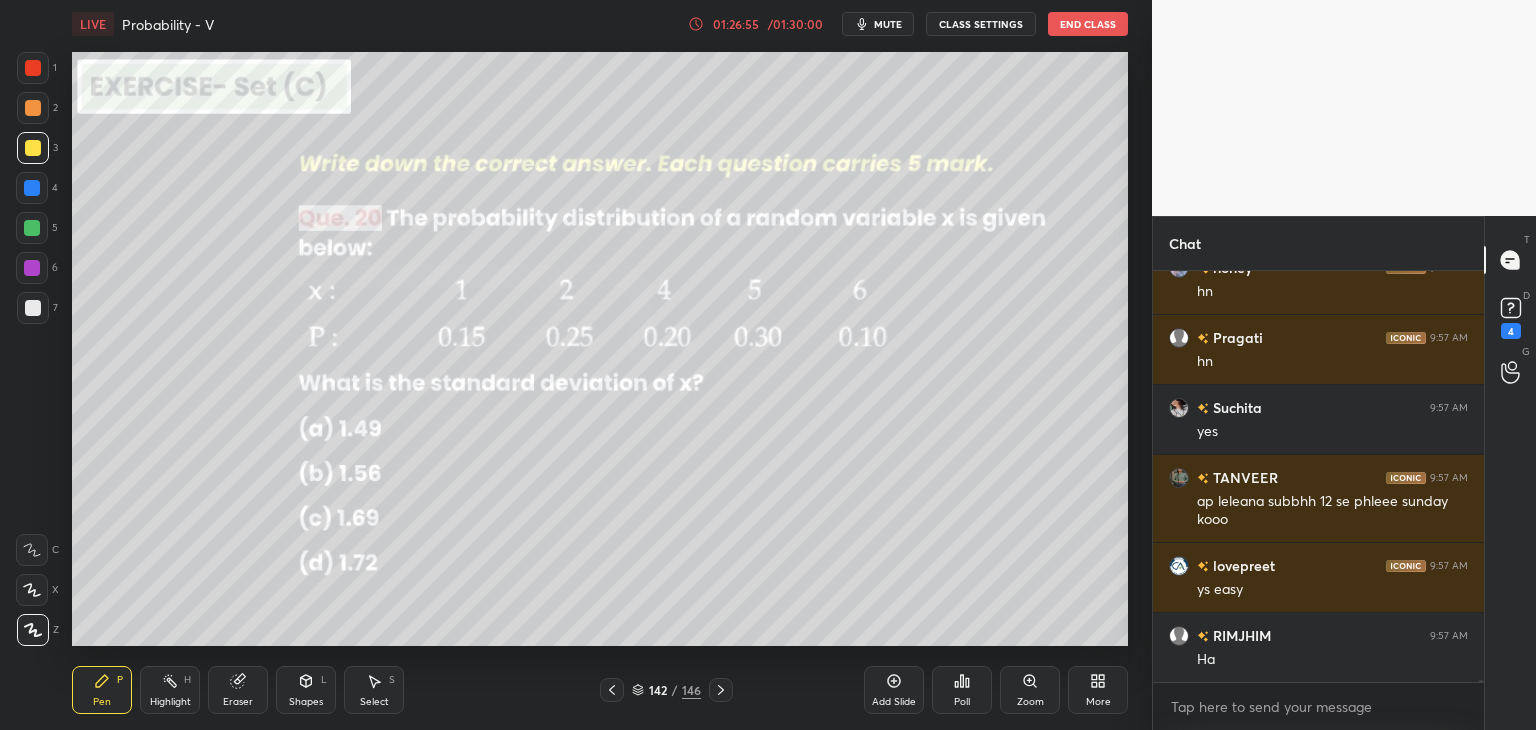 click 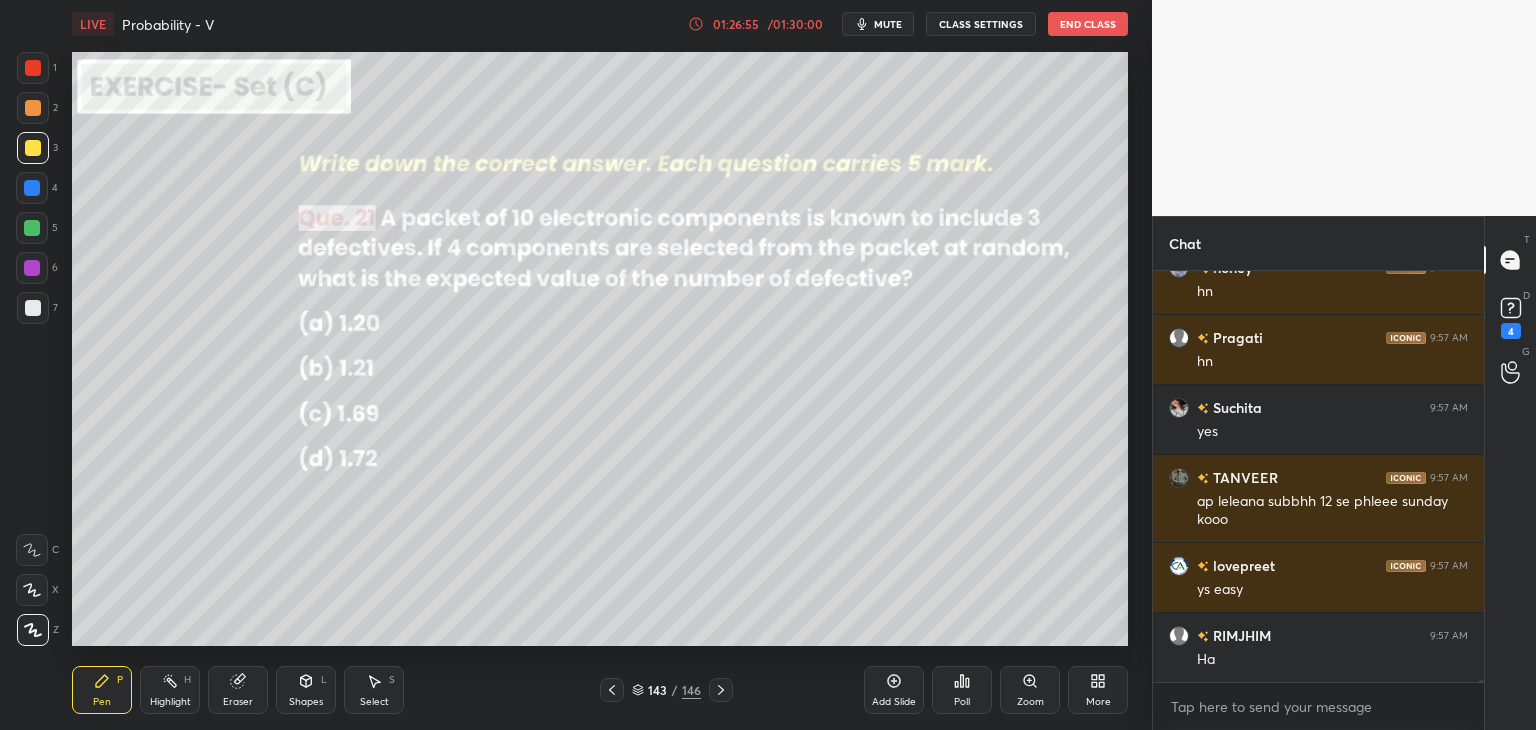 click at bounding box center (721, 690) 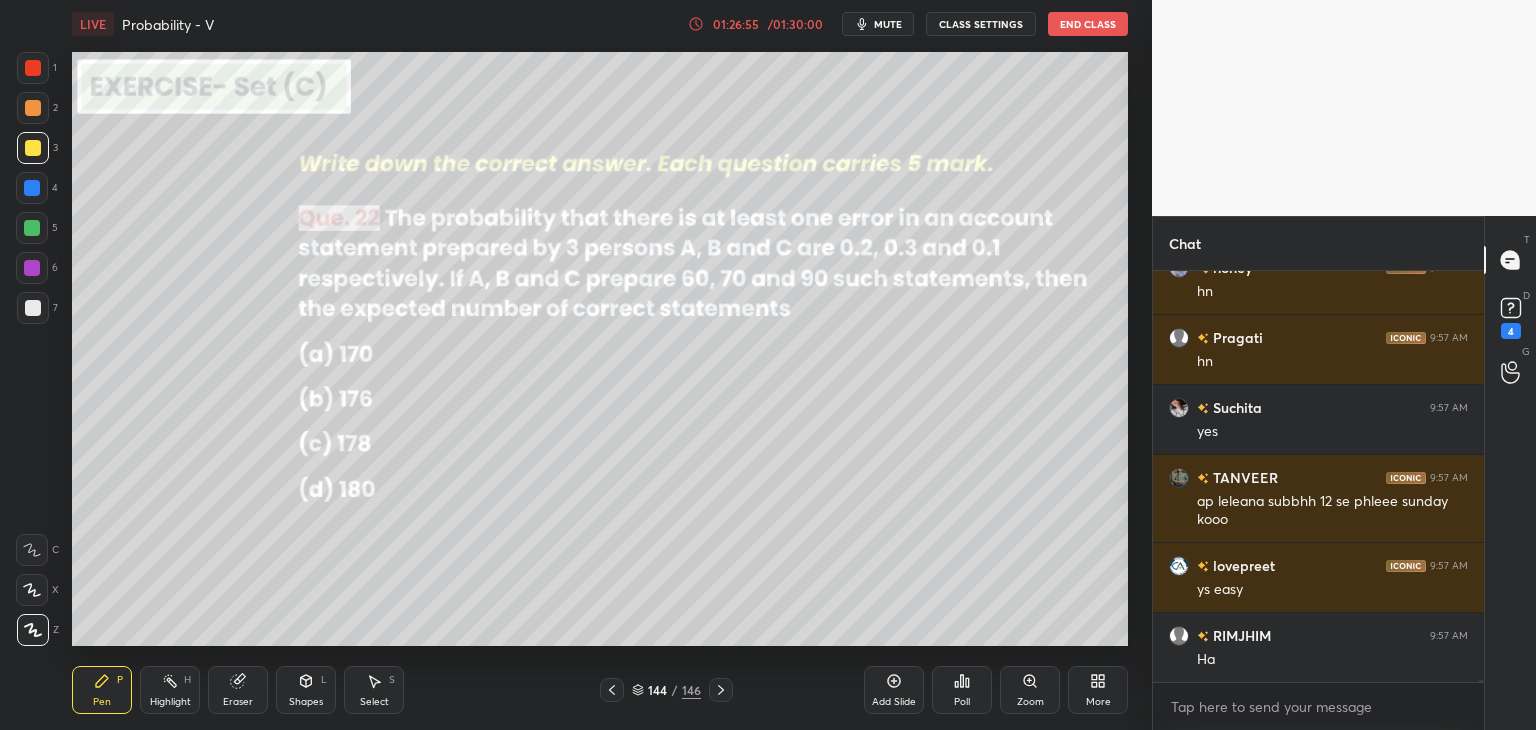 click at bounding box center (721, 690) 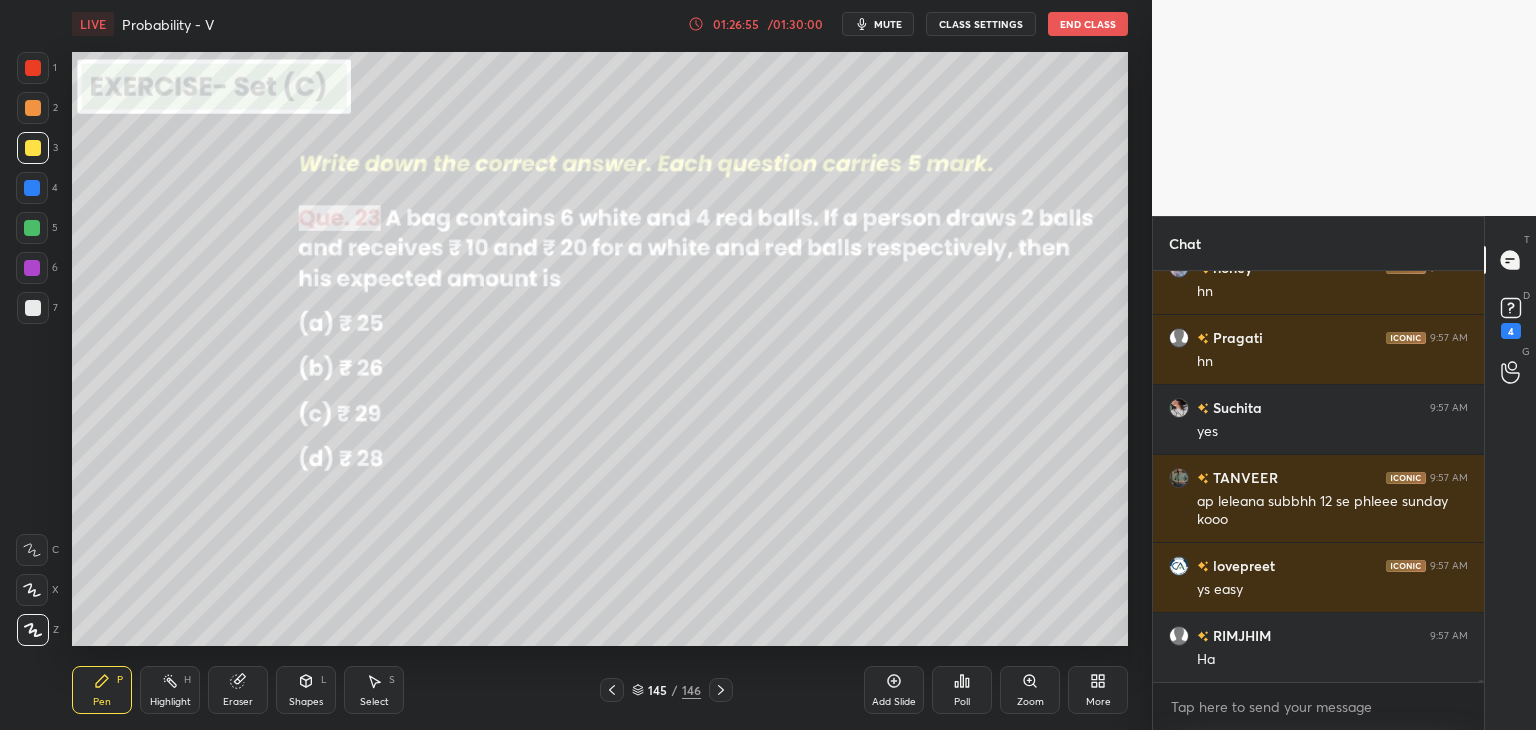 scroll, scrollTop: 95870, scrollLeft: 0, axis: vertical 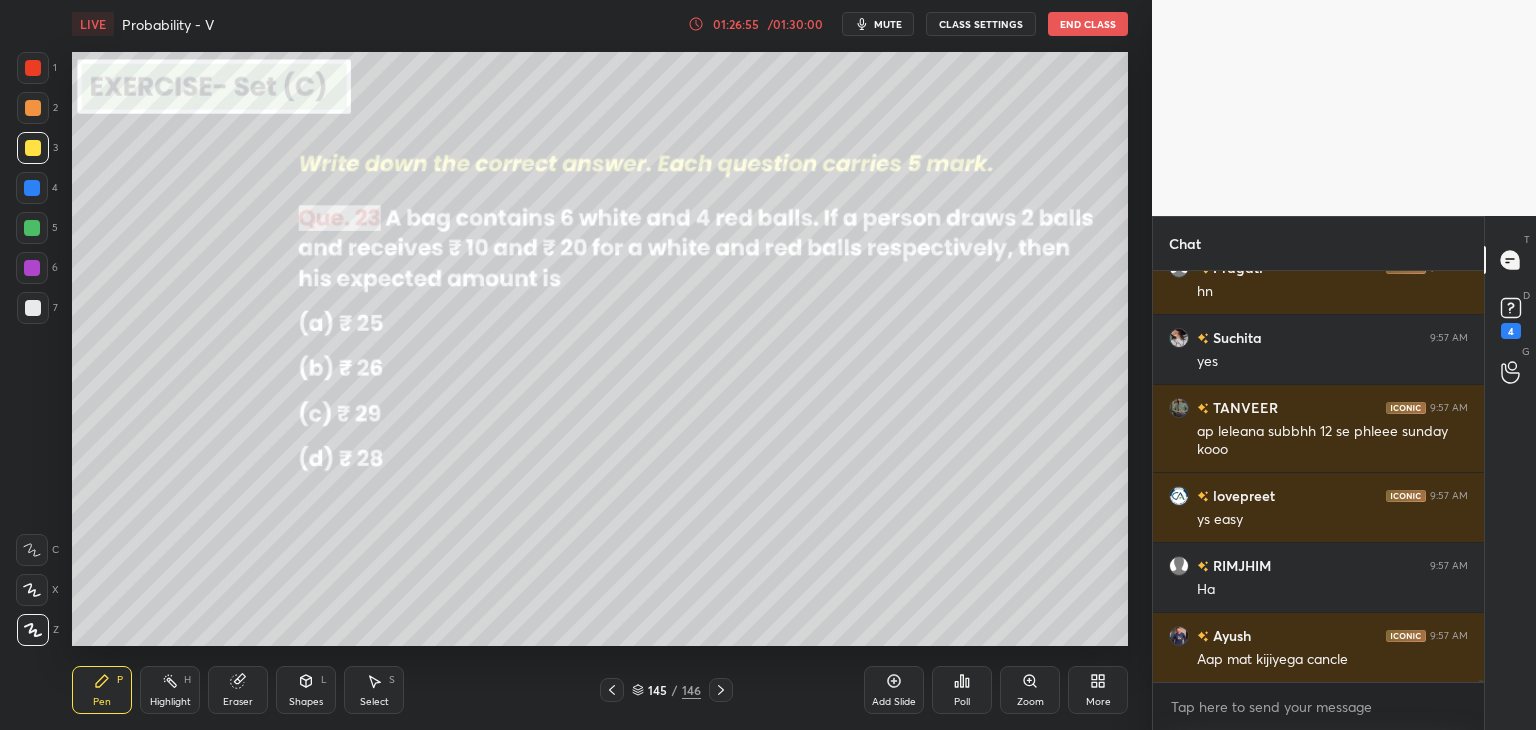 click at bounding box center [721, 690] 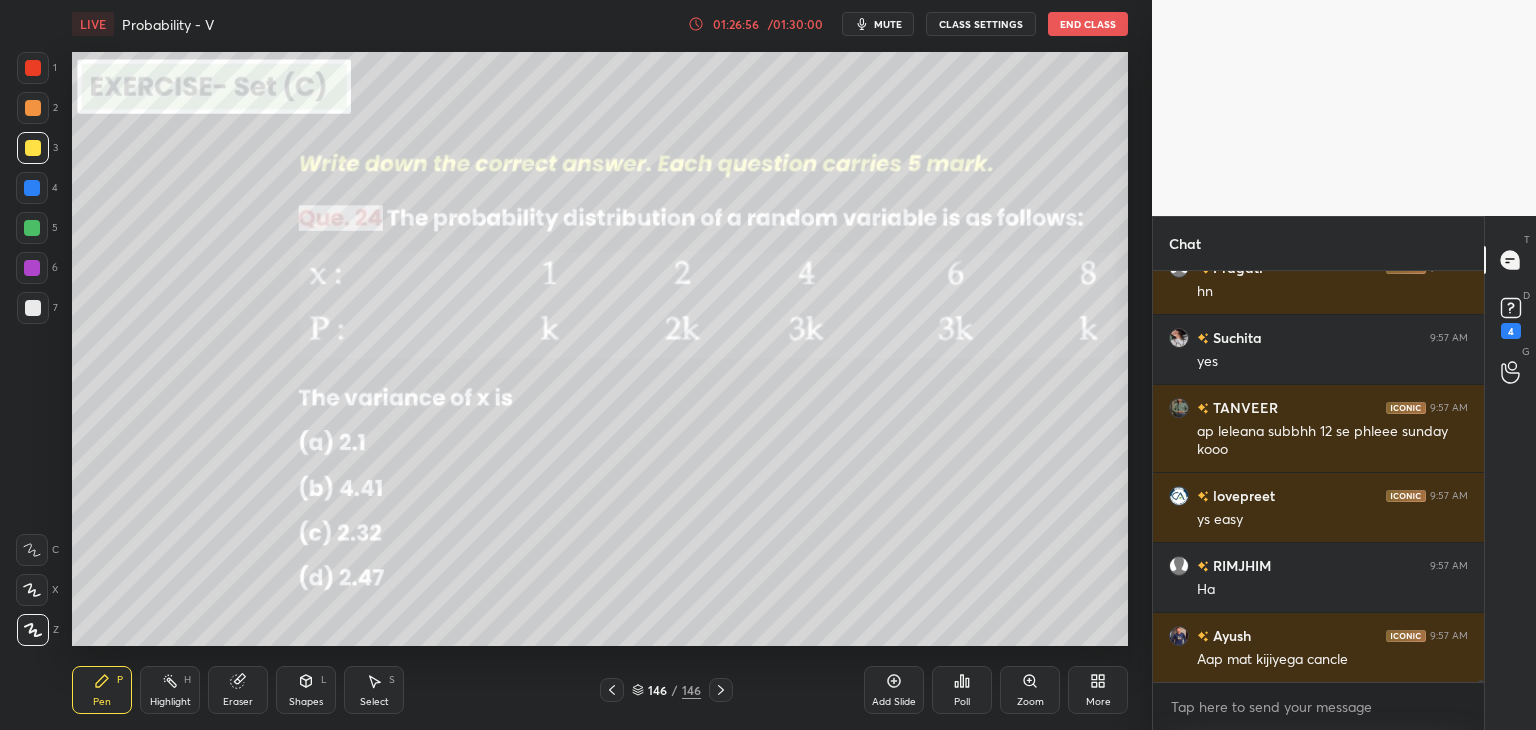 click 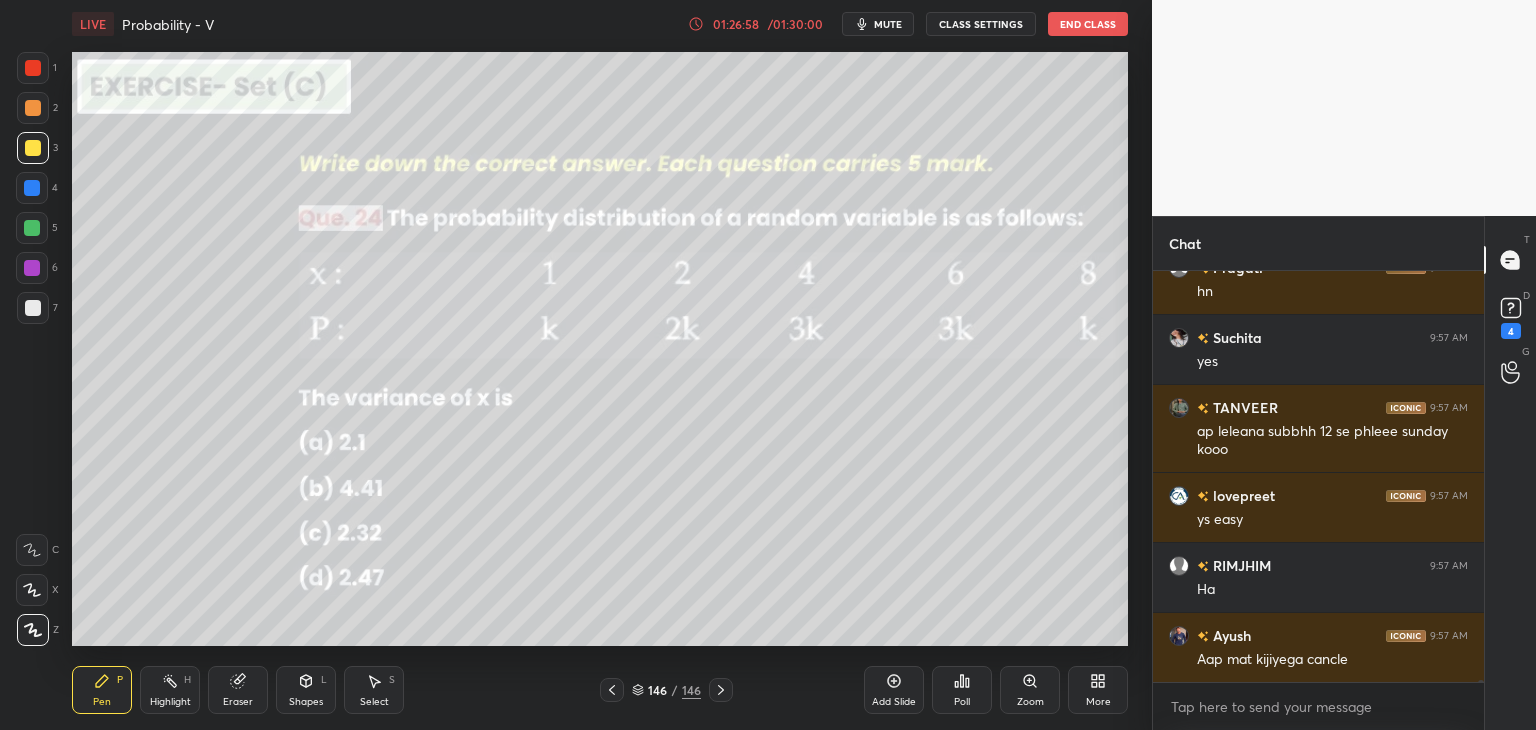 drag, startPoint x: 733, startPoint y: 688, endPoint x: 677, endPoint y: 696, distance: 56.568542 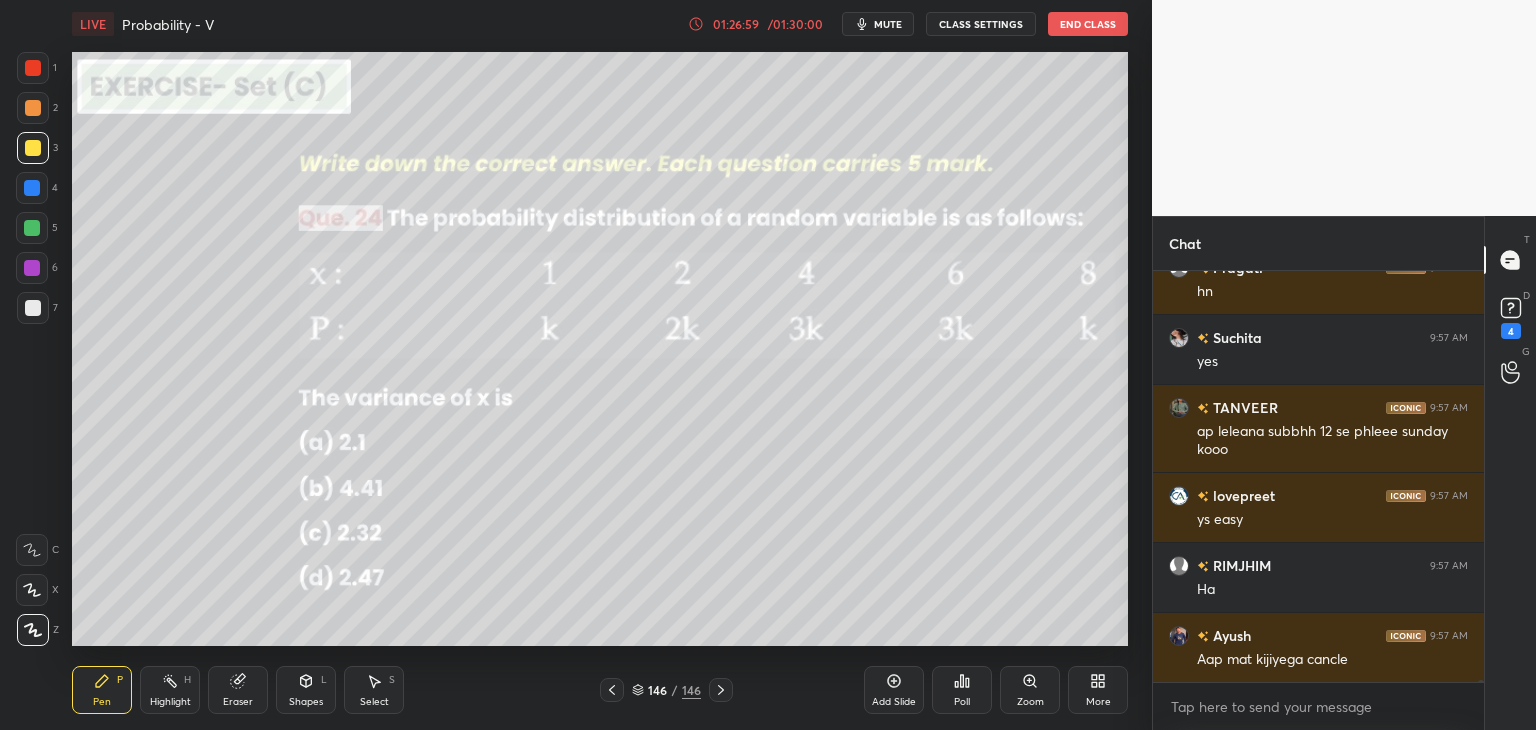 click 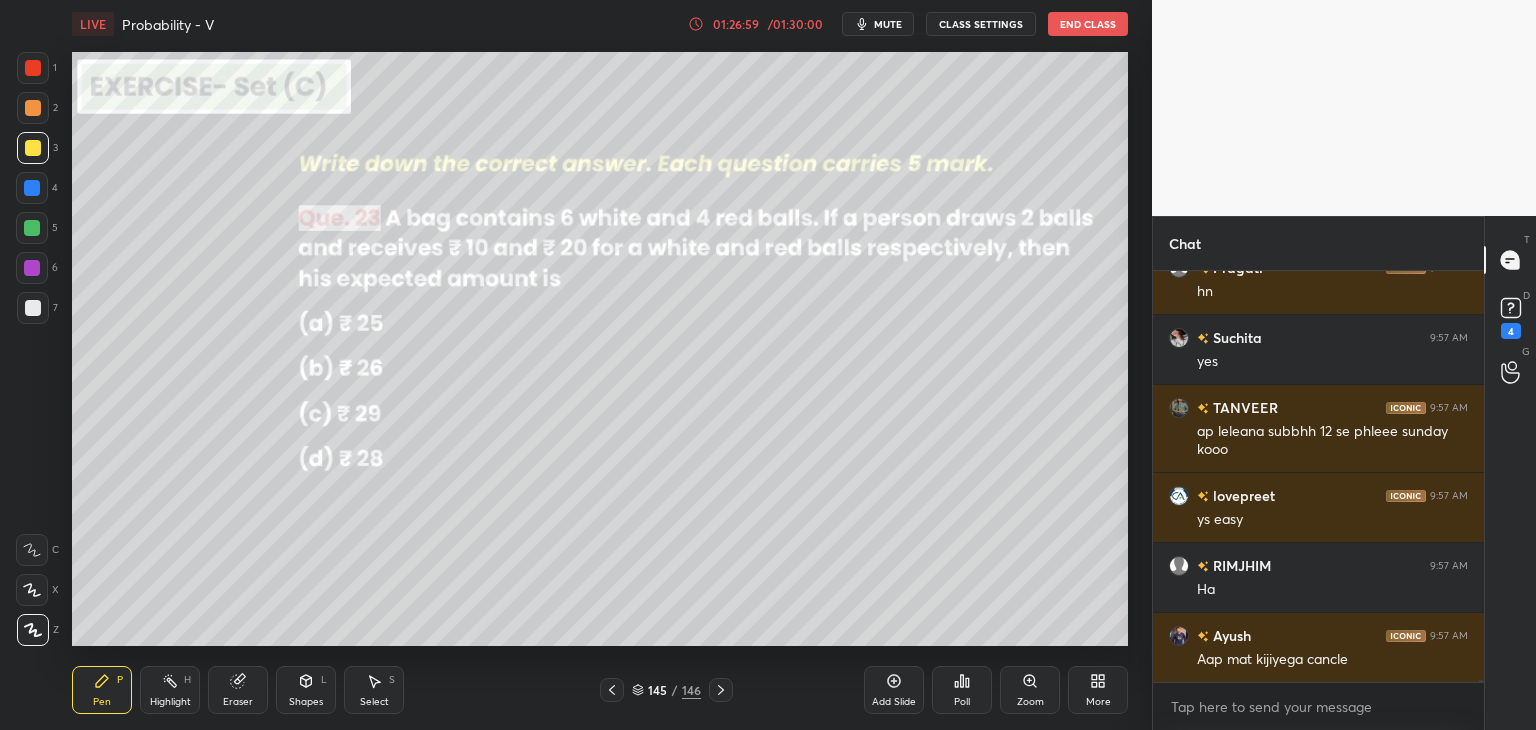 click 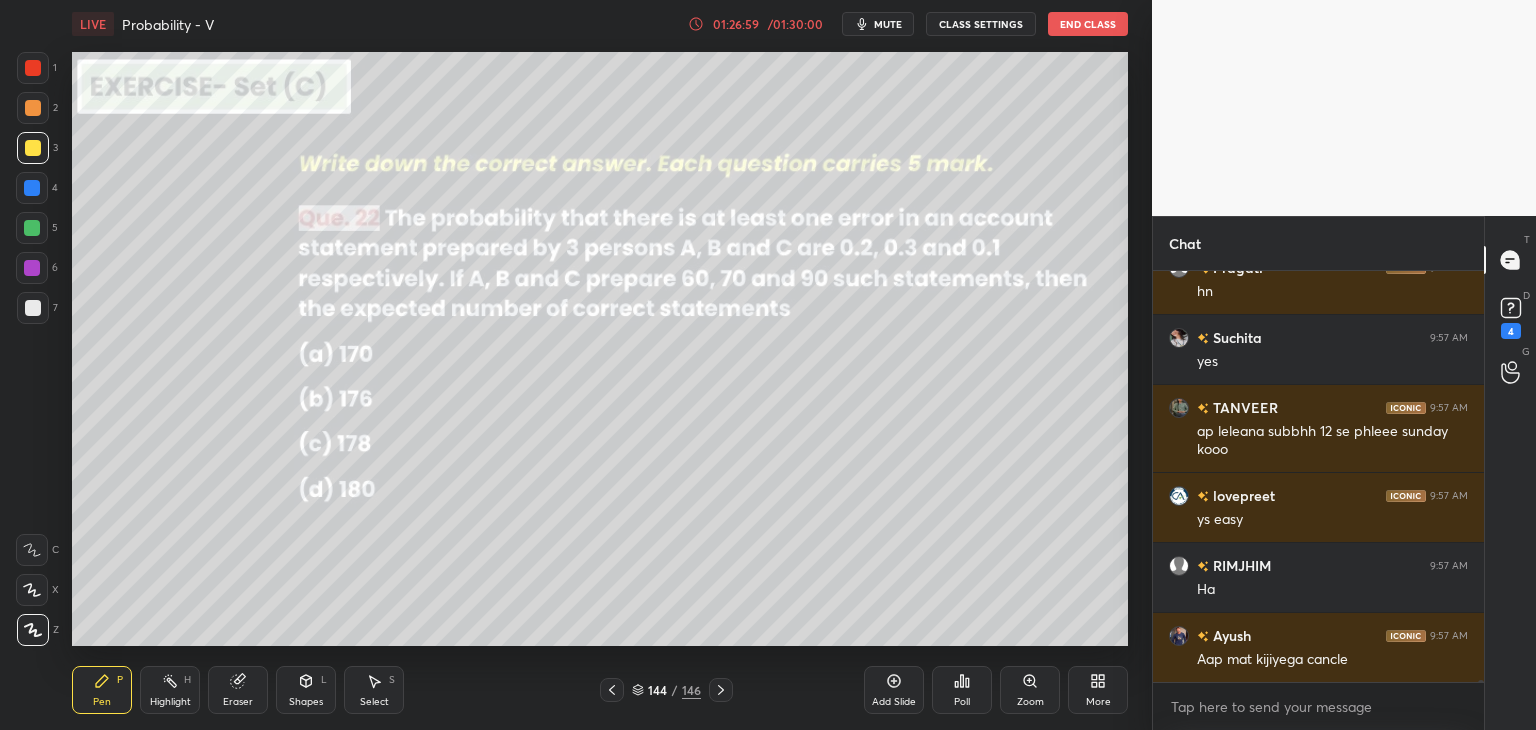 click 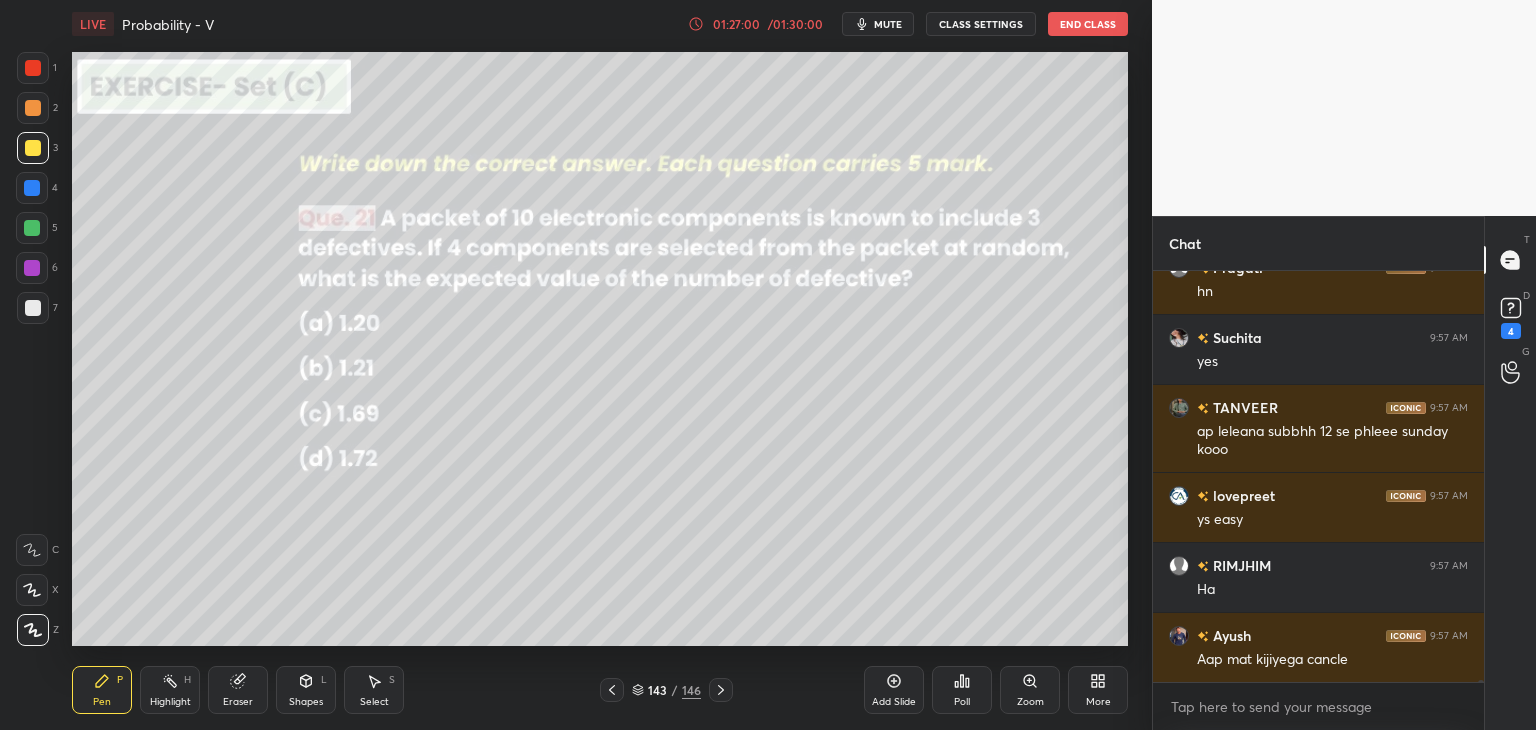 click 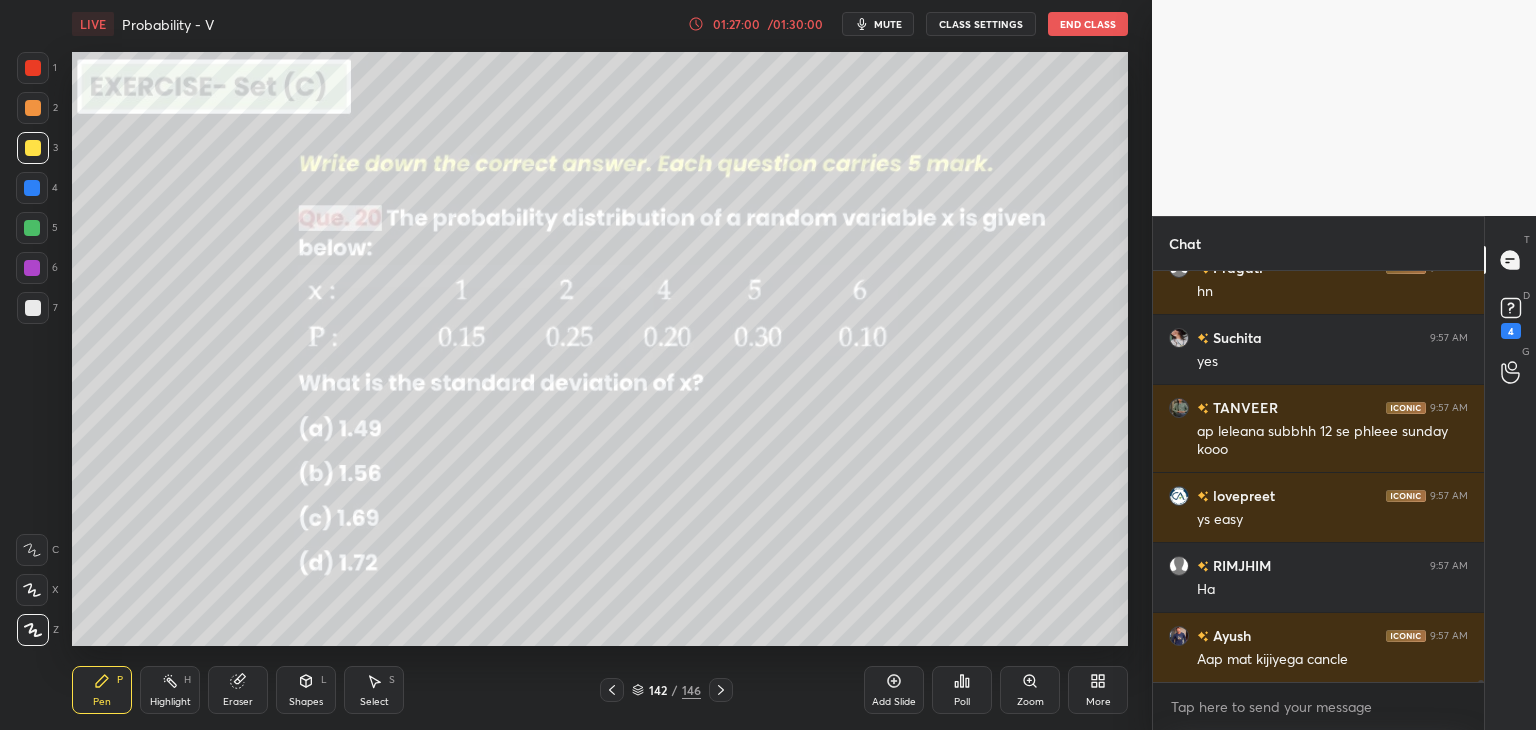 click 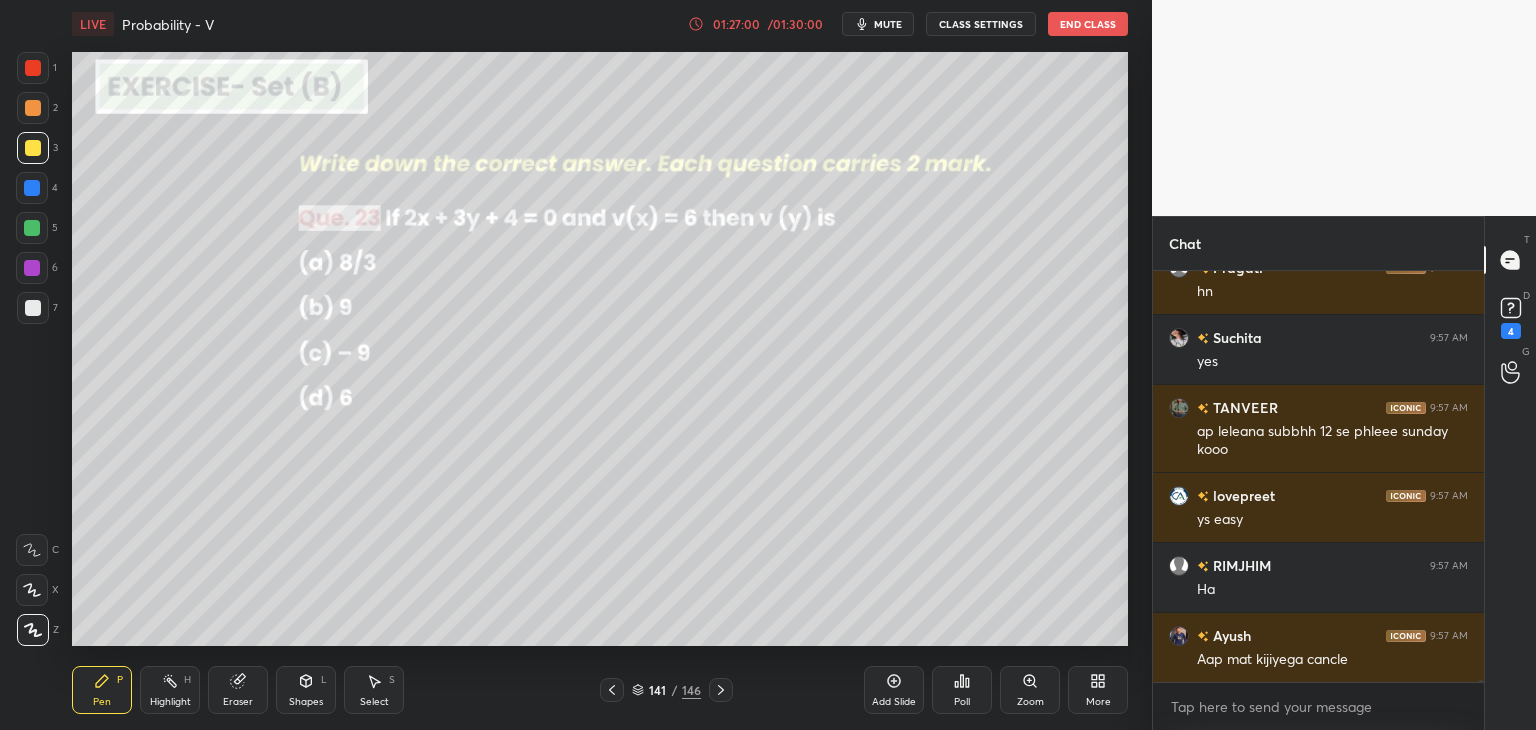 click 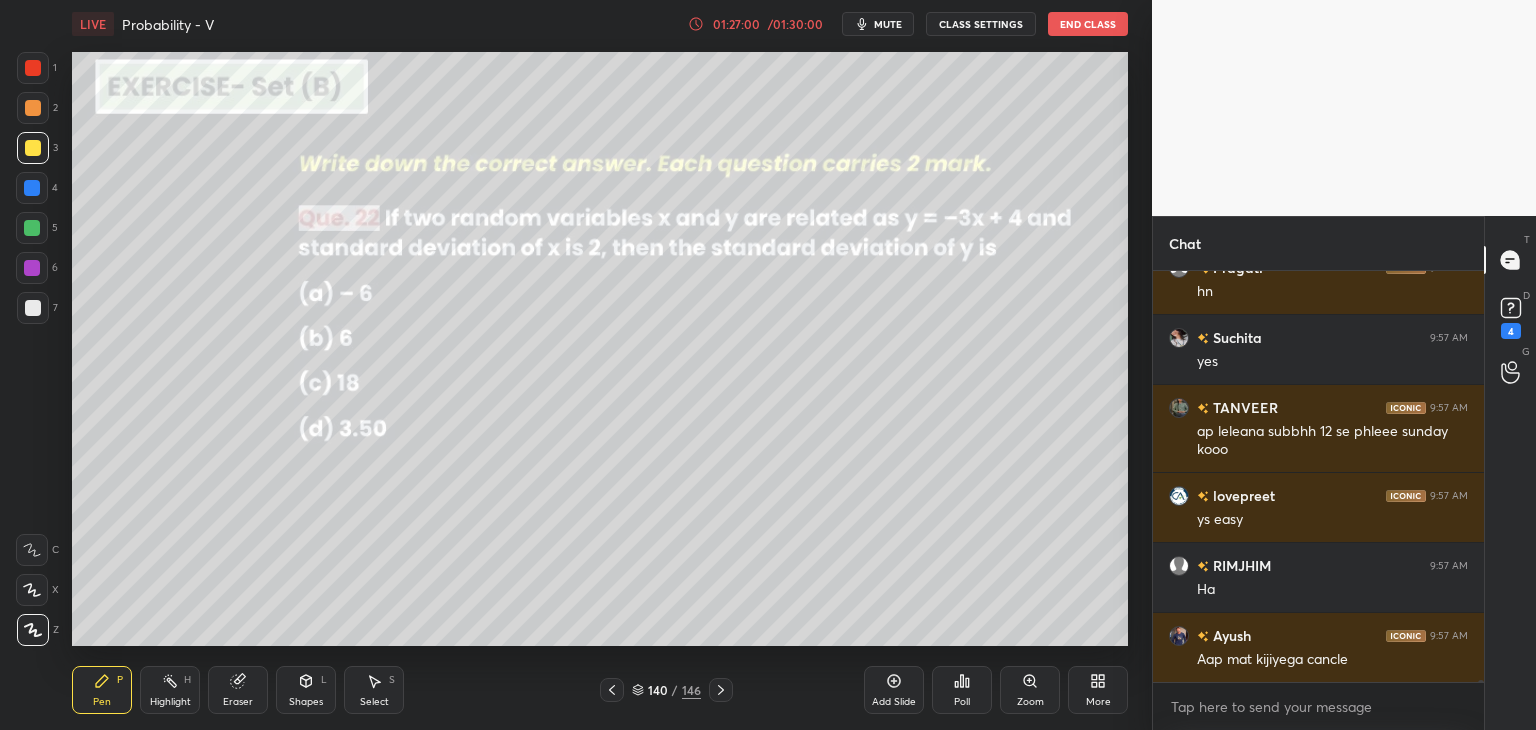 click 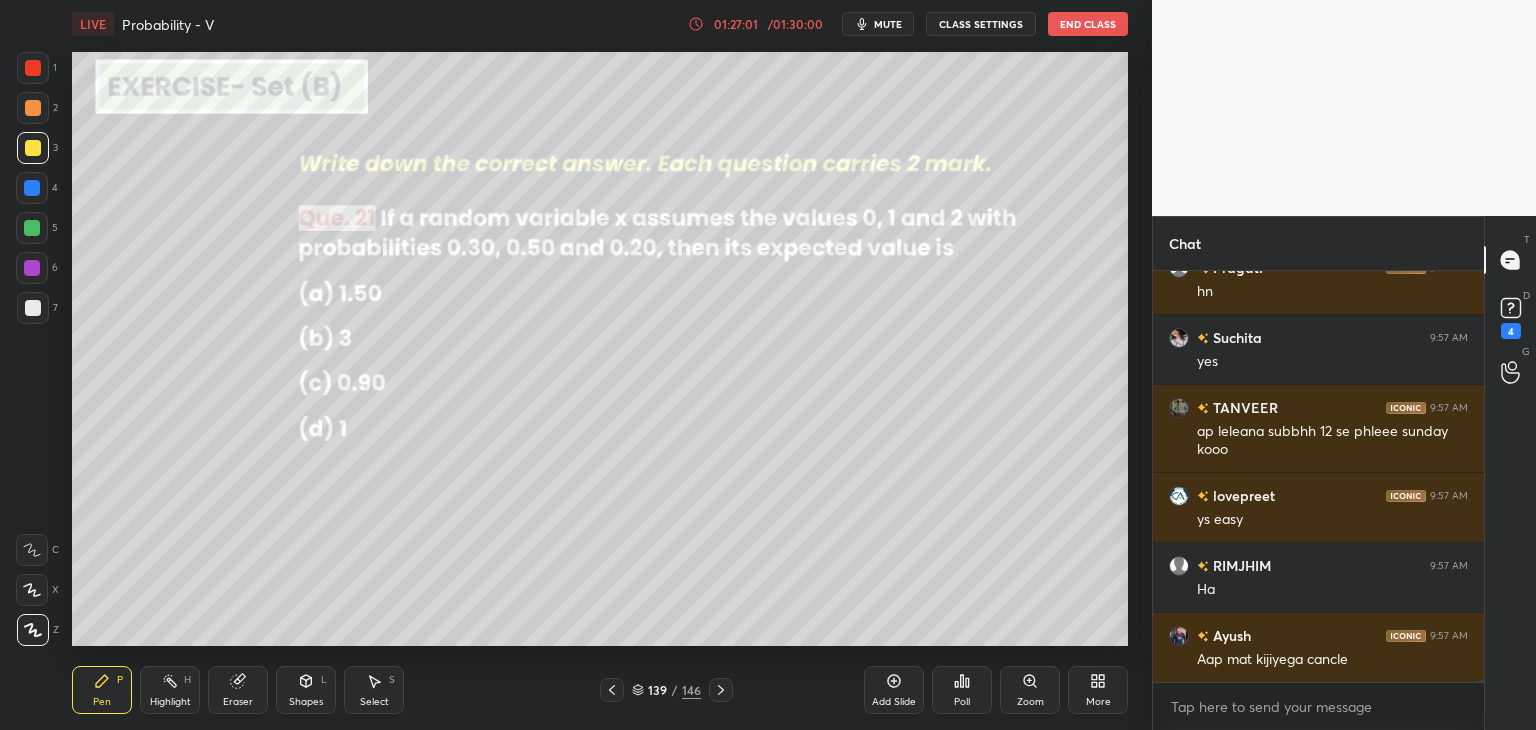 click 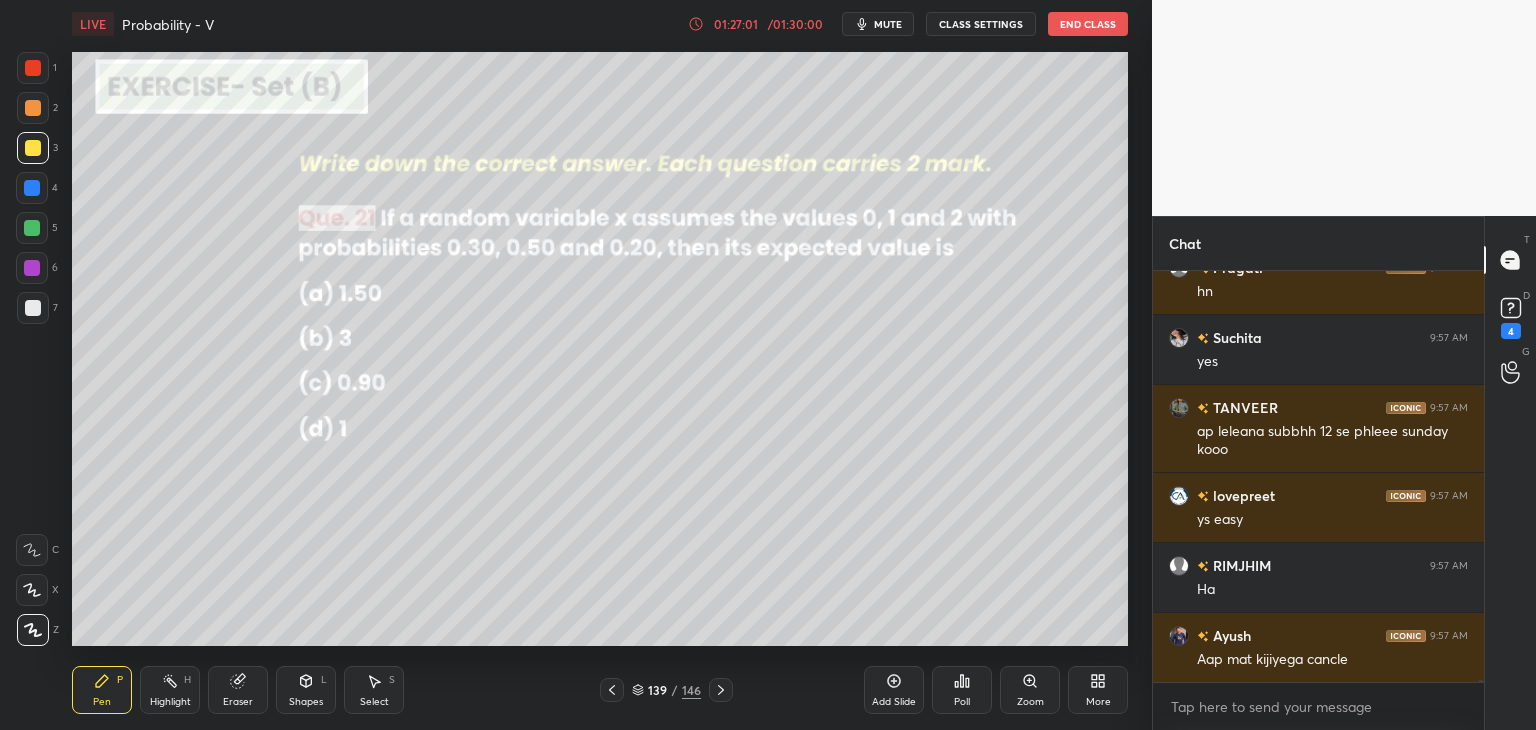 click 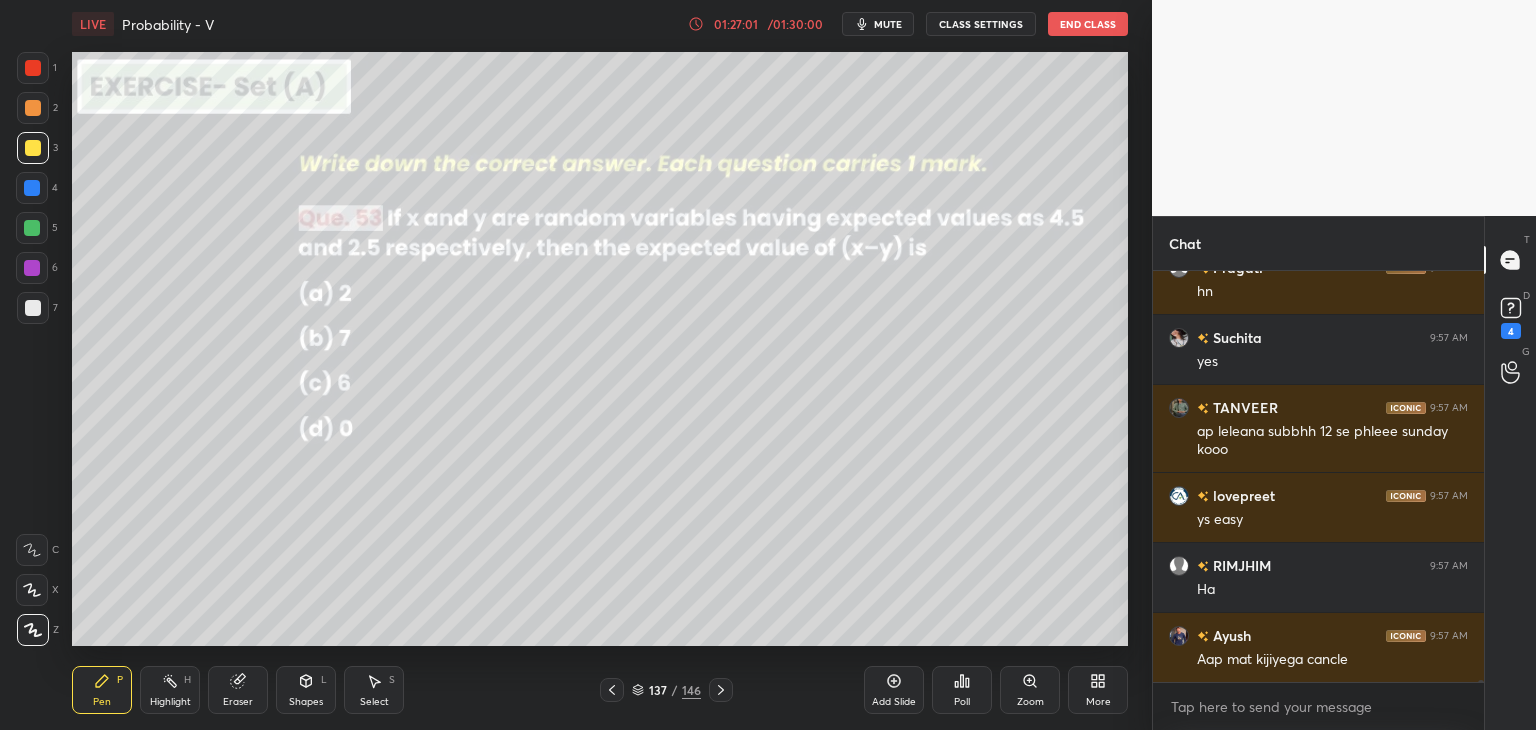 click 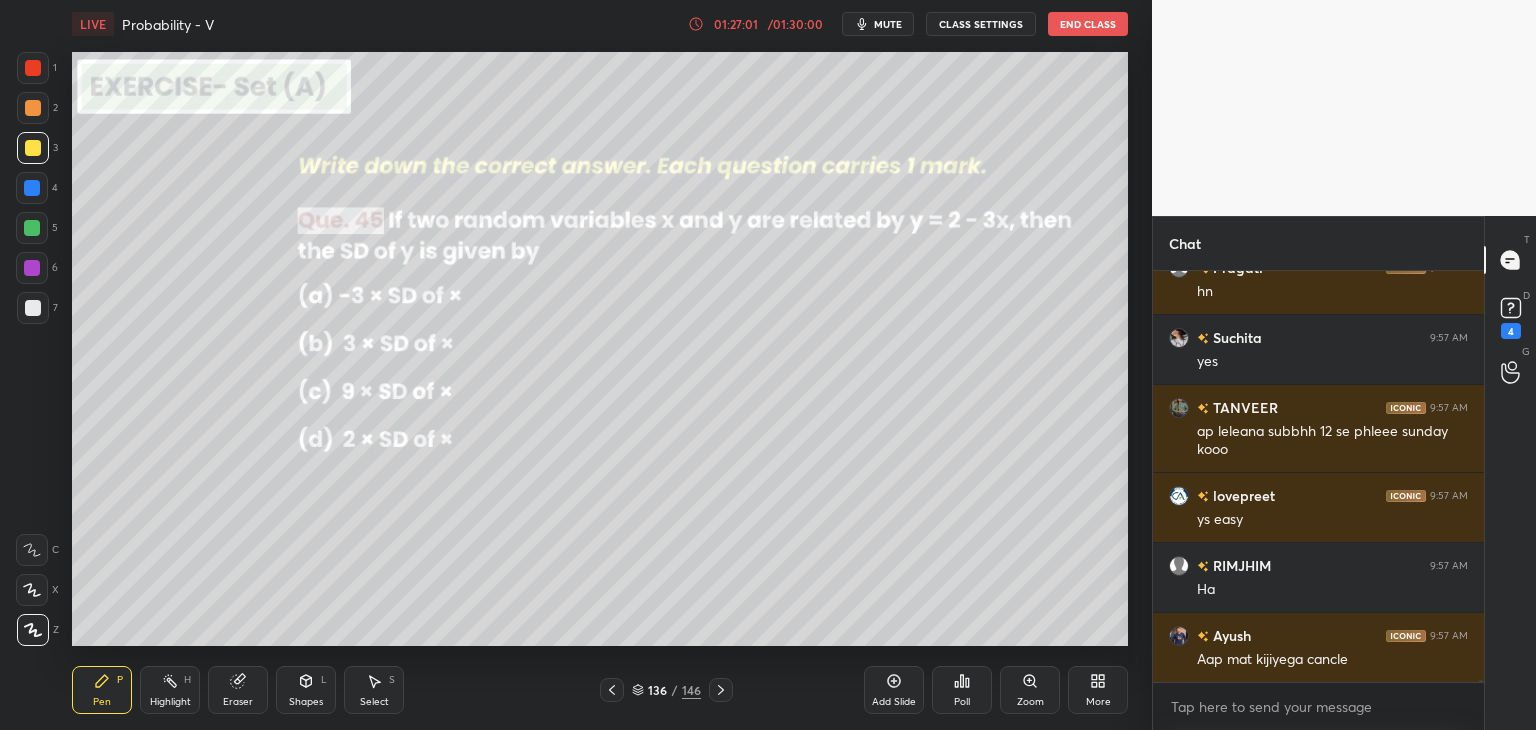 click 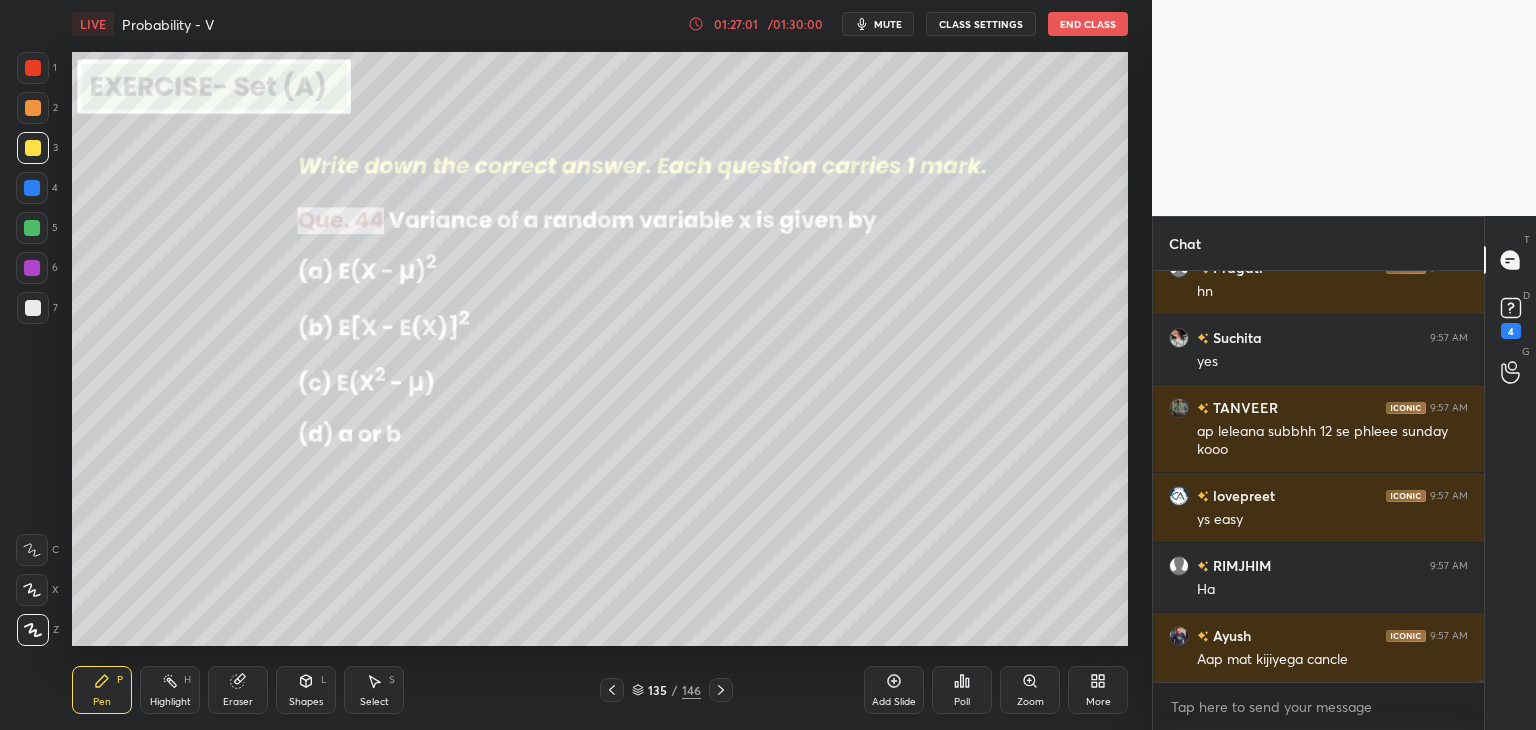 click 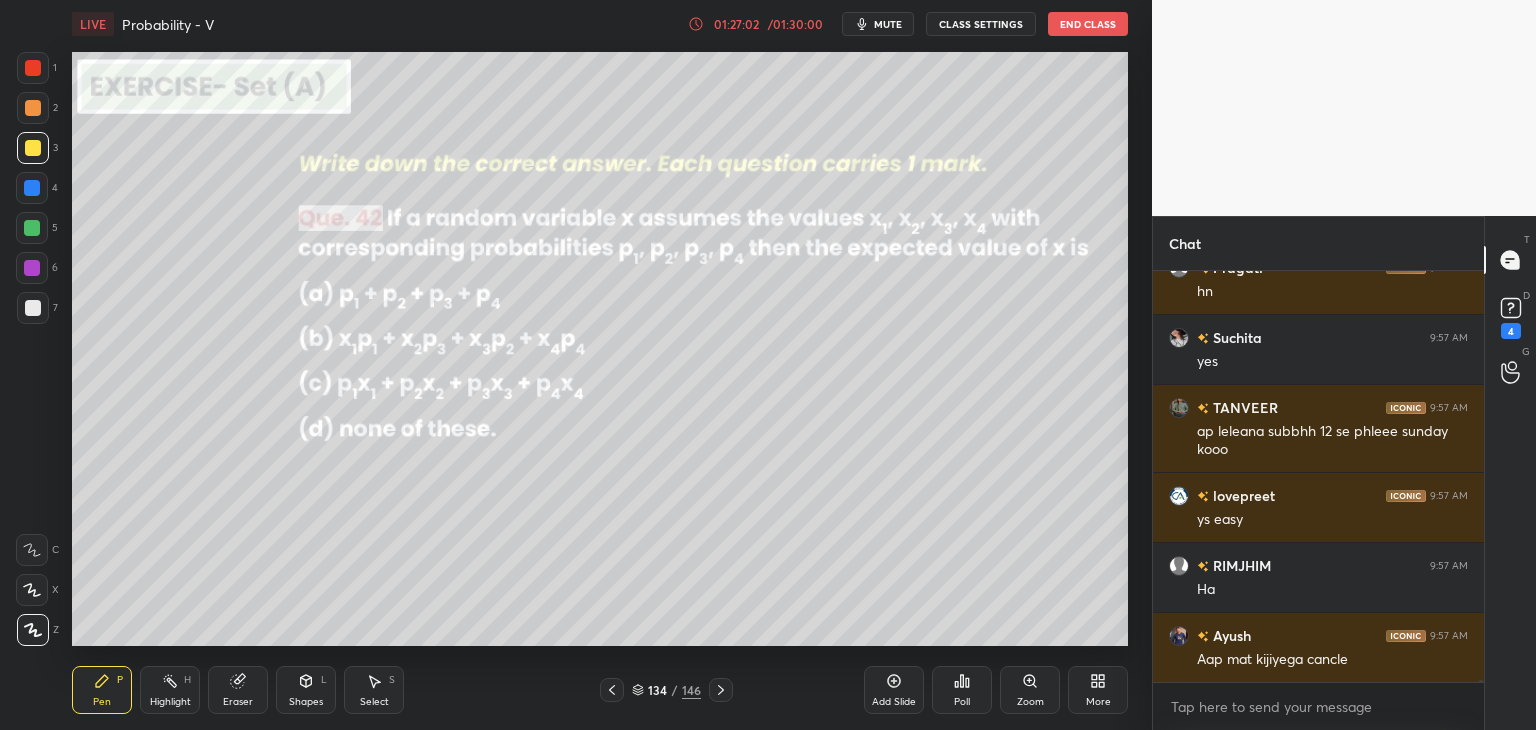 click 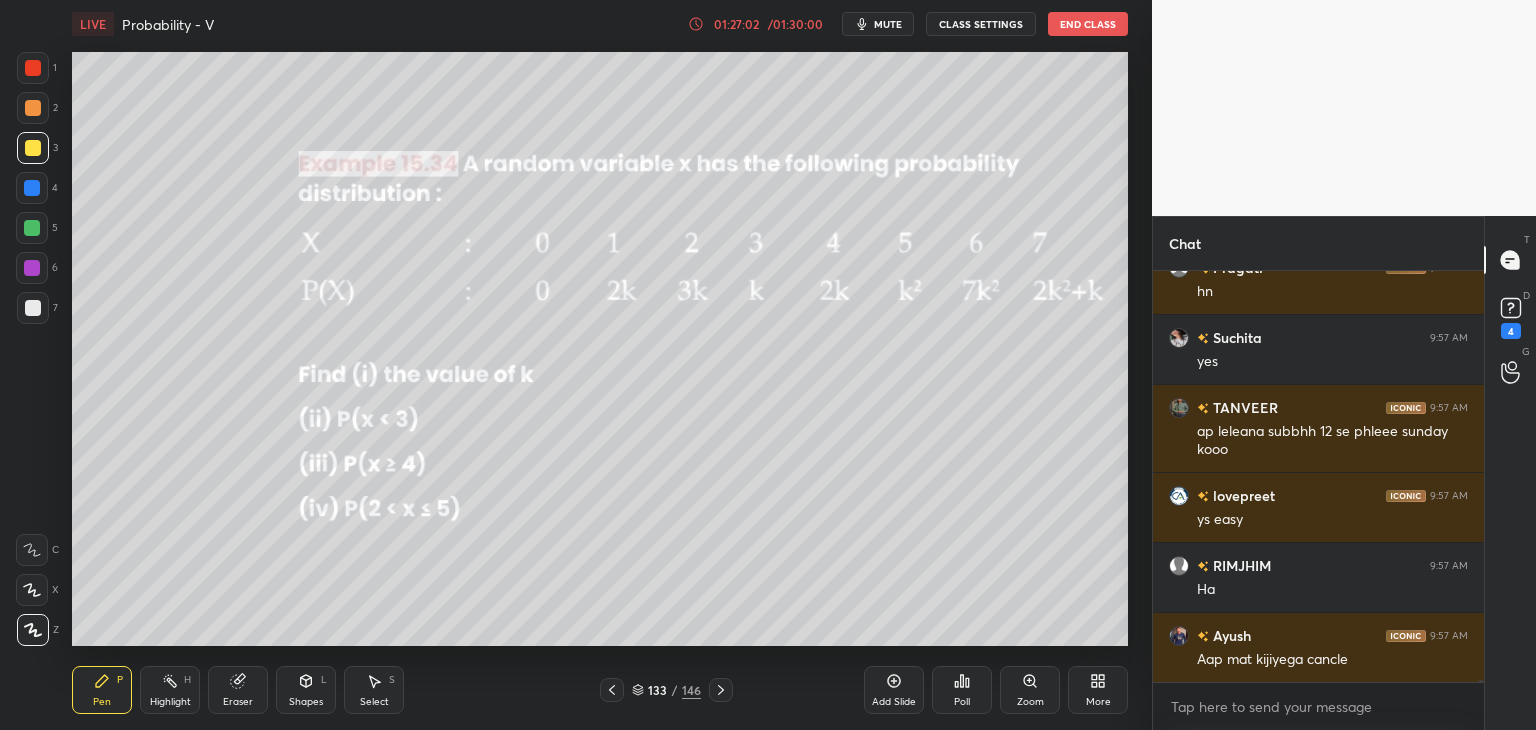 click 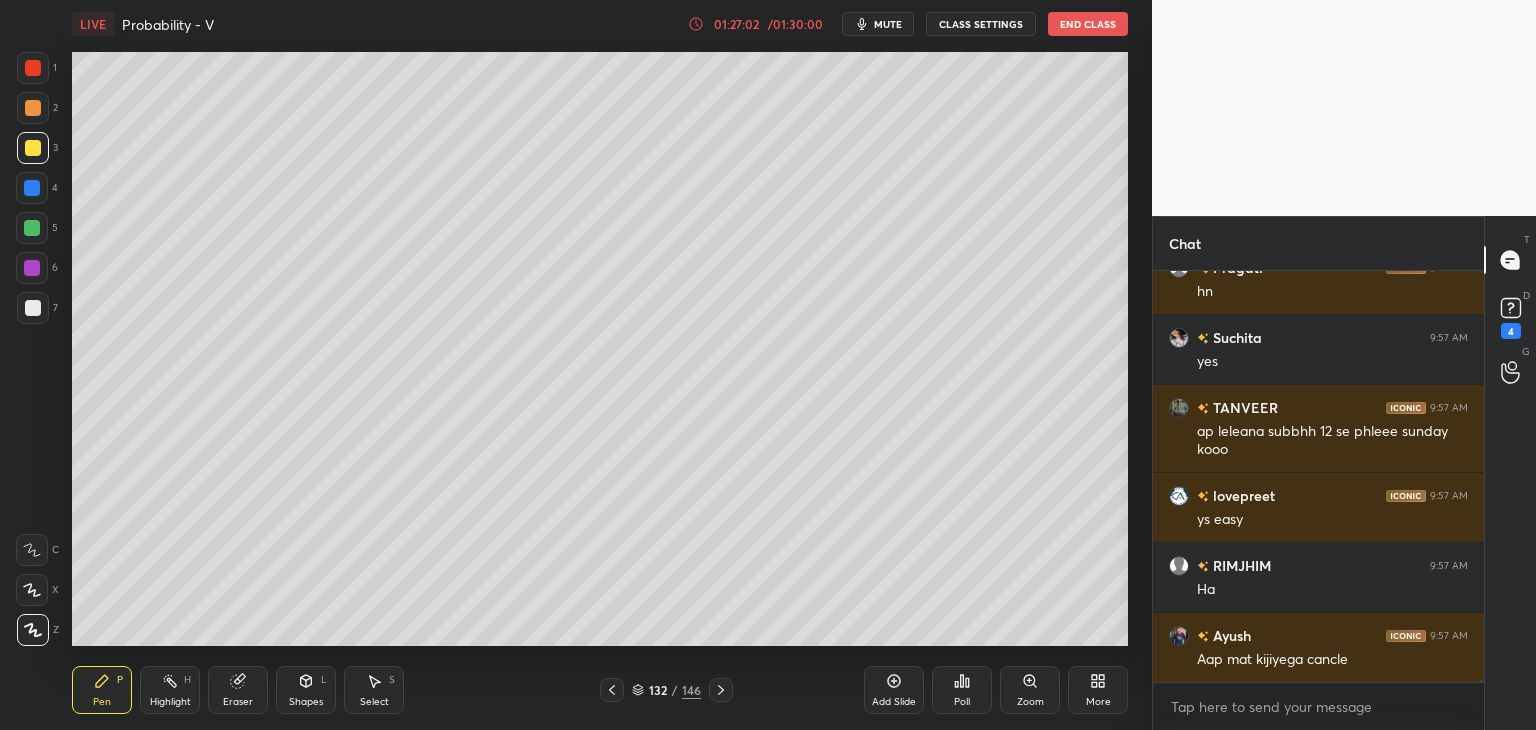 click 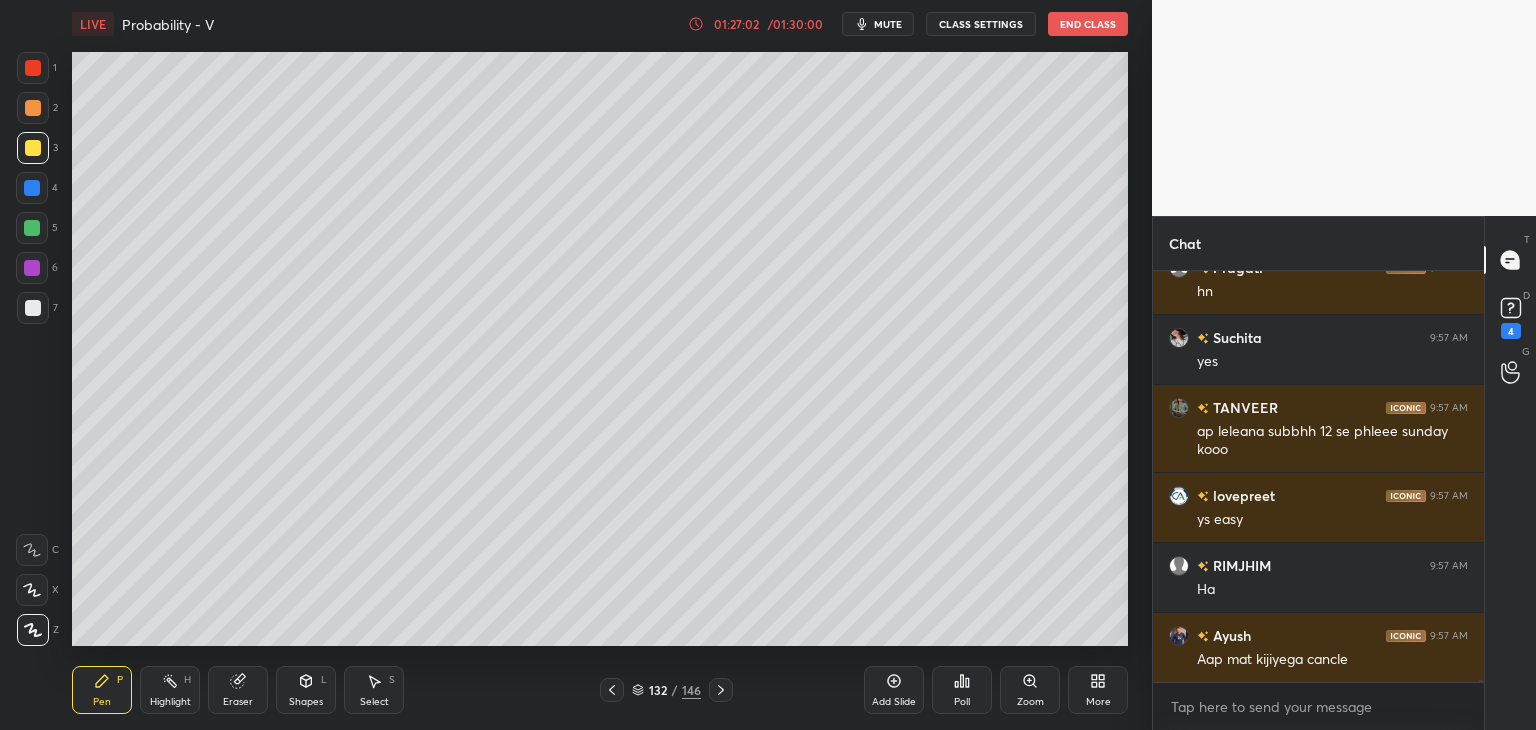 scroll, scrollTop: 95940, scrollLeft: 0, axis: vertical 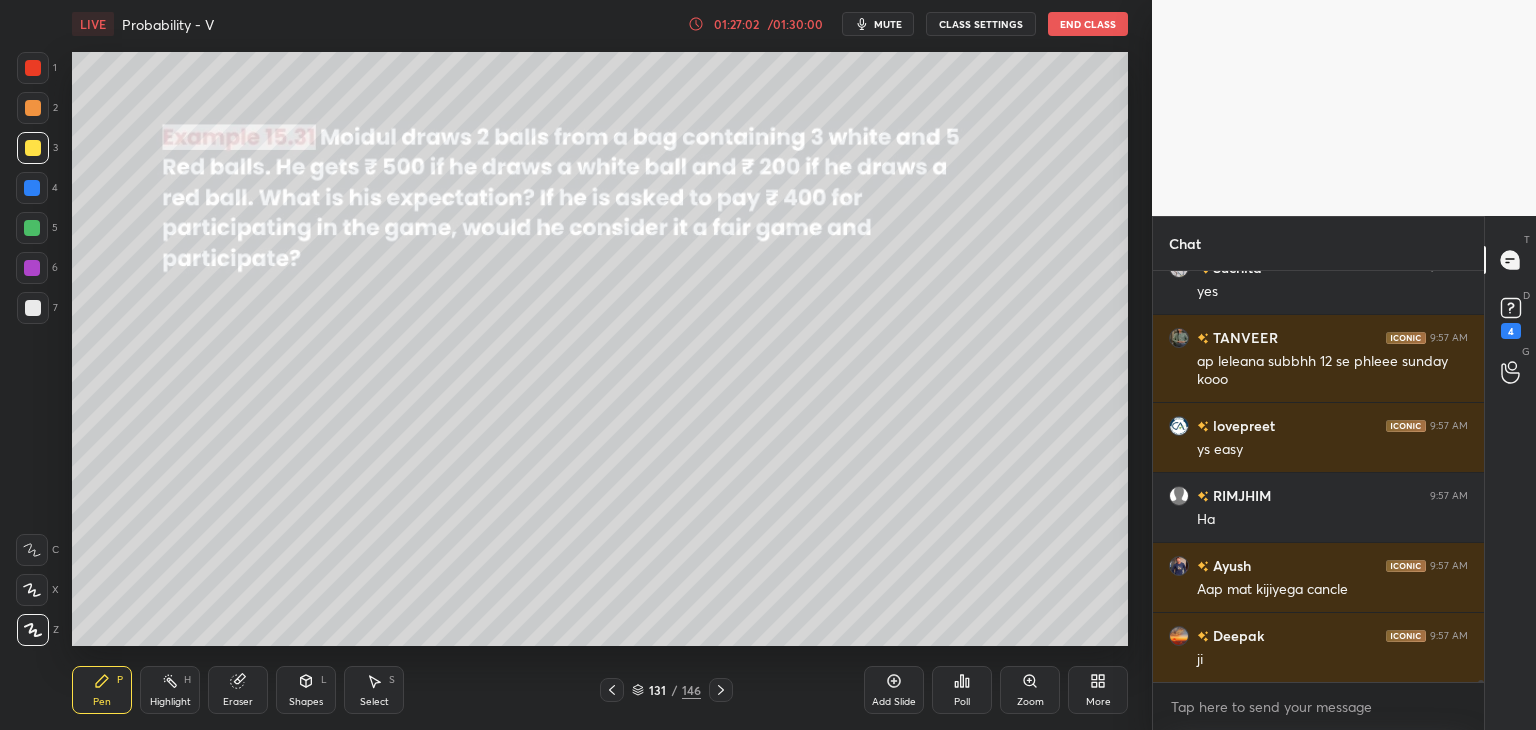 click 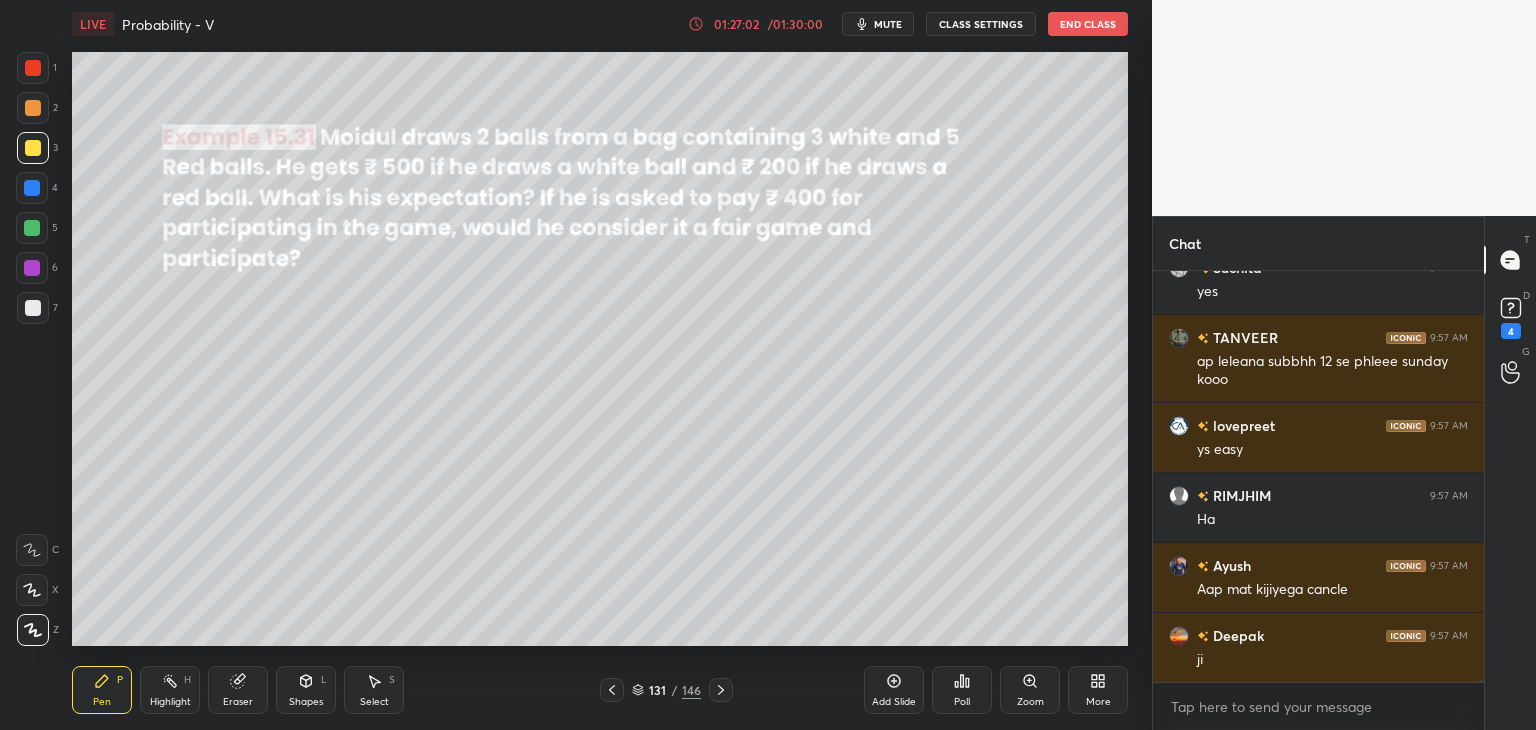 click 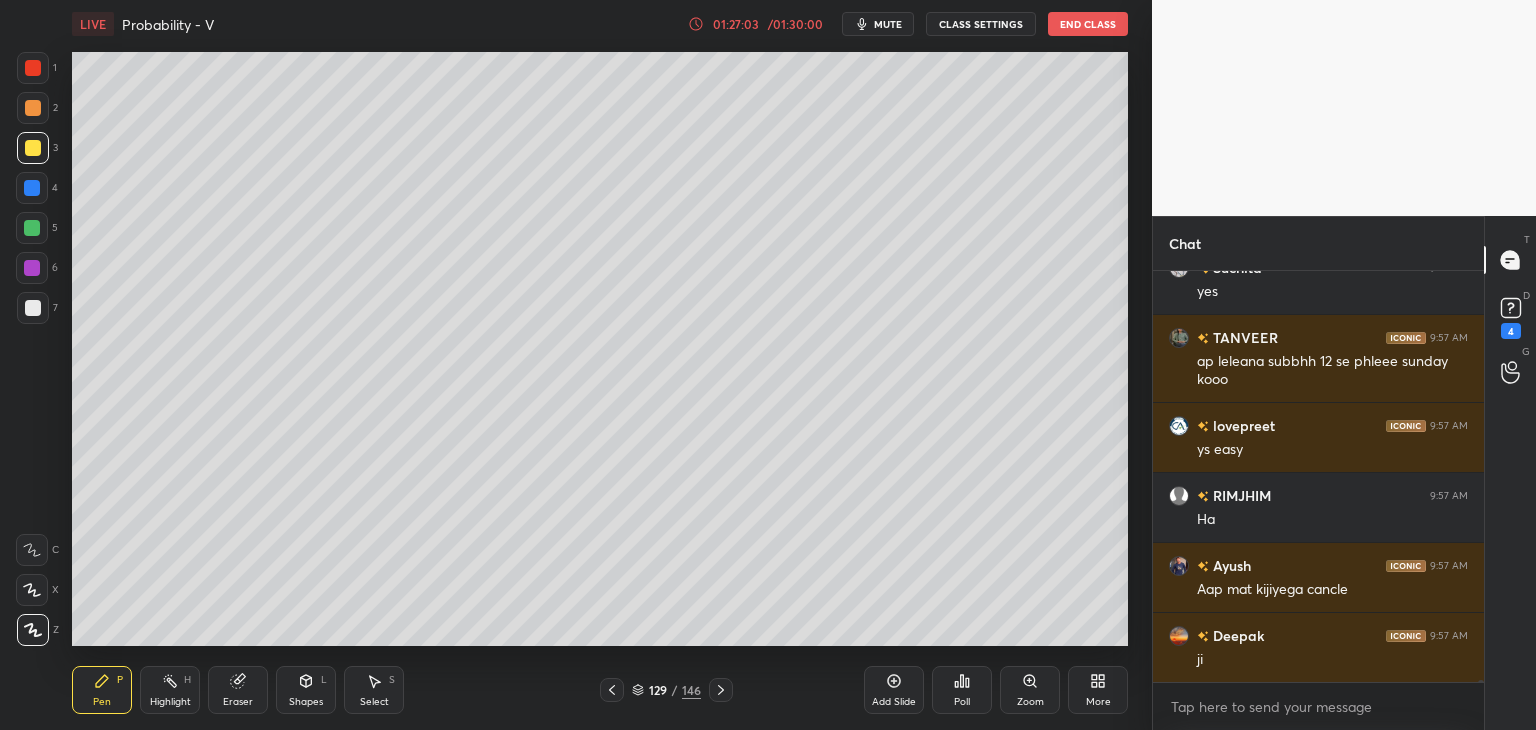 click 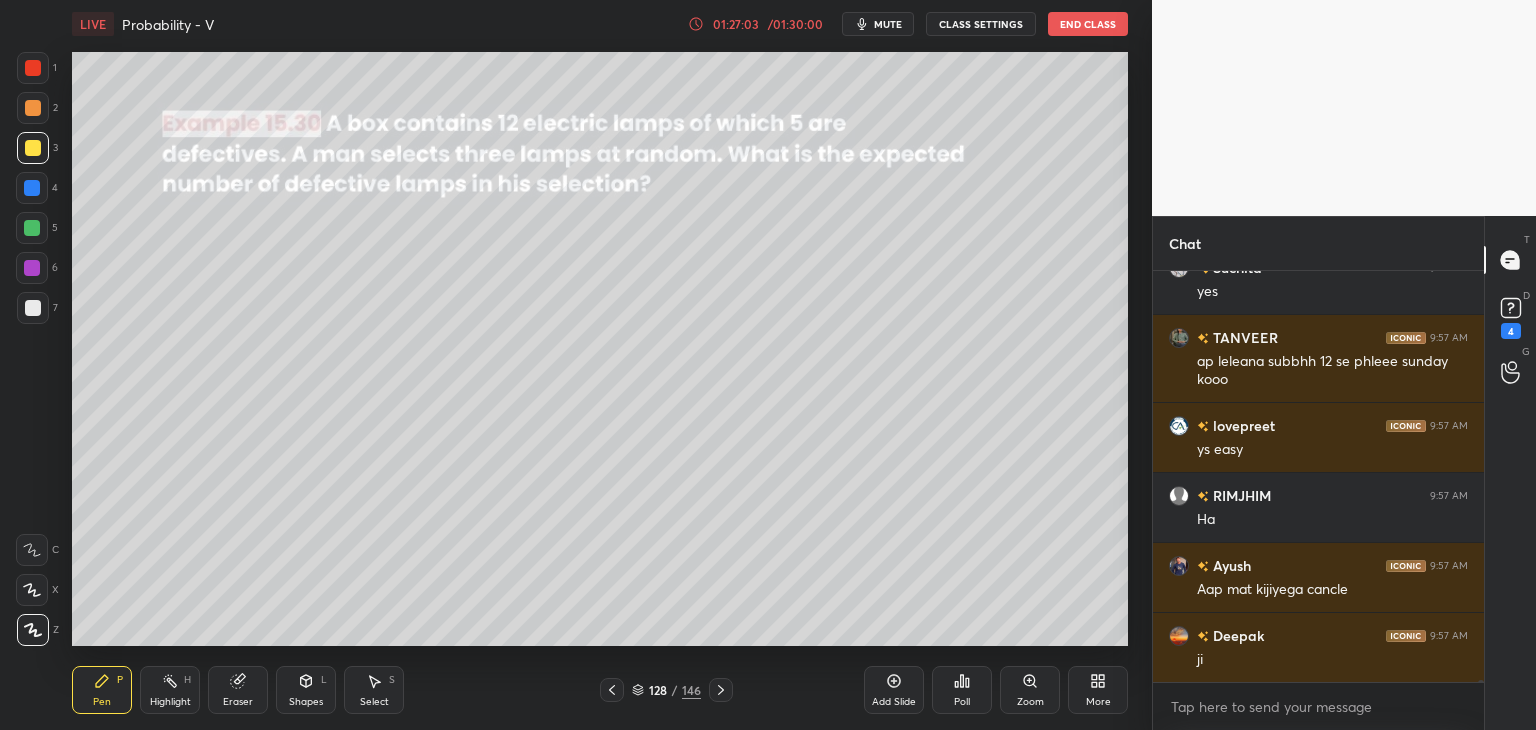 click 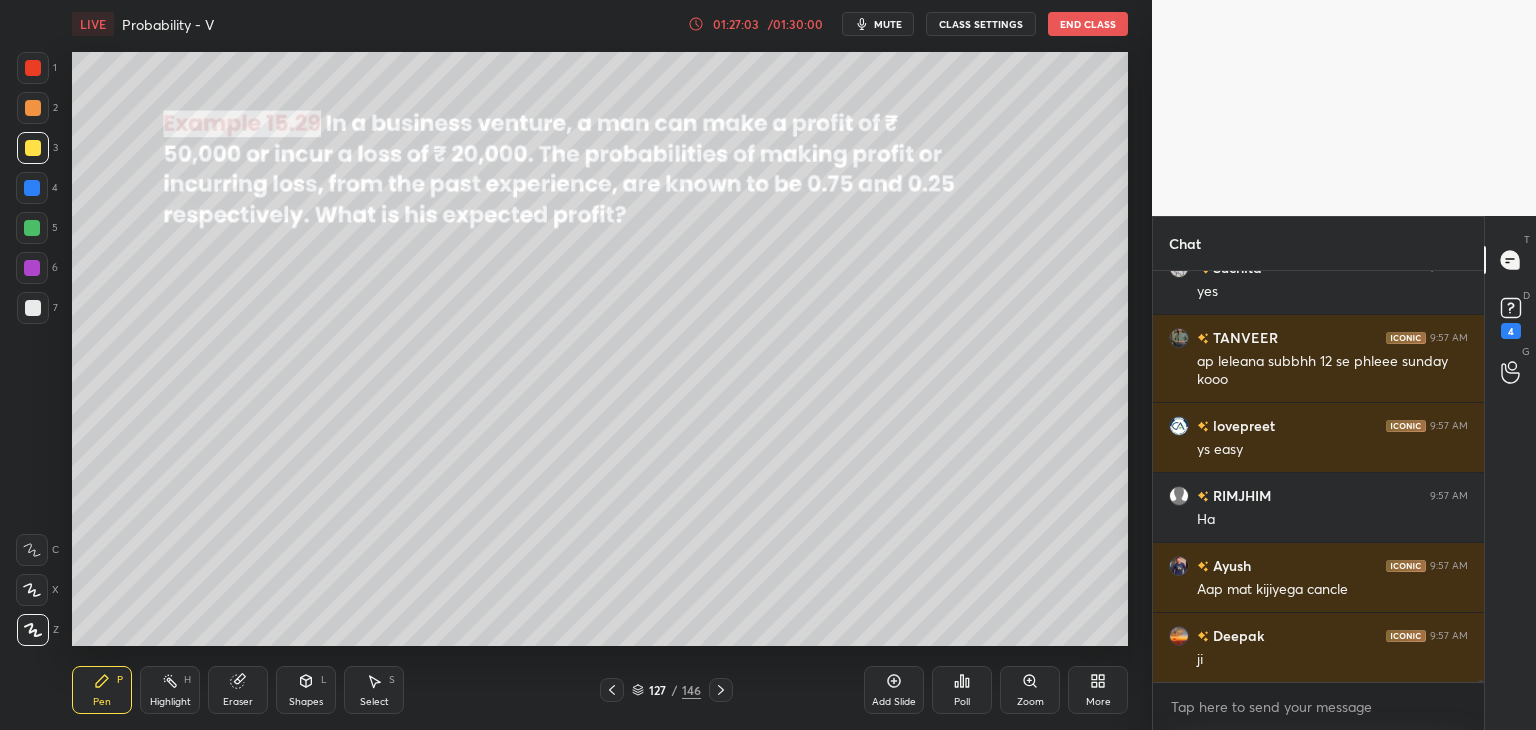 scroll, scrollTop: 96010, scrollLeft: 0, axis: vertical 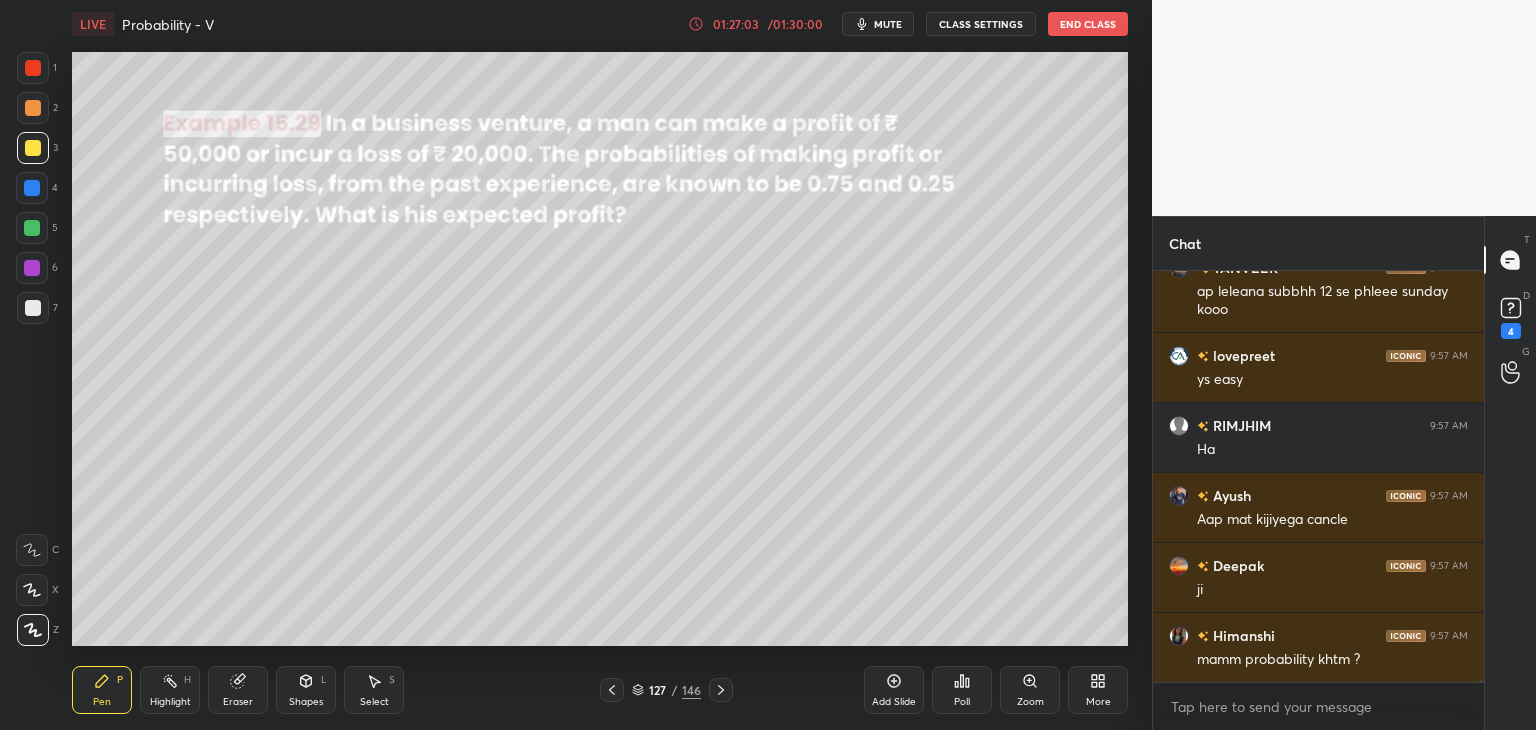 click 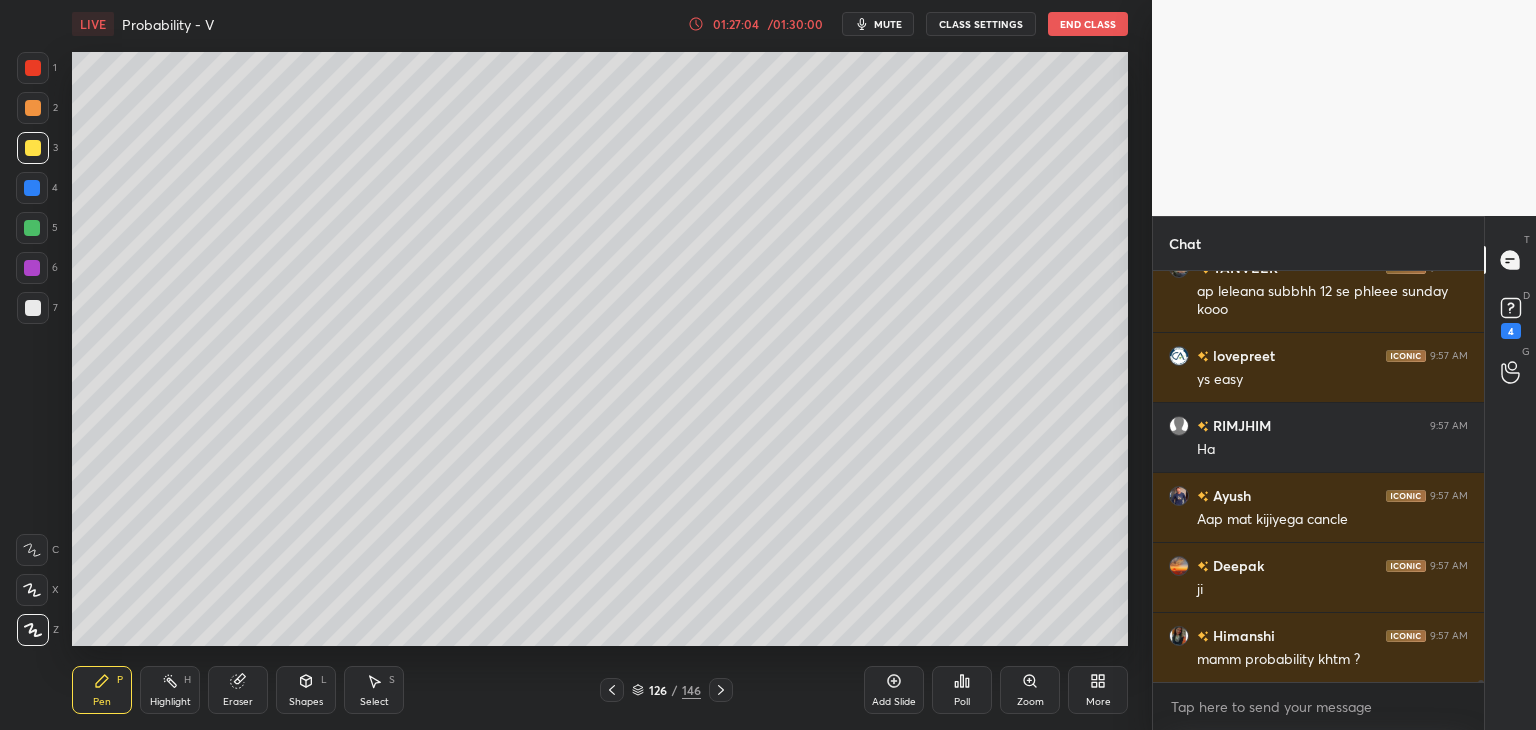 click 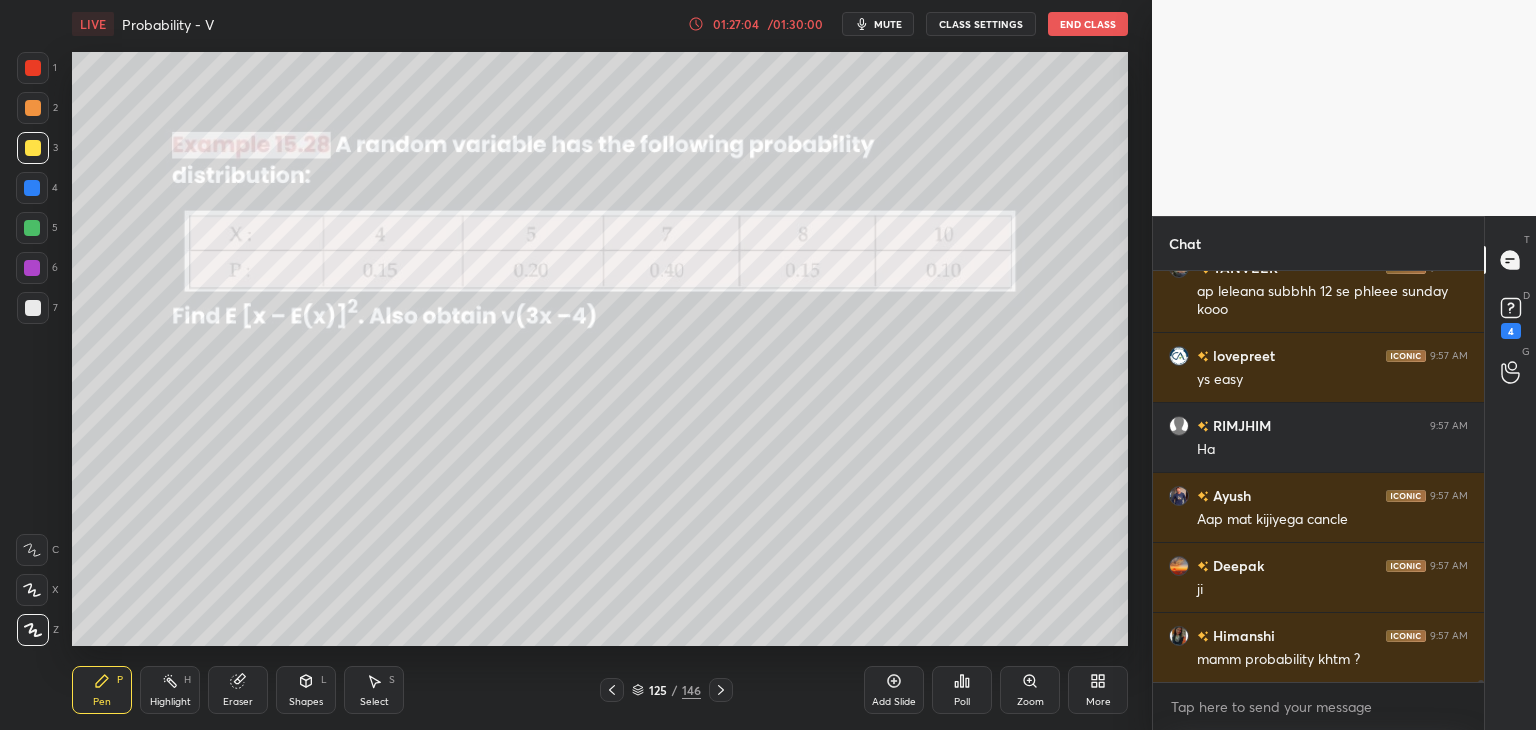 click 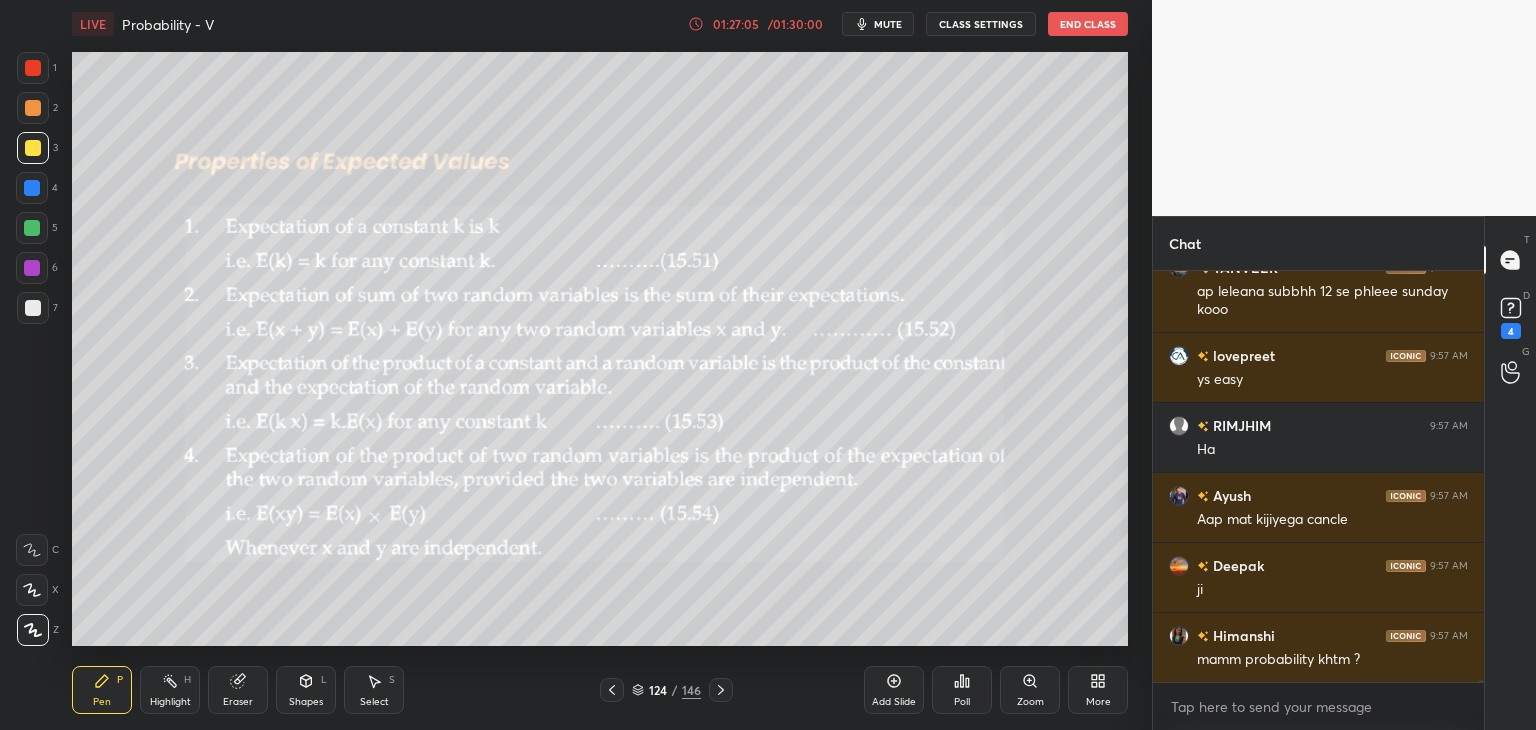 click 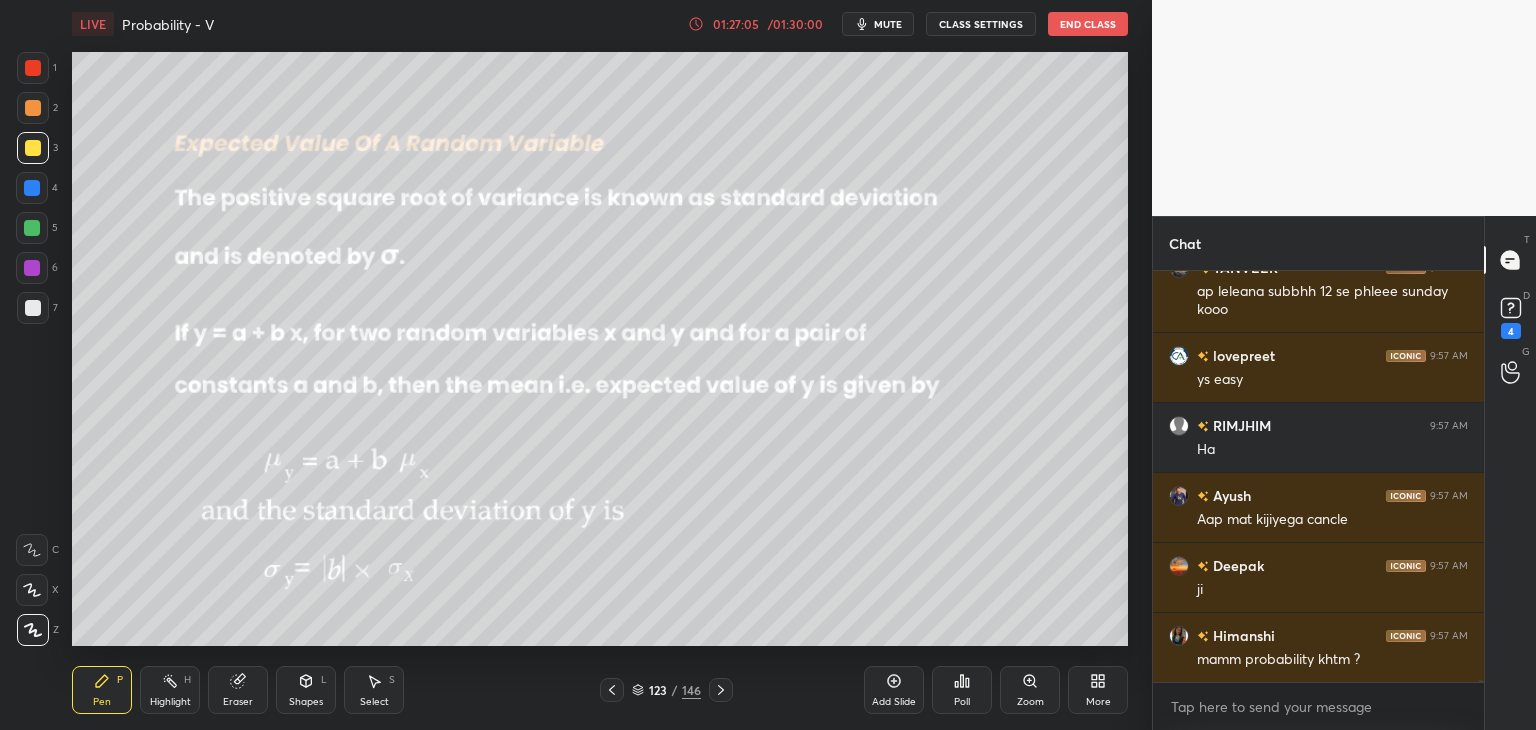 click 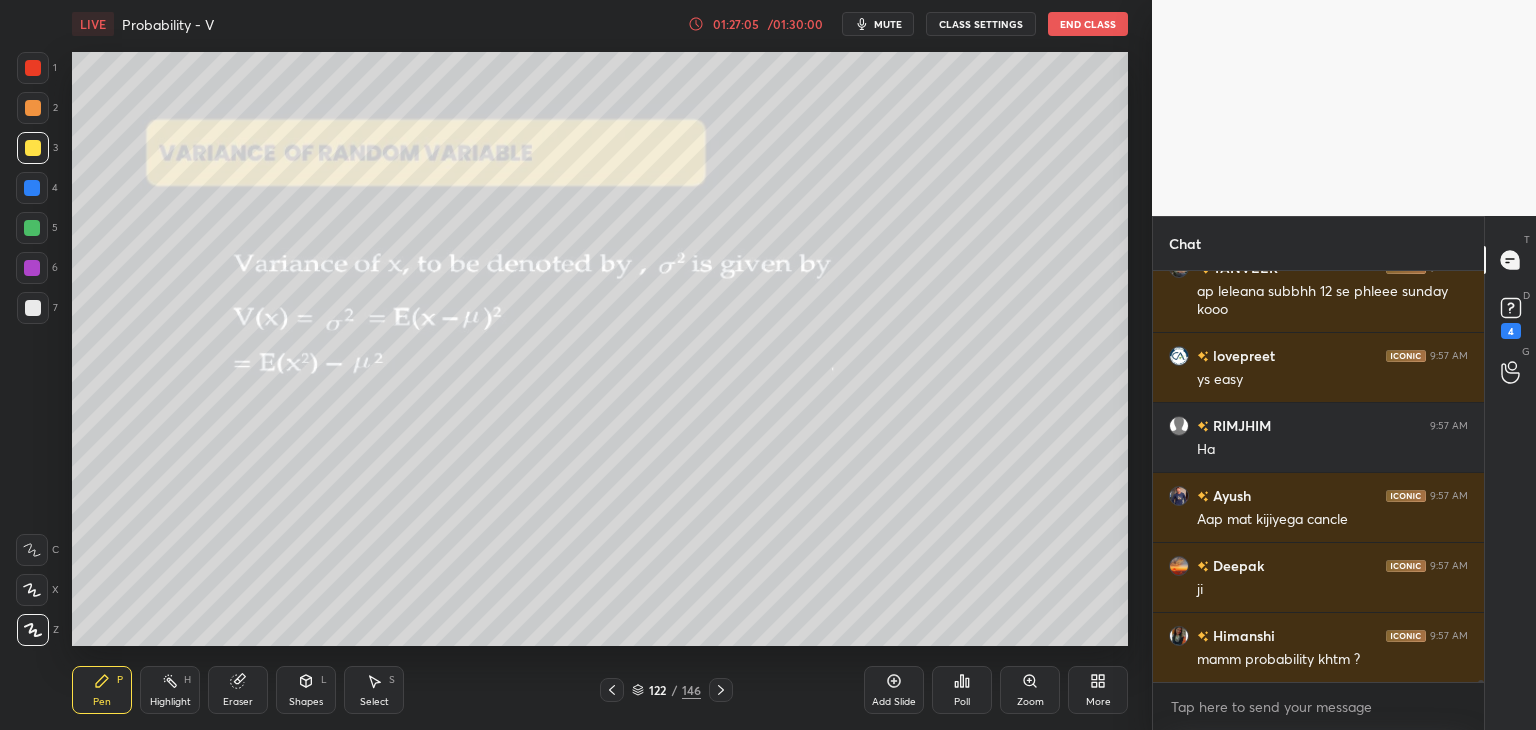 click 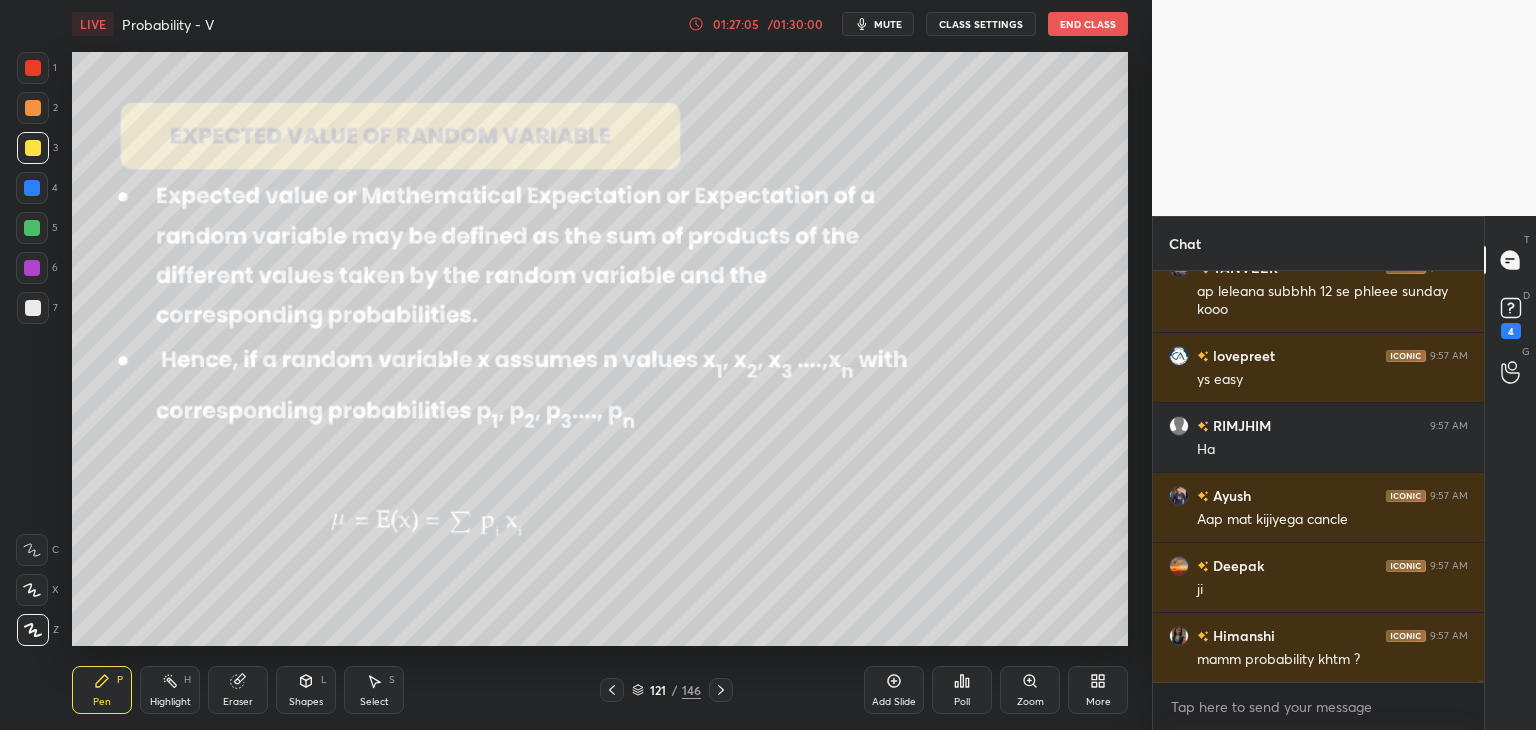 click 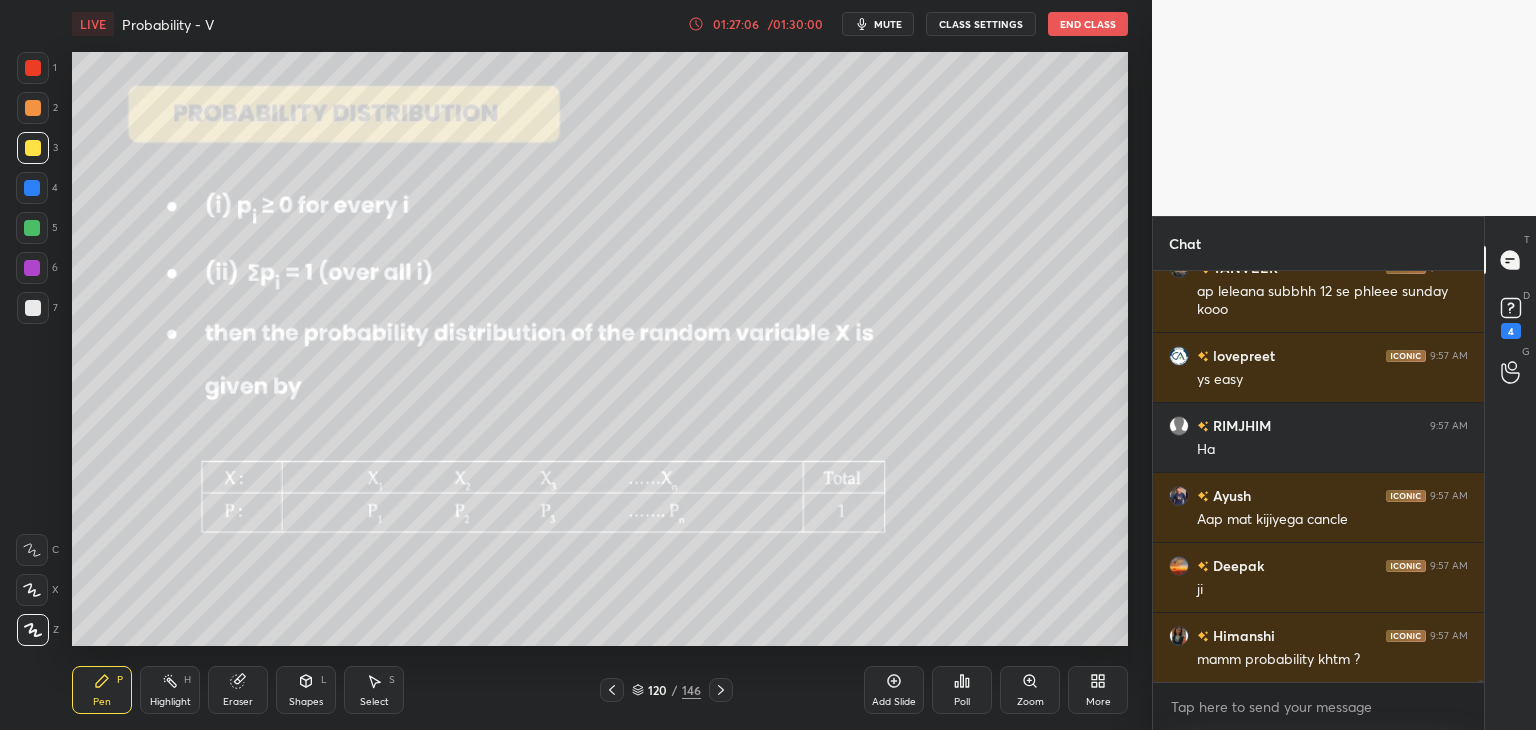 click 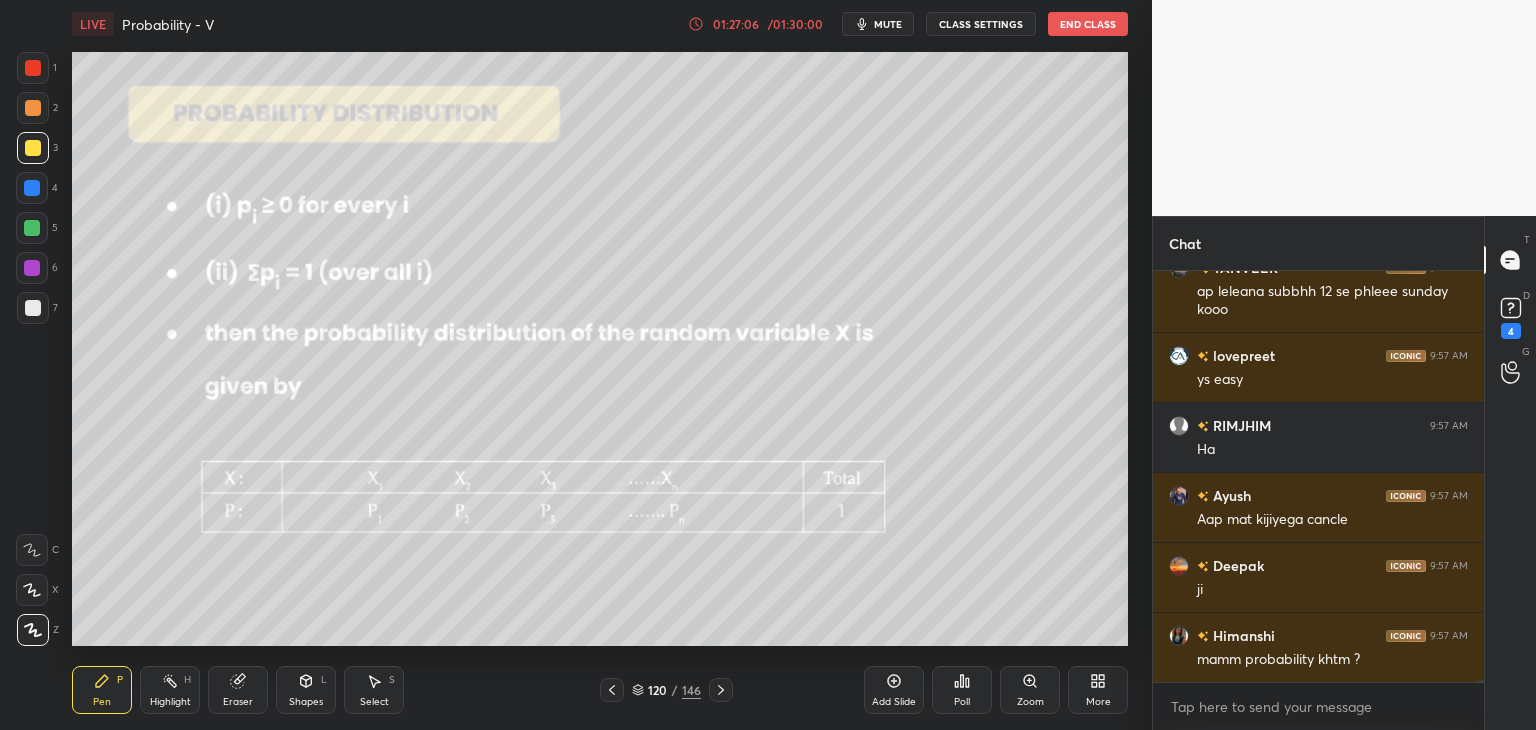 scroll, scrollTop: 96080, scrollLeft: 0, axis: vertical 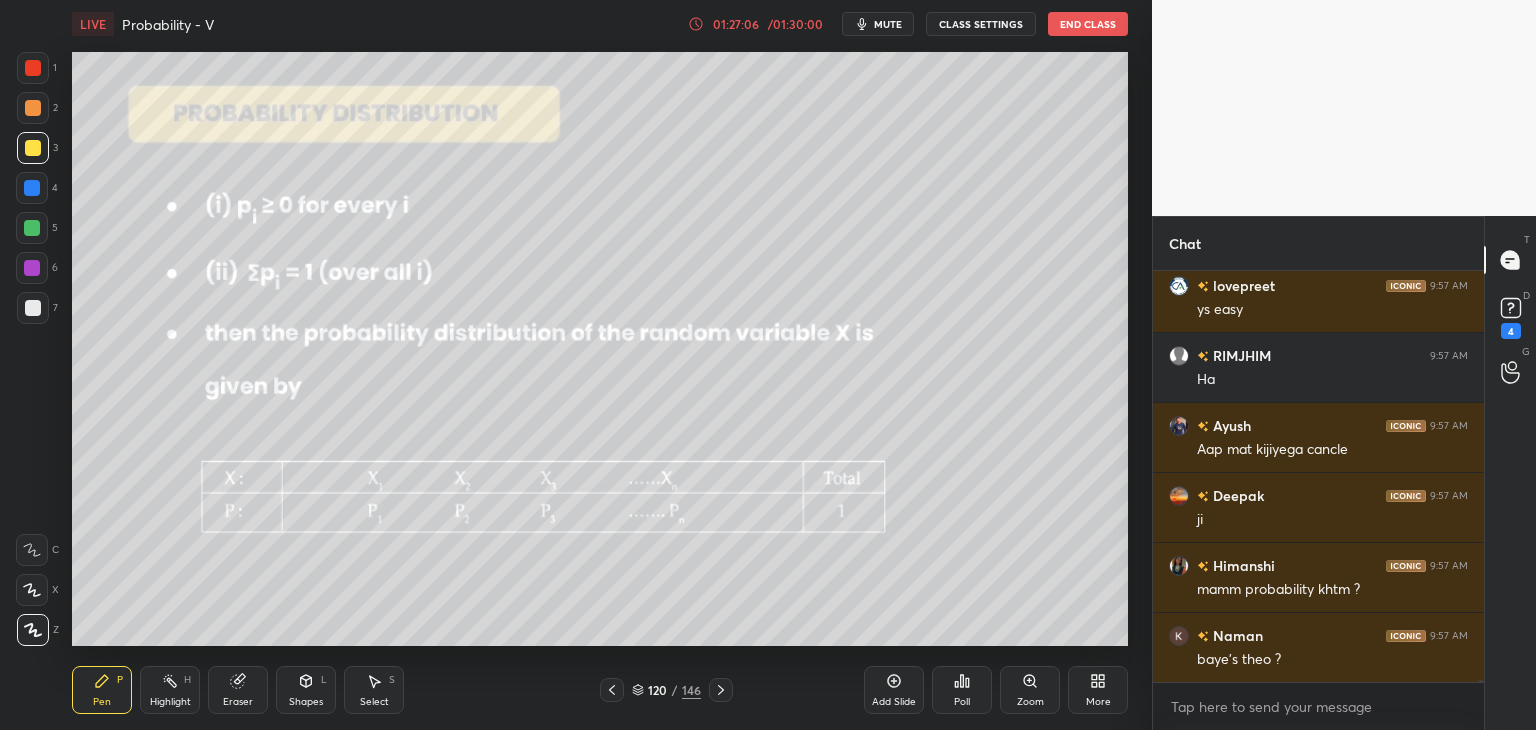 click 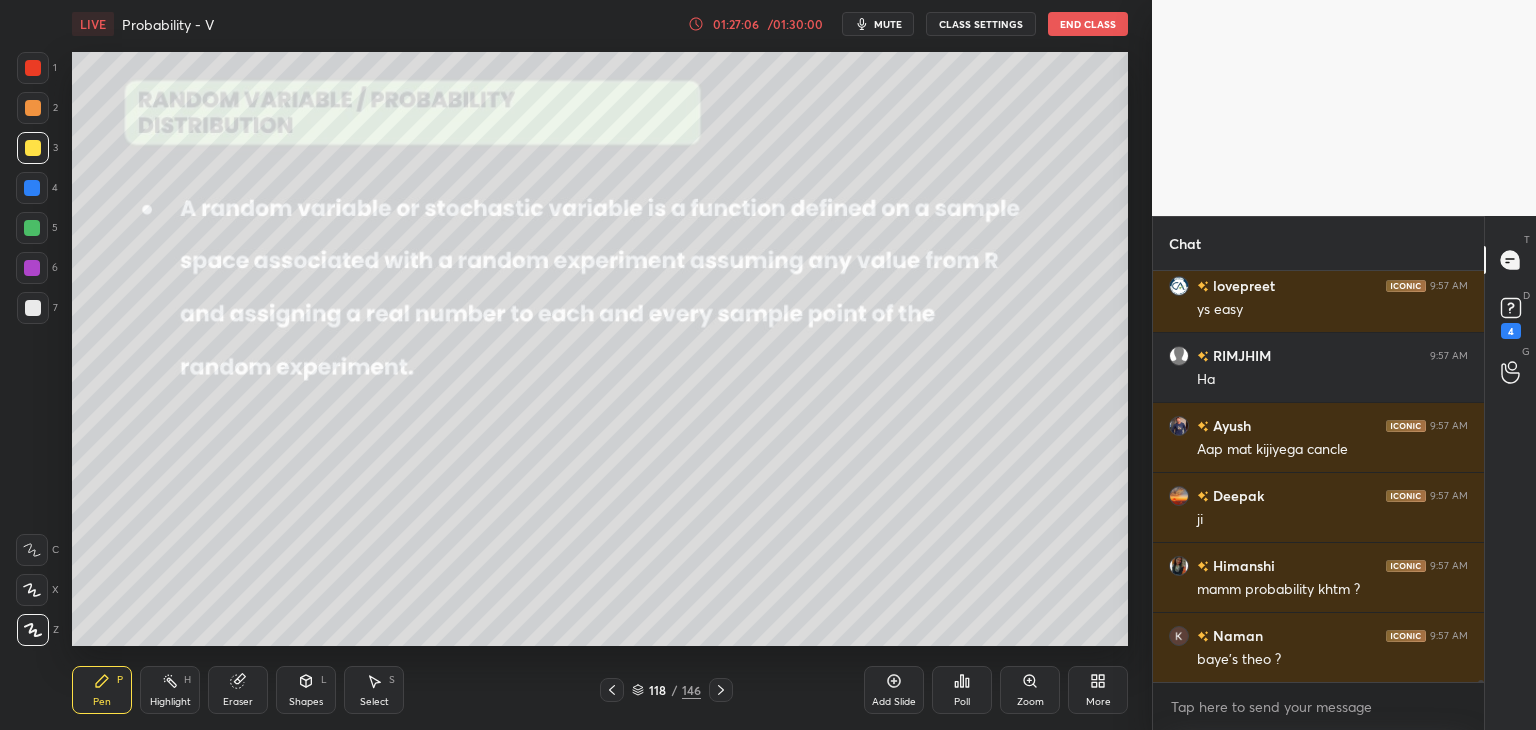 click 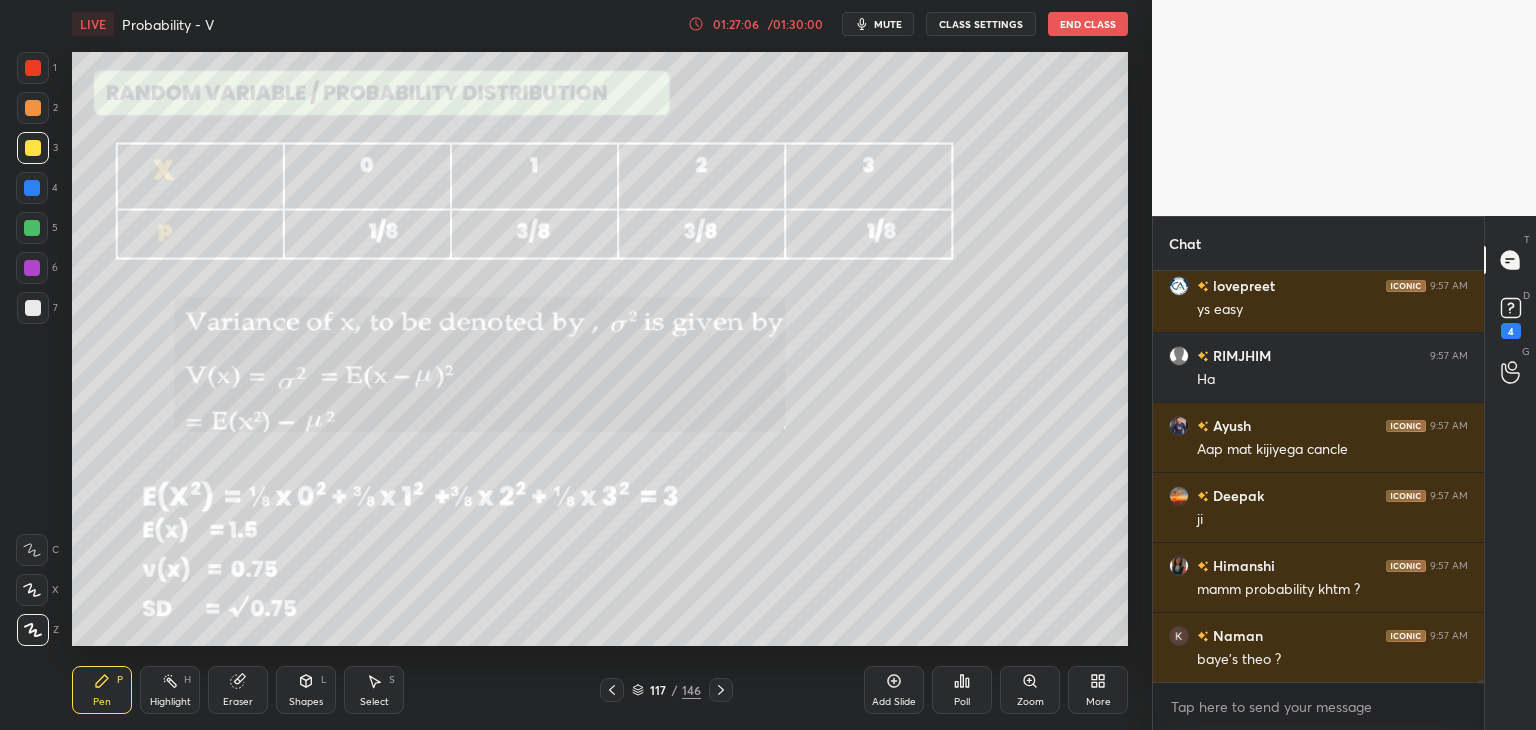 click at bounding box center [612, 690] 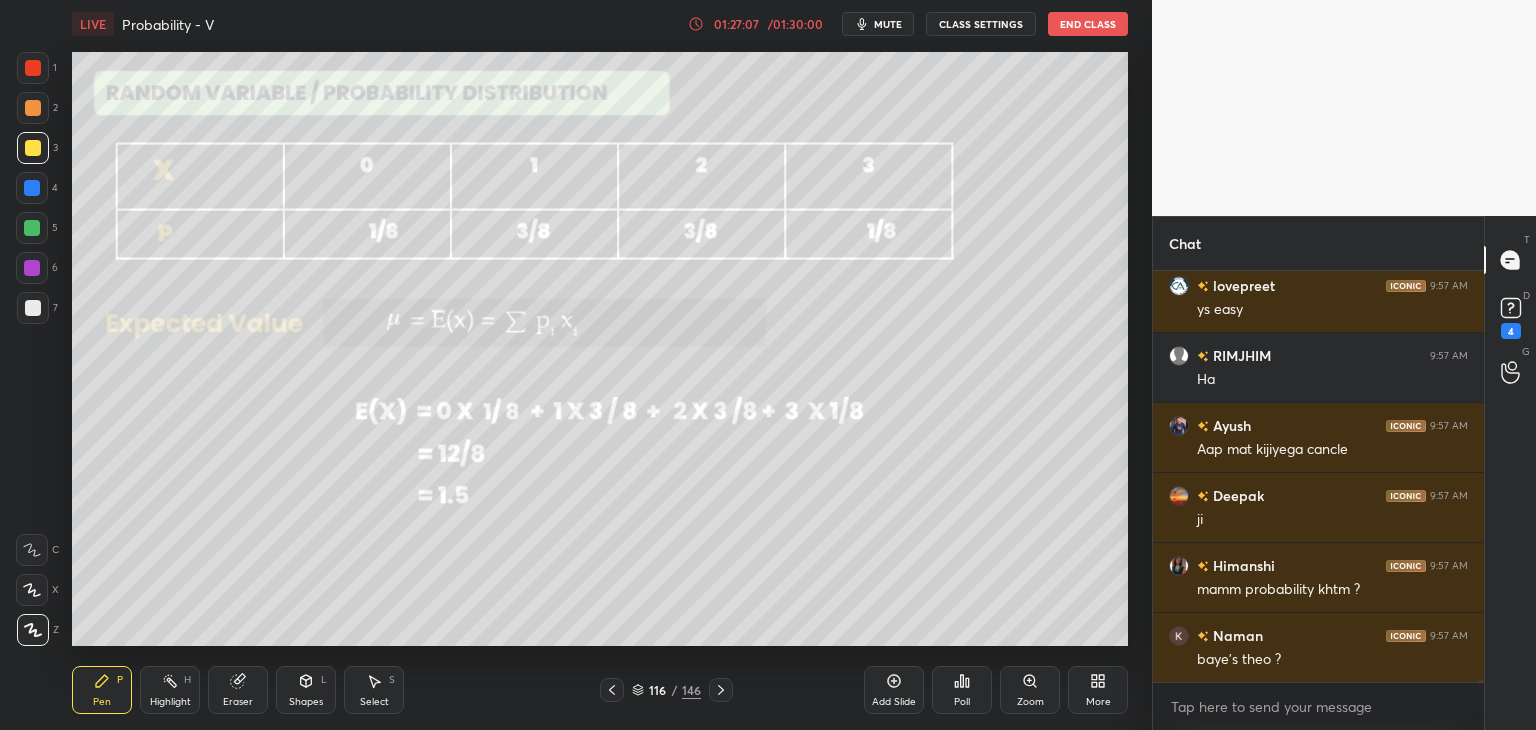 click at bounding box center [612, 690] 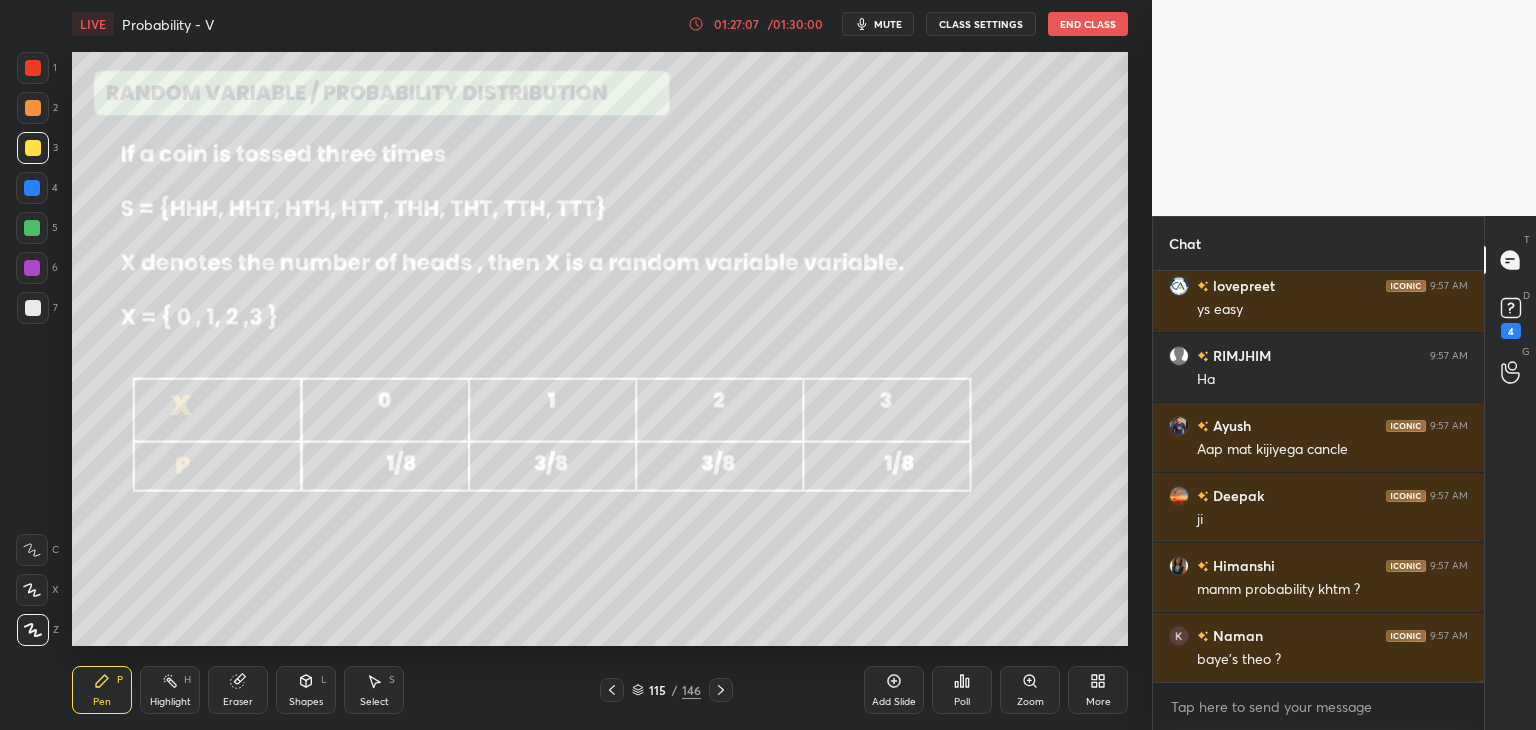 click 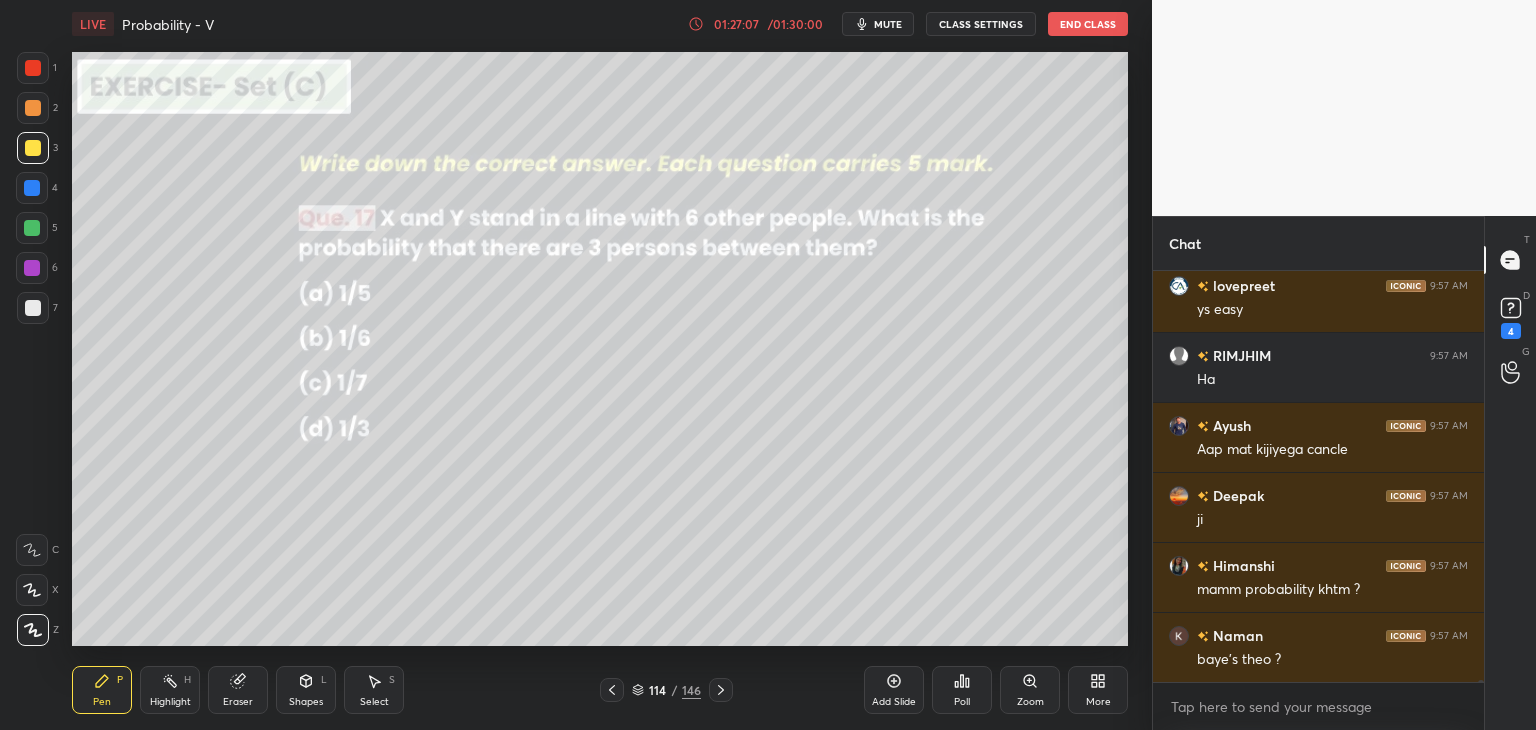 click 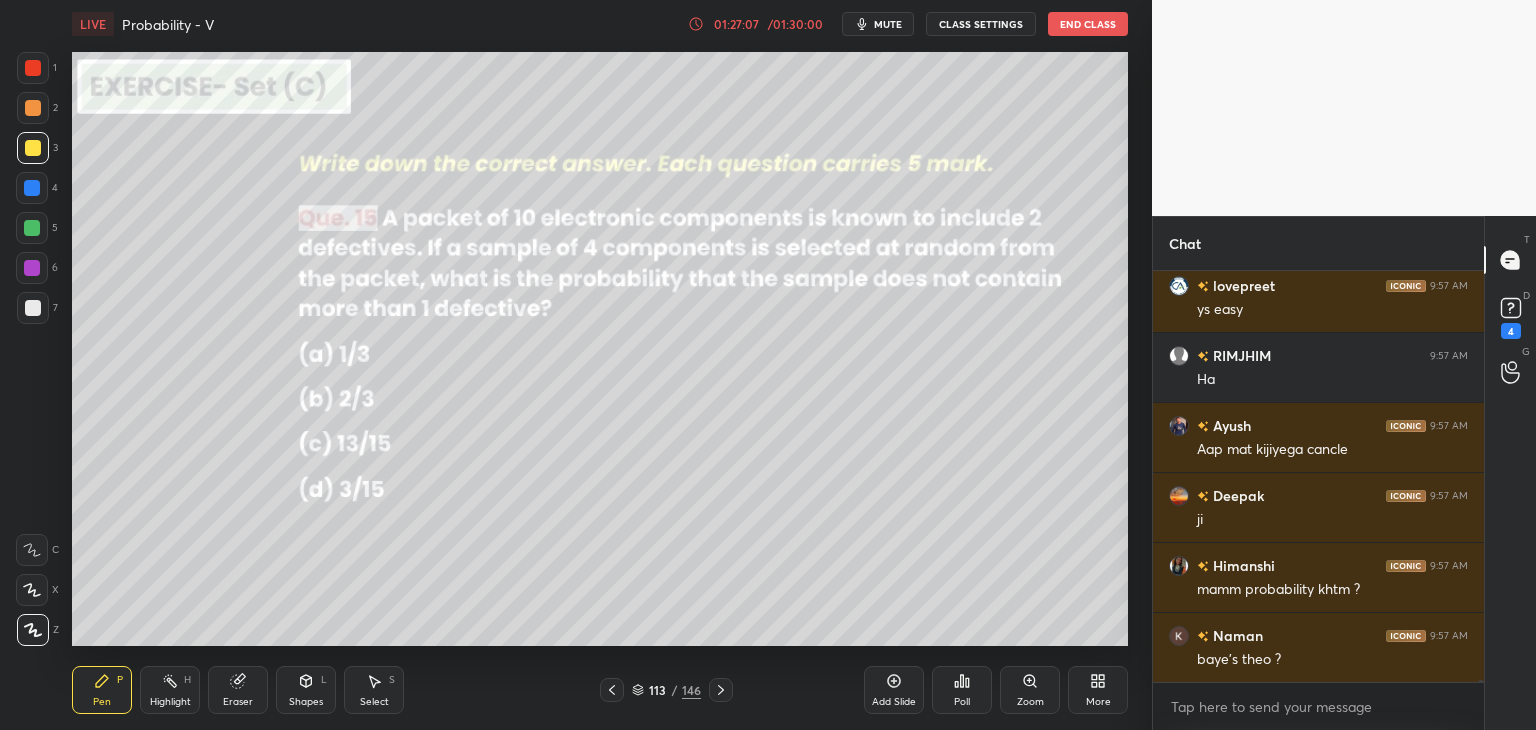 click 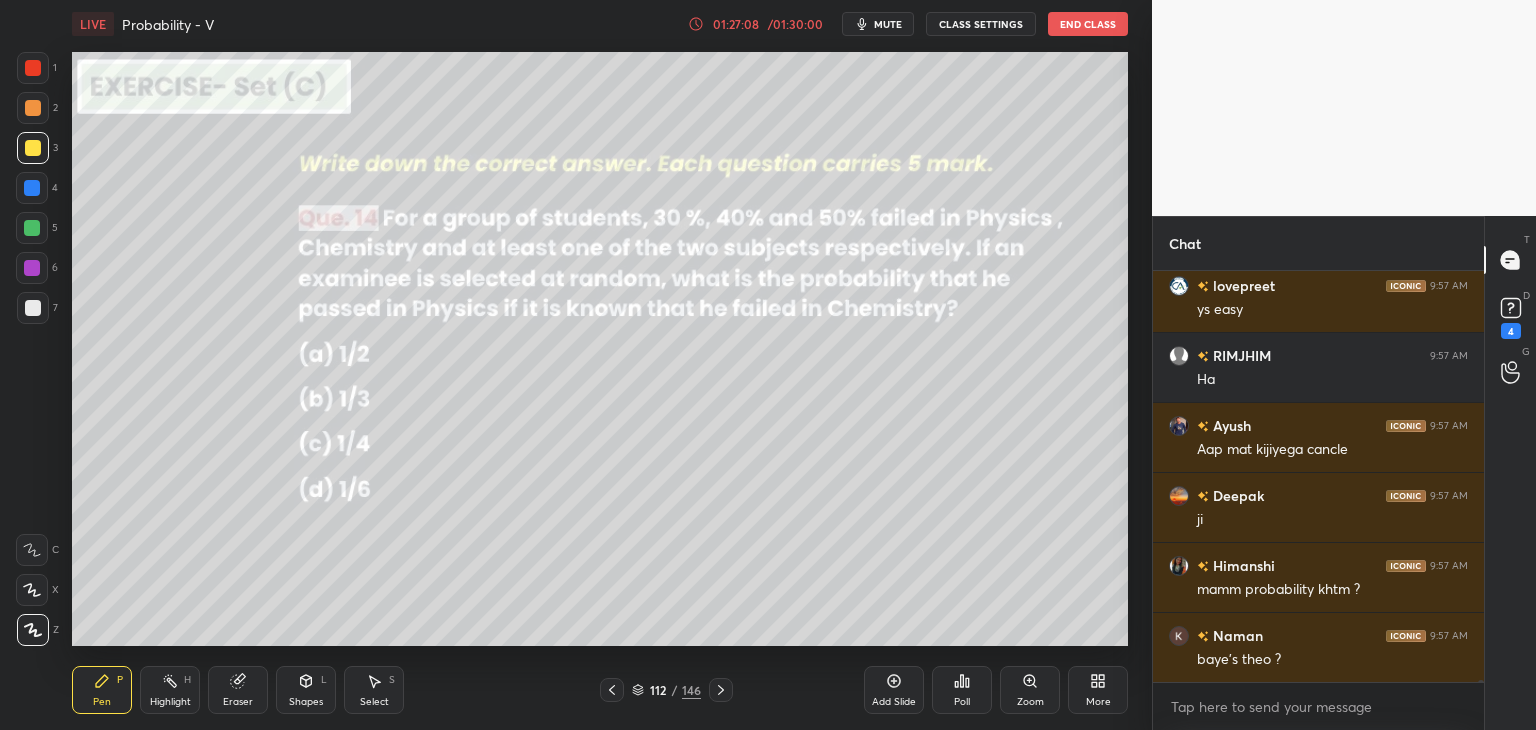 click 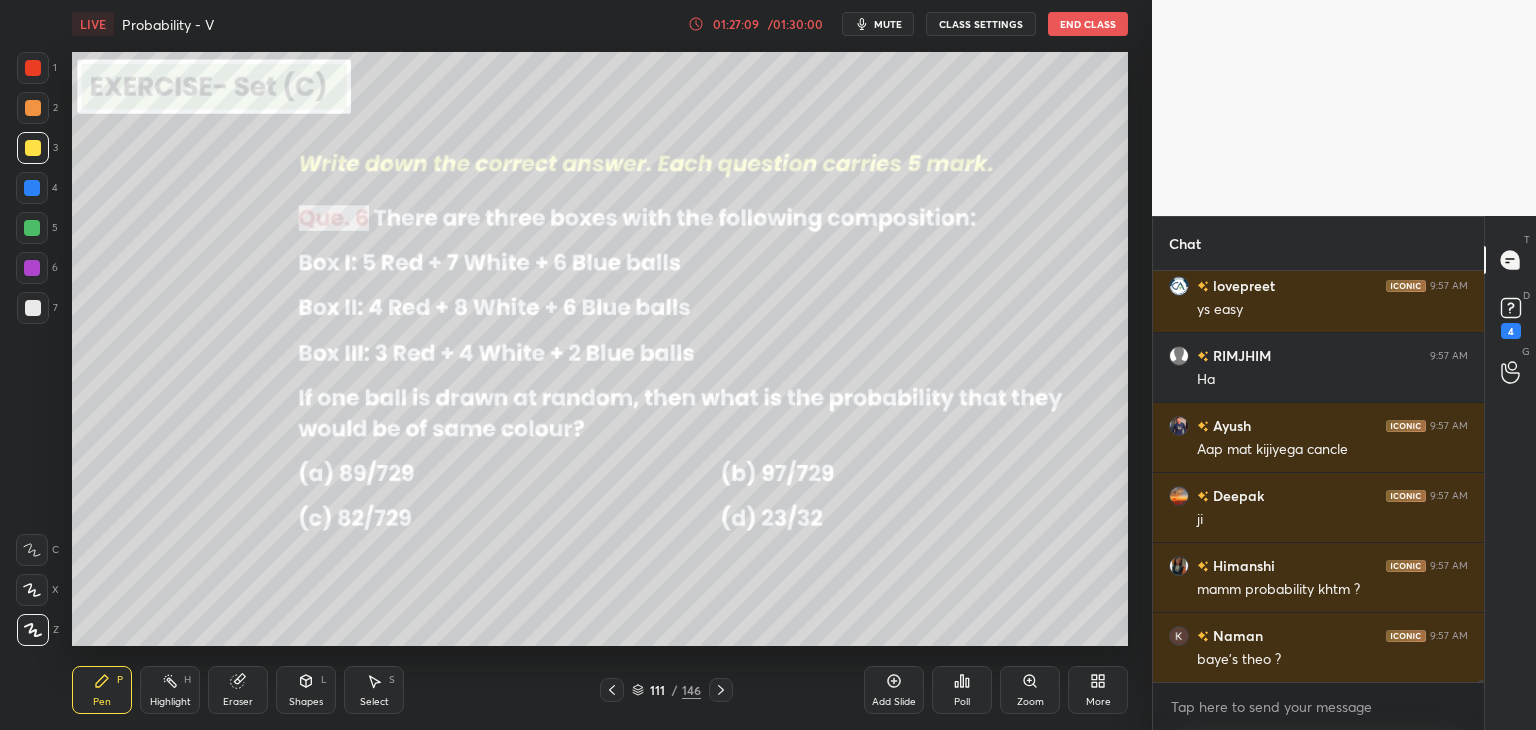 click 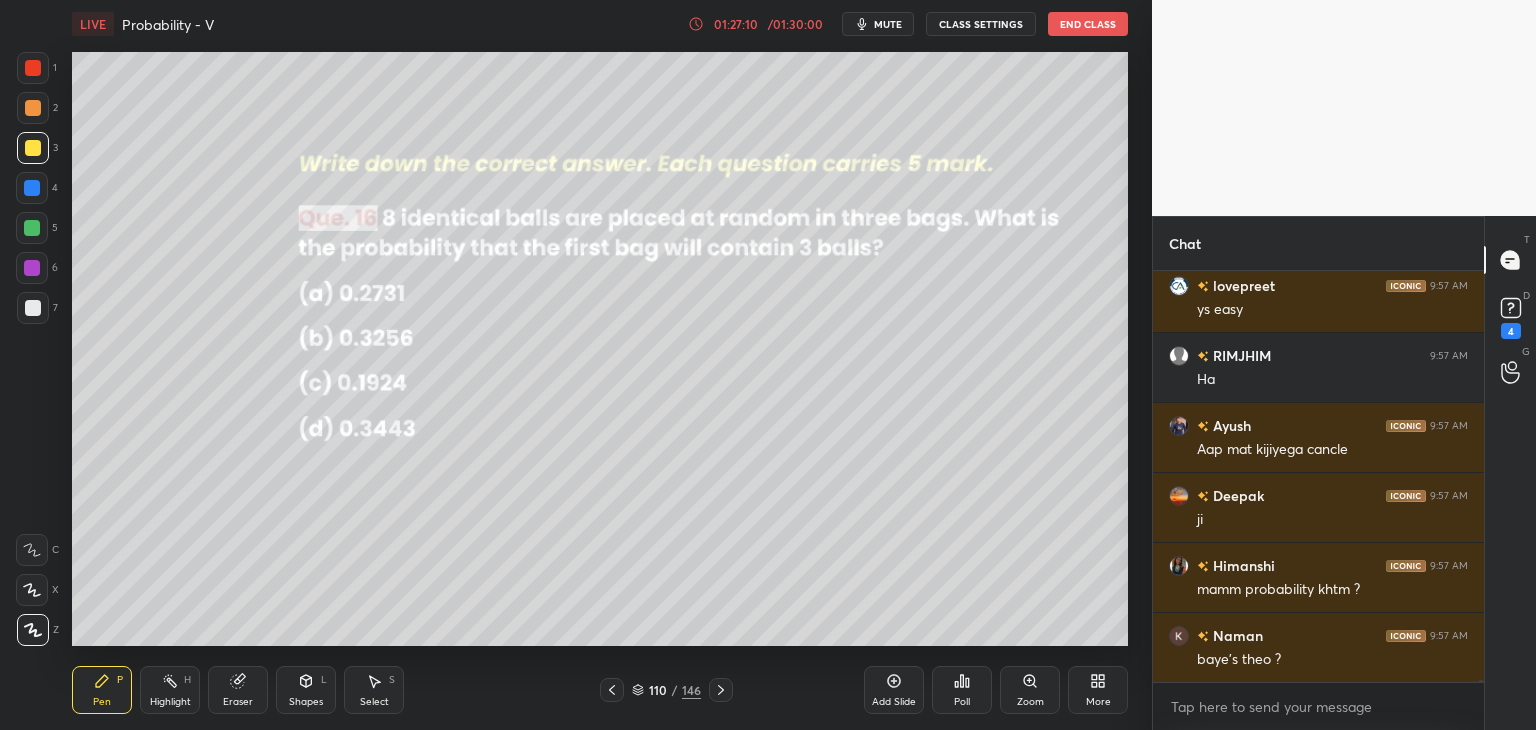click 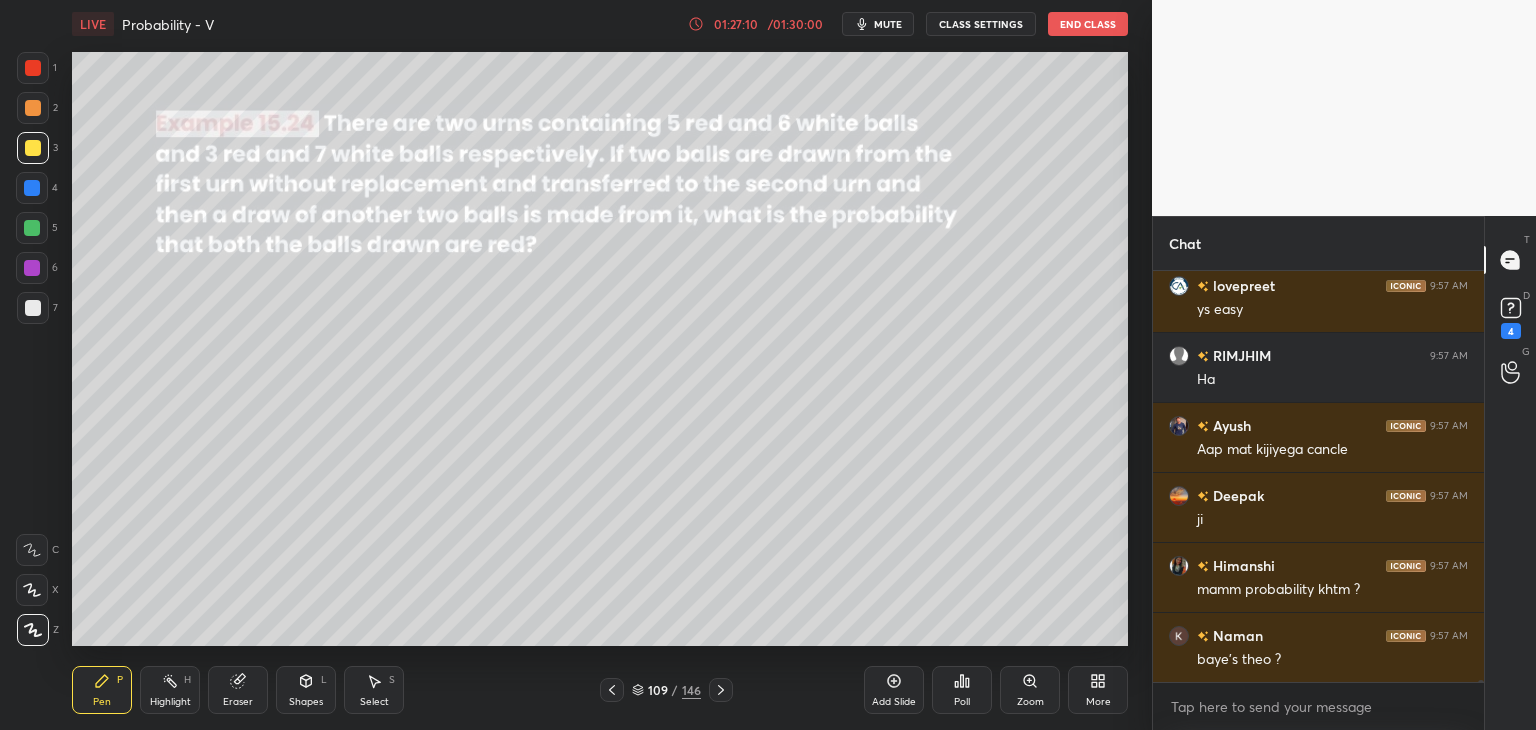 click at bounding box center [612, 690] 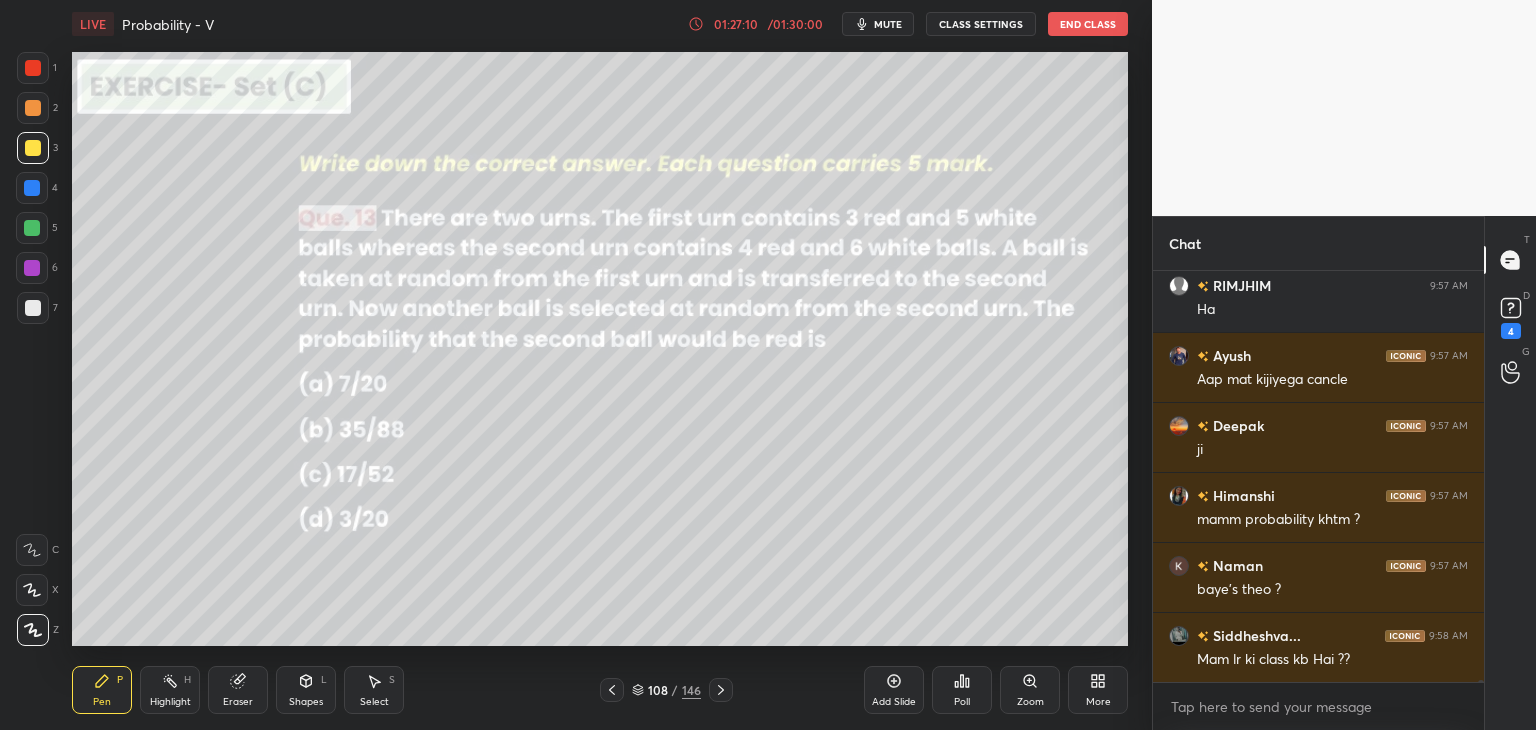 click at bounding box center (612, 690) 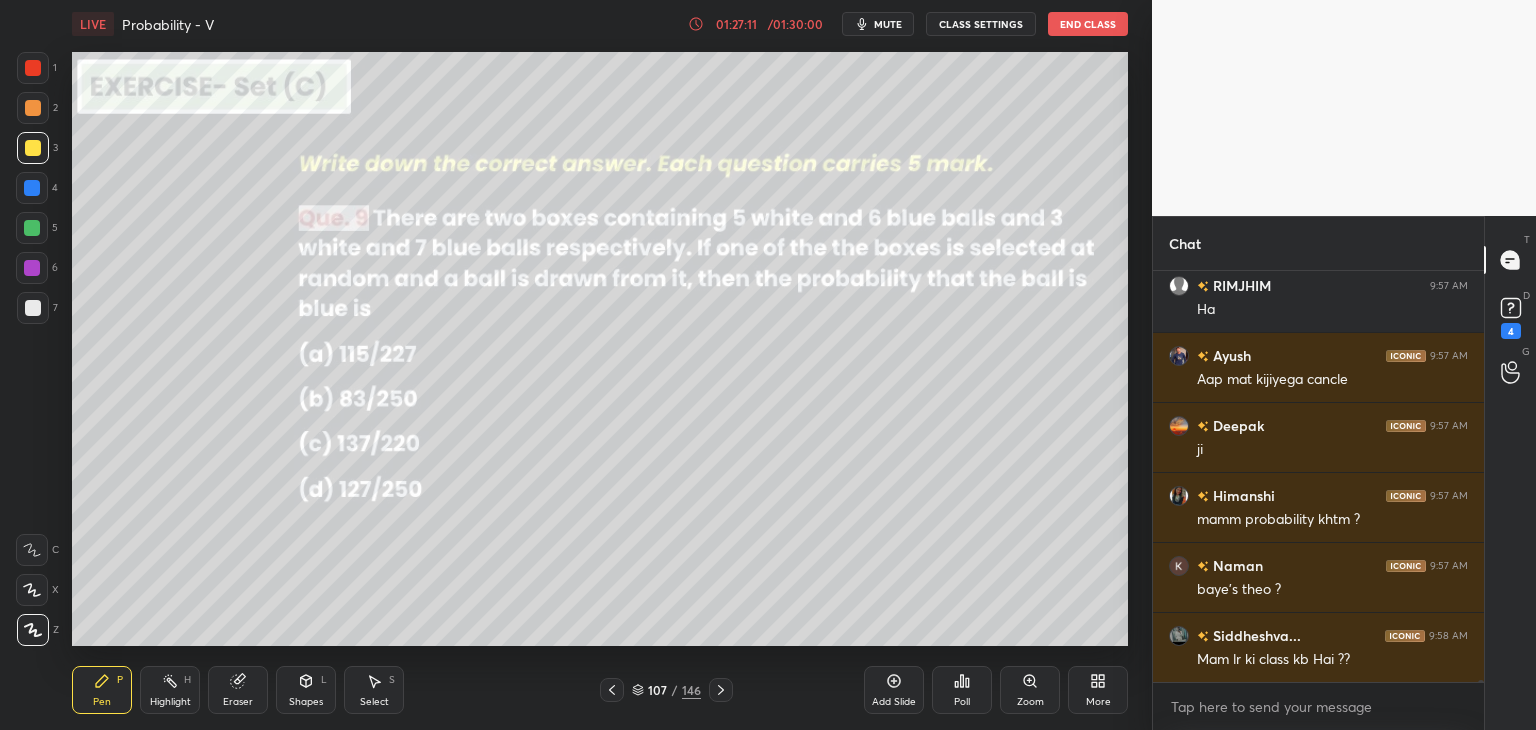 click at bounding box center [612, 690] 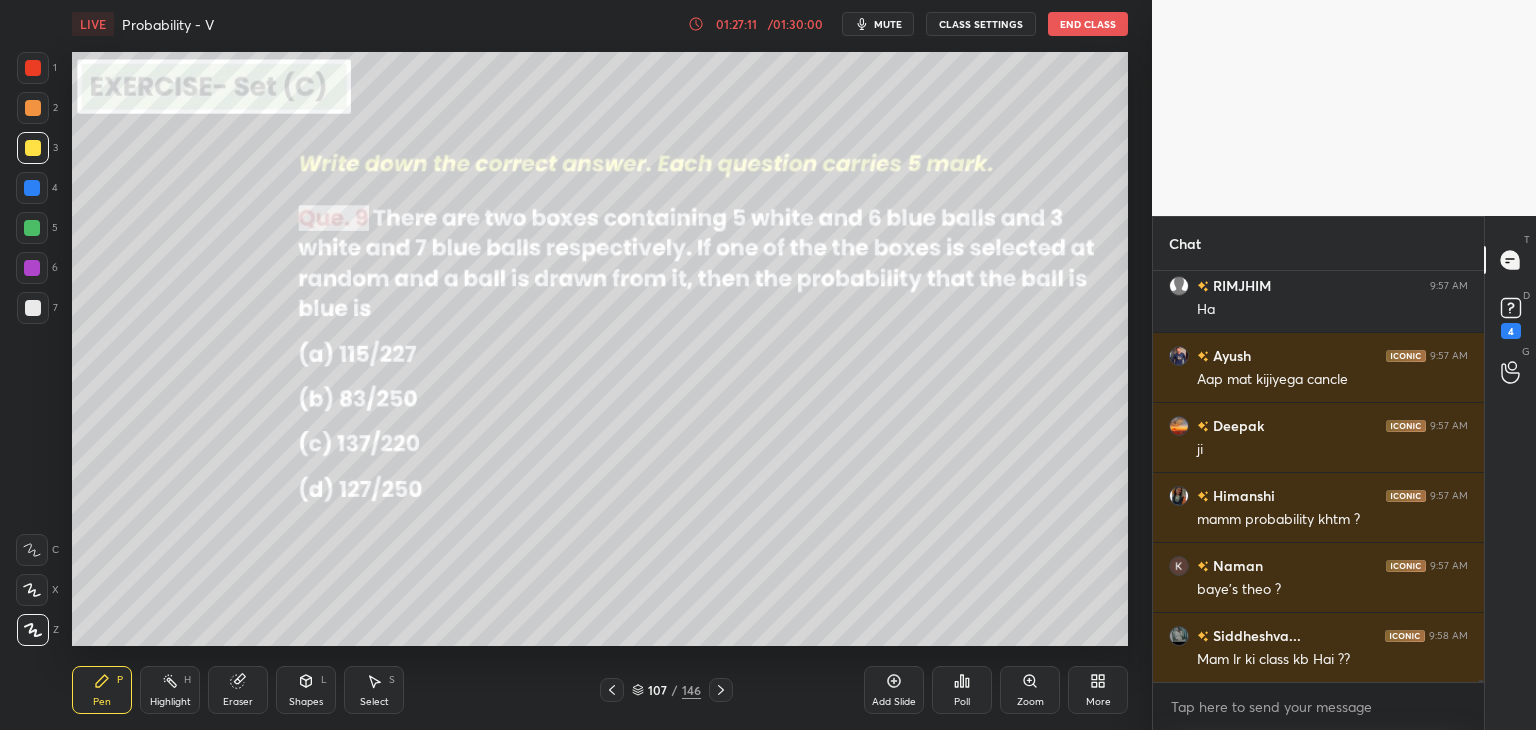 scroll, scrollTop: 96238, scrollLeft: 0, axis: vertical 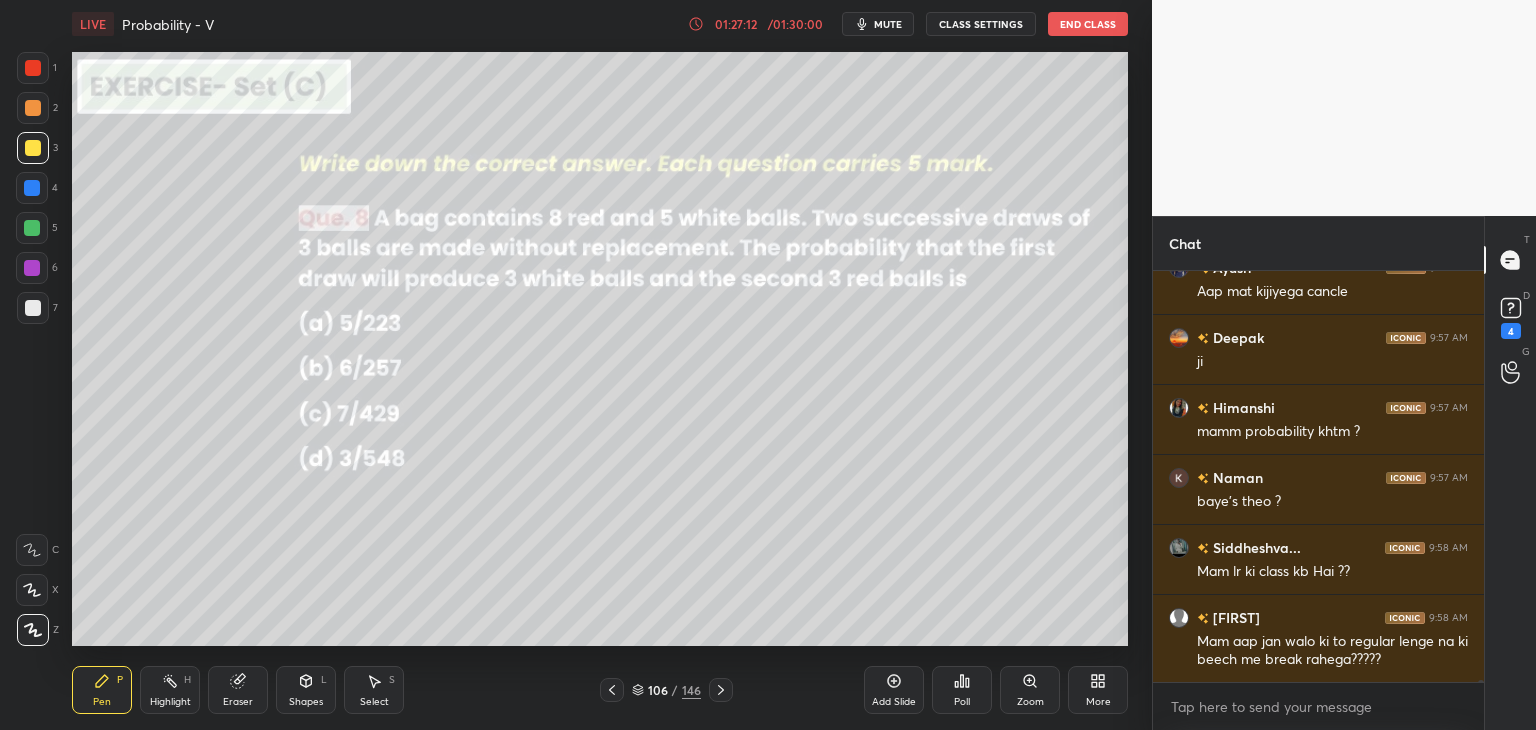 click 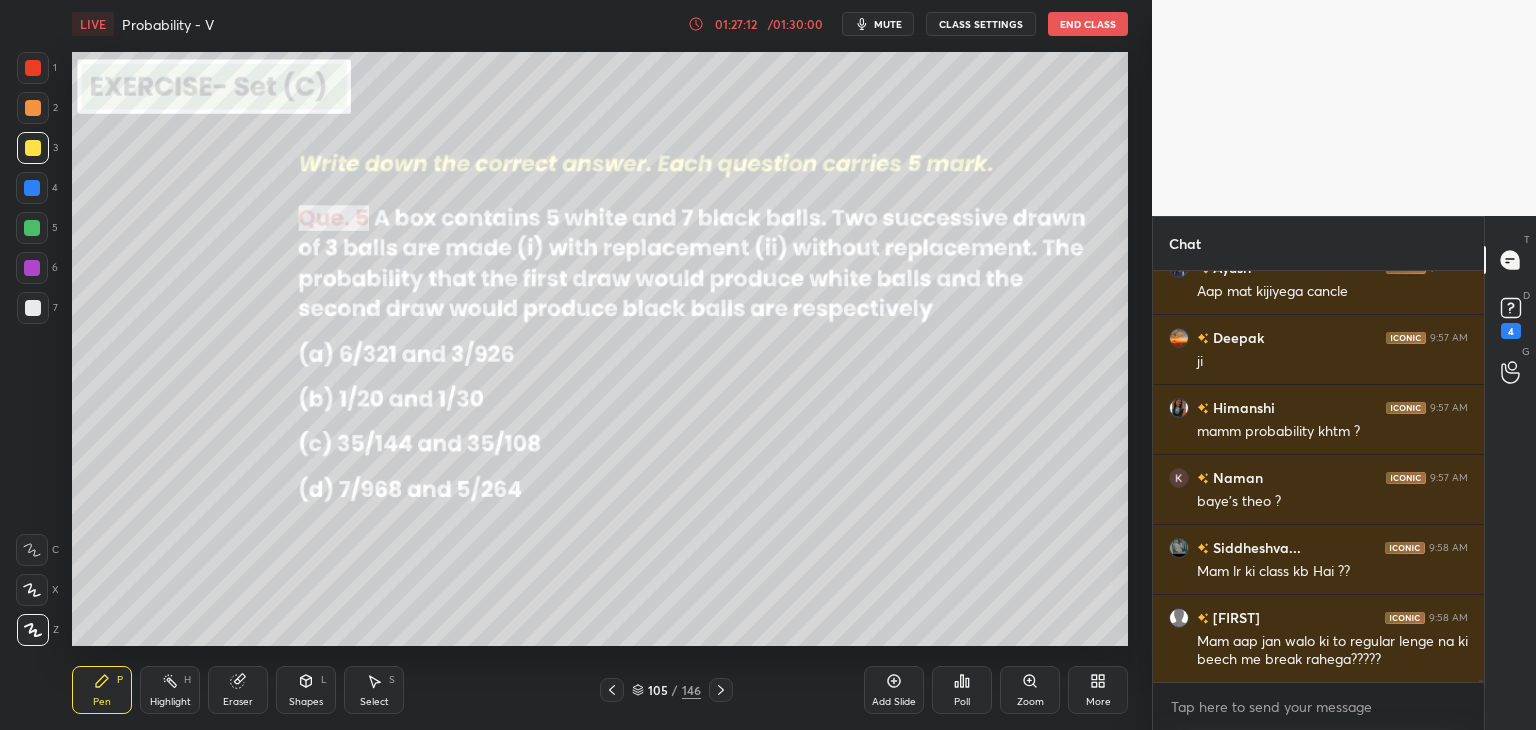 click 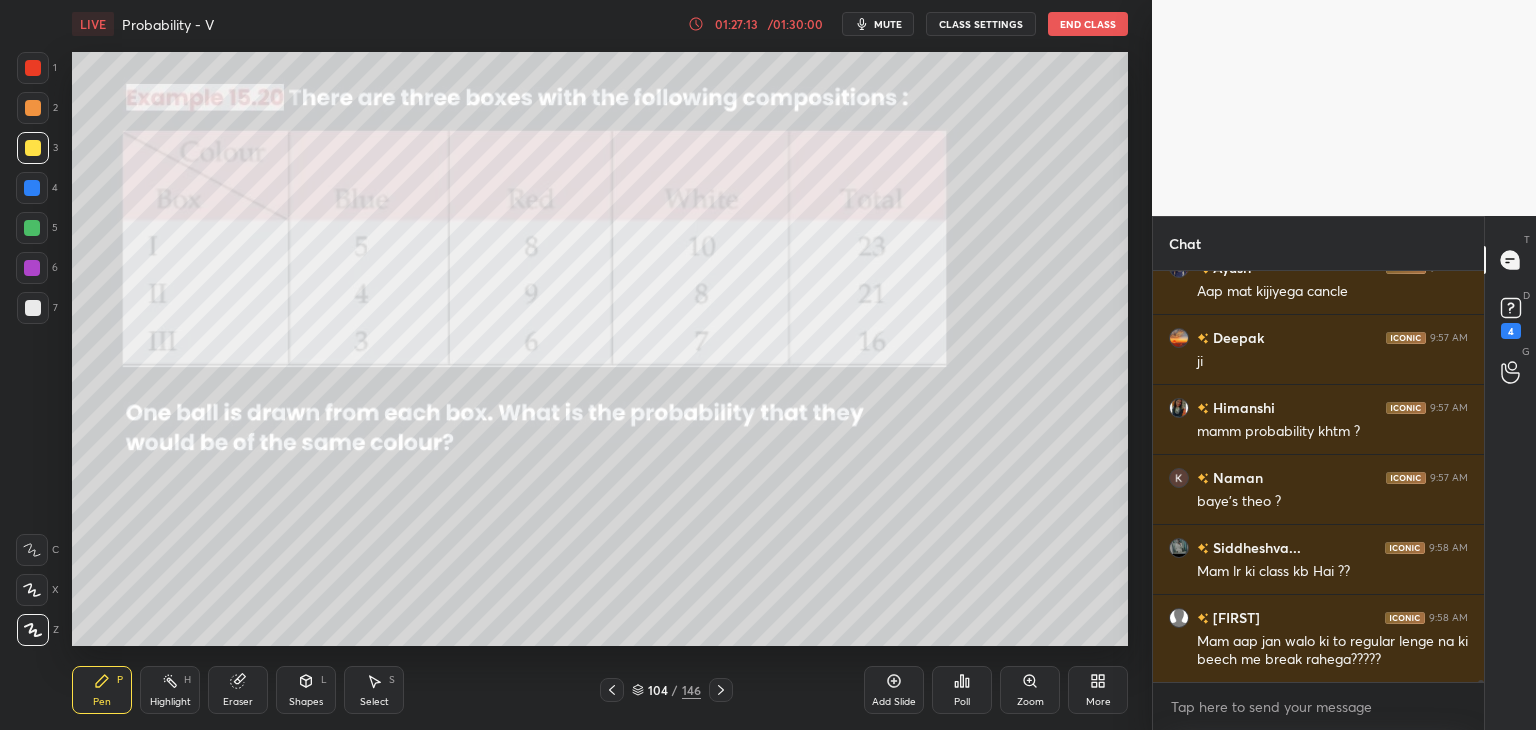 click 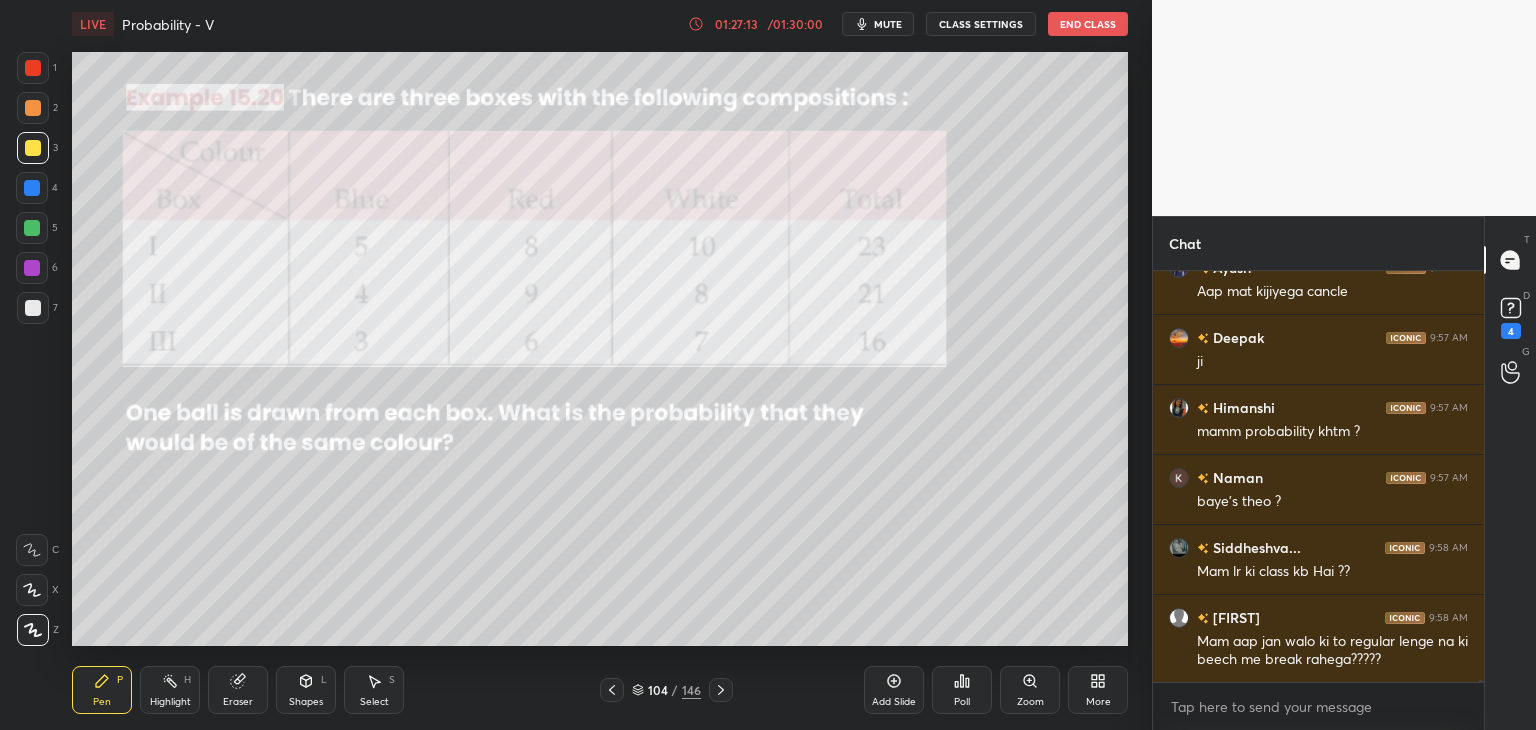 scroll, scrollTop: 96308, scrollLeft: 0, axis: vertical 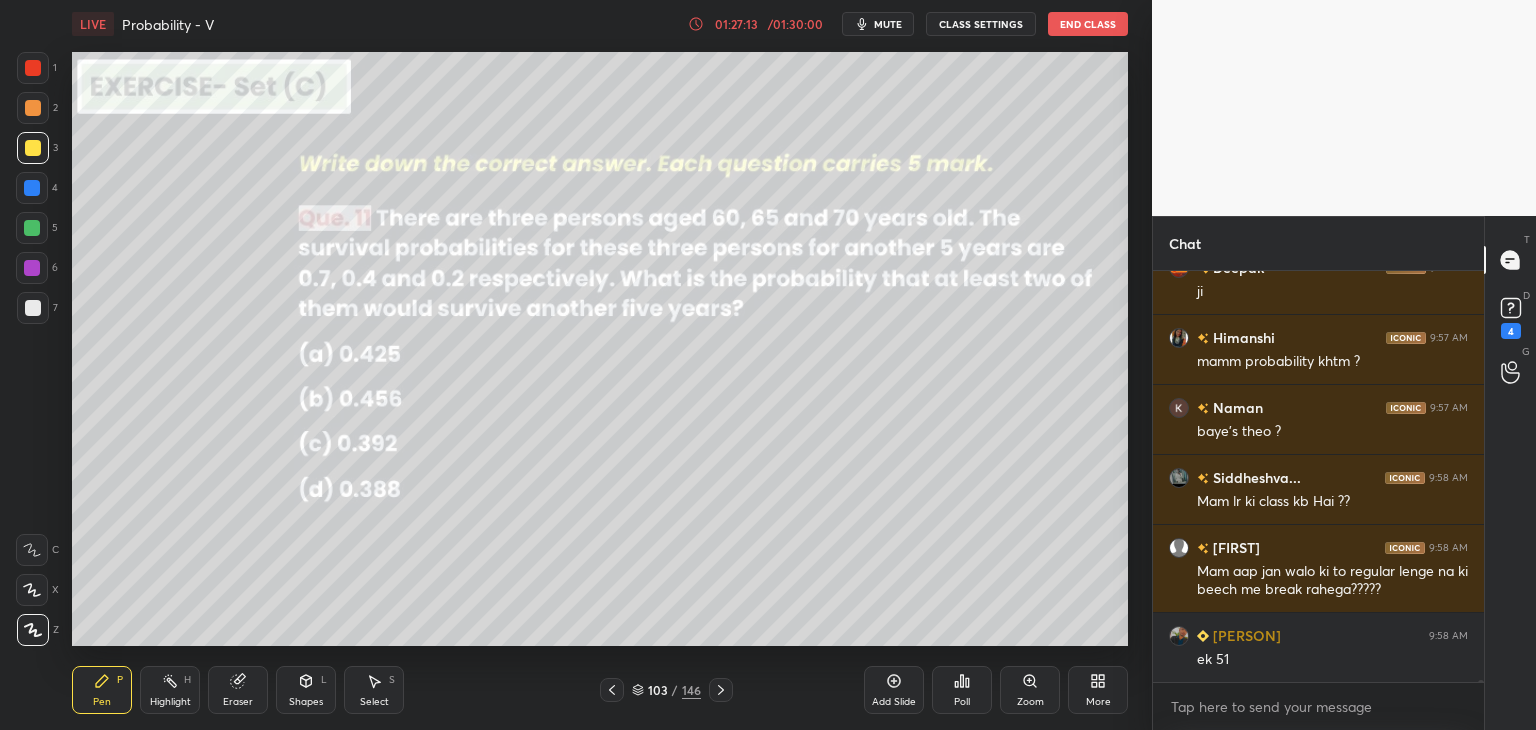 click 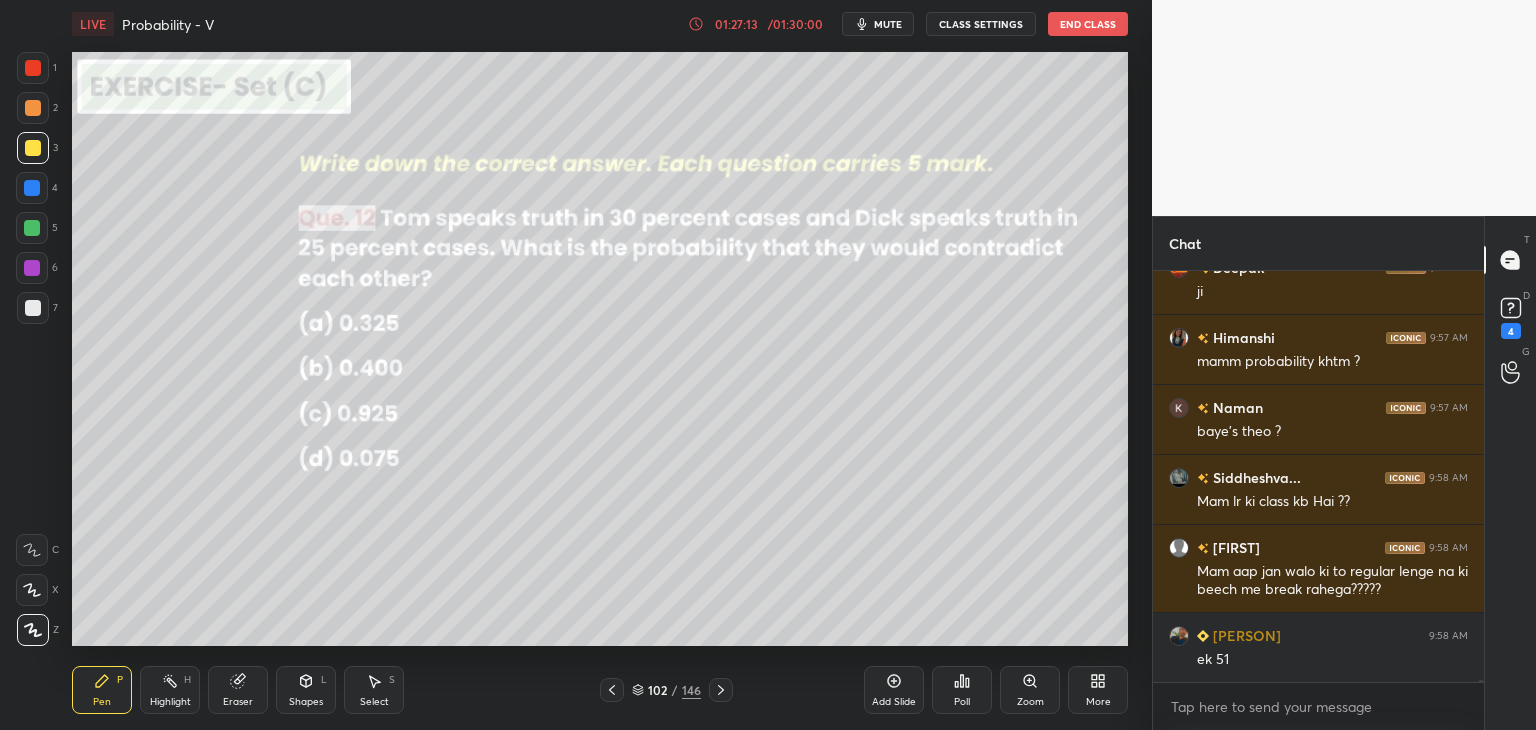 click at bounding box center [612, 690] 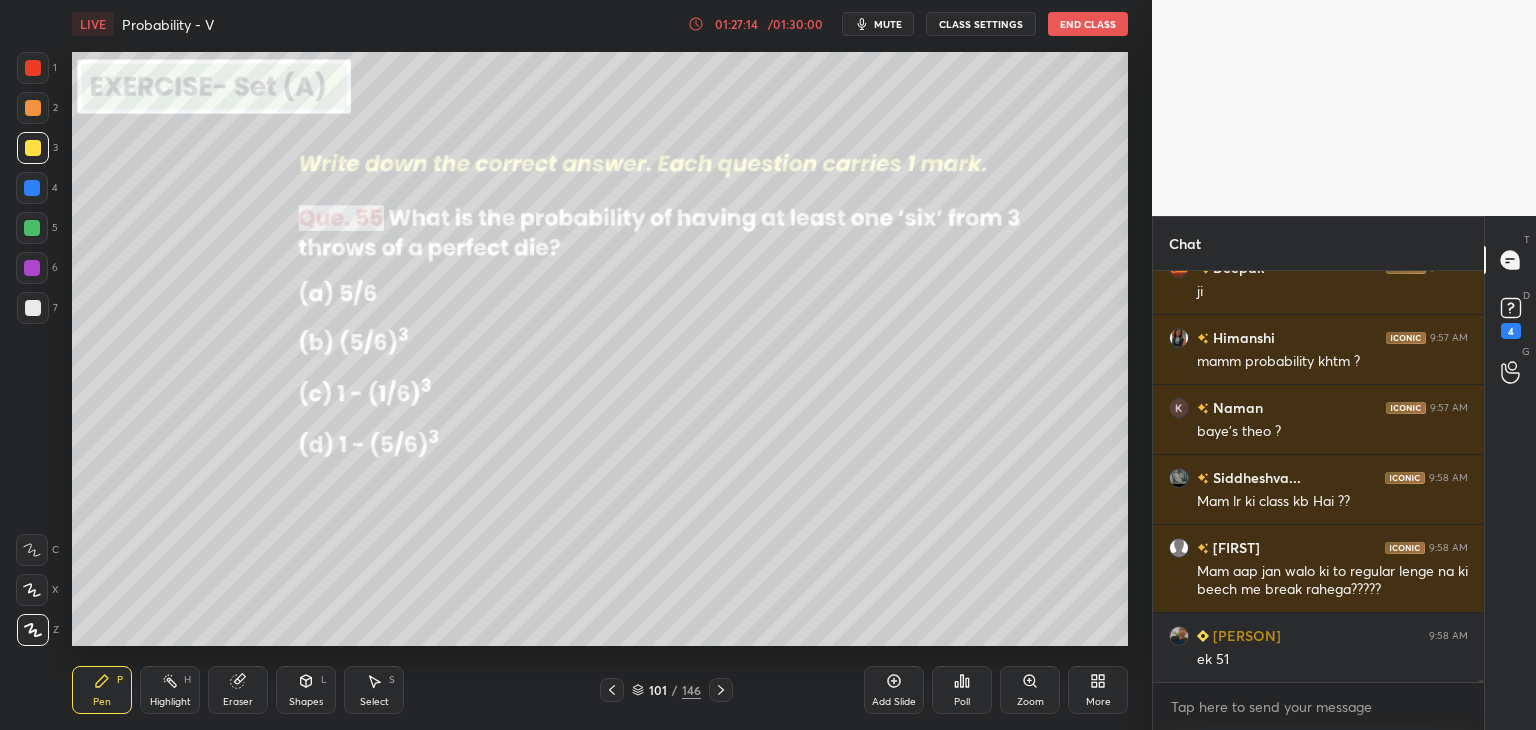 click at bounding box center [612, 690] 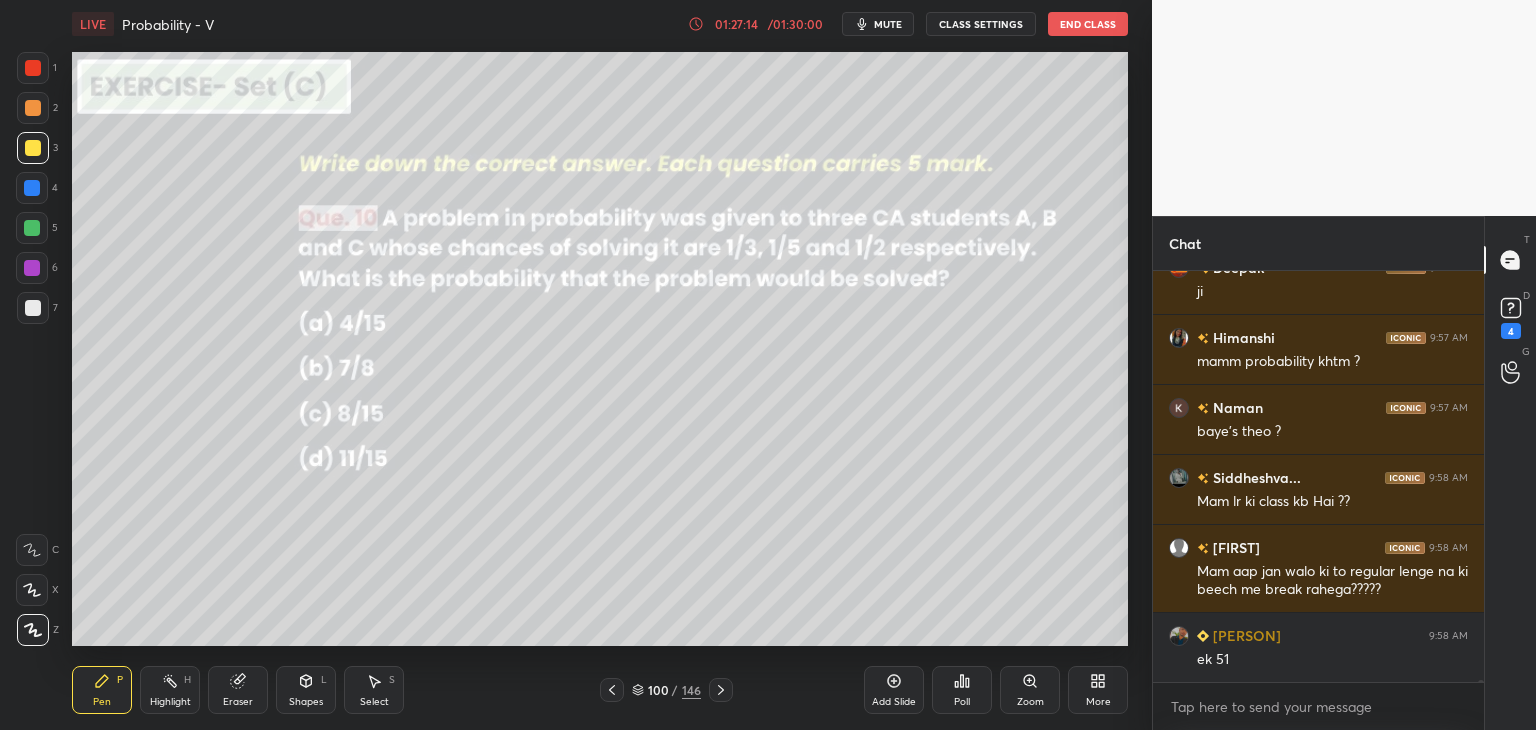 click 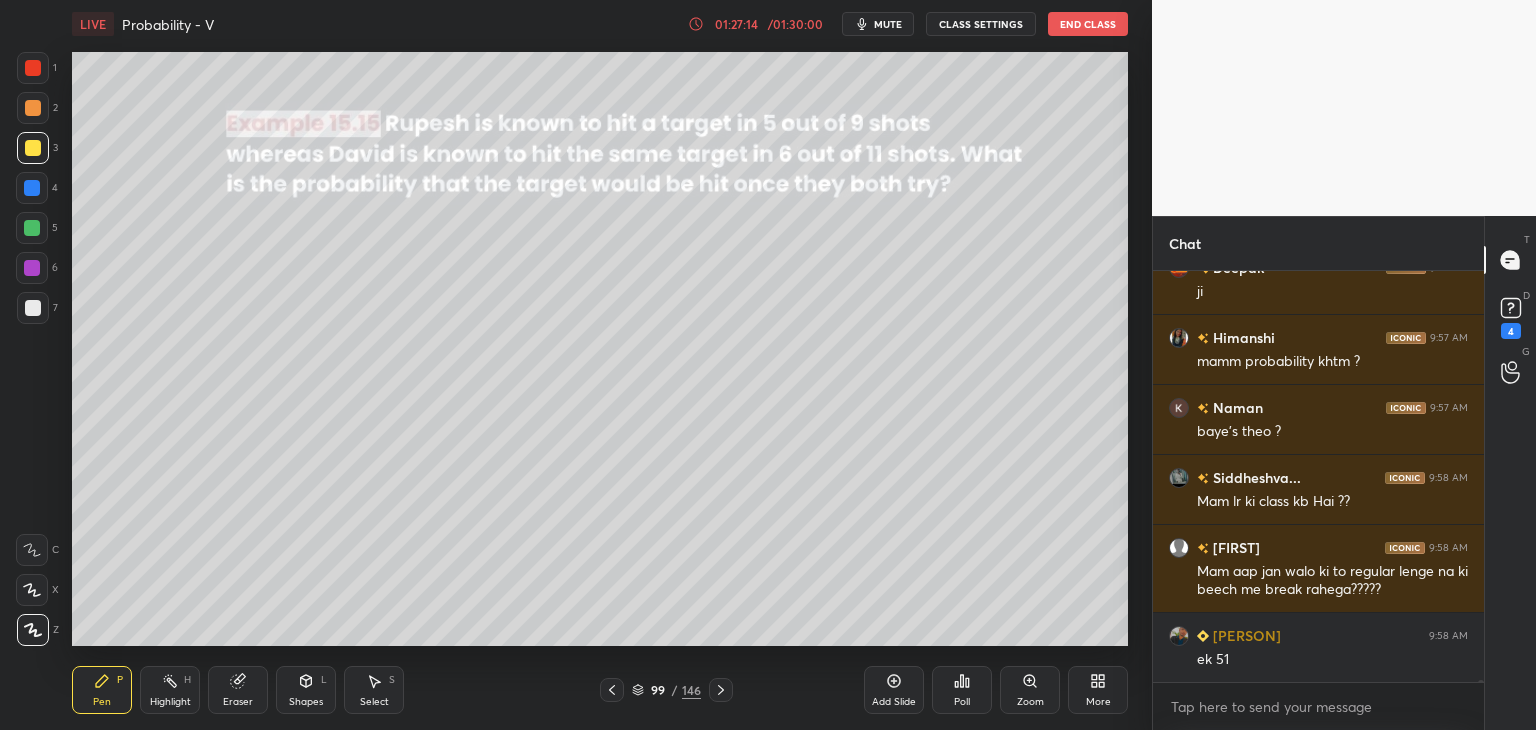 click 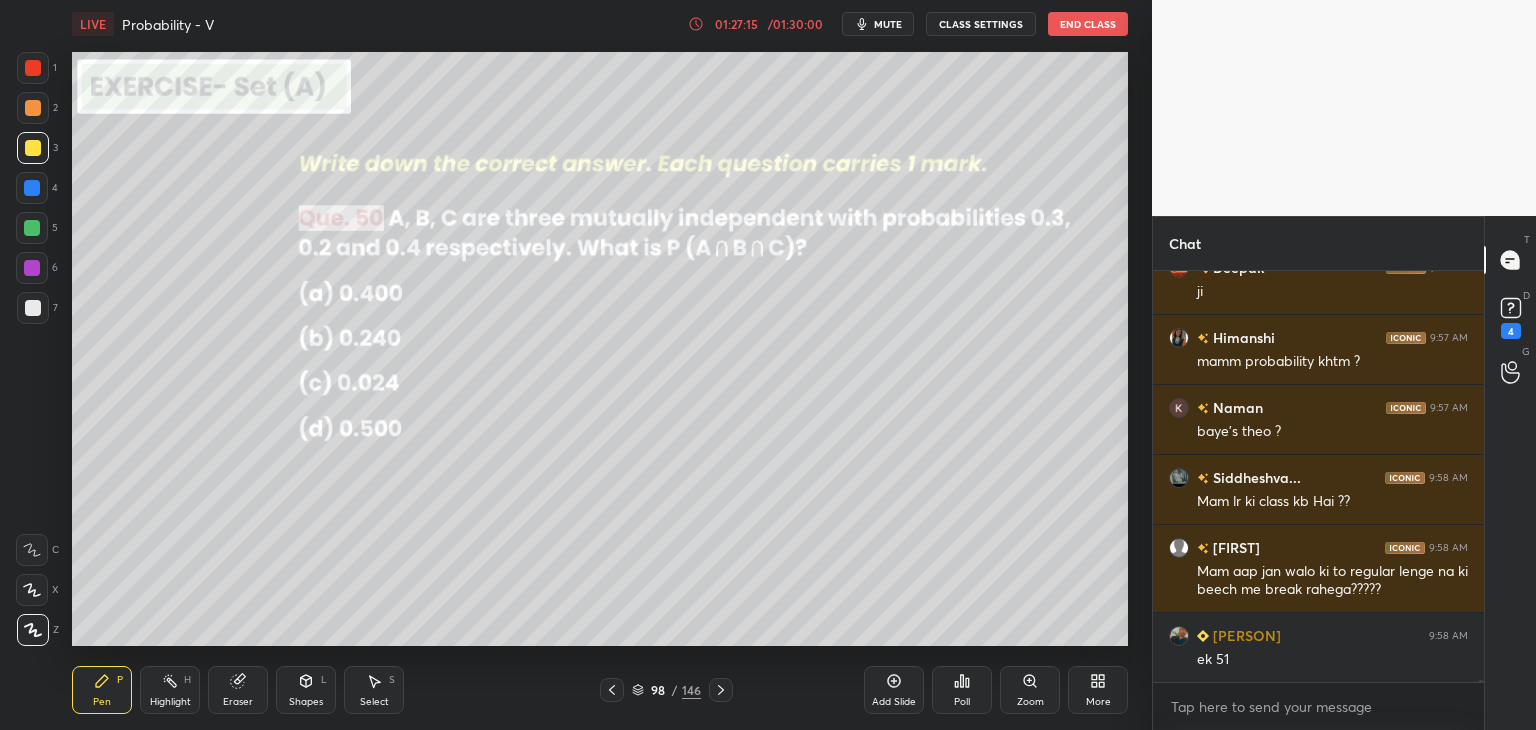 click at bounding box center [612, 690] 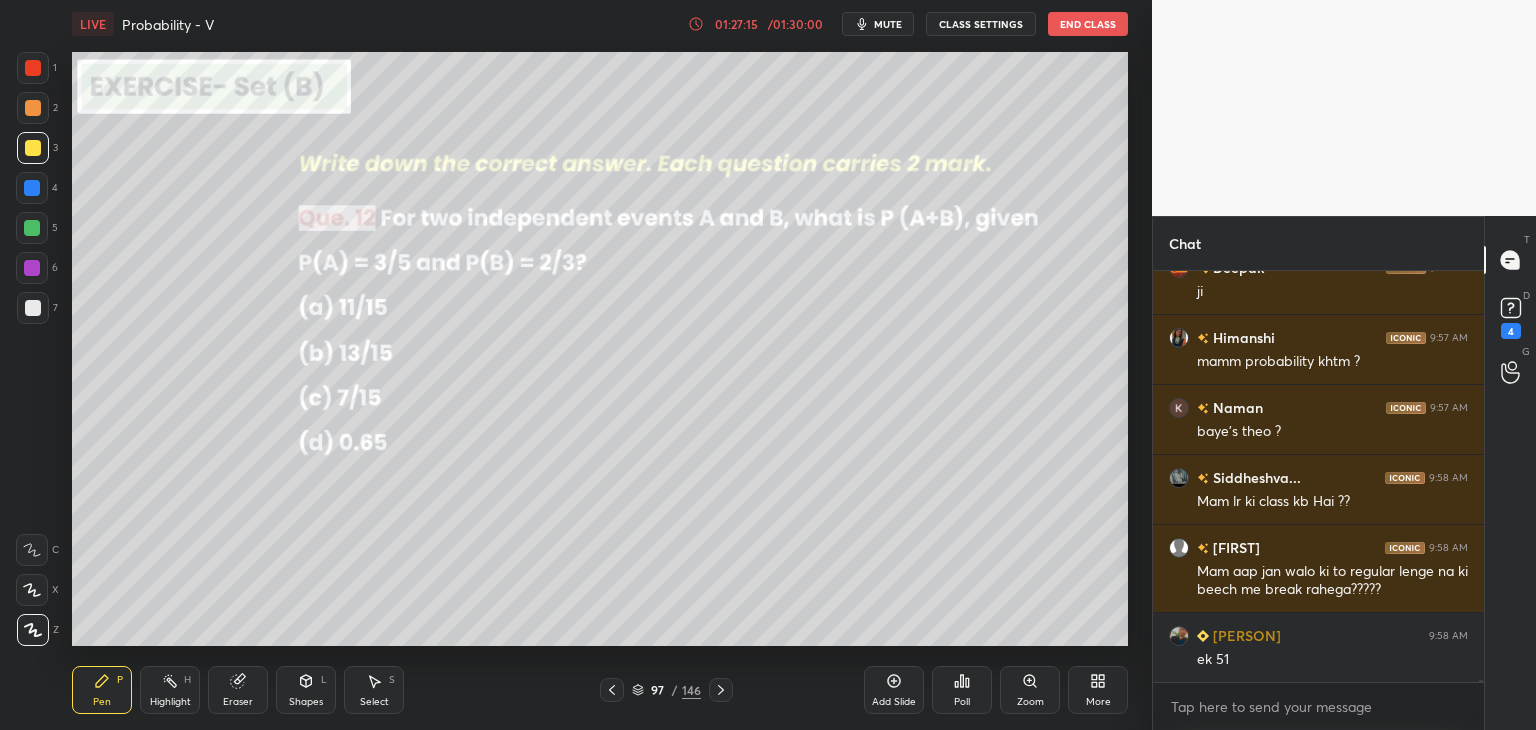 click at bounding box center [612, 690] 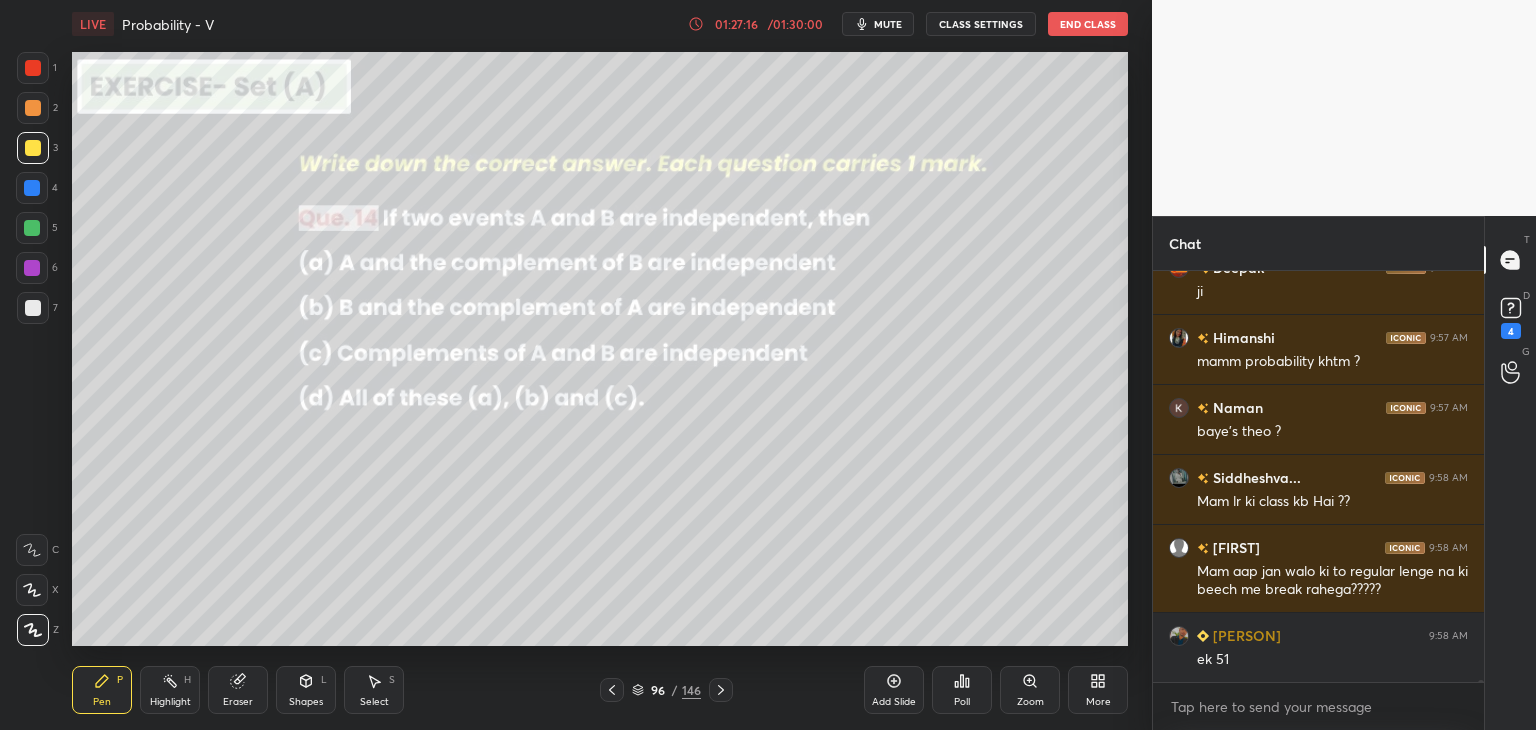 click 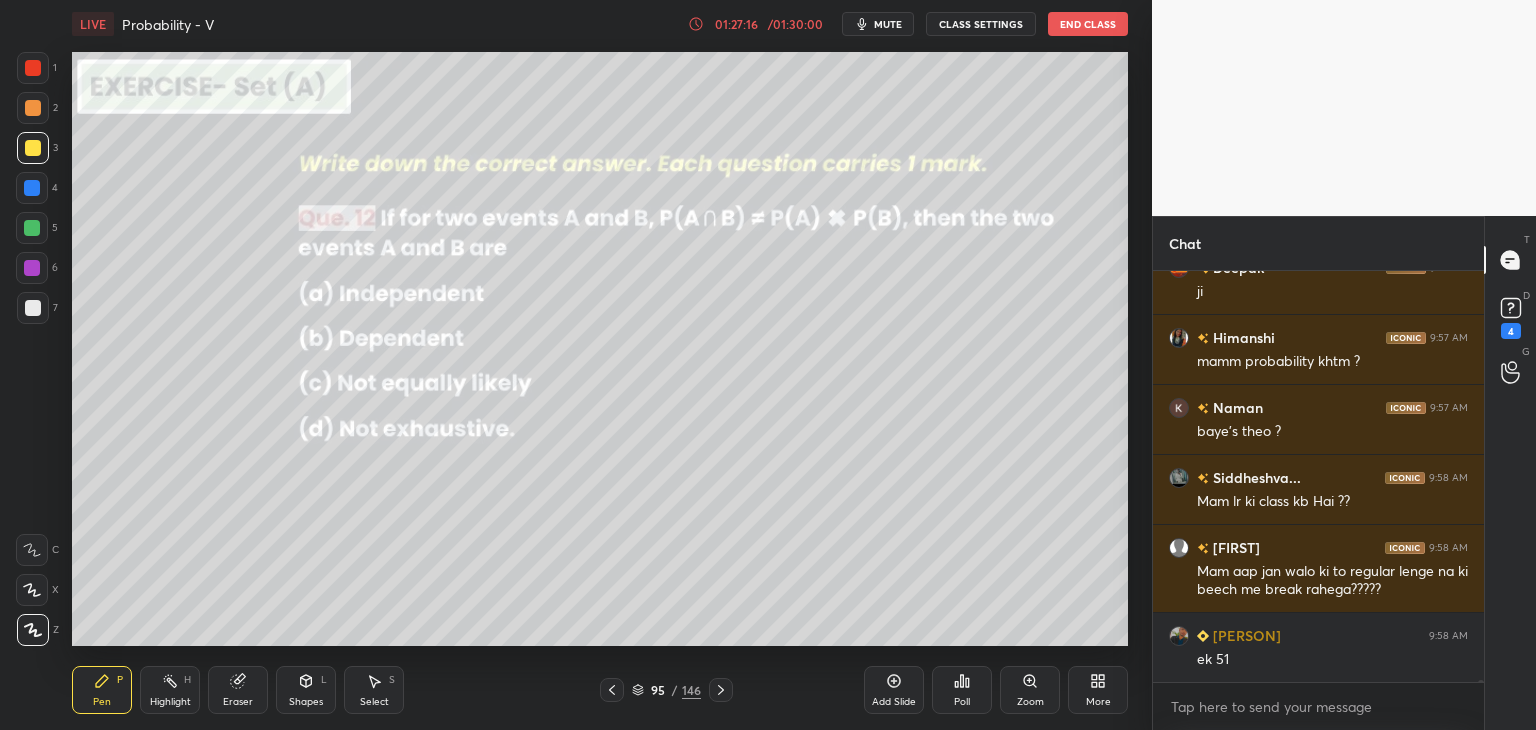 click 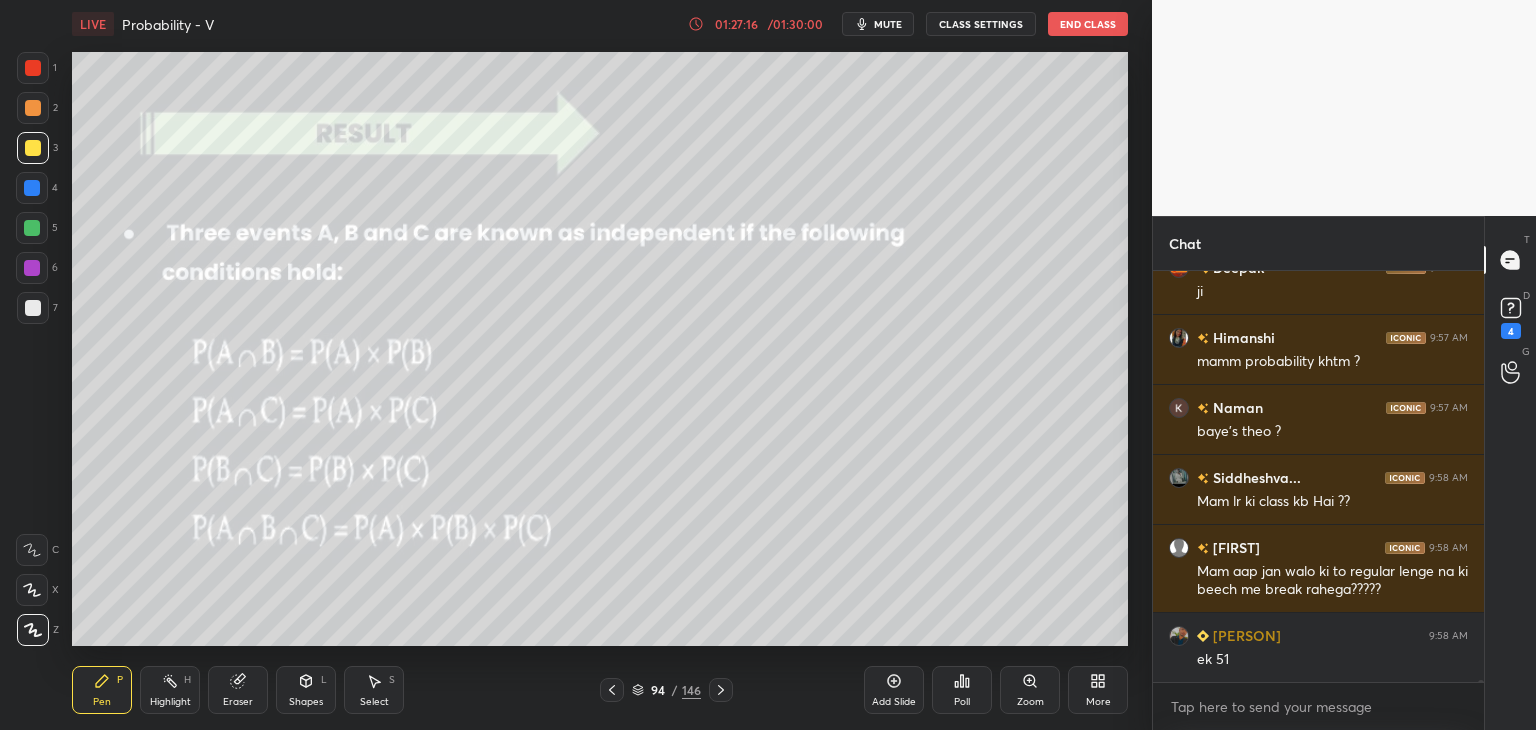 click 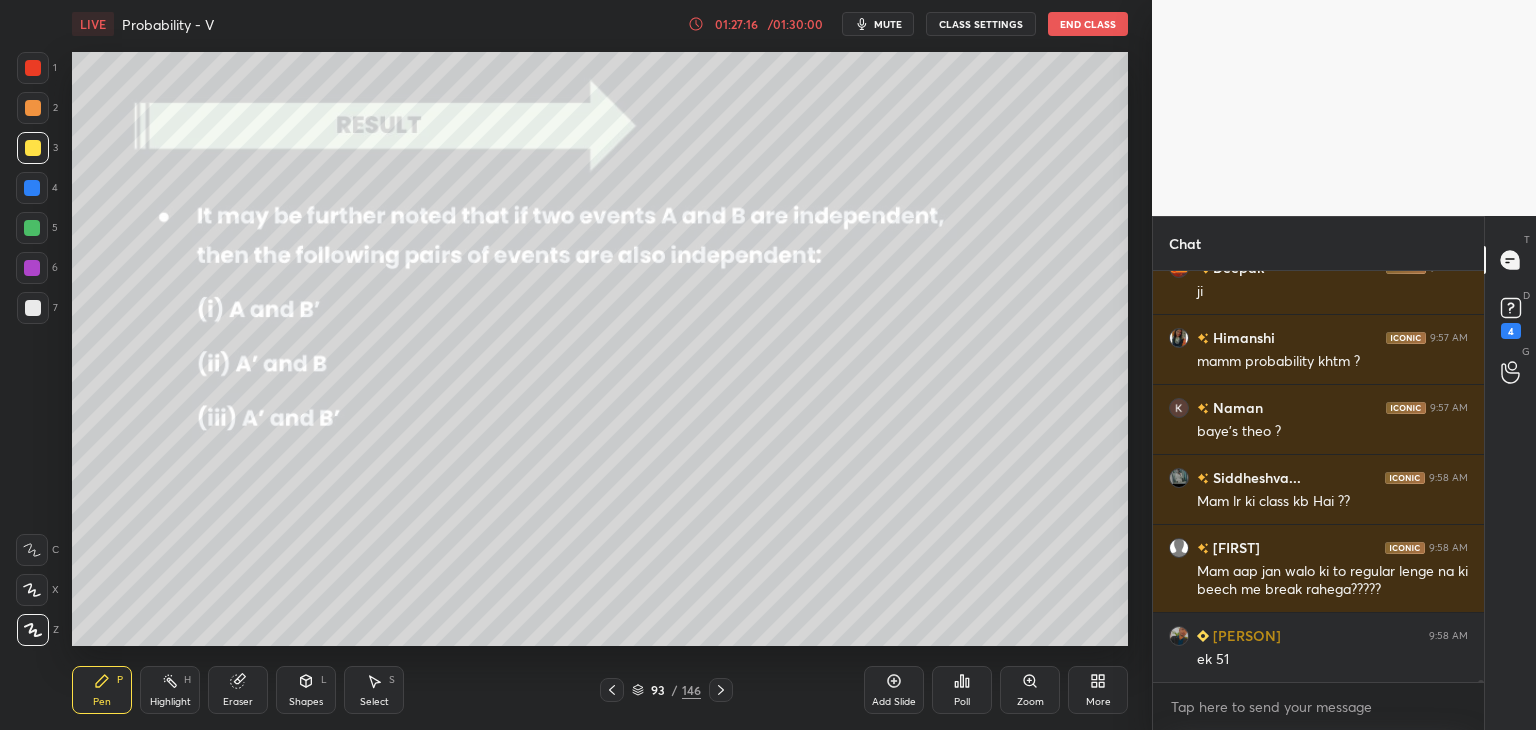 click at bounding box center [612, 690] 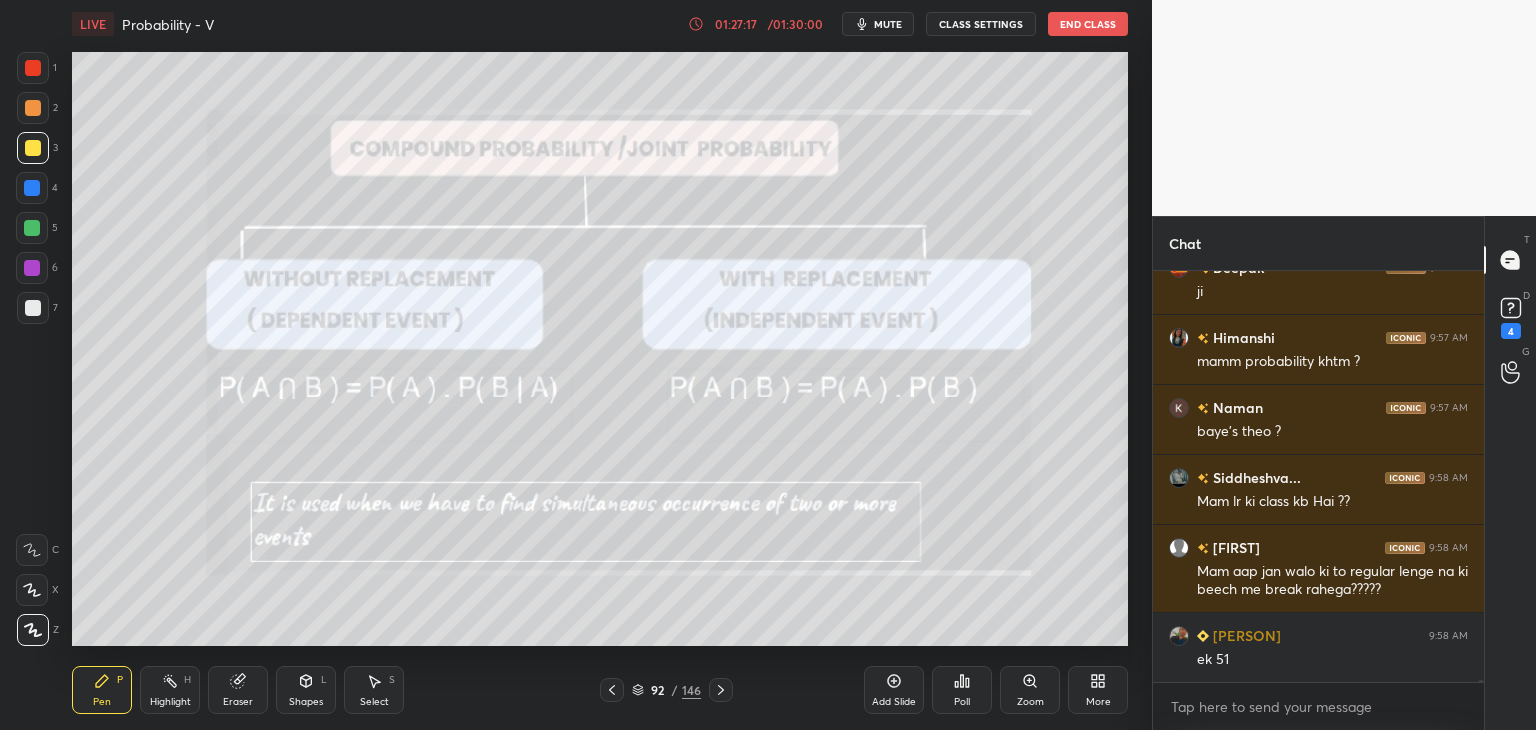 scroll, scrollTop: 96378, scrollLeft: 0, axis: vertical 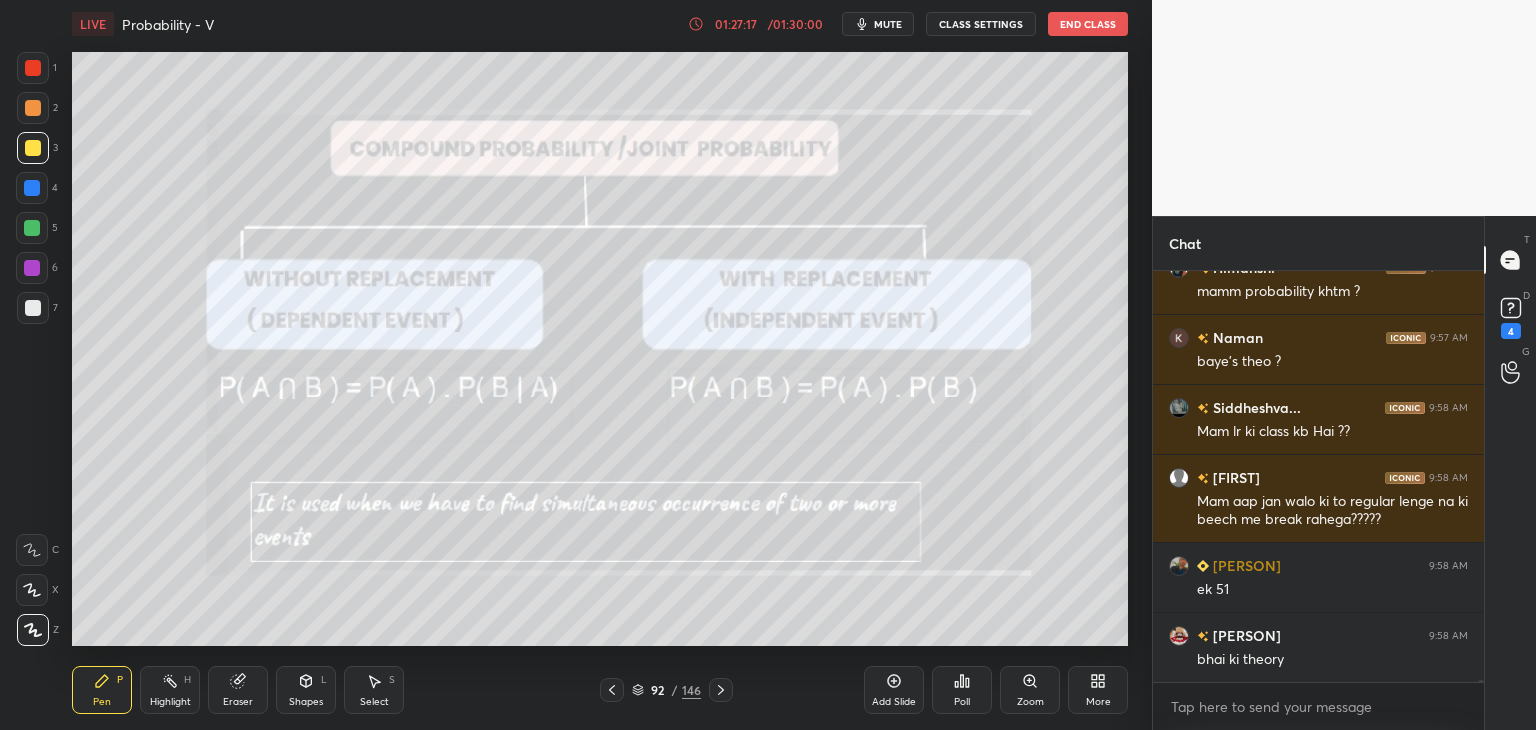 click at bounding box center (612, 690) 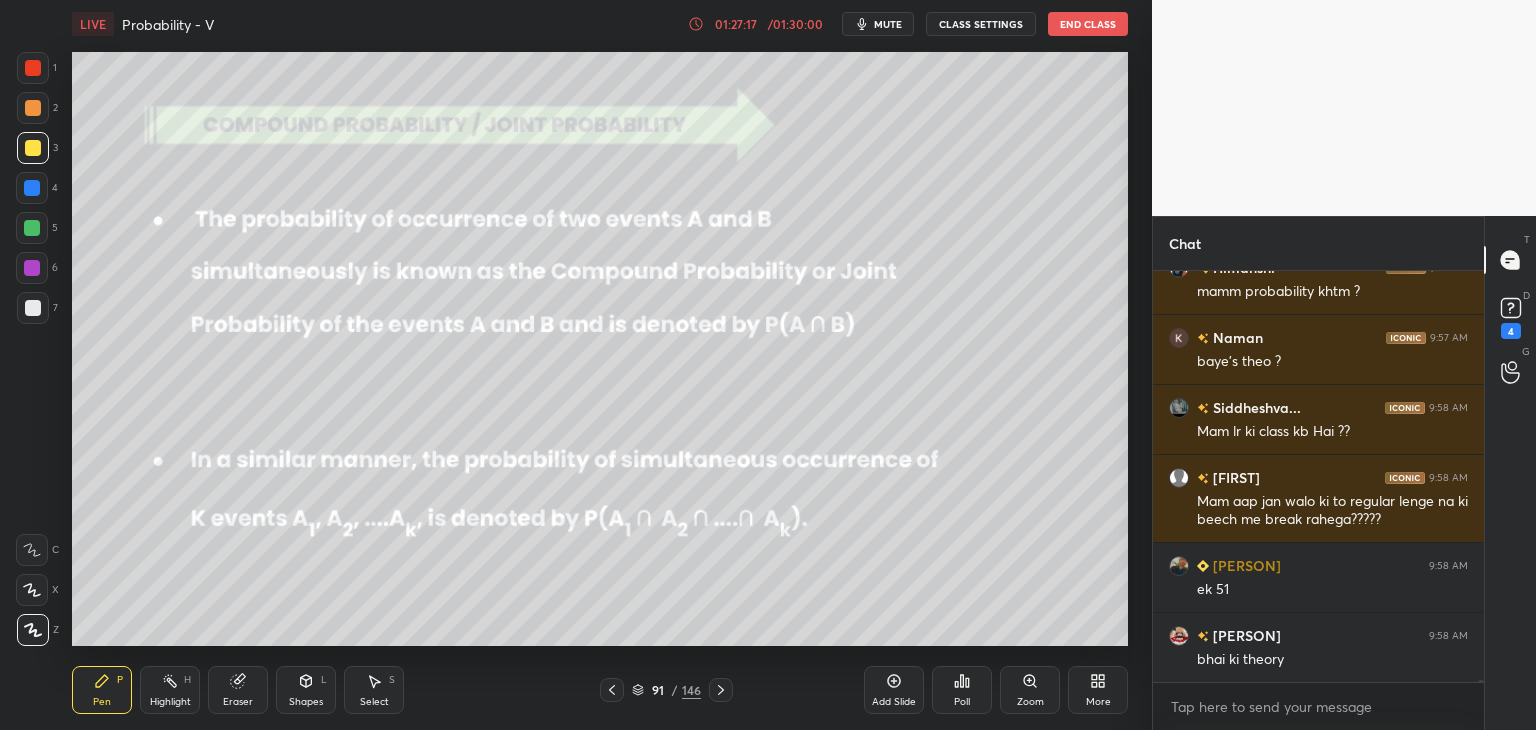 click at bounding box center (612, 690) 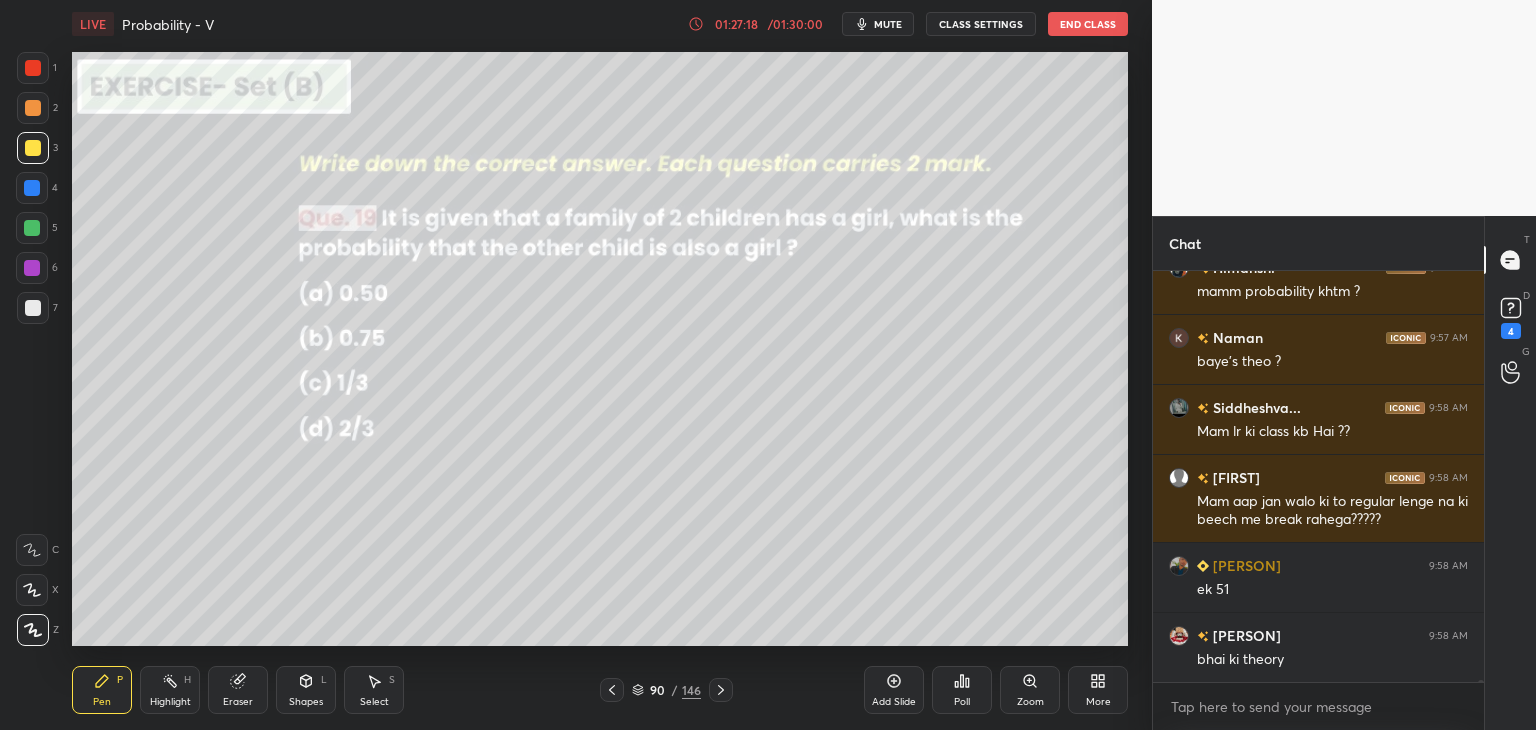 click at bounding box center [612, 690] 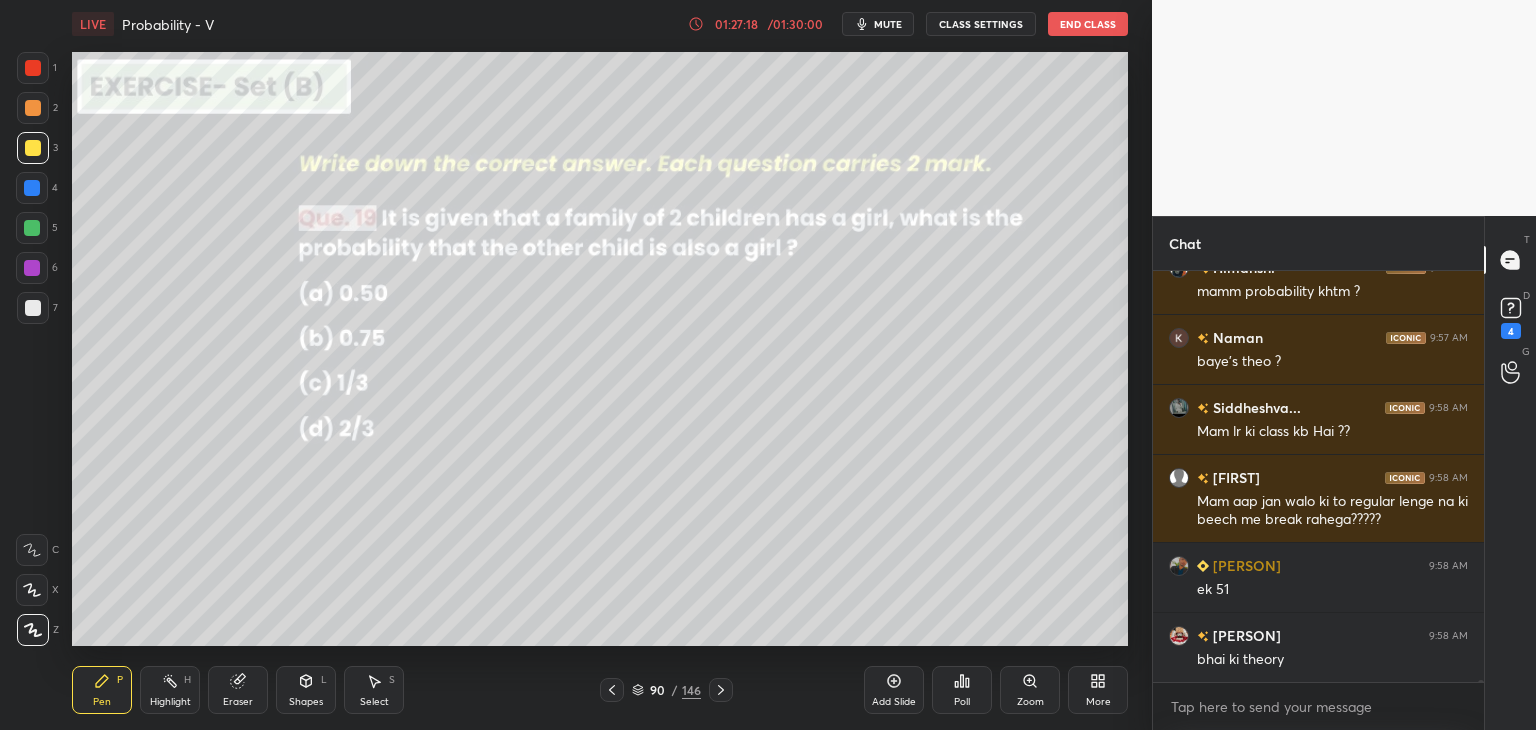scroll, scrollTop: 96448, scrollLeft: 0, axis: vertical 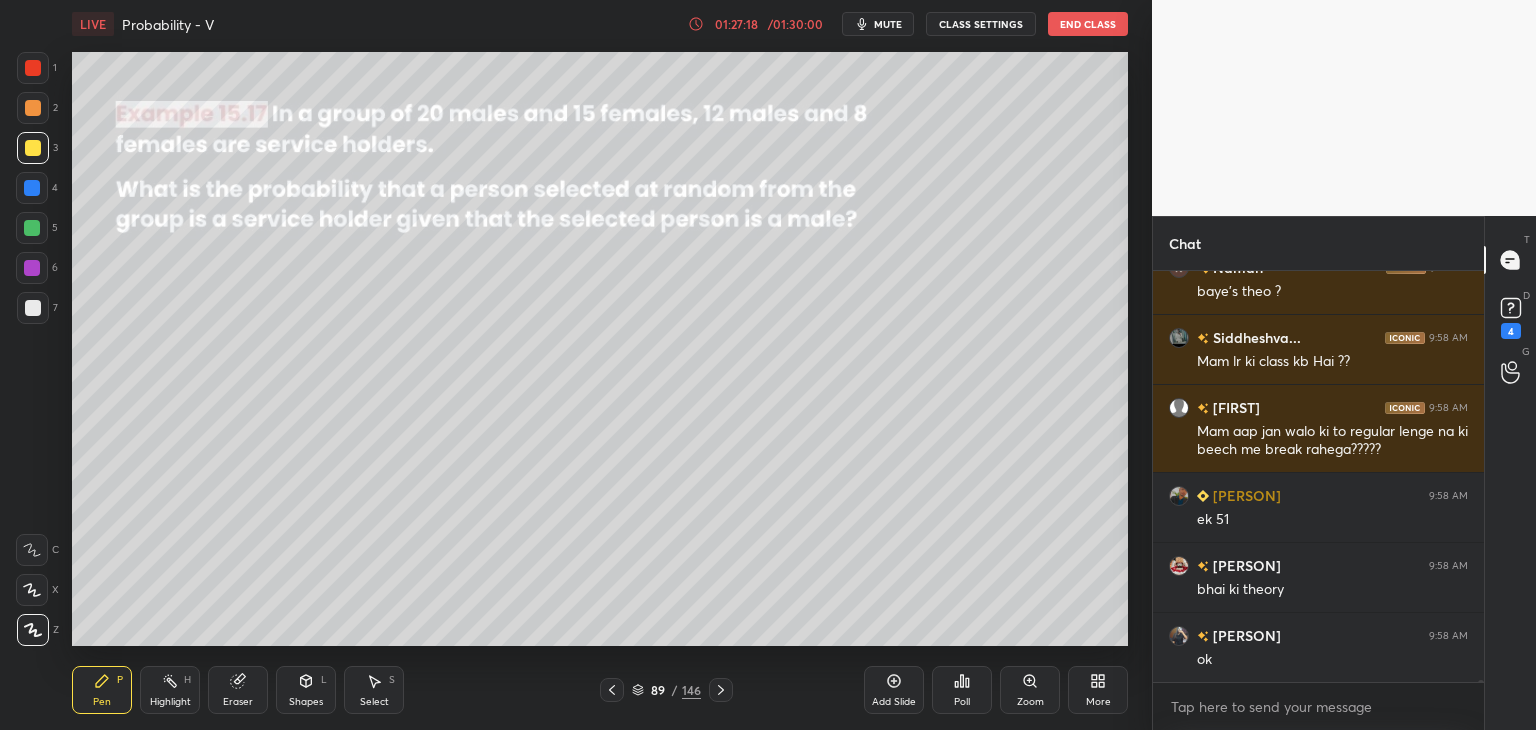 click at bounding box center (612, 690) 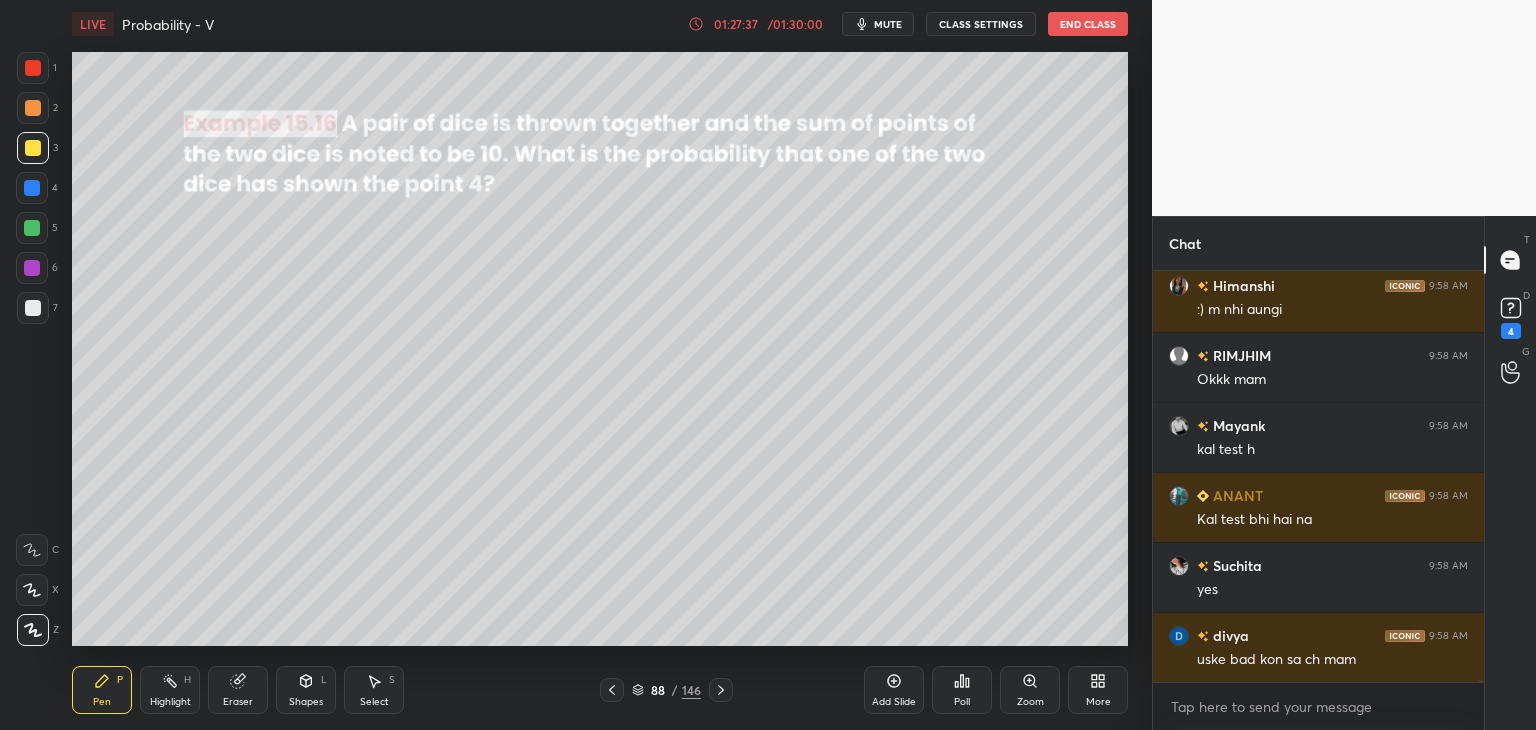 scroll, scrollTop: 97306, scrollLeft: 0, axis: vertical 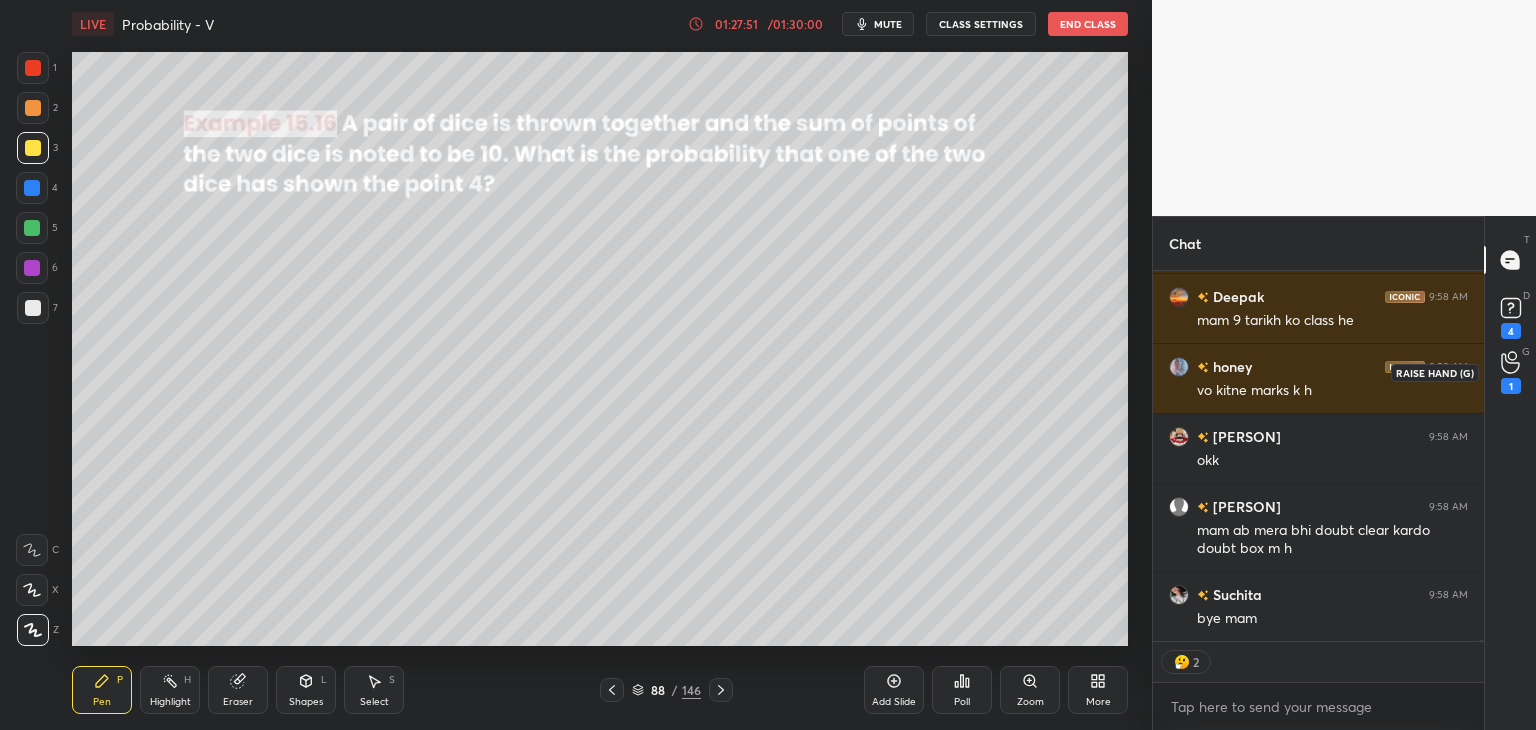 click on "1" at bounding box center [1511, 386] 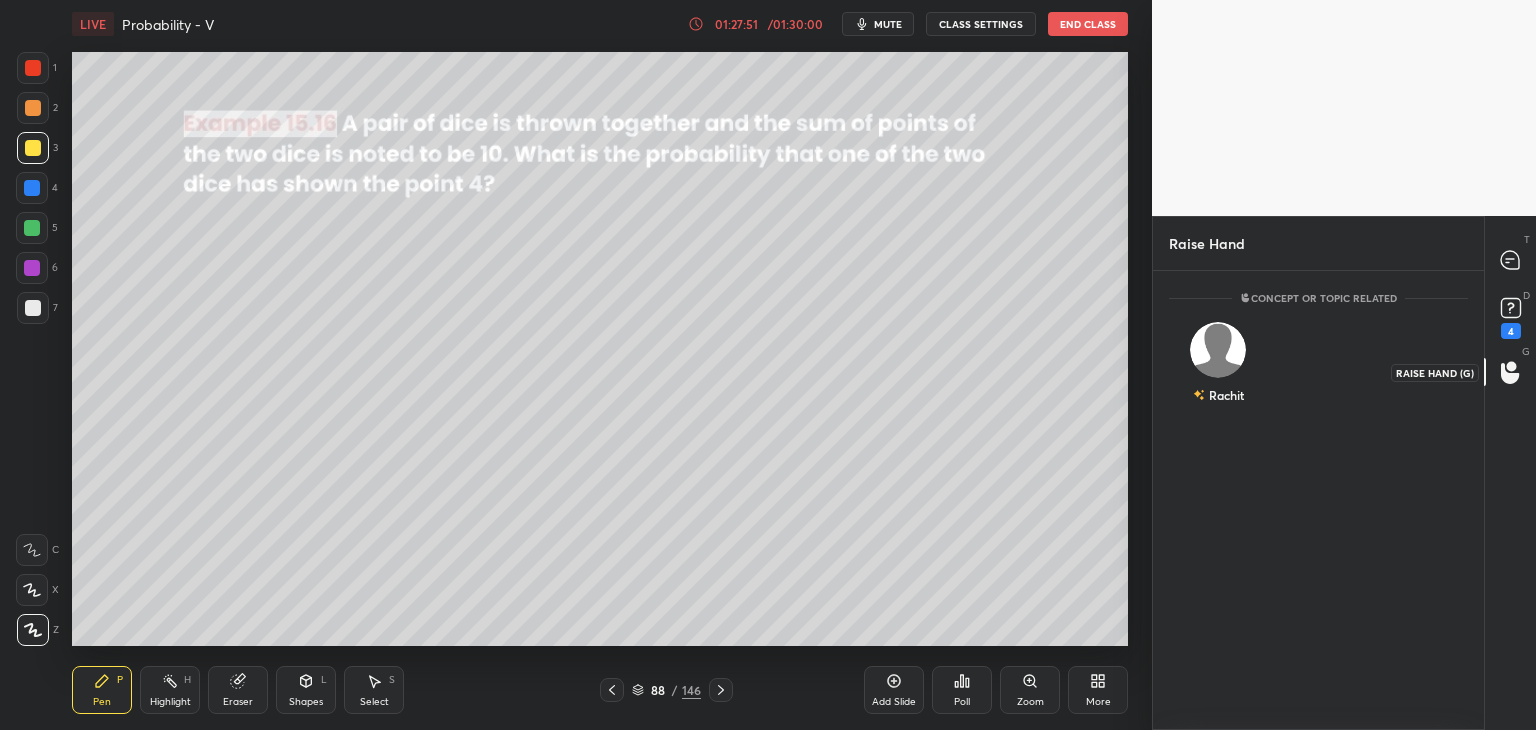 scroll, scrollTop: 453, scrollLeft: 325, axis: both 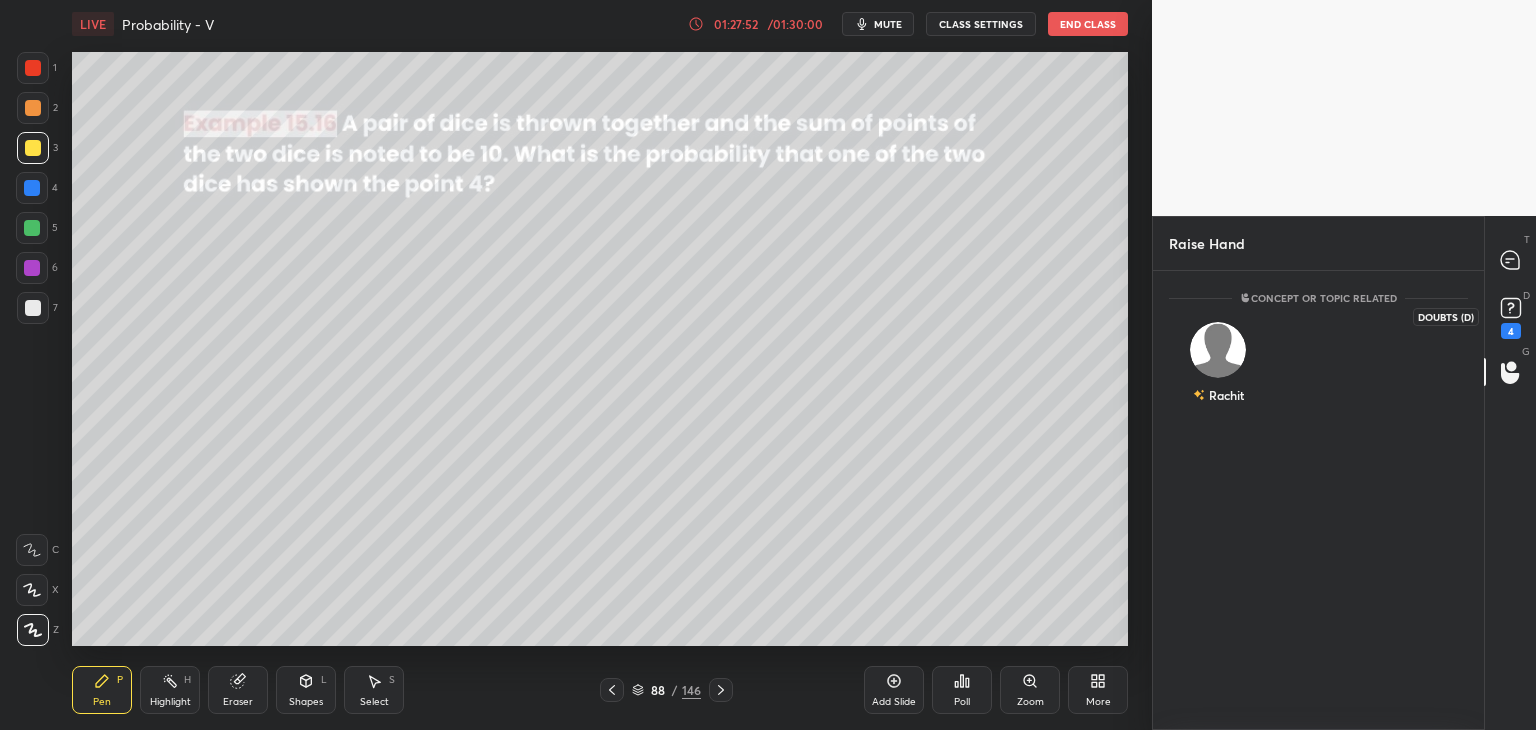 click on "4" at bounding box center [1511, 331] 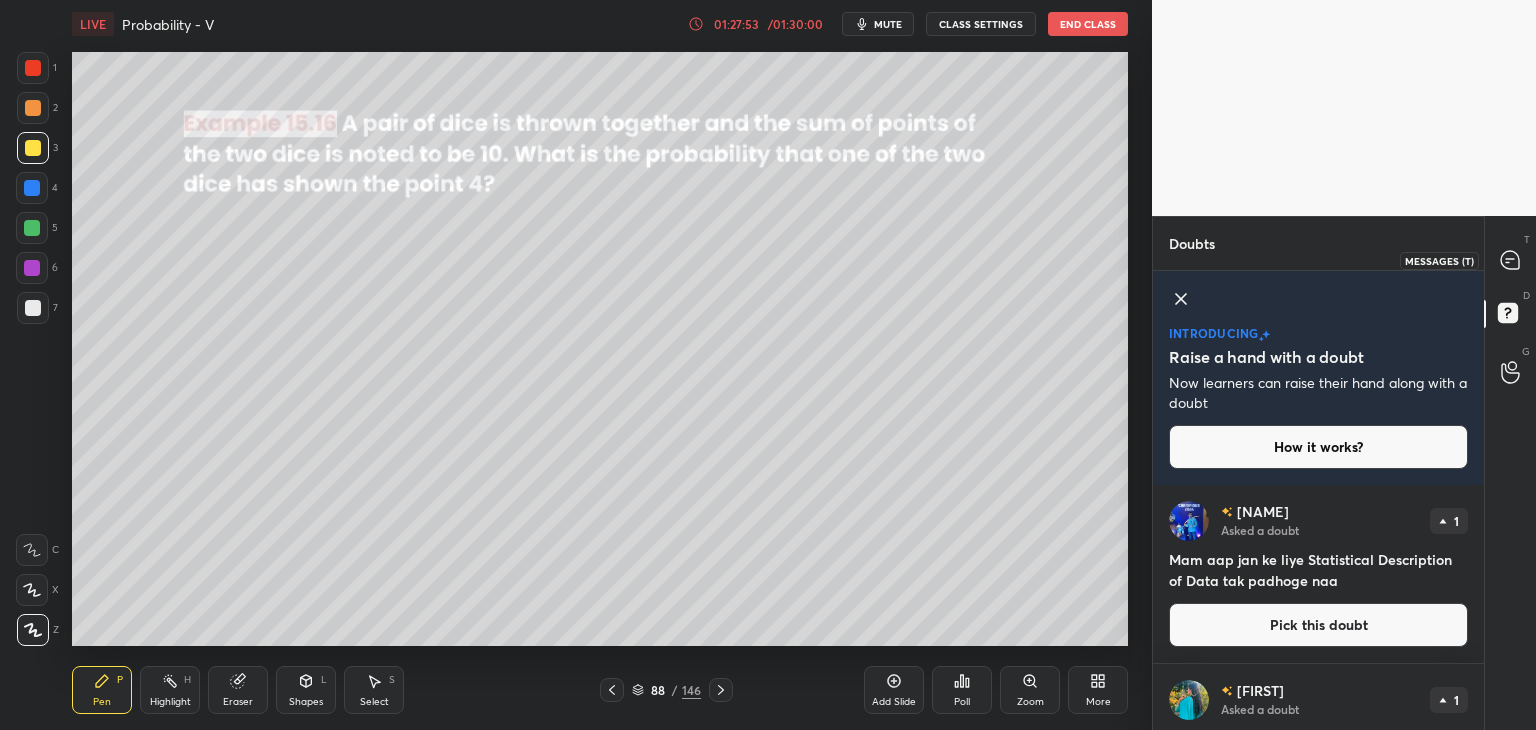drag, startPoint x: 1518, startPoint y: 267, endPoint x: 1511, endPoint y: 337, distance: 70.34913 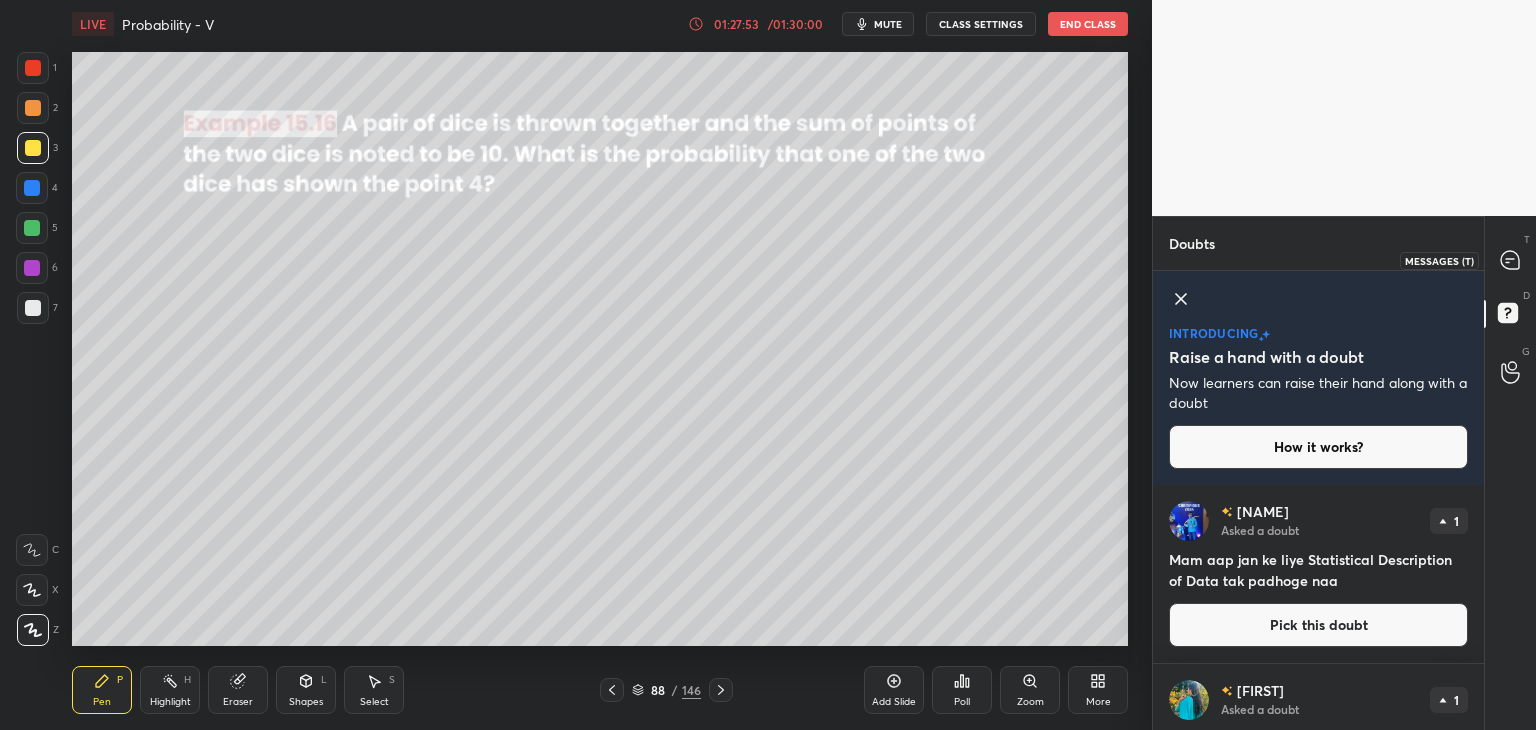 click 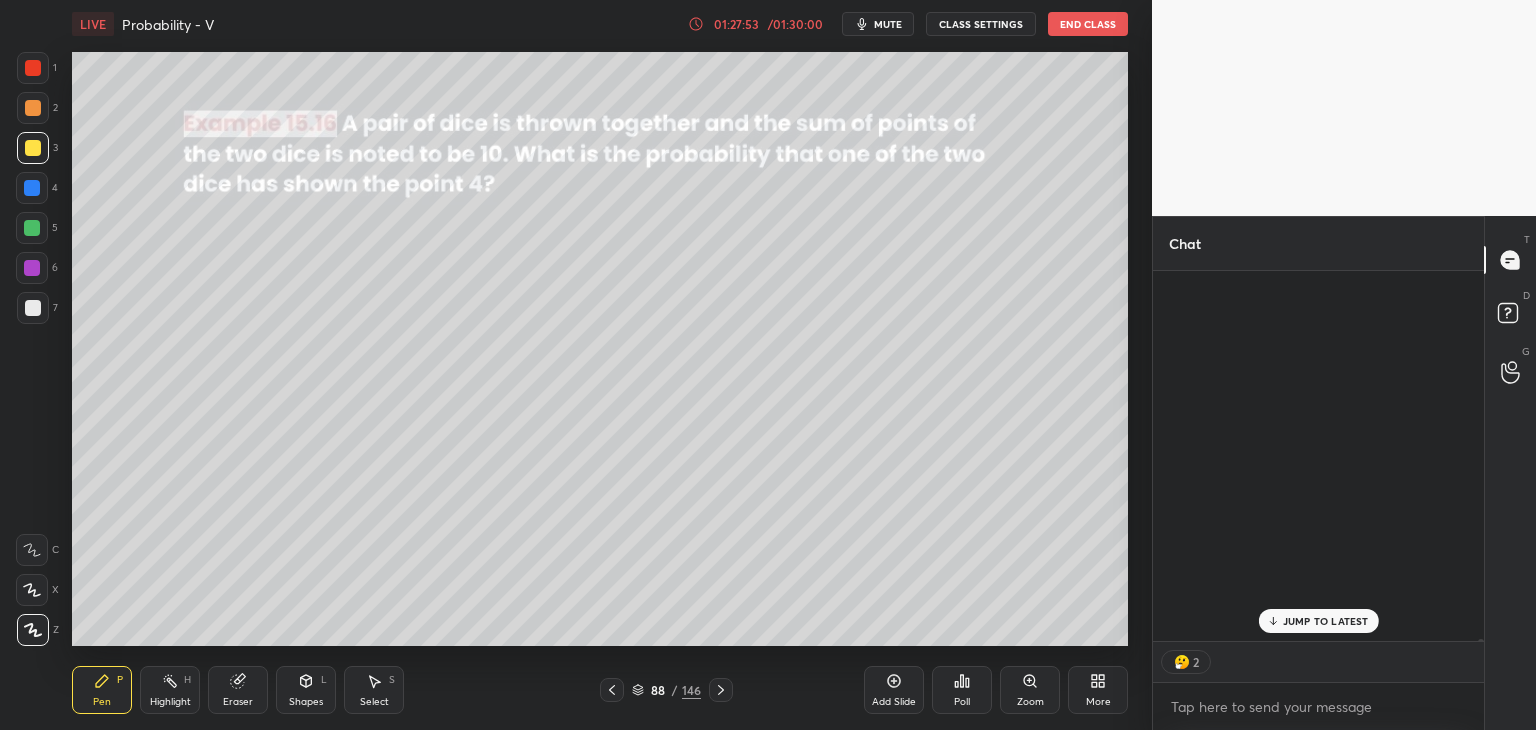 scroll, scrollTop: 98411, scrollLeft: 0, axis: vertical 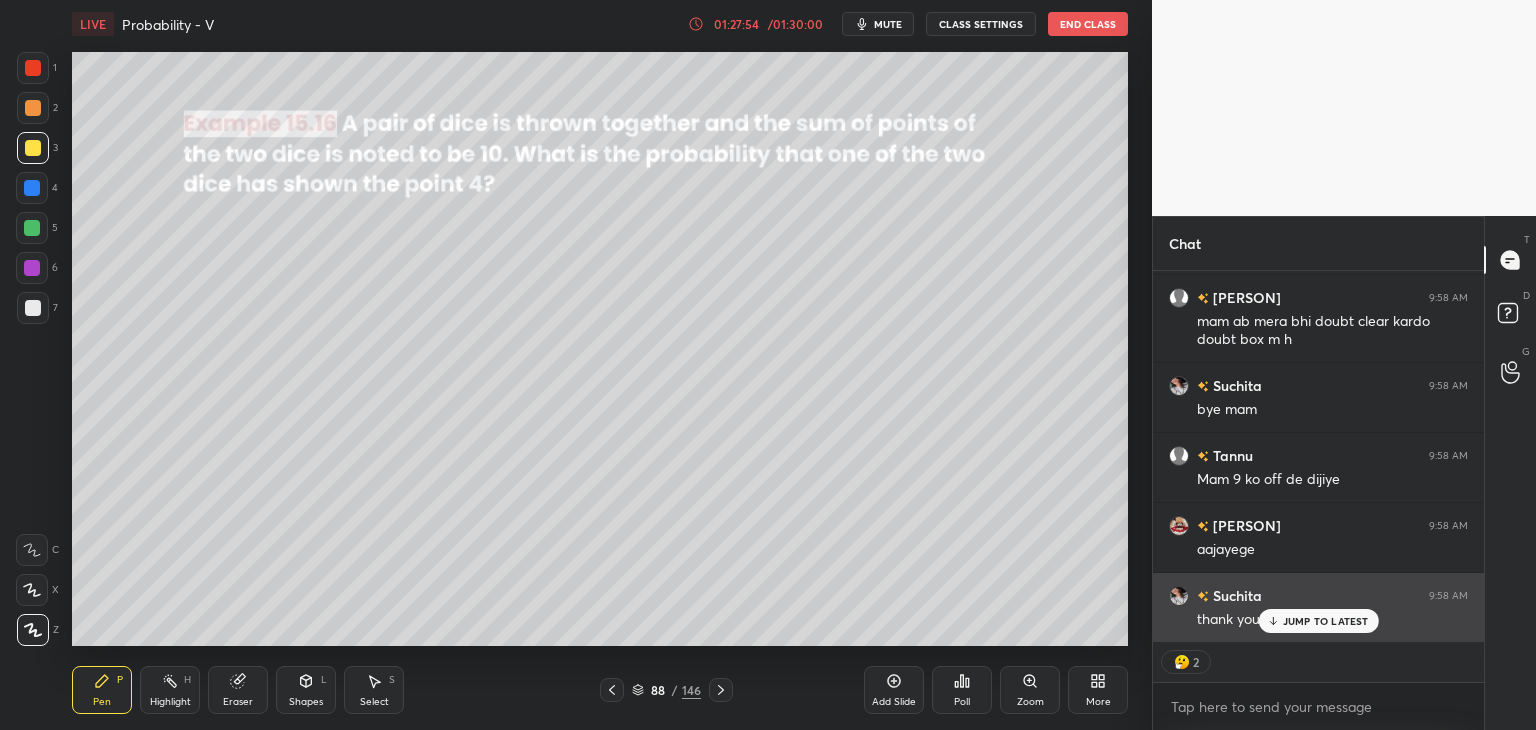 click on "JUMP TO LATEST" at bounding box center [1318, 621] 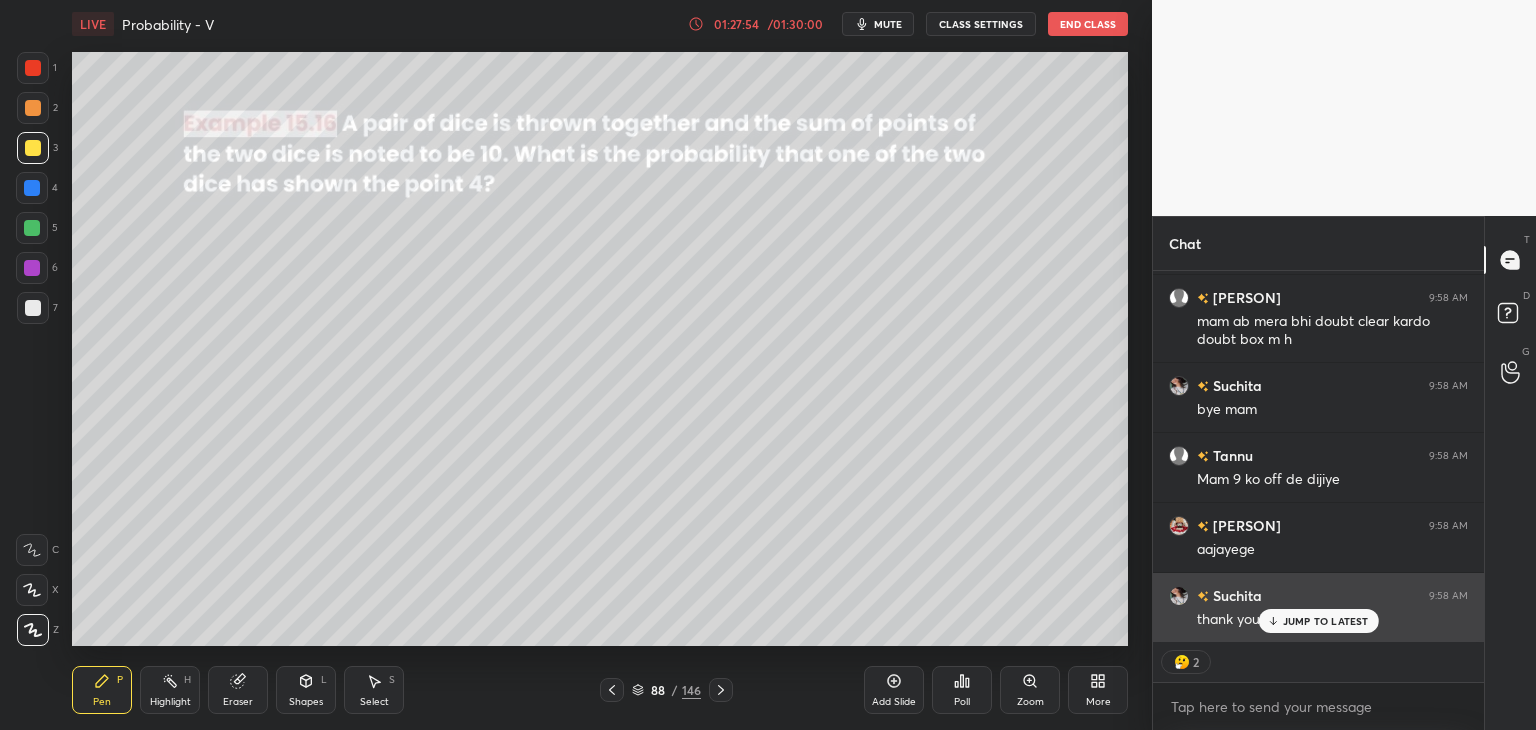 scroll, scrollTop: 98660, scrollLeft: 0, axis: vertical 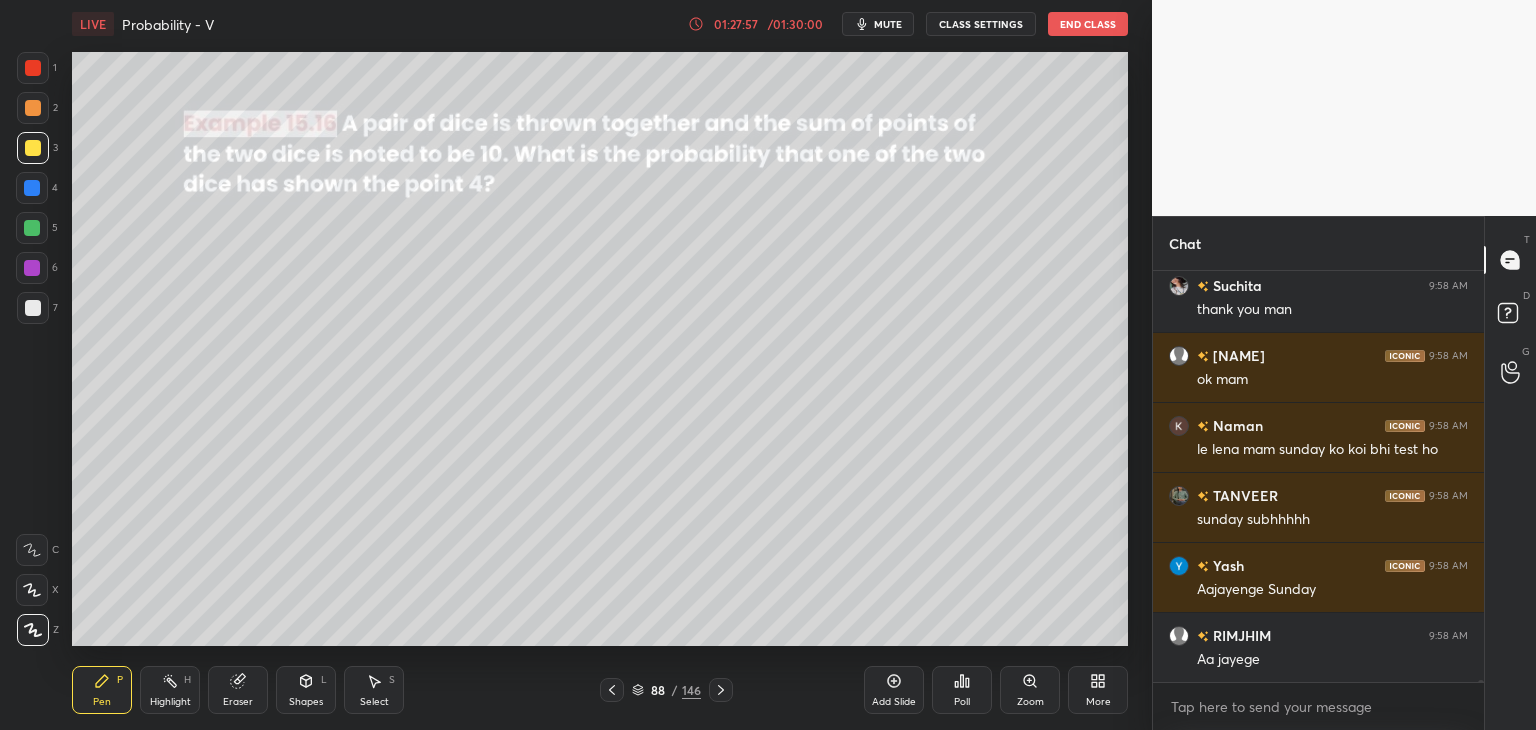 click on "Add Slide" at bounding box center (894, 702) 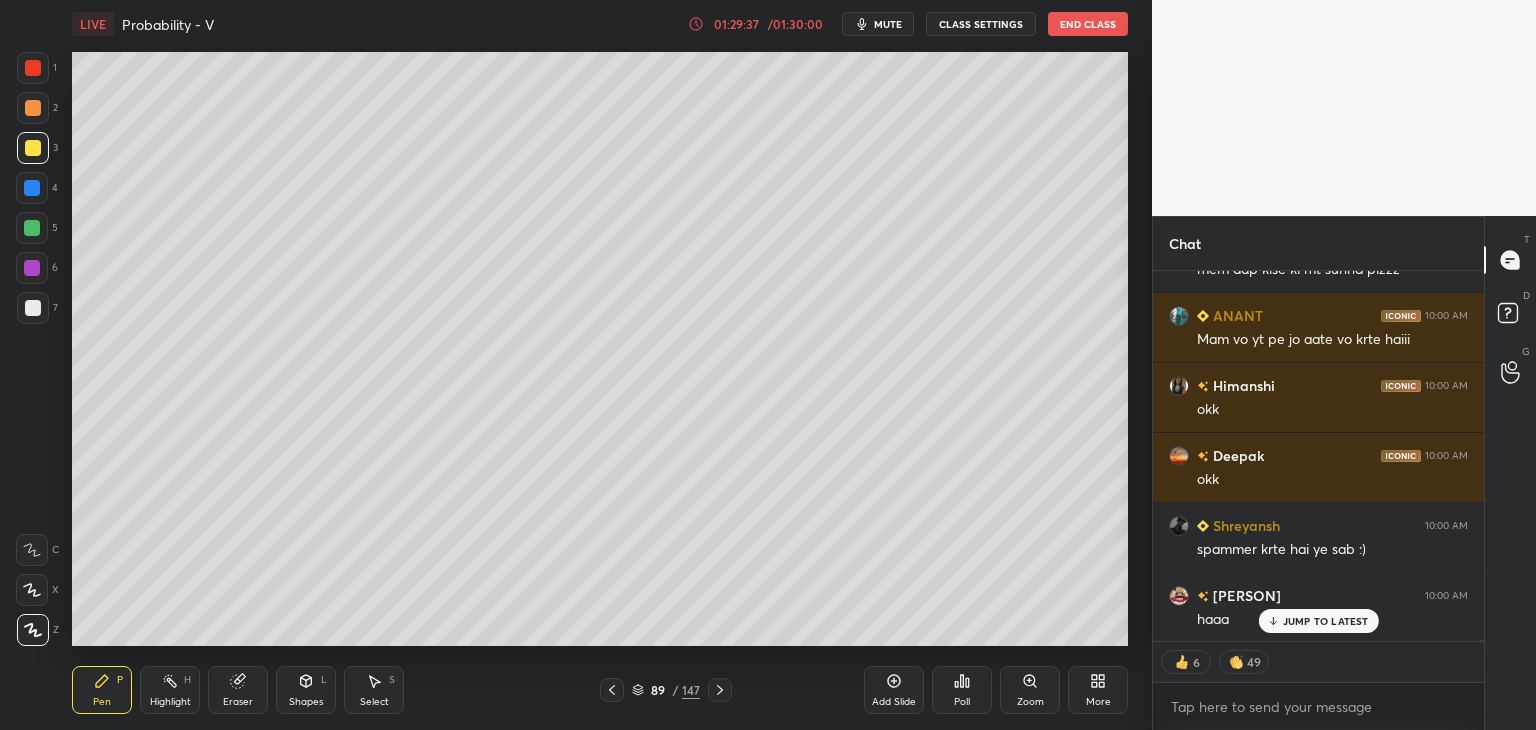 scroll, scrollTop: 101848, scrollLeft: 0, axis: vertical 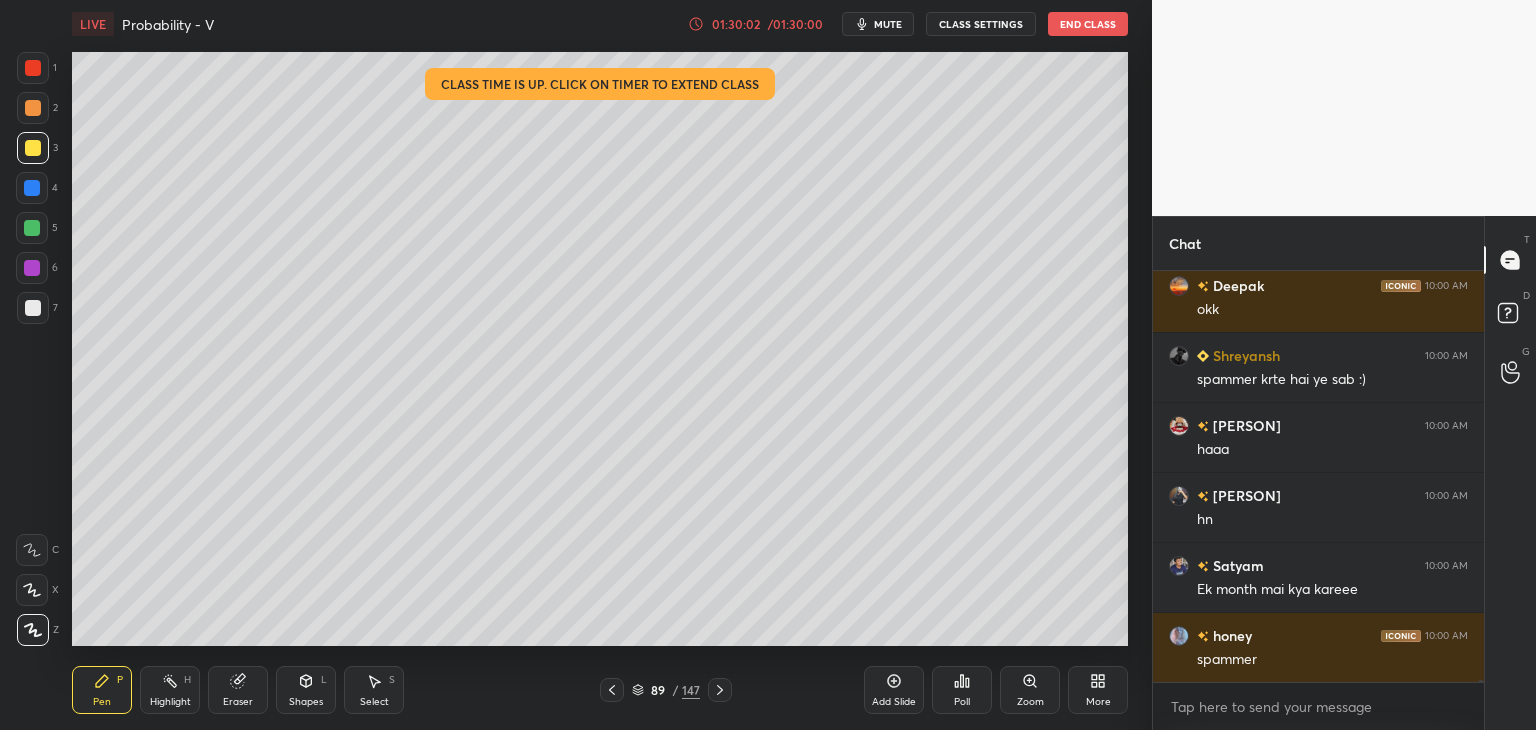 click on "/  01:30:00" at bounding box center [795, 24] 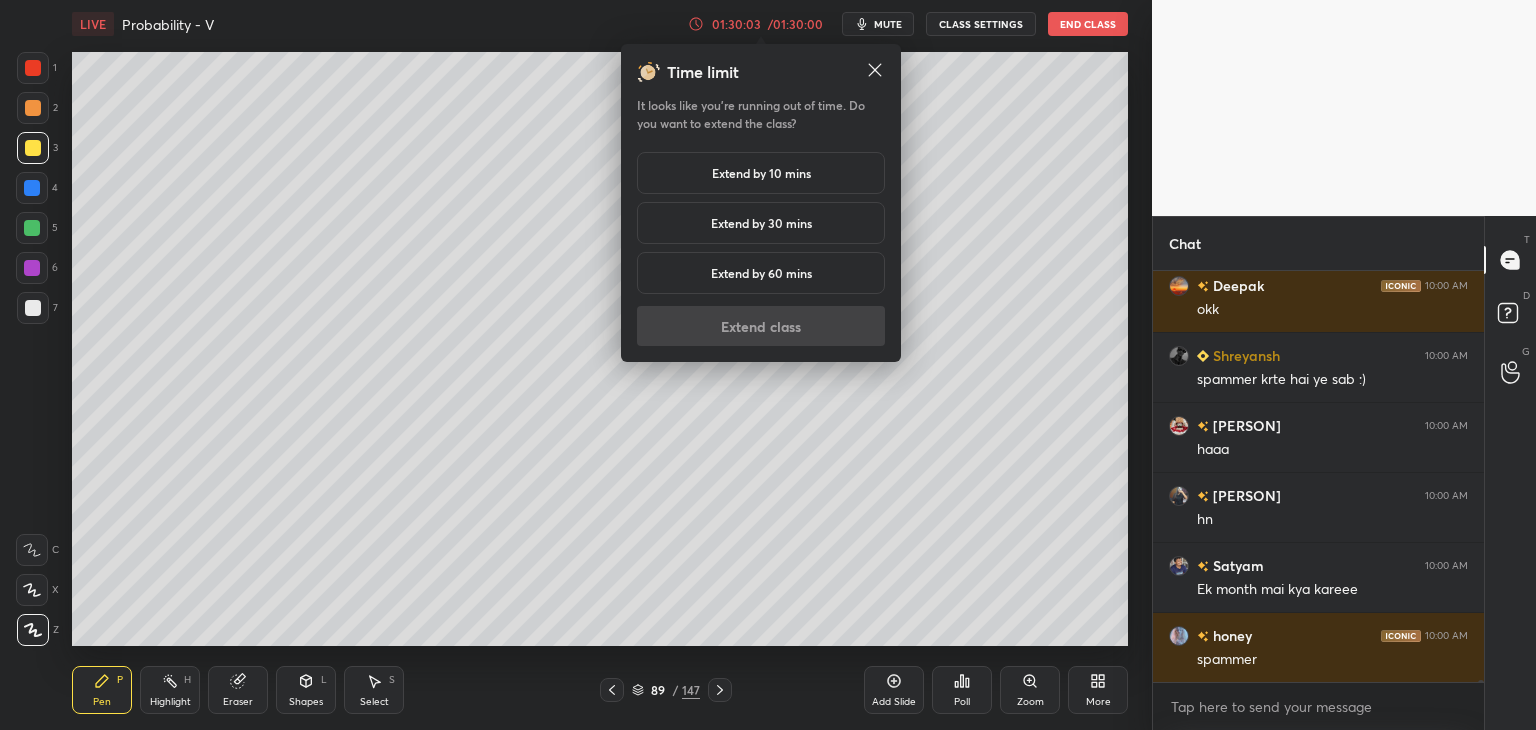 click on "Extend by 10 mins" at bounding box center [761, 173] 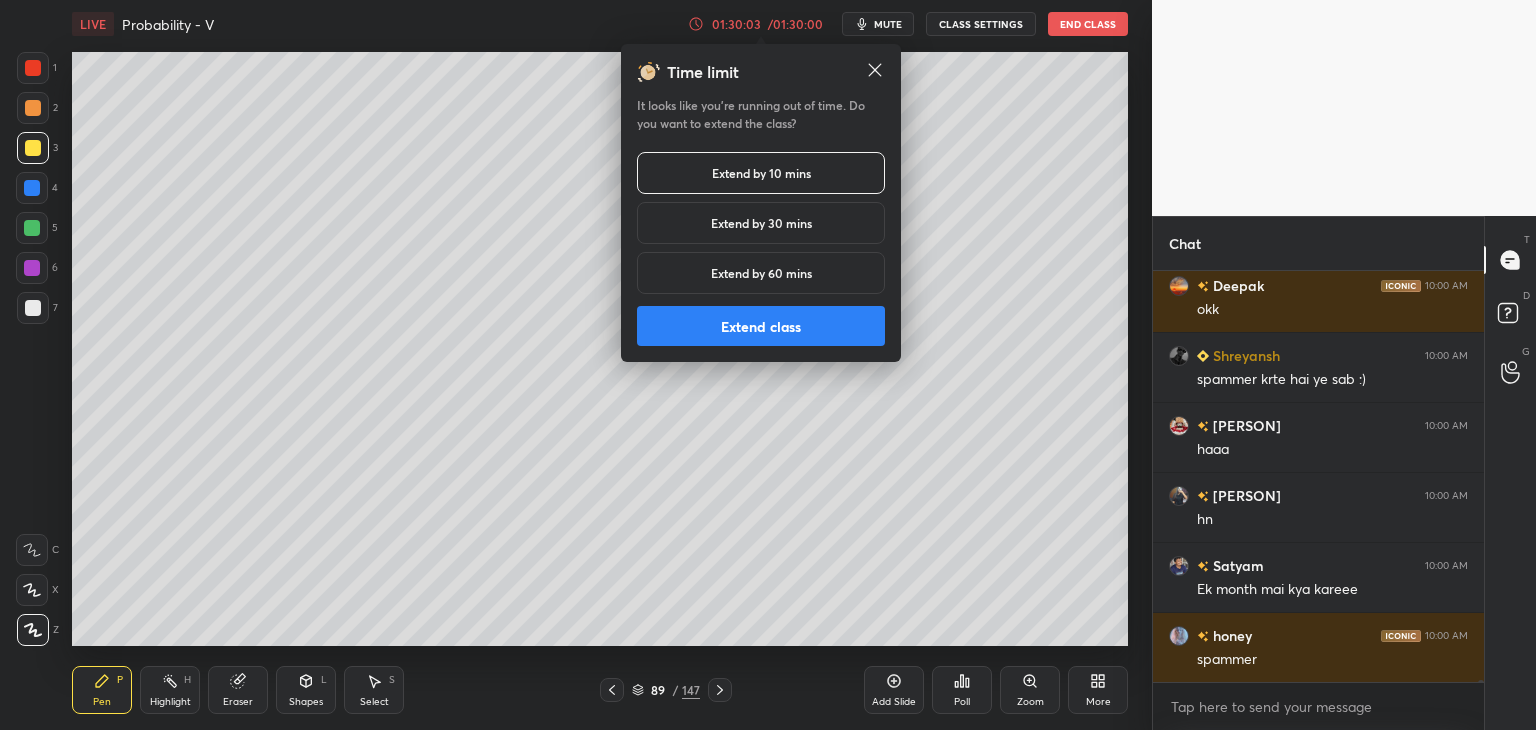click on "Extend class" at bounding box center (761, 326) 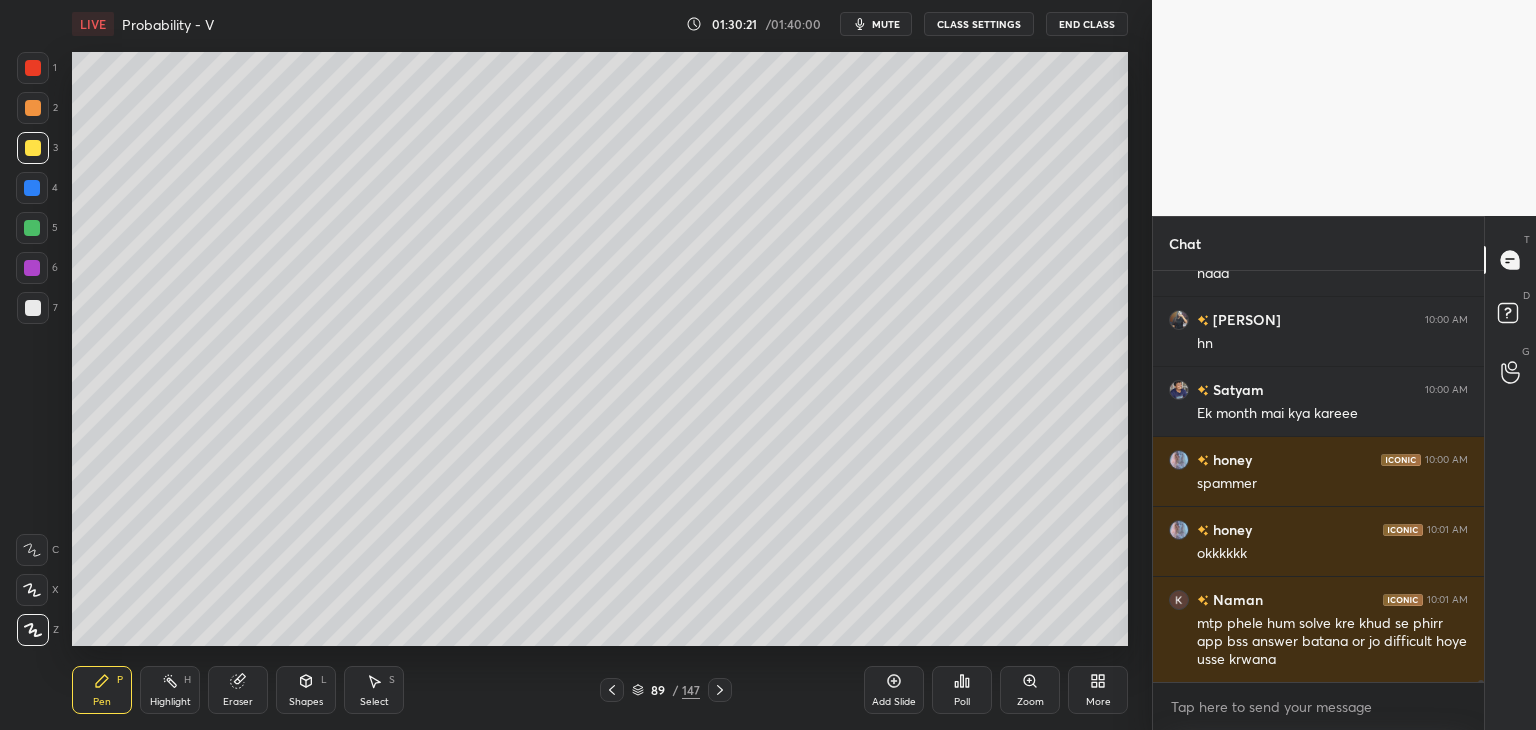 scroll, scrollTop: 102124, scrollLeft: 0, axis: vertical 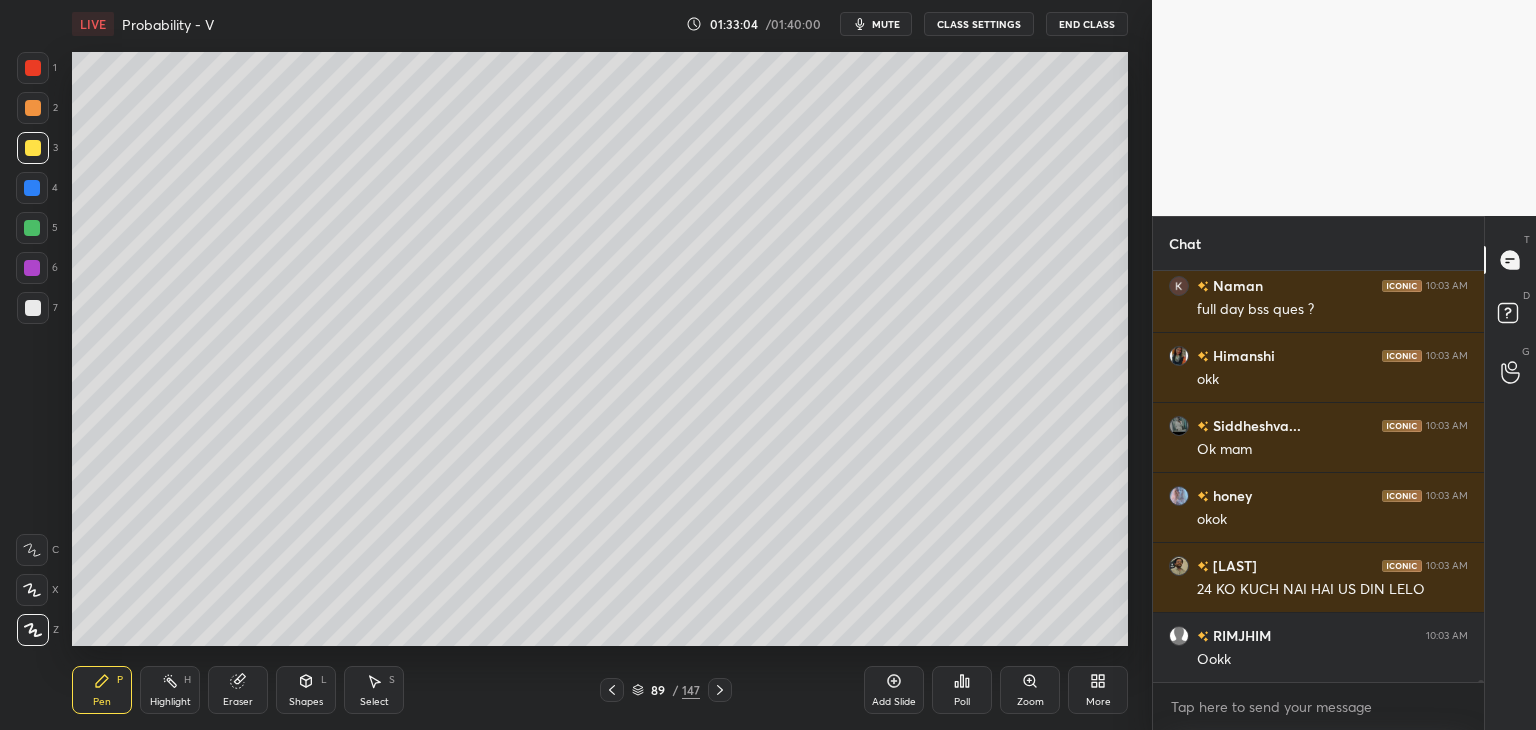 click on "Eraser" at bounding box center [238, 690] 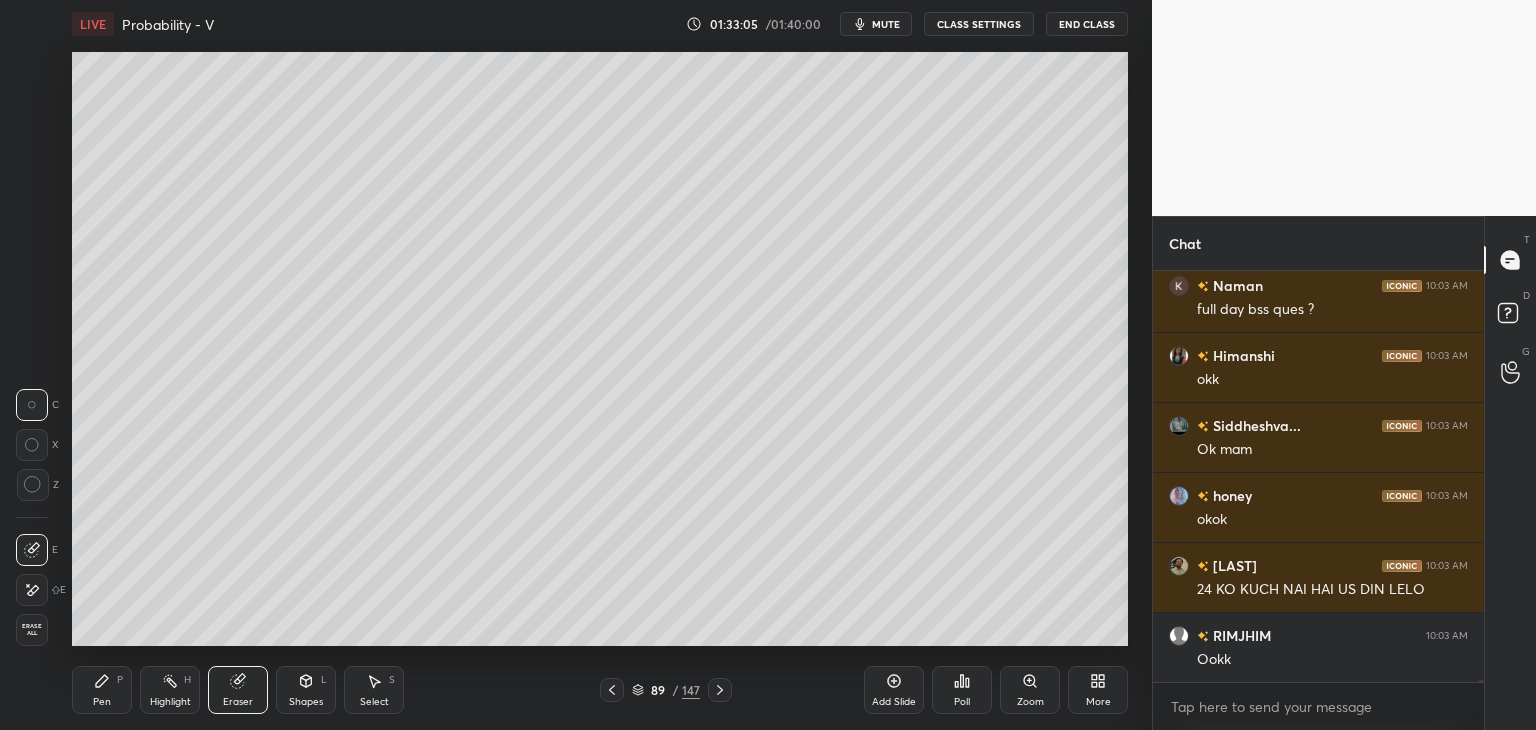 drag, startPoint x: 32, startPoint y: 629, endPoint x: 62, endPoint y: 625, distance: 30.265491 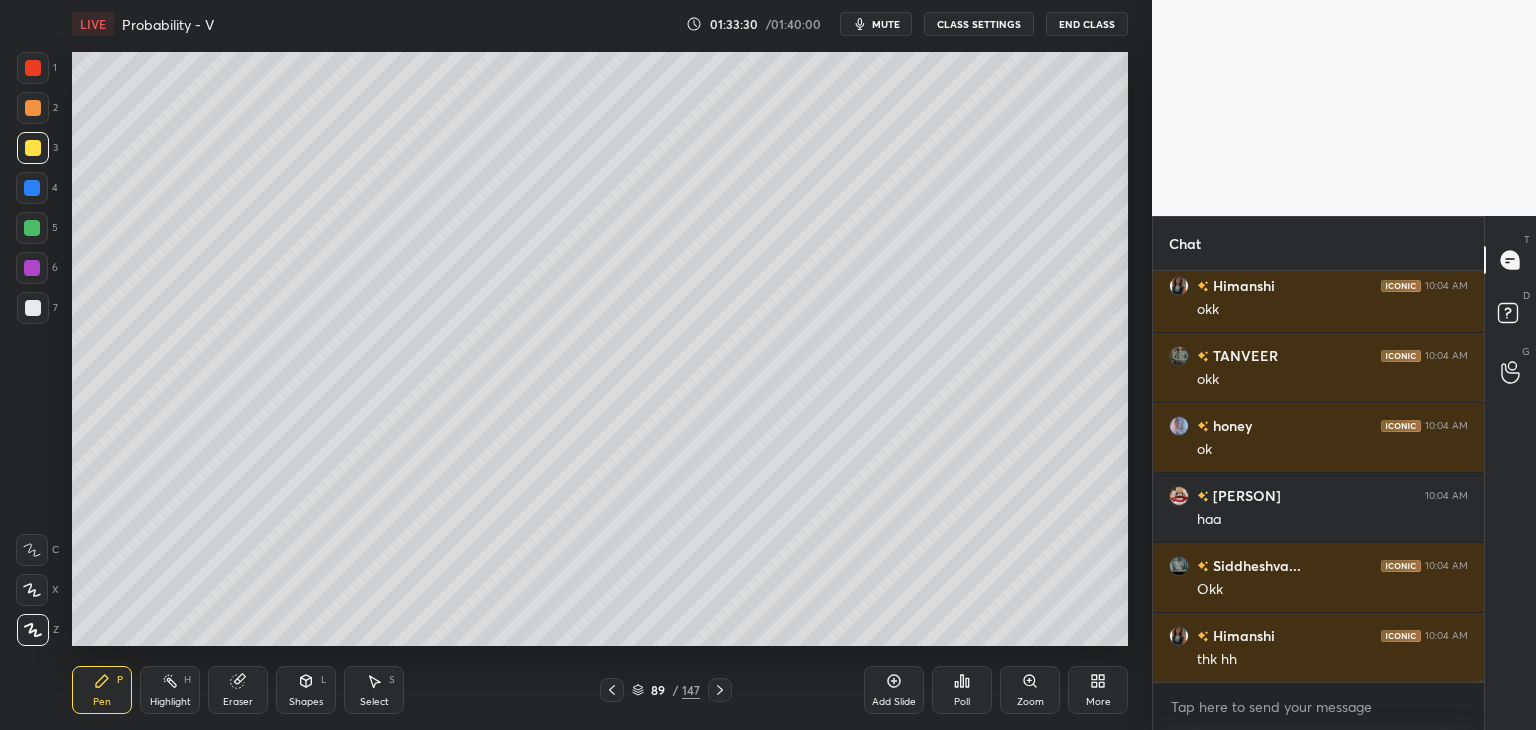 scroll, scrollTop: 102162, scrollLeft: 0, axis: vertical 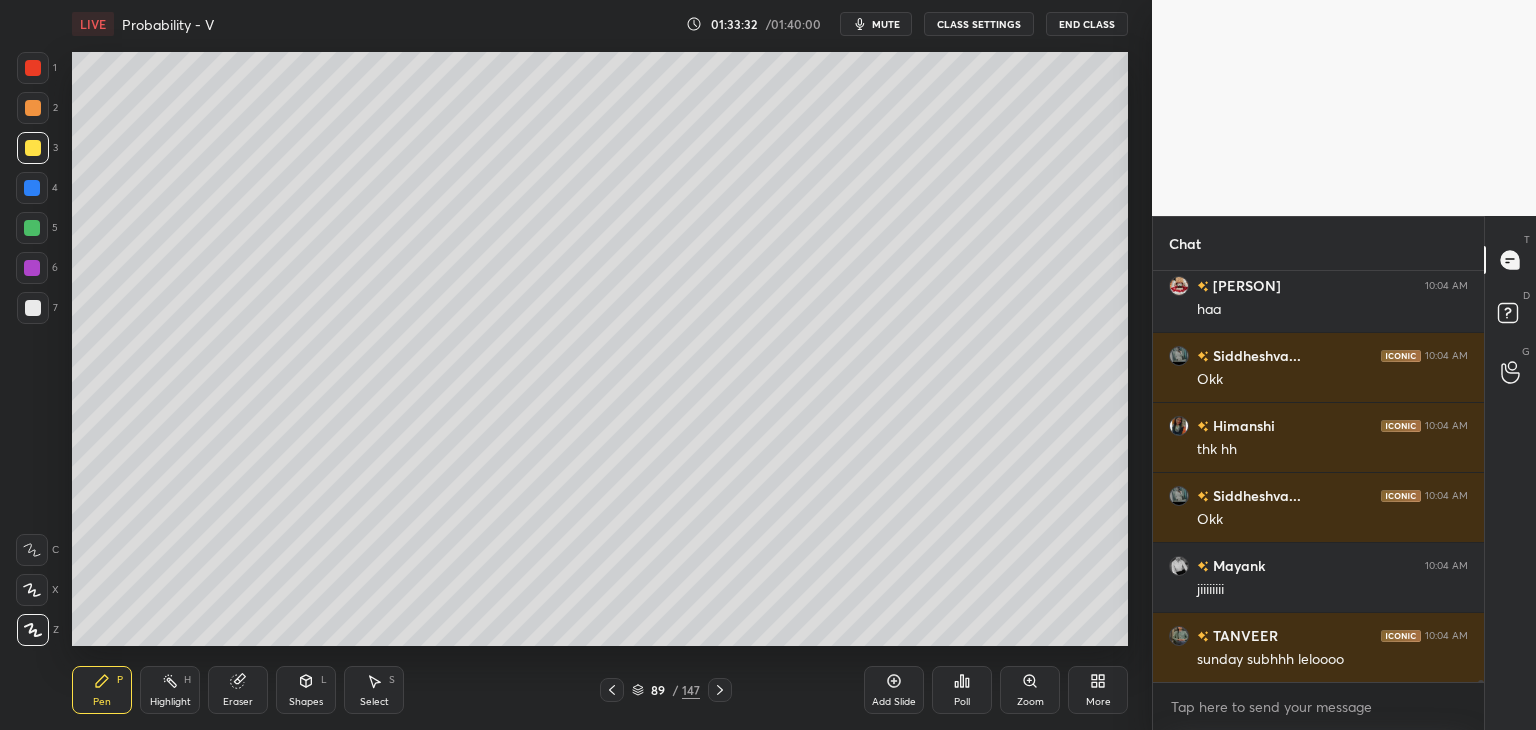 click on "Eraser" at bounding box center [238, 690] 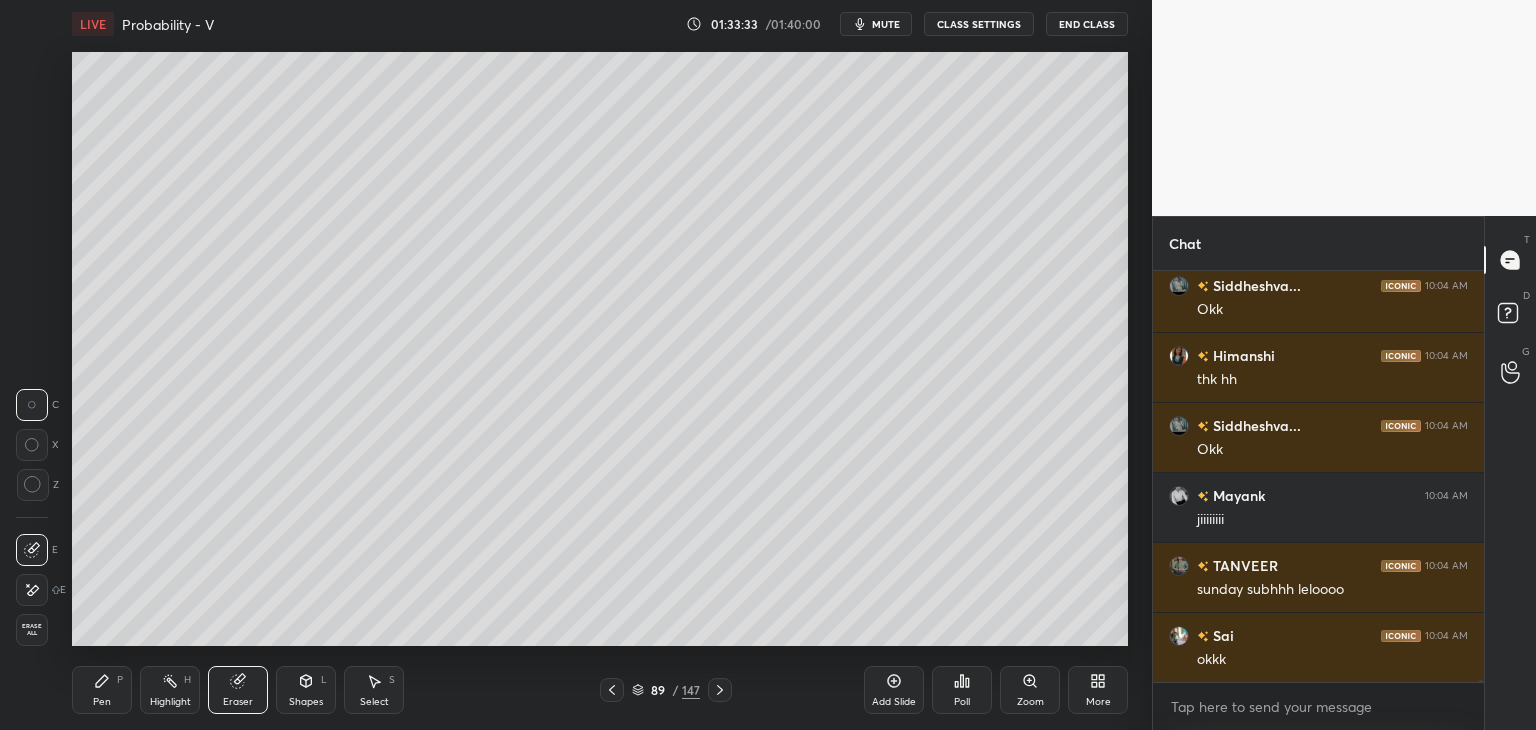 click on "Erase all" at bounding box center [32, 630] 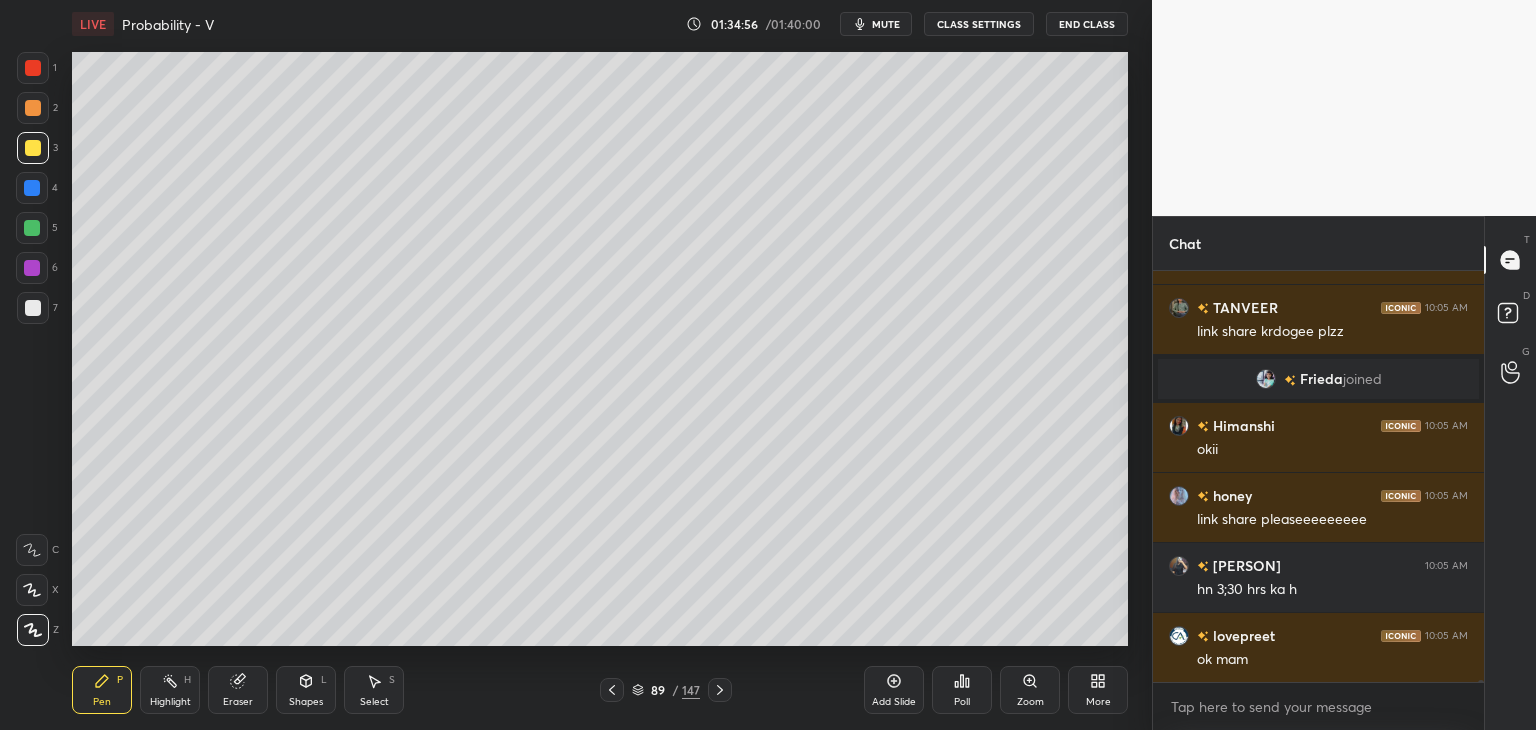 scroll, scrollTop: 102846, scrollLeft: 0, axis: vertical 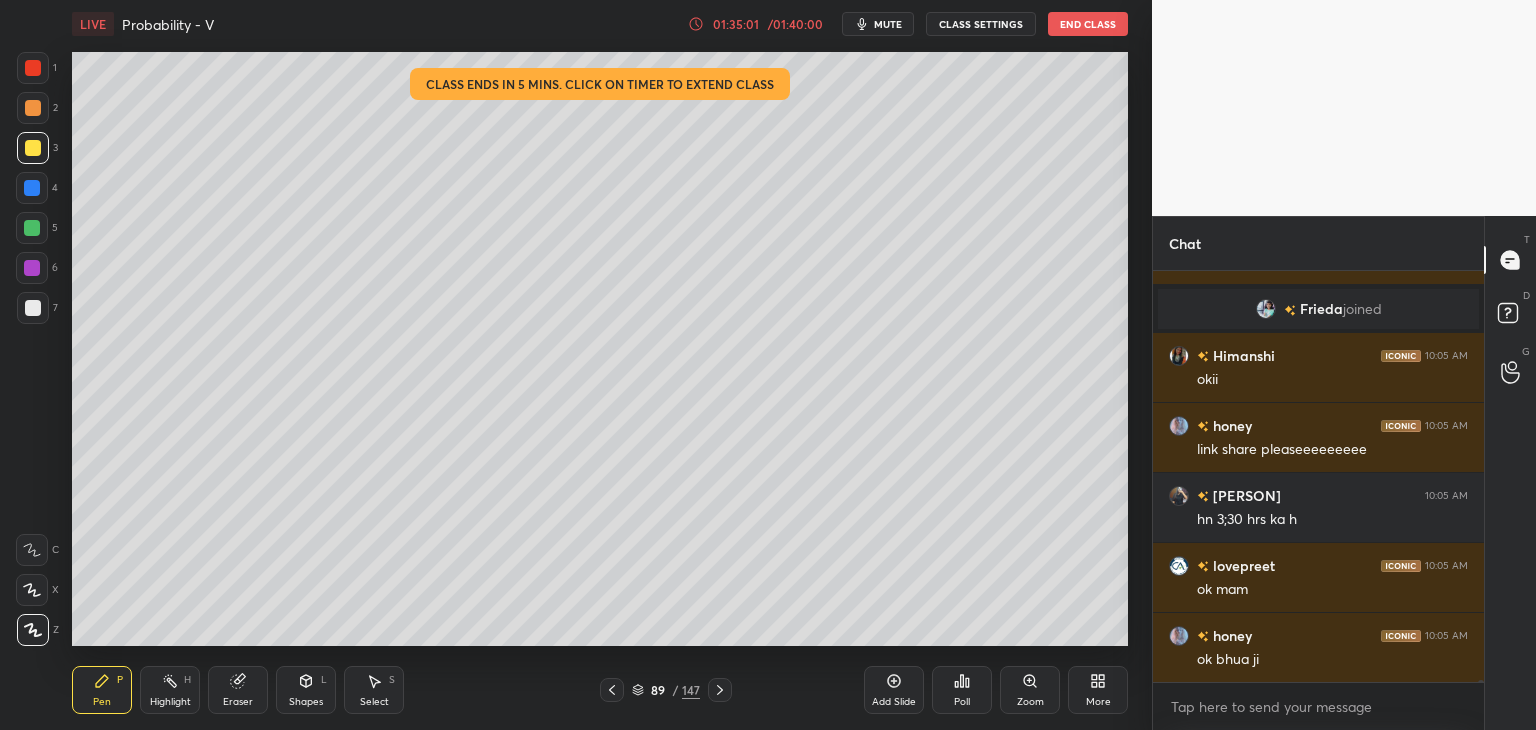 click on "01:35:01" at bounding box center (736, 24) 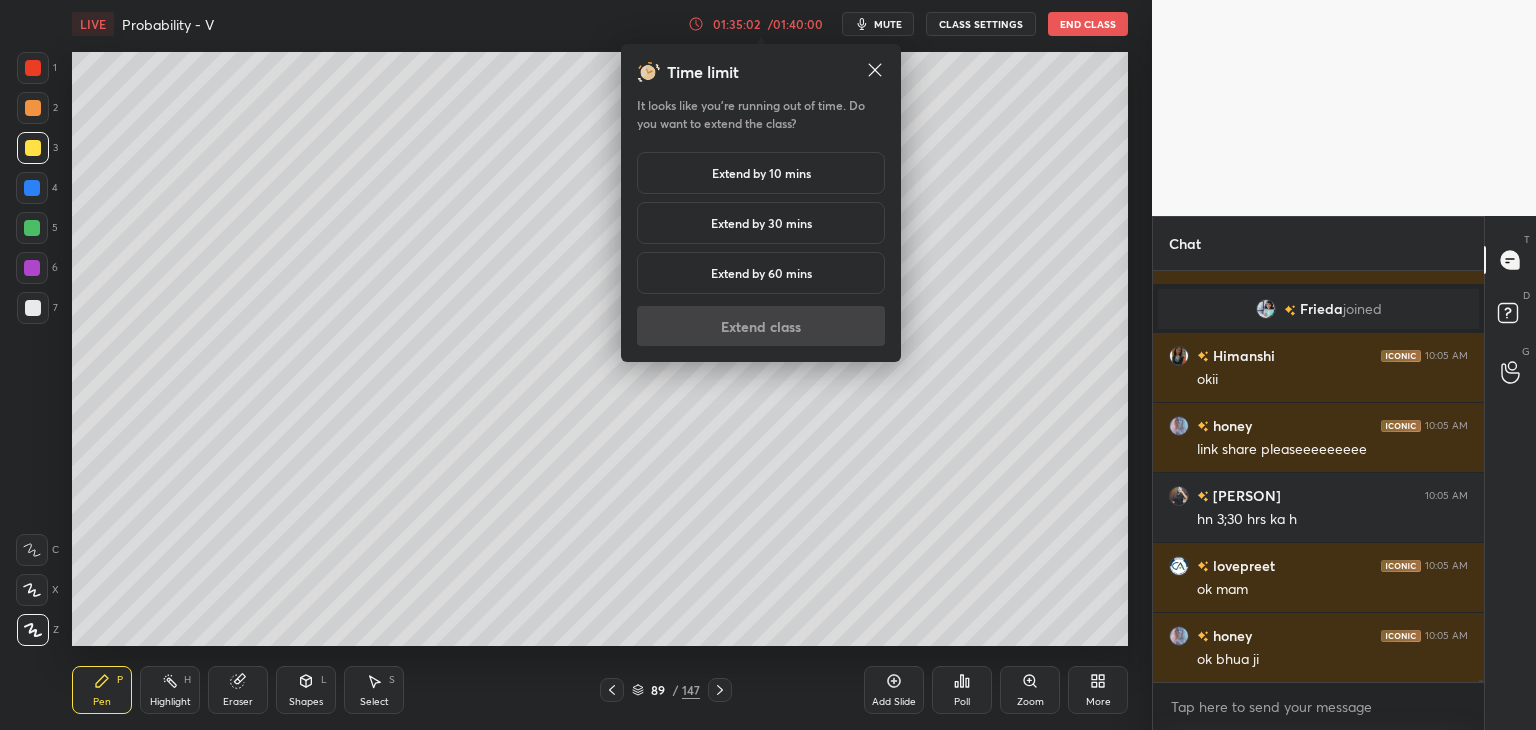 drag, startPoint x: 765, startPoint y: 181, endPoint x: 803, endPoint y: 266, distance: 93.10747 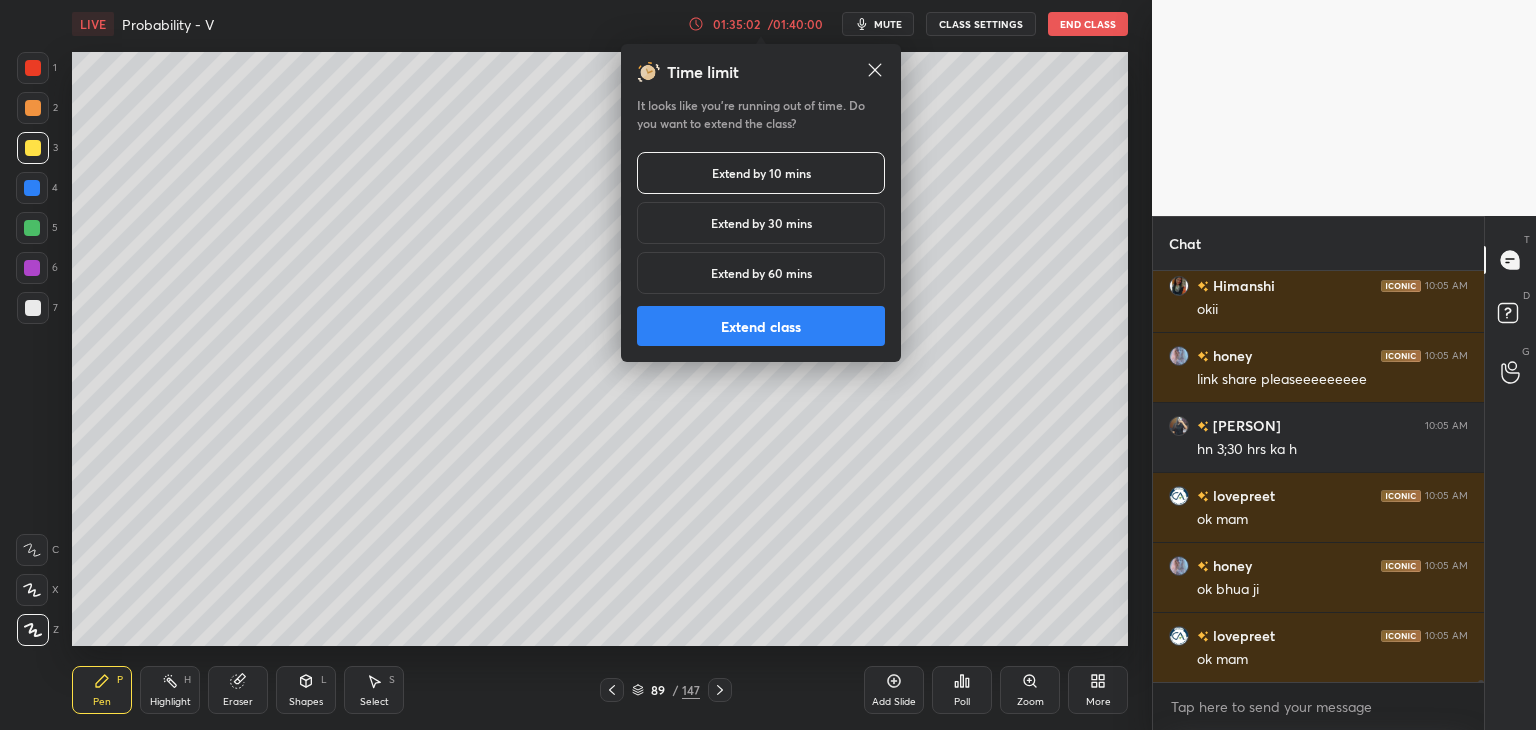 click on "Extend class" at bounding box center (761, 326) 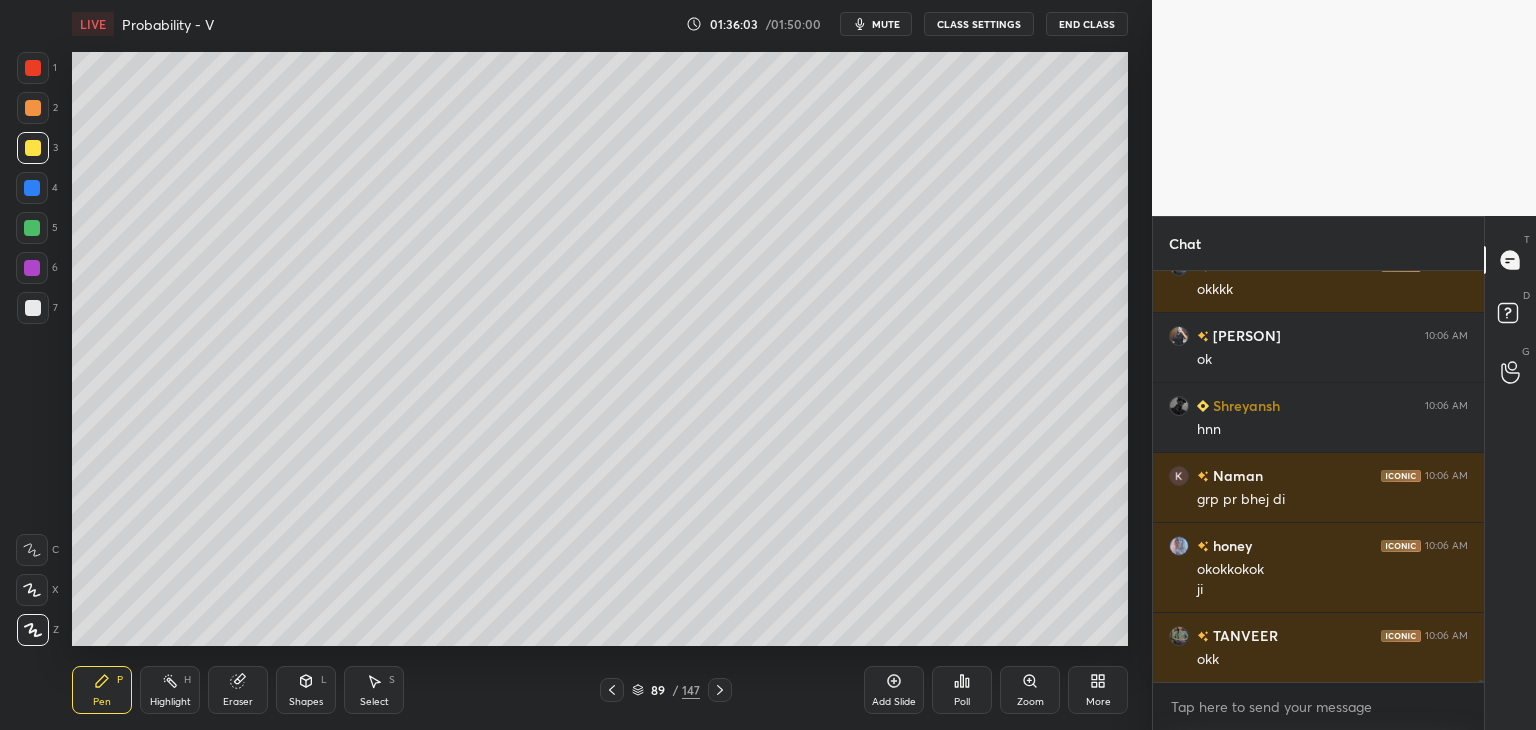 scroll, scrollTop: 104144, scrollLeft: 0, axis: vertical 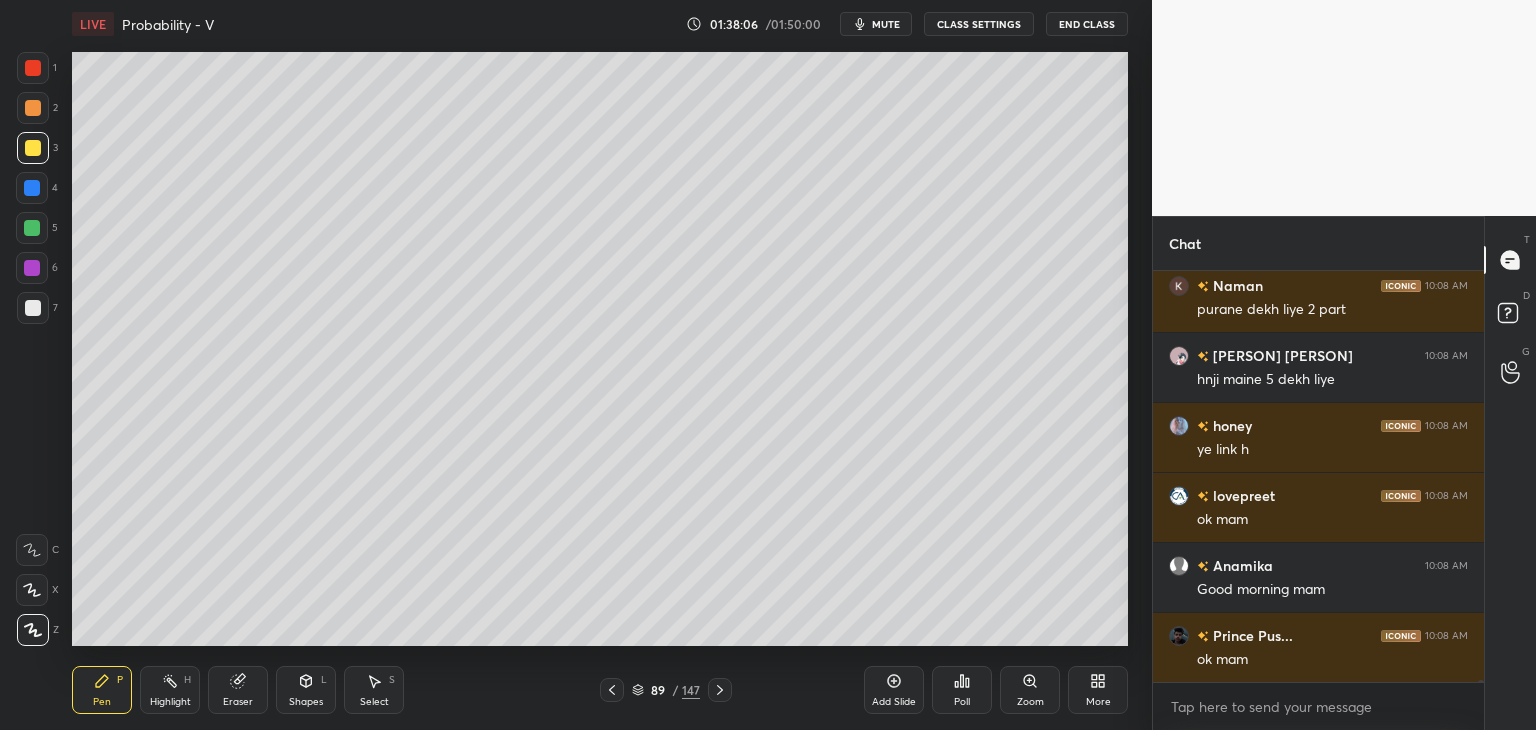 click on "Eraser" at bounding box center [238, 702] 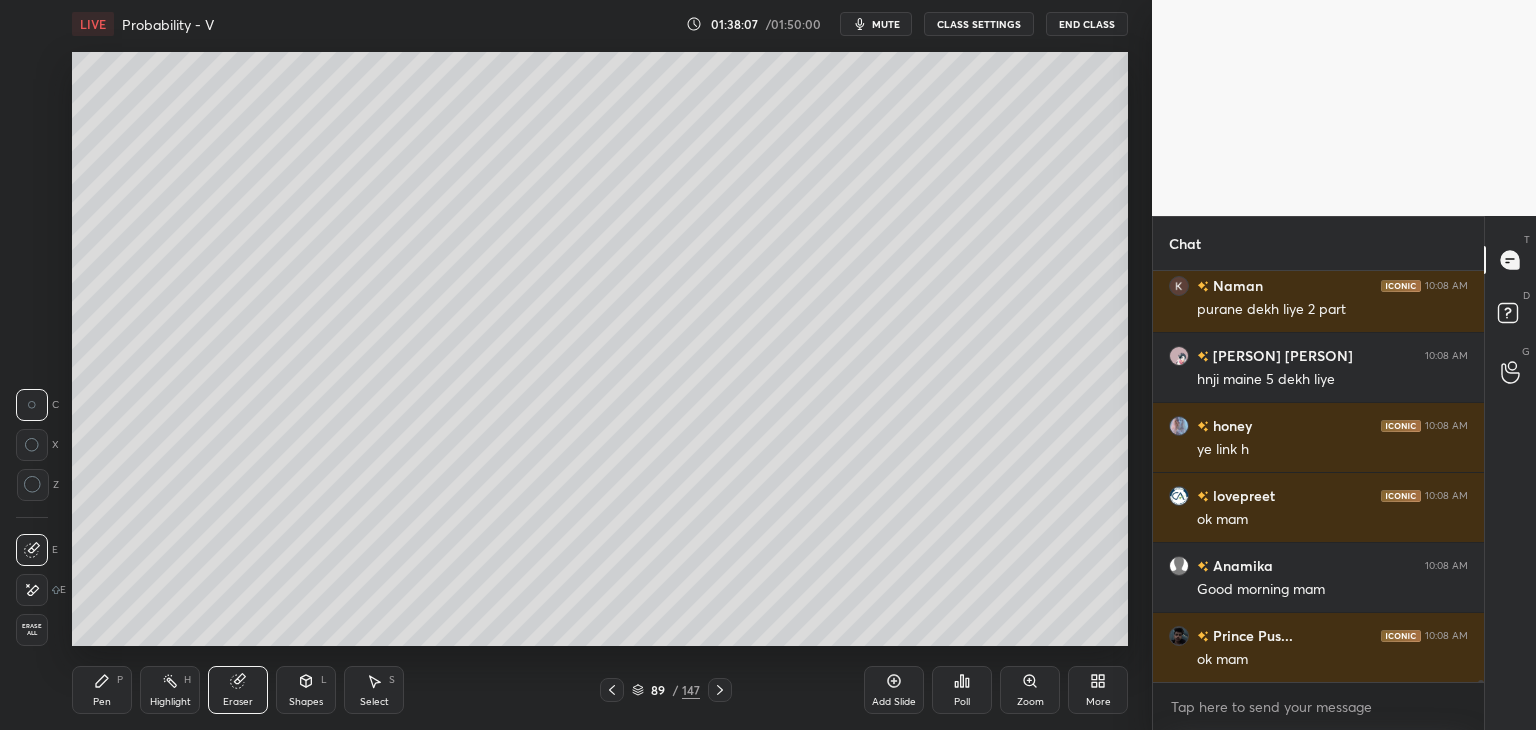 scroll, scrollTop: 105278, scrollLeft: 0, axis: vertical 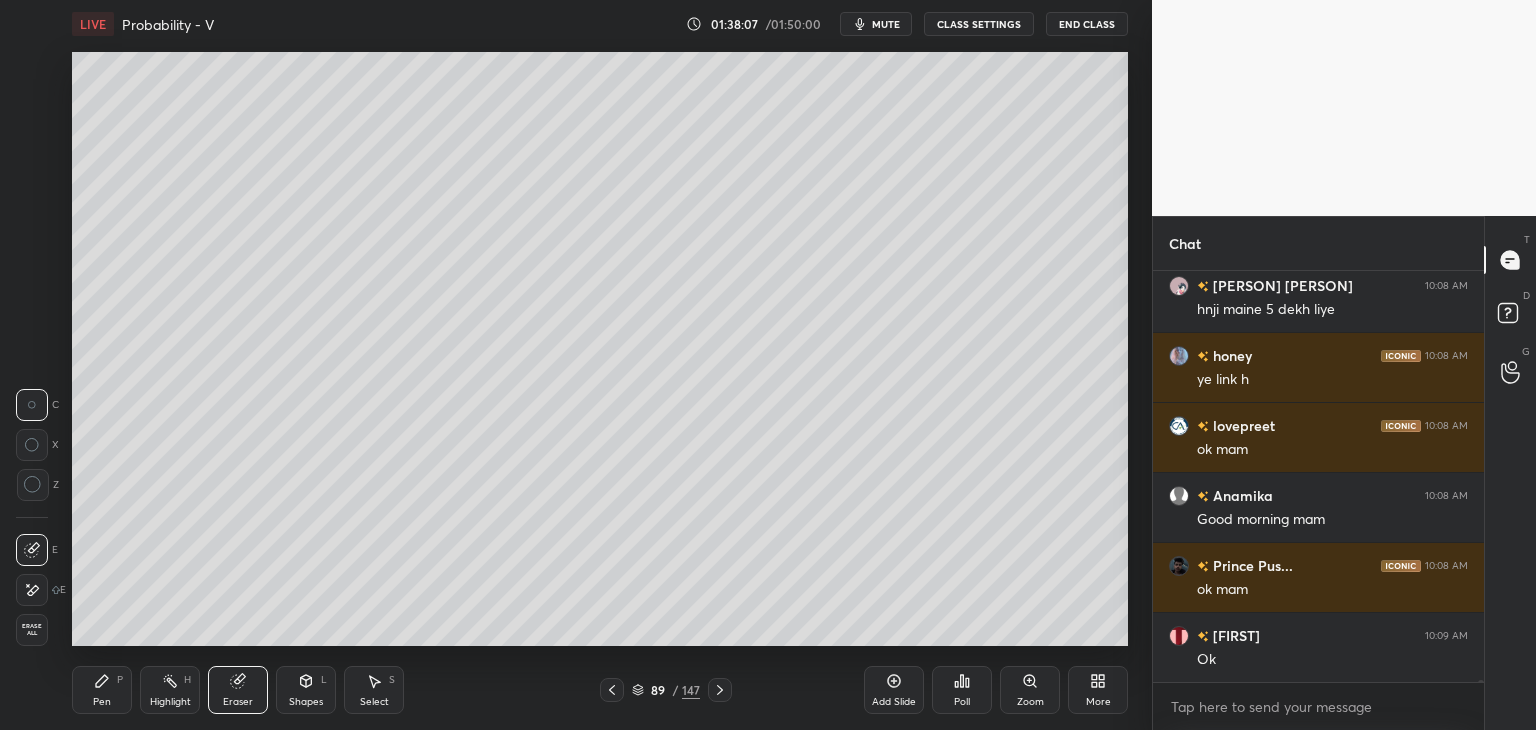 click on "Erase all" at bounding box center [32, 630] 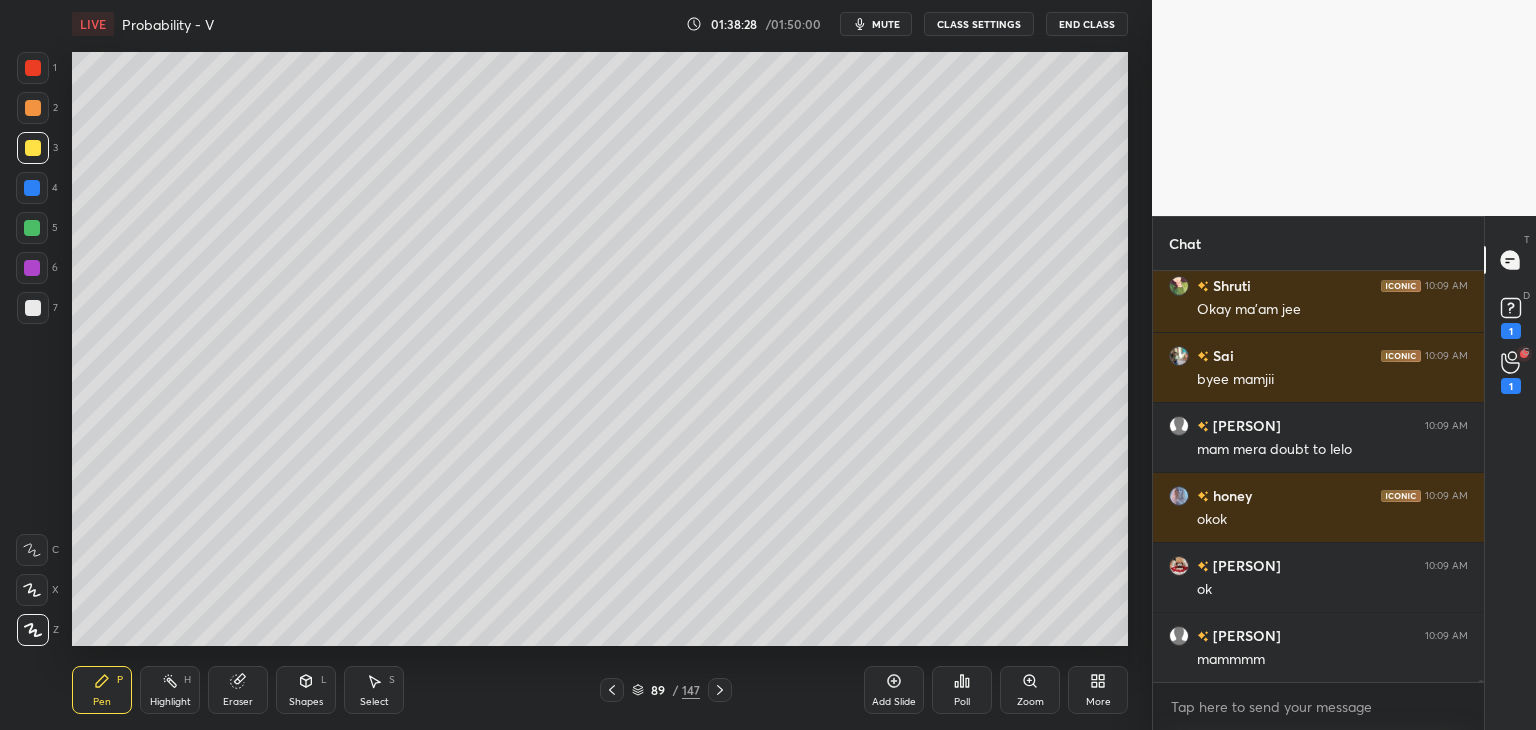 scroll, scrollTop: 106164, scrollLeft: 0, axis: vertical 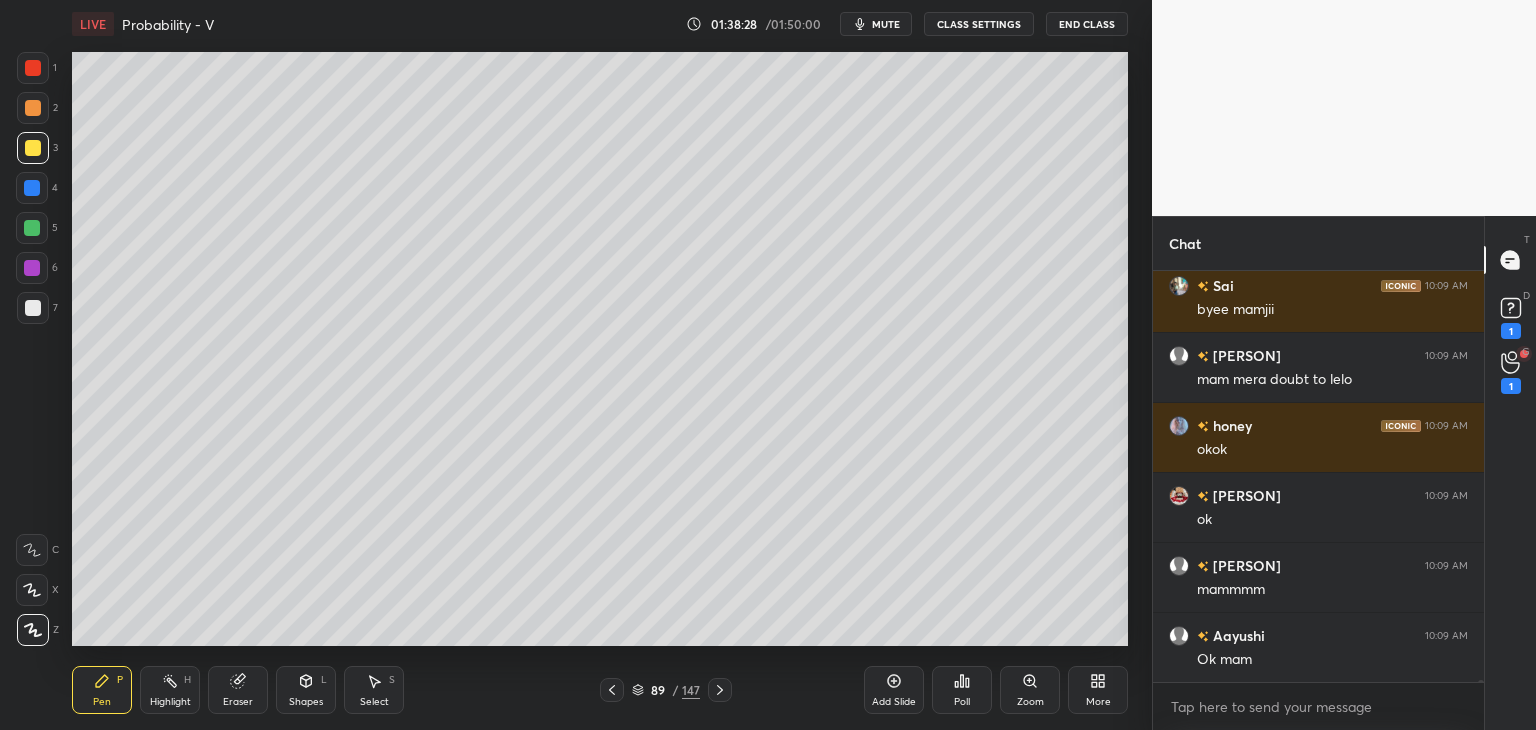 click on "End Class" at bounding box center [1087, 24] 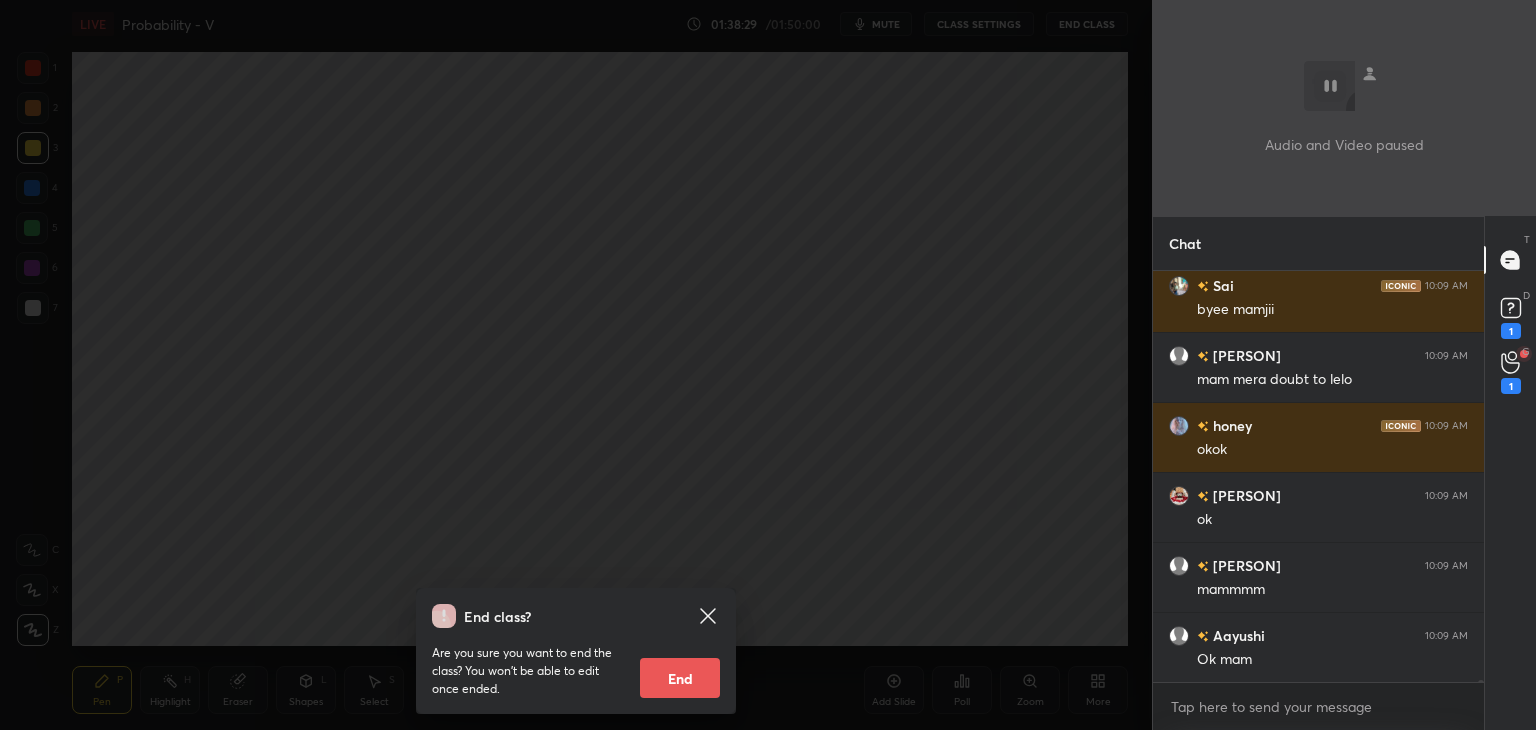 scroll, scrollTop: 106234, scrollLeft: 0, axis: vertical 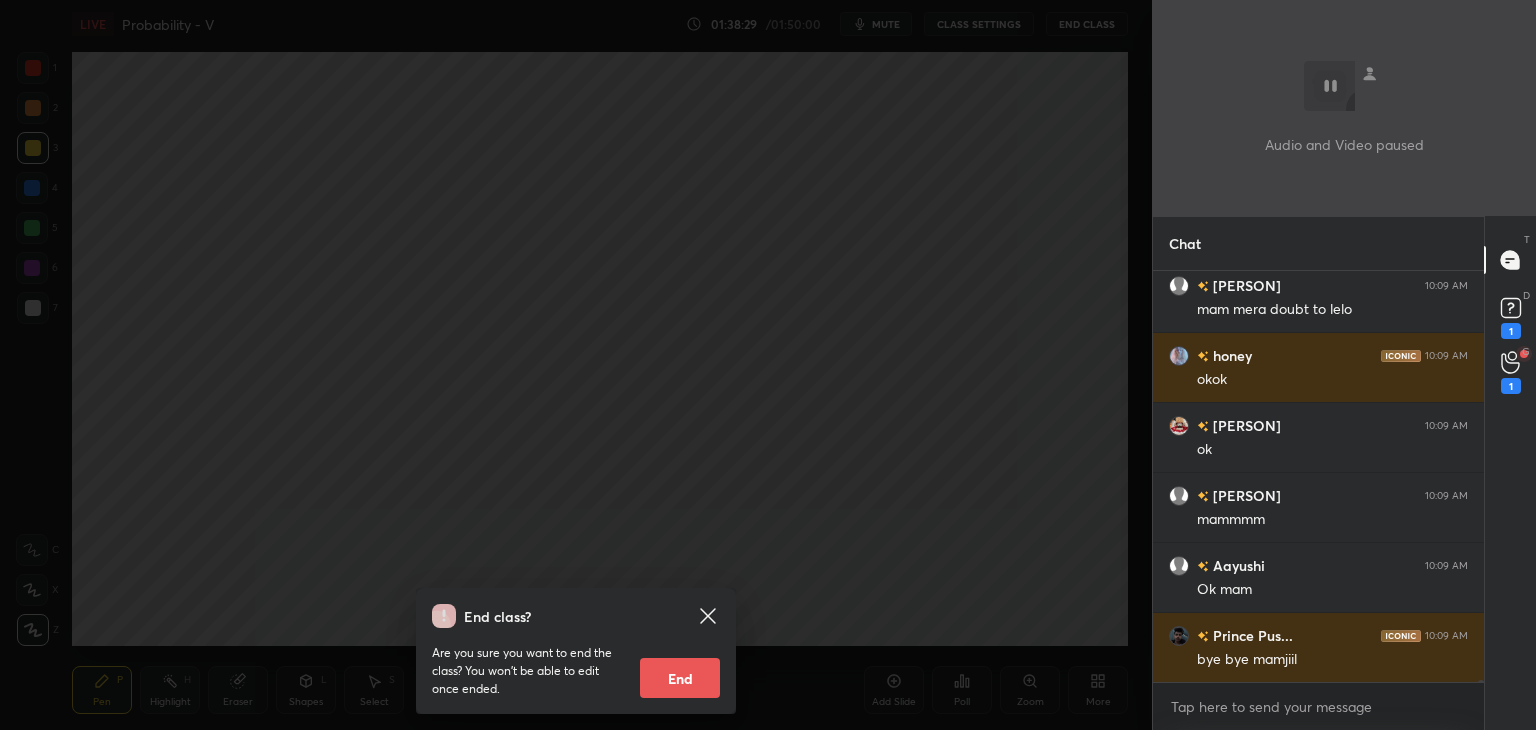 drag, startPoint x: 693, startPoint y: 681, endPoint x: 727, endPoint y: 692, distance: 35.735138 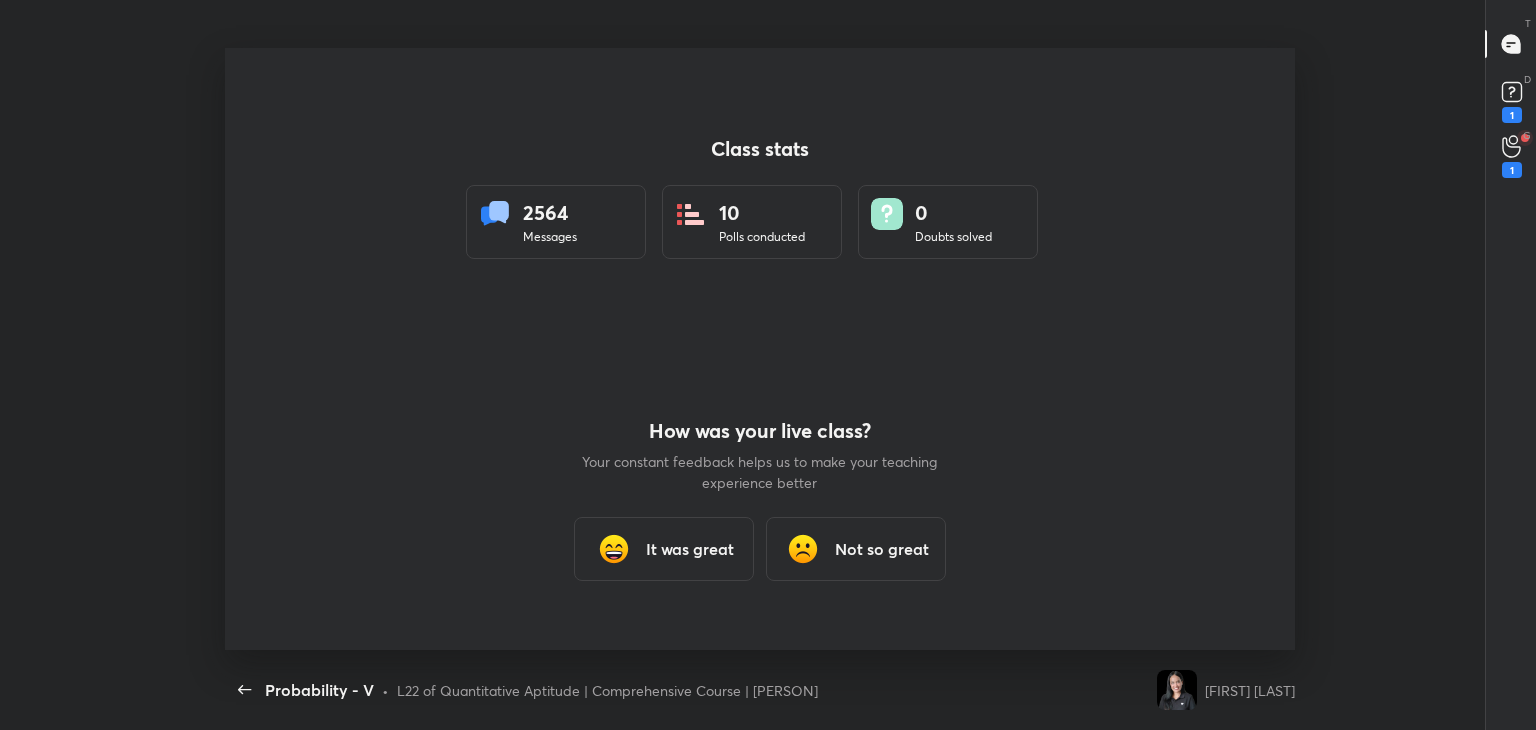 scroll, scrollTop: 99397, scrollLeft: 98607, axis: both 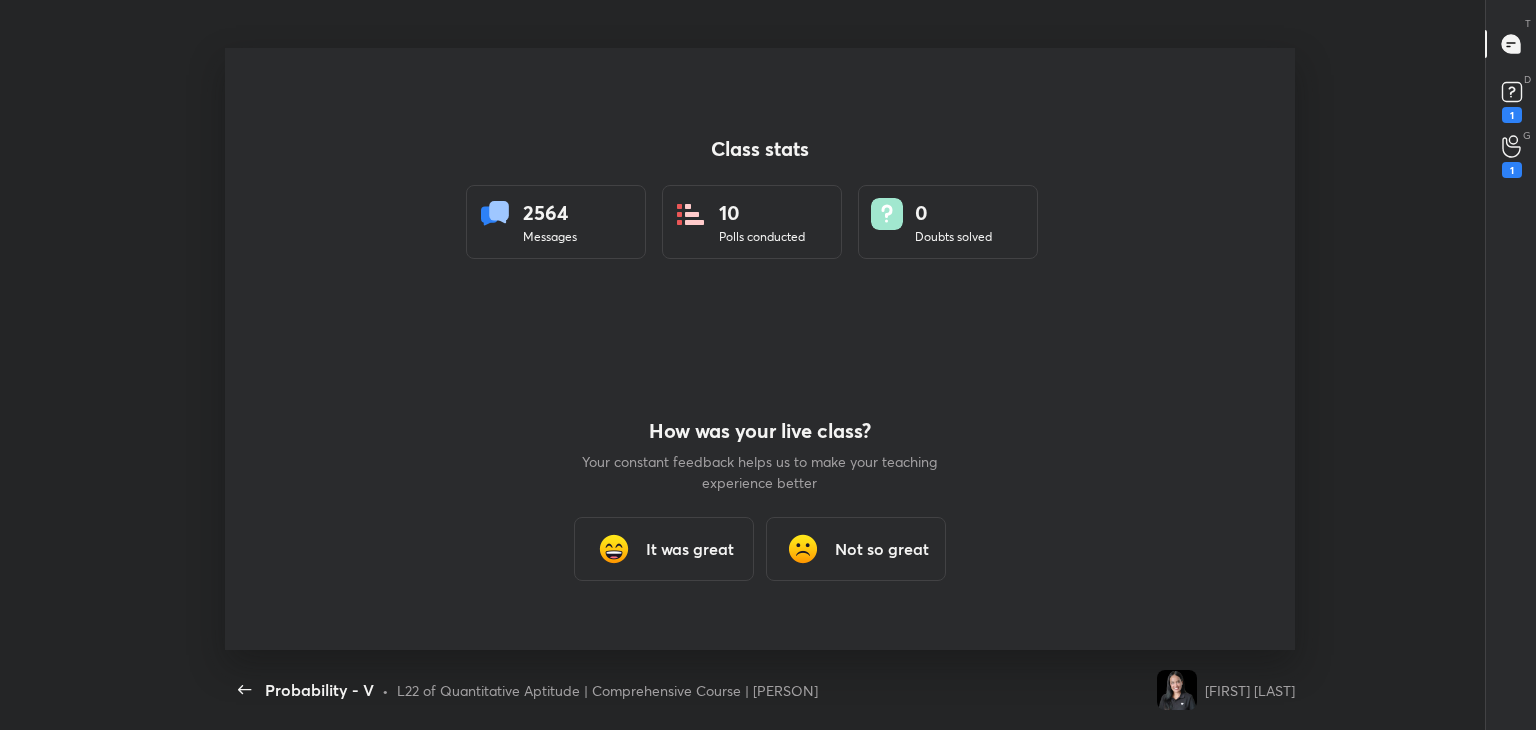 click on "It was great" at bounding box center (690, 549) 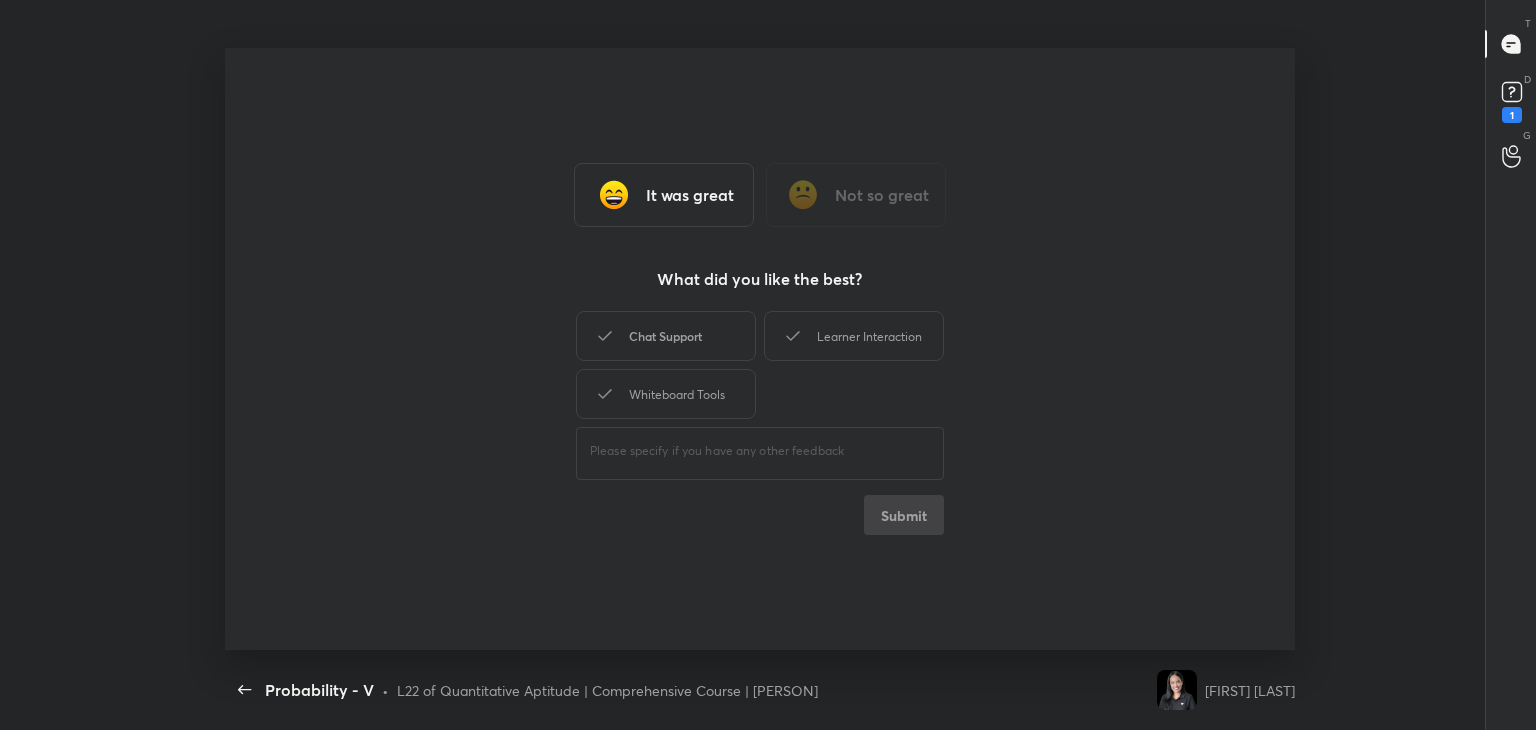 click on "Chat Support" at bounding box center (666, 336) 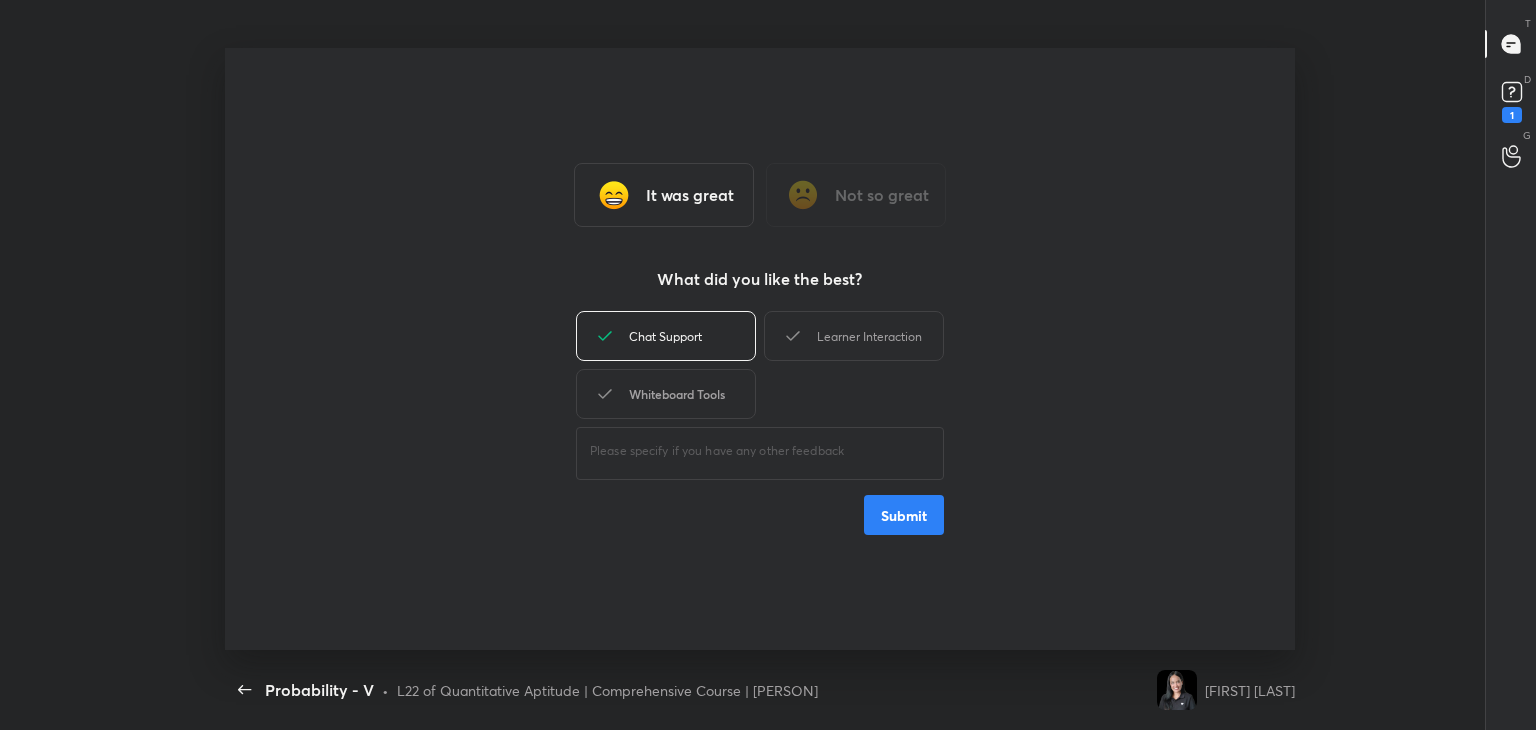 click on "Whiteboard Tools" at bounding box center [666, 394] 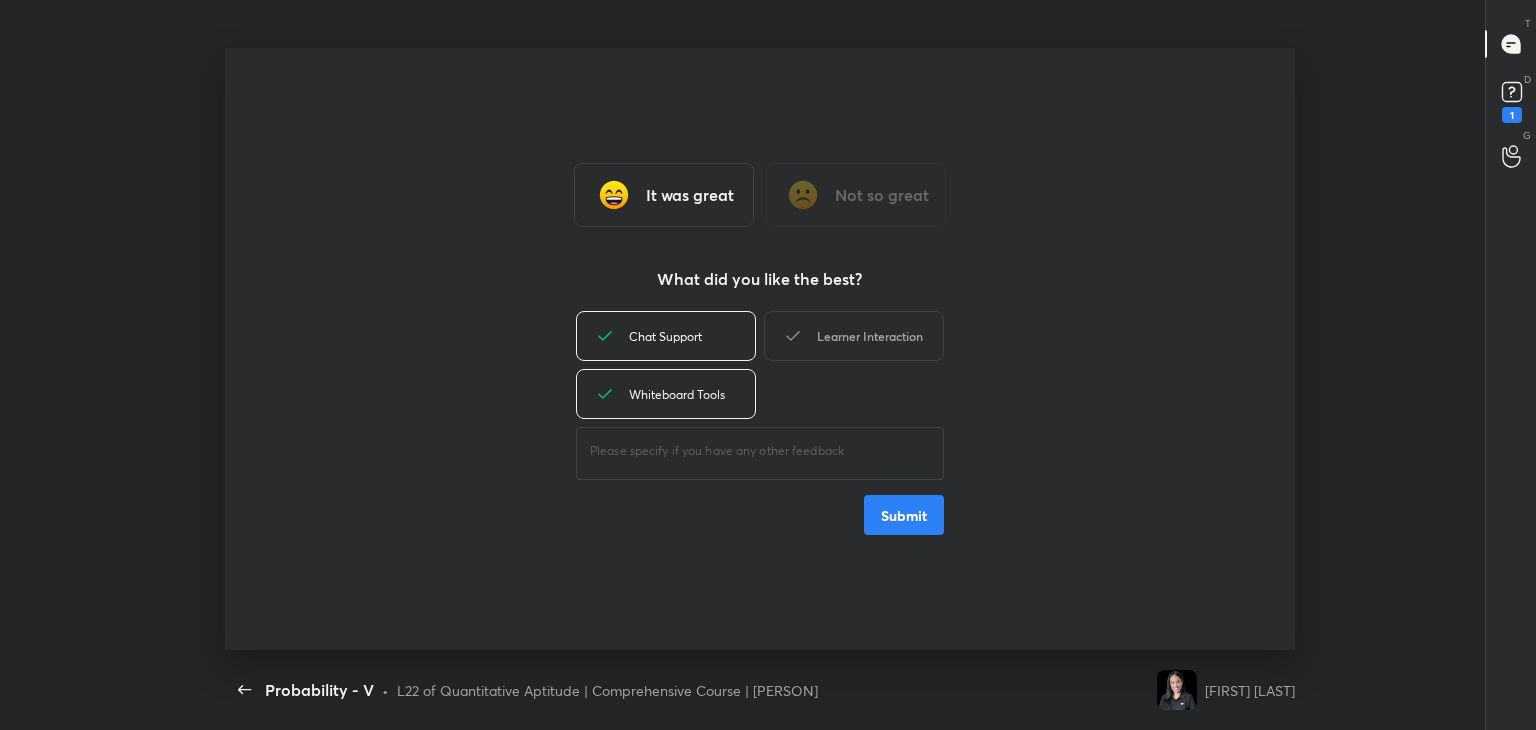 click on "Learner Interaction" at bounding box center (854, 336) 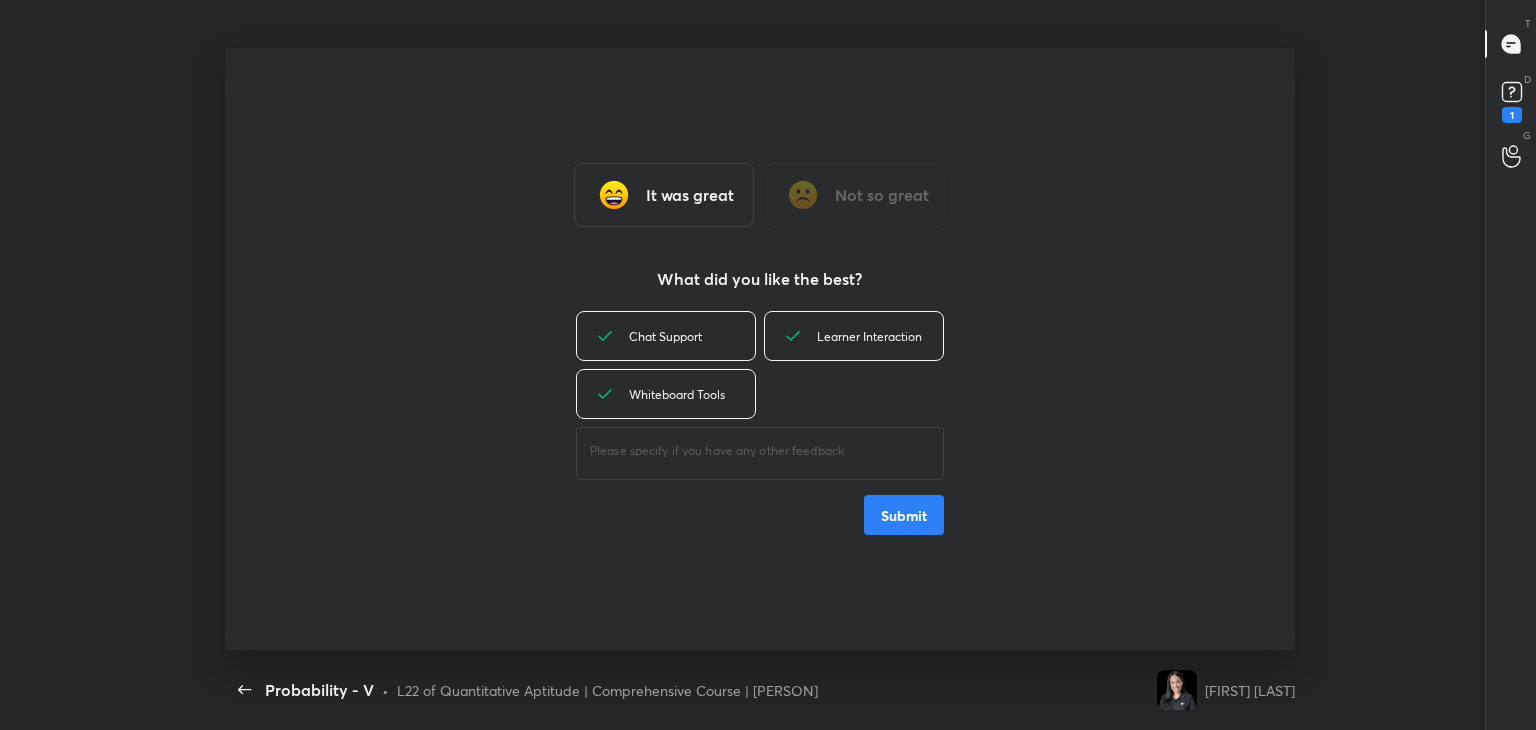 click on "Submit" at bounding box center [904, 515] 